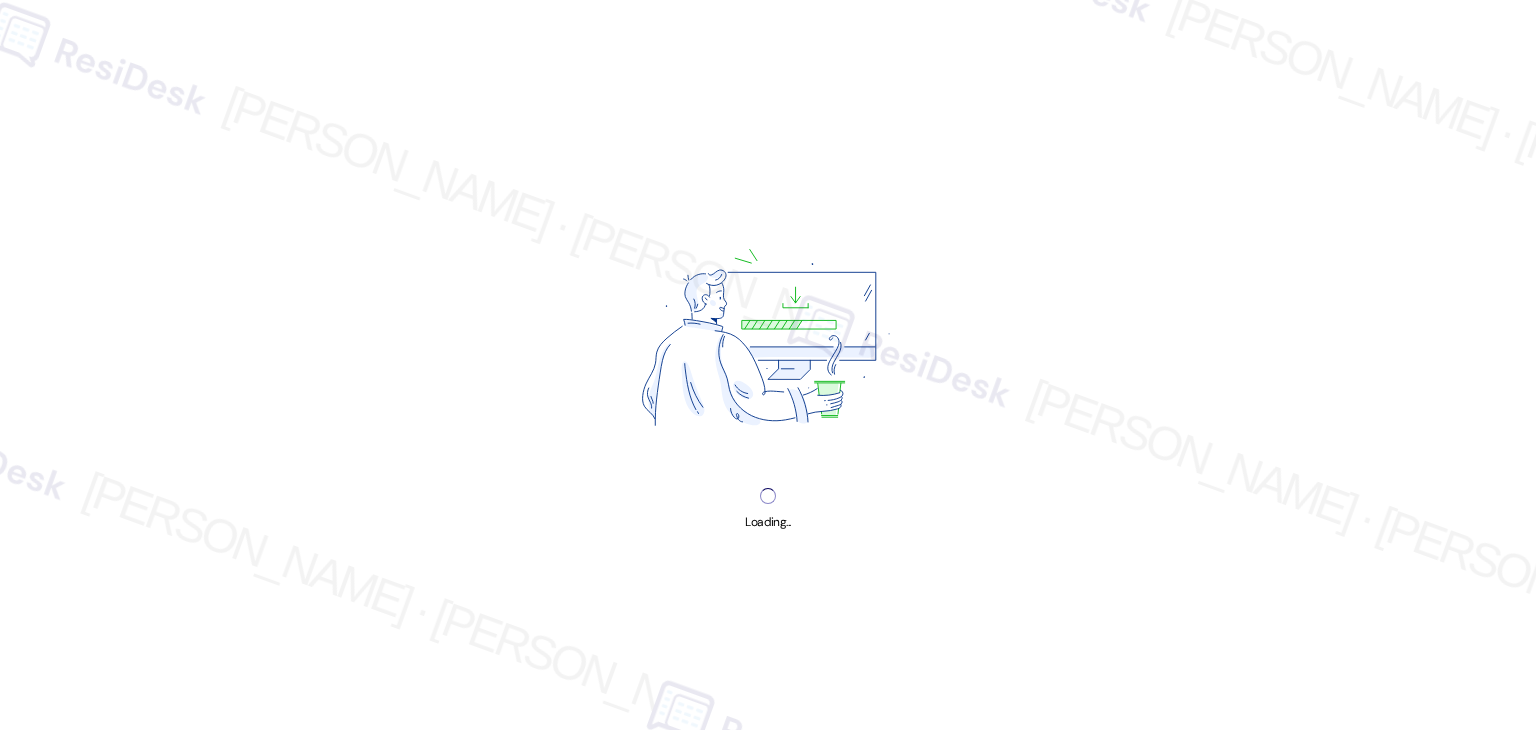 scroll, scrollTop: 0, scrollLeft: 0, axis: both 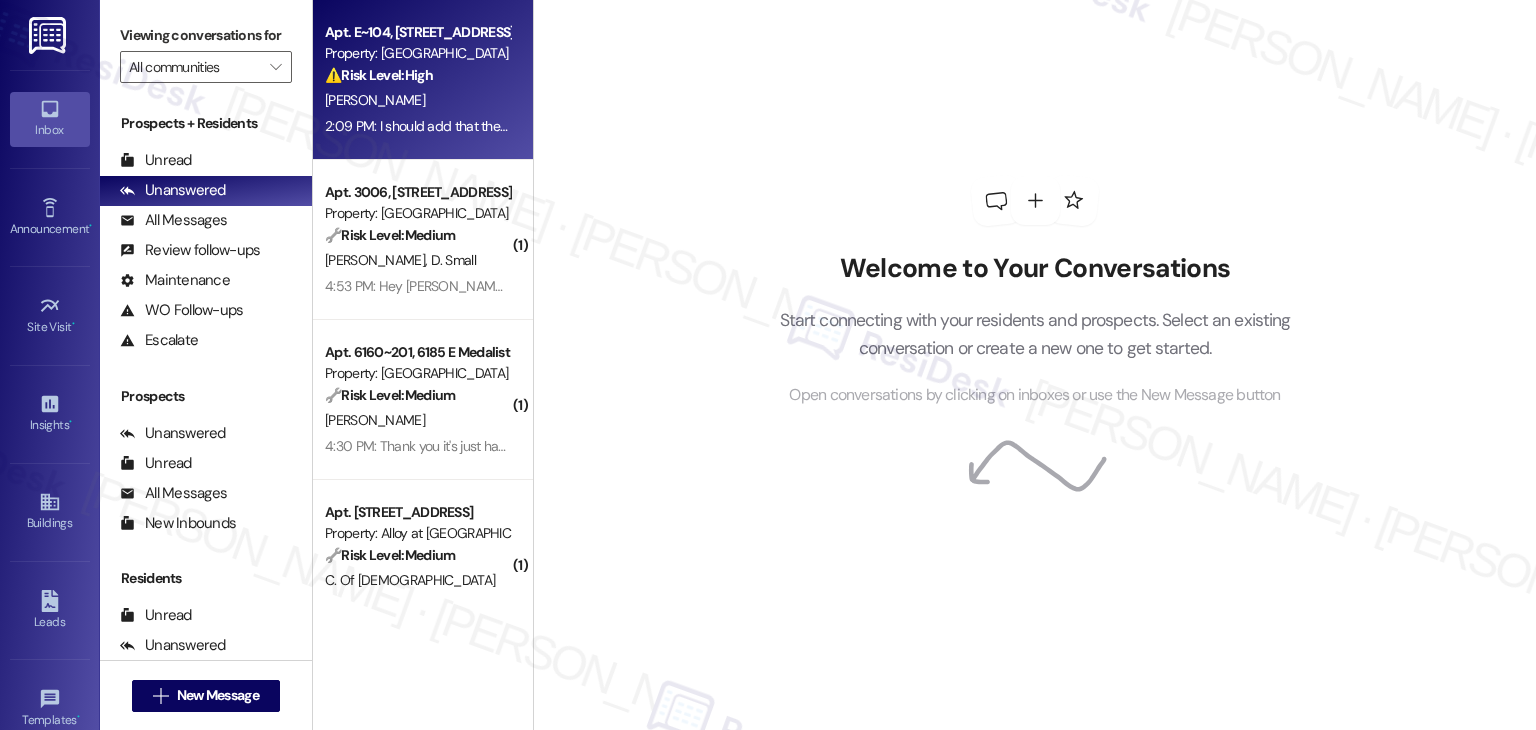 click on "[PERSON_NAME]" at bounding box center [375, 100] 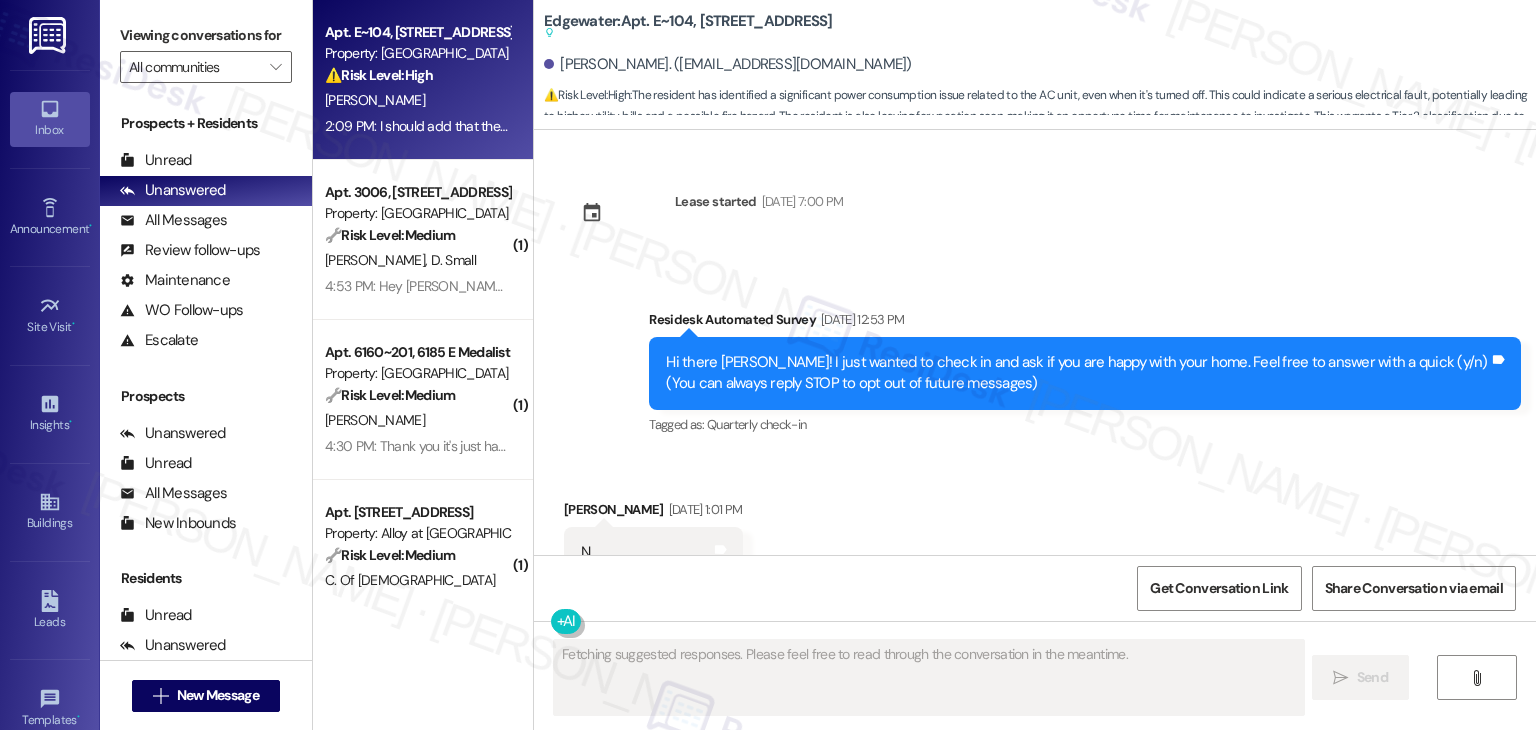 scroll, scrollTop: 8366, scrollLeft: 0, axis: vertical 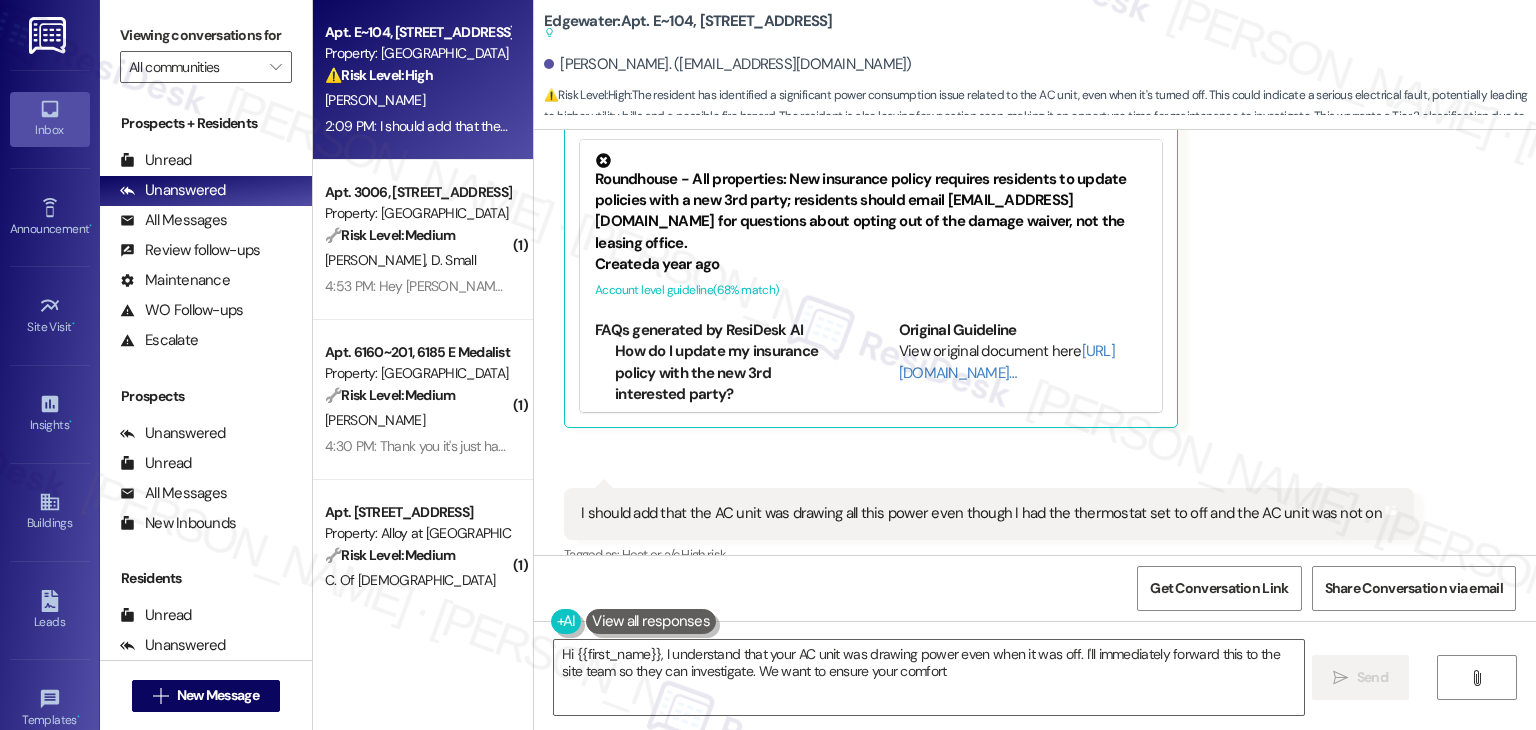 type on "Hi {{first_name}}, I understand that your AC unit was drawing power even when it was off. I'll immediately forward this to the site team so they can investigate. We want to ensure your comfort!" 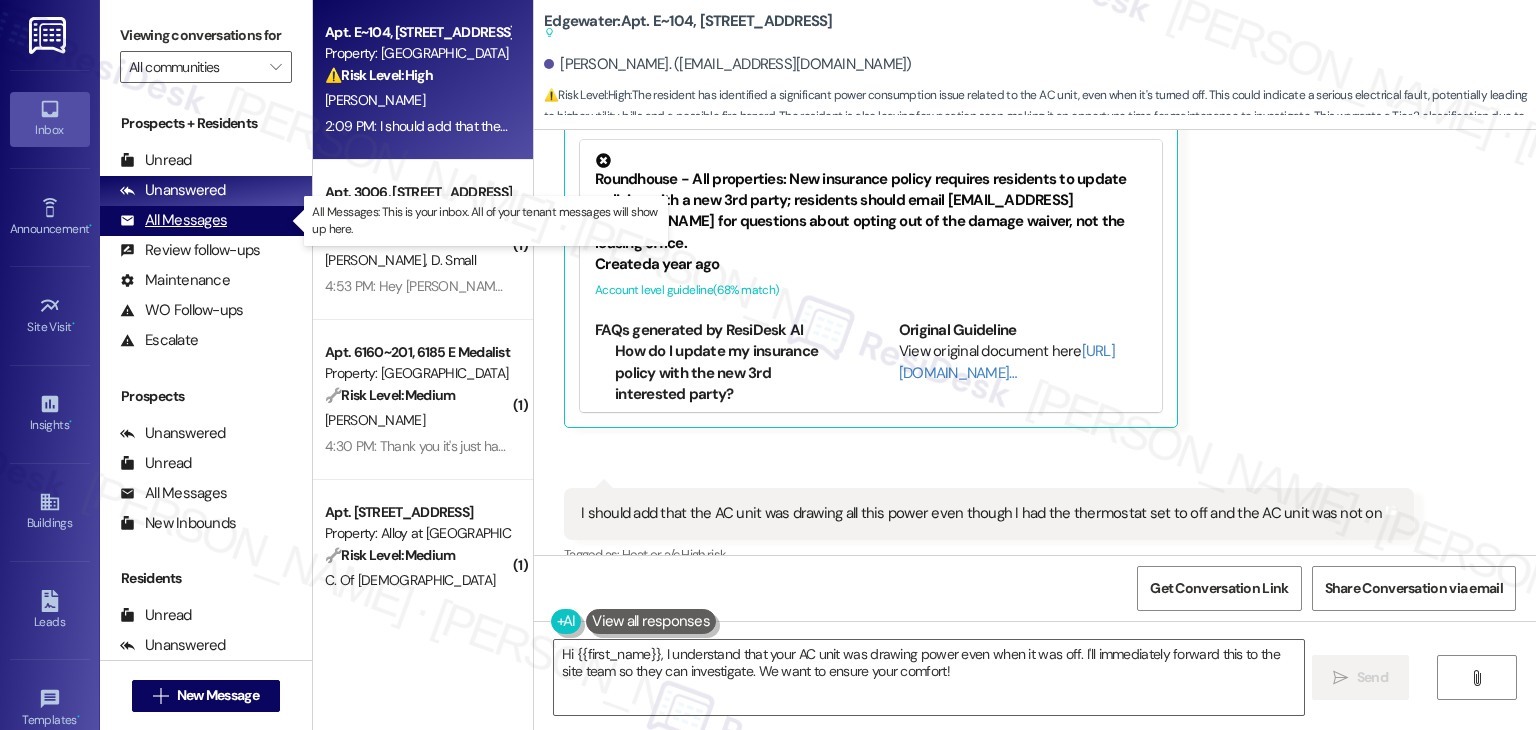 click on "All Messages" at bounding box center [173, 220] 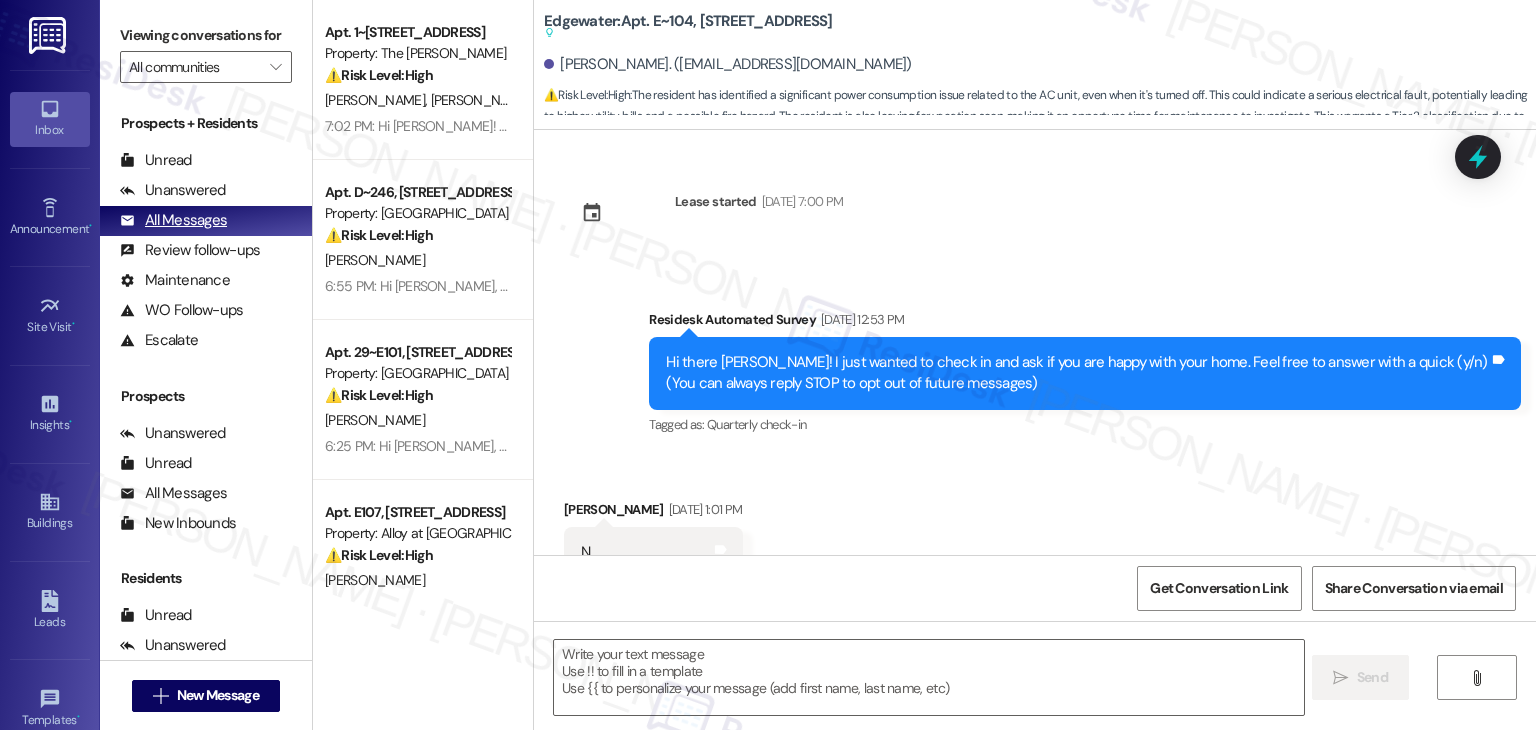 scroll, scrollTop: 8366, scrollLeft: 0, axis: vertical 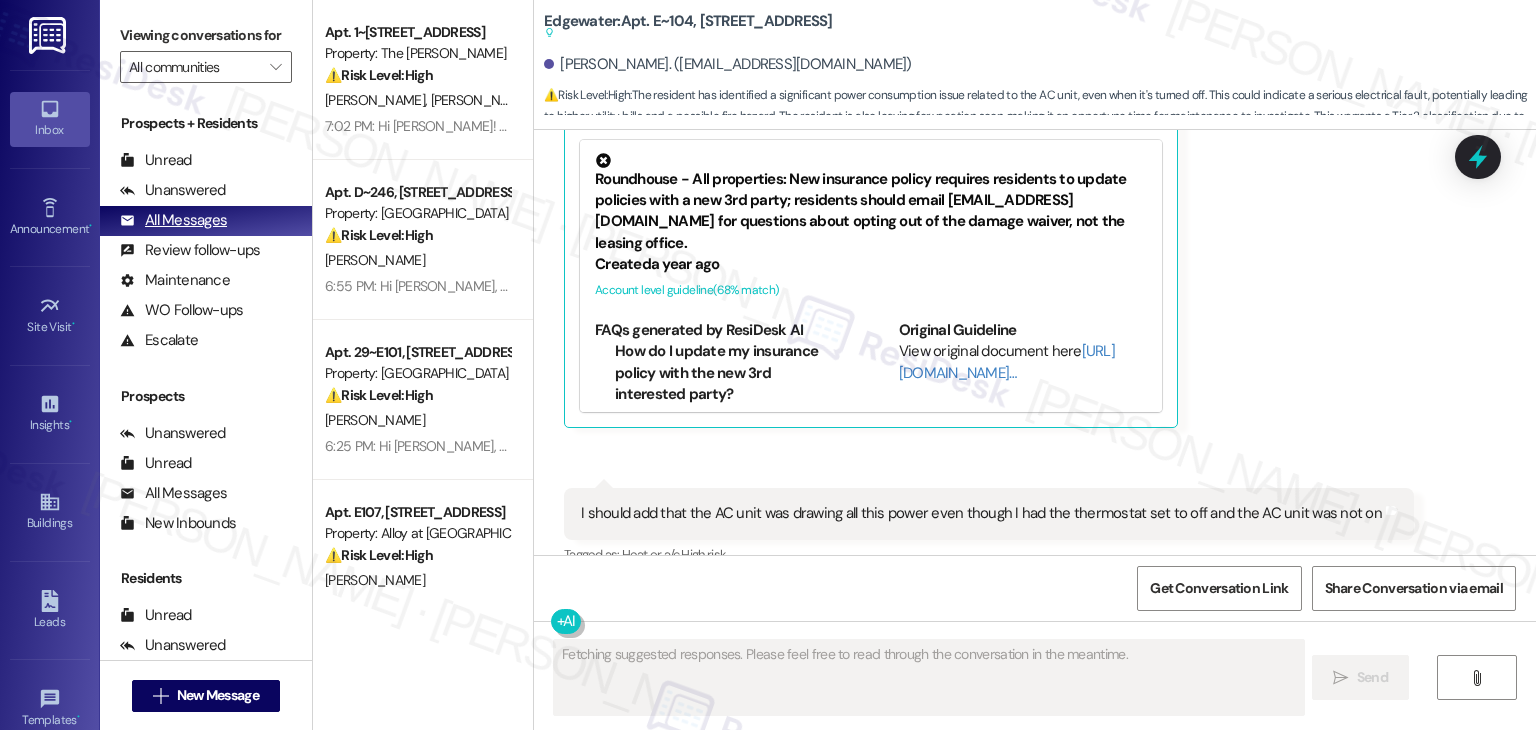 type on "Fetching suggested responses. Please feel free to read through the conversation in the meantime." 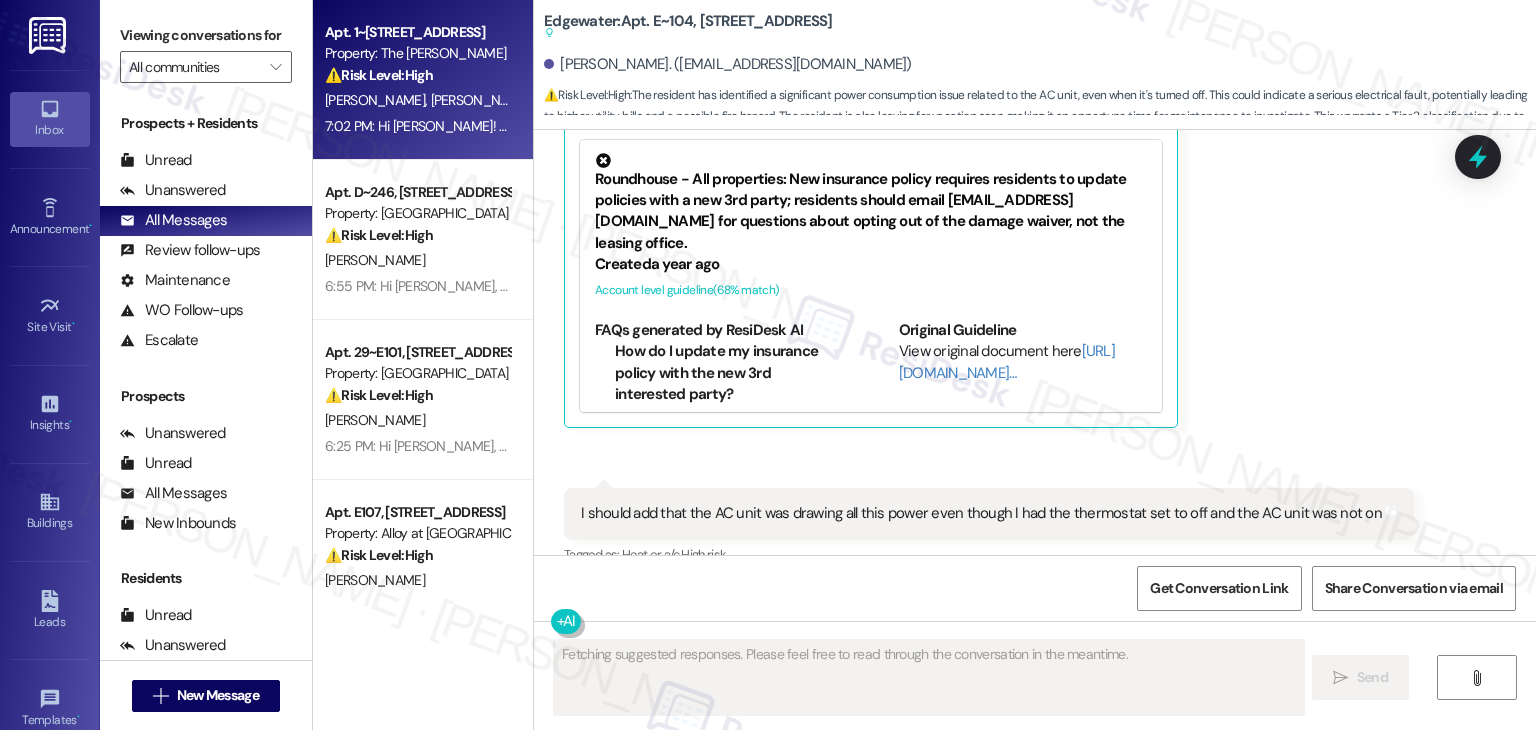 click on "7:02 PM: Hi [PERSON_NAME]! Thanks for checking in. I haven’t received an update on the package concierge just yet, but I’ll reach out to the site team to check on the status. I appreciate your patience in the meantime! 7:02 PM: Hi [PERSON_NAME]! Thanks for checking in. I haven’t received an update on the package concierge just yet, but I’ll reach out to the site team to check on the status. I appreciate your patience in the meantime!" at bounding box center (954, 126) 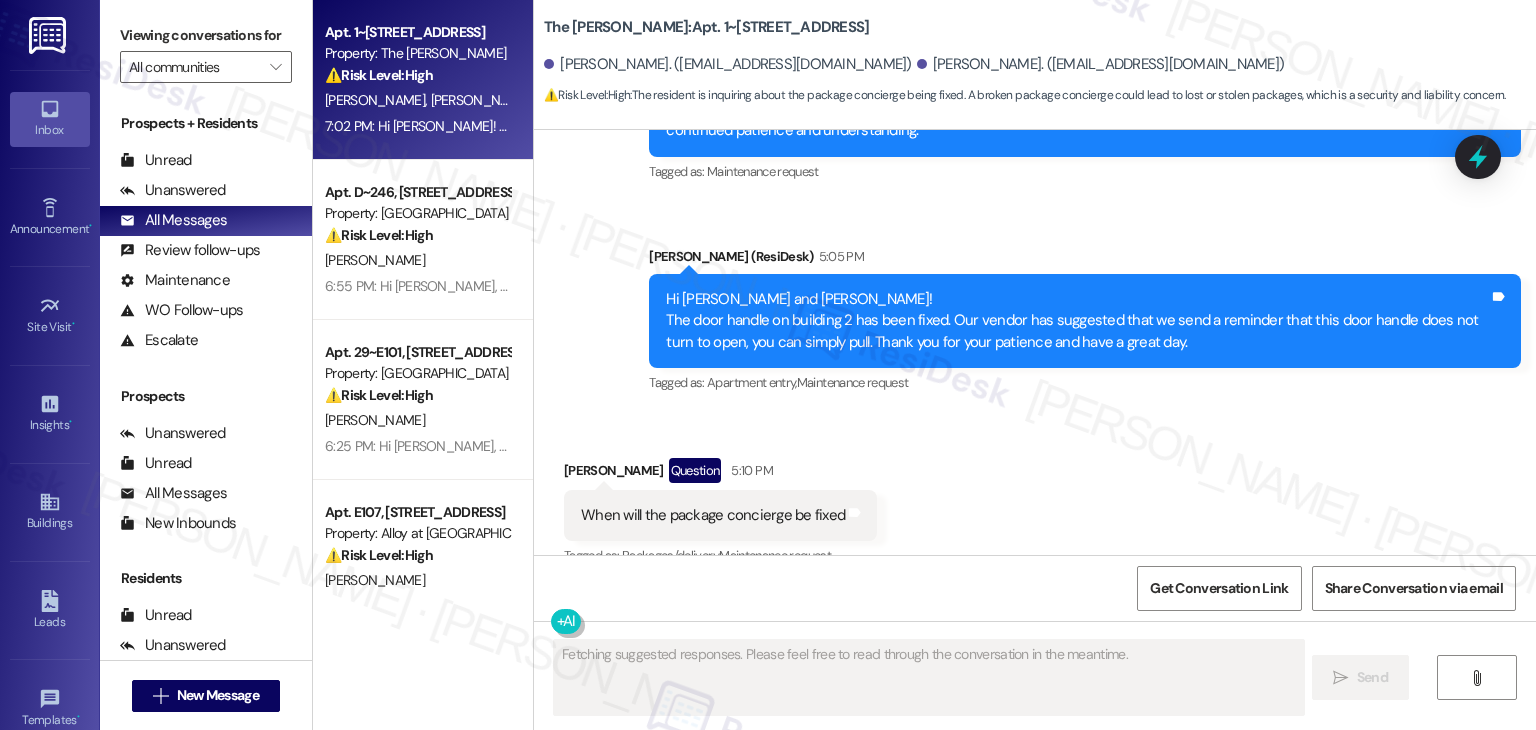 scroll, scrollTop: 943, scrollLeft: 0, axis: vertical 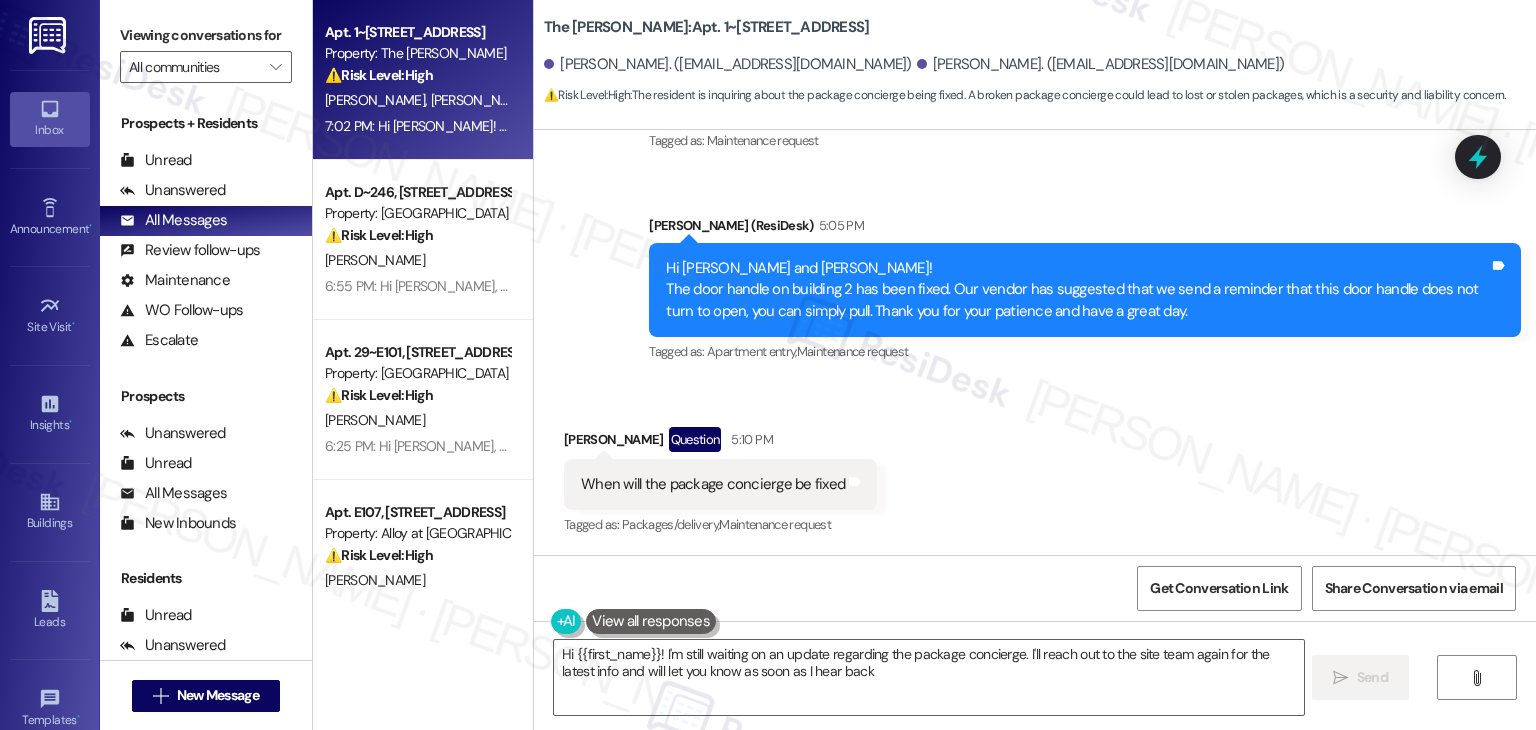 type on "Hi {{first_name}}! I'm still waiting on an update regarding the package concierge. I'll reach out to the site team again for the latest info and will let you know as soon as I hear back!" 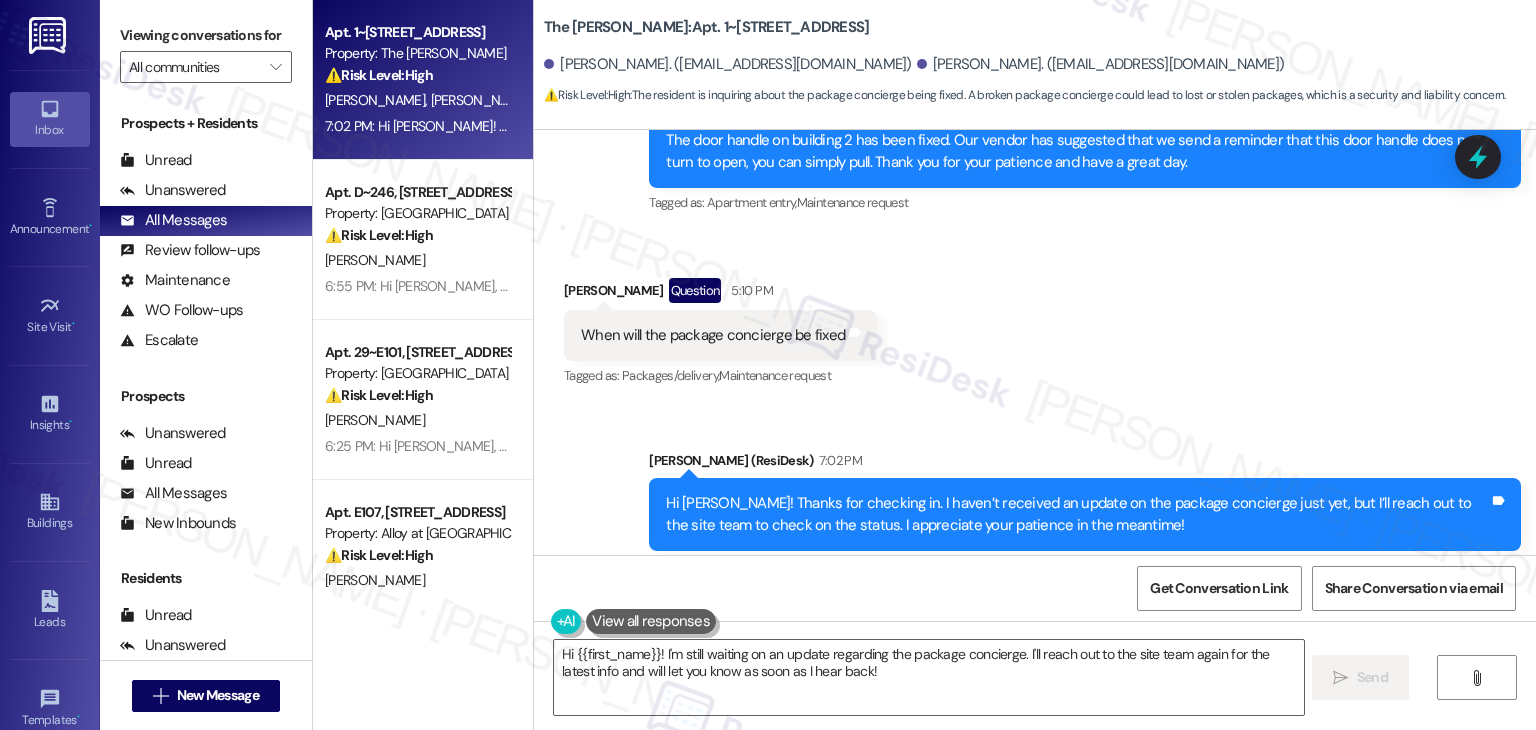 scroll, scrollTop: 1133, scrollLeft: 0, axis: vertical 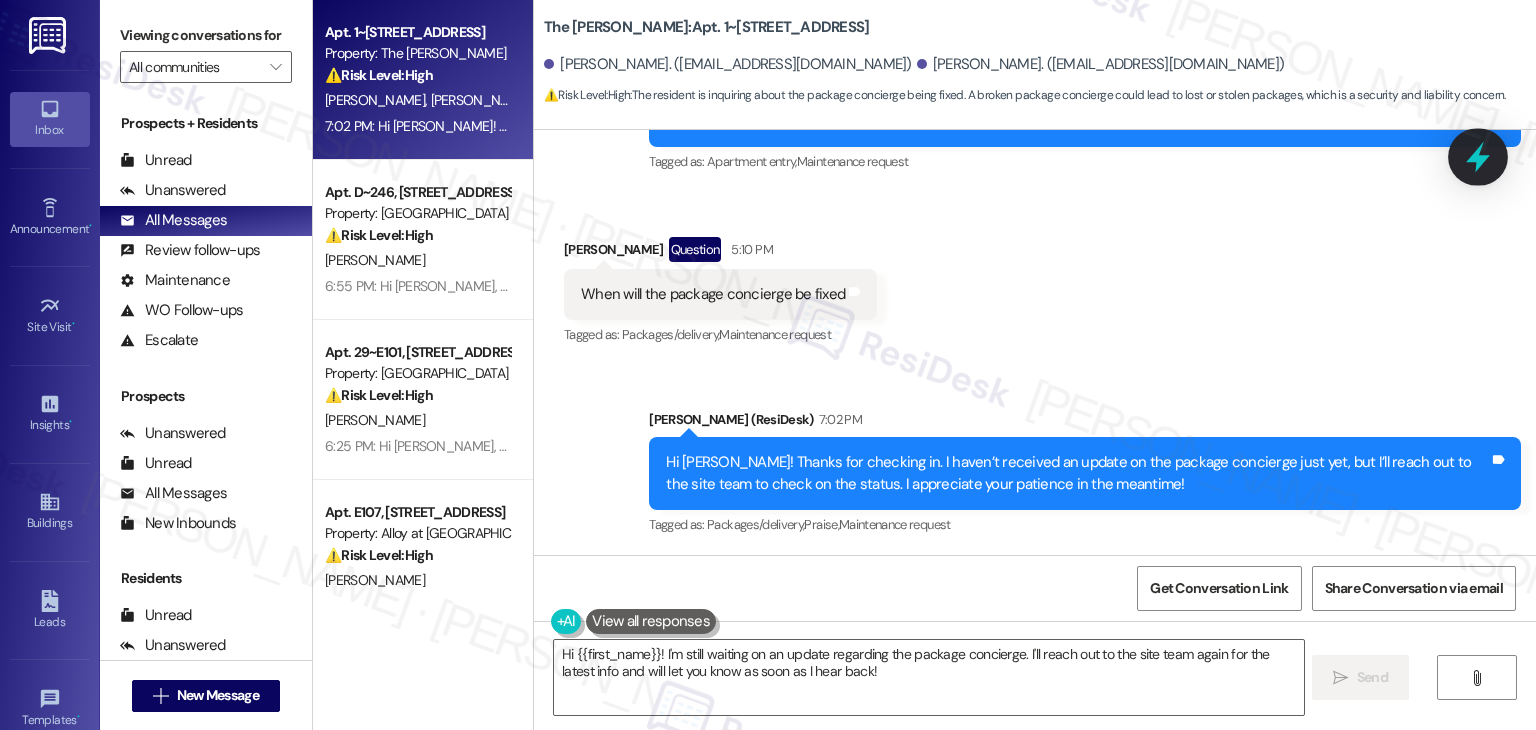 click 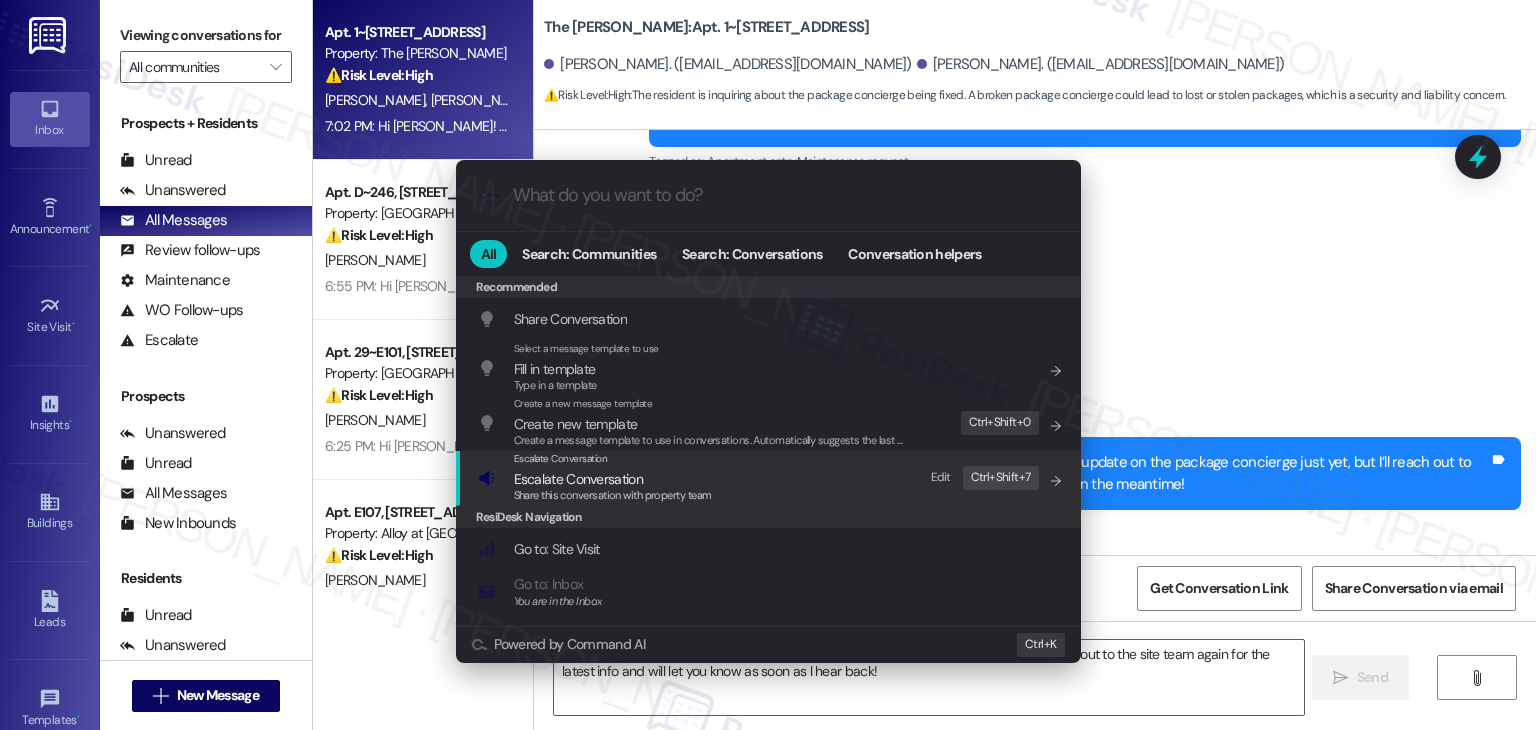 click on "Escalate Conversation" at bounding box center [578, 479] 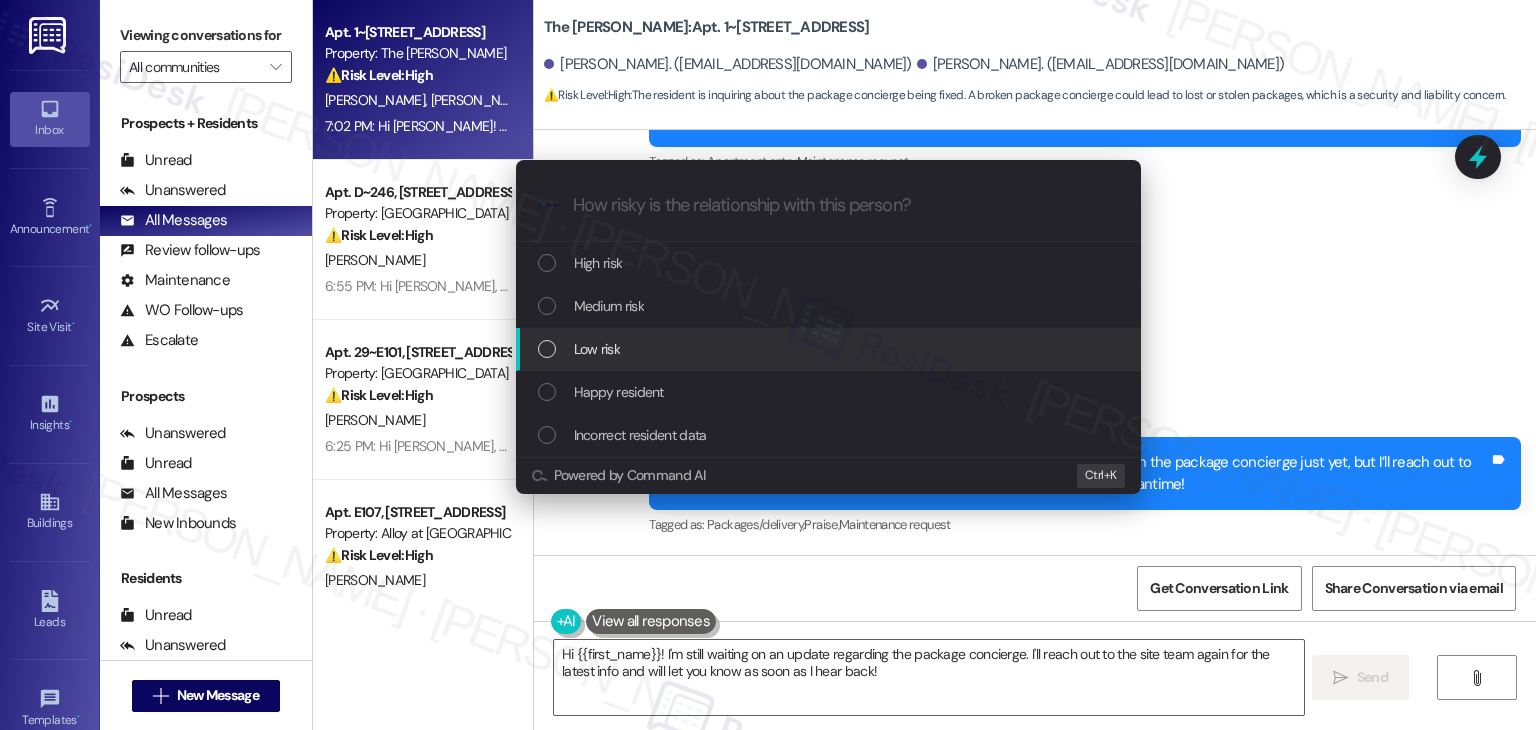 click on "Escalate Conversation How risky is the relationship with this person? Topics (e.g. broken fridge, delayed service) Any messages to highlight in the email? .cls-1{fill:#0a055f;}.cls-2{fill:#0cc4c4;} resideskLogoBlueOrange High risk Medium risk Low risk Happy resident Incorrect resident data Powered by Command AI Ctrl+ K" at bounding box center (768, 365) 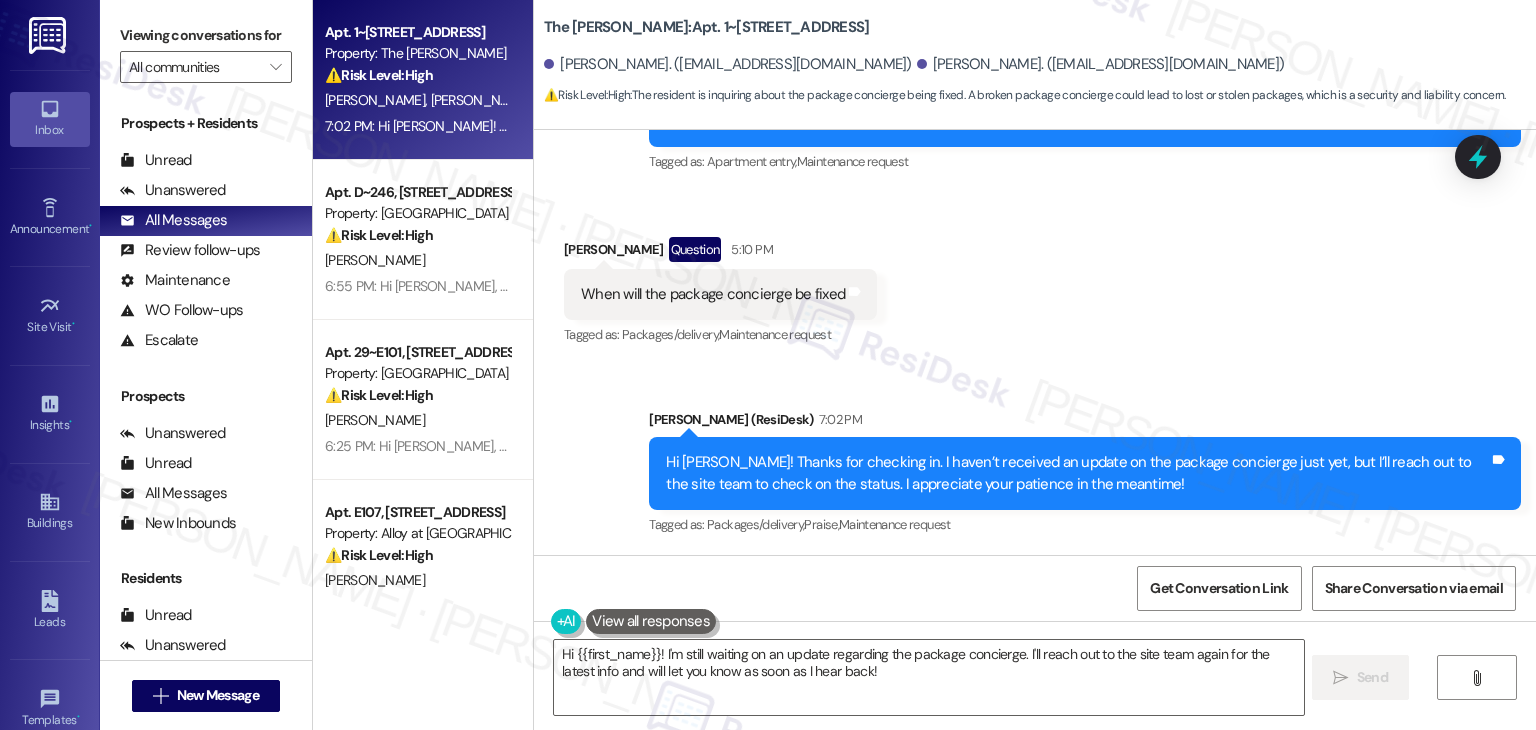 click on "Received via SMS [PERSON_NAME] Question 5:10 PM When will the package concierge be fixed Tags and notes Tagged as:   Packages/delivery ,  Click to highlight conversations about Packages/delivery Maintenance request Click to highlight conversations about Maintenance request" at bounding box center (1035, 278) 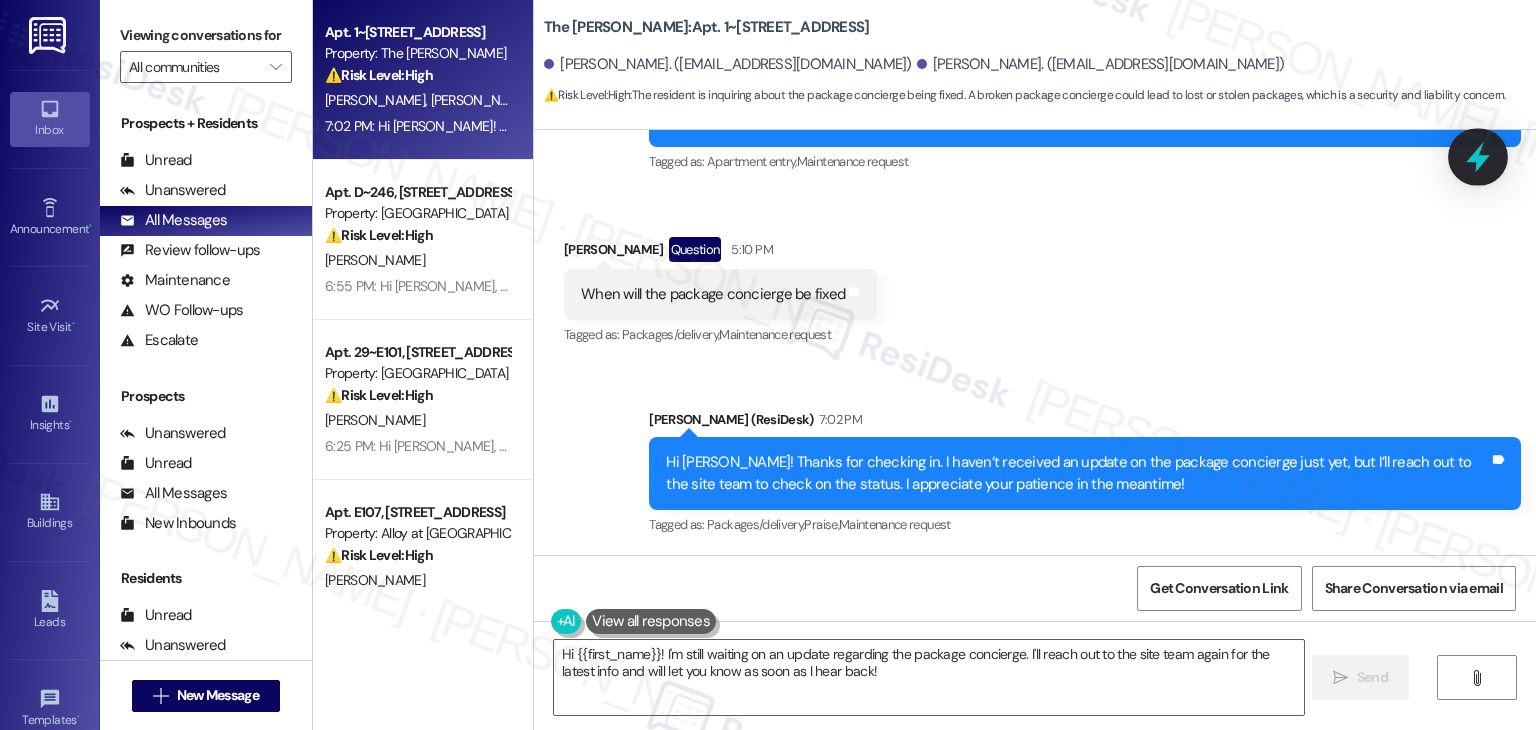 click 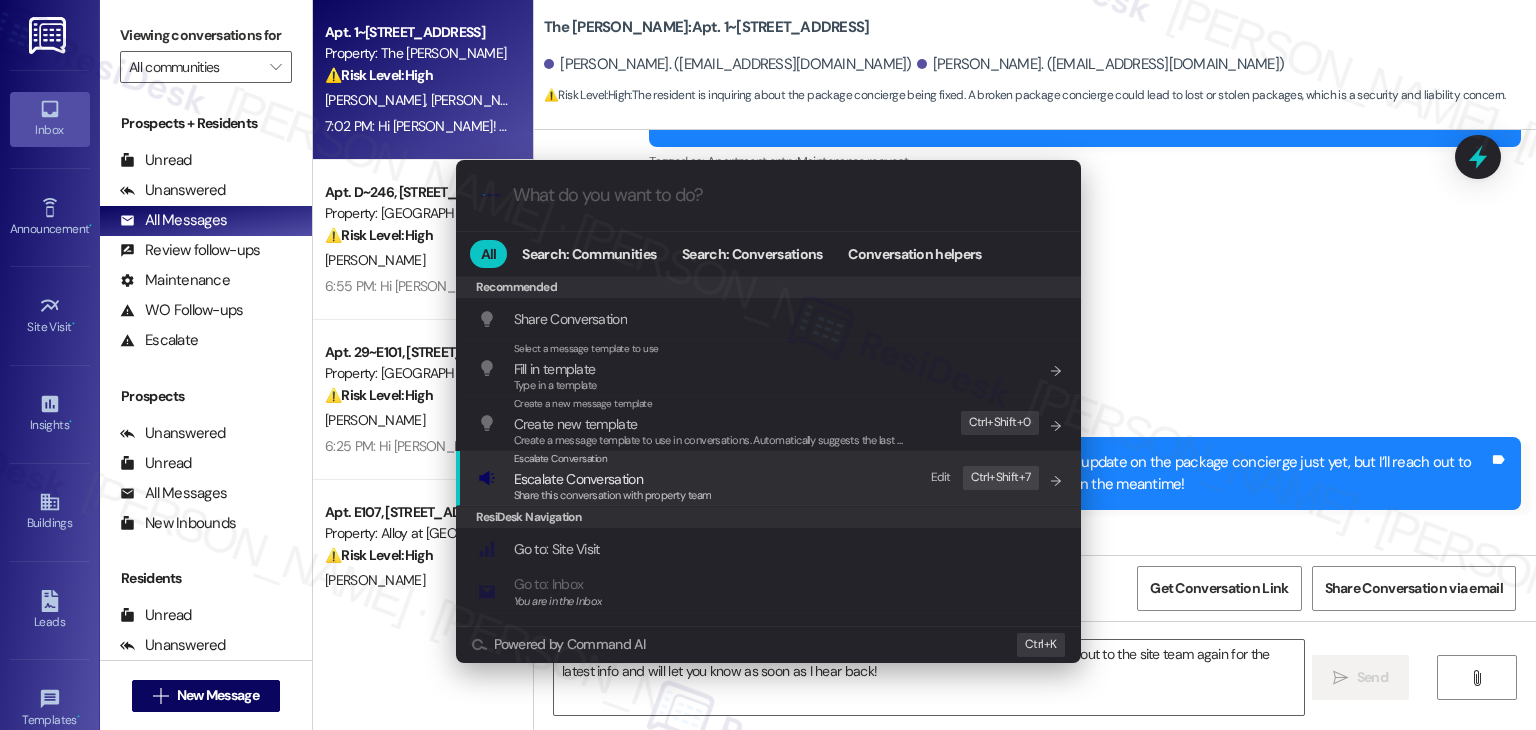 click on "Share this conversation with property team" at bounding box center (613, 496) 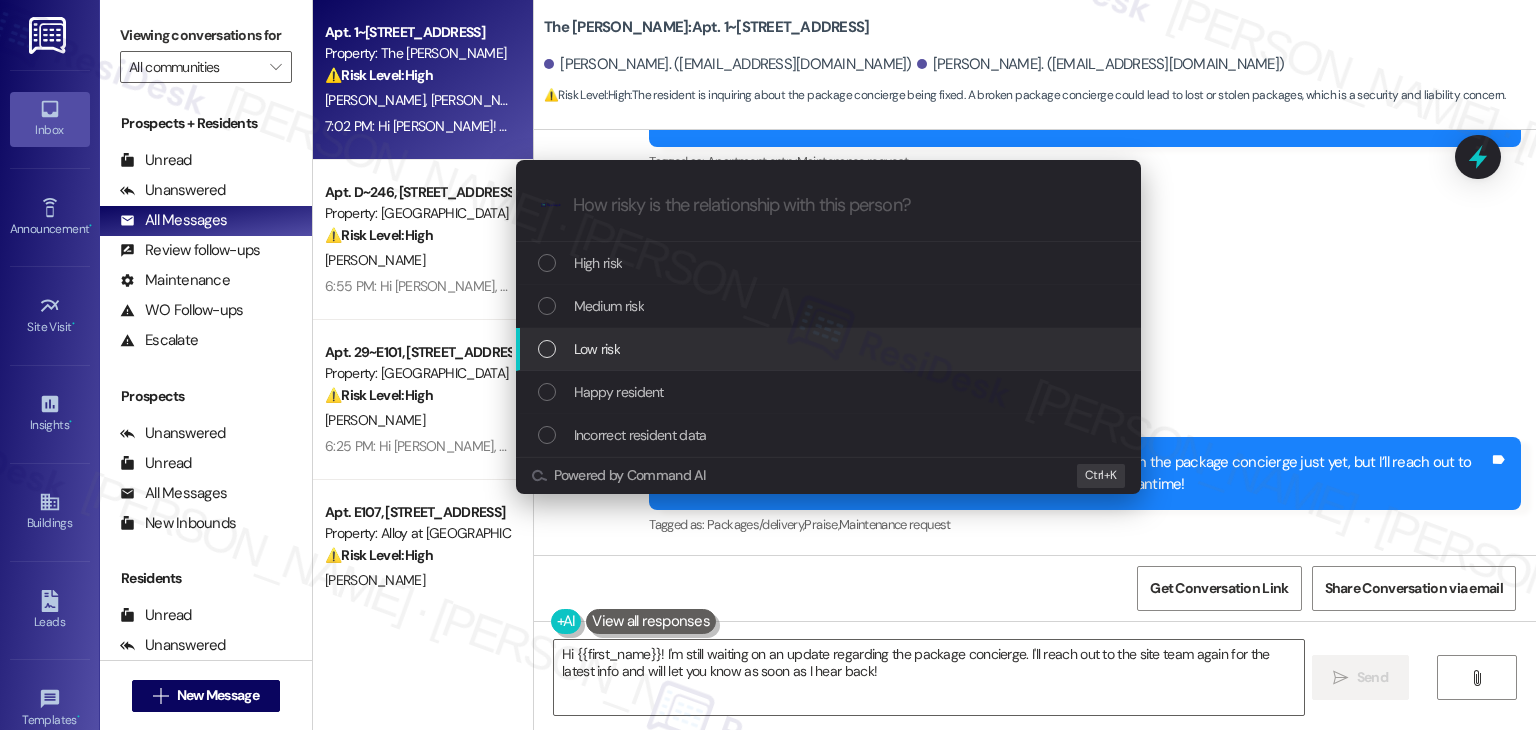 click at bounding box center (547, 349) 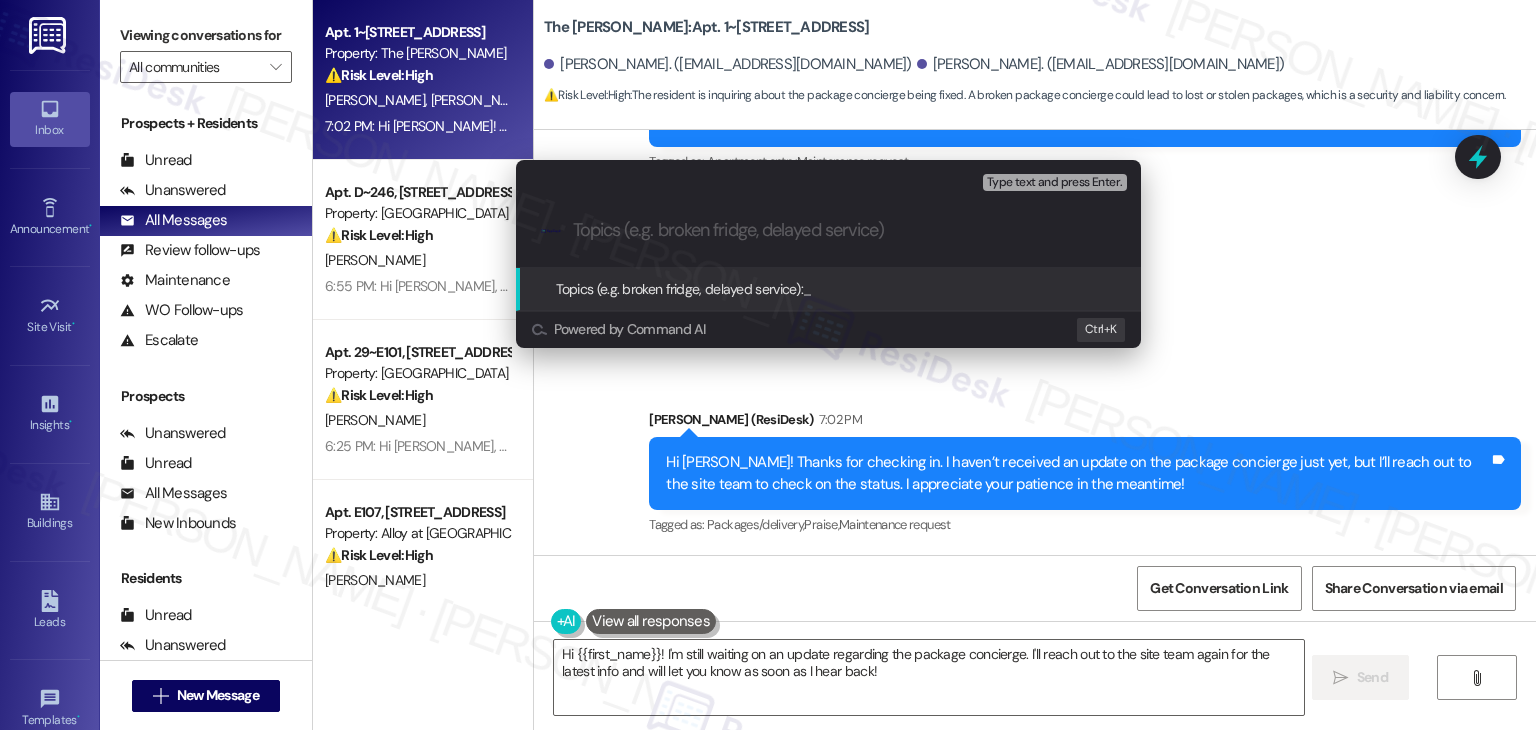 paste on "create a subject line for this issue/concern" 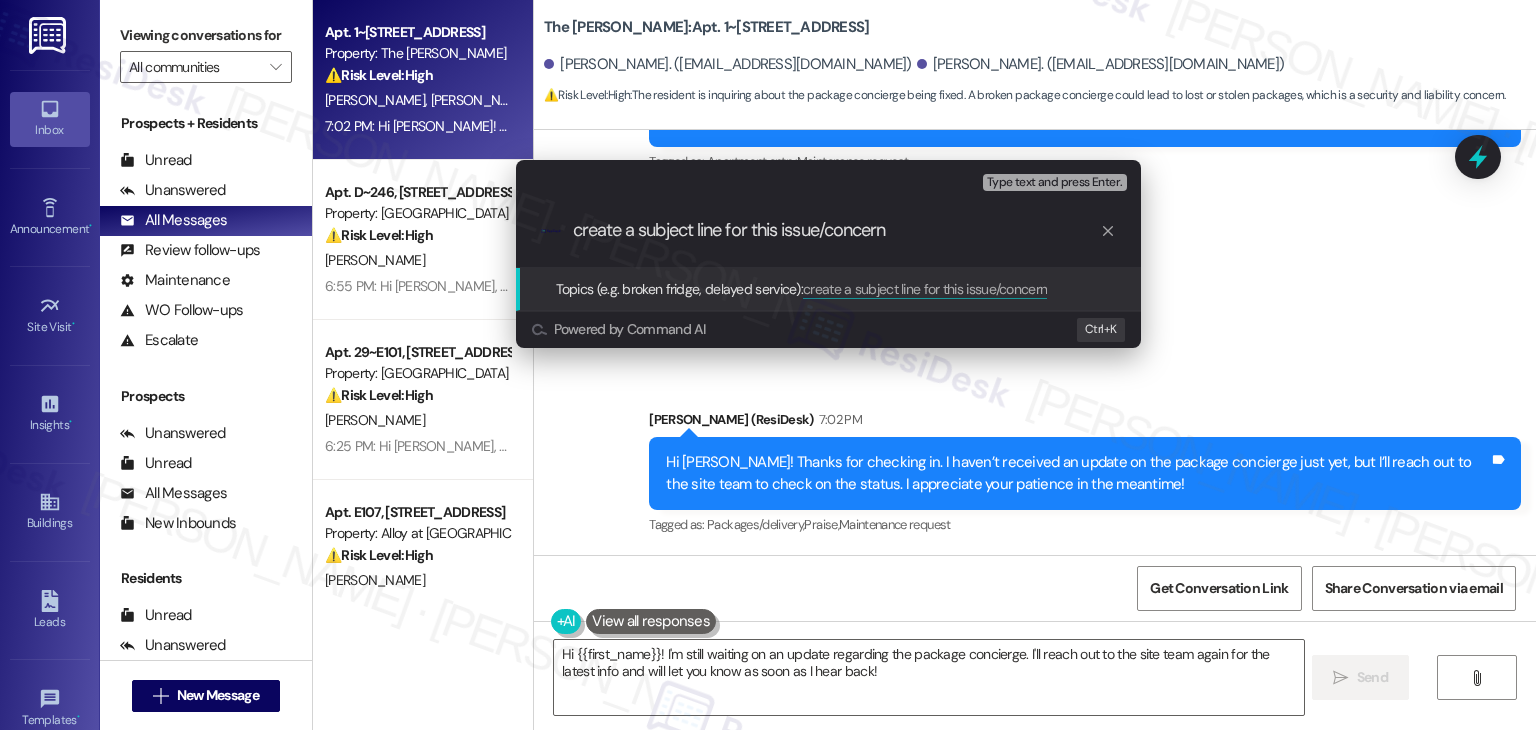 type on "create a subject line for this issue/concern" 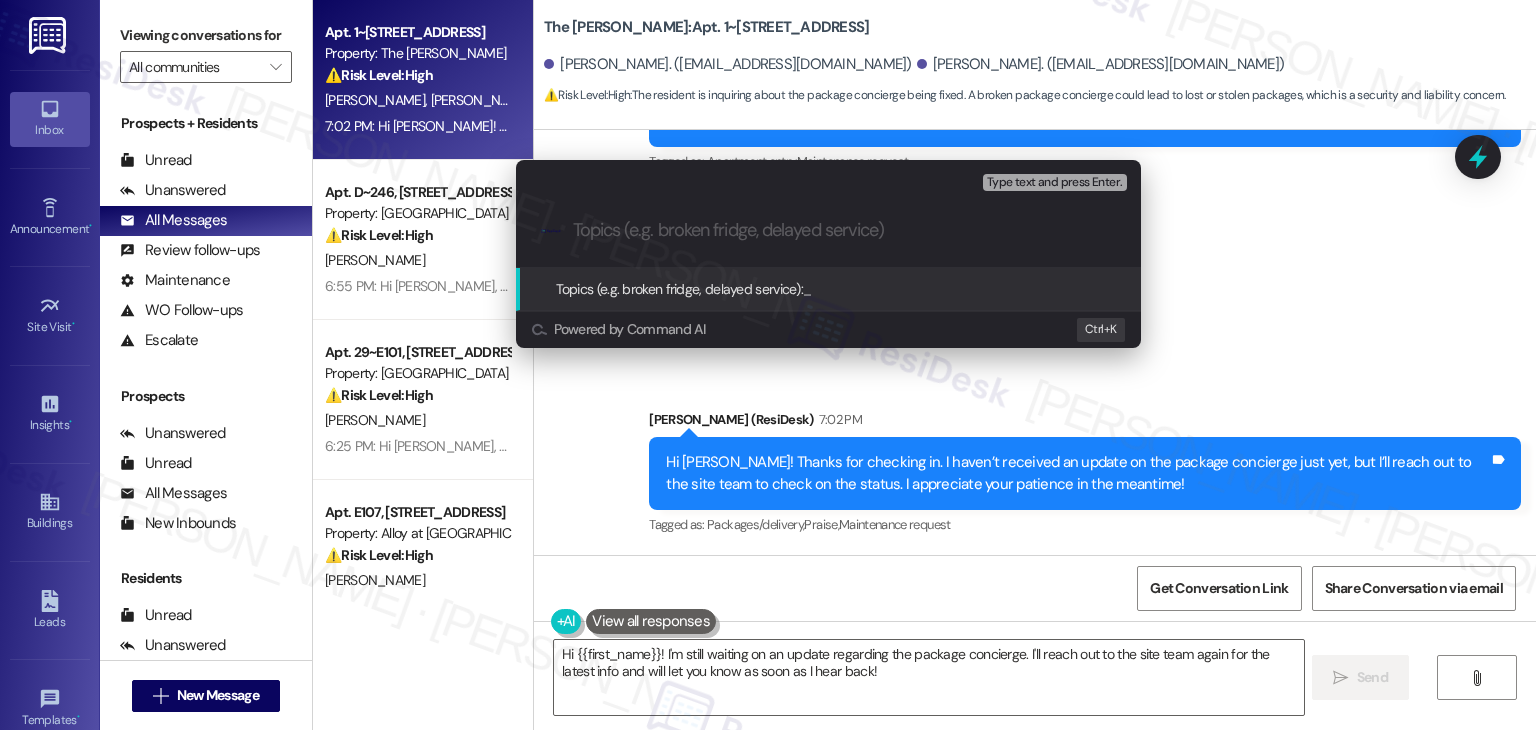 click on "Escalate Conversation Low risk Topics (e.g. broken fridge, delayed service) Any messages to highlight in the email? Type text and press Enter. .cls-1{fill:#0a055f;}.cls-2{fill:#0cc4c4;} resideskLogoBlueOrange Topics (e.g. broken fridge, delayed service):  _ Powered by Command AI Ctrl+ K" at bounding box center (768, 365) 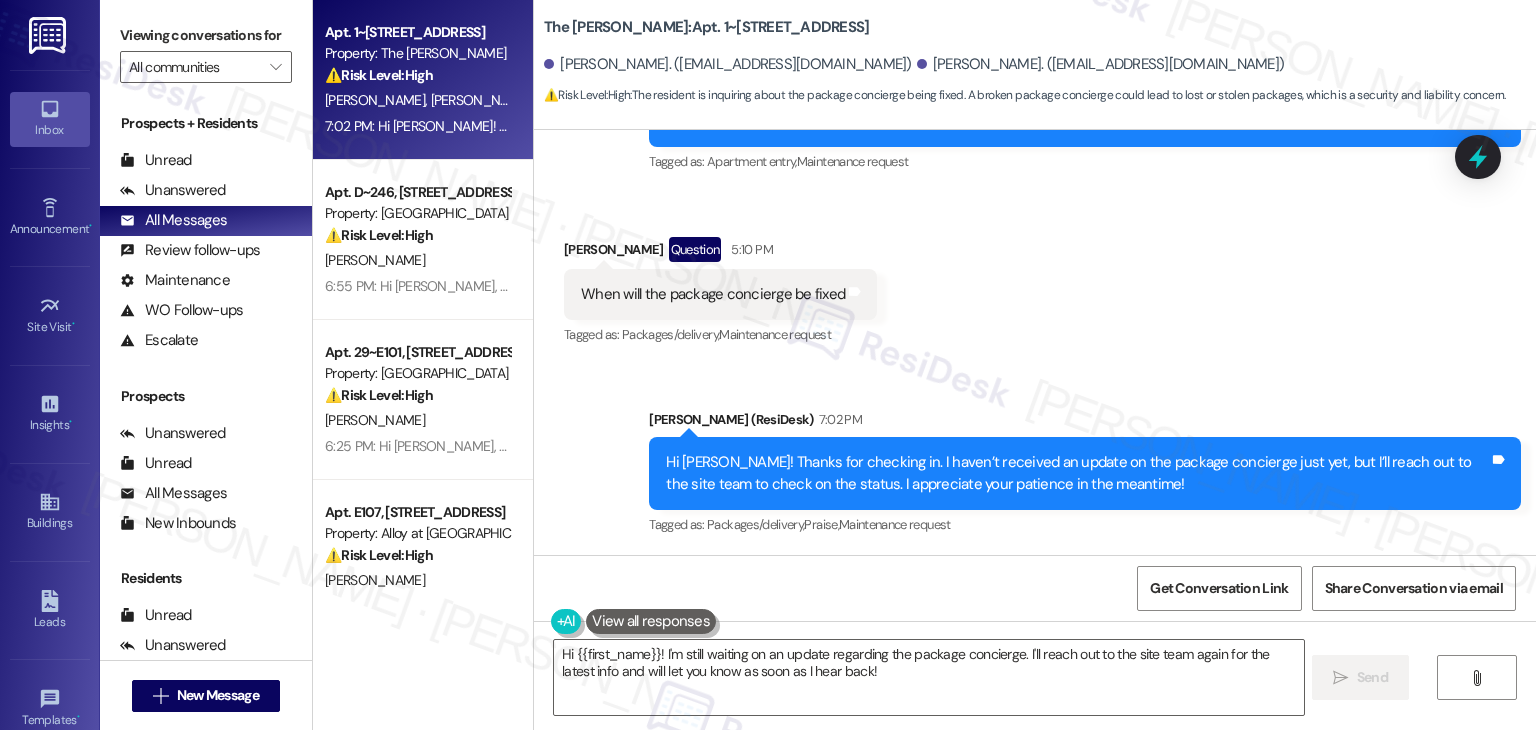 click on "Received via SMS [PERSON_NAME] Question 5:10 PM When will the package concierge be fixed Tags and notes Tagged as:   Packages/delivery ,  Click to highlight conversations about Packages/delivery Maintenance request Click to highlight conversations about Maintenance request" at bounding box center (1035, 278) 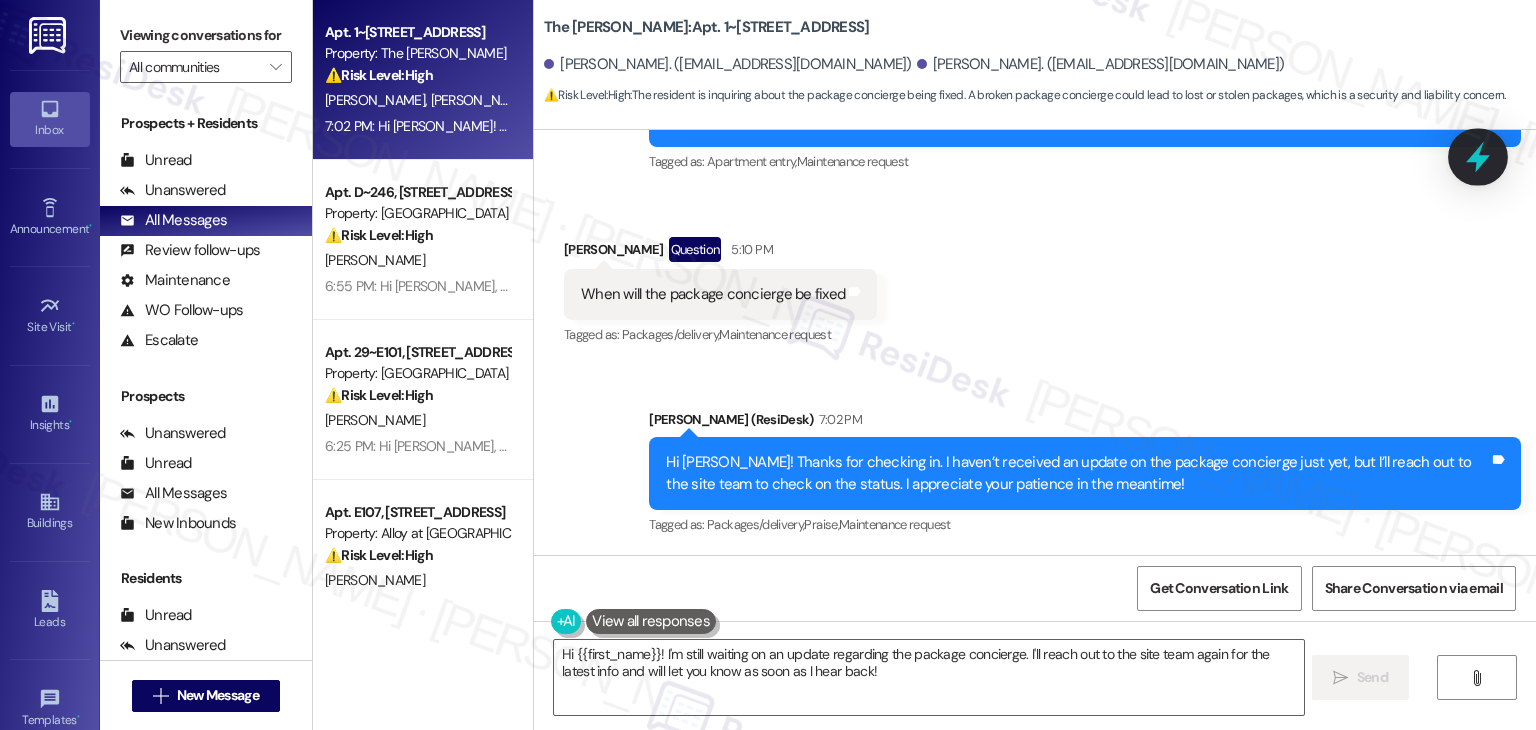 click 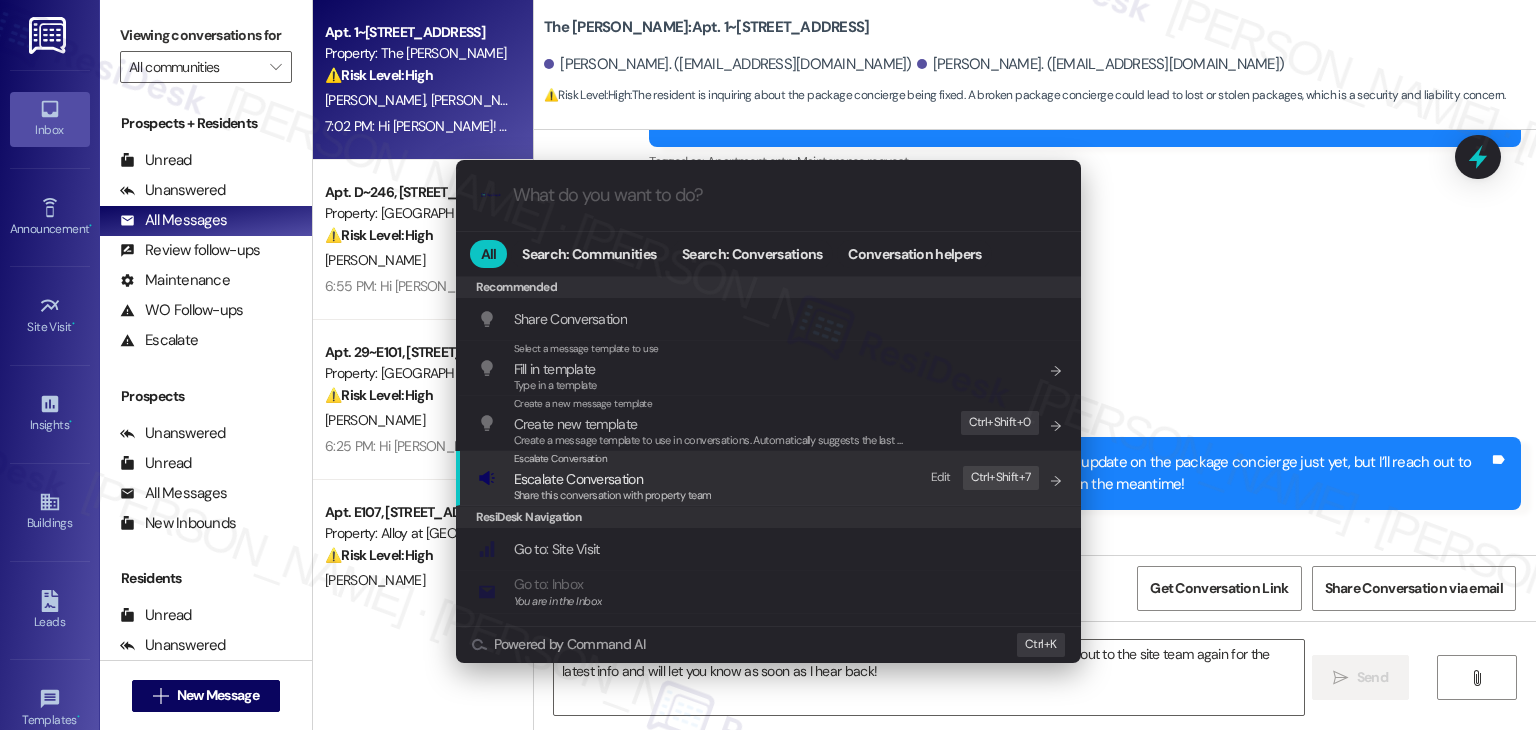 click on "Share this conversation with property team" at bounding box center [613, 495] 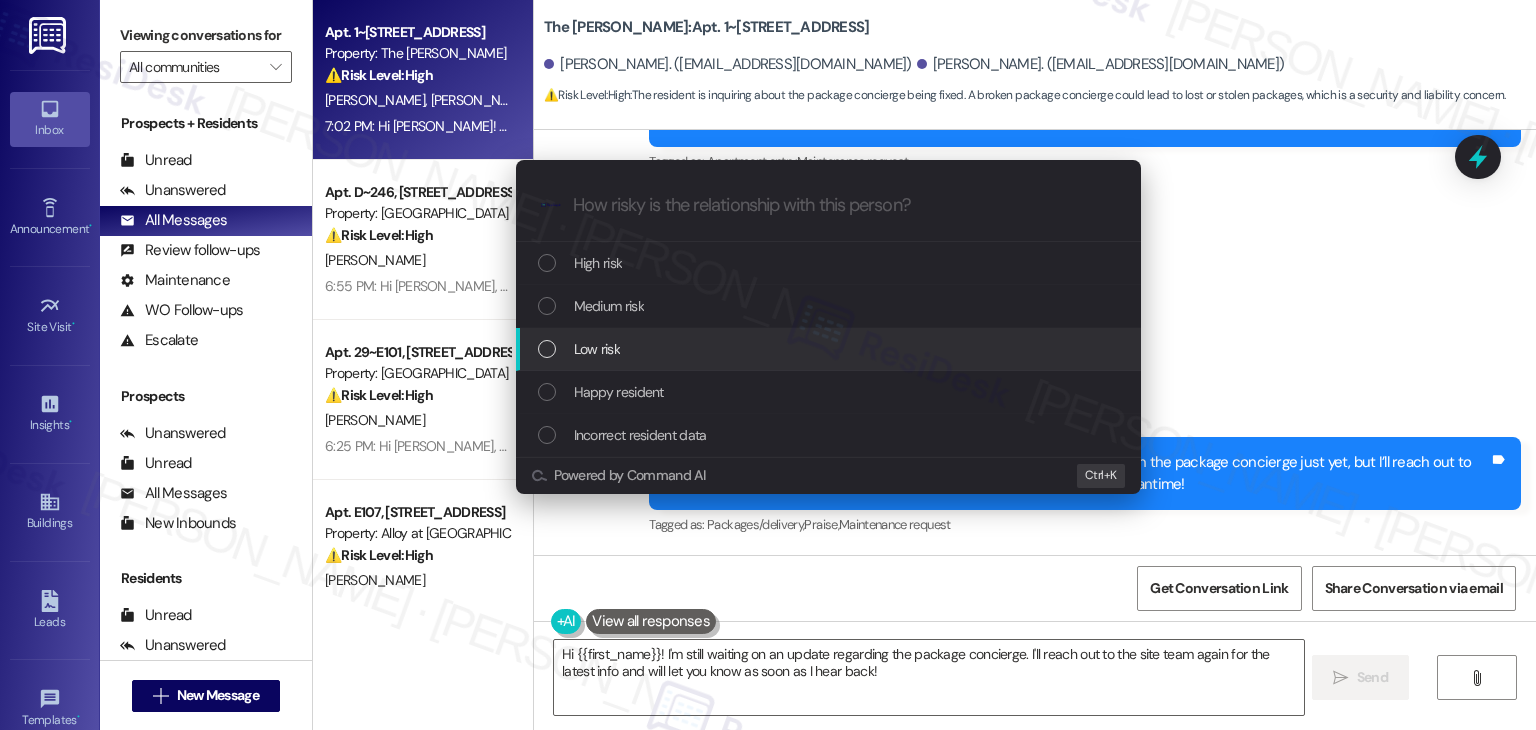 click at bounding box center [547, 349] 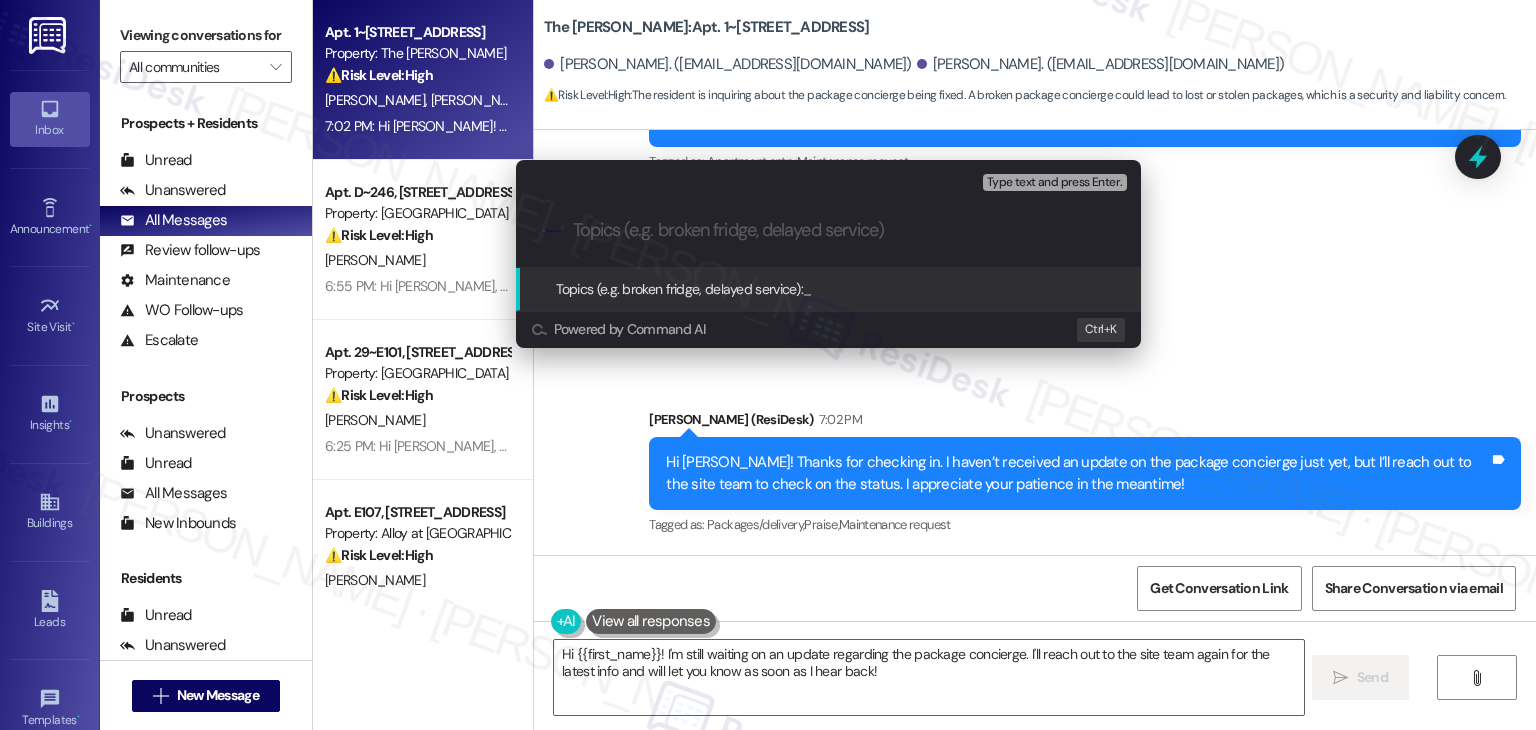 paste on "Package Concierge Repair Status        Ask ChatGPT" 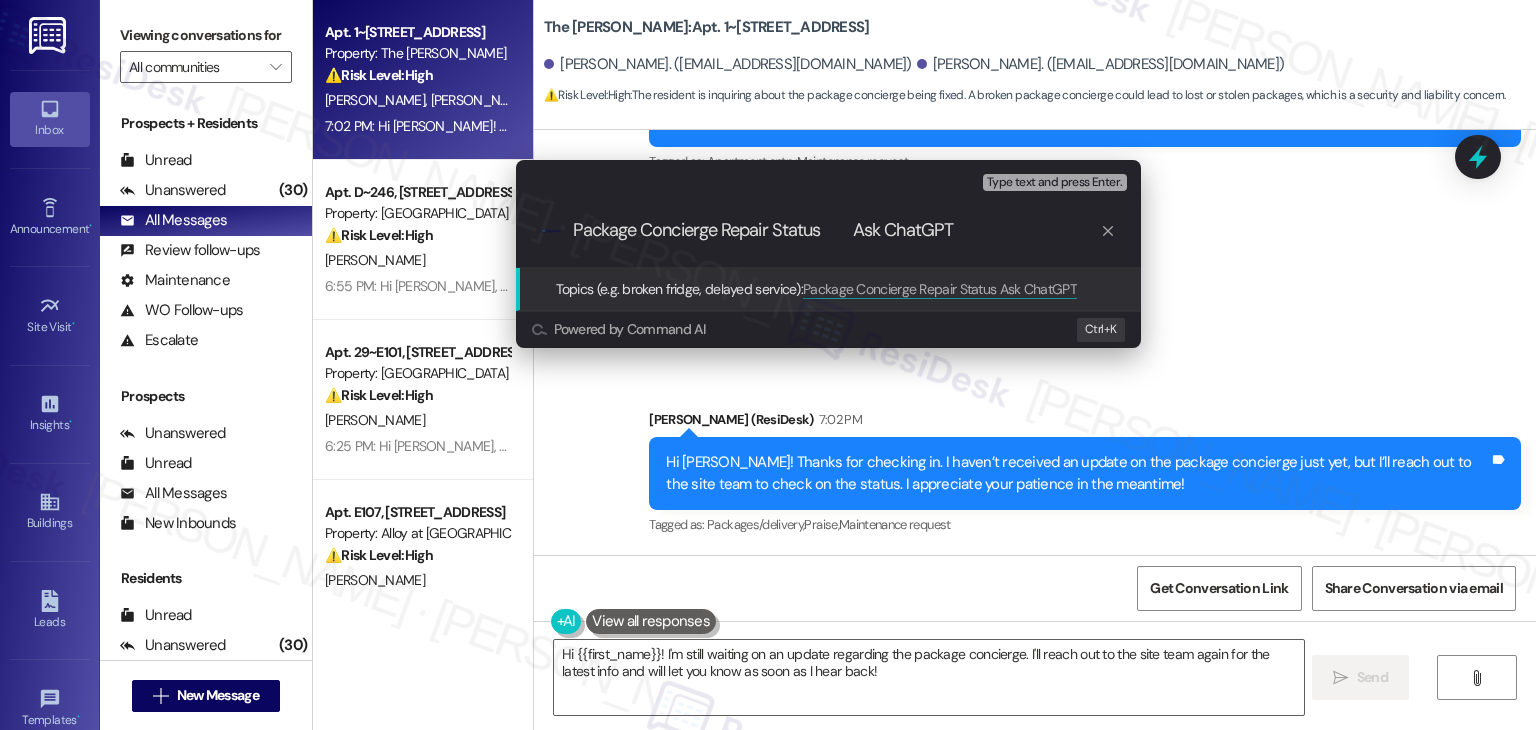 drag, startPoint x: 854, startPoint y: 233, endPoint x: 976, endPoint y: 219, distance: 122.80065 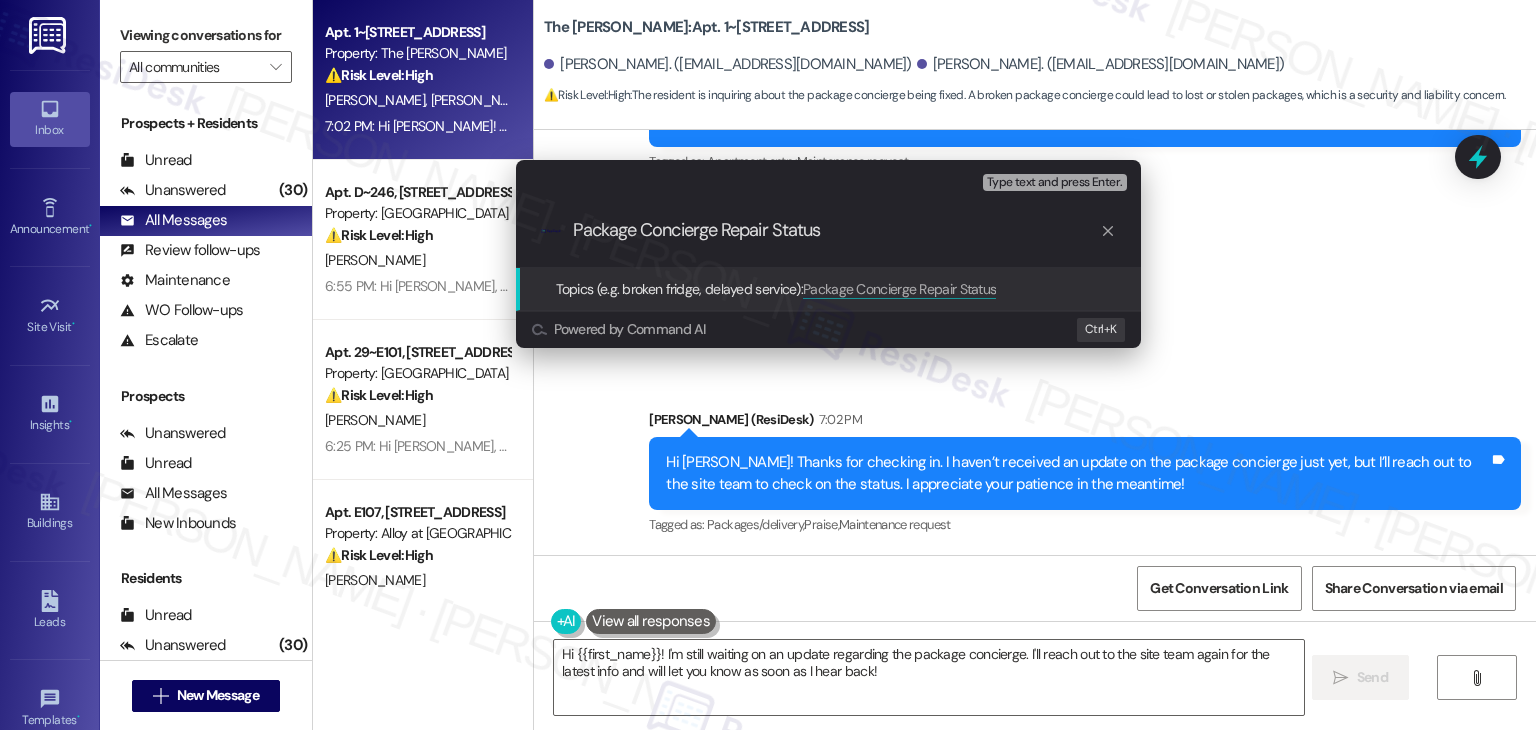 type on "Package Concierge Repair Status" 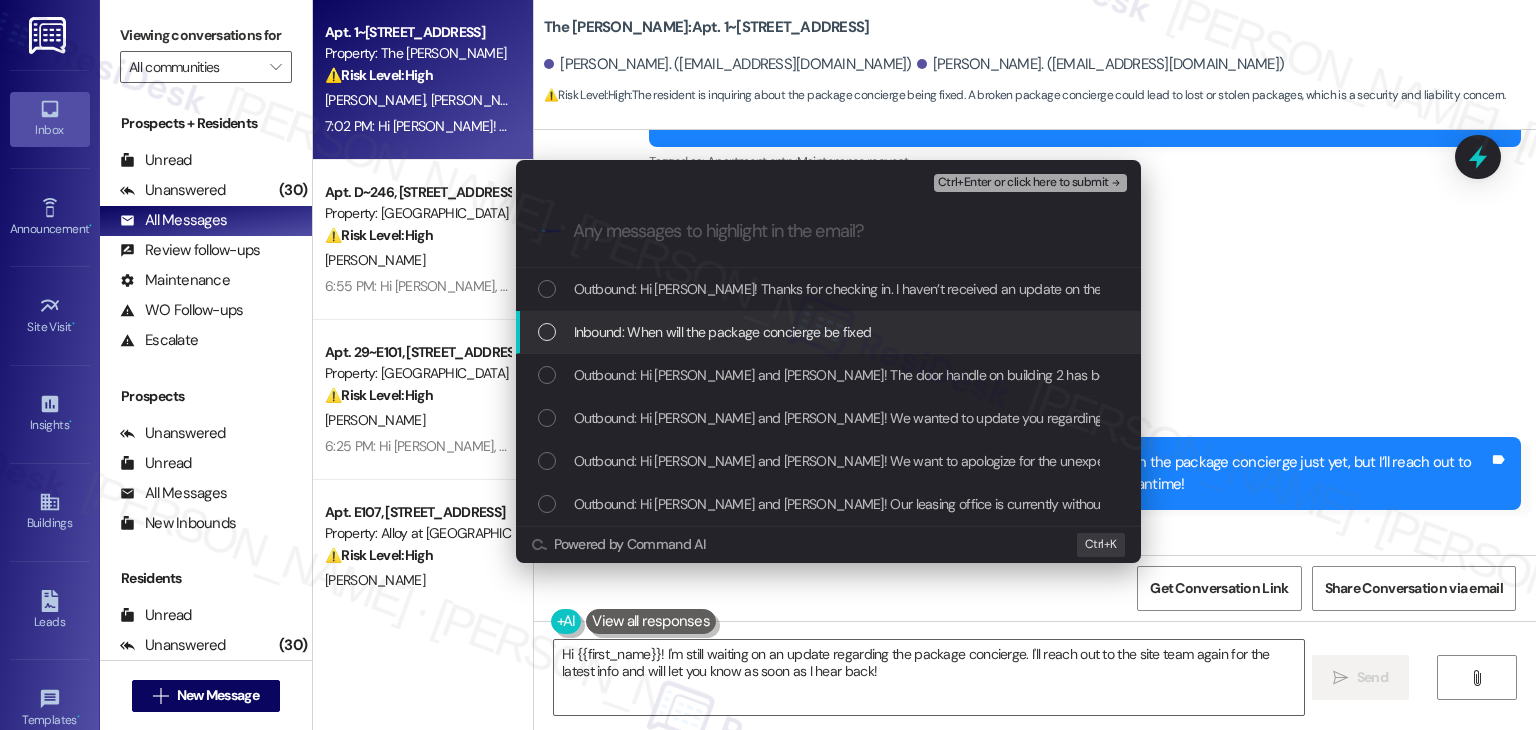 click at bounding box center (547, 332) 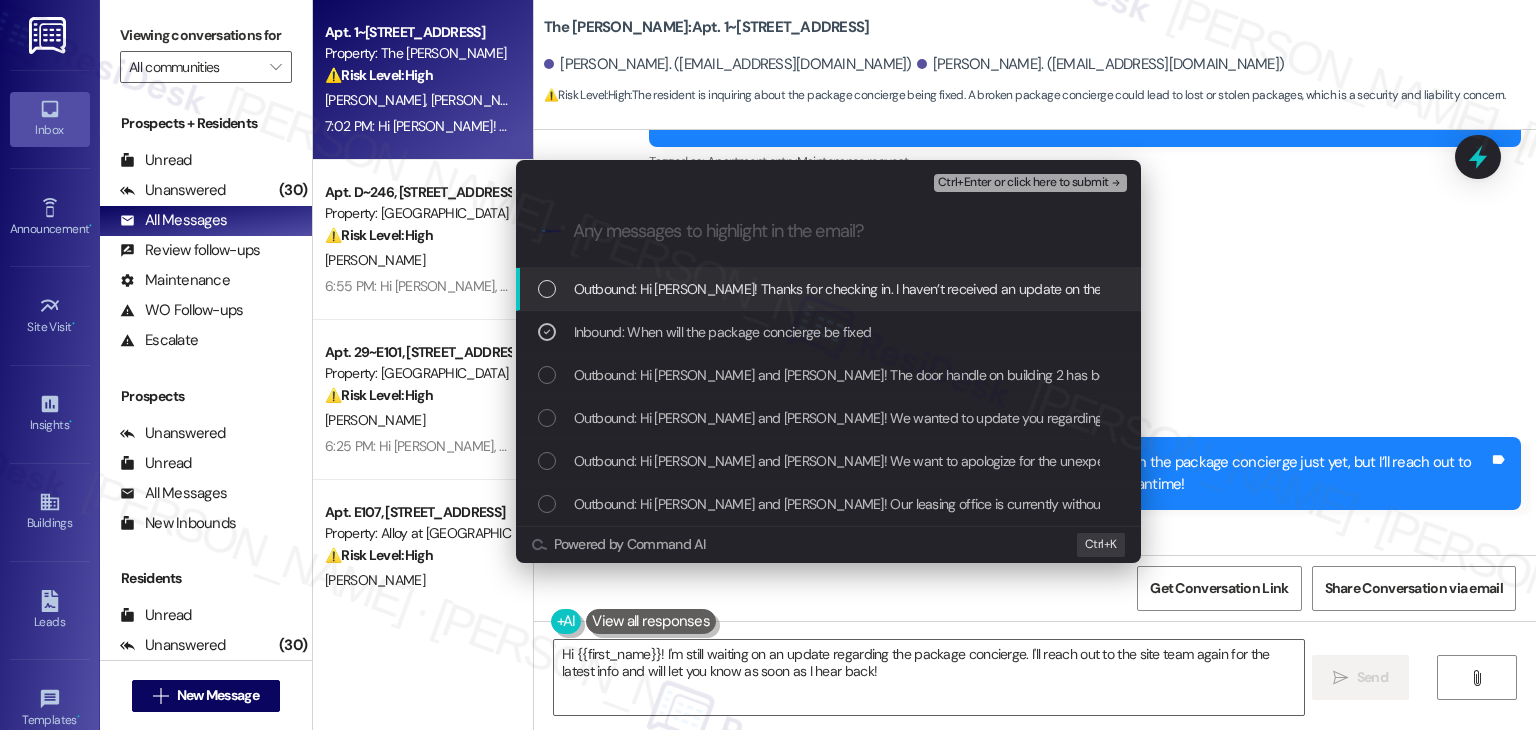 click on "Ctrl+Enter or click here to submit" at bounding box center (1023, 183) 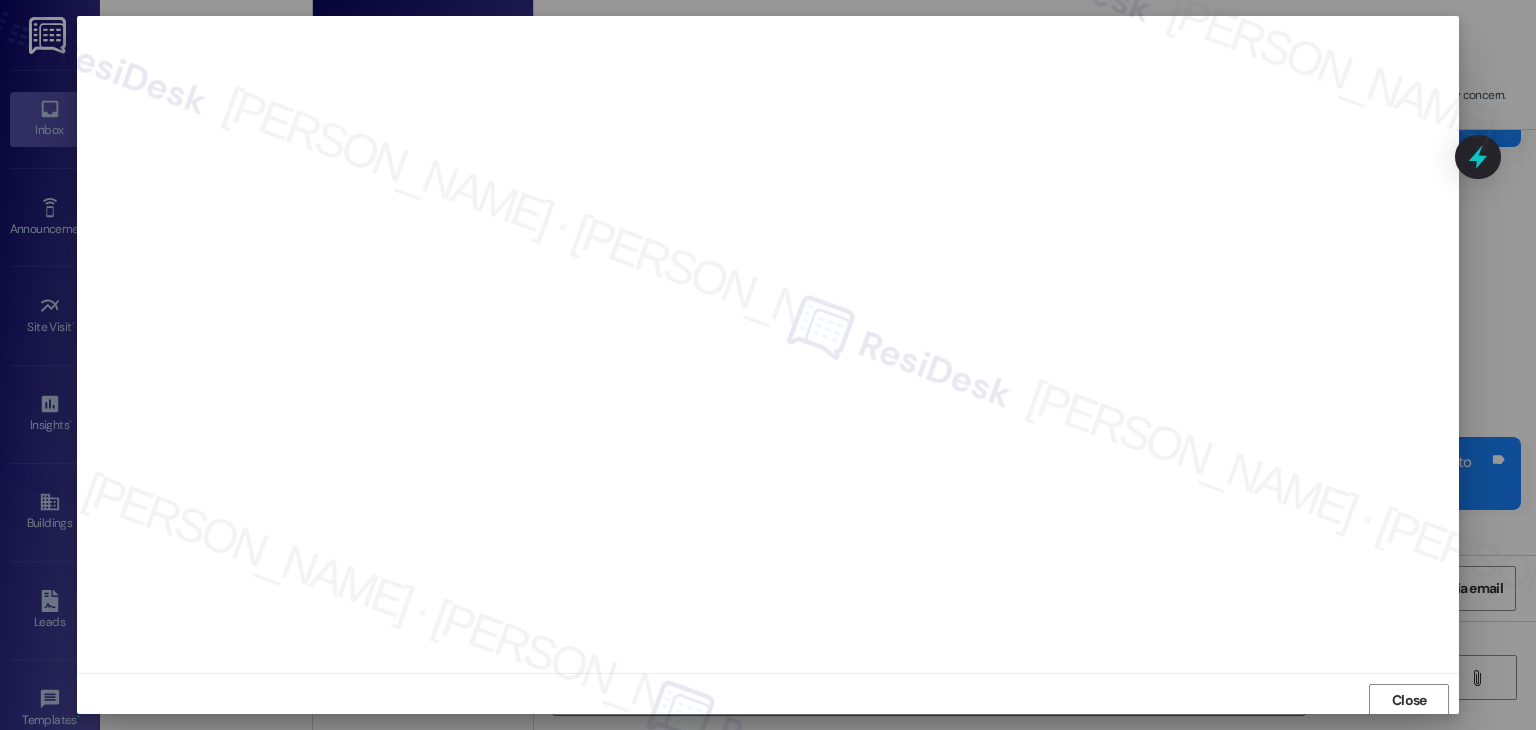 scroll, scrollTop: 1, scrollLeft: 0, axis: vertical 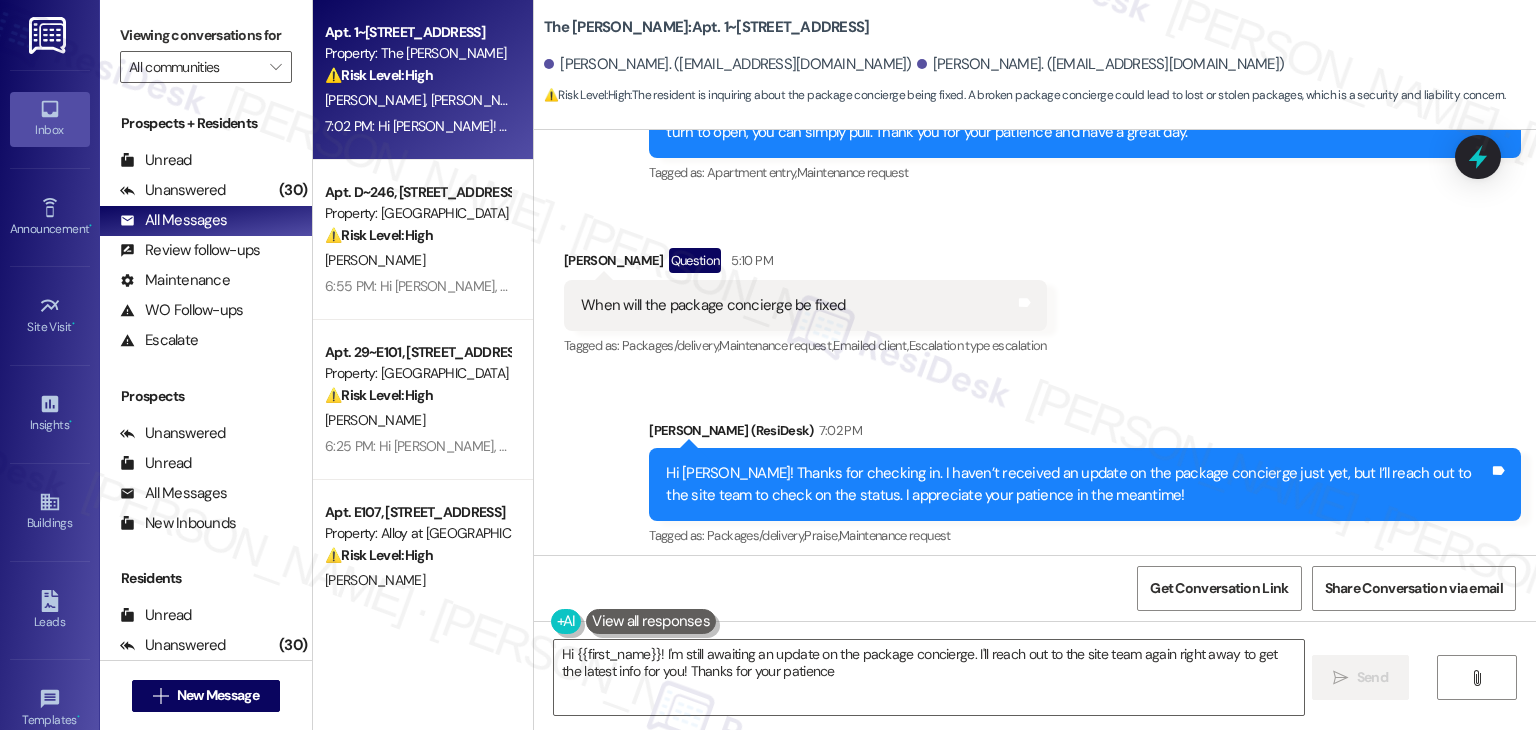type on "Hi {{first_name}}! I'm still awaiting an update on the package concierge. I'll reach out to the site team again right away to get the latest info for you! Thanks for your patience!" 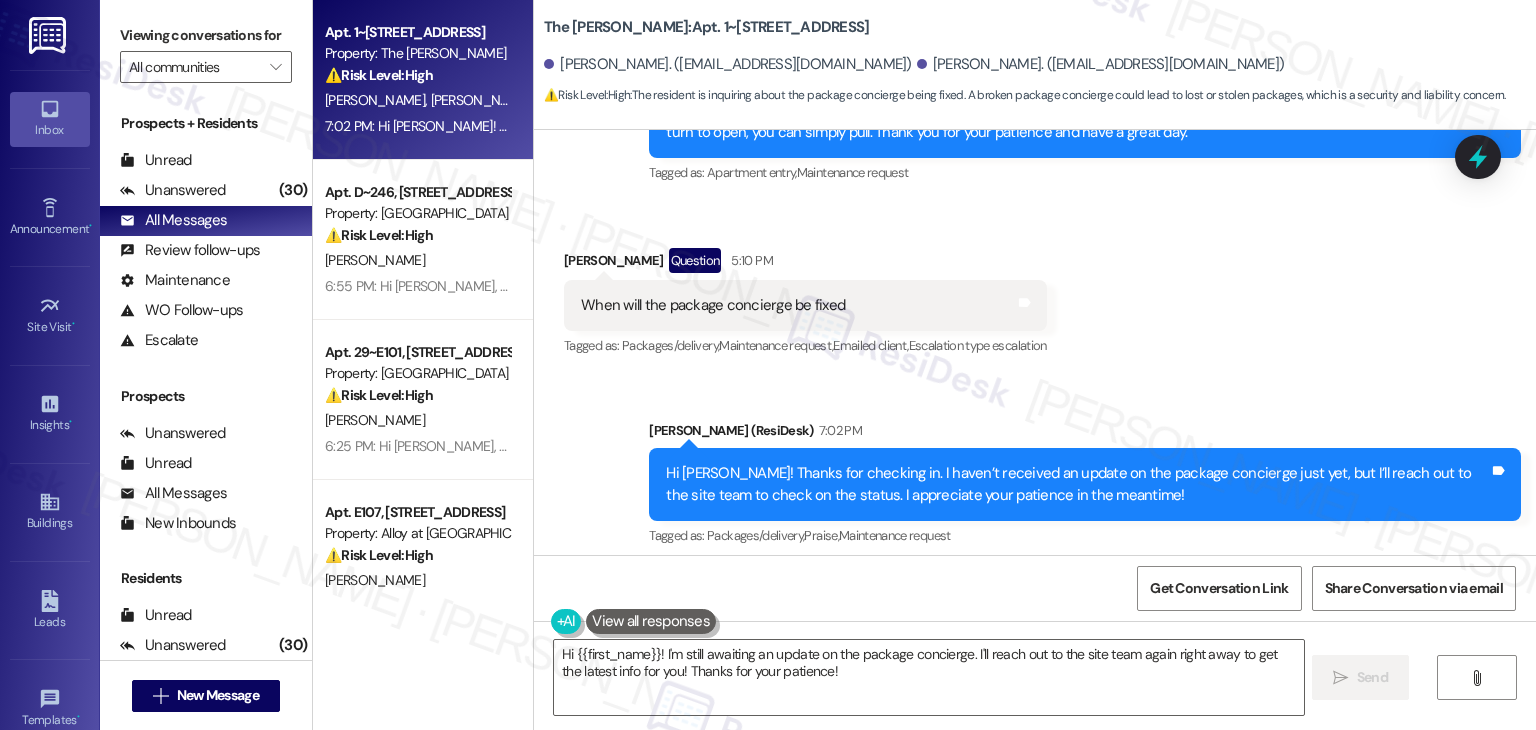 scroll, scrollTop: 1133, scrollLeft: 0, axis: vertical 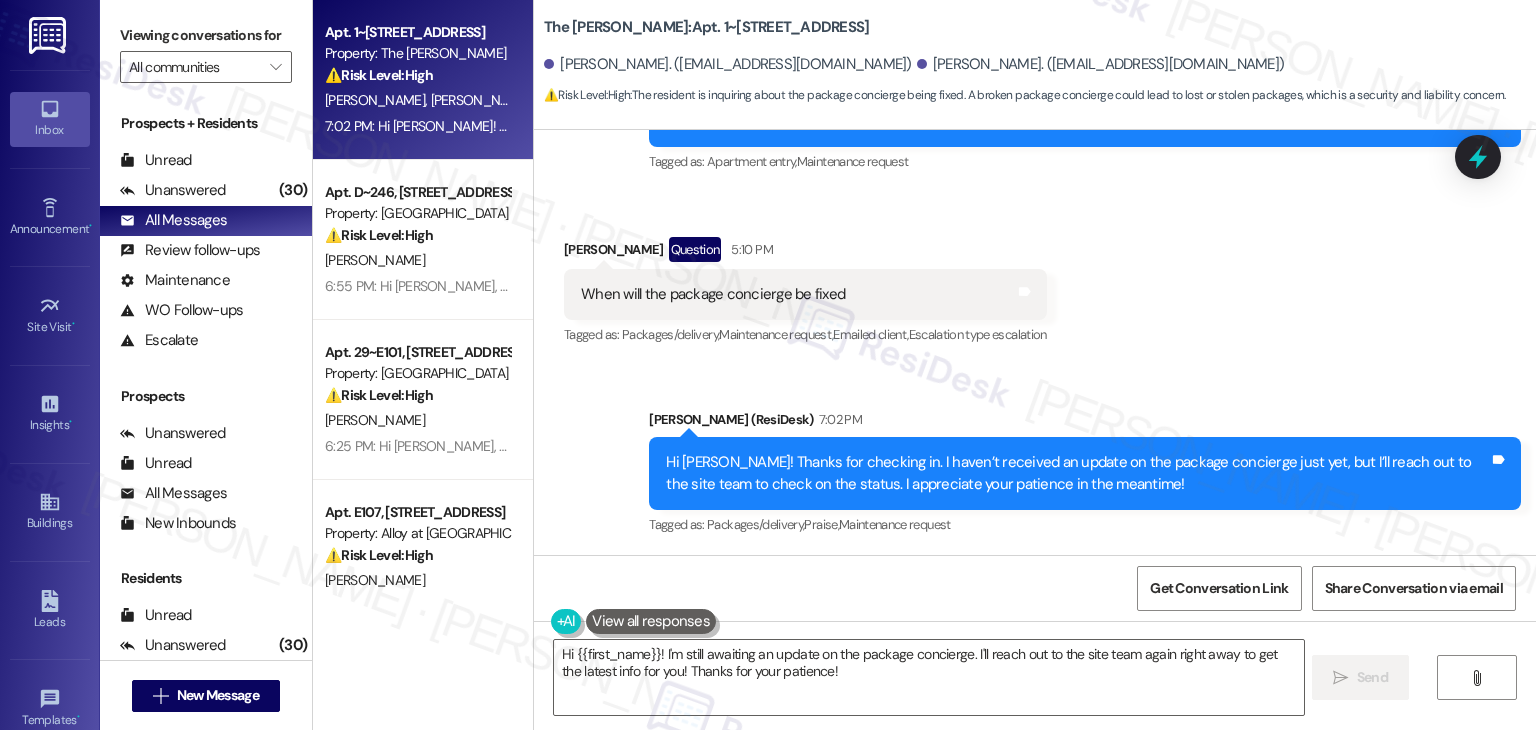 click on "Sent via SMS [PERSON_NAME]  (ResiDesk) 7:02 PM Hi [PERSON_NAME]! Thanks for checking in. I haven’t received an update on the package concierge just yet, but I’ll reach out to the site team to check on the status. I appreciate your patience in the meantime! Tags and notes Tagged as:   Packages/delivery ,  Click to highlight conversations about Packages/delivery Praise ,  Click to highlight conversations about Praise Maintenance request Click to highlight conversations about Maintenance request" at bounding box center [1035, 459] 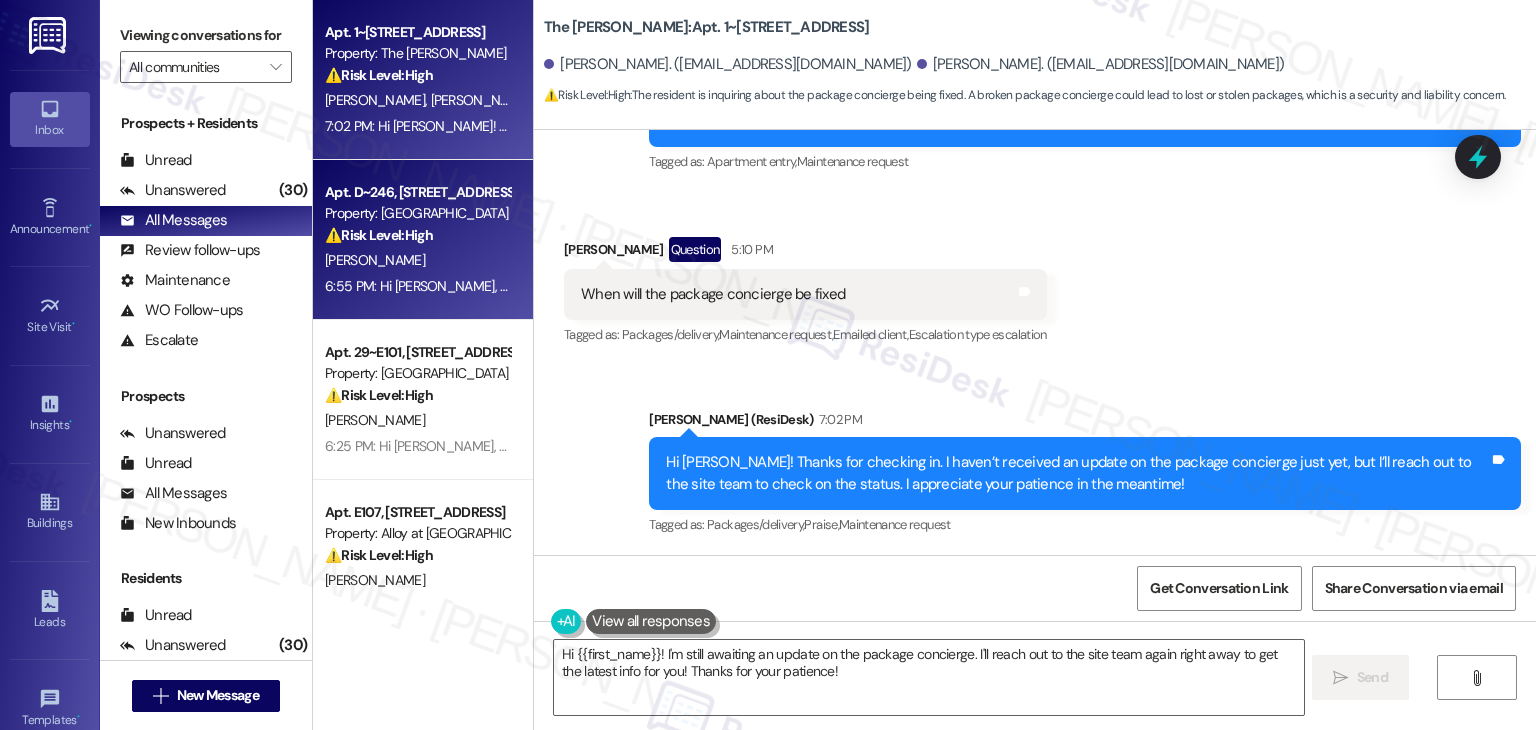 click on "6:55 PM: Hi [PERSON_NAME], thanks for reaching out. I understand how frustrating this must be. I don’t have access to your account details or housing paperwork, but I’ll forward your message to the site team so they’re aware of the situation. I recommend following up directly with [PERSON_NAME] or the Leasing Office when she's available, as they'll be able to review everything with you in detail. I appreciate your patience while this gets sorted out. 6:55 PM: Hi [PERSON_NAME], thanks for reaching out. I understand how frustrating this must be. I don’t have access to your account details or housing paperwork, but I’ll forward your message to the site team so they’re aware of the situation. I recommend following up directly with [PERSON_NAME] or the Leasing Office when she's available, as they'll be able to review everything with you in detail. I appreciate your patience while this gets sorted out." at bounding box center (417, 286) 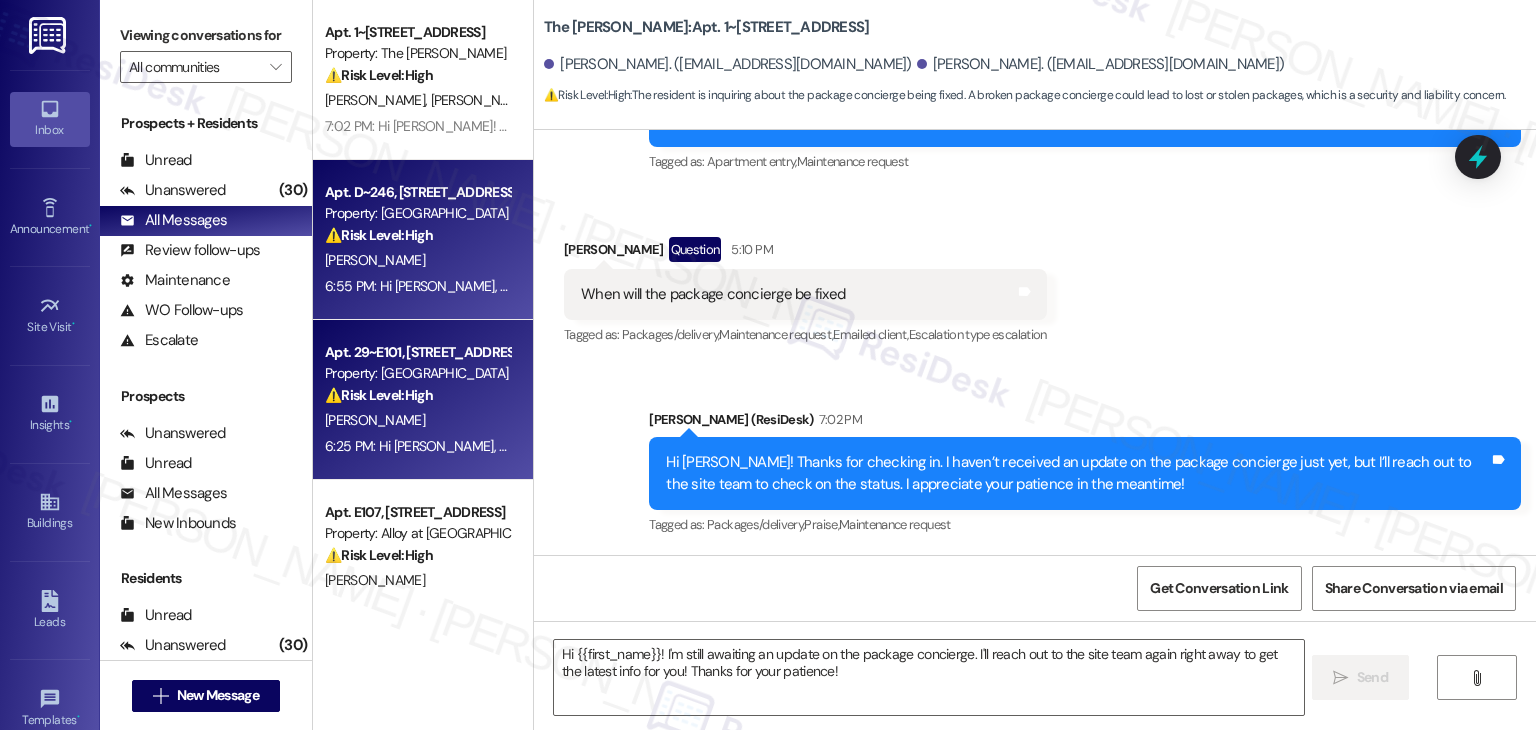type on "Fetching suggested responses. Please feel free to read through the conversation in the meantime." 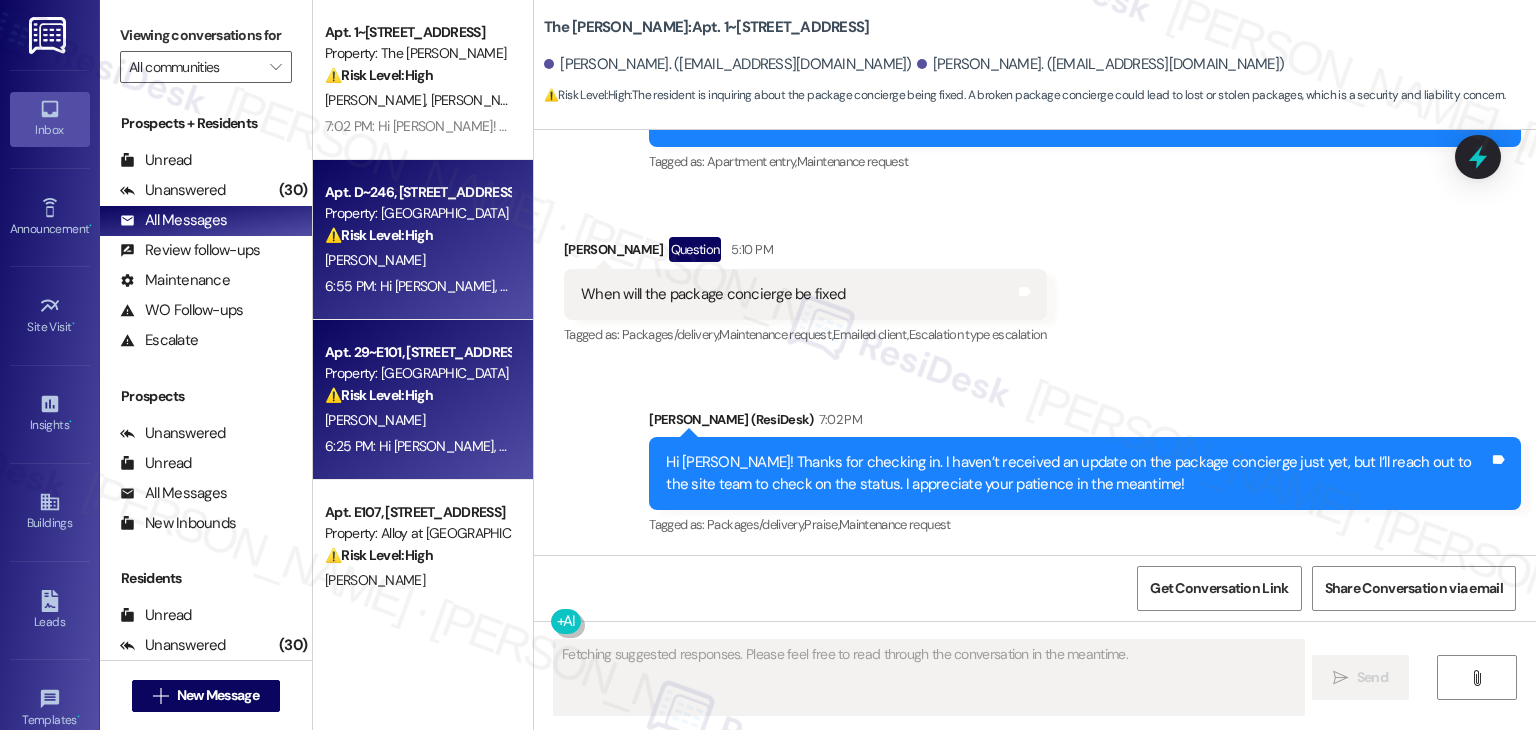 click on "[PERSON_NAME]" at bounding box center (417, 420) 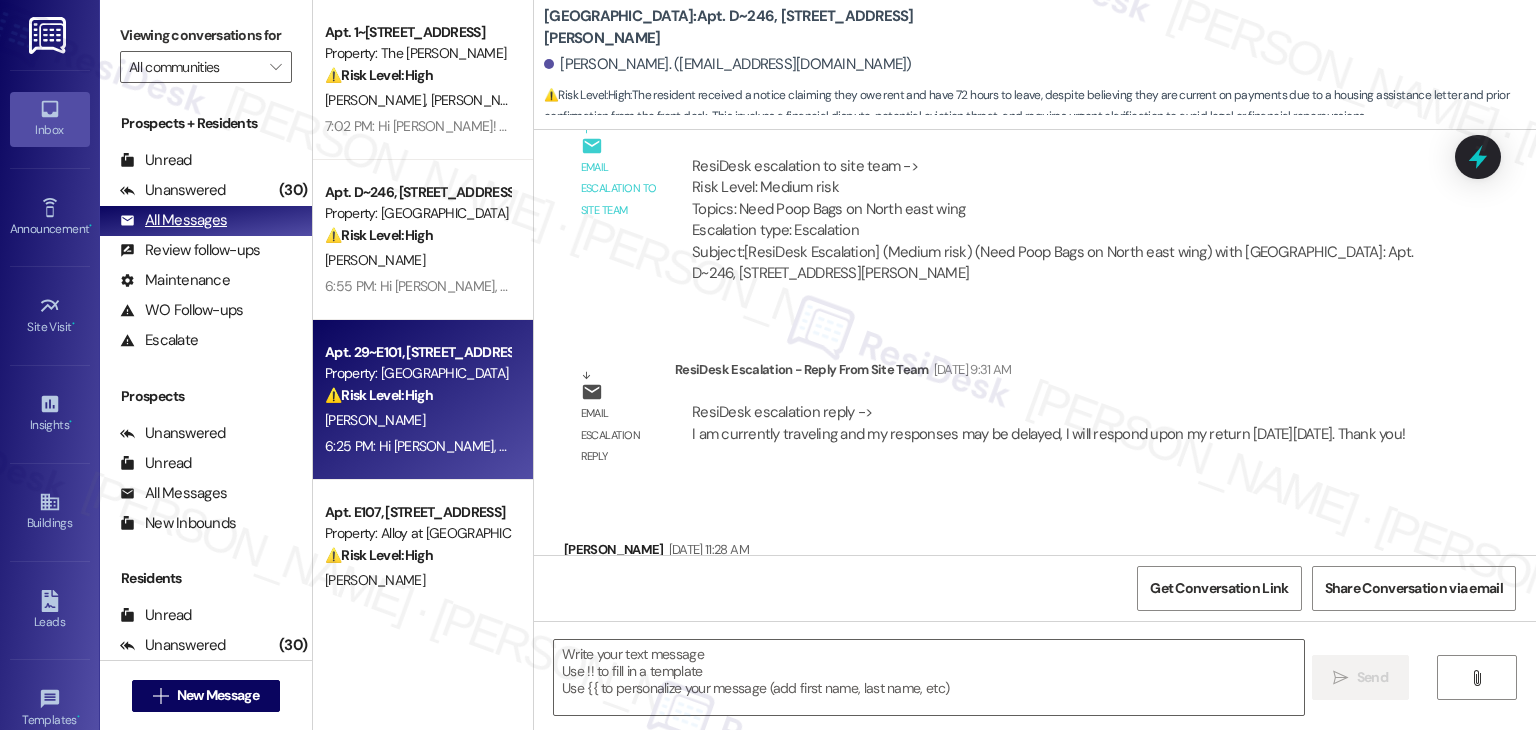 type on "Fetching suggested responses. Please feel free to read through the conversation in the meantime." 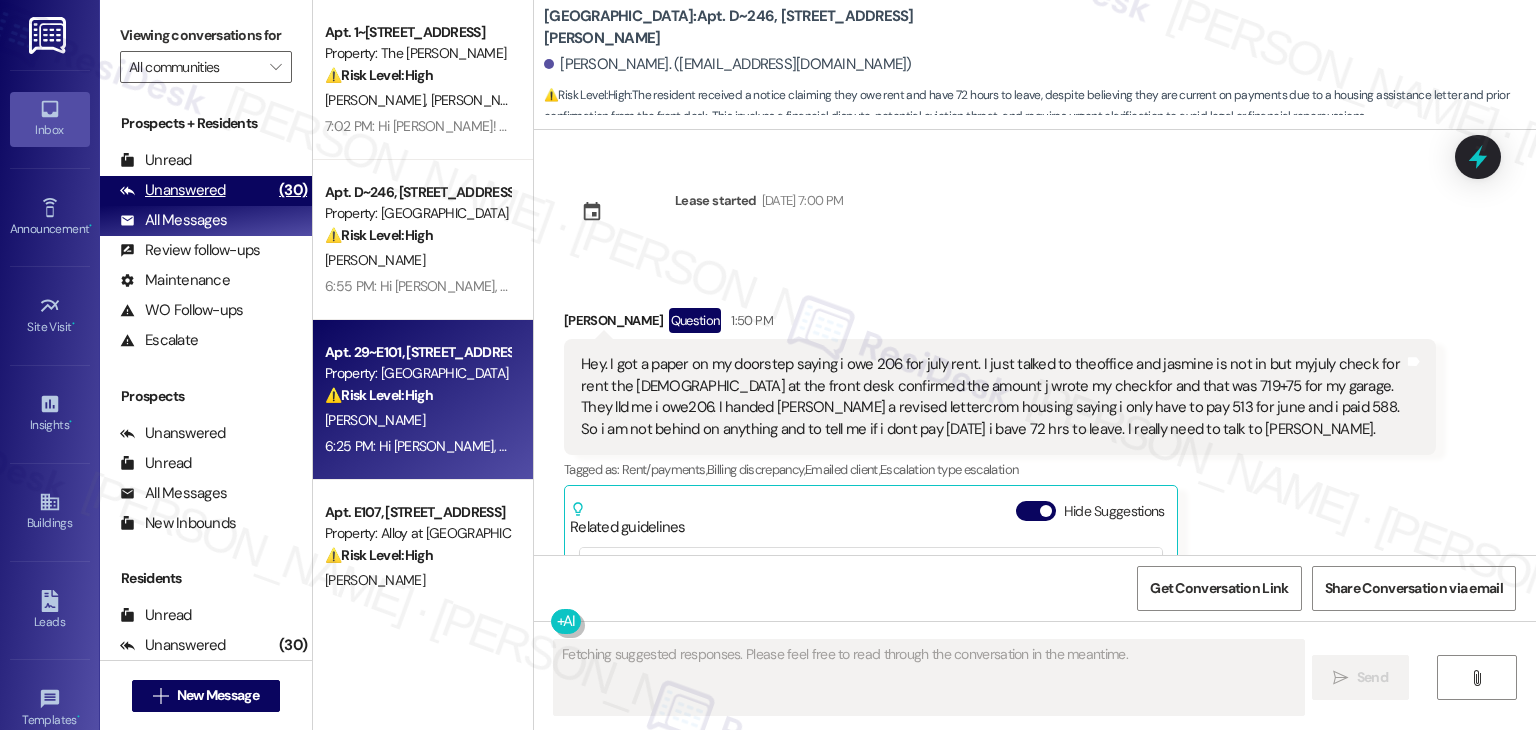 scroll, scrollTop: 9308, scrollLeft: 0, axis: vertical 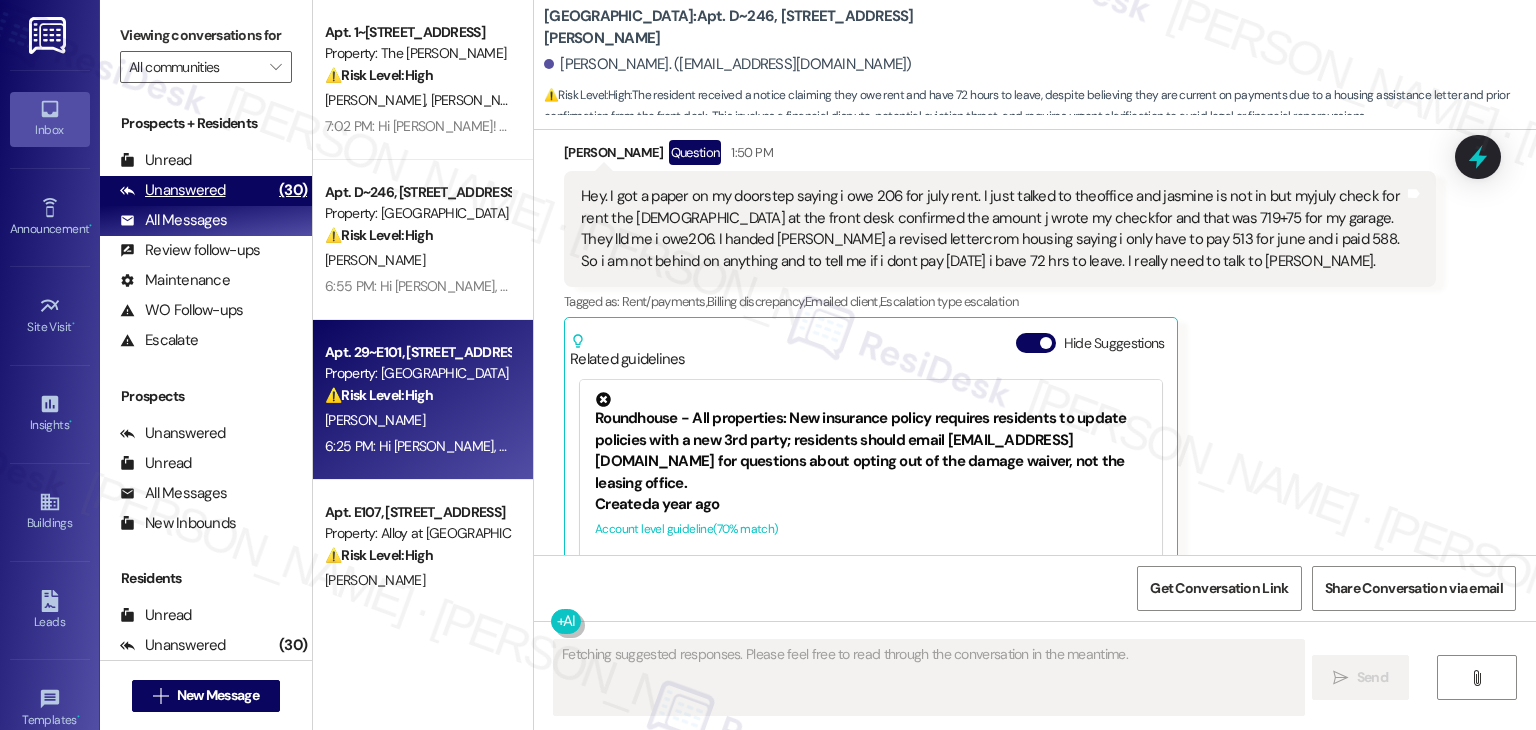 click on "Unanswered (30)" at bounding box center [206, 191] 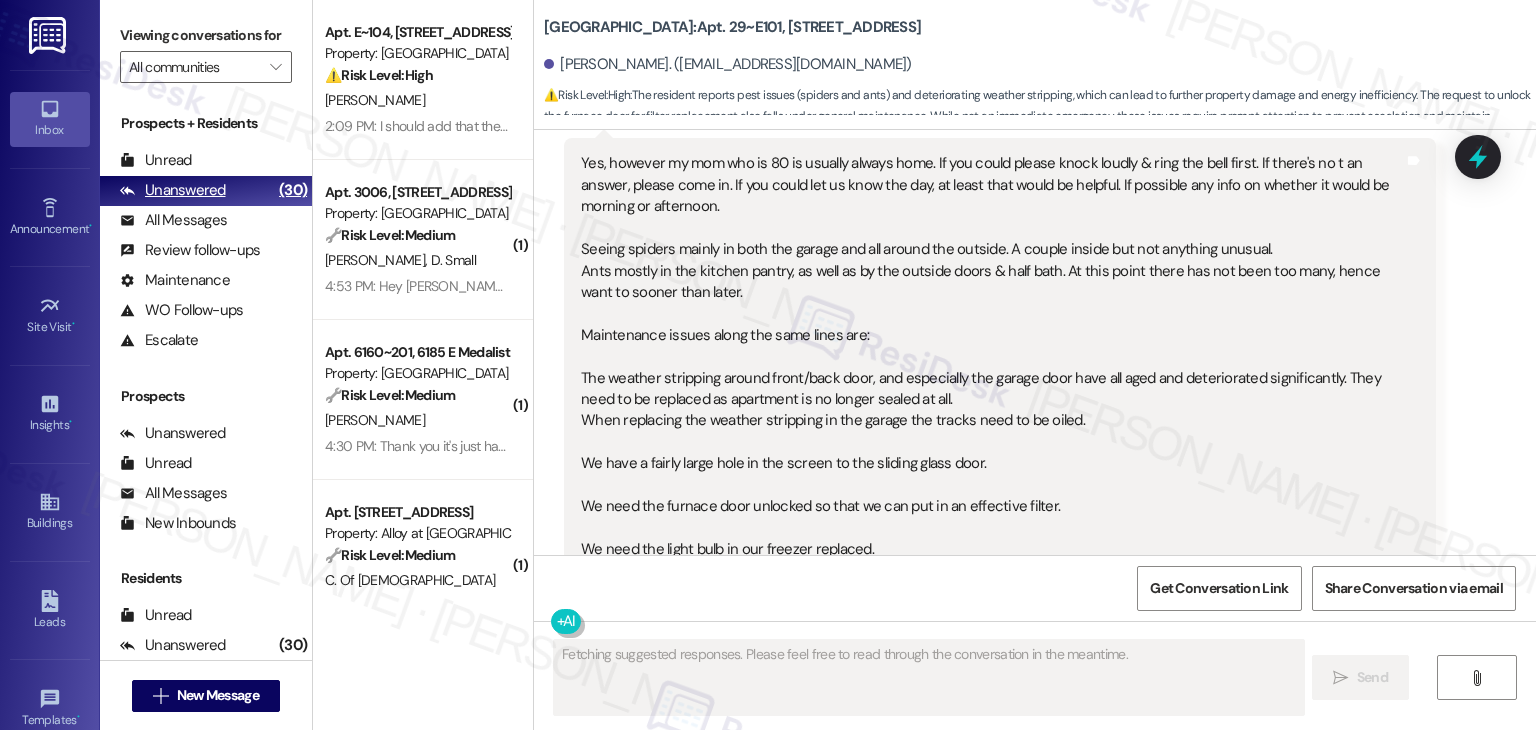 scroll, scrollTop: 2158, scrollLeft: 0, axis: vertical 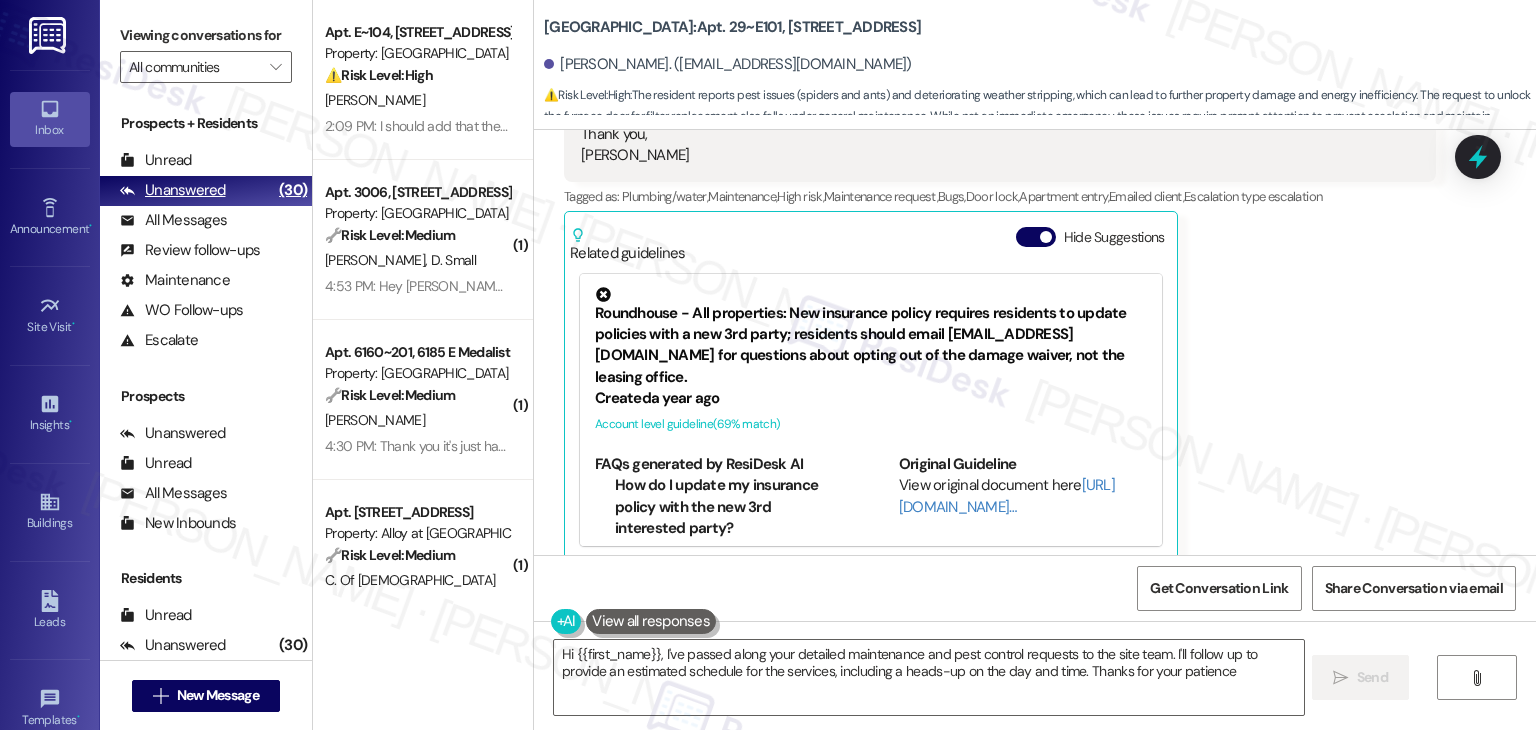 type on "Hi {{first_name}}, I've passed along your detailed maintenance and pest control requests to the site team. I'll follow up to provide an estimated schedule for the services, including a heads-up on the day and time. Thanks for your patience!" 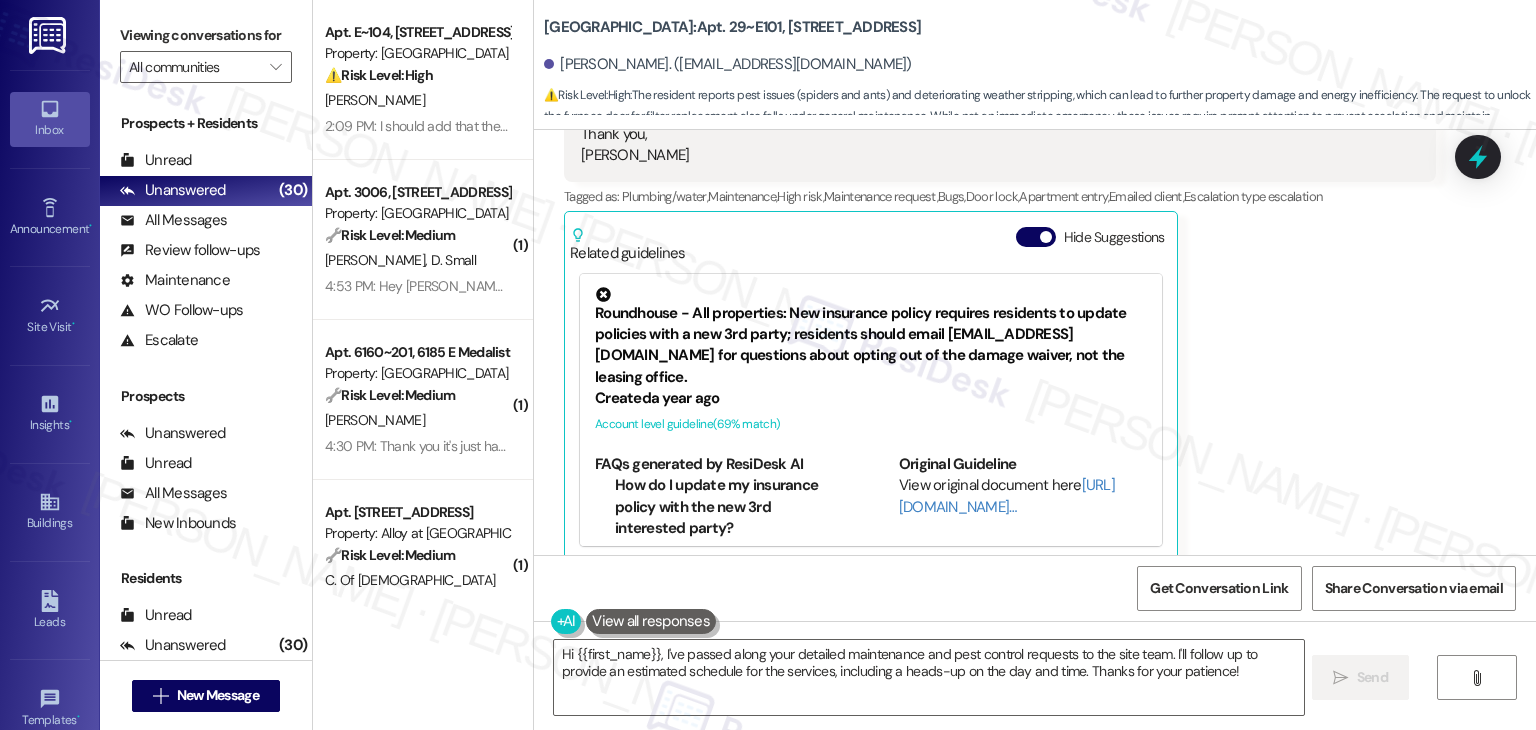 drag, startPoint x: 1013, startPoint y: 217, endPoint x: 1135, endPoint y: 267, distance: 131.8484 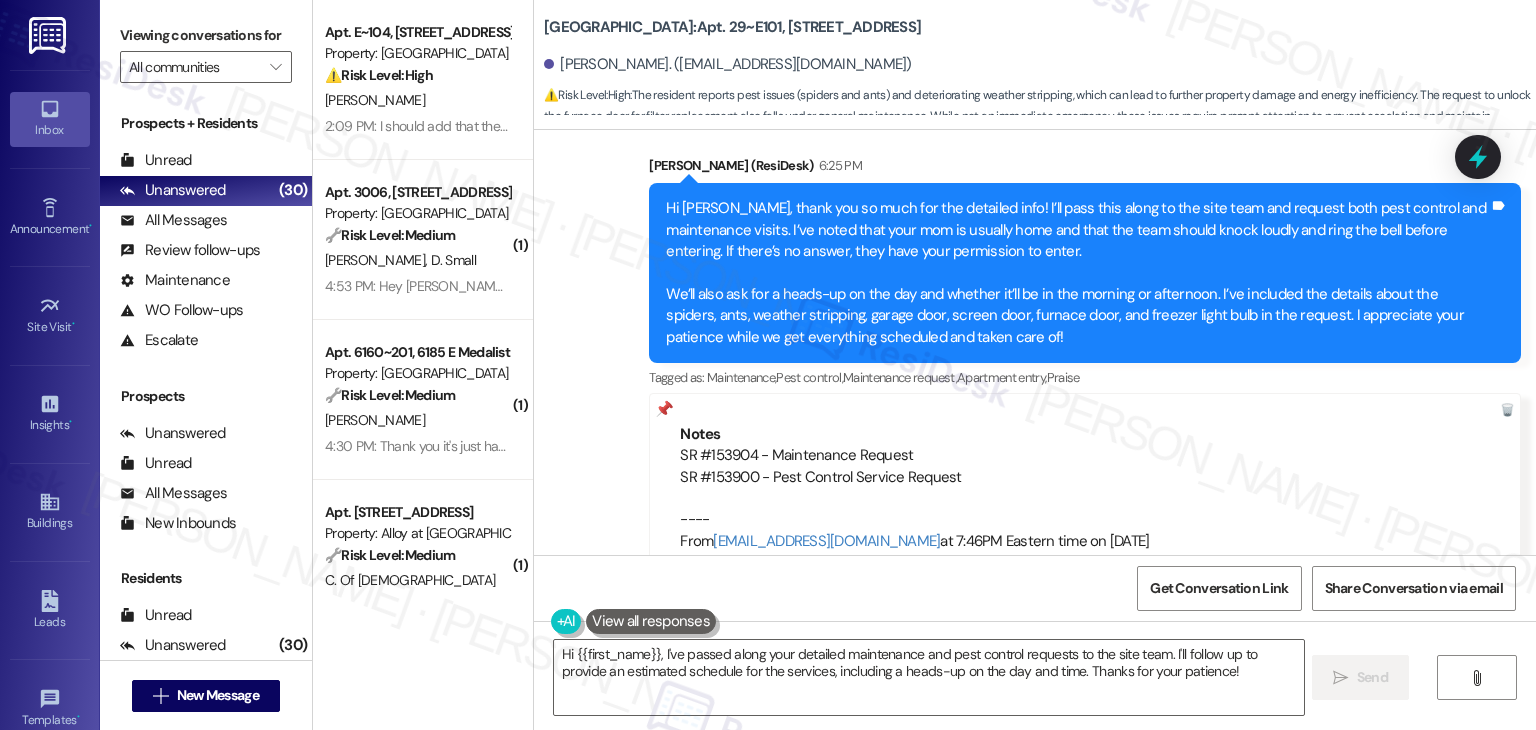 scroll, scrollTop: 2101, scrollLeft: 0, axis: vertical 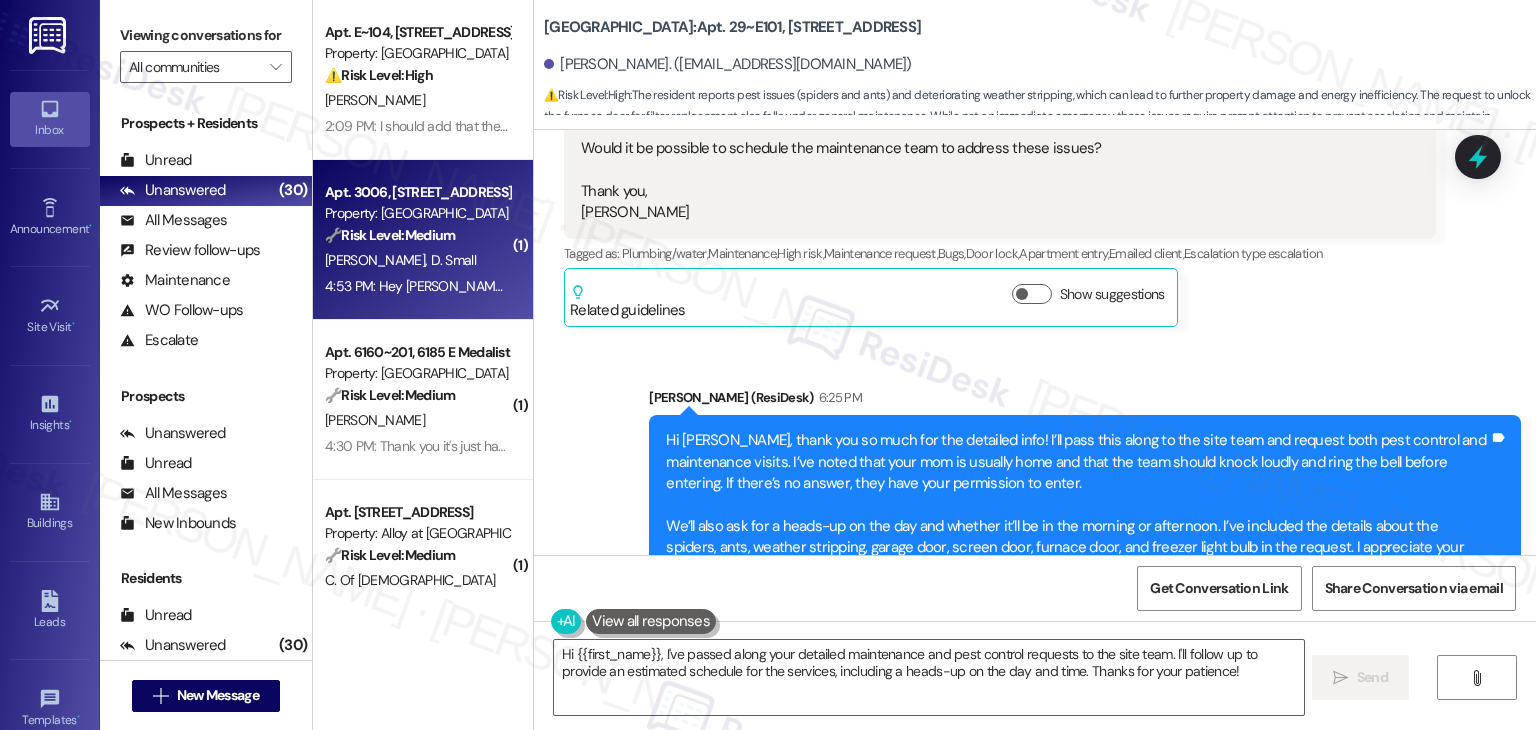 click on "Property: [GEOGRAPHIC_DATA]" at bounding box center [417, 213] 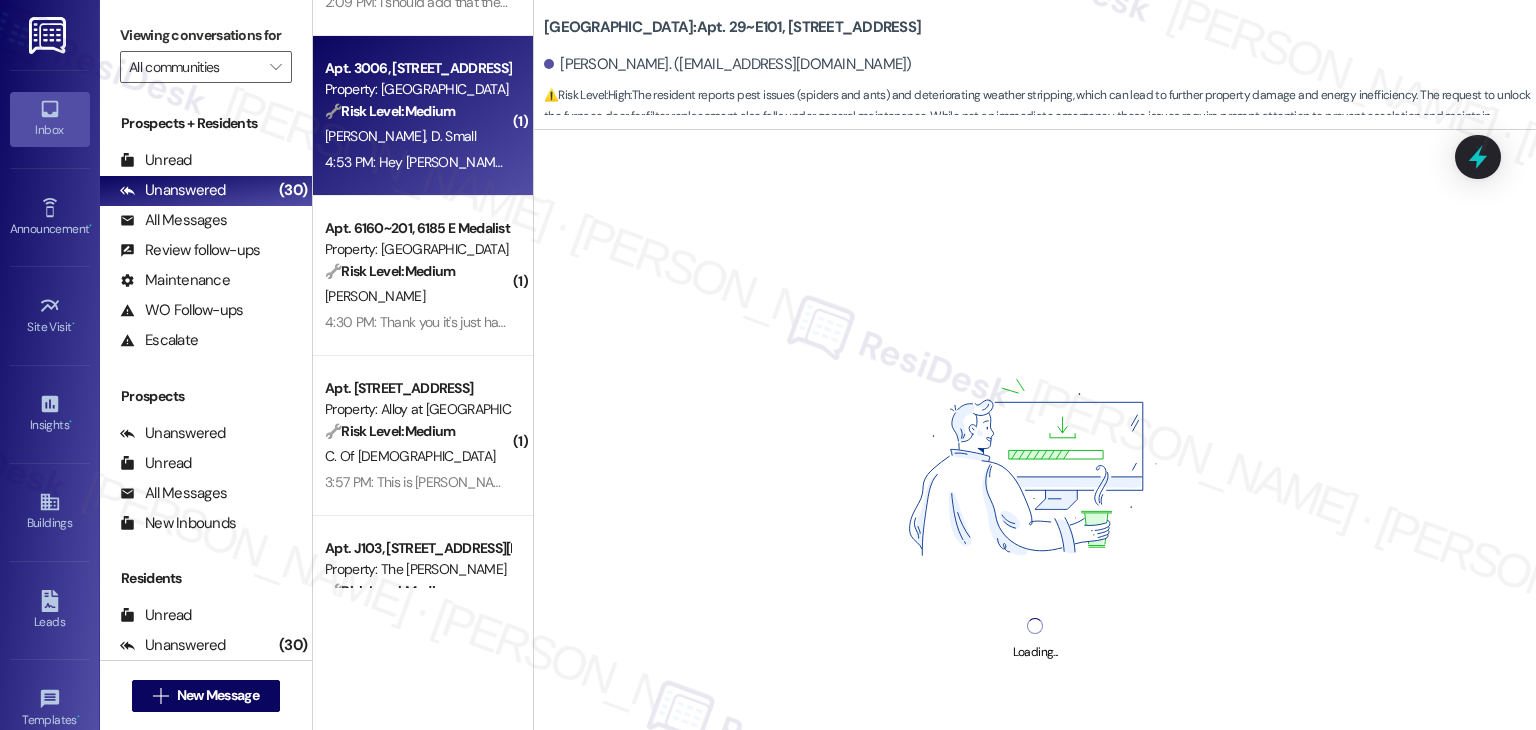scroll, scrollTop: 200, scrollLeft: 0, axis: vertical 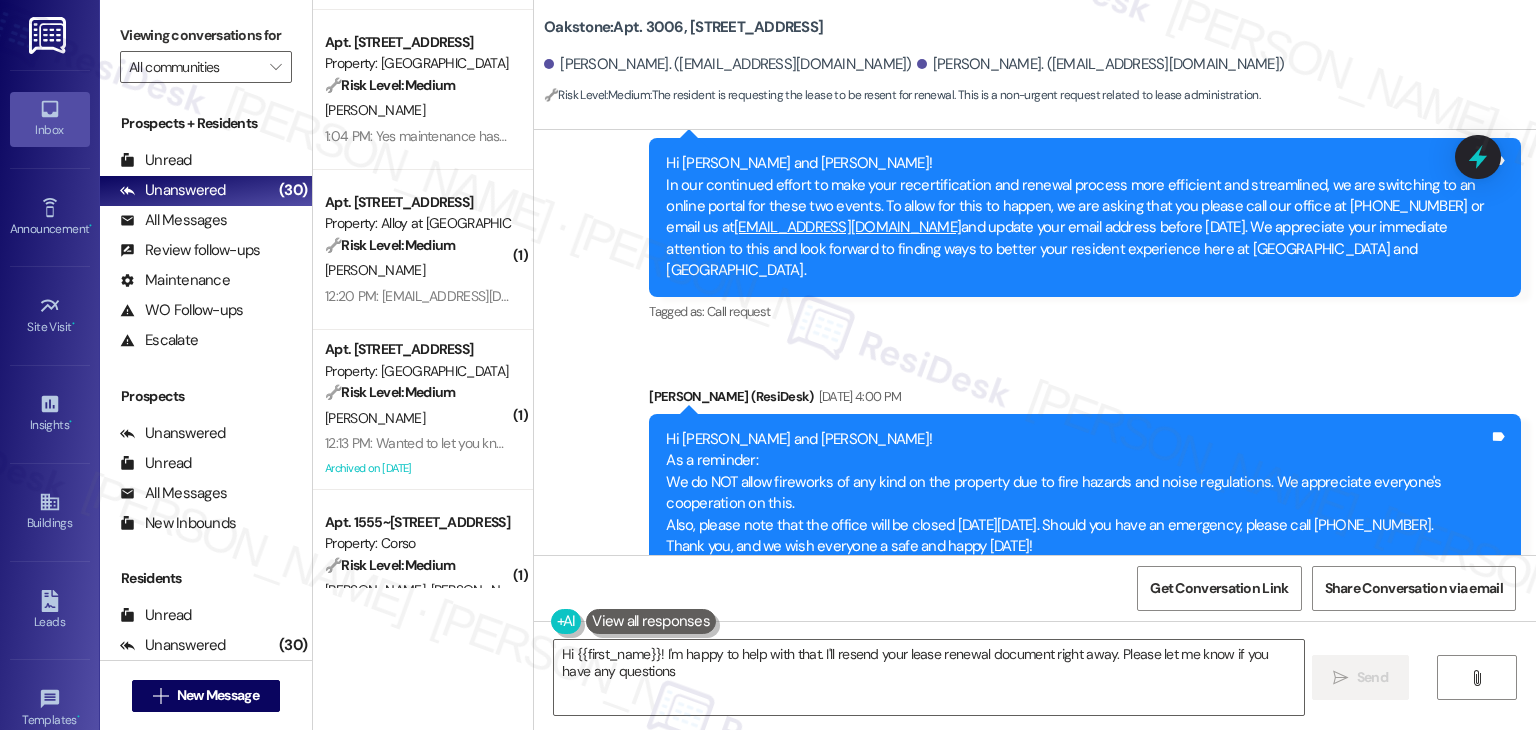 type on "Hi {{first_name}}! I'm happy to help with that. I'll resend your lease renewal document right away. Please let me know if you have any questions!" 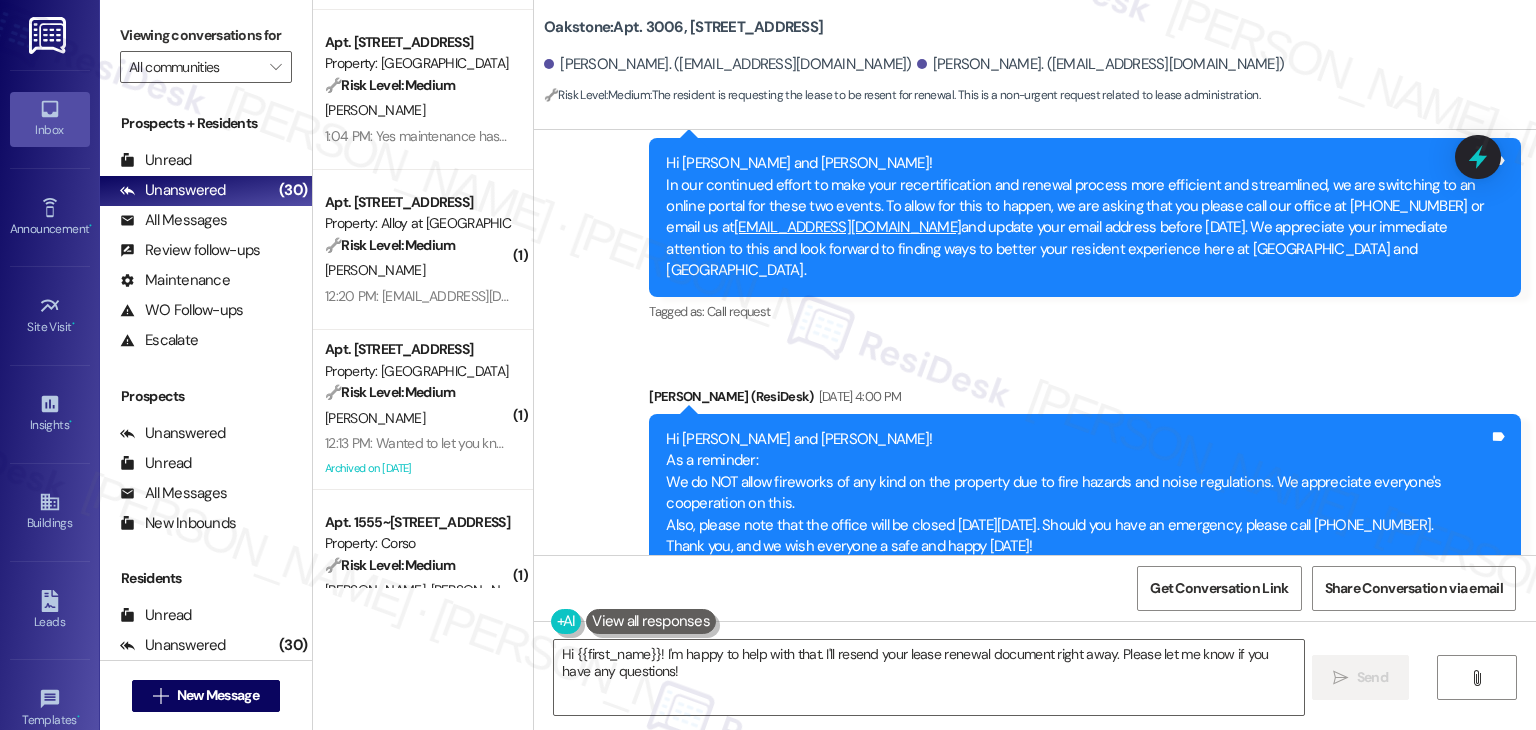 scroll, scrollTop: 1077, scrollLeft: 0, axis: vertical 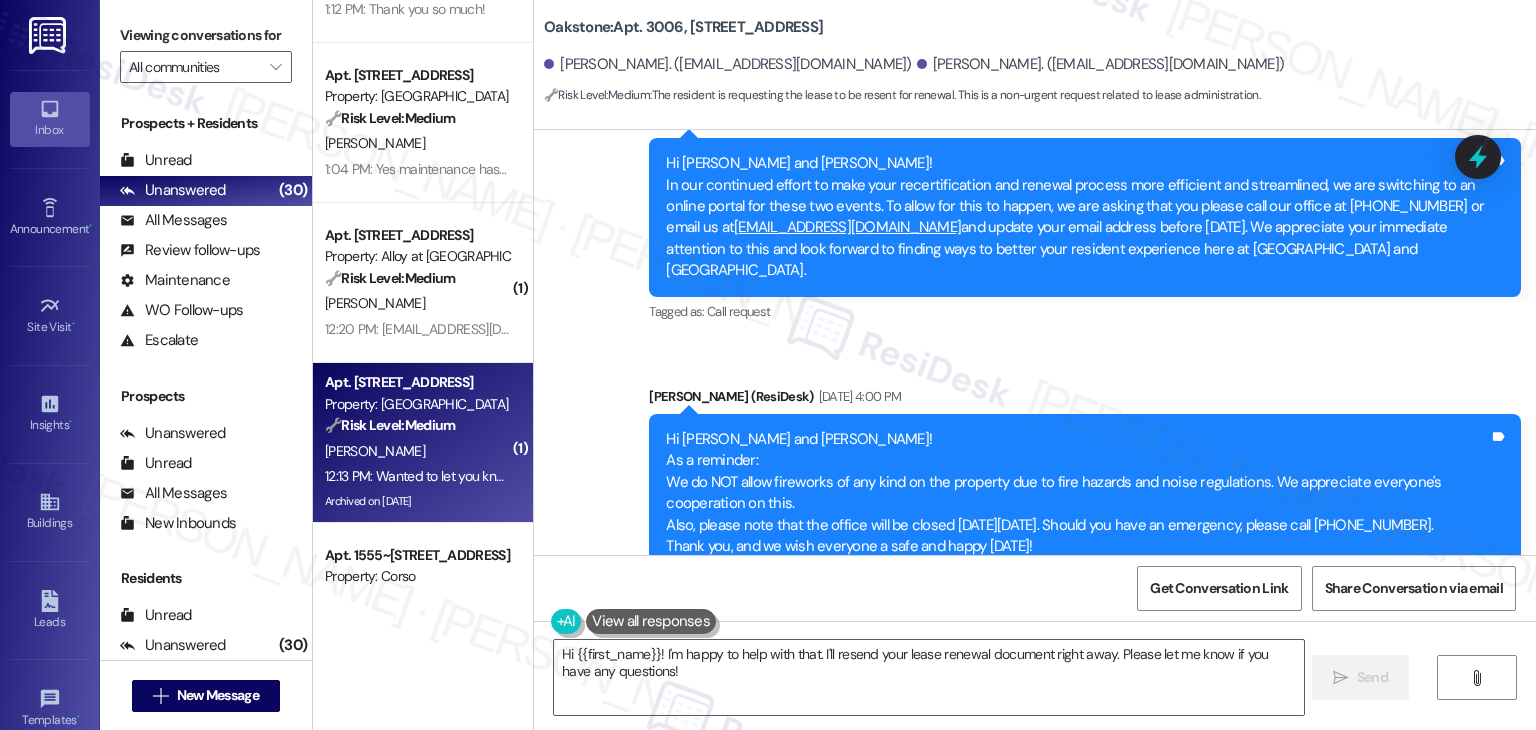 click on "[PERSON_NAME]" at bounding box center (417, 451) 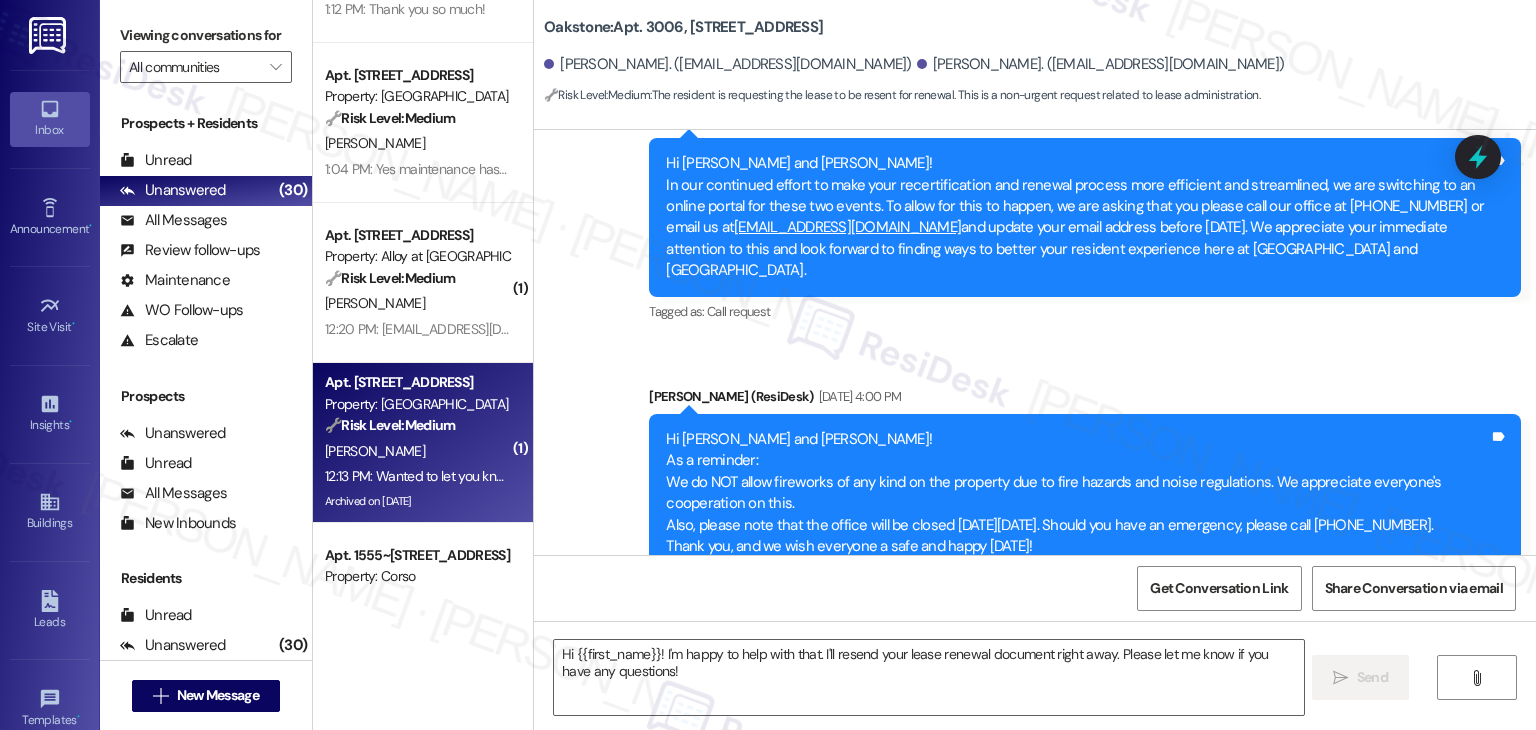 type on "Fetching suggested responses. Please feel free to read through the conversation in the meantime." 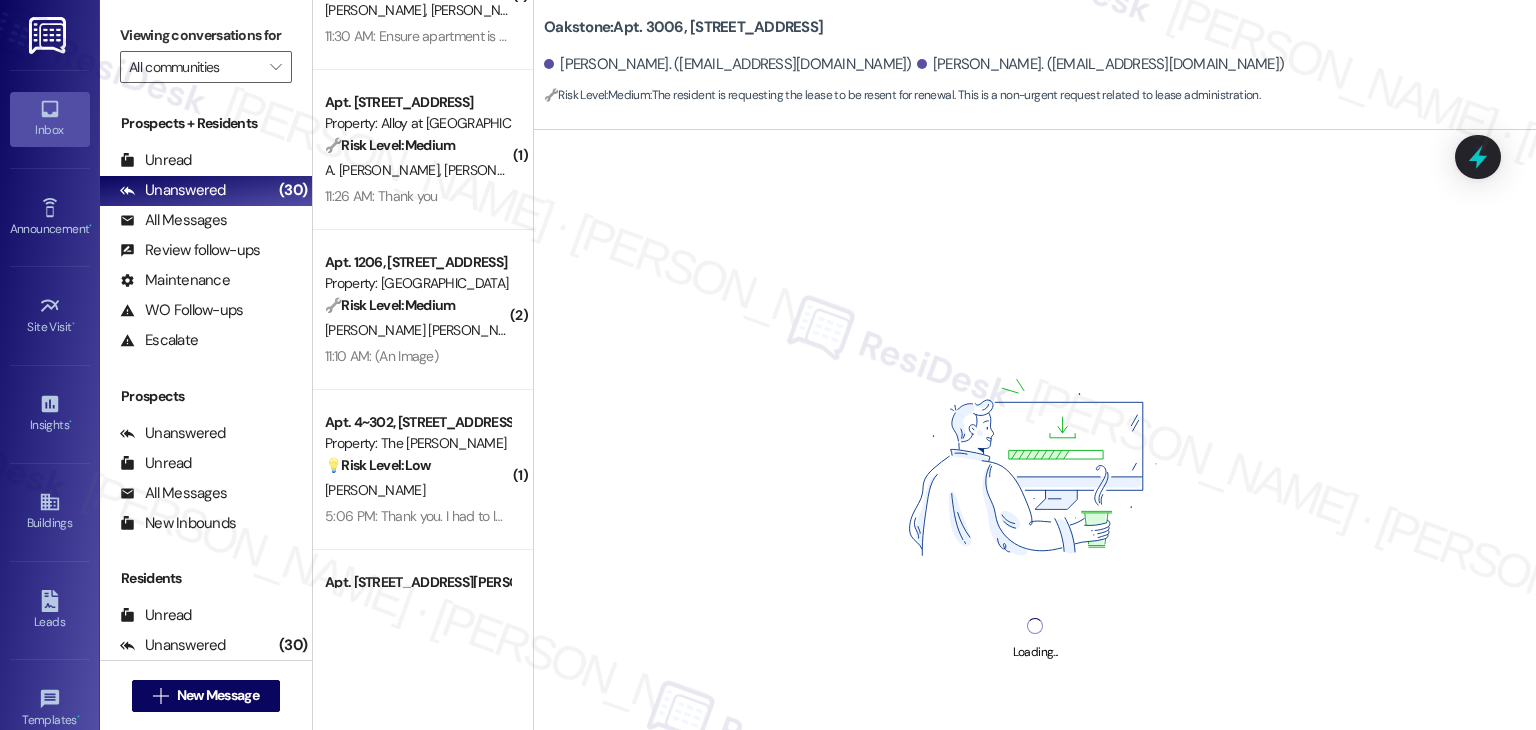 scroll, scrollTop: 2077, scrollLeft: 0, axis: vertical 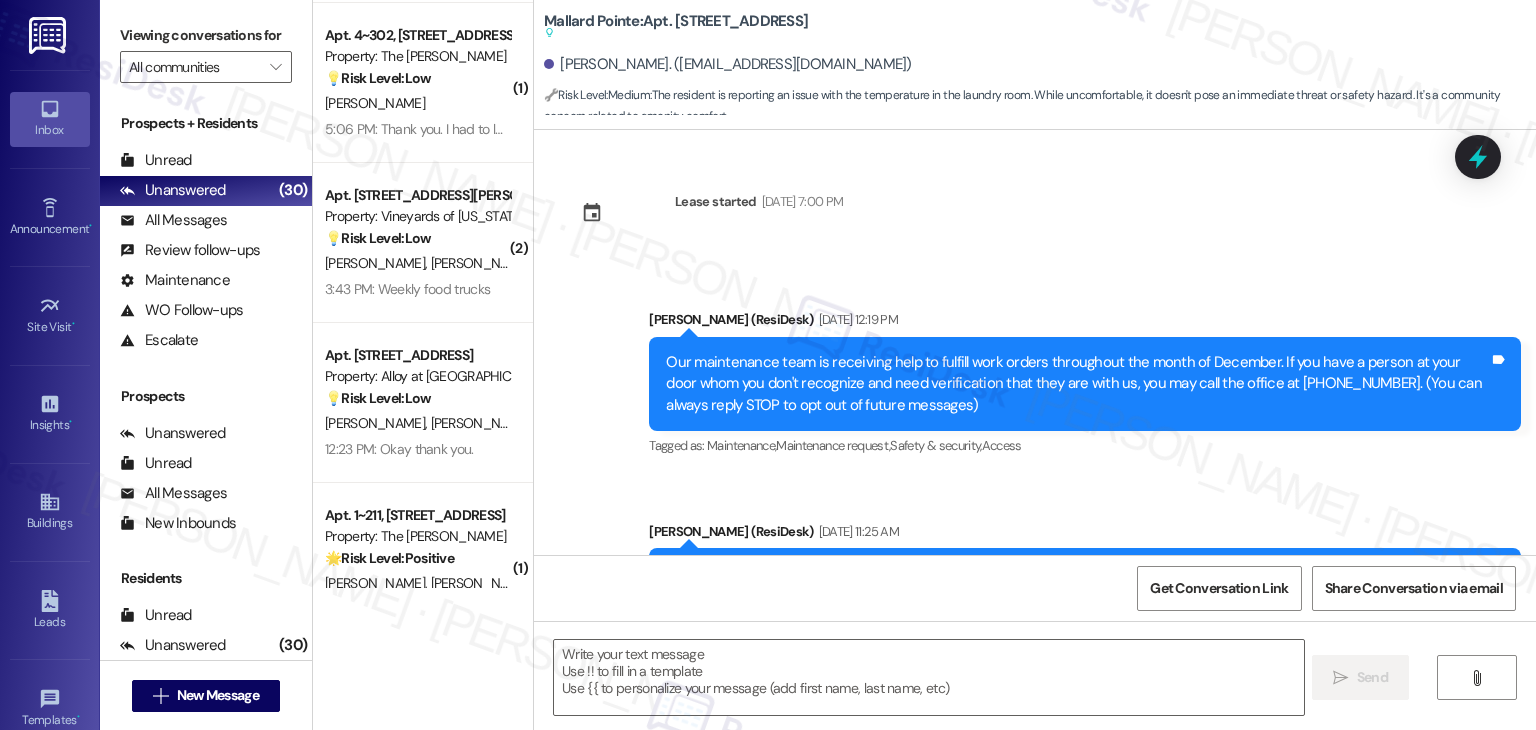 click on "[PERSON_NAME] [PERSON_NAME]" at bounding box center (417, 423) 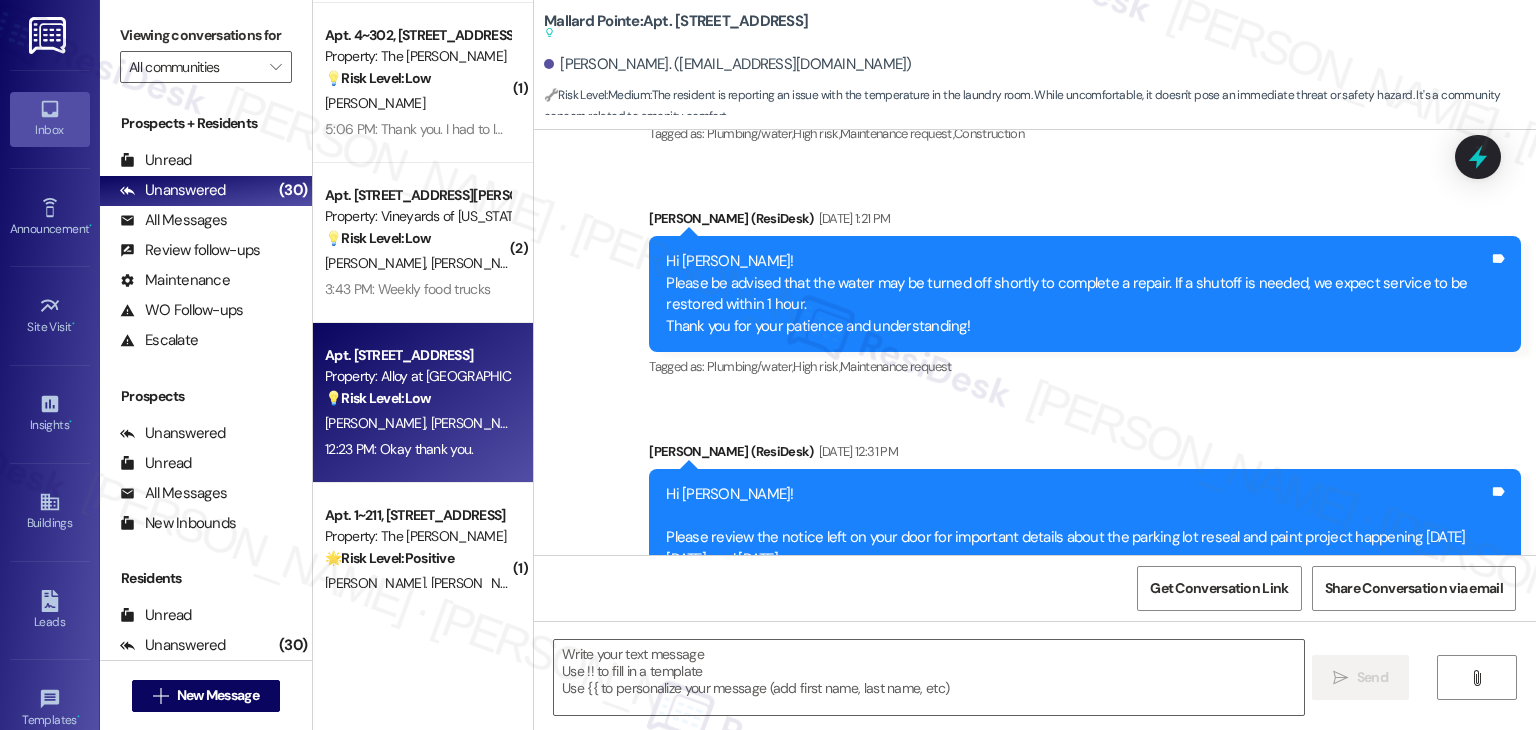 scroll, scrollTop: 11045, scrollLeft: 0, axis: vertical 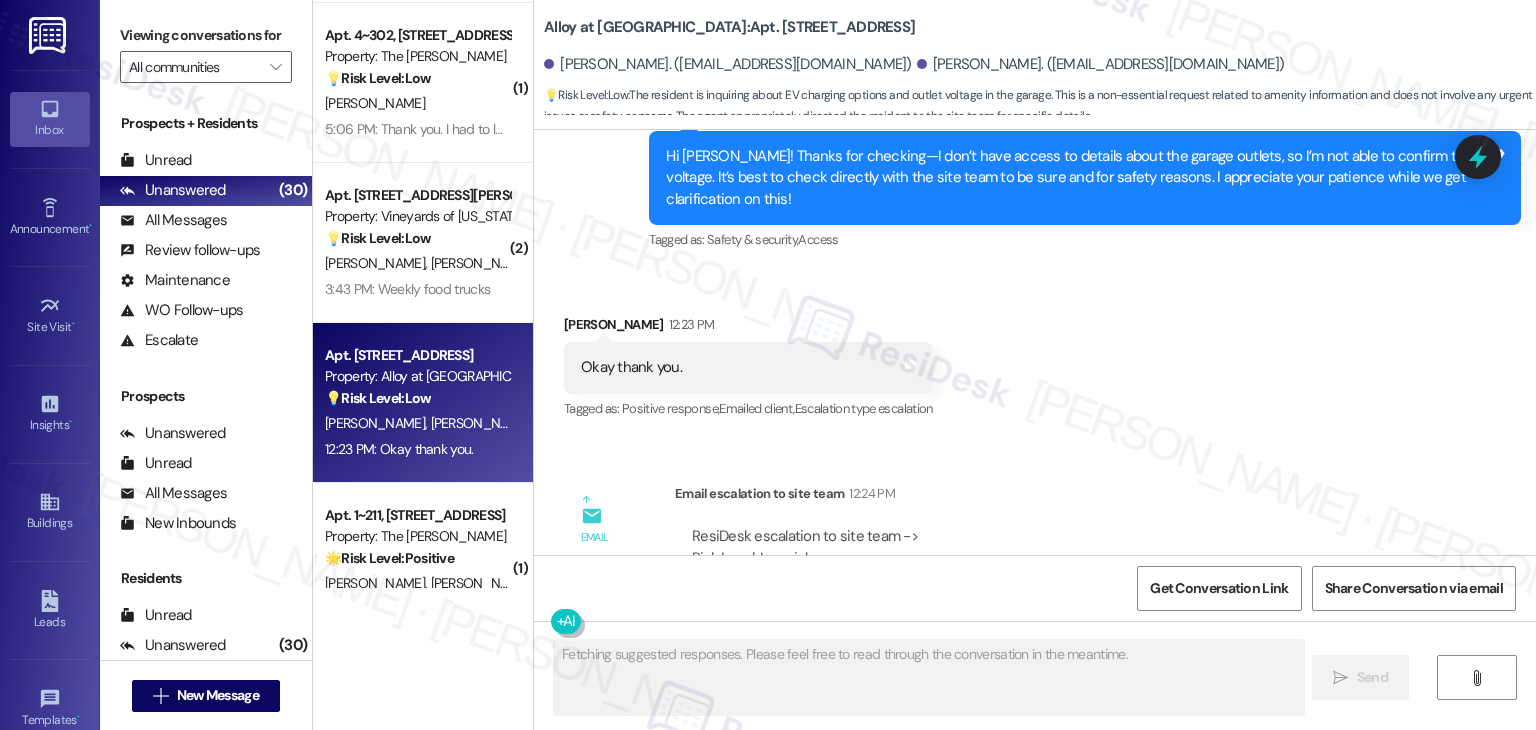 click on "Announcement, sent via SMS [PERSON_NAME]   (ResiDesk) [DATE] 2:35 PM Dear Residents, don't forget to come to our resident event [DATE] from 5 pm-7 pm in front of the office! (You can always reply STOP to opt out of future messages) Tags and notes Tagged as:   Amenities ,  Click to highlight conversations about Amenities Praise Click to highlight conversations about Praise Announcement, sent via SMS [PERSON_NAME]   (ResiDesk) [DATE] 3:11 PM Dear Residents, please be informed that fire alarms in the building will be tested [DATE][DATE], and [DATE]. Testing will begin at 10:00 AM and continue until 5:00 PM each day. During this time, you will hear the alarms going off sporadically. Please note that these are just tests, and there is no cause for concern.
We apologize for any inconvenience this may cause and appreciate your understanding and cooperation. Thank you for your attention to this matter! Tags and notes Tagged as:   High risk ,  Urgent ,  Safety & security ,  Fire alarm ," at bounding box center (1035, 342) 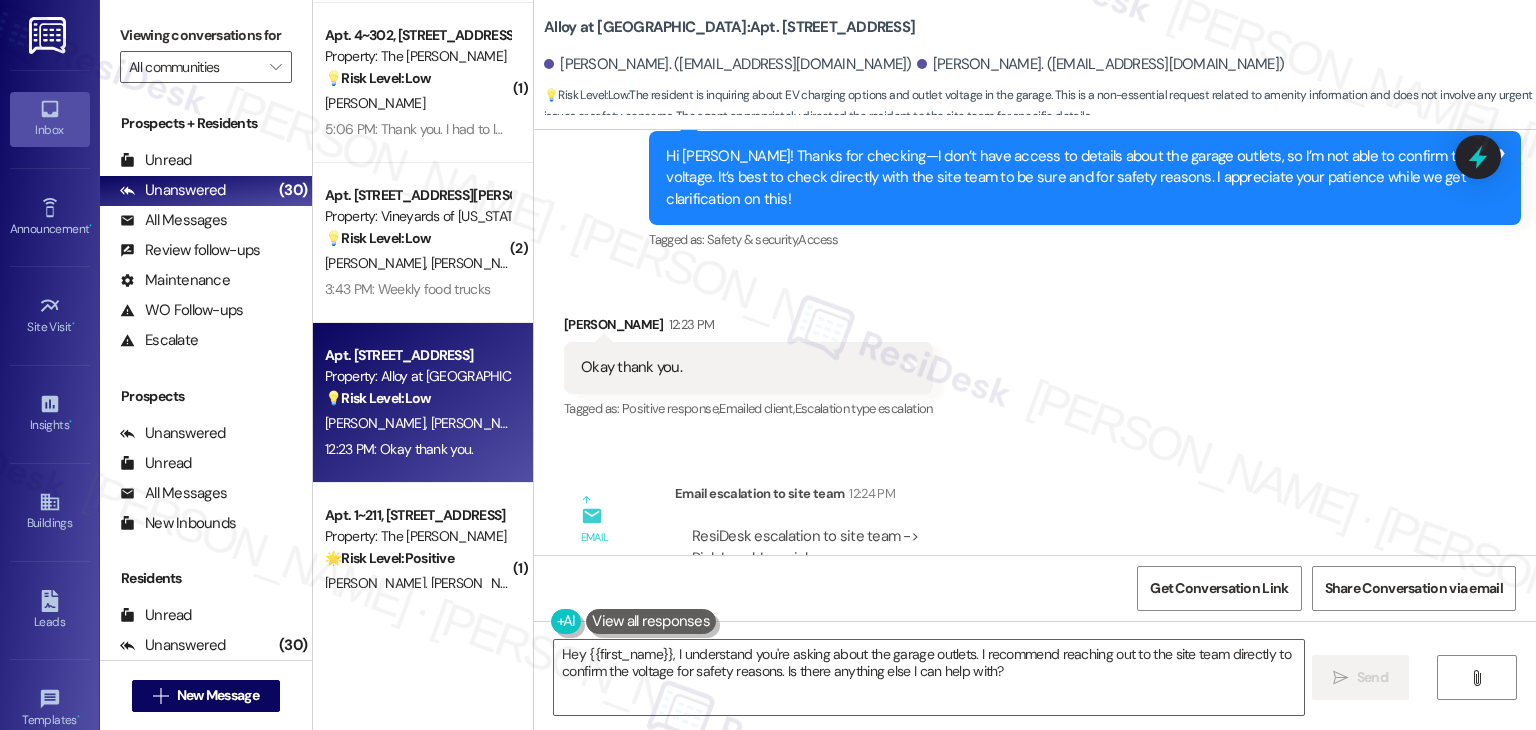 click on "Announcement, sent via SMS [PERSON_NAME]   (ResiDesk) [DATE] 2:35 PM Dear Residents, don't forget to come to our resident event [DATE] from 5 pm-7 pm in front of the office! (You can always reply STOP to opt out of future messages) Tags and notes Tagged as:   Amenities ,  Click to highlight conversations about Amenities Praise Click to highlight conversations about Praise Announcement, sent via SMS [PERSON_NAME]   (ResiDesk) [DATE] 3:11 PM Dear Residents, please be informed that fire alarms in the building will be tested [DATE][DATE], and [DATE]. Testing will begin at 10:00 AM and continue until 5:00 PM each day. During this time, you will hear the alarms going off sporadically. Please note that these are just tests, and there is no cause for concern.
We apologize for any inconvenience this may cause and appreciate your understanding and cooperation. Thank you for your attention to this matter! Tags and notes Tagged as:   High risk ,  Urgent ,  Safety & security ,  Fire alarm ," at bounding box center (1035, 342) 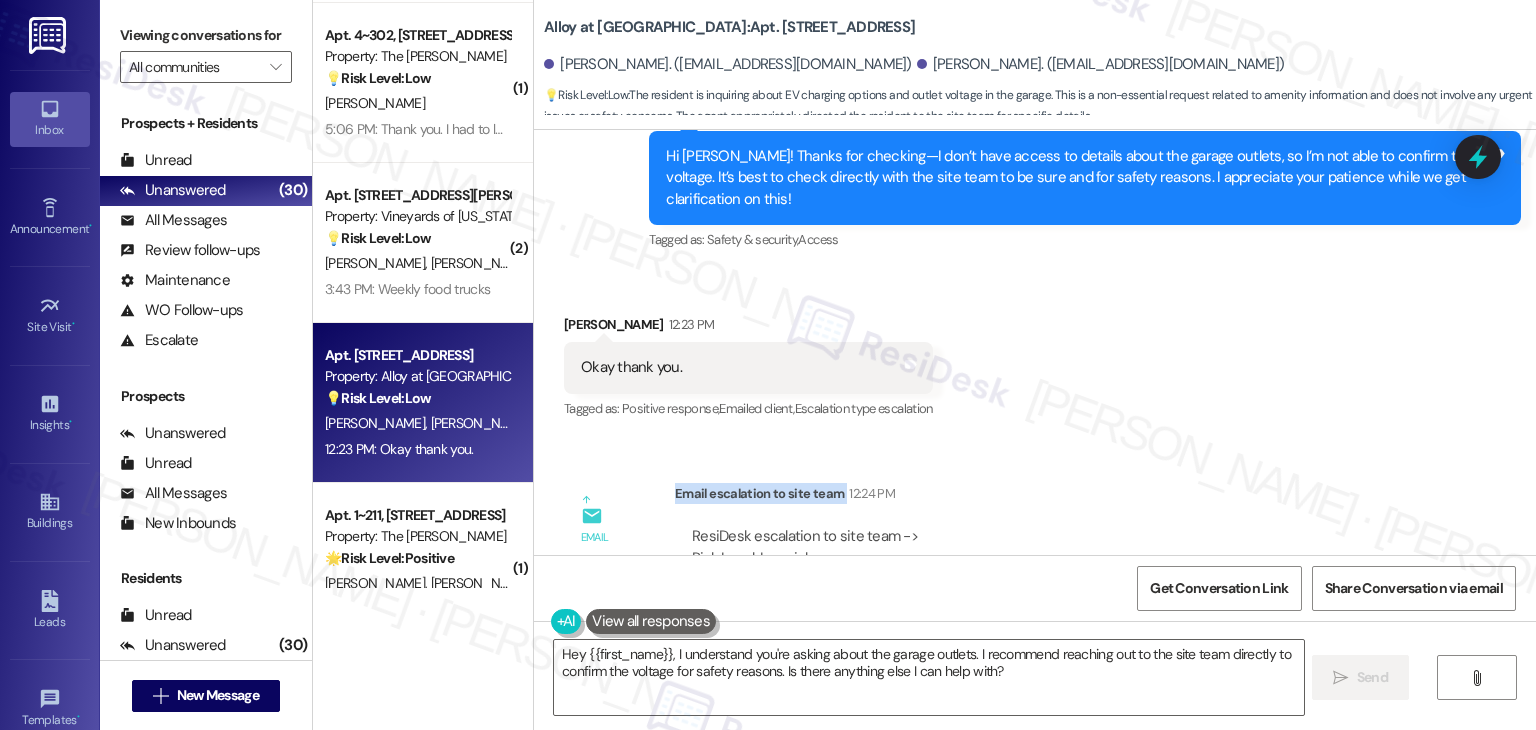 click on "Announcement, sent via SMS [PERSON_NAME]   (ResiDesk) [DATE] 2:35 PM Dear Residents, don't forget to come to our resident event [DATE] from 5 pm-7 pm in front of the office! (You can always reply STOP to opt out of future messages) Tags and notes Tagged as:   Amenities ,  Click to highlight conversations about Amenities Praise Click to highlight conversations about Praise Announcement, sent via SMS [PERSON_NAME]   (ResiDesk) [DATE] 3:11 PM Dear Residents, please be informed that fire alarms in the building will be tested [DATE][DATE], and [DATE]. Testing will begin at 10:00 AM and continue until 5:00 PM each day. During this time, you will hear the alarms going off sporadically. Please note that these are just tests, and there is no cause for concern.
We apologize for any inconvenience this may cause and appreciate your understanding and cooperation. Thank you for your attention to this matter! Tags and notes Tagged as:   High risk ,  Urgent ,  Safety & security ,  Fire alarm ," at bounding box center (1035, 342) 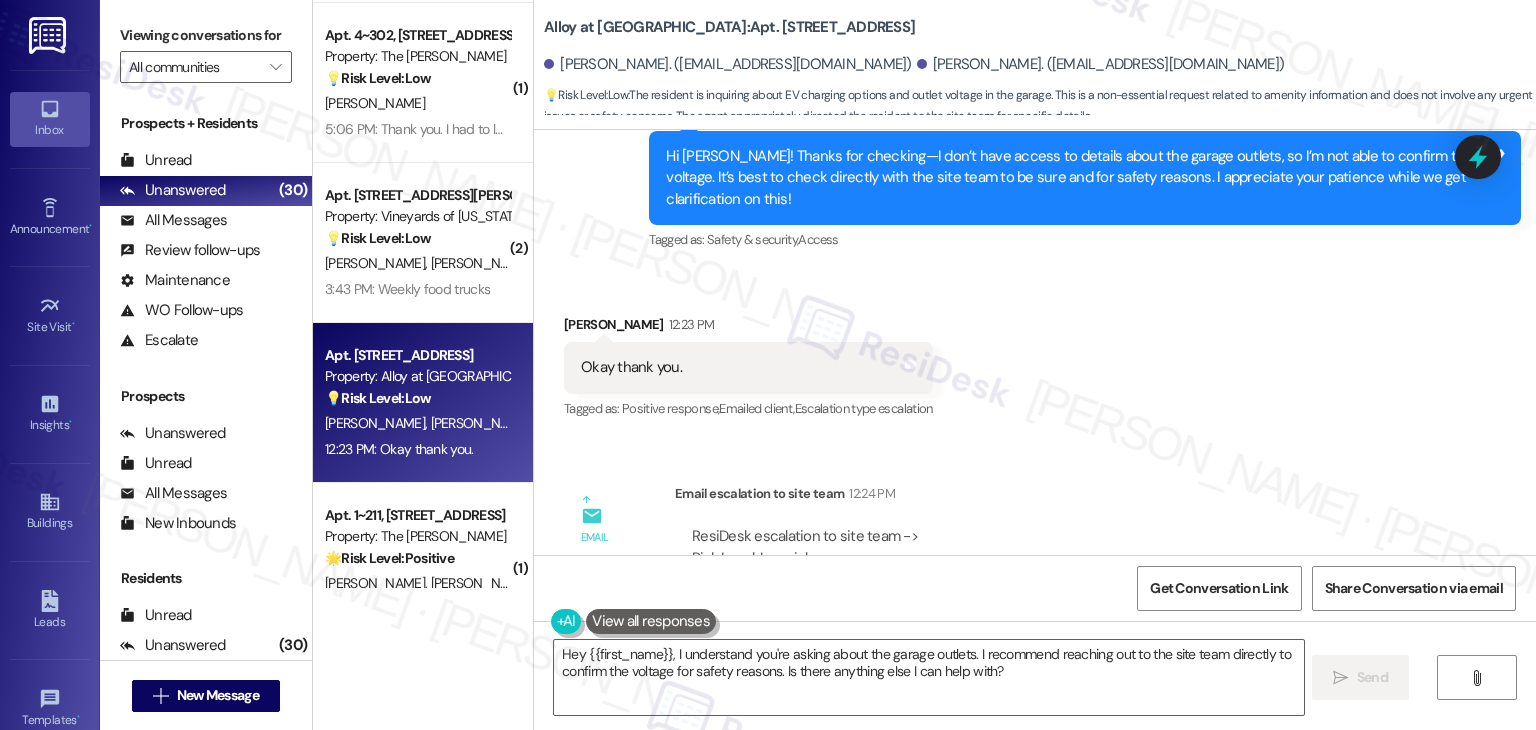 click on "Announcement, sent via SMS [PERSON_NAME]   (ResiDesk) [DATE] 2:35 PM Dear Residents, don't forget to come to our resident event [DATE] from 5 pm-7 pm in front of the office! (You can always reply STOP to opt out of future messages) Tags and notes Tagged as:   Amenities ,  Click to highlight conversations about Amenities Praise Click to highlight conversations about Praise Announcement, sent via SMS [PERSON_NAME]   (ResiDesk) [DATE] 3:11 PM Dear Residents, please be informed that fire alarms in the building will be tested [DATE][DATE], and [DATE]. Testing will begin at 10:00 AM and continue until 5:00 PM each day. During this time, you will hear the alarms going off sporadically. Please note that these are just tests, and there is no cause for concern.
We apologize for any inconvenience this may cause and appreciate your understanding and cooperation. Thank you for your attention to this matter! Tags and notes Tagged as:   High risk ,  Urgent ,  Safety & security ,  Fire alarm ," at bounding box center (1035, 342) 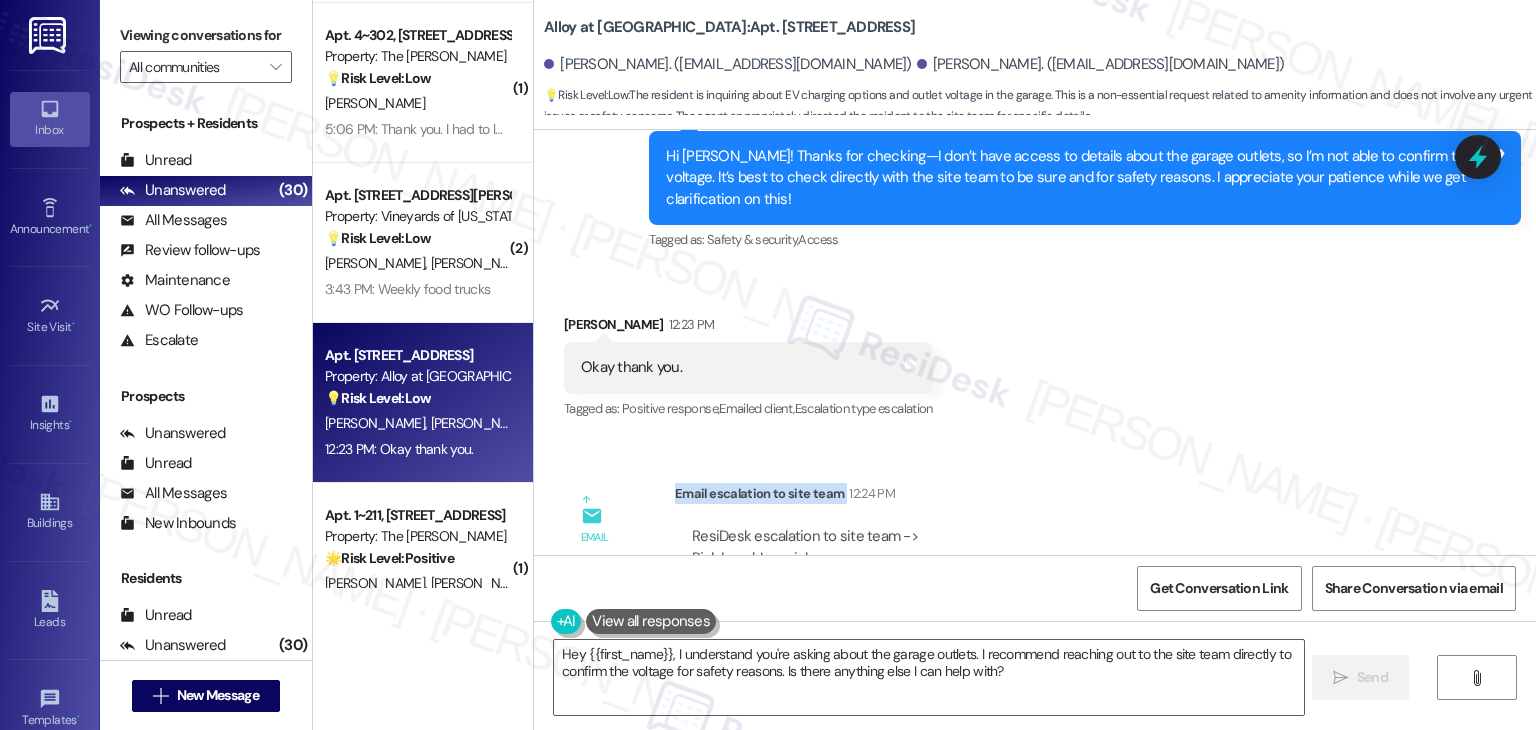 click on "Announcement, sent via SMS [PERSON_NAME]   (ResiDesk) [DATE] 2:35 PM Dear Residents, don't forget to come to our resident event [DATE] from 5 pm-7 pm in front of the office! (You can always reply STOP to opt out of future messages) Tags and notes Tagged as:   Amenities ,  Click to highlight conversations about Amenities Praise Click to highlight conversations about Praise Announcement, sent via SMS [PERSON_NAME]   (ResiDesk) [DATE] 3:11 PM Dear Residents, please be informed that fire alarms in the building will be tested [DATE][DATE], and [DATE]. Testing will begin at 10:00 AM and continue until 5:00 PM each day. During this time, you will hear the alarms going off sporadically. Please note that these are just tests, and there is no cause for concern.
We apologize for any inconvenience this may cause and appreciate your understanding and cooperation. Thank you for your attention to this matter! Tags and notes Tagged as:   High risk ,  Urgent ,  Safety & security ,  Fire alarm ," at bounding box center [1035, 342] 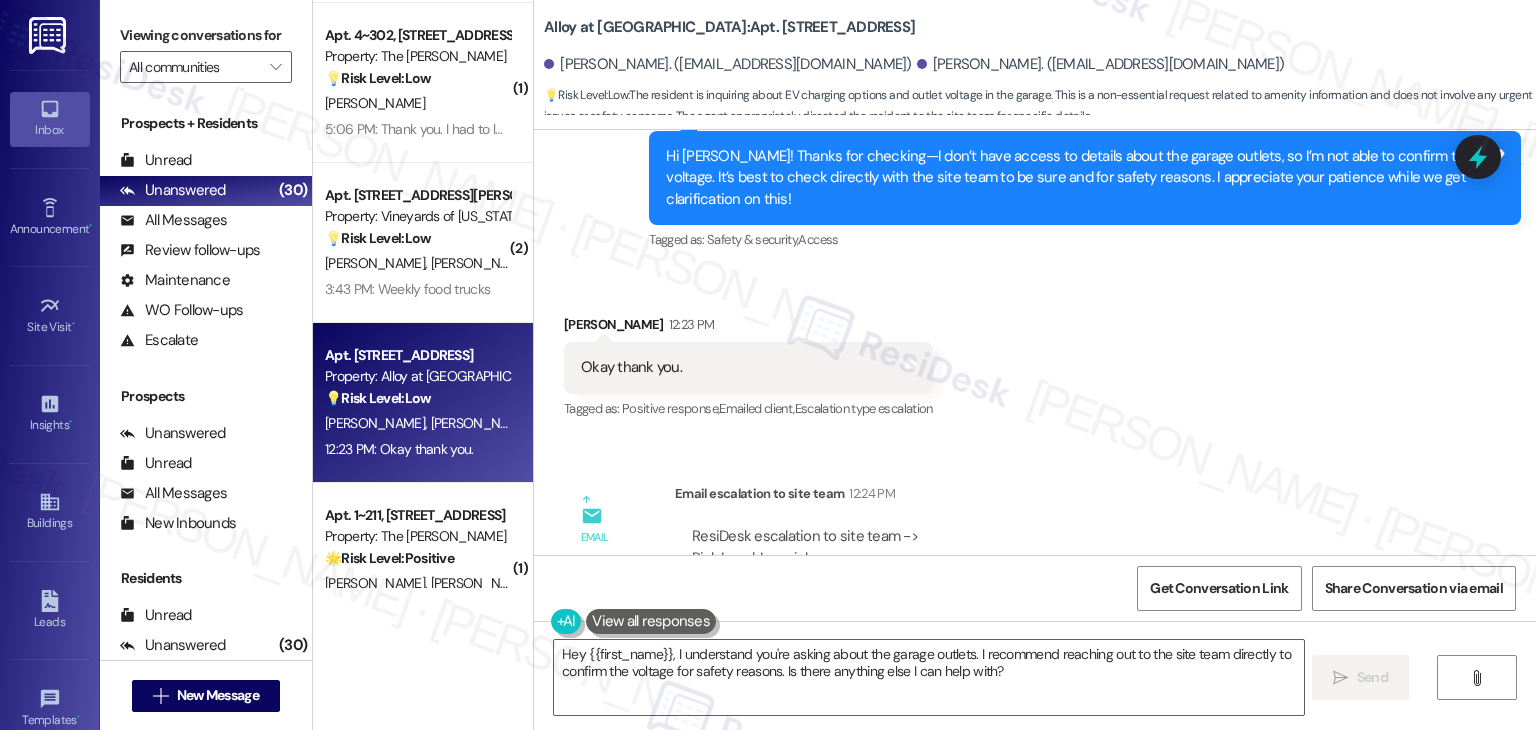 click on "Announcement, sent via SMS [PERSON_NAME]   (ResiDesk) [DATE] 2:35 PM Dear Residents, don't forget to come to our resident event [DATE] from 5 pm-7 pm in front of the office! (You can always reply STOP to opt out of future messages) Tags and notes Tagged as:   Amenities ,  Click to highlight conversations about Amenities Praise Click to highlight conversations about Praise Announcement, sent via SMS [PERSON_NAME]   (ResiDesk) [DATE] 3:11 PM Dear Residents, please be informed that fire alarms in the building will be tested [DATE][DATE], and [DATE]. Testing will begin at 10:00 AM and continue until 5:00 PM each day. During this time, you will hear the alarms going off sporadically. Please note that these are just tests, and there is no cause for concern.
We apologize for any inconvenience this may cause and appreciate your understanding and cooperation. Thank you for your attention to this matter! Tags and notes Tagged as:   High risk ,  Urgent ,  Safety & security ,  Fire alarm ," at bounding box center (1035, 342) 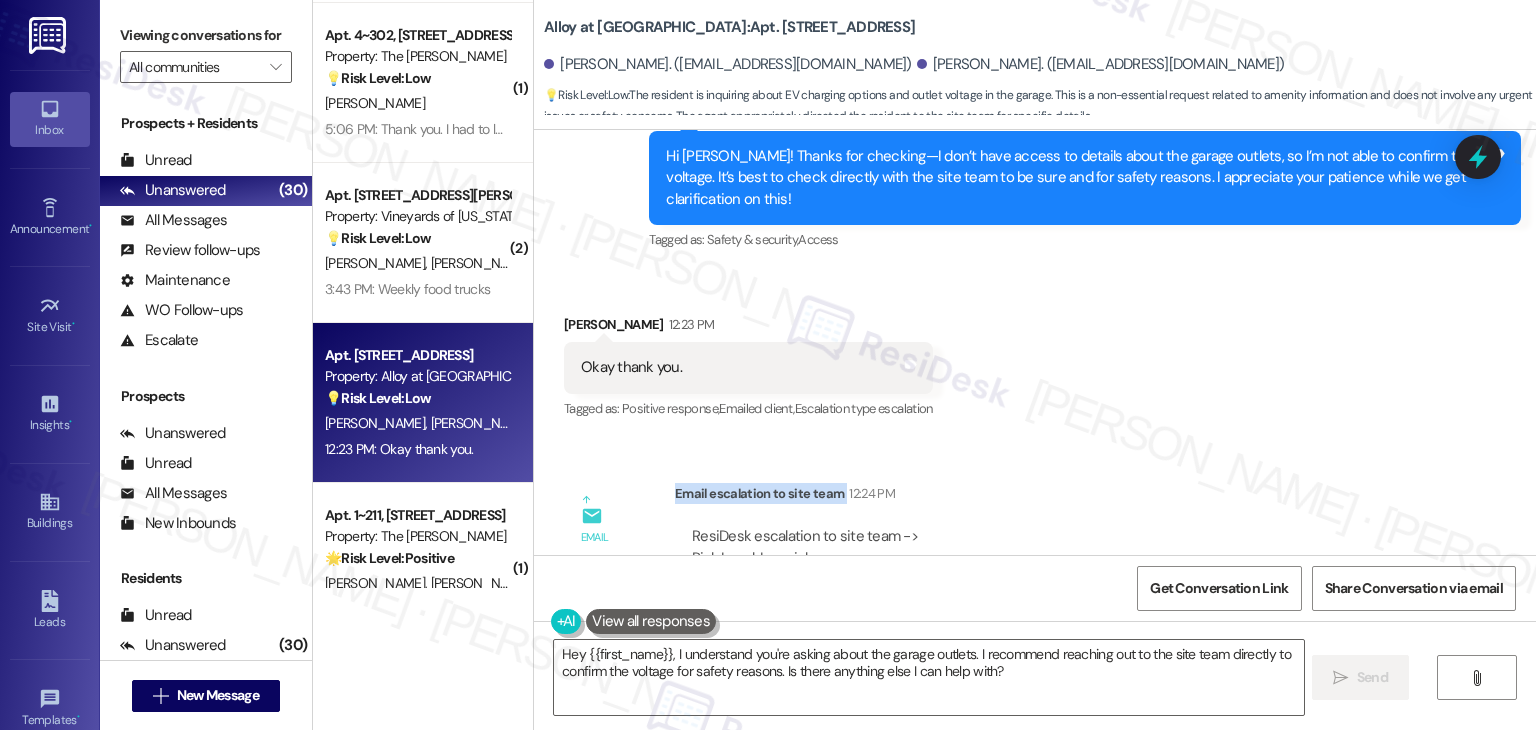 click on "Announcement, sent via SMS [PERSON_NAME]   (ResiDesk) [DATE] 2:35 PM Dear Residents, don't forget to come to our resident event [DATE] from 5 pm-7 pm in front of the office! (You can always reply STOP to opt out of future messages) Tags and notes Tagged as:   Amenities ,  Click to highlight conversations about Amenities Praise Click to highlight conversations about Praise Announcement, sent via SMS [PERSON_NAME]   (ResiDesk) [DATE] 3:11 PM Dear Residents, please be informed that fire alarms in the building will be tested [DATE][DATE], and [DATE]. Testing will begin at 10:00 AM and continue until 5:00 PM each day. During this time, you will hear the alarms going off sporadically. Please note that these are just tests, and there is no cause for concern.
We apologize for any inconvenience this may cause and appreciate your understanding and cooperation. Thank you for your attention to this matter! Tags and notes Tagged as:   High risk ,  Urgent ,  Safety & security ,  Fire alarm ," at bounding box center [1035, 342] 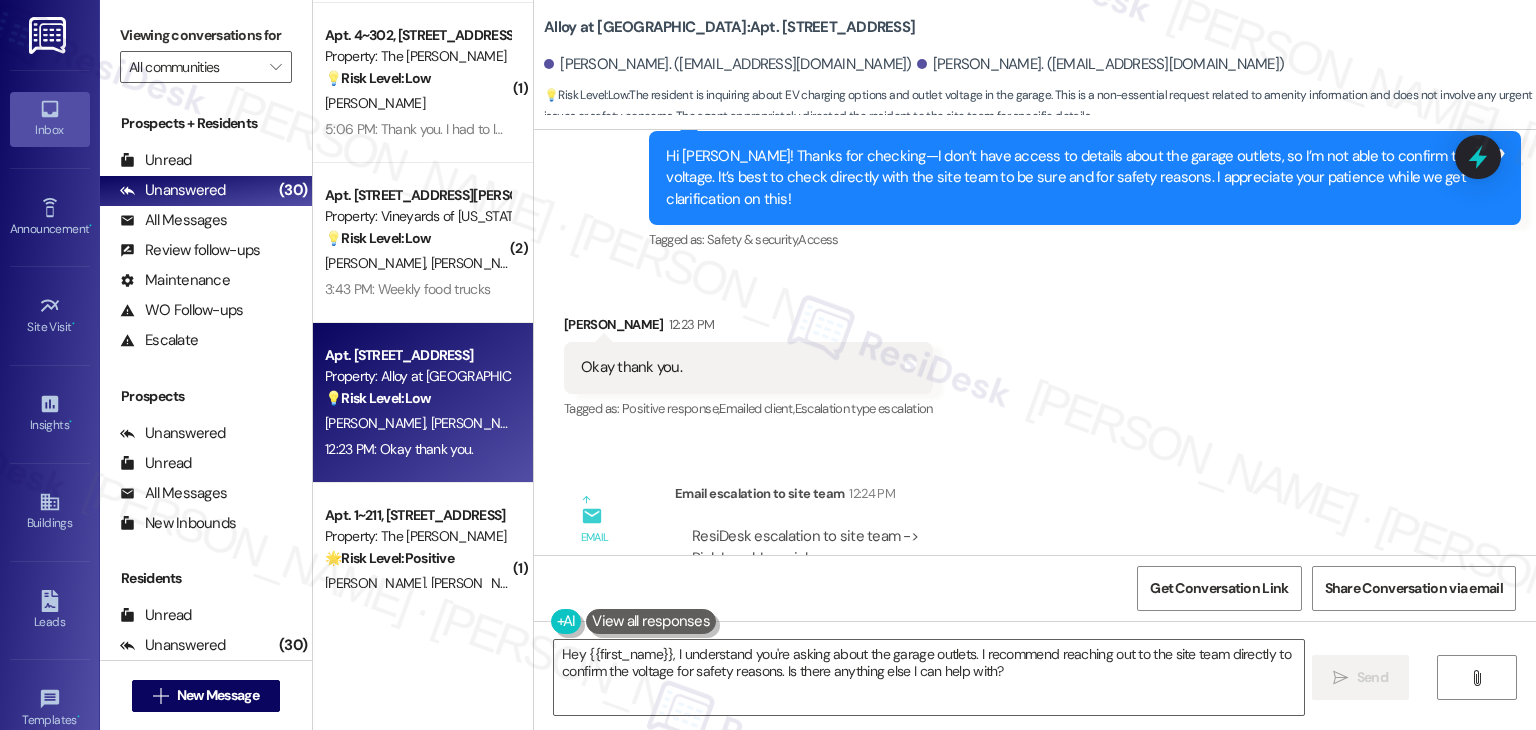 click on "Announcement, sent via SMS [PERSON_NAME]   (ResiDesk) [DATE] 2:35 PM Dear Residents, don't forget to come to our resident event [DATE] from 5 pm-7 pm in front of the office! (You can always reply STOP to opt out of future messages) Tags and notes Tagged as:   Amenities ,  Click to highlight conversations about Amenities Praise Click to highlight conversations about Praise Announcement, sent via SMS [PERSON_NAME]   (ResiDesk) [DATE] 3:11 PM Dear Residents, please be informed that fire alarms in the building will be tested [DATE][DATE], and [DATE]. Testing will begin at 10:00 AM and continue until 5:00 PM each day. During this time, you will hear the alarms going off sporadically. Please note that these are just tests, and there is no cause for concern.
We apologize for any inconvenience this may cause and appreciate your understanding and cooperation. Thank you for your attention to this matter! Tags and notes Tagged as:   High risk ,  Urgent ,  Safety & security ,  Fire alarm ," at bounding box center (1035, 342) 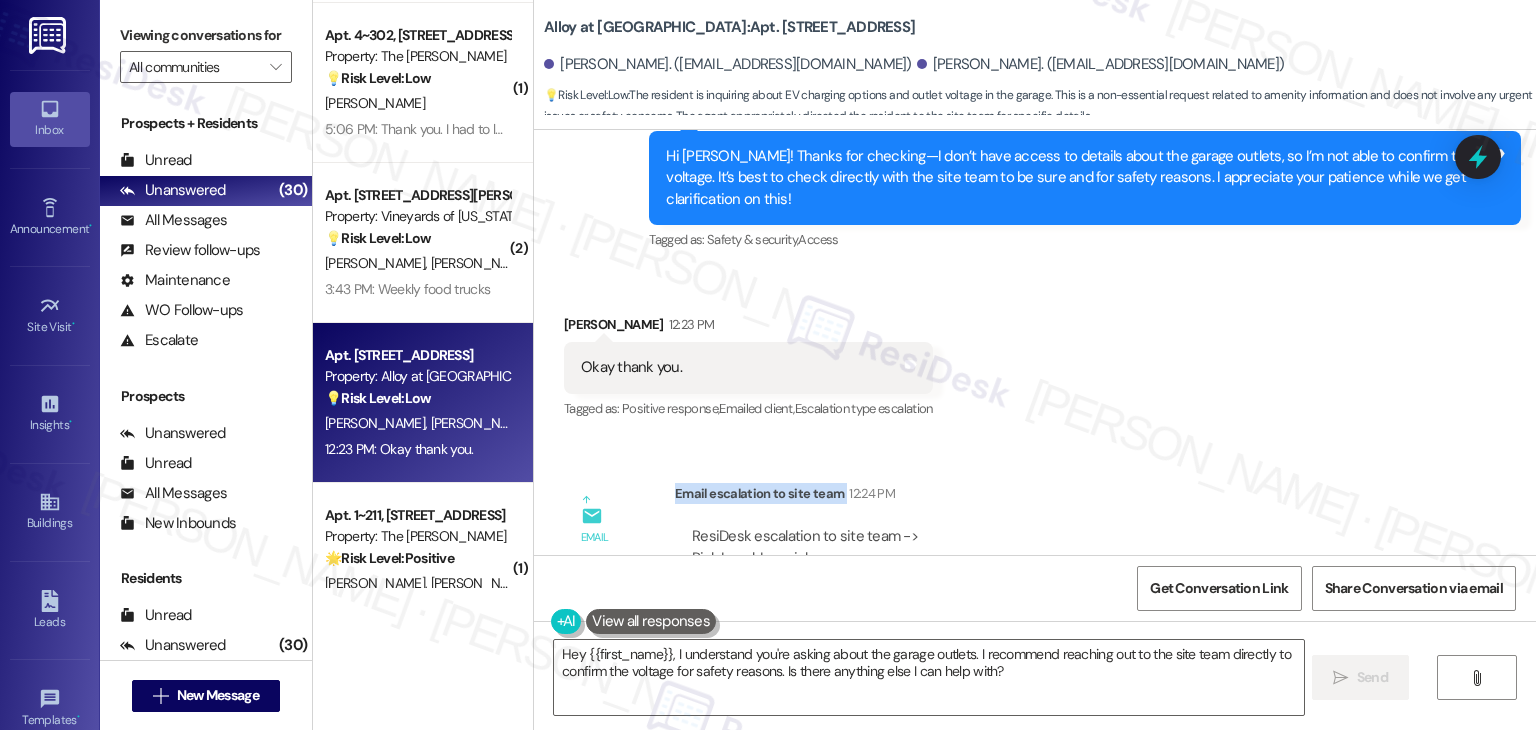 click on "Announcement, sent via SMS [PERSON_NAME]   (ResiDesk) [DATE] 2:35 PM Dear Residents, don't forget to come to our resident event [DATE] from 5 pm-7 pm in front of the office! (You can always reply STOP to opt out of future messages) Tags and notes Tagged as:   Amenities ,  Click to highlight conversations about Amenities Praise Click to highlight conversations about Praise Announcement, sent via SMS [PERSON_NAME]   (ResiDesk) [DATE] 3:11 PM Dear Residents, please be informed that fire alarms in the building will be tested [DATE][DATE], and [DATE]. Testing will begin at 10:00 AM and continue until 5:00 PM each day. During this time, you will hear the alarms going off sporadically. Please note that these are just tests, and there is no cause for concern.
We apologize for any inconvenience this may cause and appreciate your understanding and cooperation. Thank you for your attention to this matter! Tags and notes Tagged as:   High risk ,  Urgent ,  Safety & security ,  Fire alarm ," at bounding box center [1035, 342] 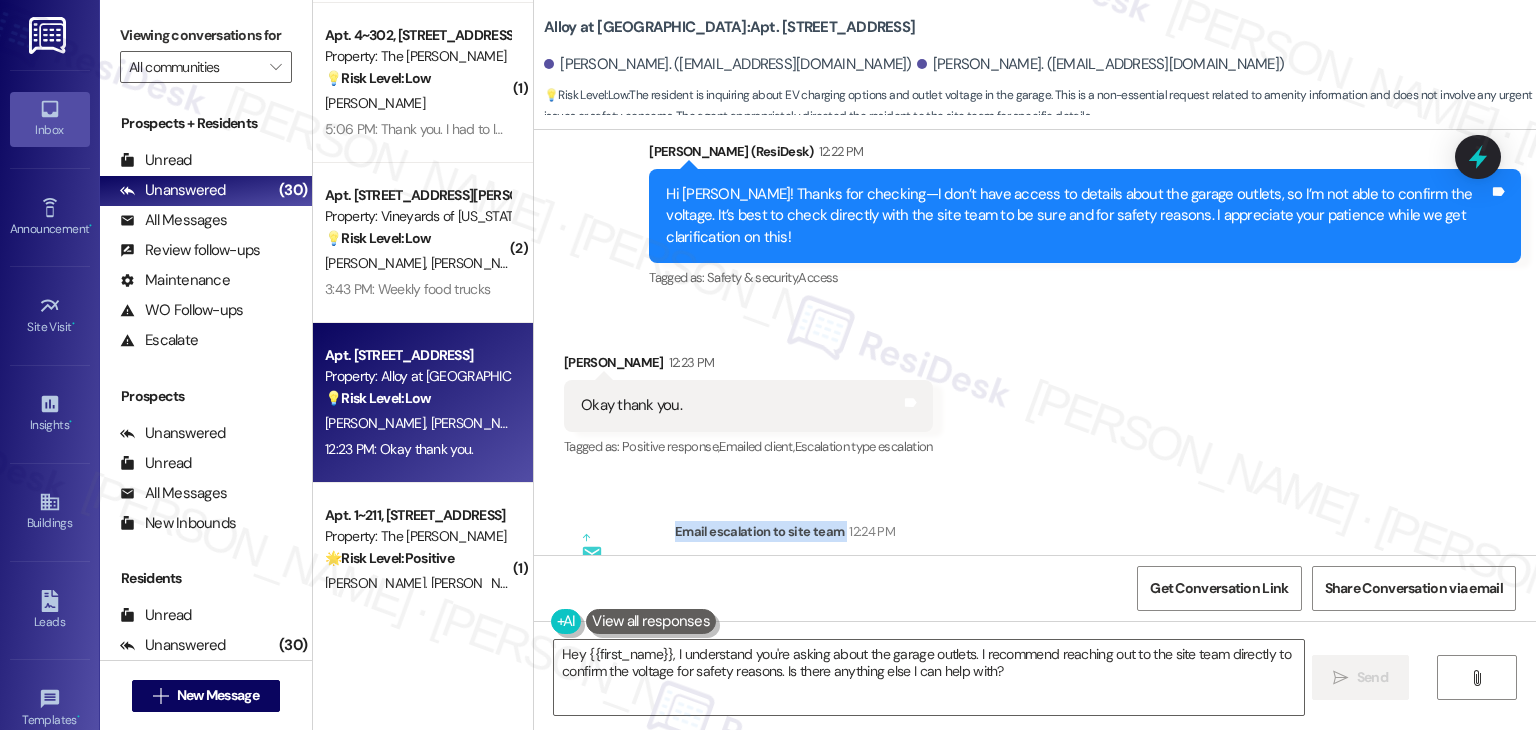 scroll, scrollTop: 9644, scrollLeft: 0, axis: vertical 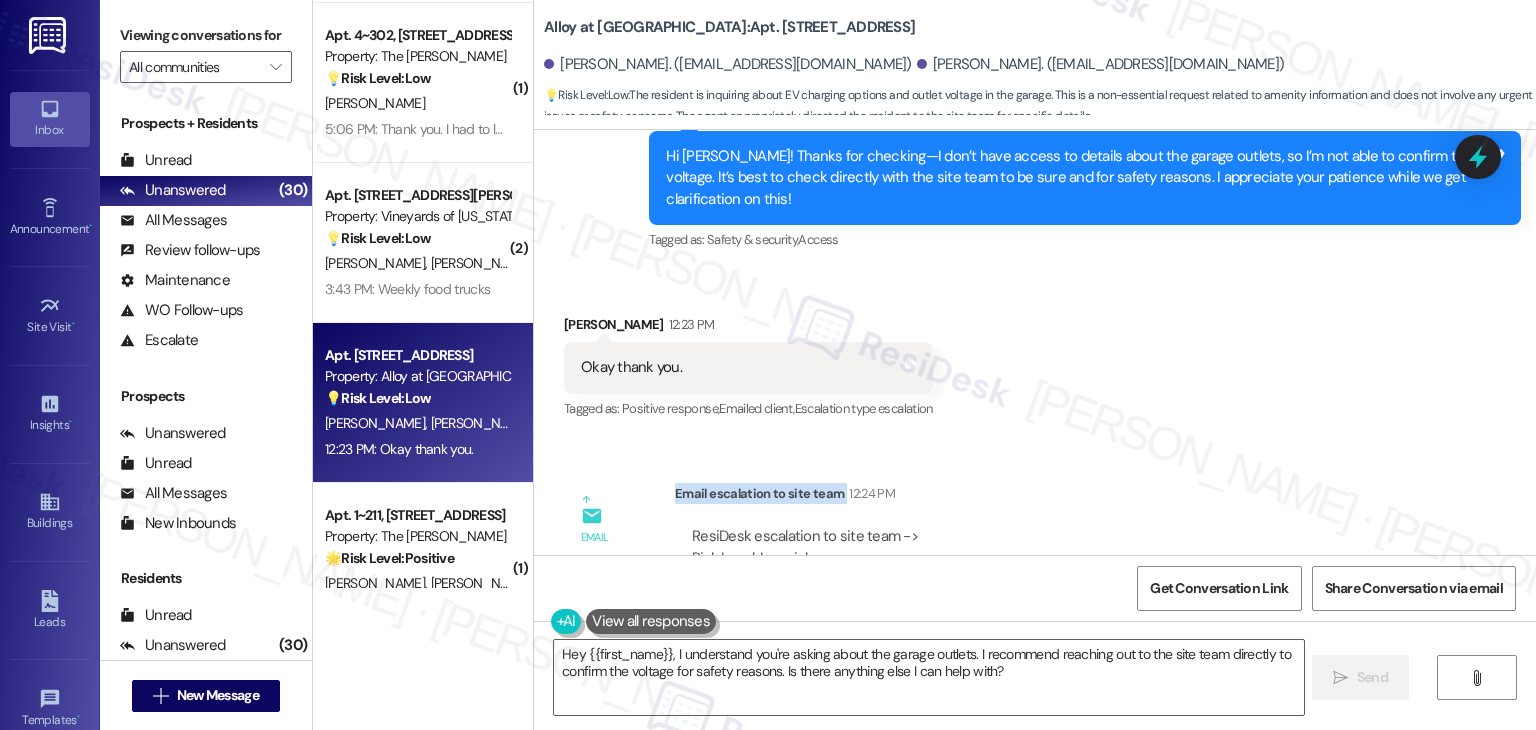 click on "Email escalation to site team Email escalation to site team 12:24 PM ResiDesk escalation to site team ->
Risk Level: Low risk
Topics: EV Charging – Garage Outlet Voltage Confirmation Needed
Escalation type: Escalation Subject:  [ResiDesk Escalation] (Low risk) - Action Needed (EV Charging – Garage Outlet Voltage Confirmation Needed) with Alloy at [GEOGRAPHIC_DATA]: Apt. [STREET_ADDRESS]" at bounding box center [1000, 576] 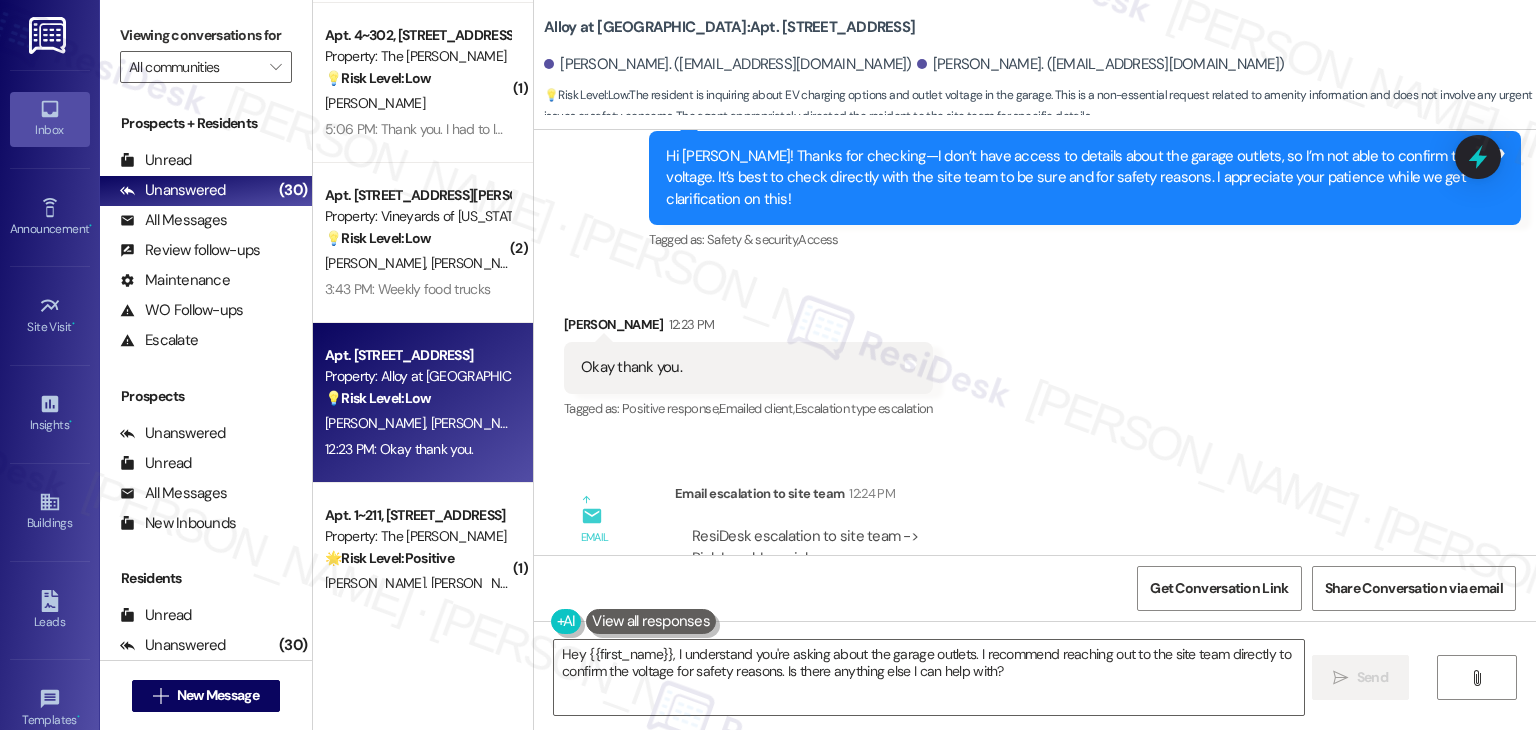 click on "Email escalation to site team Email escalation to site team 12:24 PM ResiDesk escalation to site team ->
Risk Level: Low risk
Topics: EV Charging – Garage Outlet Voltage Confirmation Needed
Escalation type: Escalation Subject:  [ResiDesk Escalation] (Low risk) - Action Needed (EV Charging – Garage Outlet Voltage Confirmation Needed) with Alloy at [GEOGRAPHIC_DATA]: Apt. [STREET_ADDRESS]" at bounding box center (1000, 576) 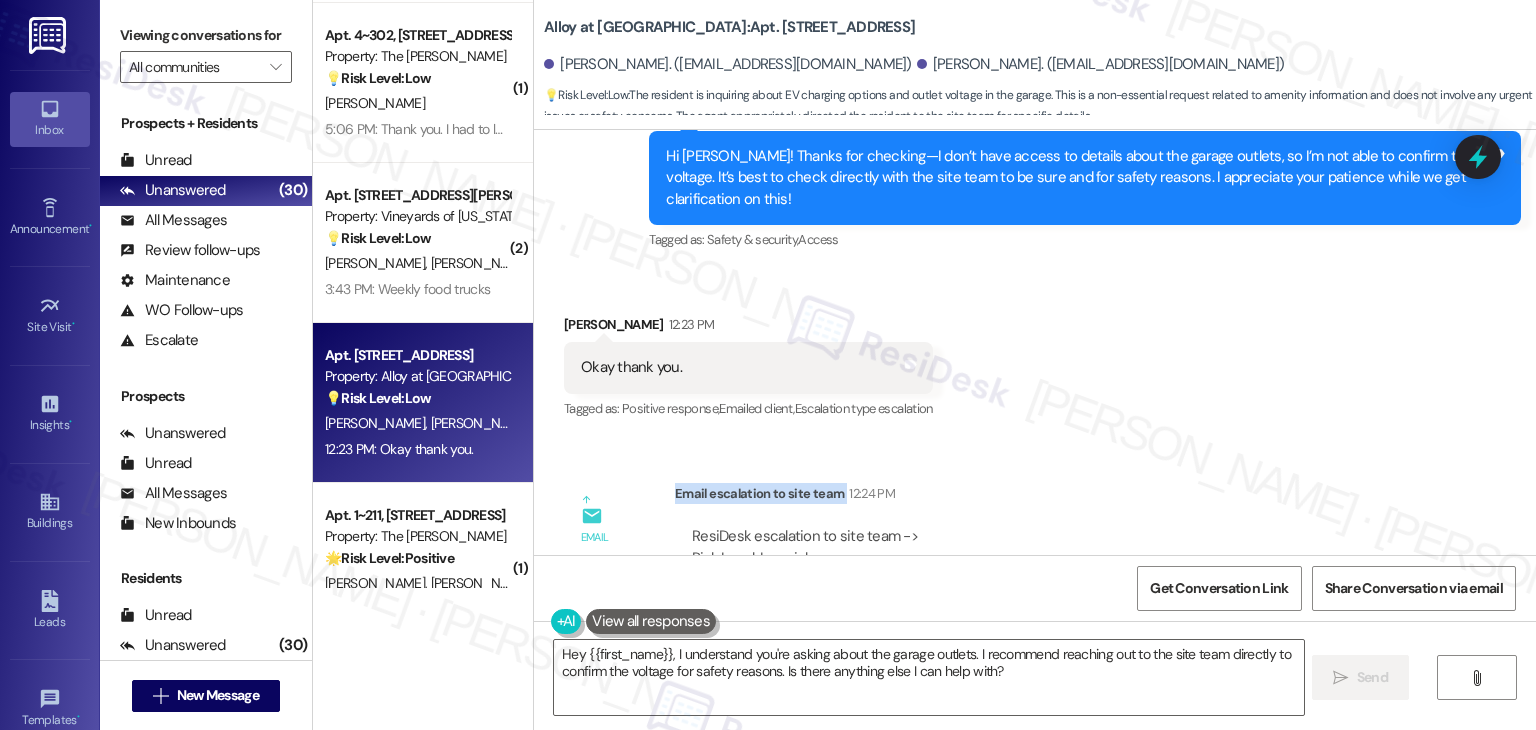 click on "Email escalation to site team Email escalation to site team 12:24 PM ResiDesk escalation to site team ->
Risk Level: Low risk
Topics: EV Charging – Garage Outlet Voltage Confirmation Needed
Escalation type: Escalation Subject:  [ResiDesk Escalation] (Low risk) - Action Needed (EV Charging – Garage Outlet Voltage Confirmation Needed) with Alloy at [GEOGRAPHIC_DATA]: Apt. [STREET_ADDRESS]" at bounding box center (1000, 576) 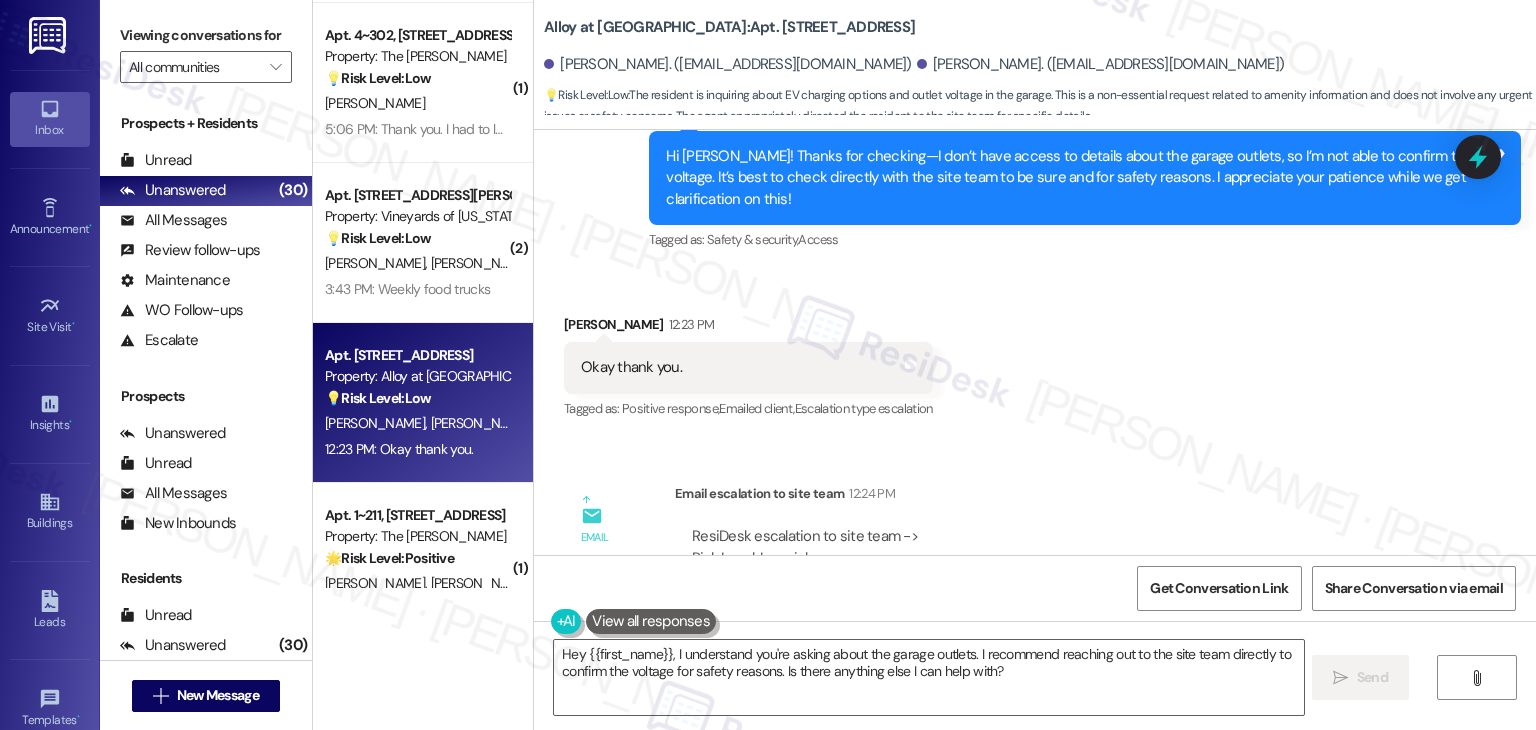 click on "Received via SMS [PERSON_NAME] 12:23 PM Okay thank you.  Tags and notes Tagged as:   Positive response ,  Click to highlight conversations about Positive response Emailed client ,  Click to highlight conversations about Emailed client Escalation type escalation Click to highlight conversations about Escalation type escalation" at bounding box center (1035, 353) 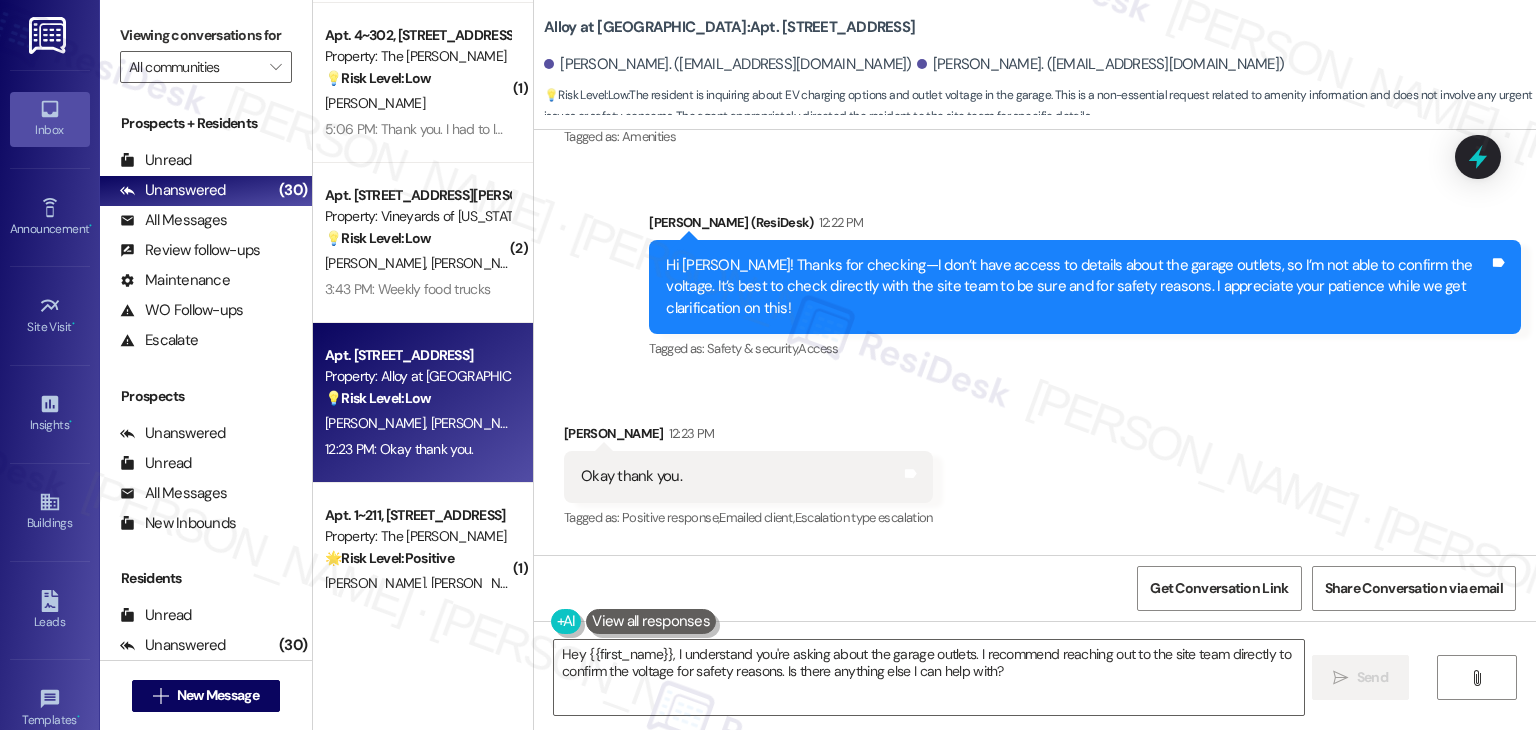 scroll, scrollTop: 9544, scrollLeft: 0, axis: vertical 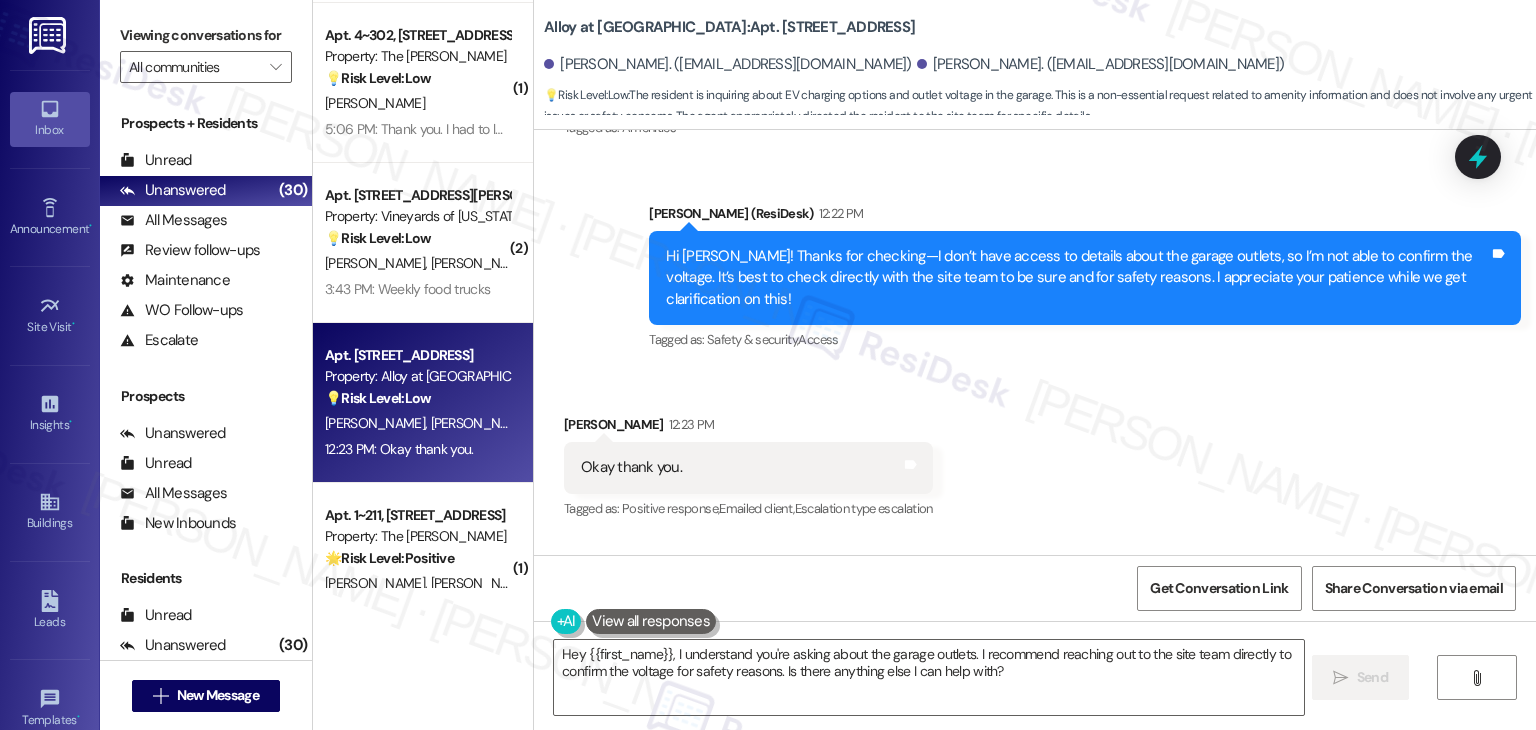 click on "Received via SMS [PERSON_NAME] 12:23 PM Okay thank you.  Tags and notes Tagged as:   Positive response ,  Click to highlight conversations about Positive response Emailed client ,  Click to highlight conversations about Emailed client Escalation type escalation Click to highlight conversations about Escalation type escalation" at bounding box center [1035, 453] 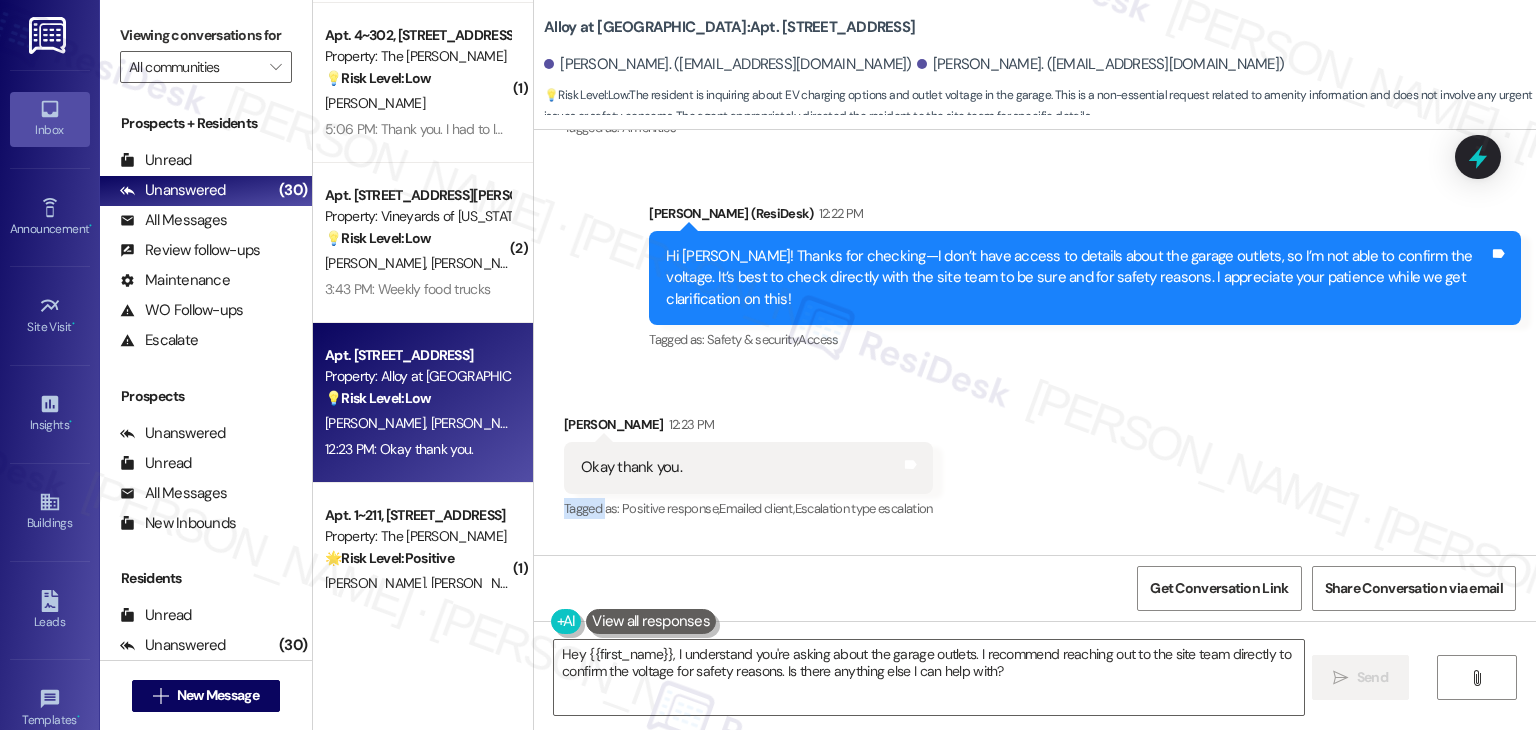 click on "Received via SMS [PERSON_NAME] 12:23 PM Okay thank you.  Tags and notes Tagged as:   Positive response ,  Click to highlight conversations about Positive response Emailed client ,  Click to highlight conversations about Emailed client Escalation type escalation Click to highlight conversations about Escalation type escalation" at bounding box center [1035, 453] 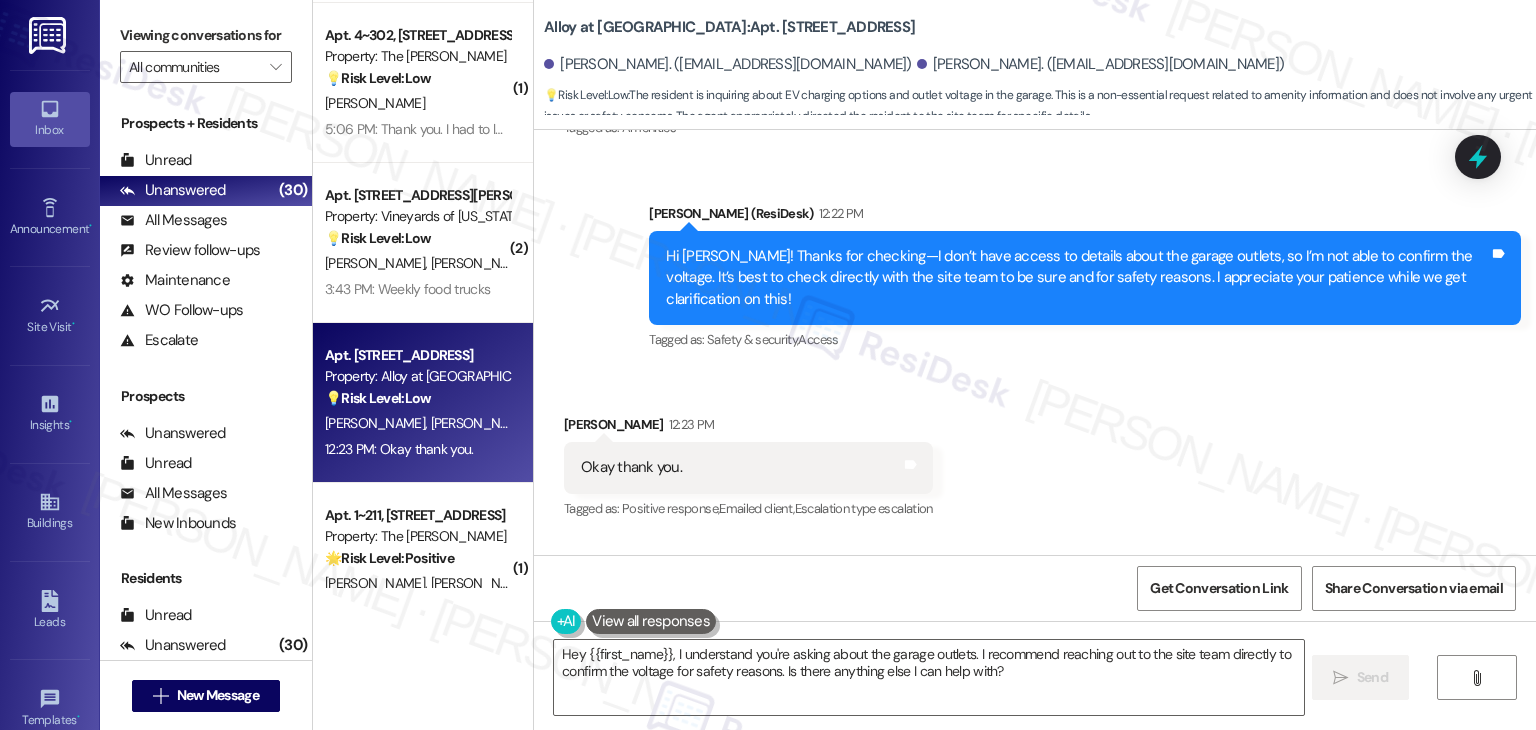 click on "Received via SMS [PERSON_NAME] 12:23 PM Okay thank you.  Tags and notes Tagged as:   Positive response ,  Click to highlight conversations about Positive response Emailed client ,  Click to highlight conversations about Emailed client Escalation type escalation Click to highlight conversations about Escalation type escalation" at bounding box center [1035, 453] 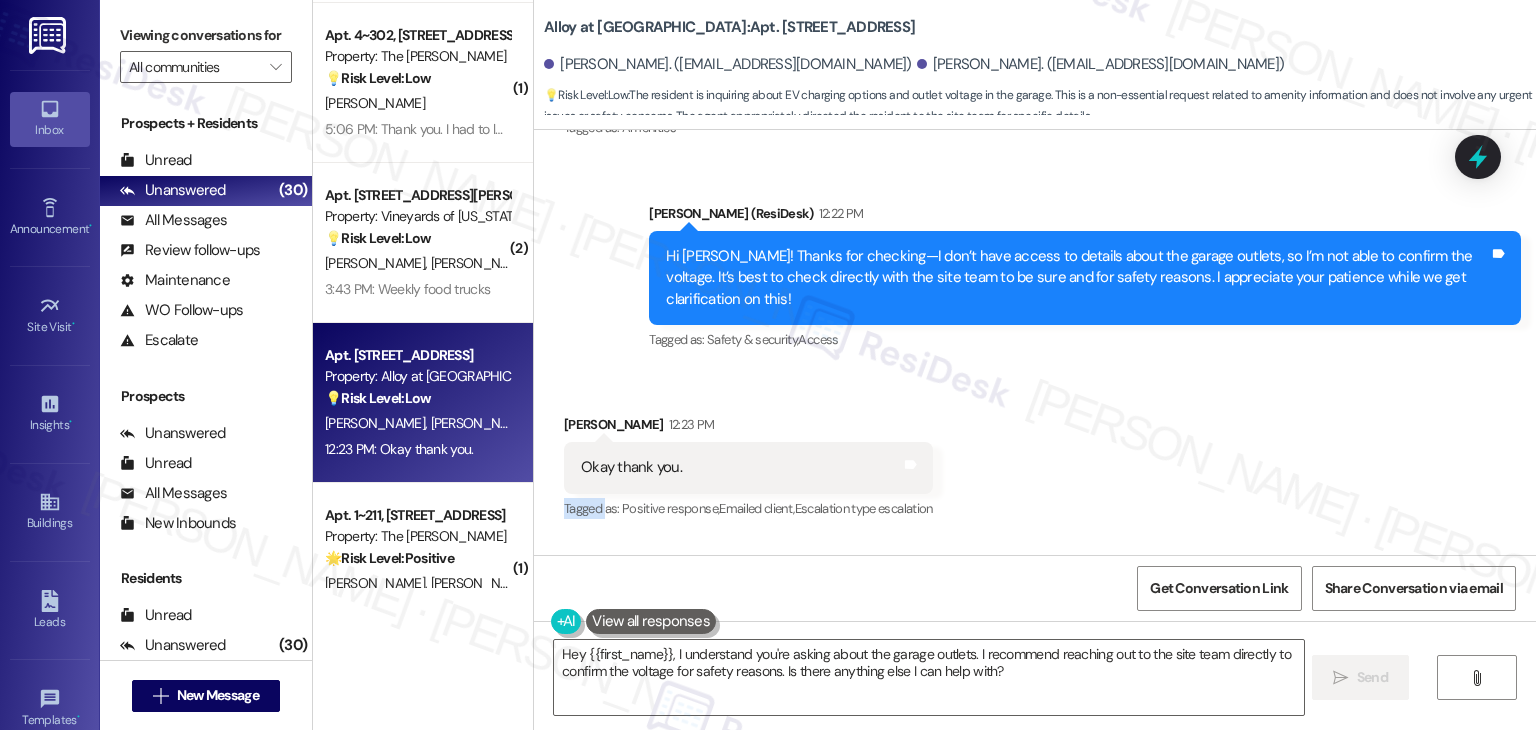 click on "Received via SMS [PERSON_NAME] 12:23 PM Okay thank you.  Tags and notes Tagged as:   Positive response ,  Click to highlight conversations about Positive response Emailed client ,  Click to highlight conversations about Emailed client Escalation type escalation Click to highlight conversations about Escalation type escalation" at bounding box center [1035, 453] 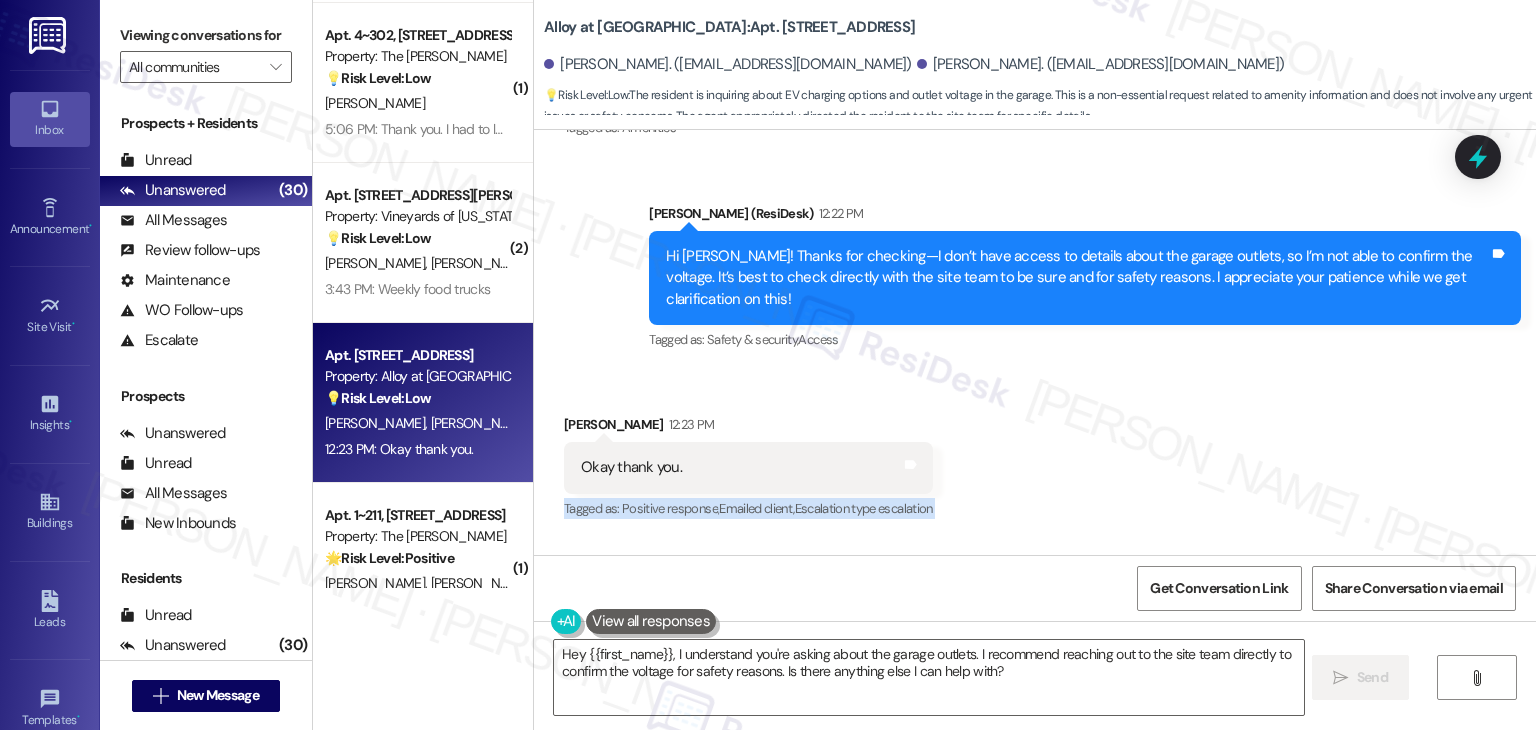 click on "Received via SMS [PERSON_NAME] 12:23 PM Okay thank you.  Tags and notes Tagged as:   Positive response ,  Click to highlight conversations about Positive response Emailed client ,  Click to highlight conversations about Emailed client Escalation type escalation Click to highlight conversations about Escalation type escalation" at bounding box center (1035, 453) 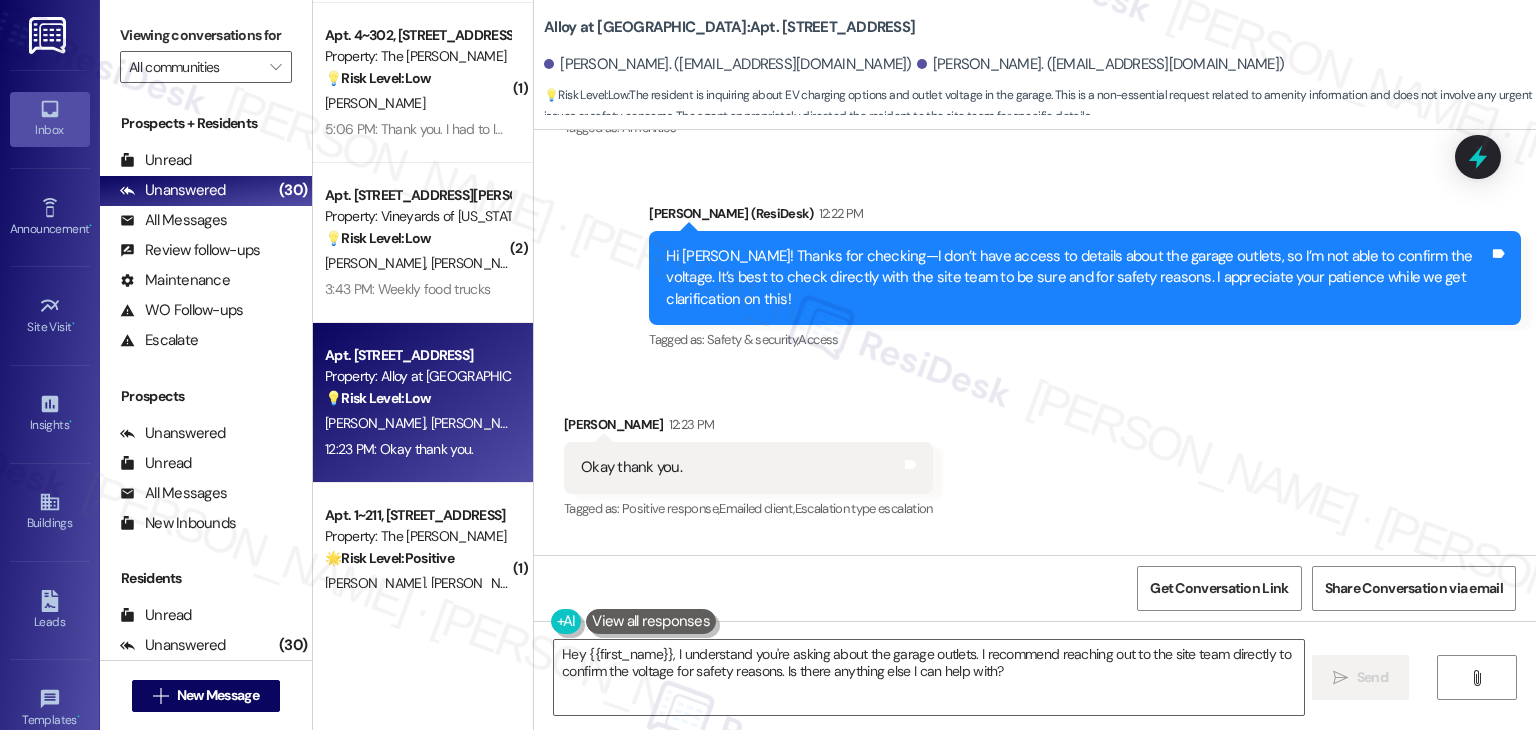 click on "Received via SMS [PERSON_NAME] 12:23 PM Okay thank you.  Tags and notes Tagged as:   Positive response ,  Click to highlight conversations about Positive response Emailed client ,  Click to highlight conversations about Emailed client Escalation type escalation Click to highlight conversations about Escalation type escalation" at bounding box center (1035, 453) 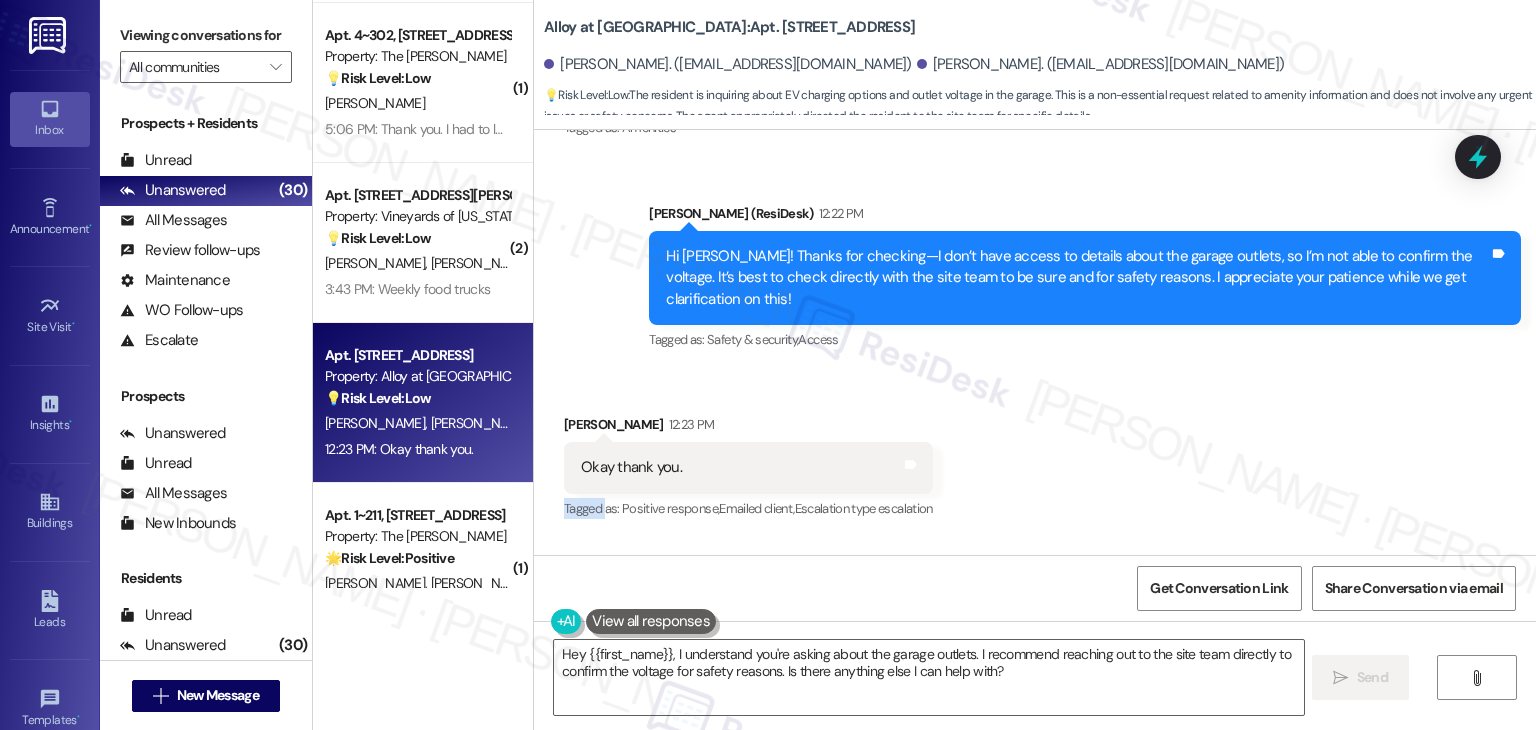 click on "Received via SMS [PERSON_NAME] 12:23 PM Okay thank you.  Tags and notes Tagged as:   Positive response ,  Click to highlight conversations about Positive response Emailed client ,  Click to highlight conversations about Emailed client Escalation type escalation Click to highlight conversations about Escalation type escalation" at bounding box center (1035, 453) 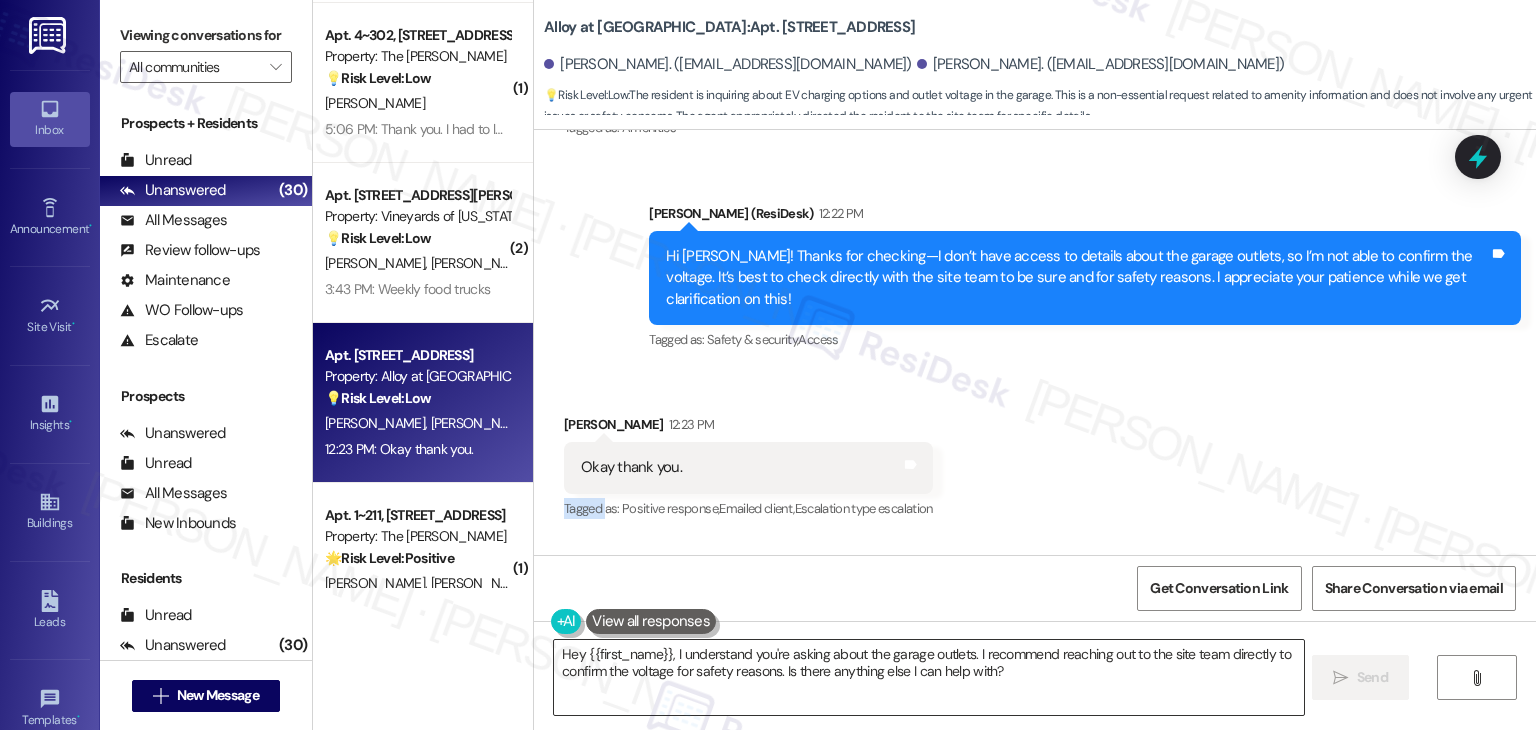 click on "Hey {{first_name}}, I understand you're asking about the garage outlets. I recommend reaching out to the site team directly to confirm the voltage for safety reasons. Is there anything else I can help with?" at bounding box center (928, 677) 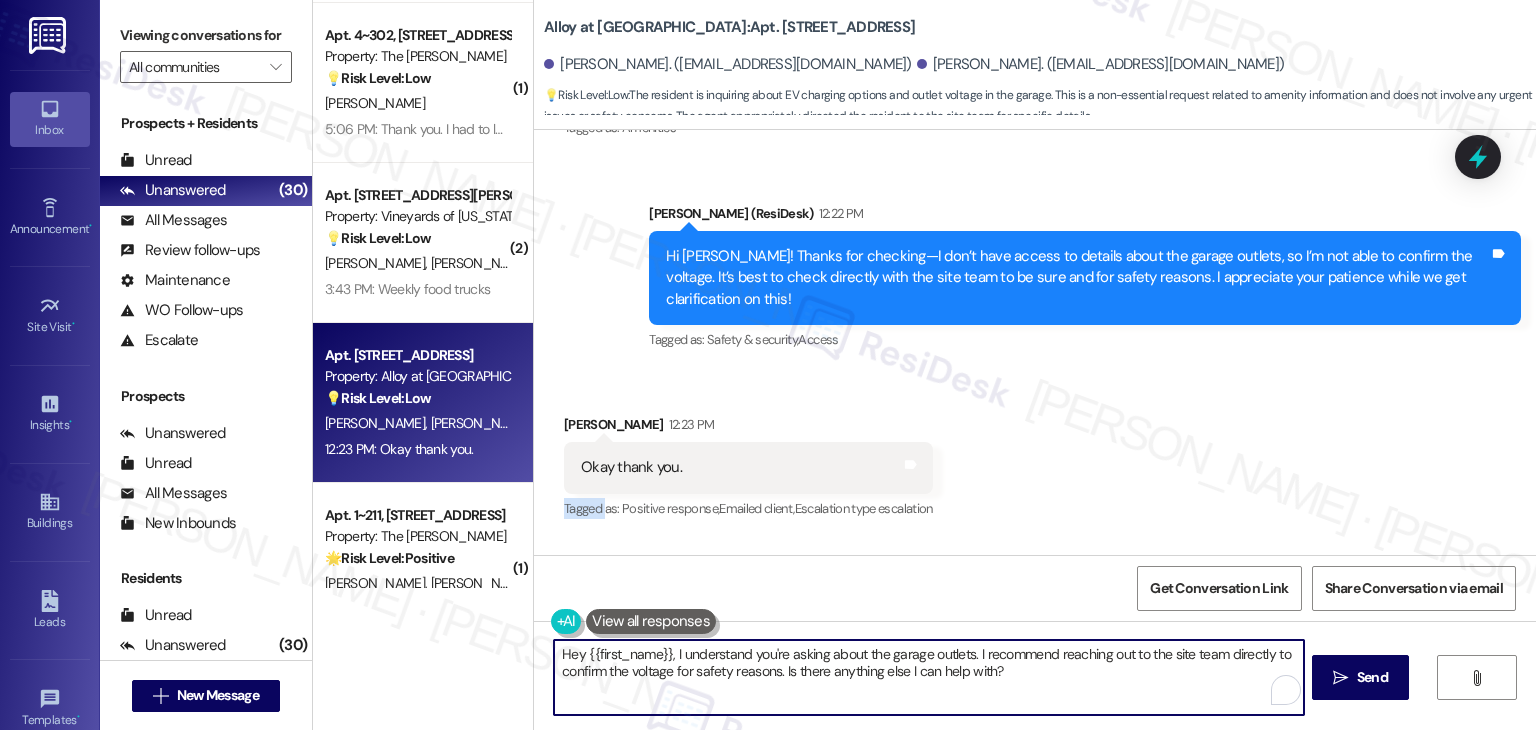 click on "Hey {{first_name}}, I understand you're asking about the garage outlets. I recommend reaching out to the site team directly to confirm the voltage for safety reasons. Is there anything else I can help with?" at bounding box center (928, 677) 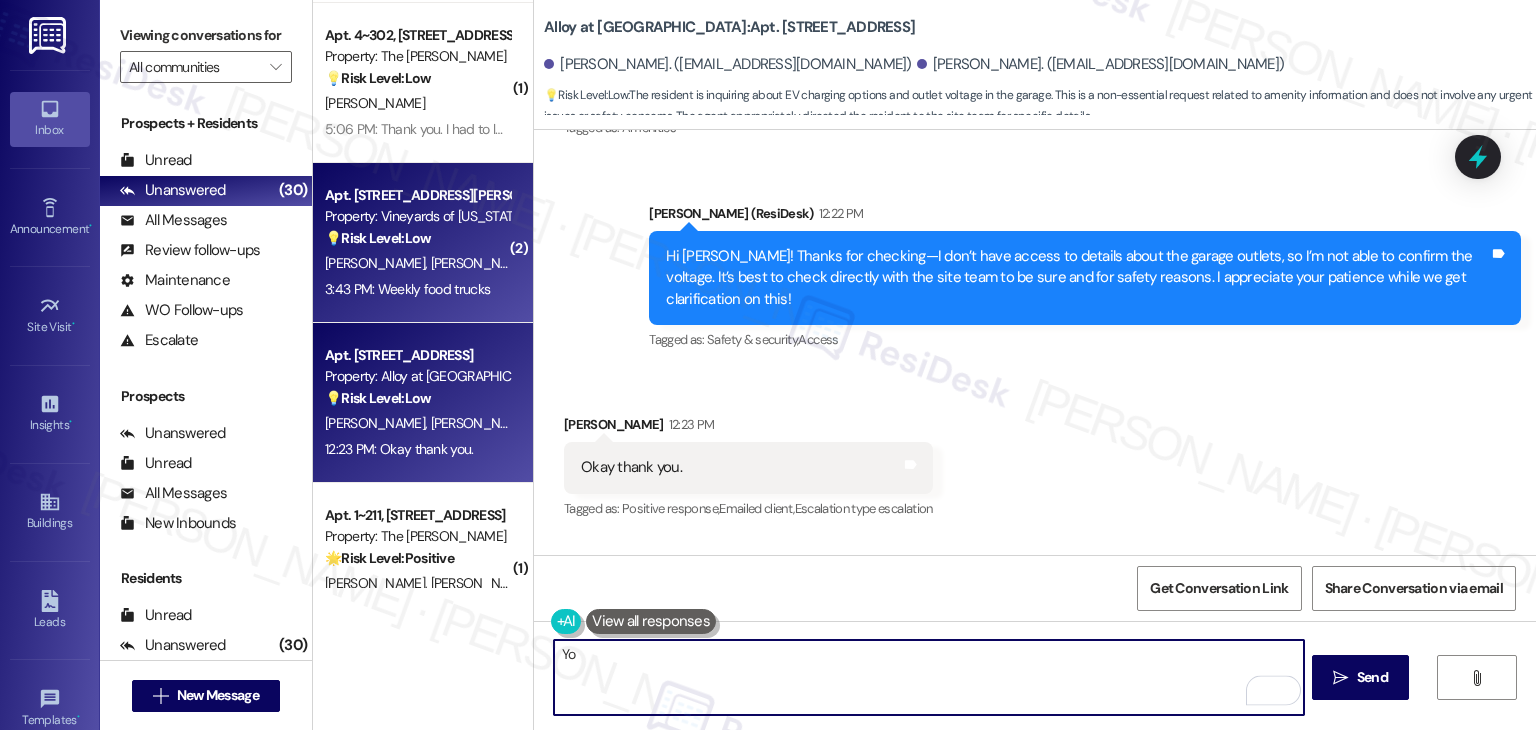 type on "Yo" 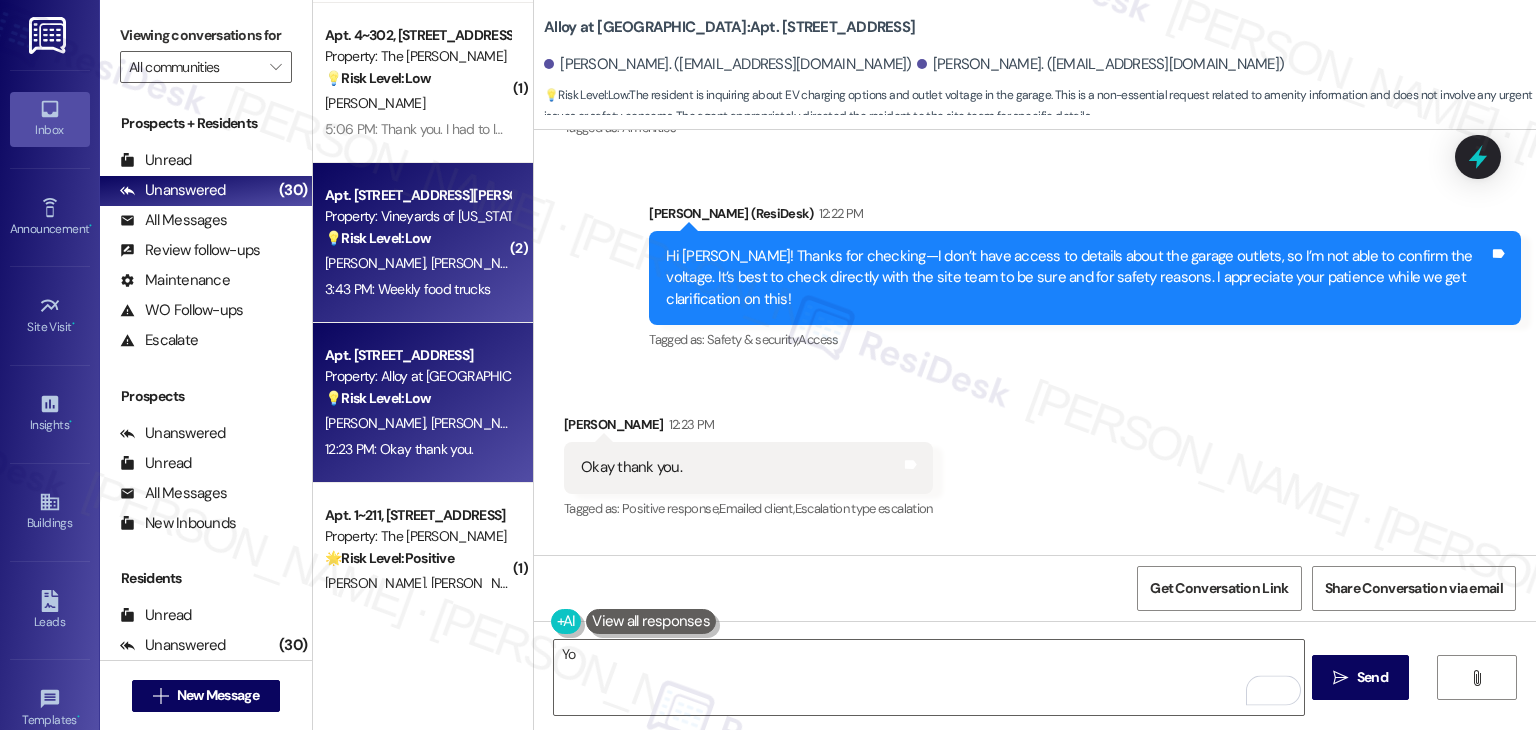 click on "Apt. 312, [GEOGRAPHIC_DATA][PERSON_NAME] Property: Vineyards of [US_STATE][GEOGRAPHIC_DATA] 💡  Risk Level:  Low The resident is suggesting weekly food trucks. This is a non-essential request related to community amenities and customer satisfaction. [PERSON_NAME] [PERSON_NAME] [PERSON_NAME] 3:43 PM: Weekly food trucks 3:43 PM: Weekly food trucks" at bounding box center [423, 243] 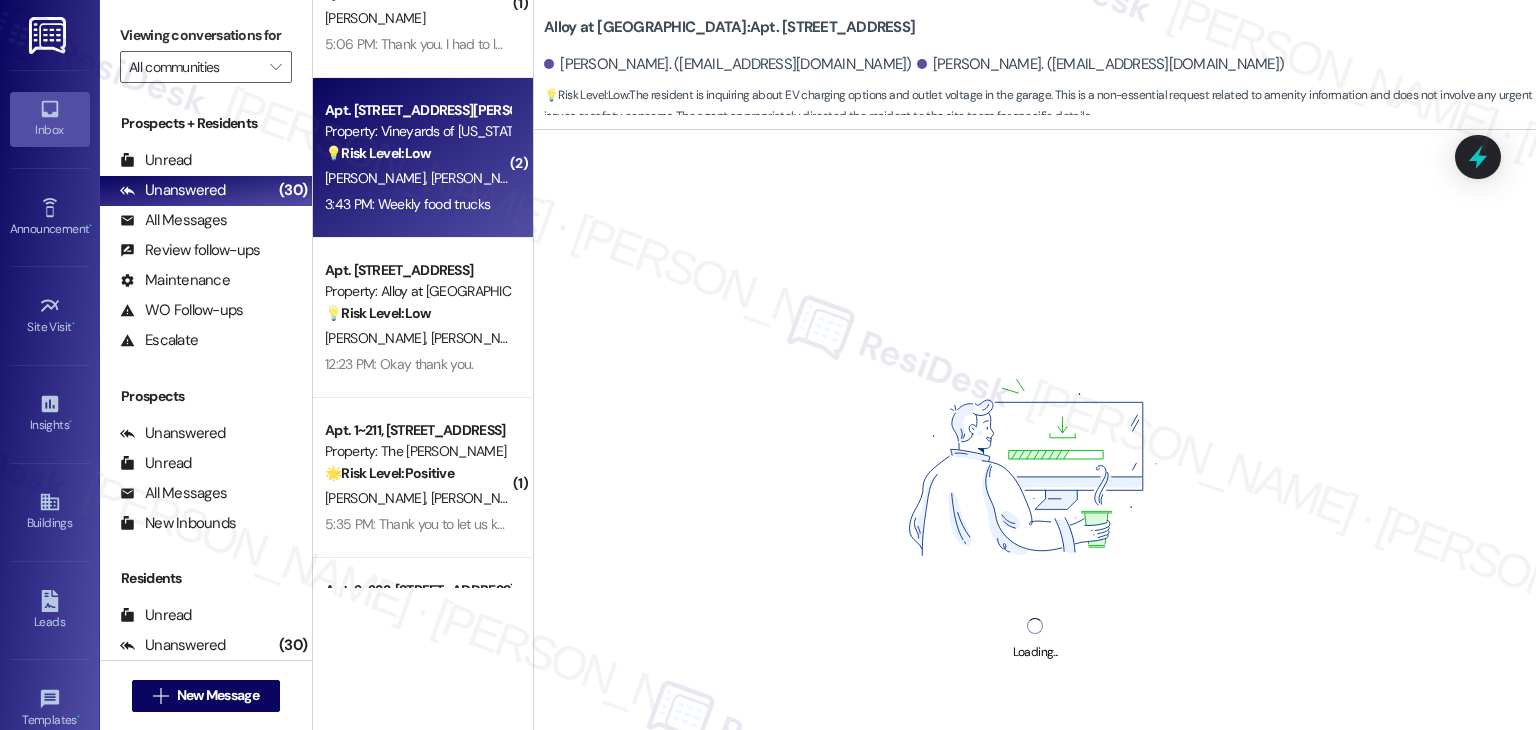 scroll, scrollTop: 2277, scrollLeft: 0, axis: vertical 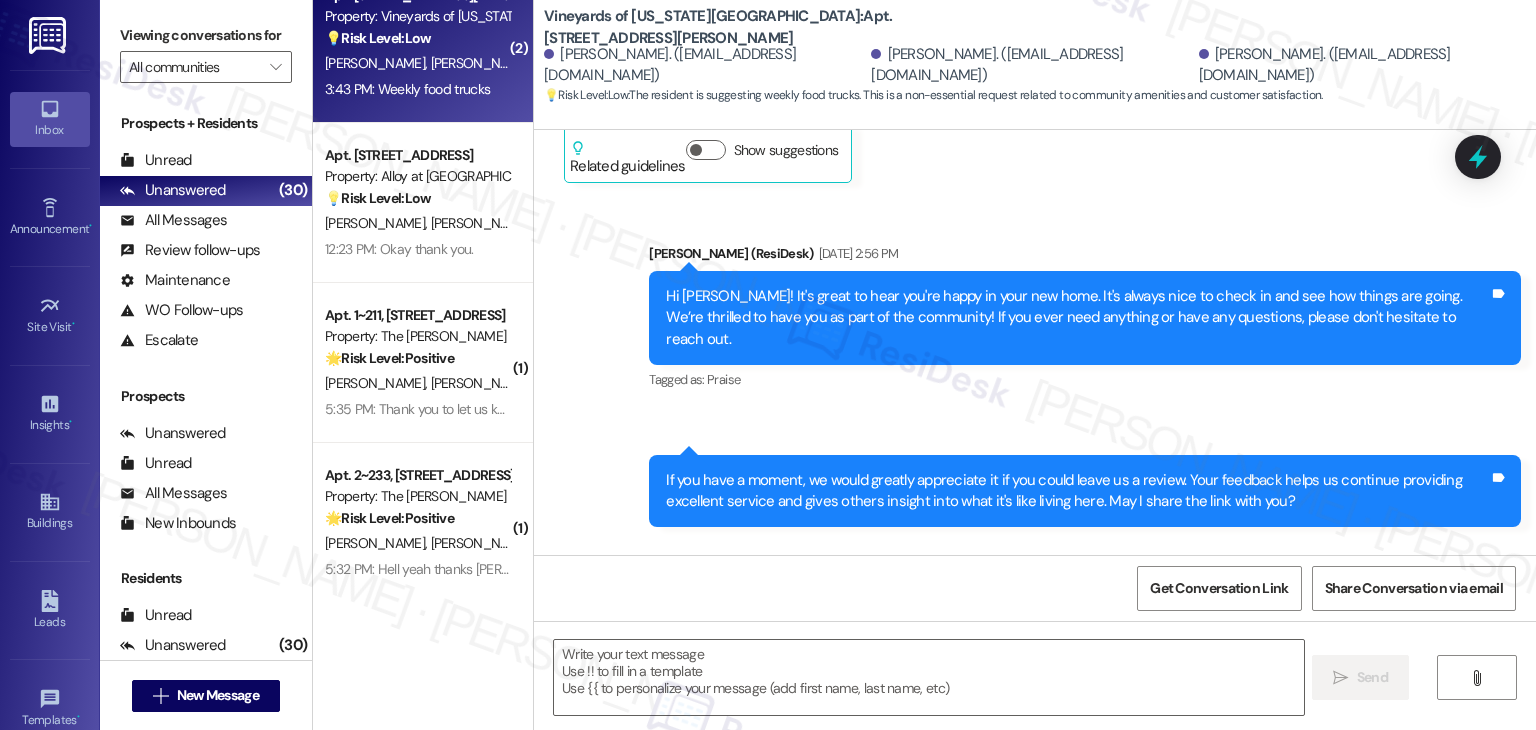 type on "Fetching suggested responses. Please feel free to read through the conversation in the meantime." 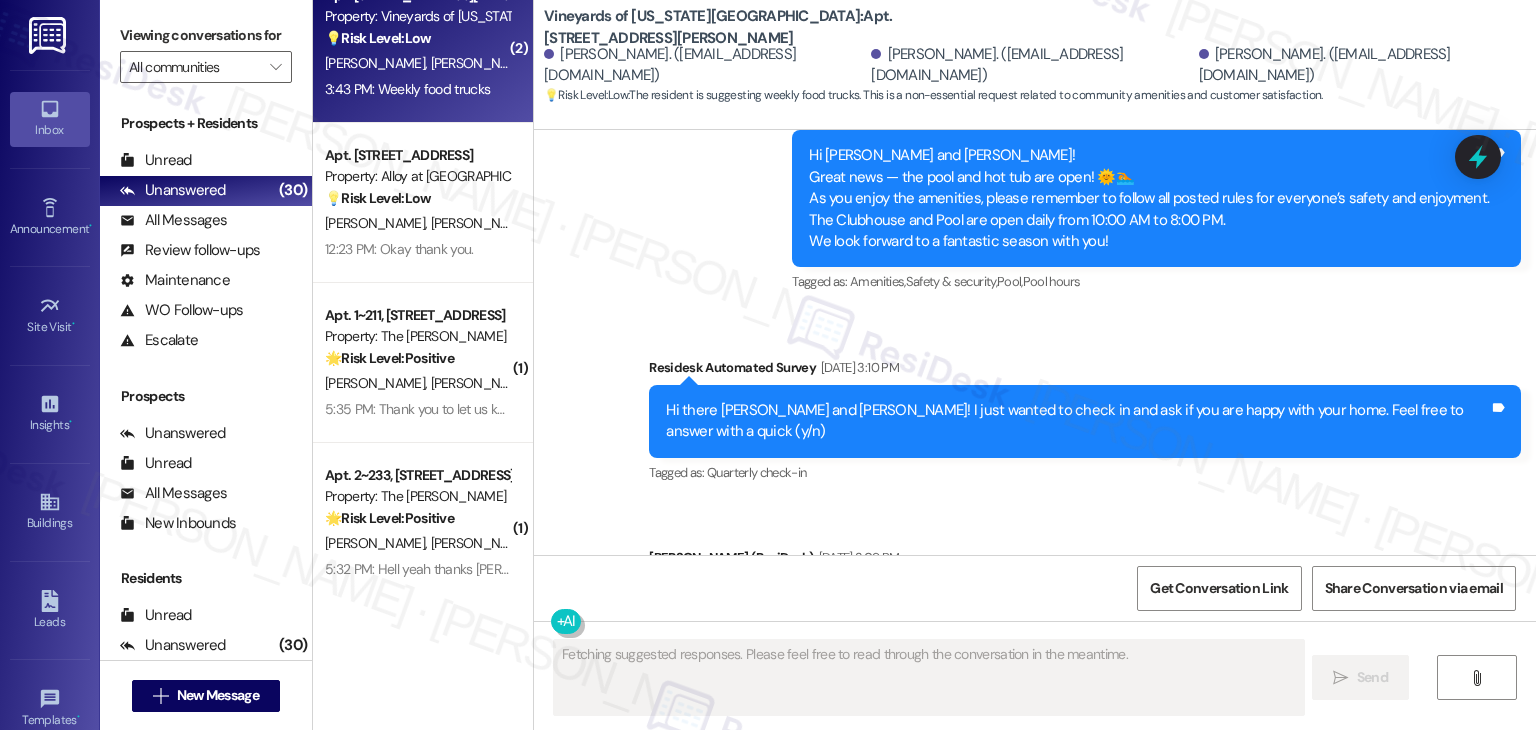 click on "[PERSON_NAME] [PERSON_NAME]" at bounding box center [417, 543] 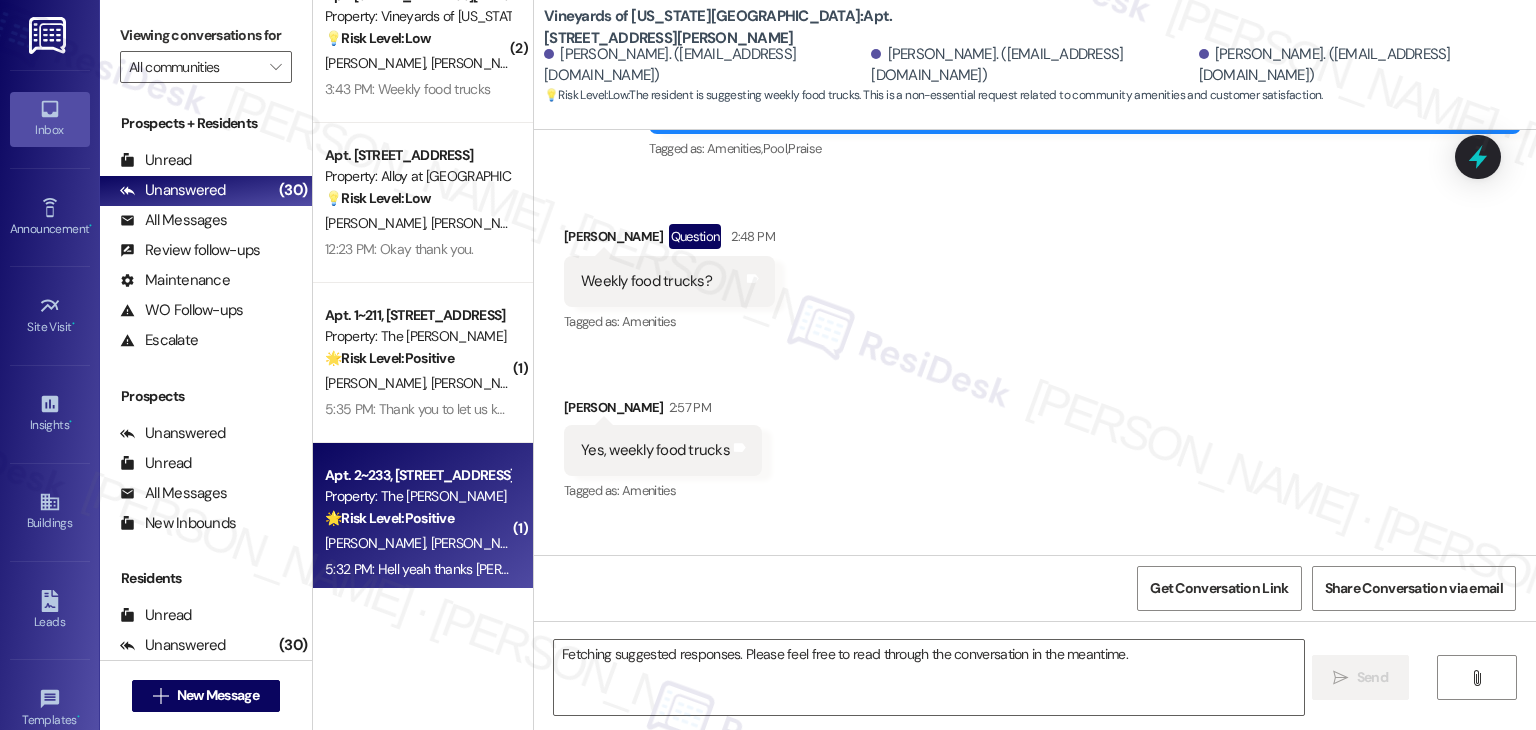 scroll, scrollTop: 5942, scrollLeft: 0, axis: vertical 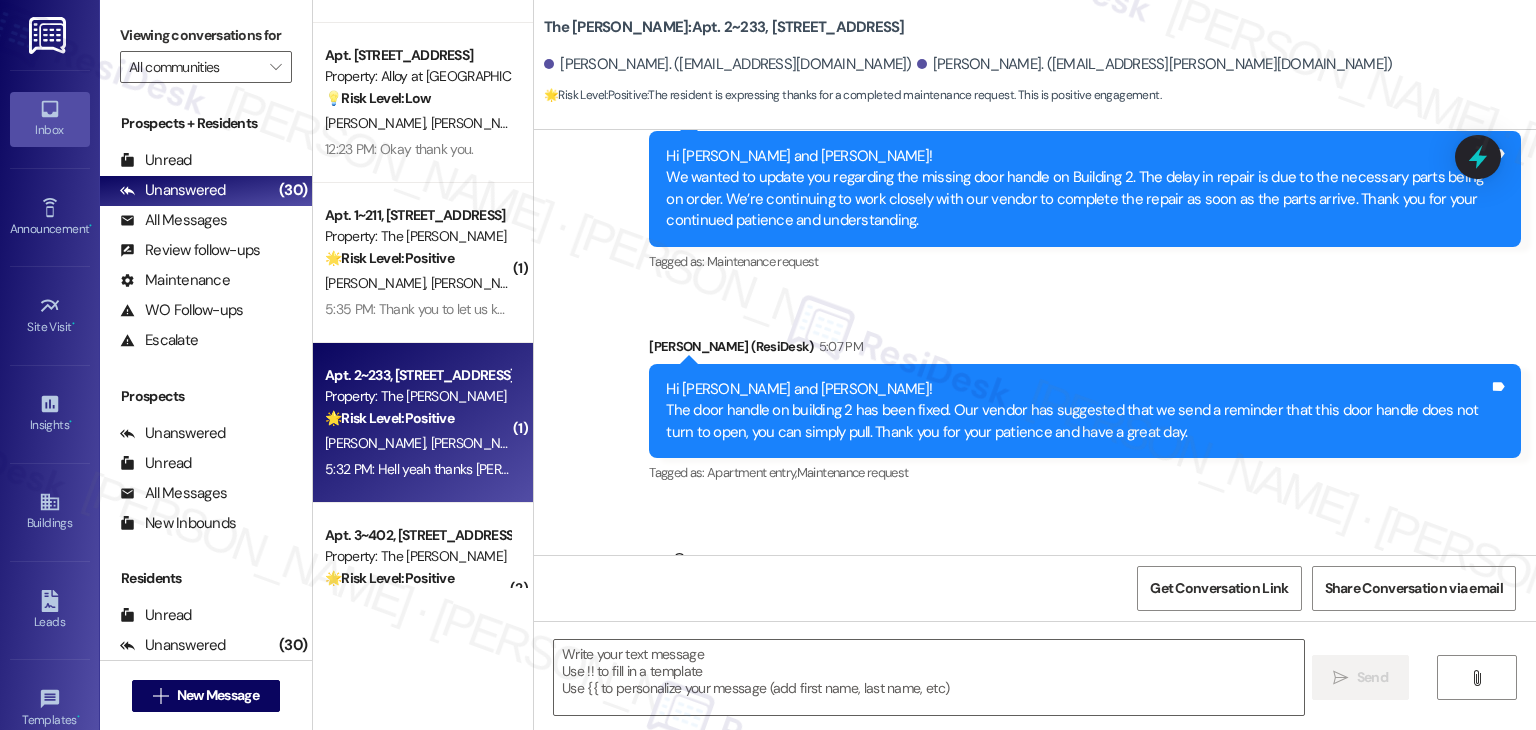 type on "Fetching suggested responses. Please feel free to read through the conversation in the meantime." 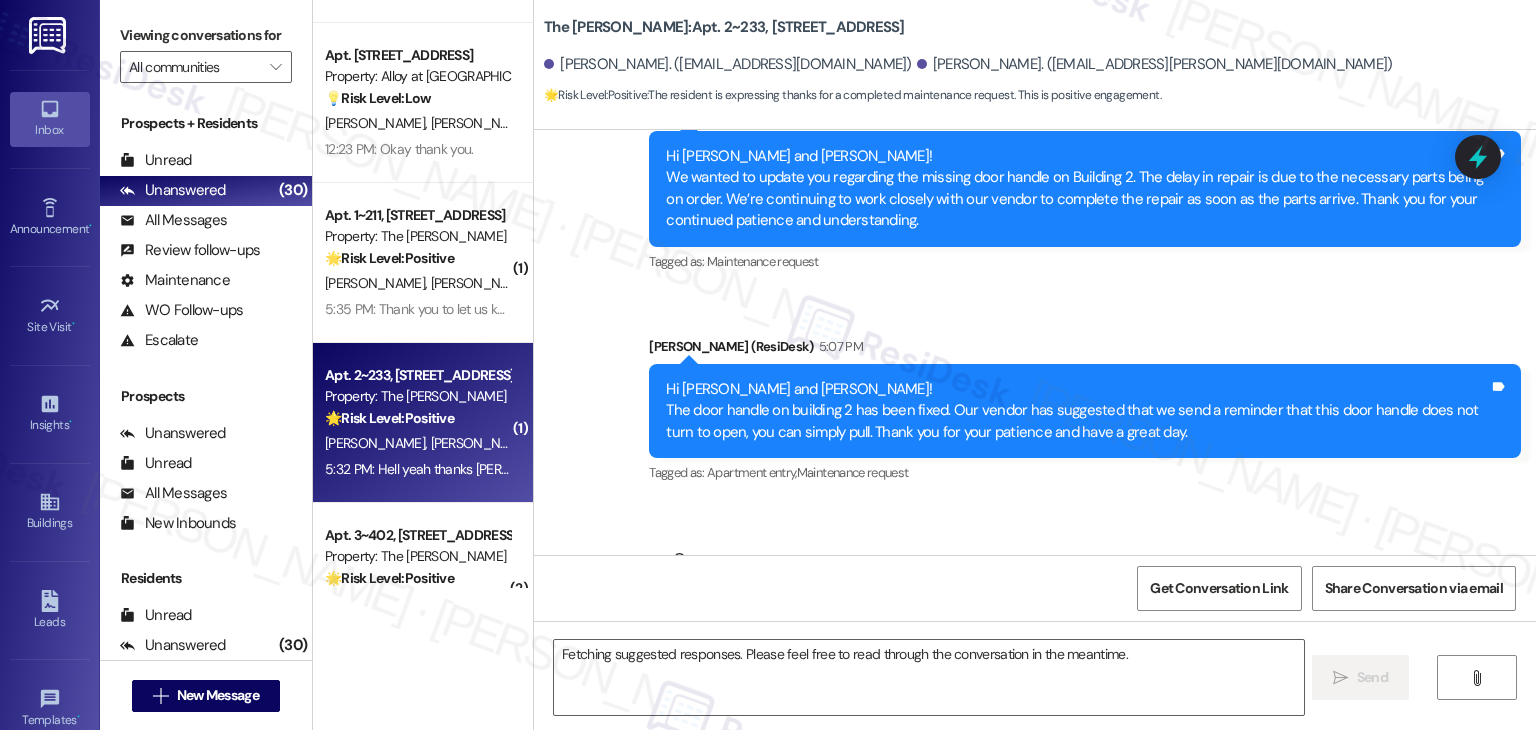 scroll, scrollTop: 6756, scrollLeft: 0, axis: vertical 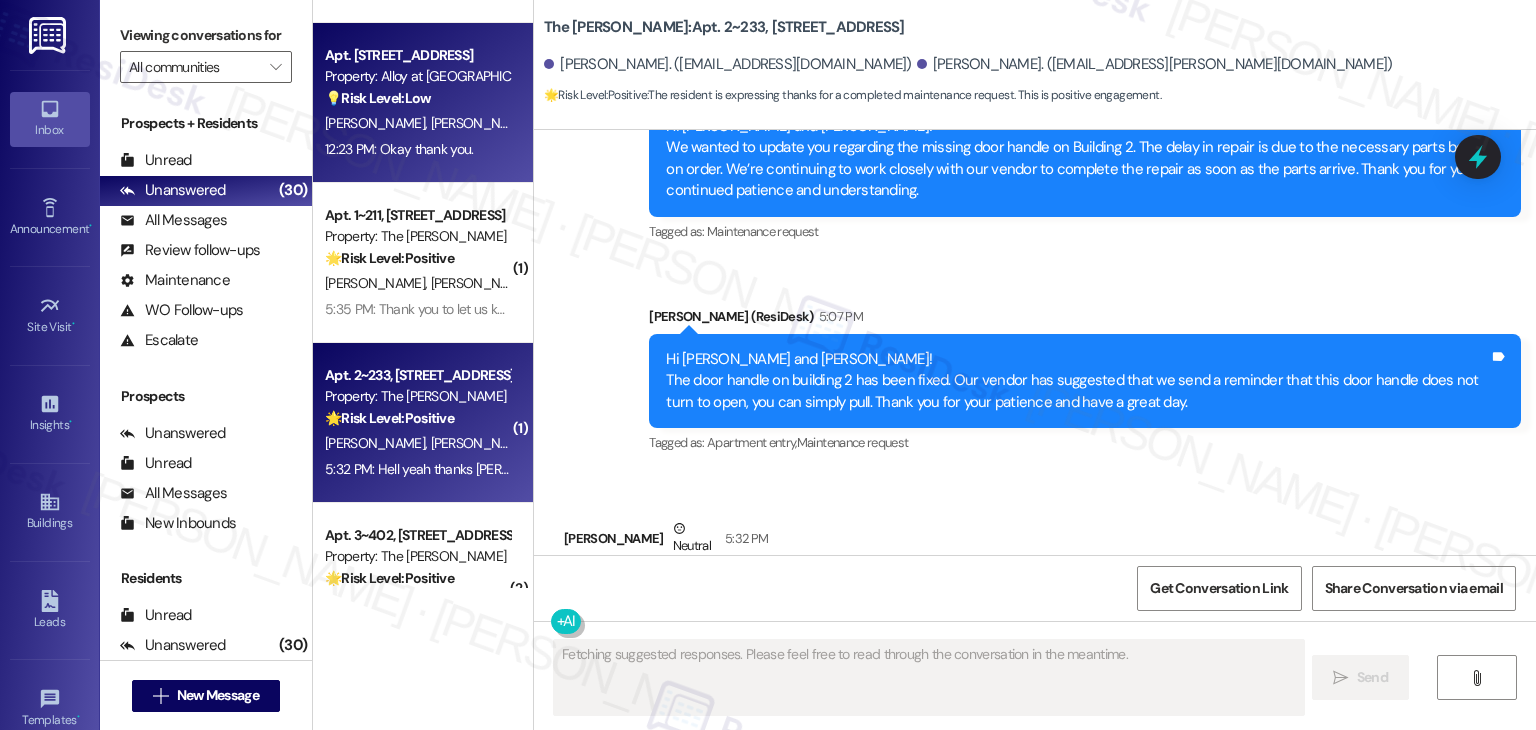 click on "12:23 PM: Okay thank you.  12:23 PM: Okay thank you." at bounding box center [399, 149] 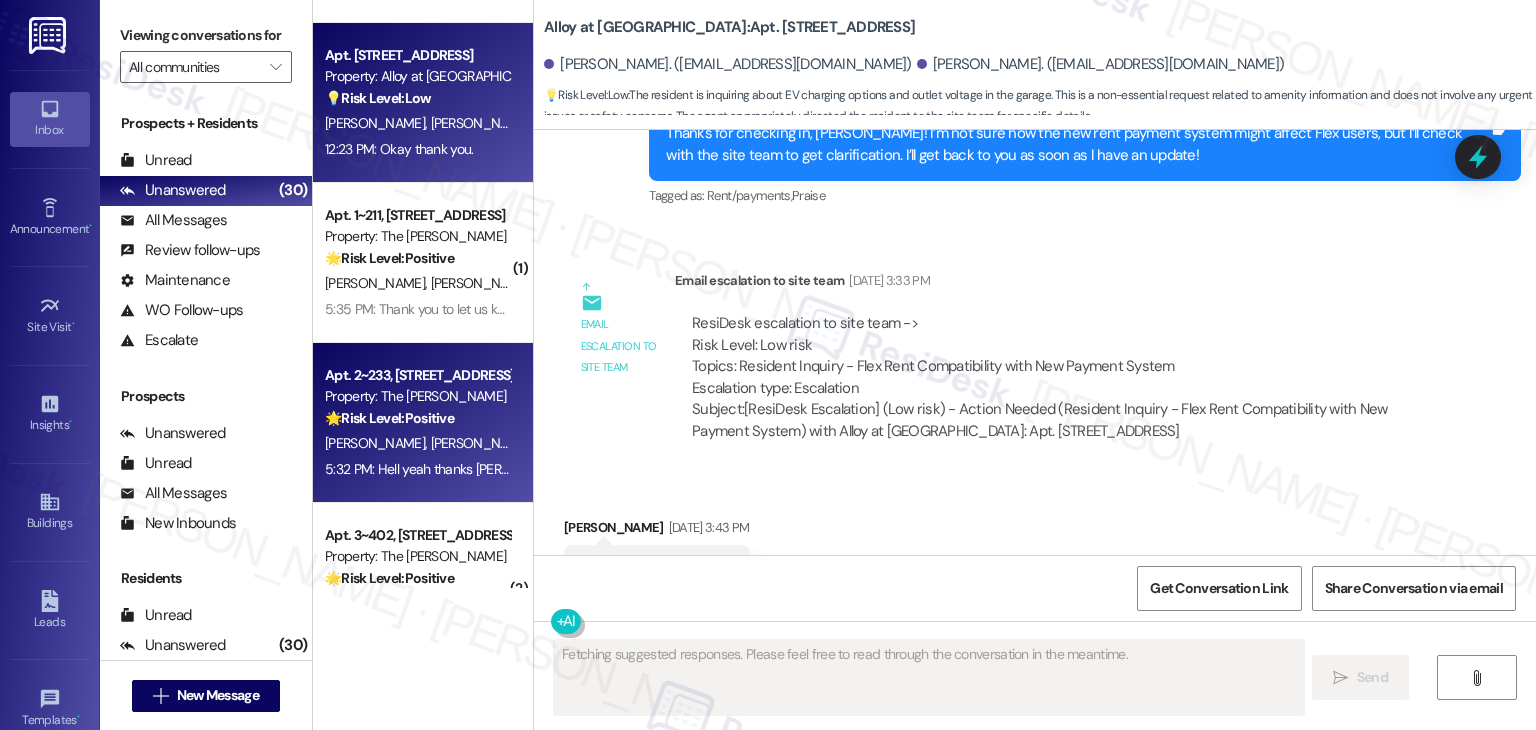 scroll, scrollTop: 9469, scrollLeft: 0, axis: vertical 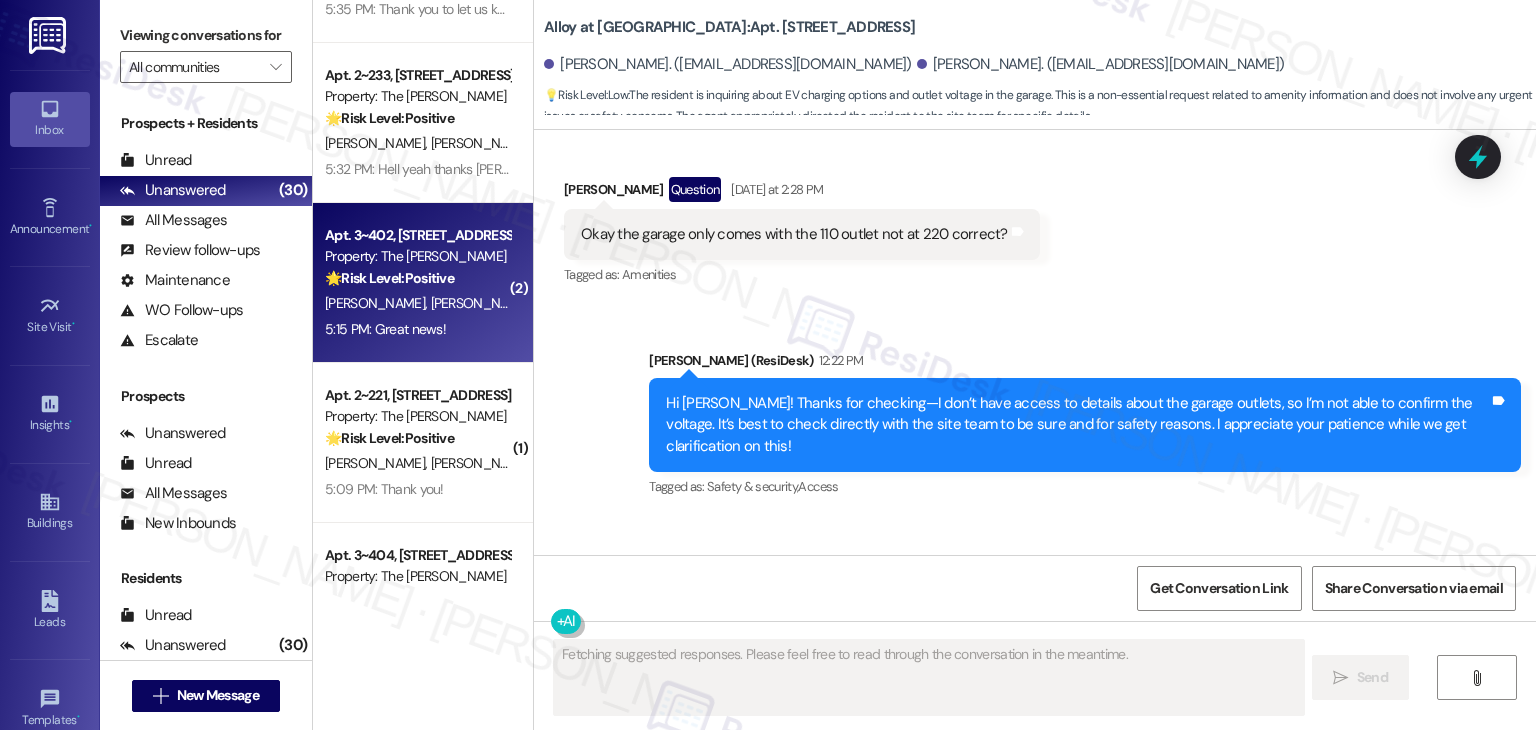 click on "5:15 PM: Great news!  5:15 PM: Great news!" at bounding box center [417, 329] 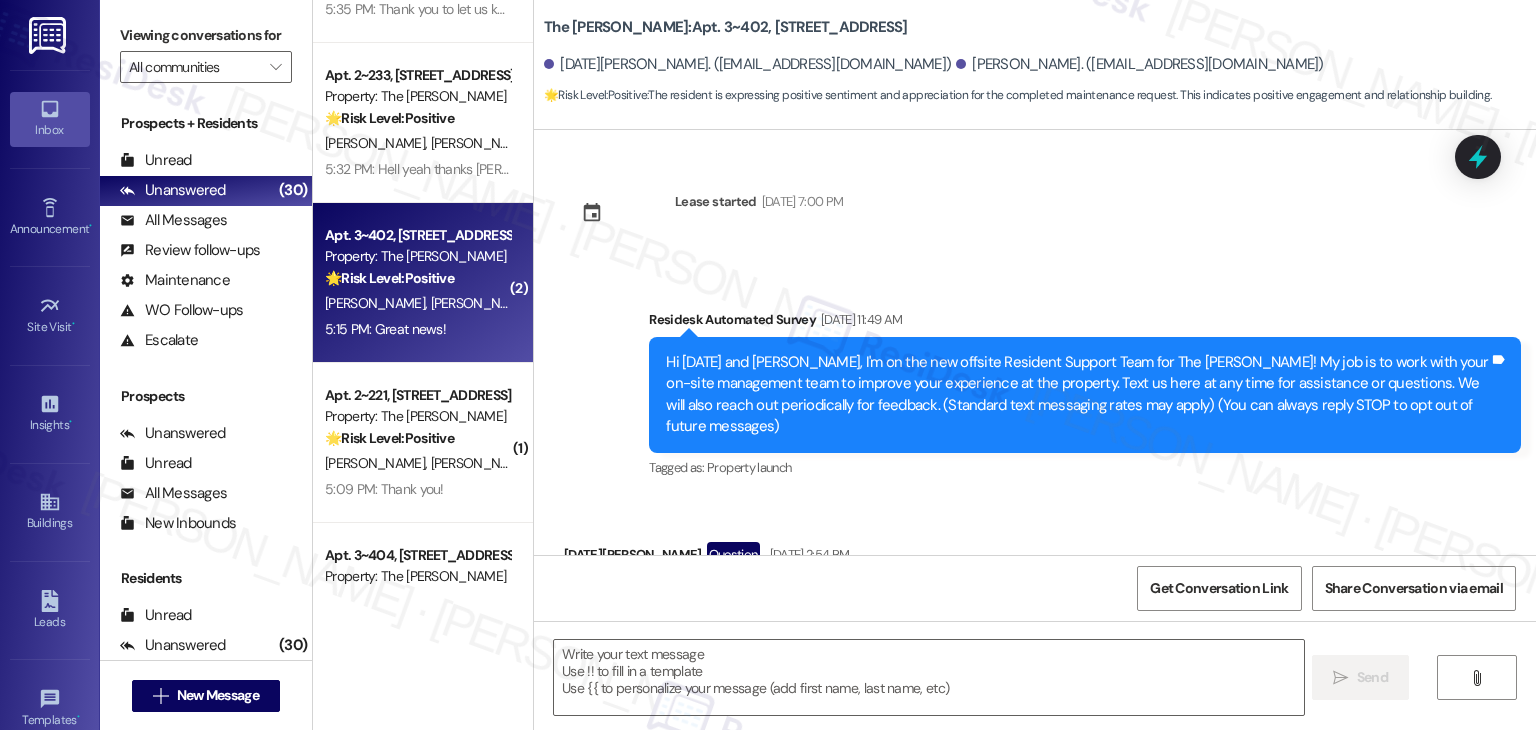 scroll, scrollTop: 20557, scrollLeft: 0, axis: vertical 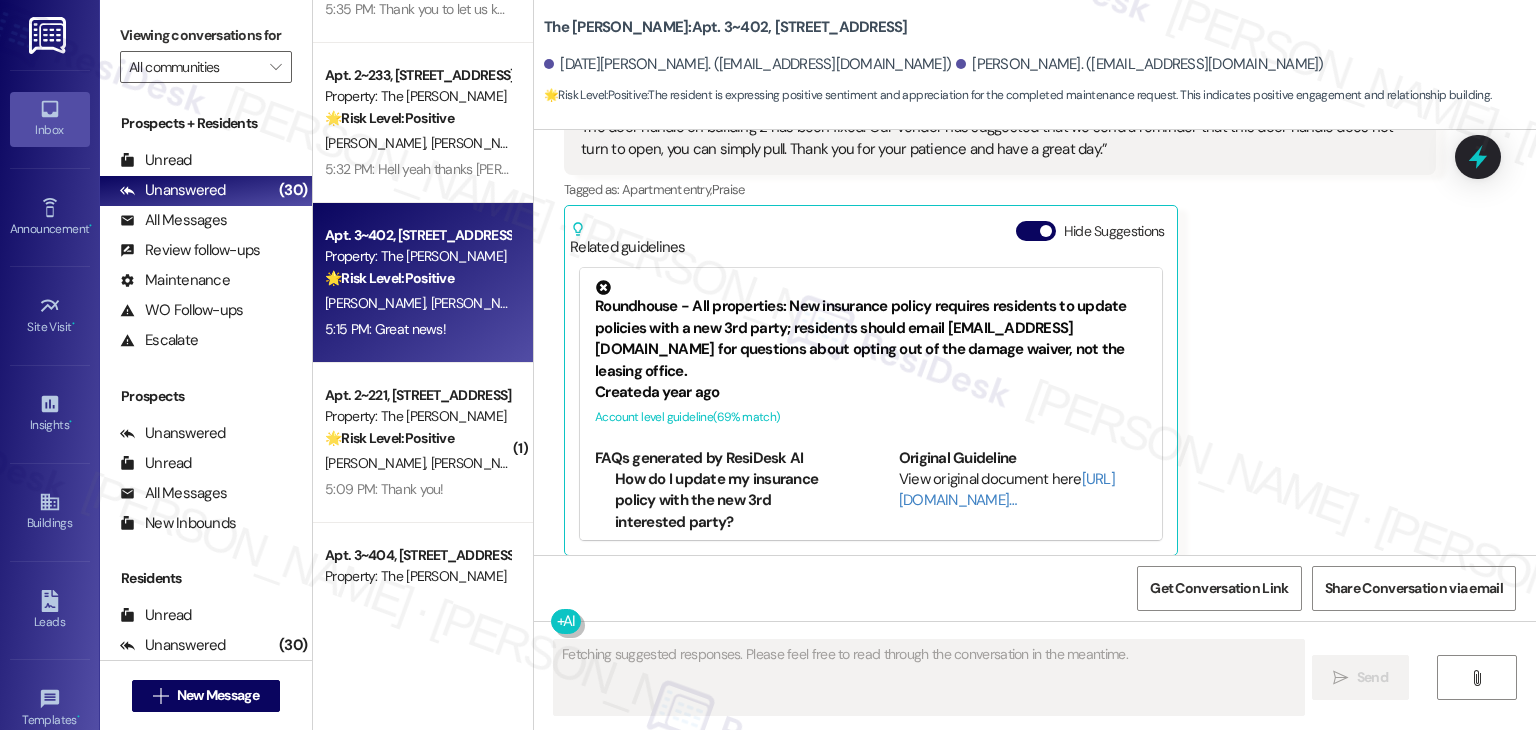 click on "Received via SMS [DATE][PERSON_NAME]   Neutral 5:15 PM  ​❤️​ to “ [PERSON_NAME] (The [PERSON_NAME]): Hi [DATE] and [PERSON_NAME]!
The door handle on building 2 has been fixed. Our vendor has suggested that we send a reminder that this door handle does not turn to open, you can simply pull. Thank you for your patience and have a great day. ”  Tags and notes Tagged as:   Apartment entry ,  Click to highlight conversations about Apartment entry Praise Click to highlight conversations about Praise  Related guidelines Hide Suggestions Roundhouse - All properties: New insurance policy requires residents to update policies with a new 3rd party; residents should email [EMAIL_ADDRESS][DOMAIN_NAME] for questions about opting out of the damage waiver, not the leasing office. Created  a year ago Account level guideline  ( 69 % match) FAQs generated by ResiDesk AI How do I update my insurance policy with the new 3rd interested party? Can I opt out of the new damage waiver policy? Original Guideline View original document here   (" at bounding box center (1035, 349) 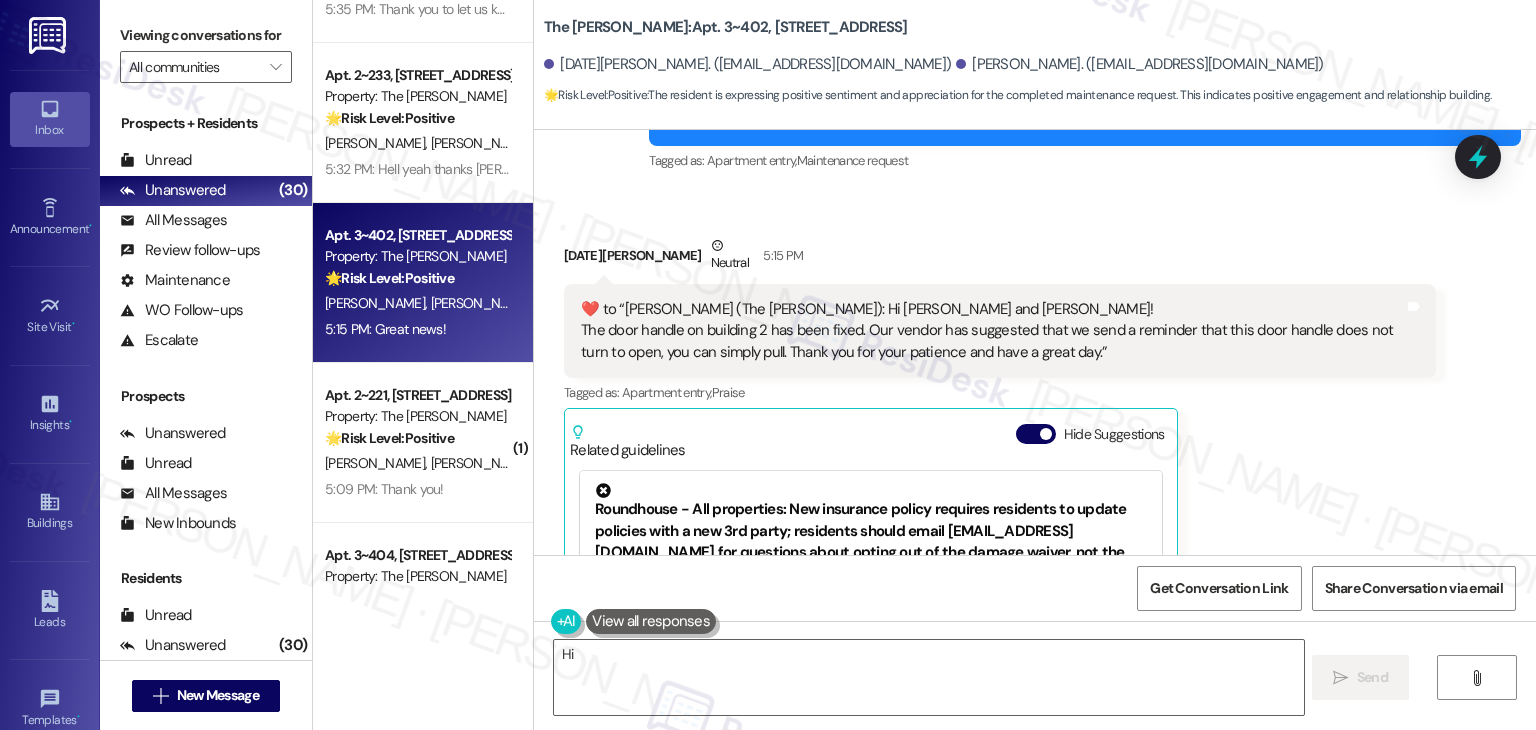 scroll, scrollTop: 20258, scrollLeft: 0, axis: vertical 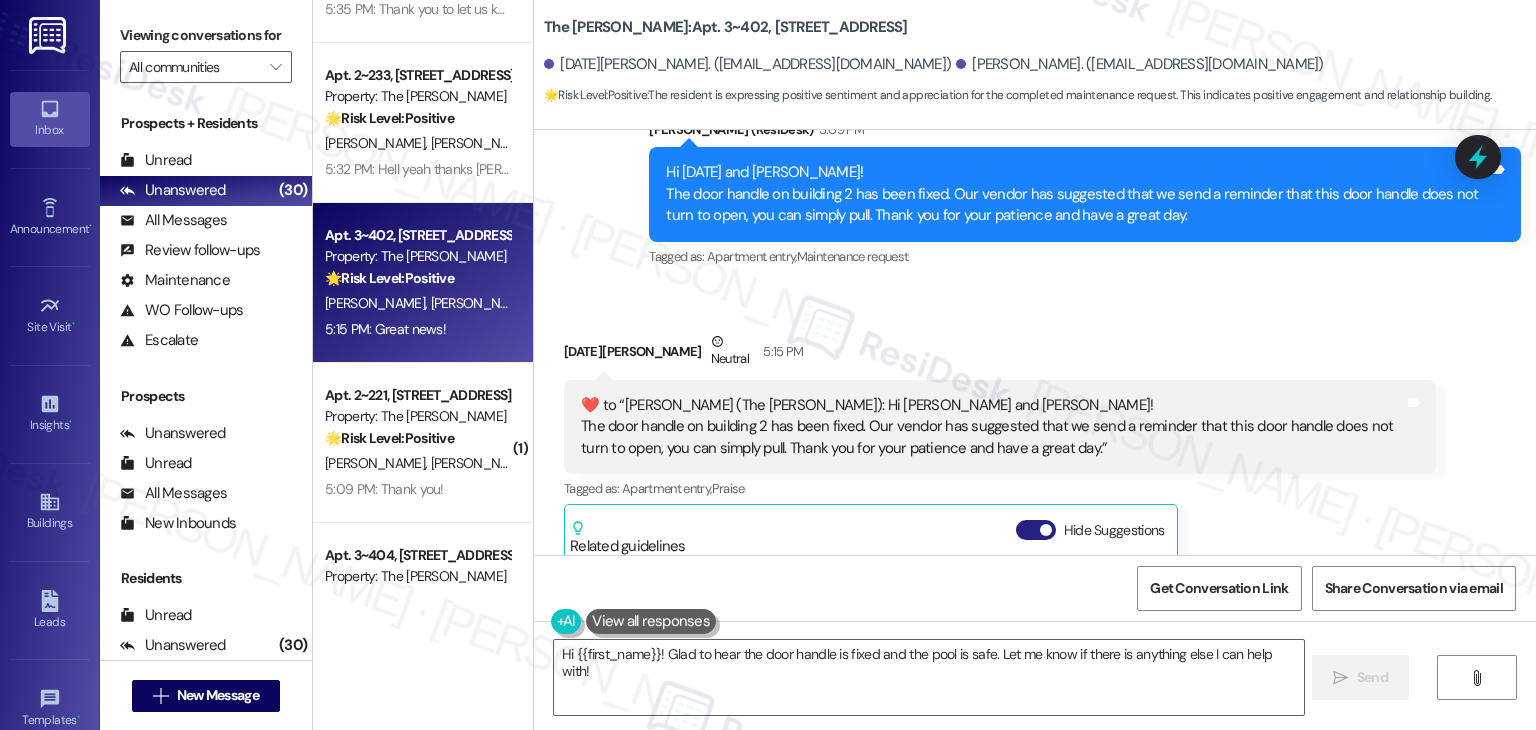 click on "Hide Suggestions" at bounding box center (1036, 530) 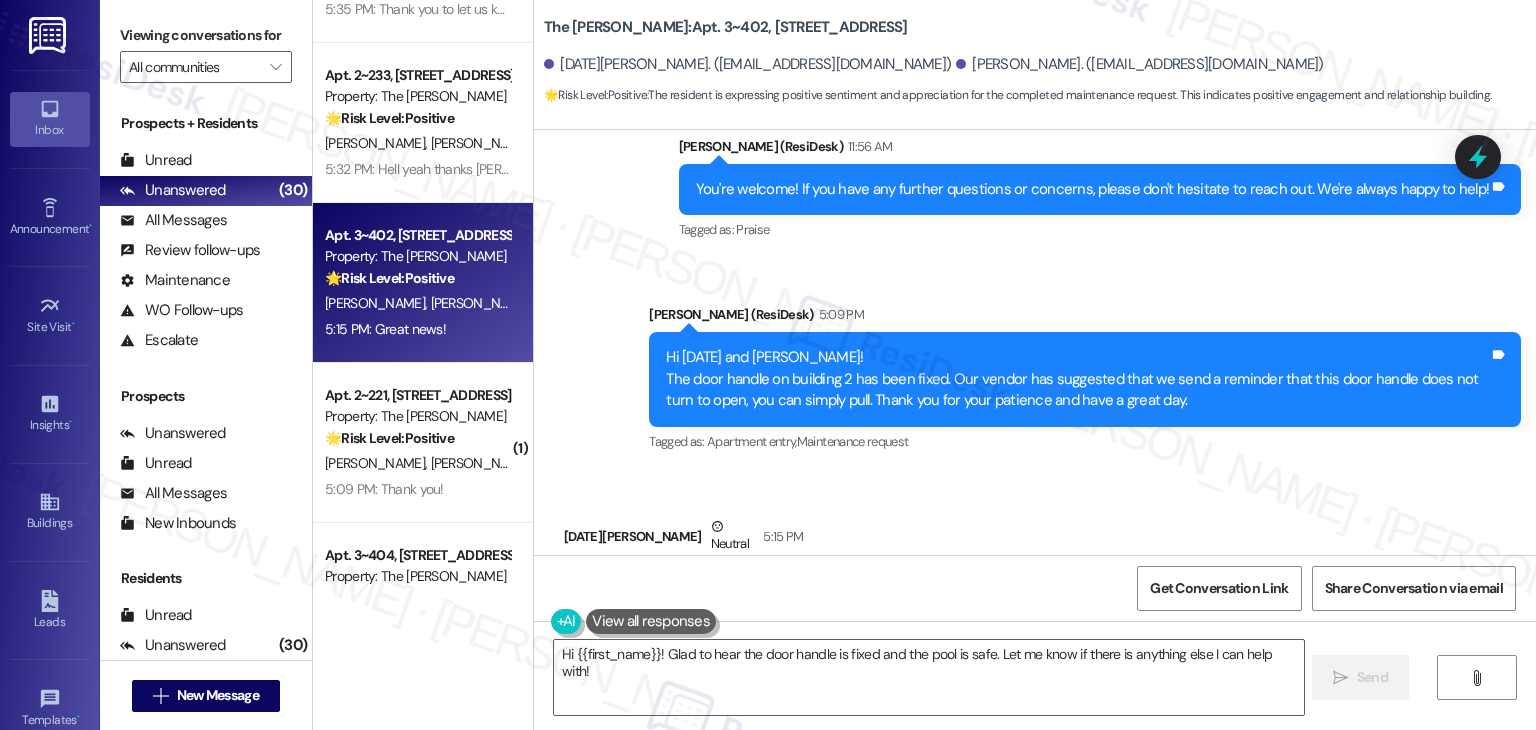 scroll, scrollTop: 20265, scrollLeft: 0, axis: vertical 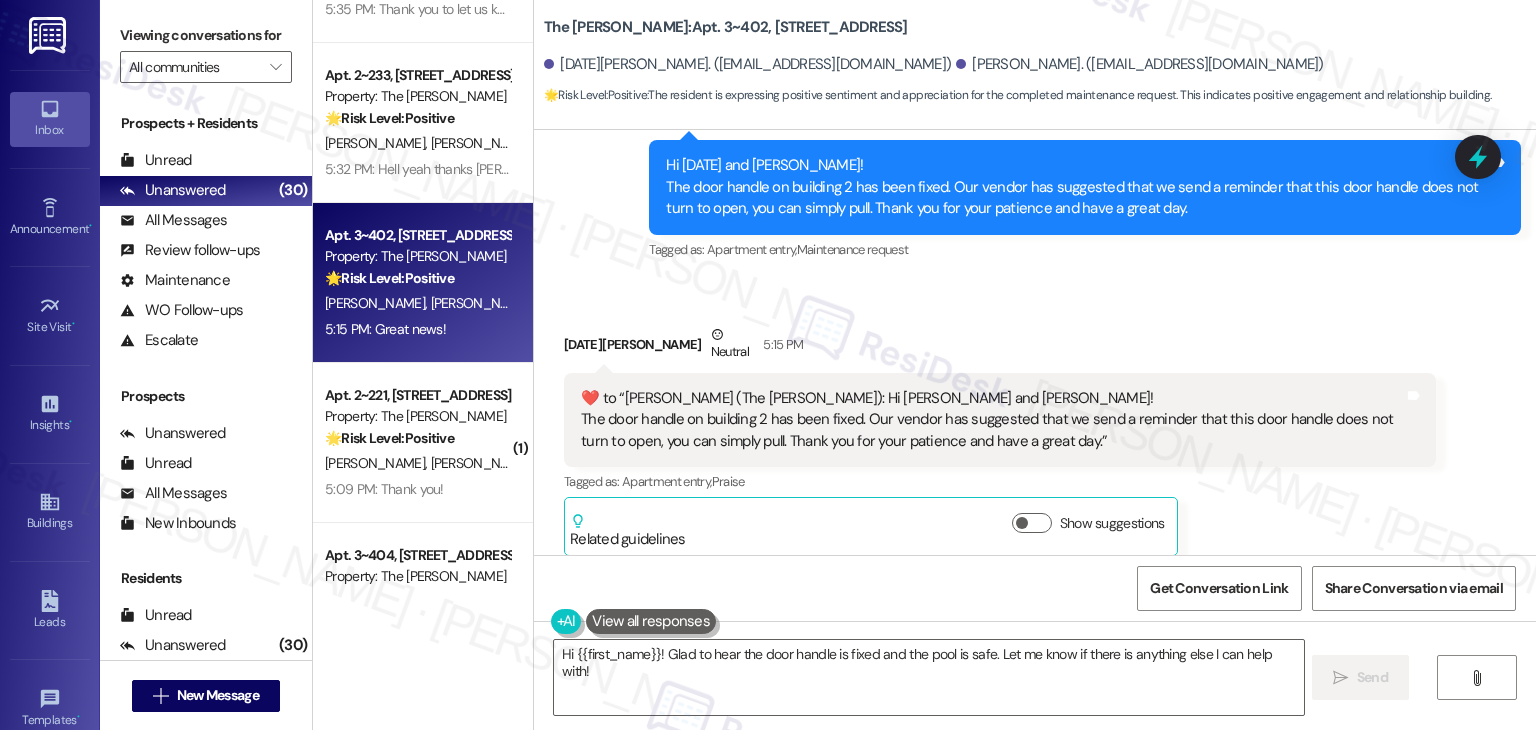click on "Received via SMS [DATE][PERSON_NAME]   Neutral 5:15 PM  ​❤️​ to “ [PERSON_NAME] (The [PERSON_NAME]): Hi [DATE] and [PERSON_NAME]!
The door handle on building 2 has been fixed. Our vendor has suggested that we send a reminder that this door handle does not turn to open, you can simply pull. Thank you for your patience and have a great day. ”  Tags and notes Tagged as:   Apartment entry ,  Click to highlight conversations about Apartment entry Praise Click to highlight conversations about Praise  Related guidelines Show suggestions Received via SMS 5:15 PM [DATE][PERSON_NAME] 5:15 PM Great news!  Tags and notes Tagged as:   Praise Click to highlight conversations about Praise" at bounding box center (1035, 495) 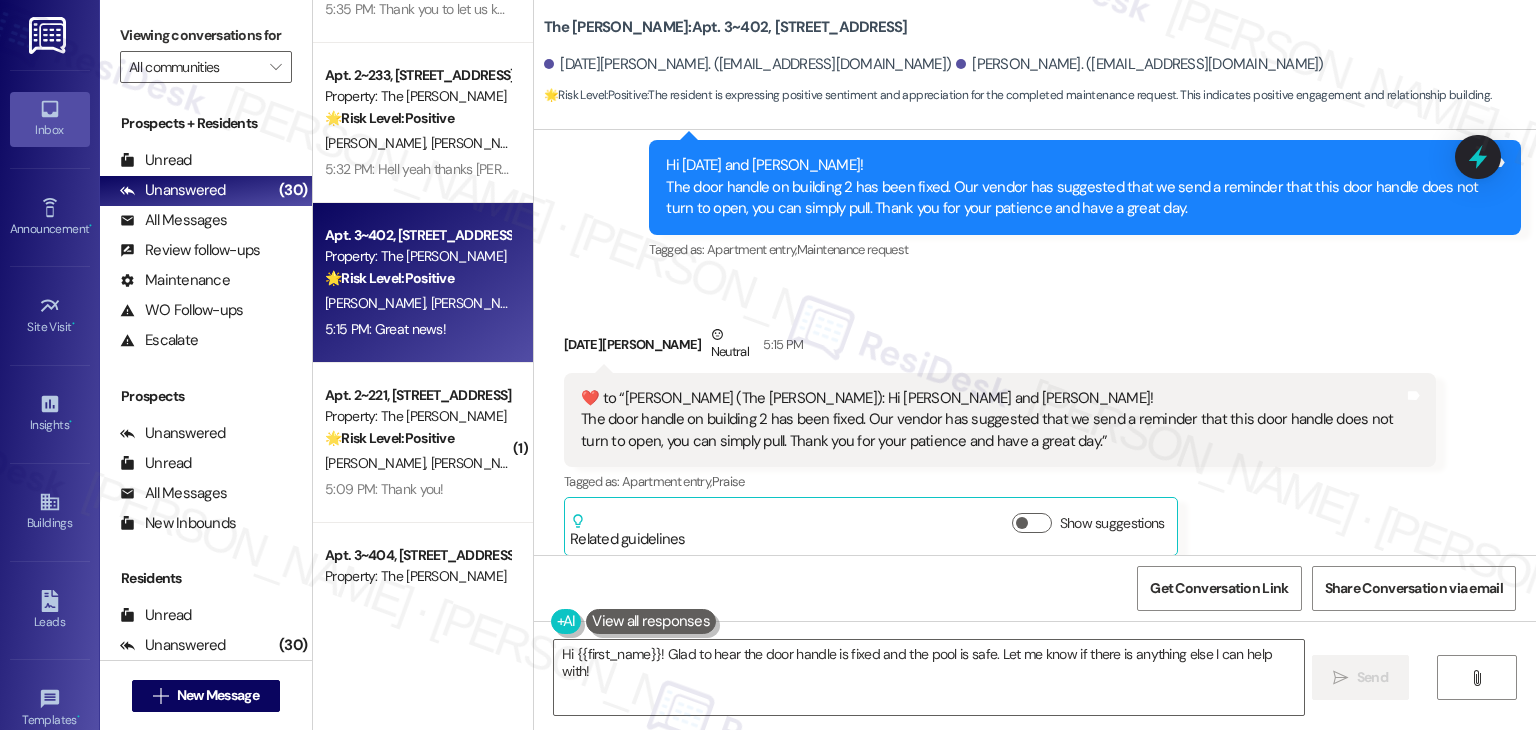 click on "Received via SMS [DATE][PERSON_NAME]   Neutral 5:15 PM  ​❤️​ to “ [PERSON_NAME] (The [PERSON_NAME]): Hi [DATE] and [PERSON_NAME]!
The door handle on building 2 has been fixed. Our vendor has suggested that we send a reminder that this door handle does not turn to open, you can simply pull. Thank you for your patience and have a great day. ”  Tags and notes Tagged as:   Apartment entry ,  Click to highlight conversations about Apartment entry Praise Click to highlight conversations about Praise  Related guidelines Show suggestions Received via SMS 5:15 PM [DATE][PERSON_NAME] 5:15 PM Great news!  Tags and notes Tagged as:   Praise Click to highlight conversations about Praise" at bounding box center [1035, 495] 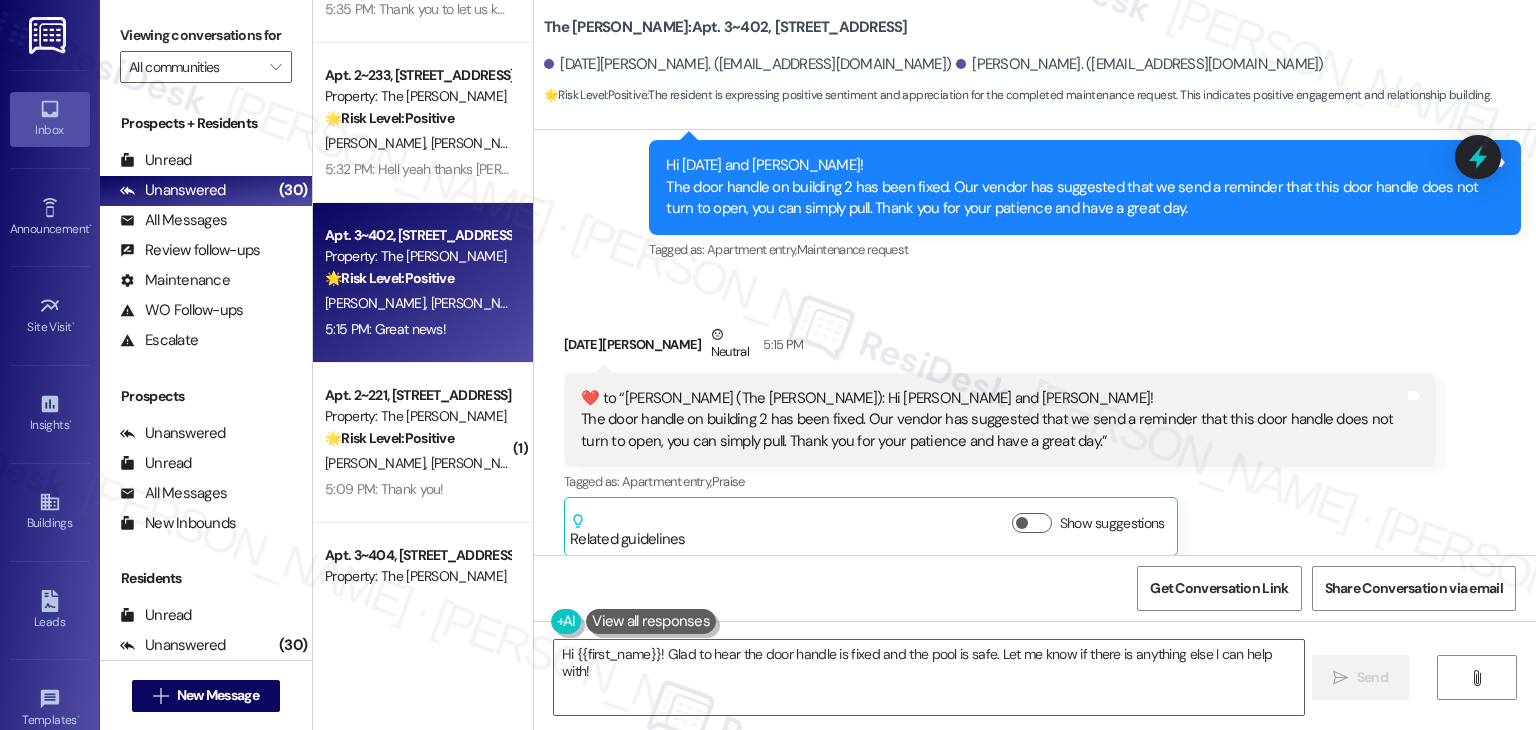click on "Received via SMS [DATE][PERSON_NAME]   Neutral 5:15 PM  ​❤️​ to “ [PERSON_NAME] (The [PERSON_NAME]): Hi [DATE] and [PERSON_NAME]!
The door handle on building 2 has been fixed. Our vendor has suggested that we send a reminder that this door handle does not turn to open, you can simply pull. Thank you for your patience and have a great day. ”  Tags and notes Tagged as:   Apartment entry ,  Click to highlight conversations about Apartment entry Praise Click to highlight conversations about Praise  Related guidelines Show suggestions Received via SMS 5:15 PM [DATE][PERSON_NAME] 5:15 PM Great news!  Tags and notes Tagged as:   Praise Click to highlight conversations about Praise" at bounding box center (1035, 495) 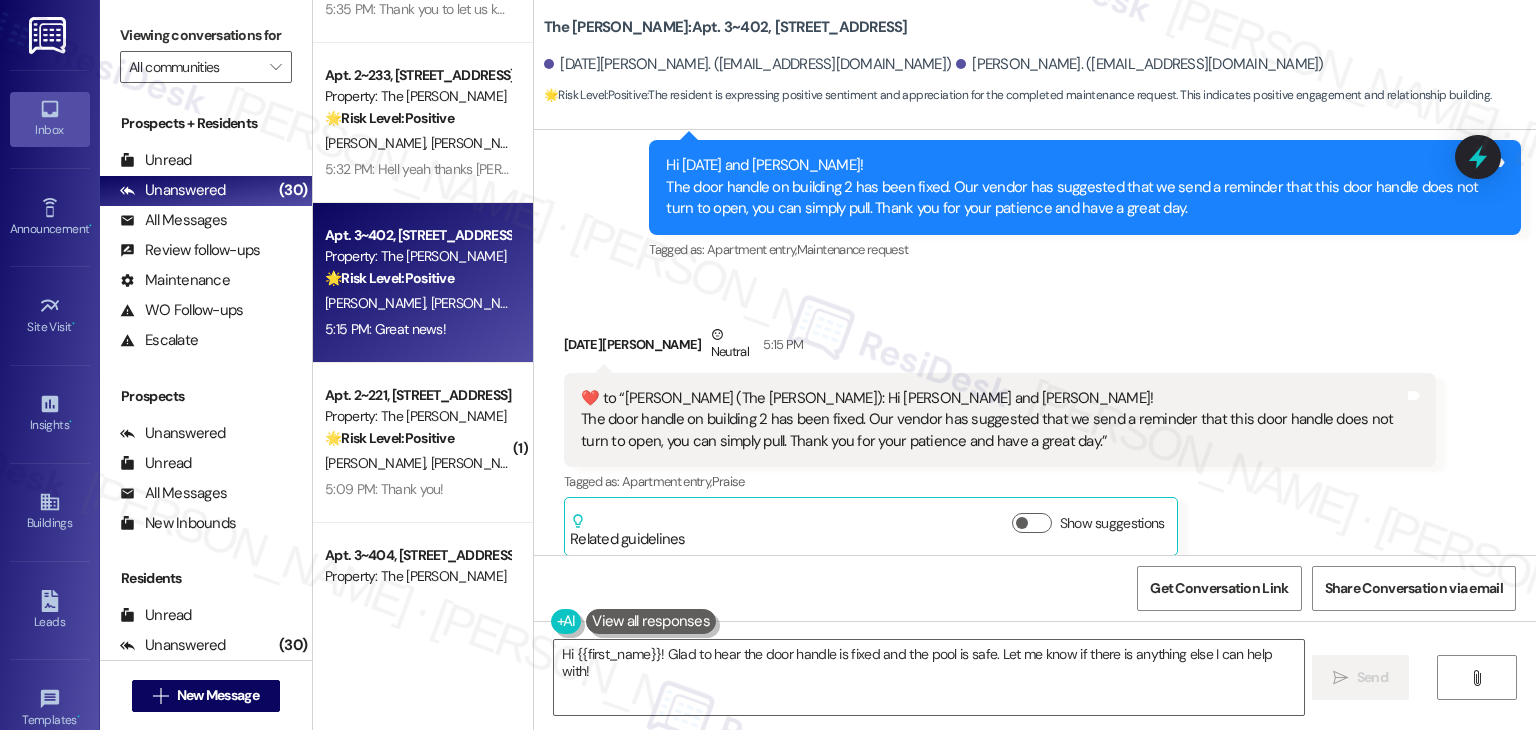 click on "Received via SMS [DATE][PERSON_NAME]   Neutral 5:15 PM  ​❤️​ to “ [PERSON_NAME] (The [PERSON_NAME]): Hi [DATE] and [PERSON_NAME]!
The door handle on building 2 has been fixed. Our vendor has suggested that we send a reminder that this door handle does not turn to open, you can simply pull. Thank you for your patience and have a great day. ”  Tags and notes Tagged as:   Apartment entry ,  Click to highlight conversations about Apartment entry Praise Click to highlight conversations about Praise  Related guidelines Show suggestions Received via SMS 5:15 PM [DATE][PERSON_NAME] 5:15 PM Great news!  Tags and notes Tagged as:   Praise Click to highlight conversations about Praise" at bounding box center (1035, 495) 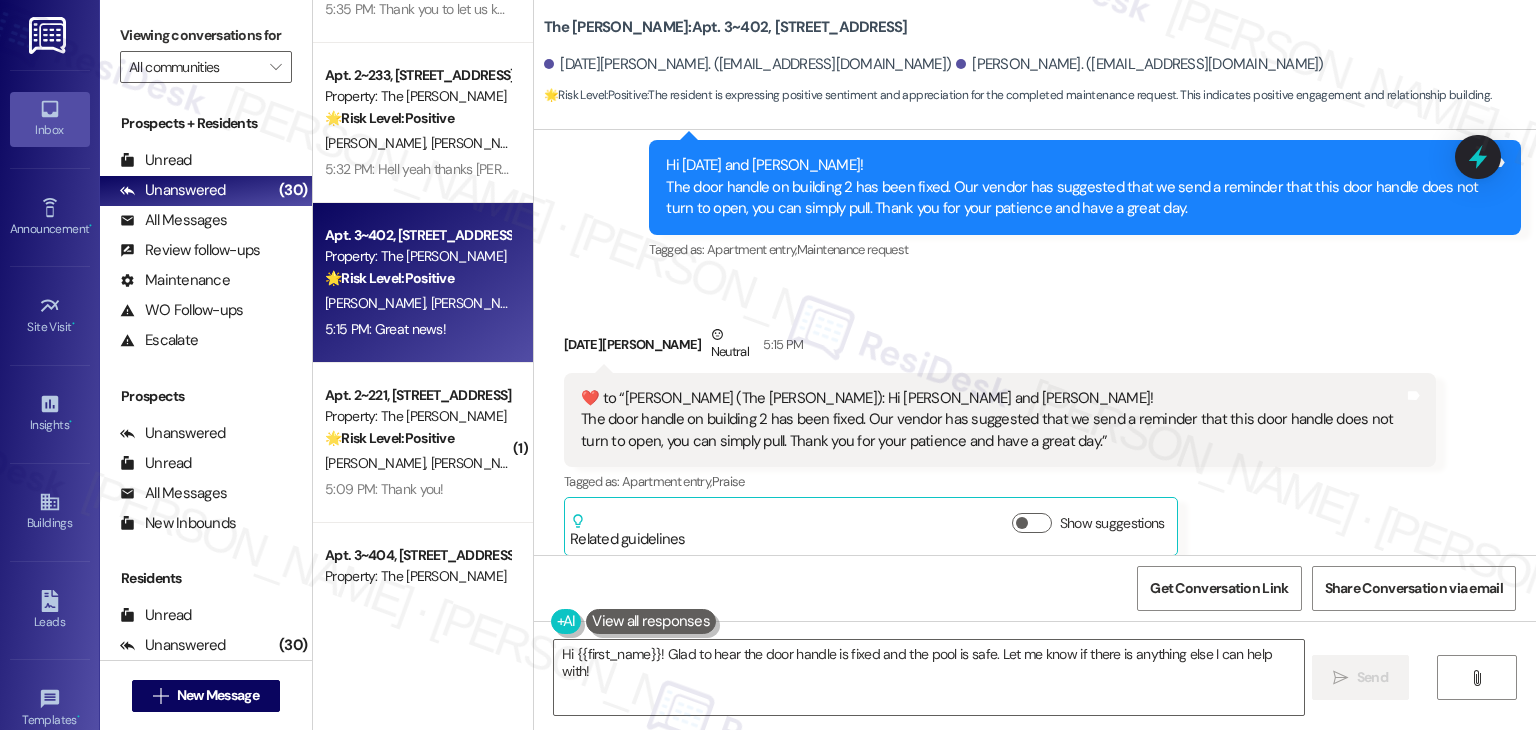 click on "Great news!" at bounding box center [619, 641] 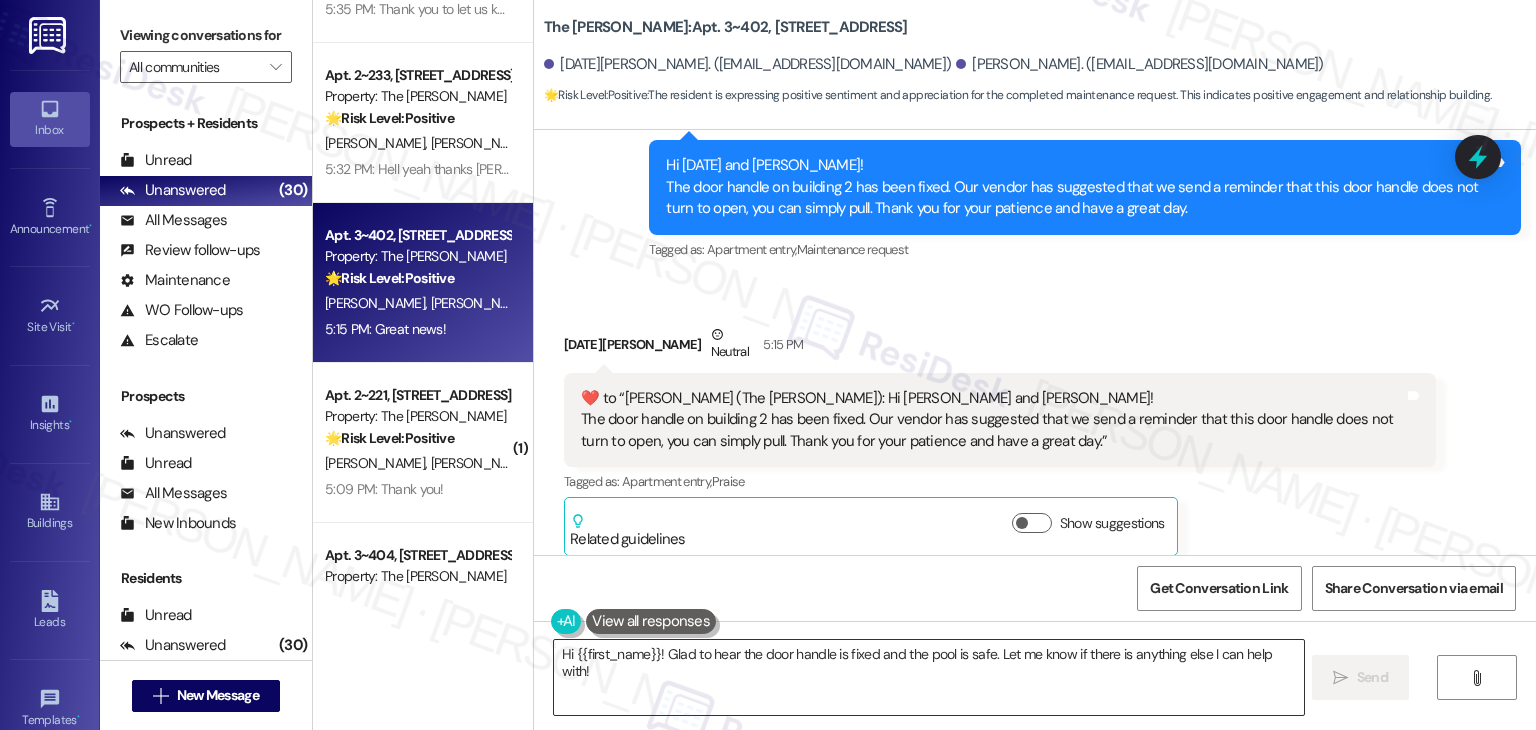 click on "Hi {{first_name}}! Glad to hear the door handle is fixed and the pool is safe. Let me know if there is anything else I can help with!" at bounding box center (928, 677) 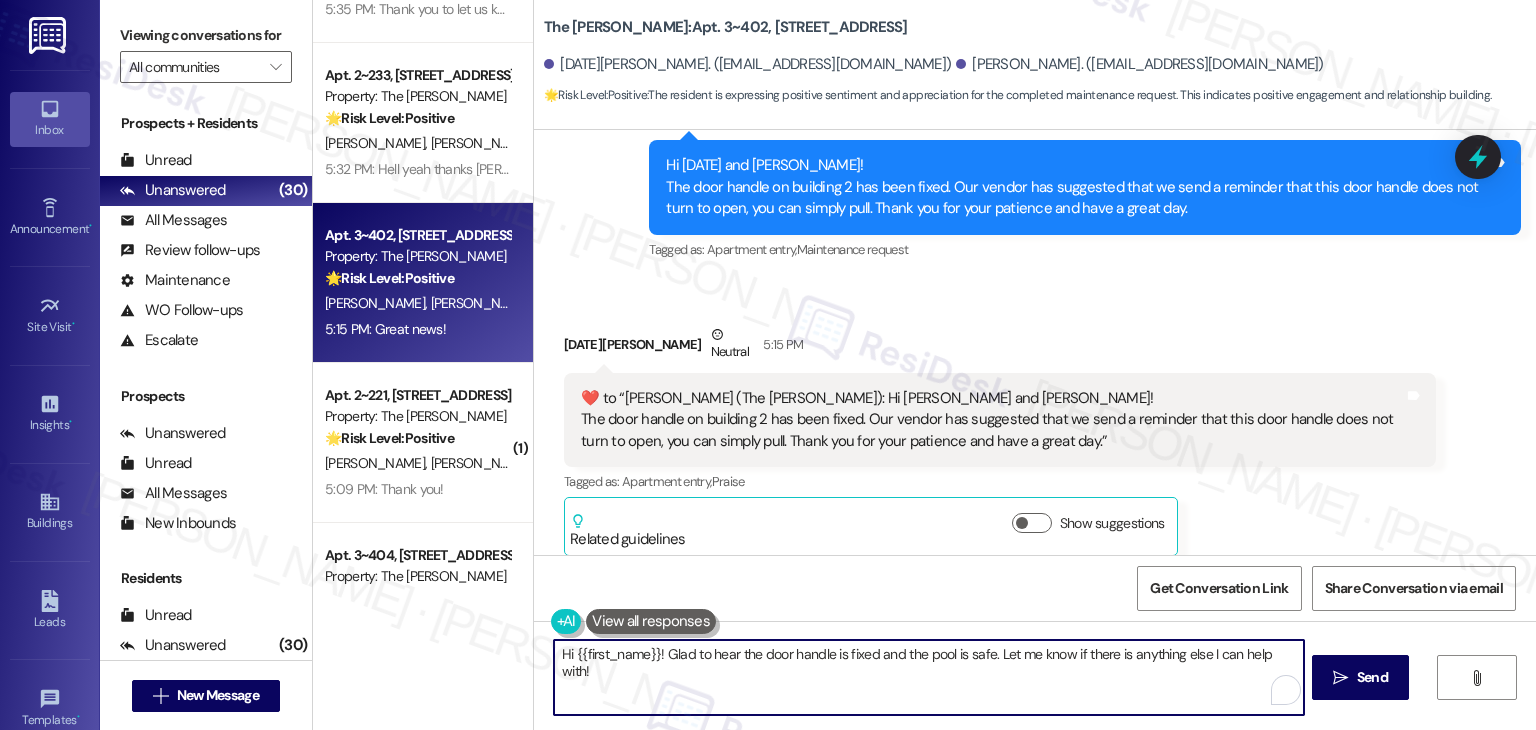 click on "Hi {{first_name}}! Glad to hear the door handle is fixed and the pool is safe. Let me know if there is anything else I can help with!" at bounding box center (928, 677) 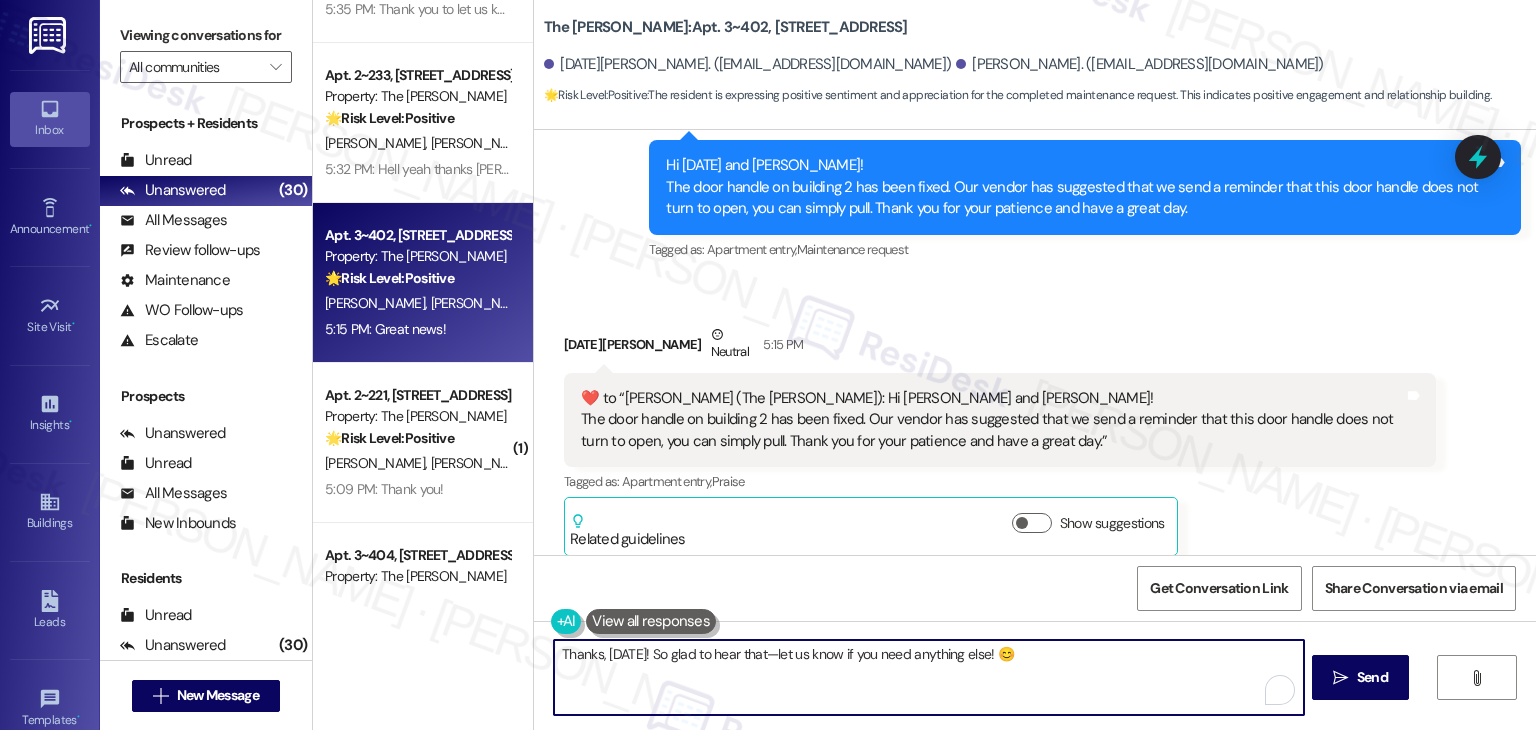 scroll, scrollTop: 84, scrollLeft: 0, axis: vertical 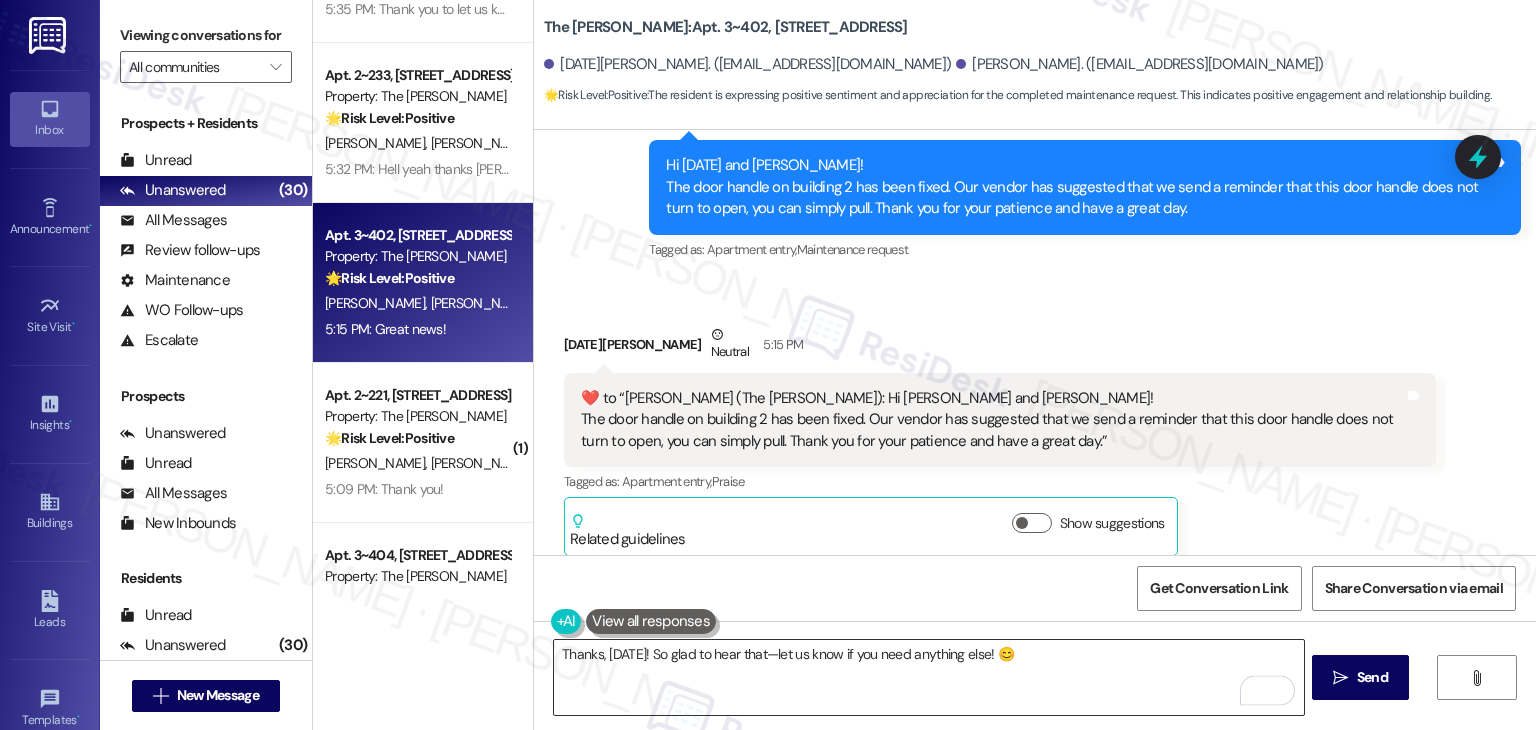 click on "Thanks, [DATE]! So glad to hear that—let us know if you need anything else! 😊" at bounding box center (928, 677) 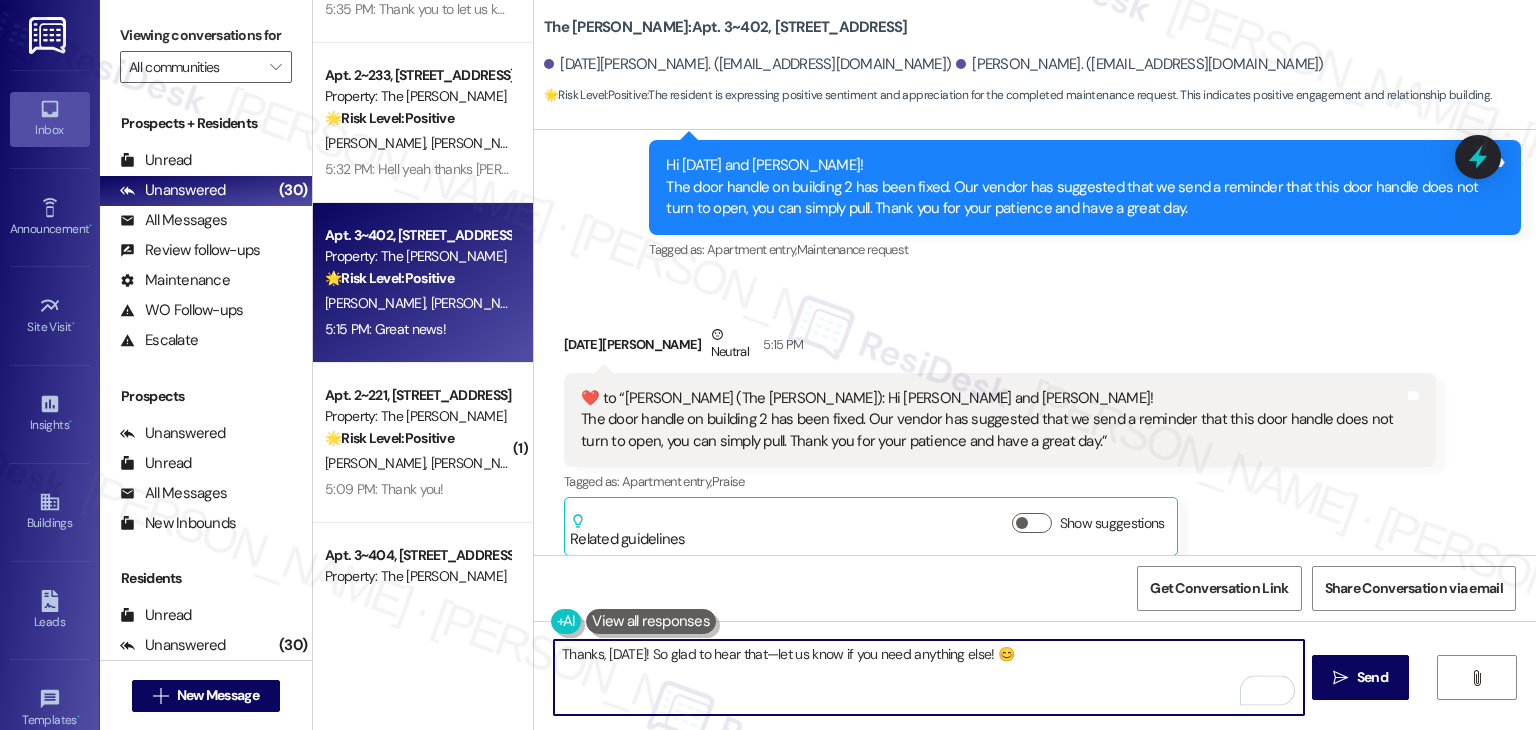 scroll, scrollTop: 72, scrollLeft: 0, axis: vertical 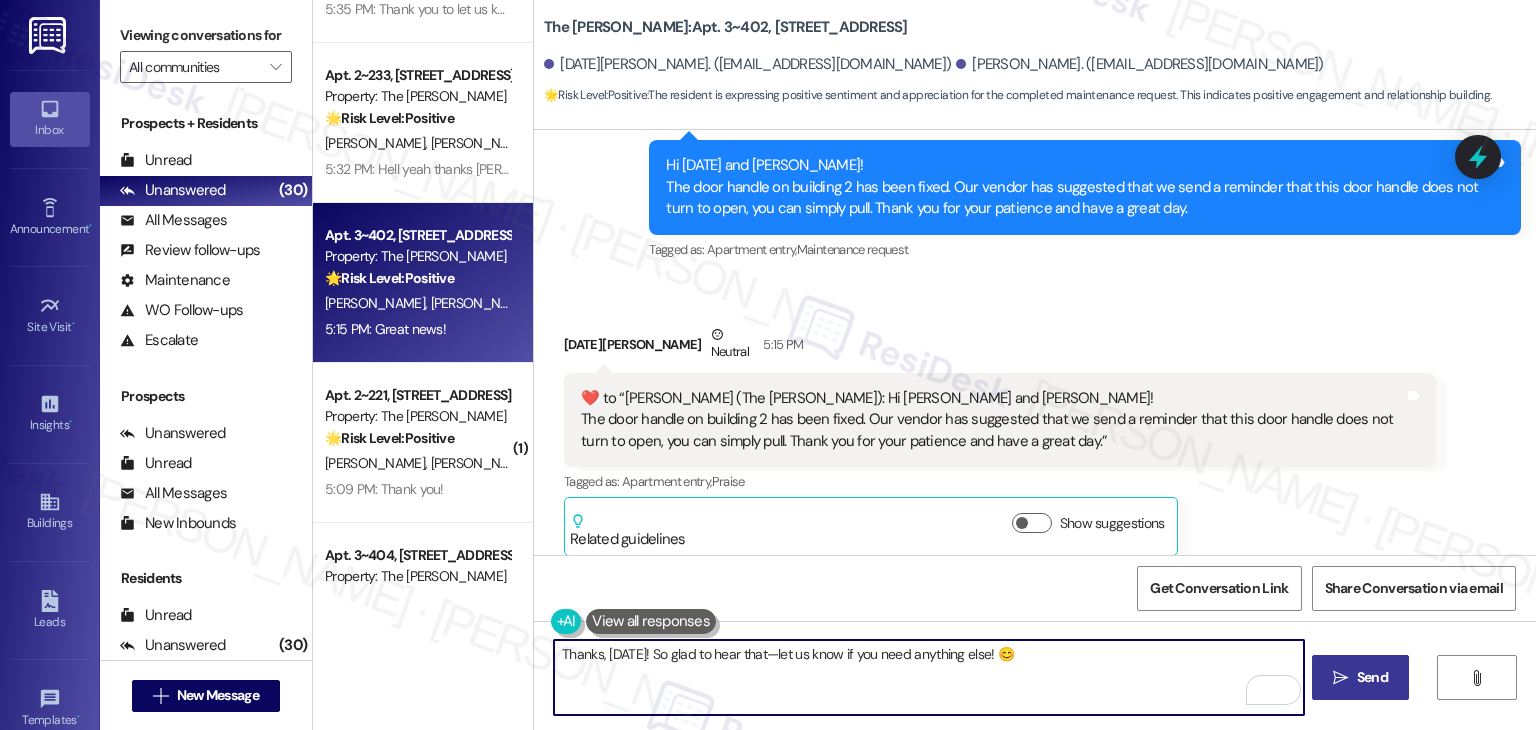 type on "Thanks, [DATE]! So glad to hear that—let us know if you need anything else! 😊" 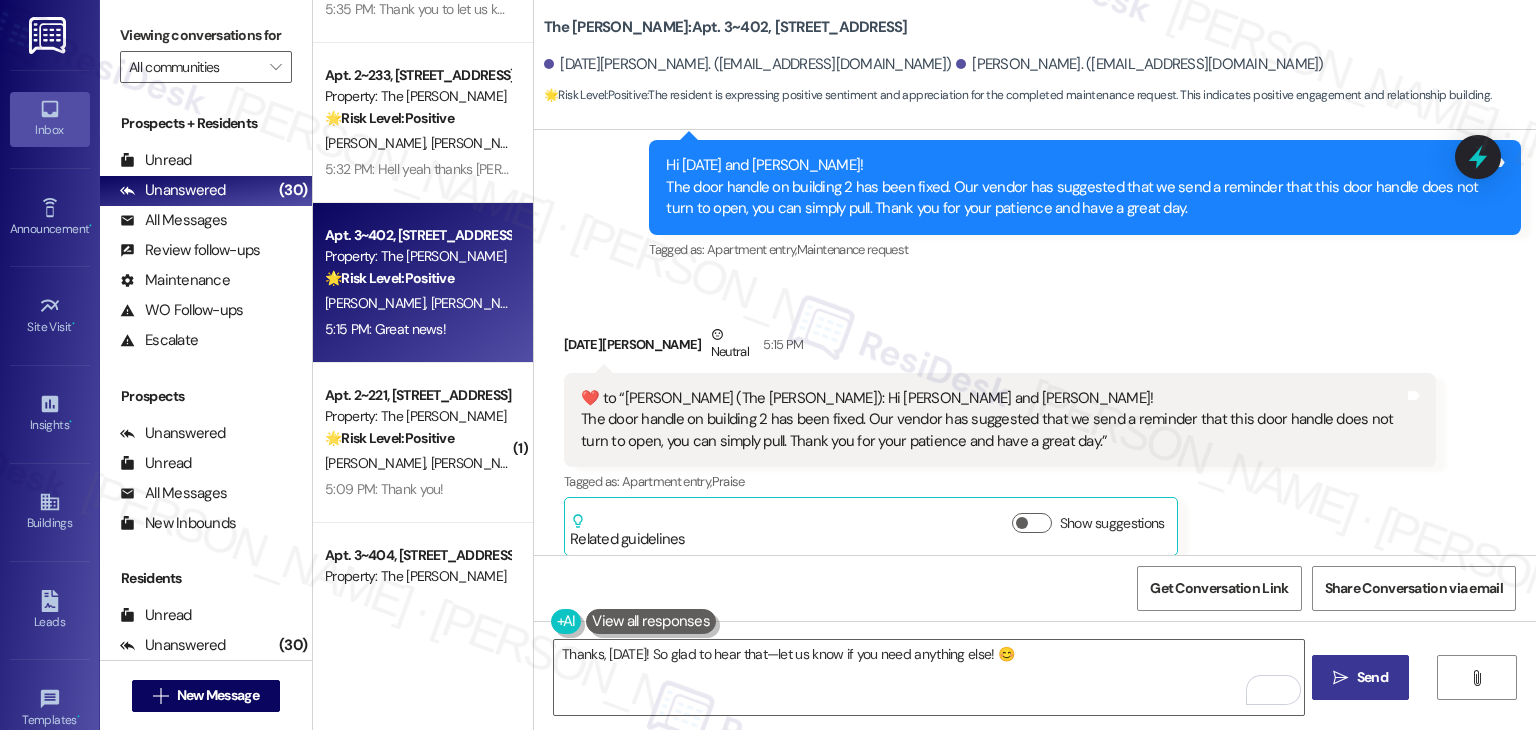 click on "Send" at bounding box center (1372, 677) 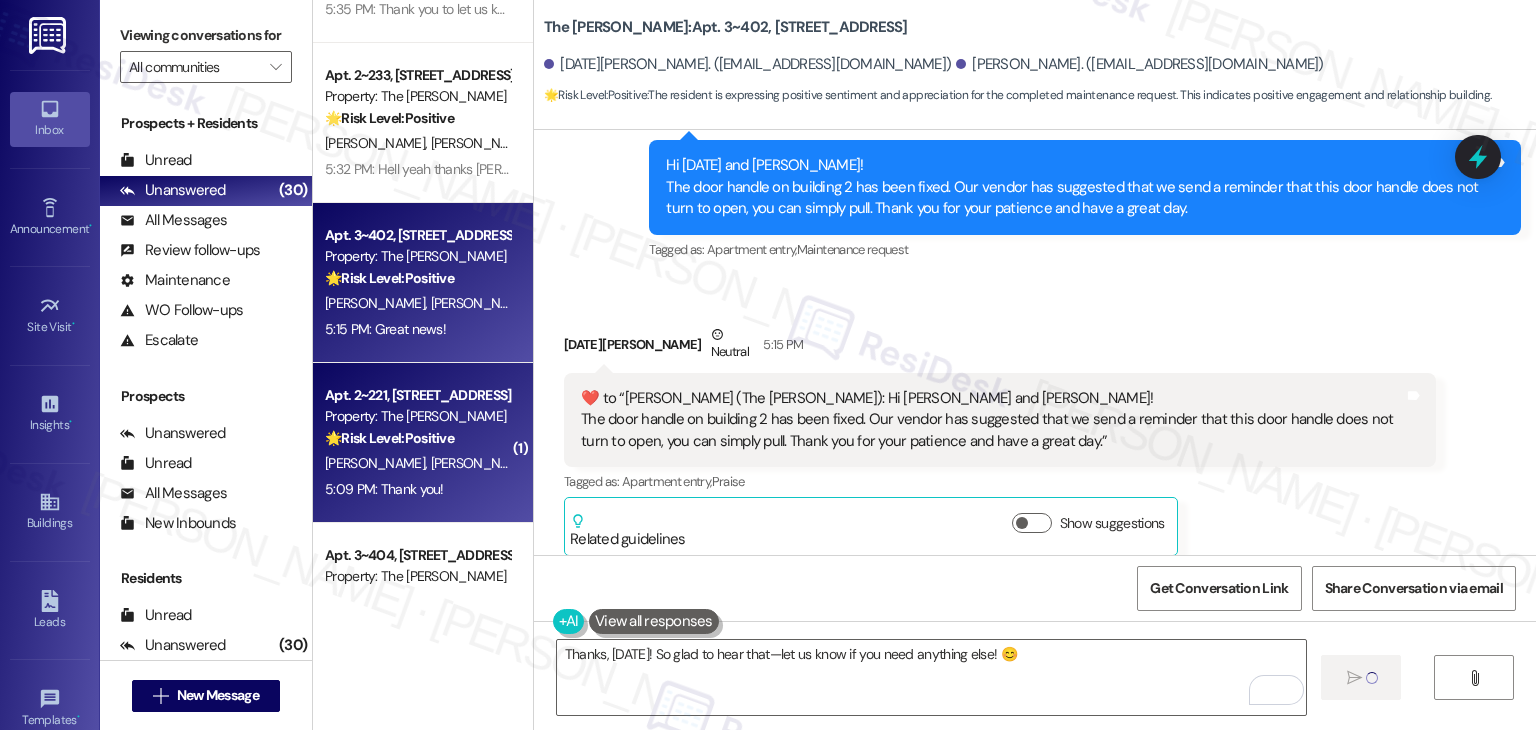 type 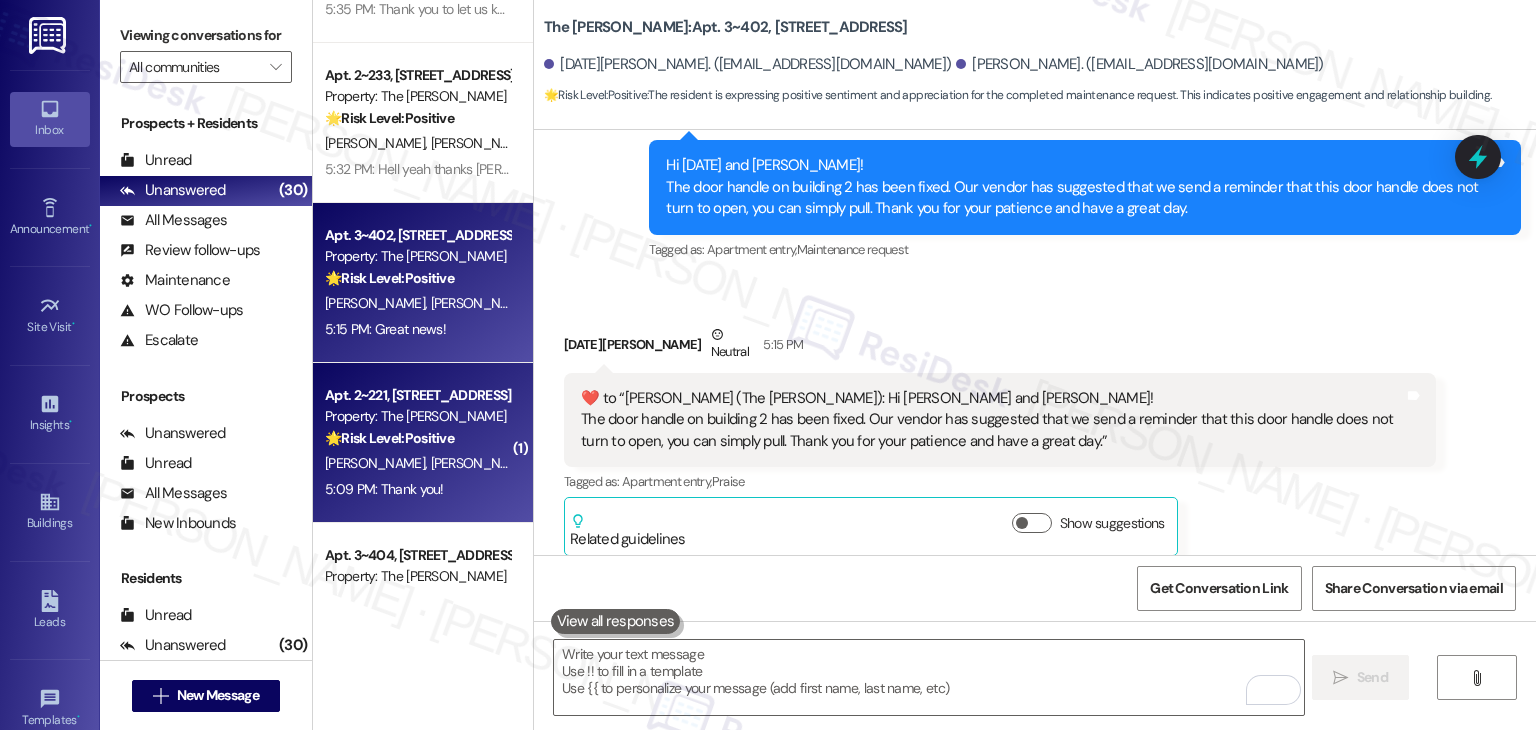 scroll, scrollTop: 20264, scrollLeft: 0, axis: vertical 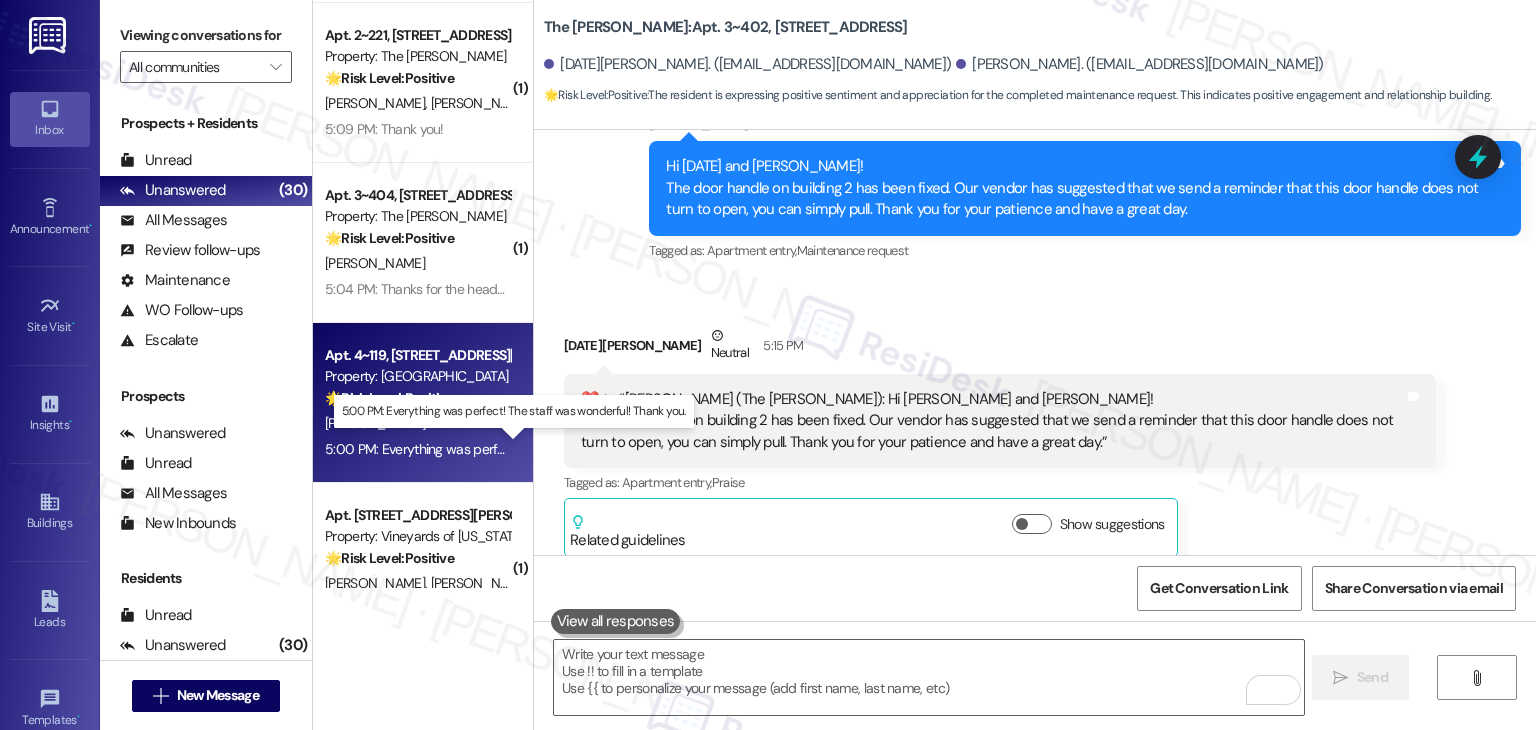 click on "5:00 PM: Everything was perfect!  The staff was wonderful!  Thank you. 5:00 PM: Everything was perfect!  The staff was wonderful!  Thank you." at bounding box center (528, 449) 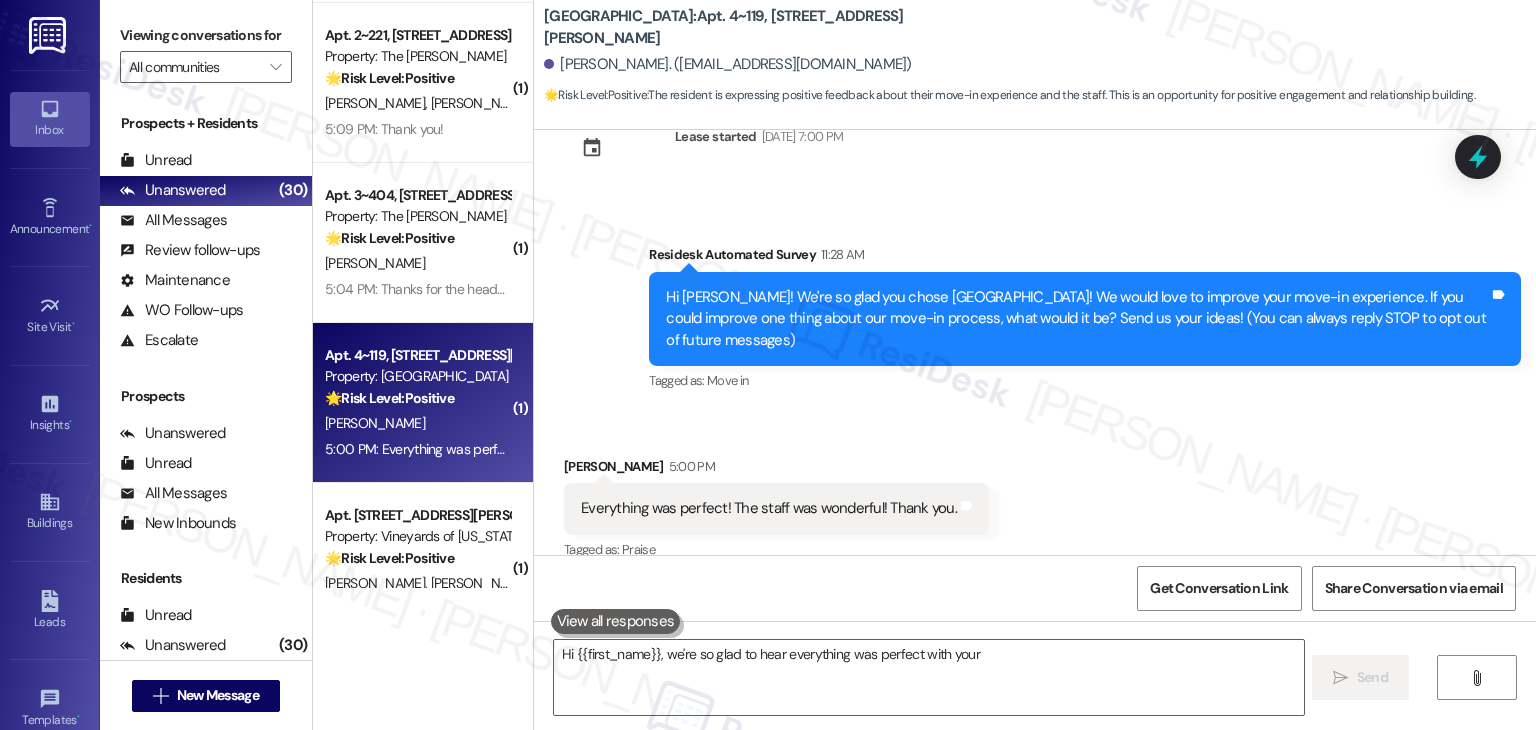 scroll, scrollTop: 68, scrollLeft: 0, axis: vertical 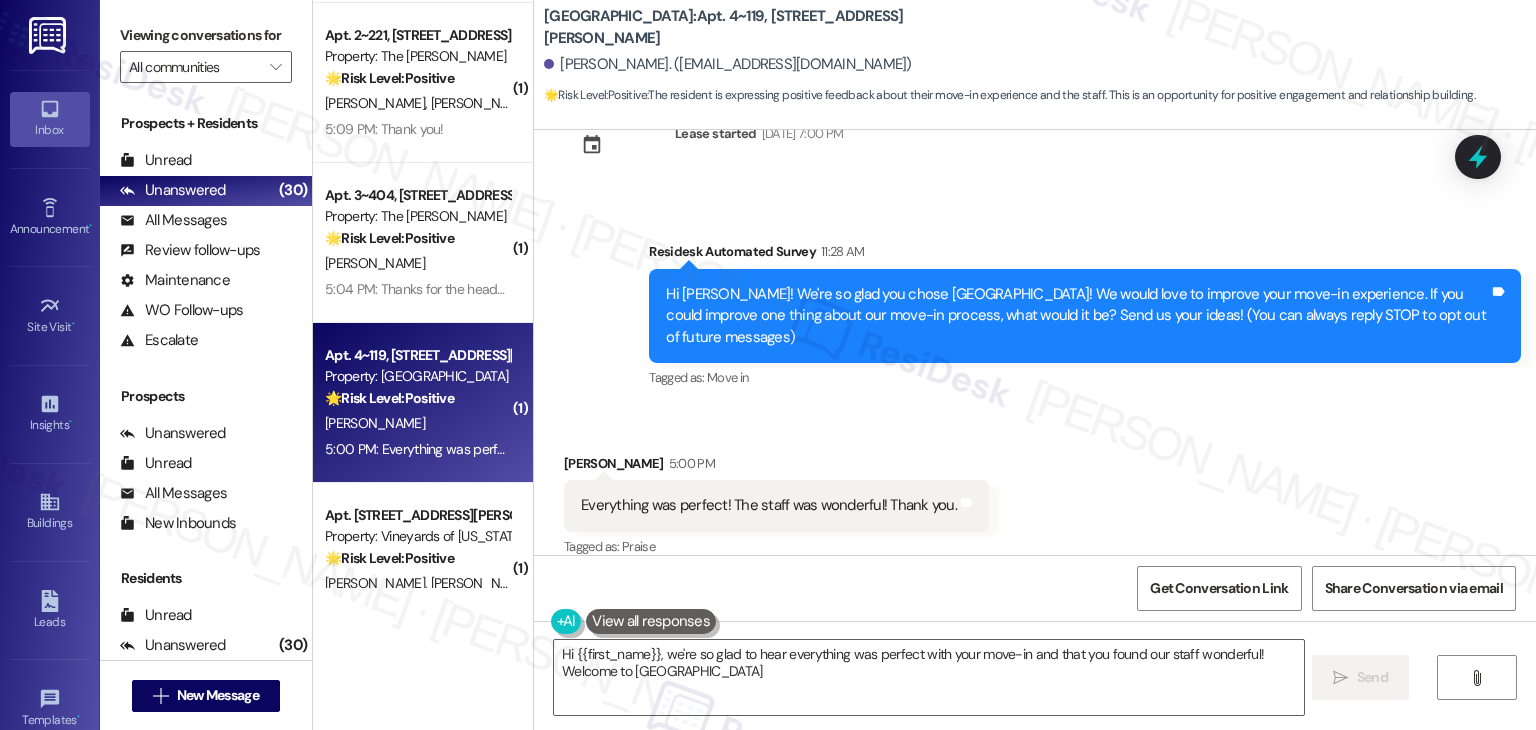 type on "Hi {{first_name}}, we're so glad to hear everything was perfect with your move-in and that you found our staff wonderful! Welcome to [GEOGRAPHIC_DATA]!" 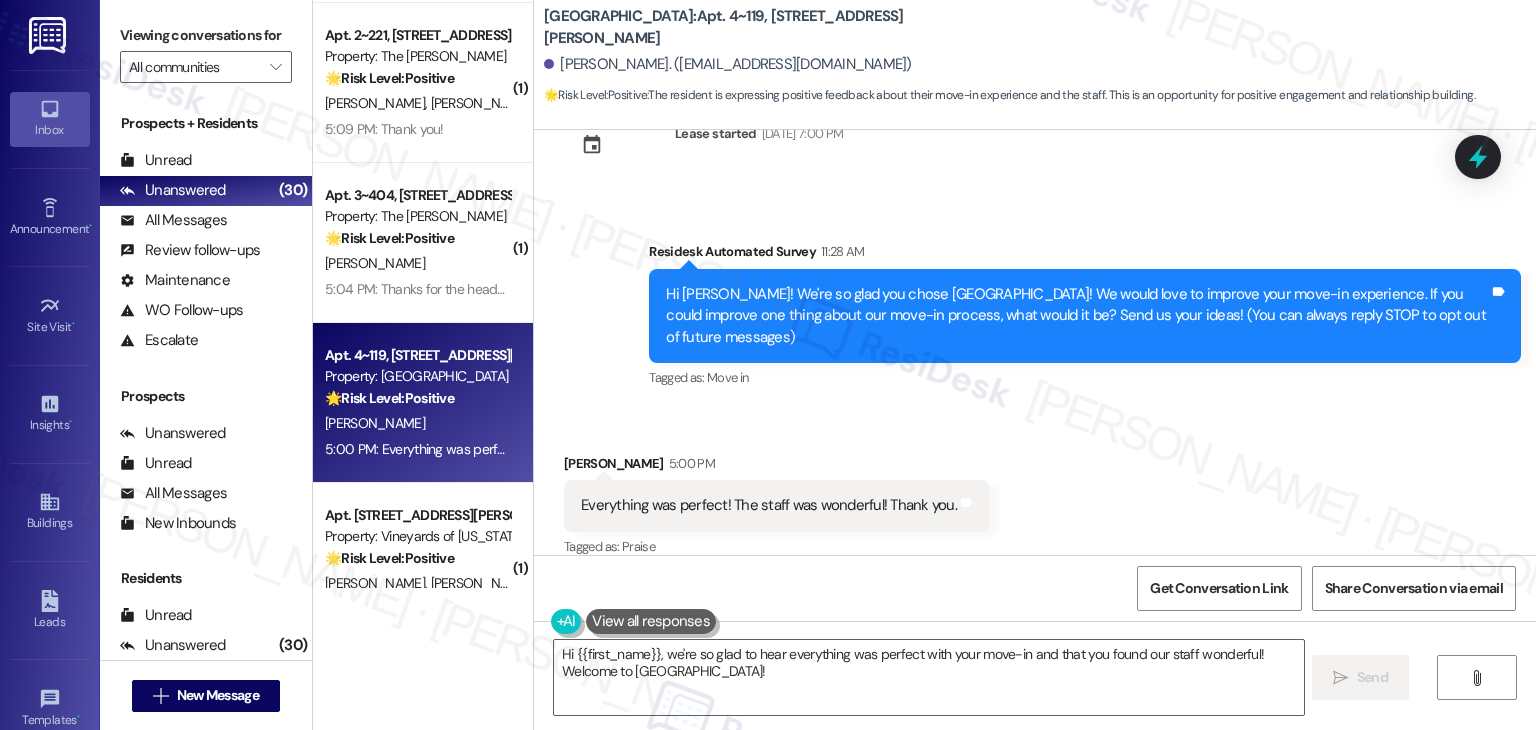 click on "Received via SMS [PERSON_NAME] 5:00 PM Everything was perfect!  The staff was wonderful!  Thank you. Tags and notes Tagged as:   Praise Click to highlight conversations about Praise" at bounding box center (1035, 492) 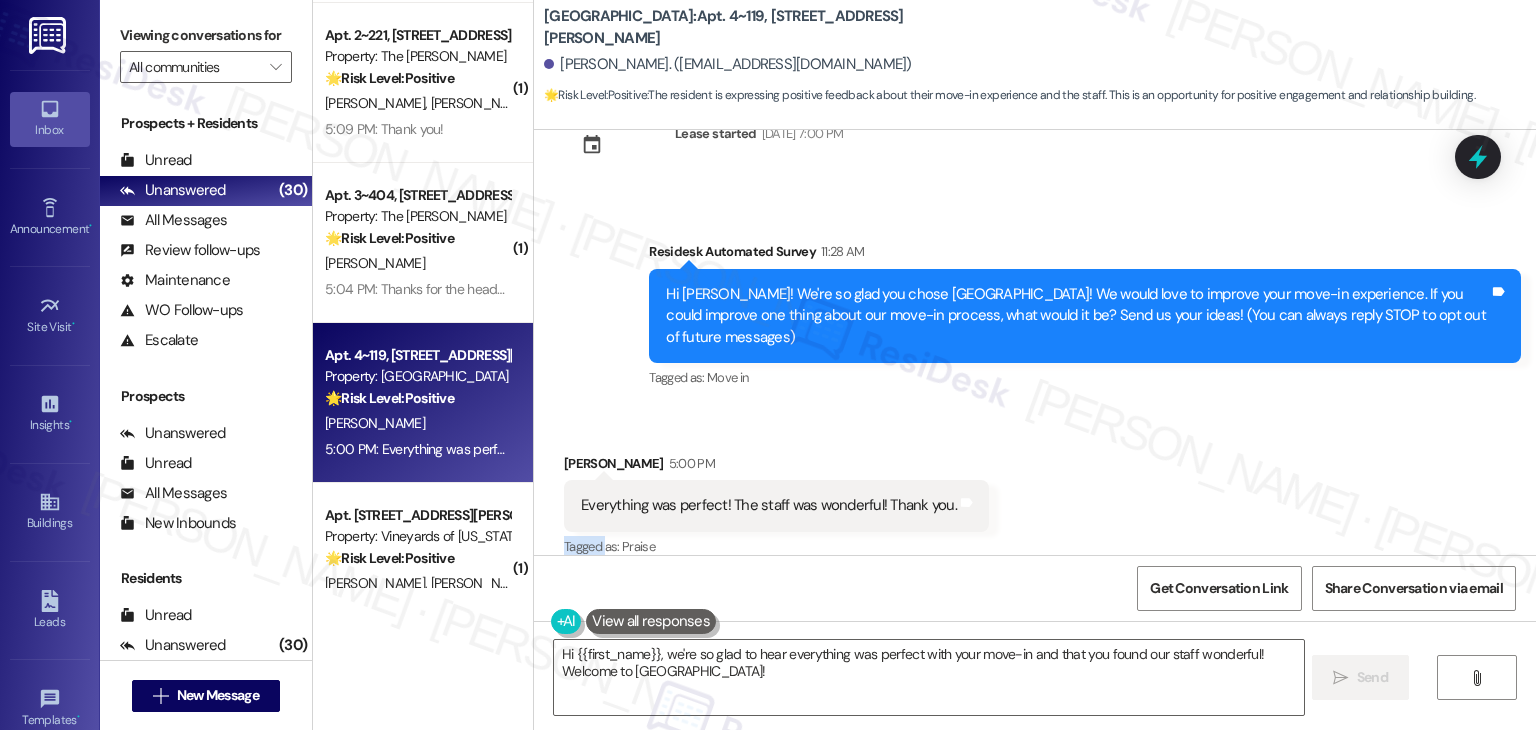 click on "Received via SMS [PERSON_NAME] 5:00 PM Everything was perfect!  The staff was wonderful!  Thank you. Tags and notes Tagged as:   Praise Click to highlight conversations about Praise" at bounding box center (1035, 492) 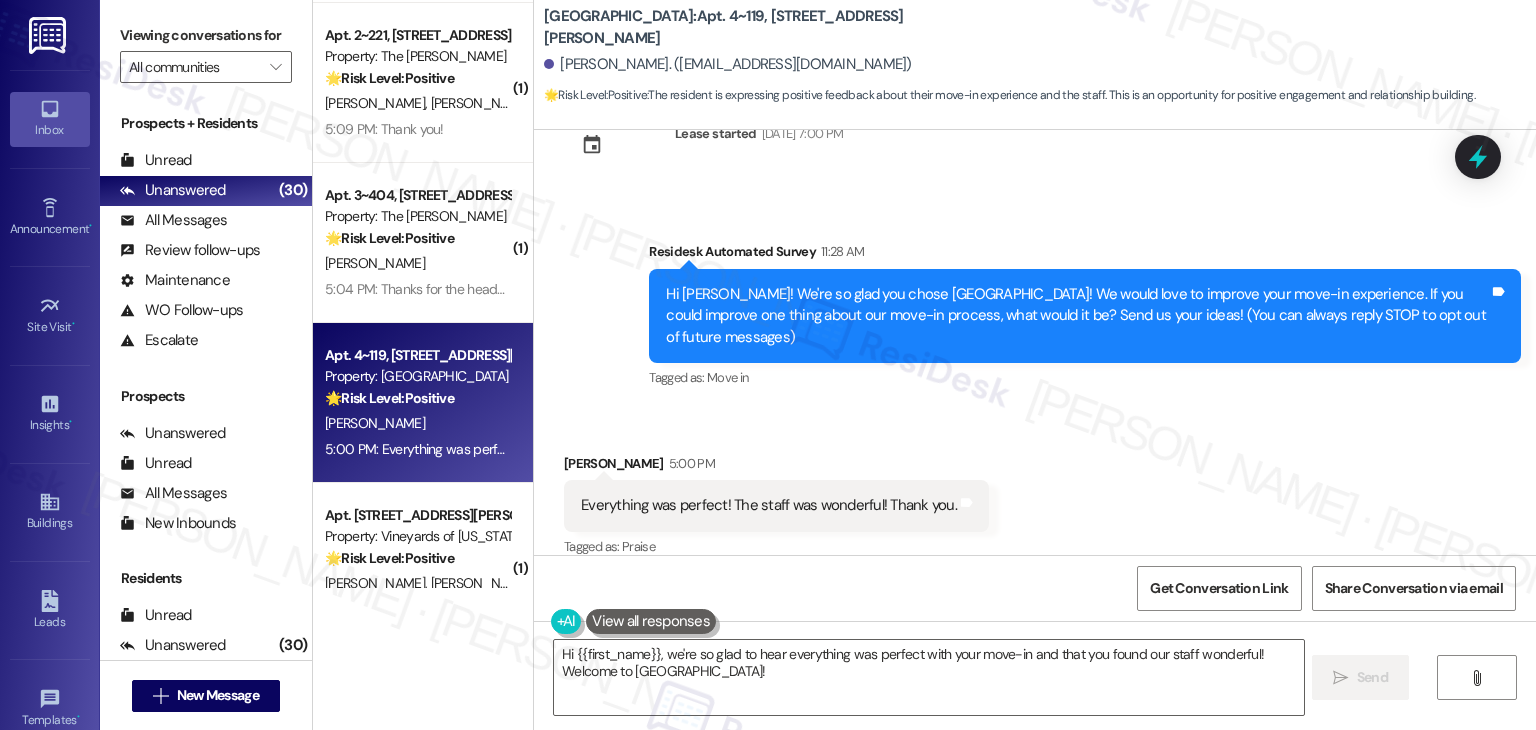 click on "Received via SMS [PERSON_NAME] 5:00 PM Everything was perfect!  The staff was wonderful!  Thank you. Tags and notes Tagged as:   Praise Click to highlight conversations about Praise" at bounding box center [1035, 492] 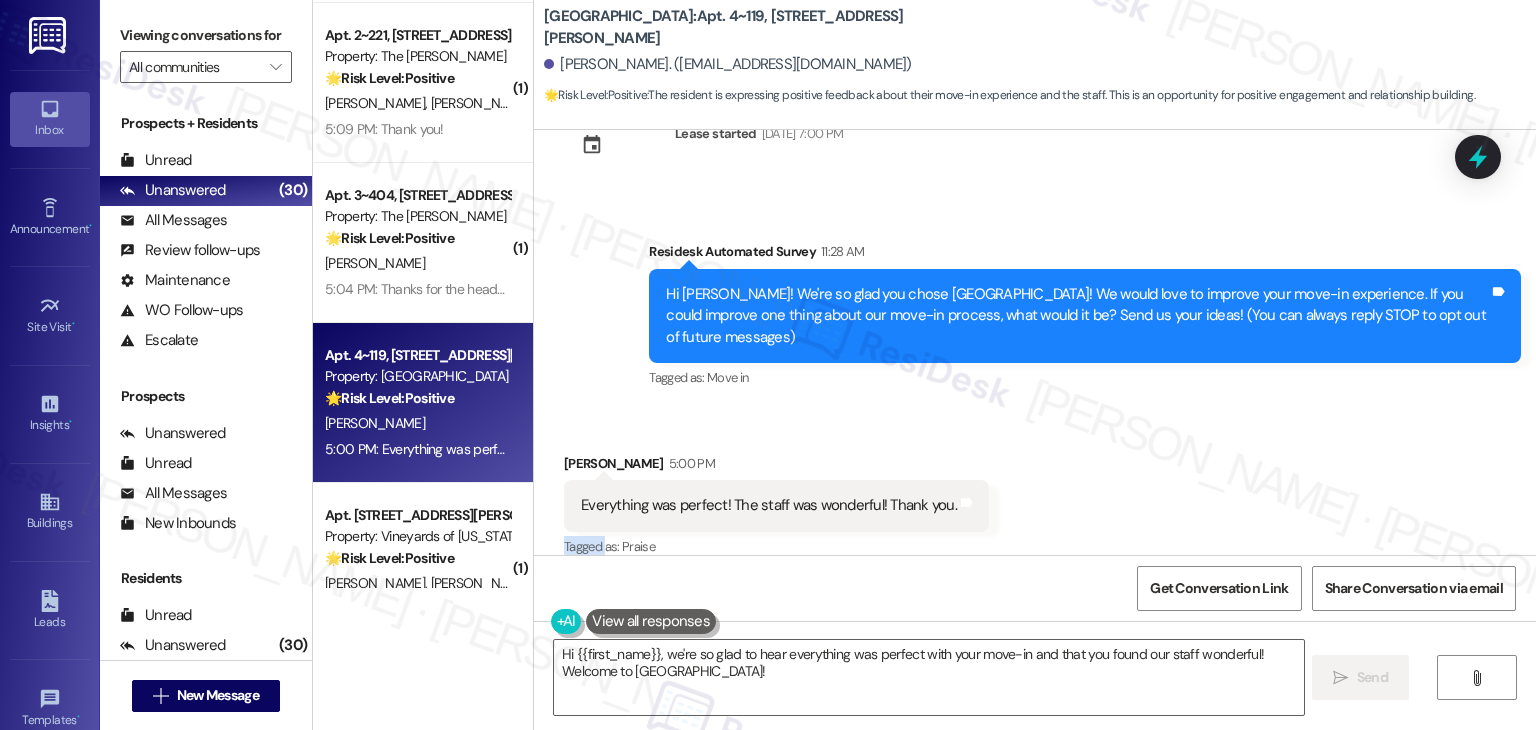 click on "Received via SMS [PERSON_NAME] 5:00 PM Everything was perfect!  The staff was wonderful!  Thank you. Tags and notes Tagged as:   Praise Click to highlight conversations about Praise" at bounding box center [1035, 492] 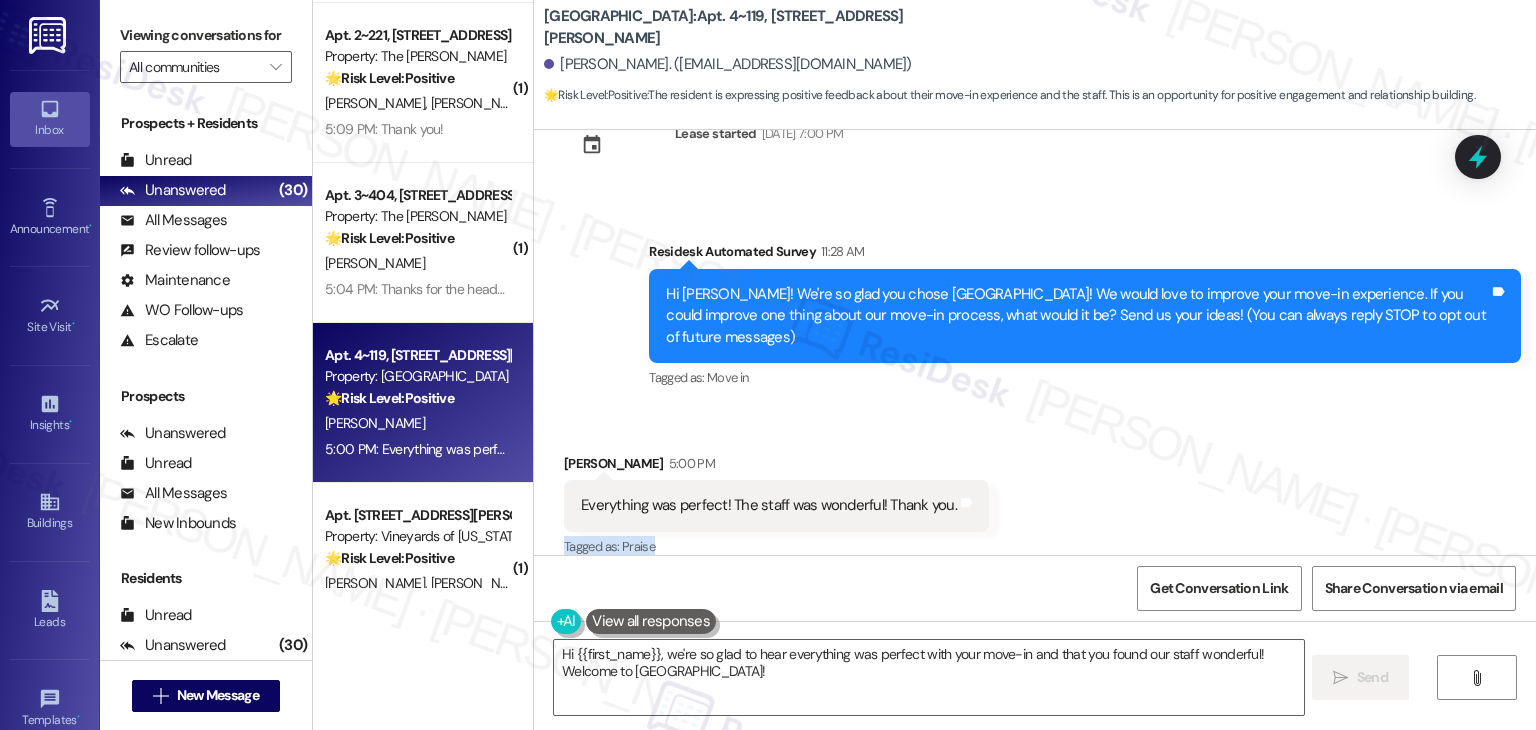 click on "Received via SMS [PERSON_NAME] 5:00 PM Everything was perfect!  The staff was wonderful!  Thank you. Tags and notes Tagged as:   Praise Click to highlight conversations about Praise" at bounding box center [1035, 492] 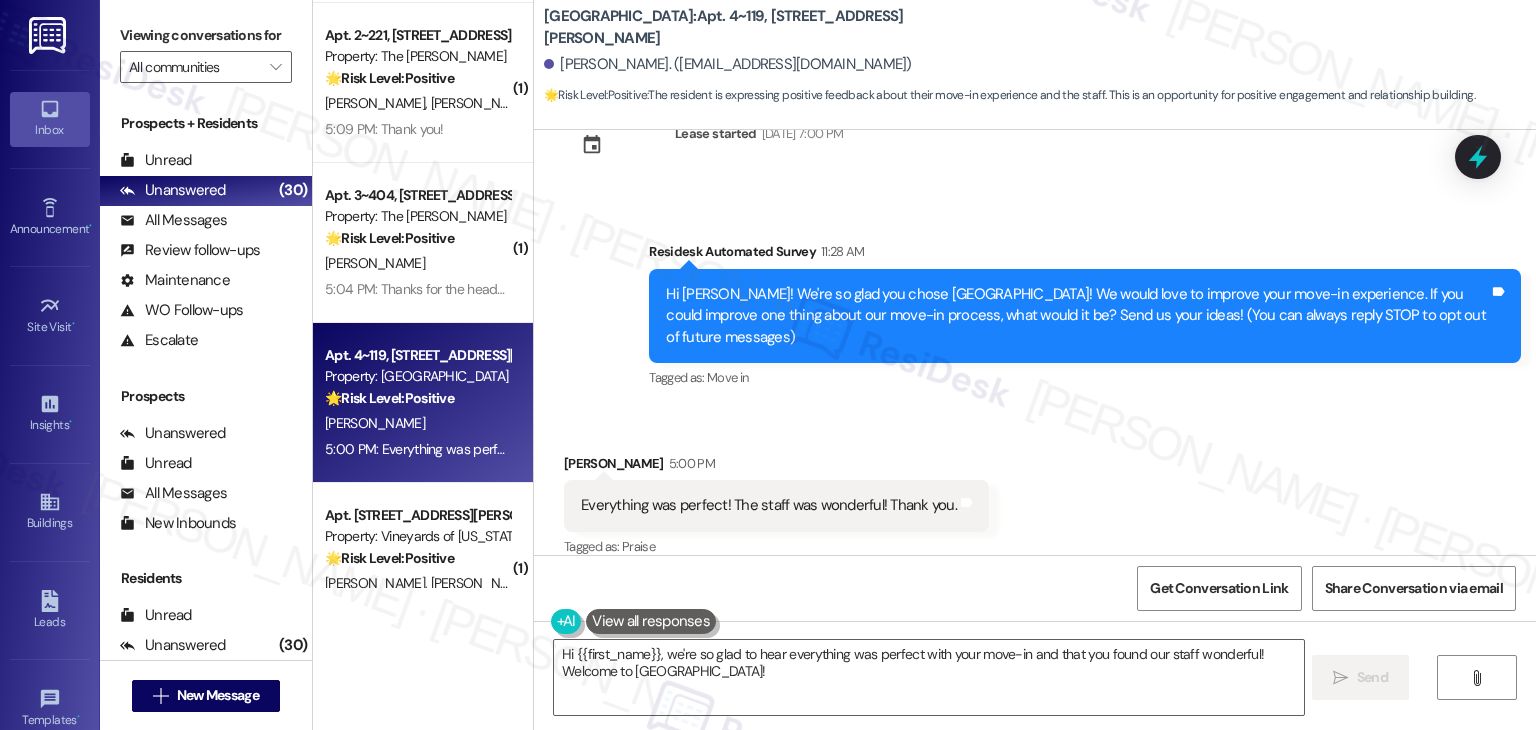 click on "Received via SMS [PERSON_NAME] 5:00 PM Everything was perfect!  The staff was wonderful!  Thank you. Tags and notes Tagged as:   Praise Click to highlight conversations about Praise" at bounding box center [1035, 492] 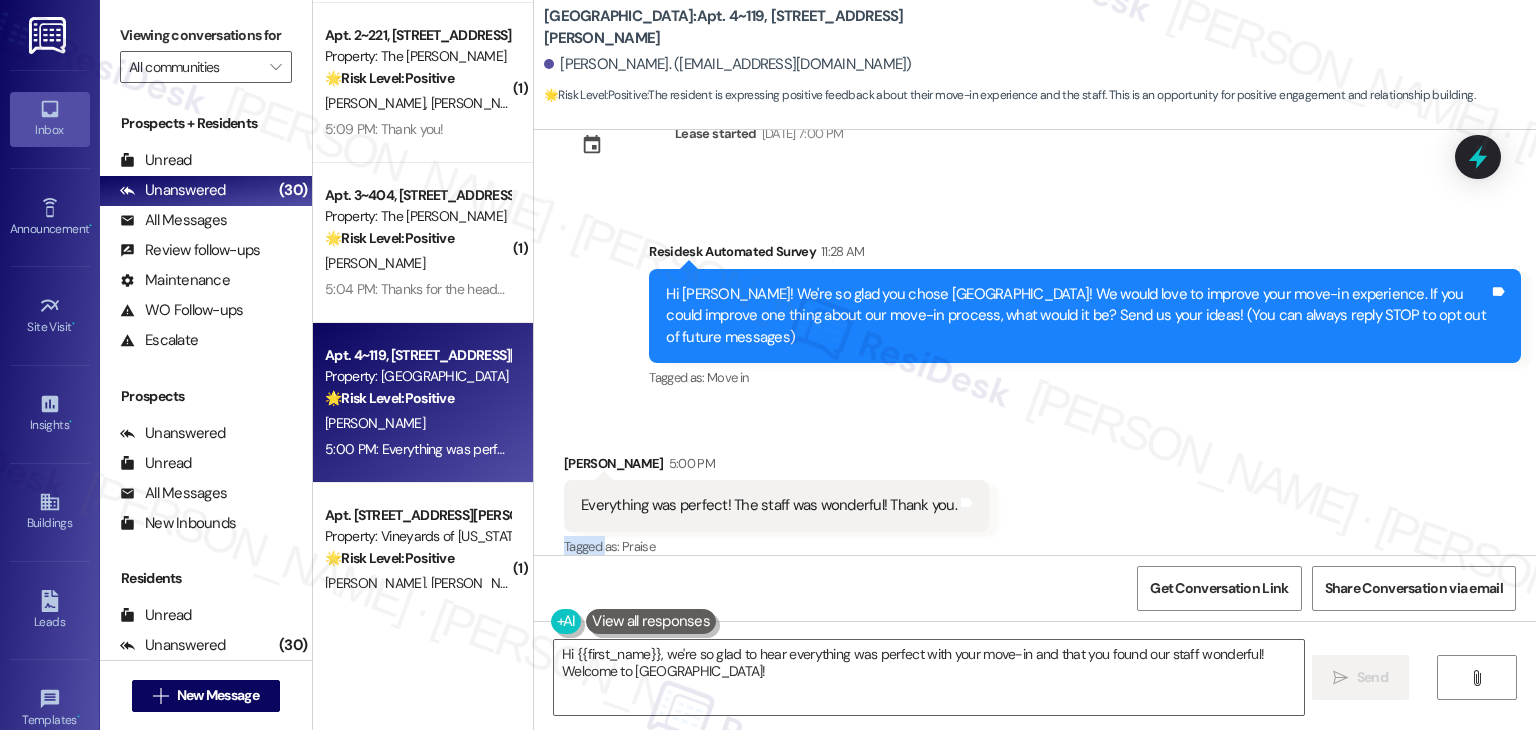 click on "Received via SMS [PERSON_NAME] 5:00 PM Everything was perfect!  The staff was wonderful!  Thank you. Tags and notes Tagged as:   Praise Click to highlight conversations about Praise" at bounding box center (1035, 492) 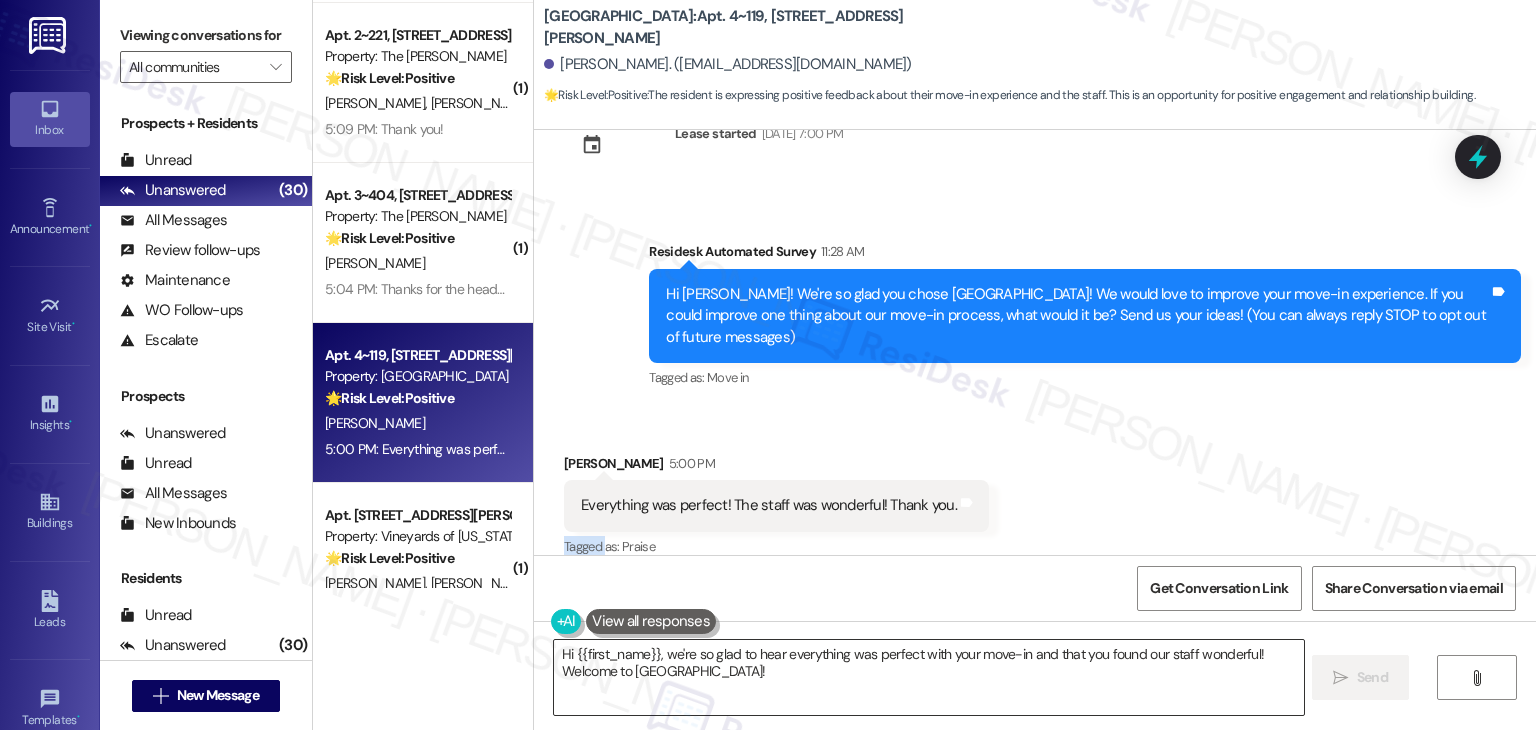 drag, startPoint x: 815, startPoint y: 662, endPoint x: 828, endPoint y: 665, distance: 13.341664 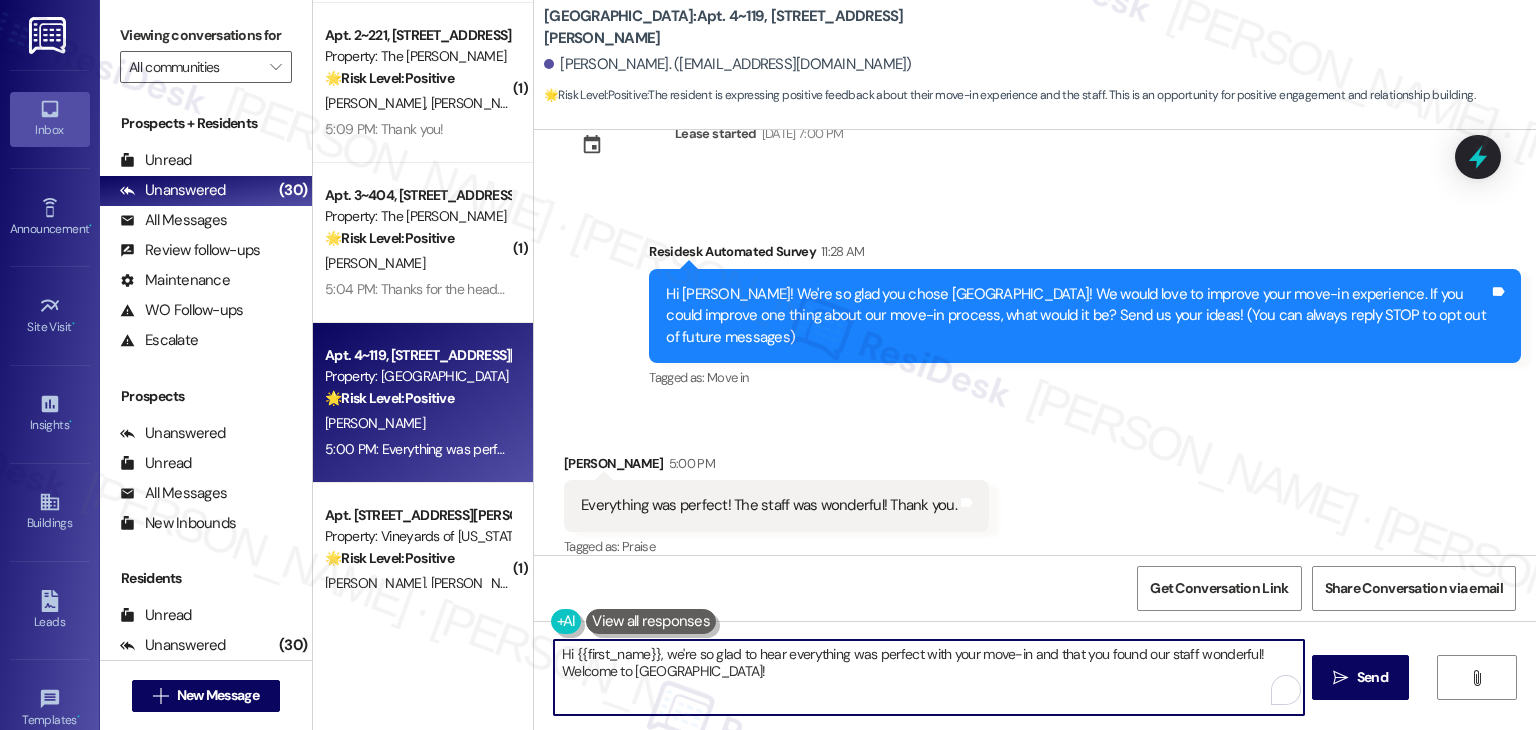 click on "Hi {{first_name}}, we're so glad to hear everything was perfect with your move-in and that you found our staff wonderful! Welcome to [GEOGRAPHIC_DATA]!" at bounding box center [928, 677] 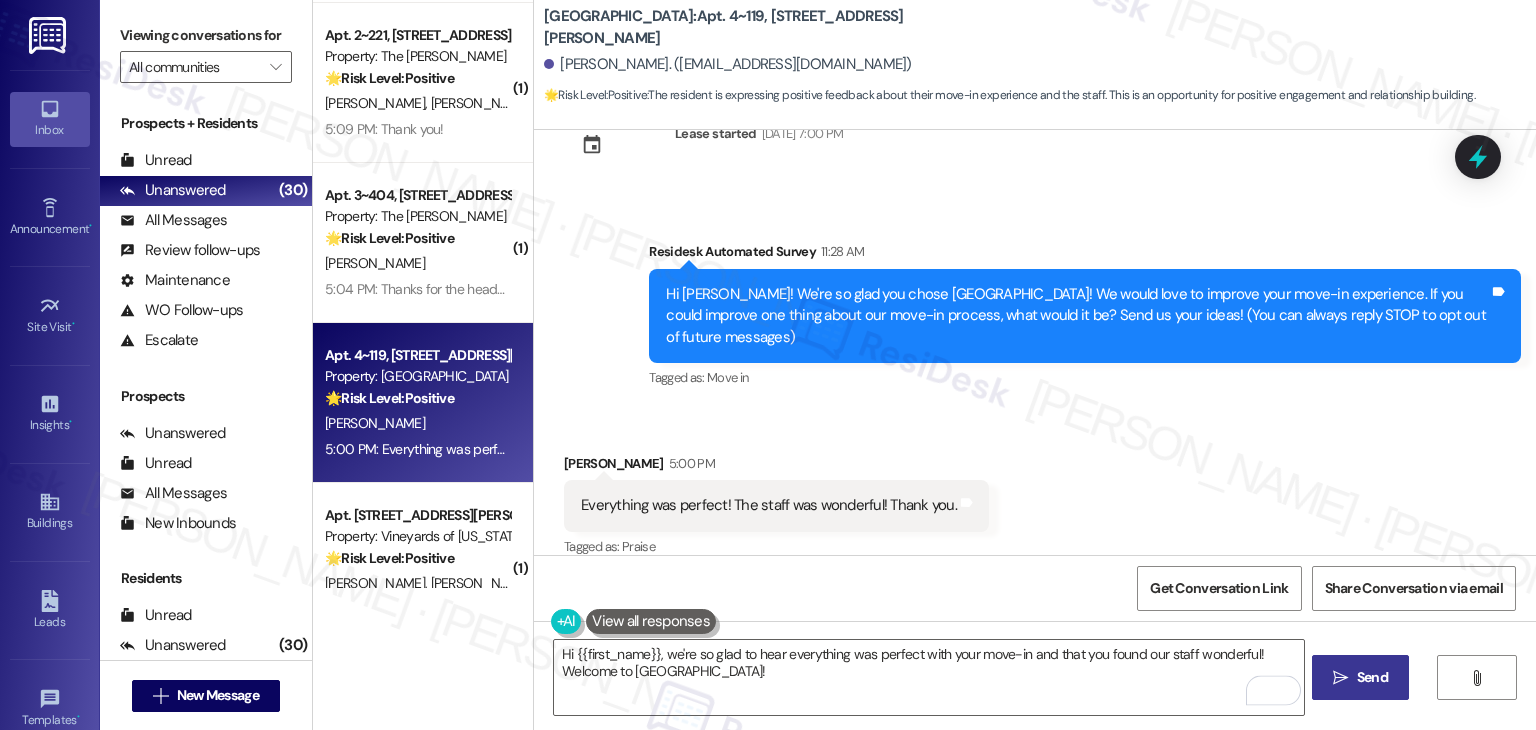click on " Send" at bounding box center (1360, 677) 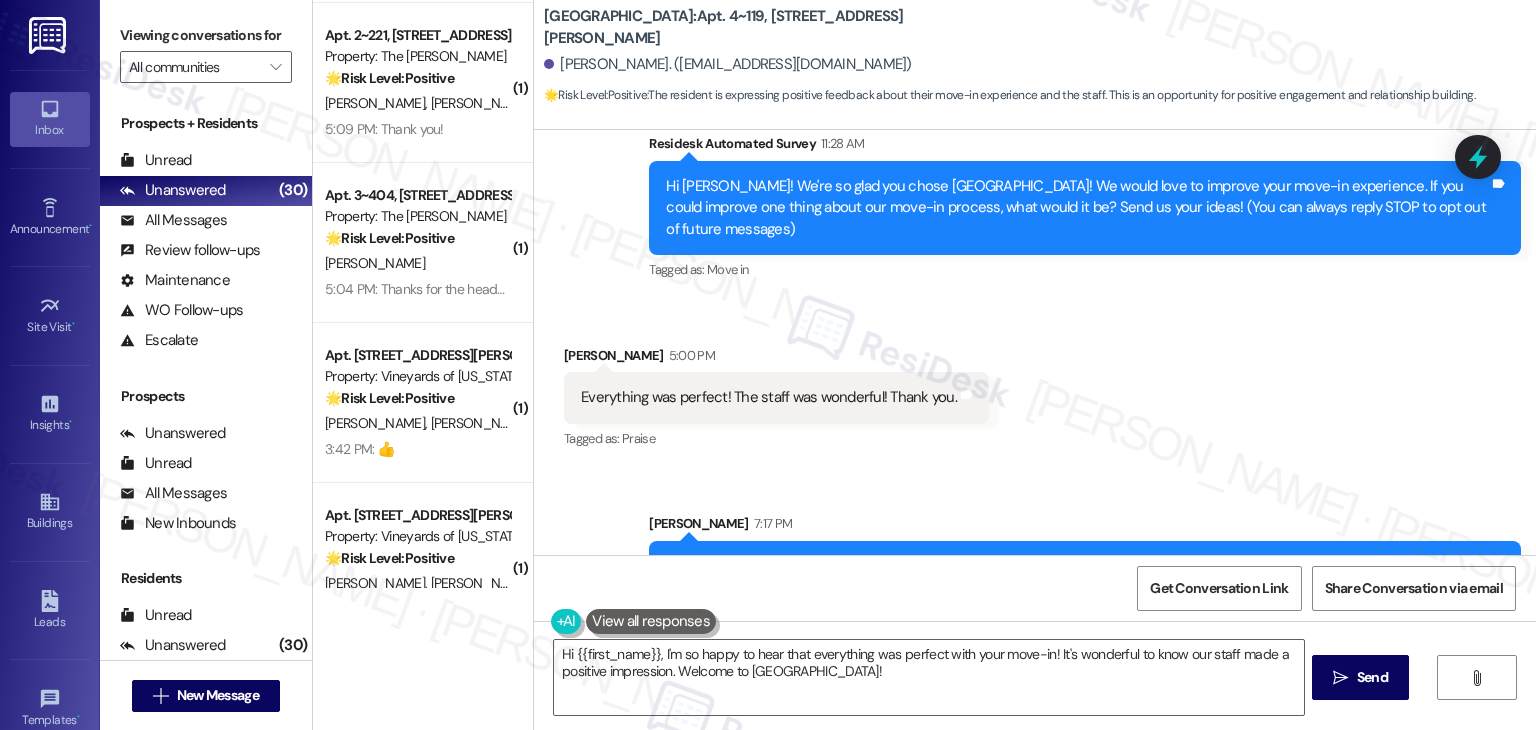 scroll, scrollTop: 229, scrollLeft: 0, axis: vertical 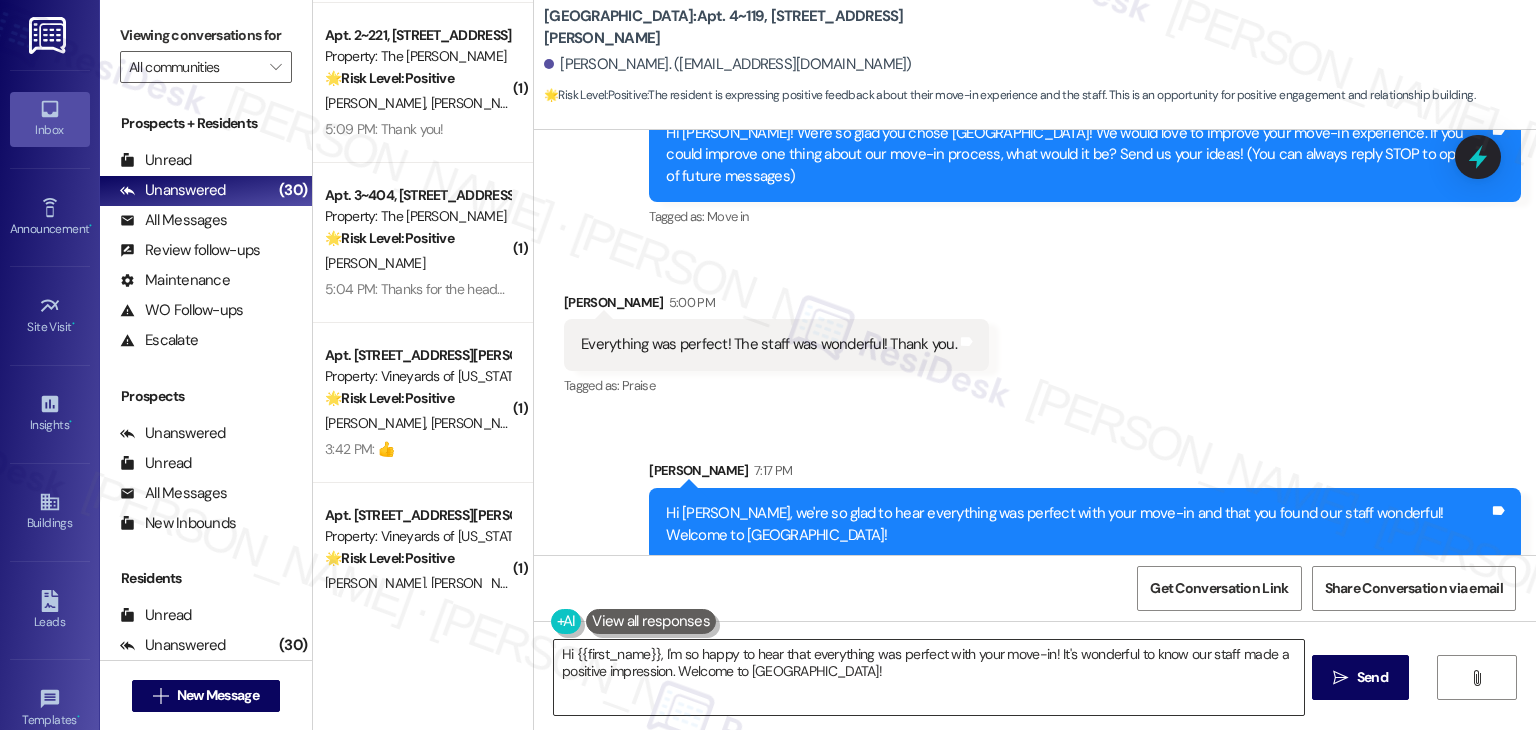 click on "Hi {{first_name}}, I'm so happy to hear that everything was perfect with your move-in! It's wonderful to know our staff made a positive impression. Welcome to [GEOGRAPHIC_DATA]!" at bounding box center [928, 677] 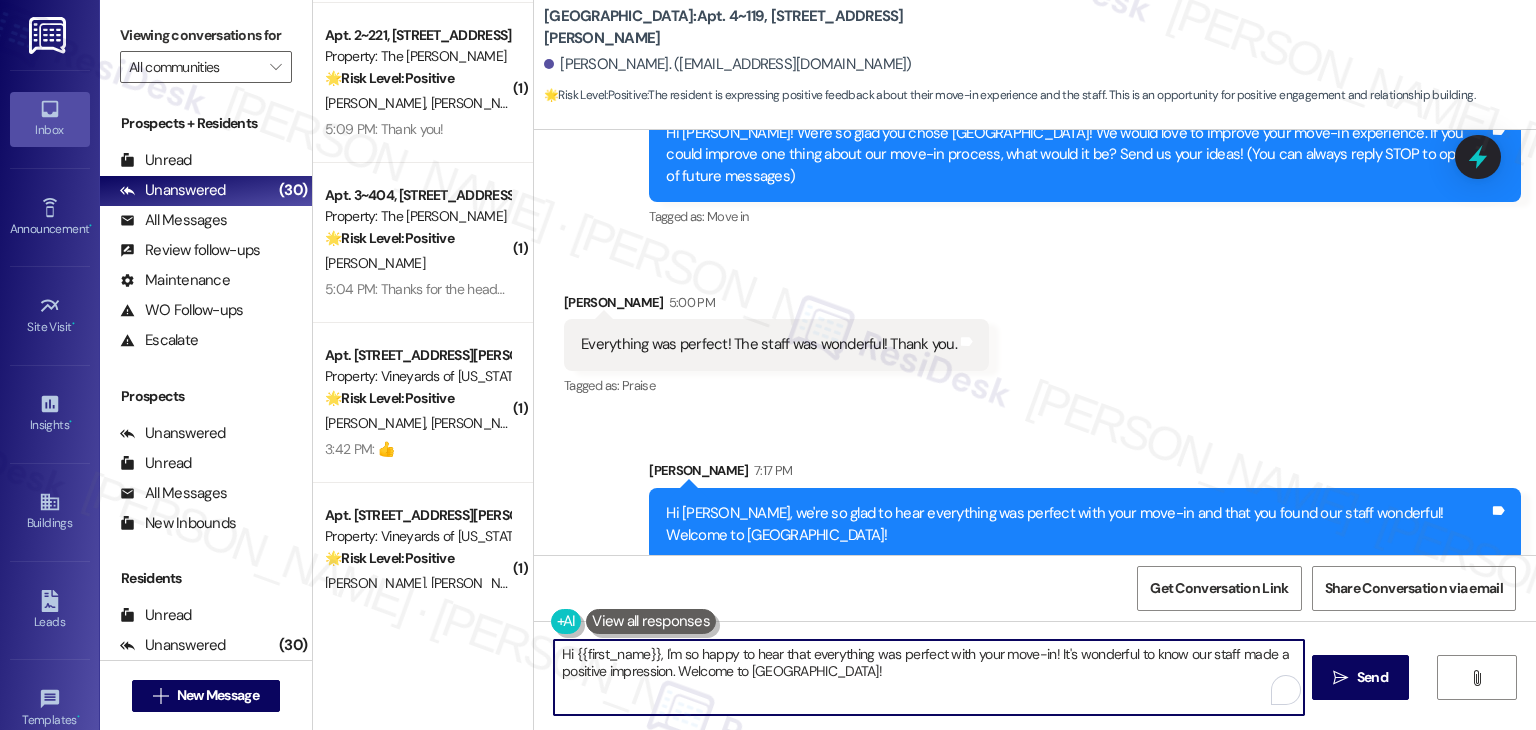 click on "Hi {{first_name}}, I'm so happy to hear that everything was perfect with your move-in! It's wonderful to know our staff made a positive impression. Welcome to [GEOGRAPHIC_DATA]!" at bounding box center (928, 677) 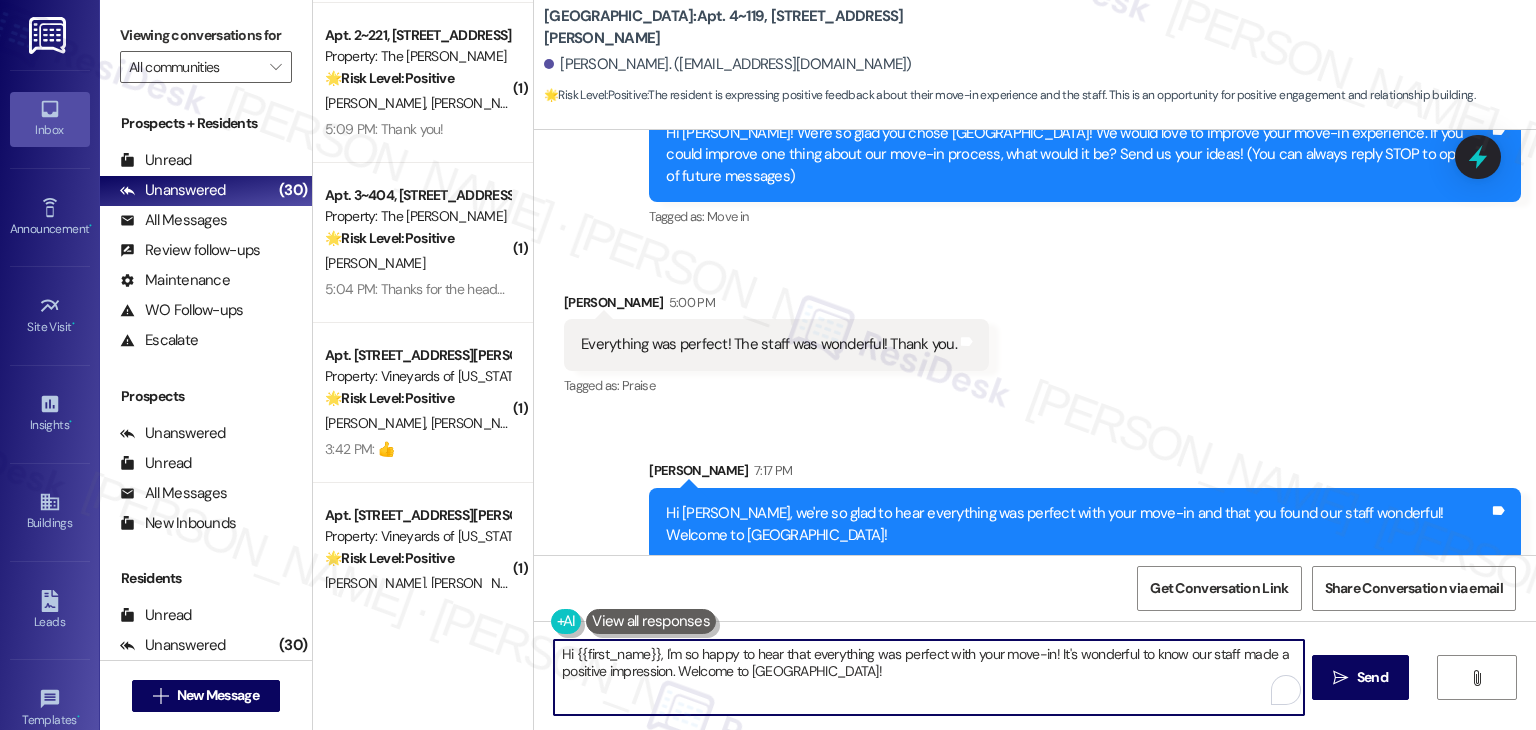 click on "Hi {{first_name}}, I'm so happy to hear that everything was perfect with your move-in! It's wonderful to know our staff made a positive impression. Welcome to [GEOGRAPHIC_DATA]!" at bounding box center (928, 677) 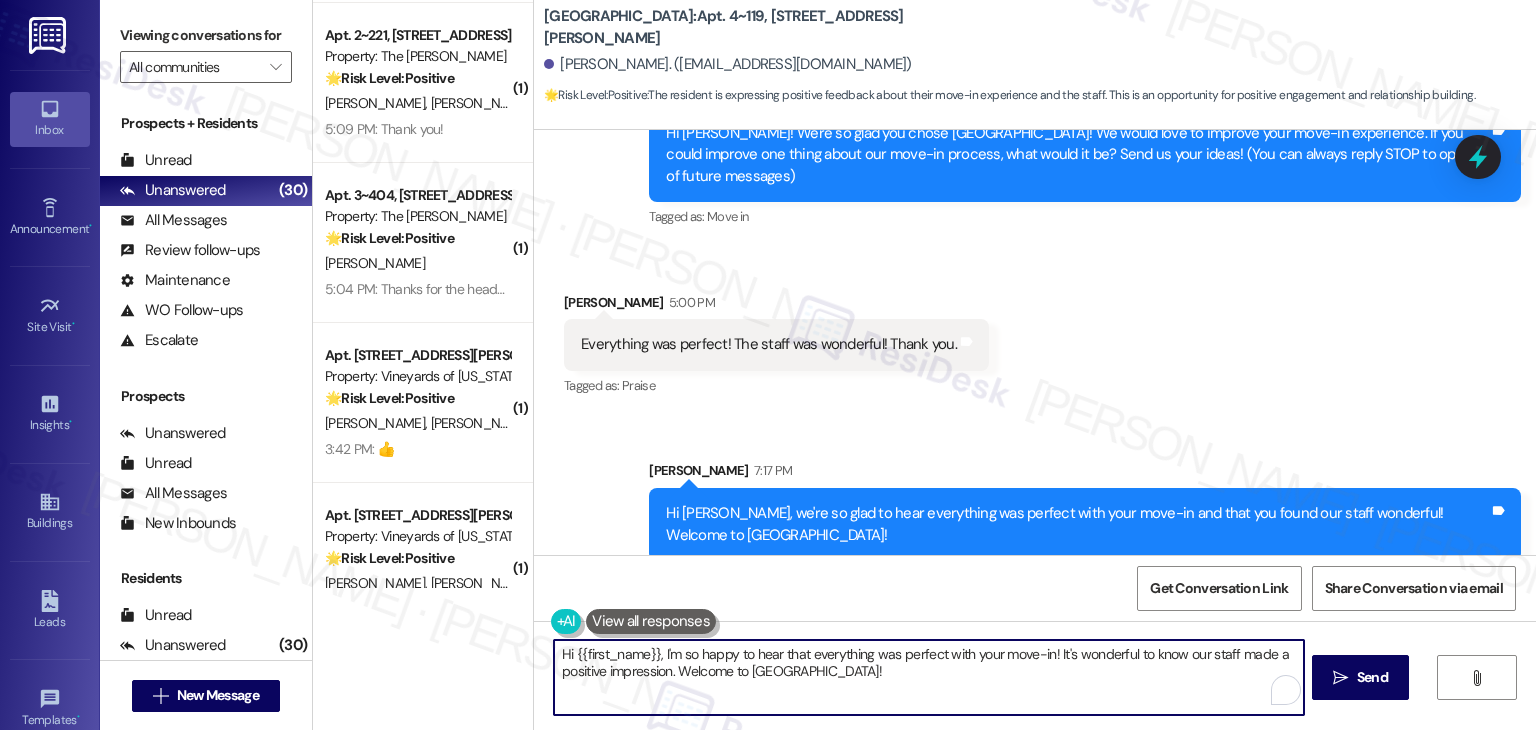 paste on "If you have any questions or need assistance with anything else, feel free to reach out." 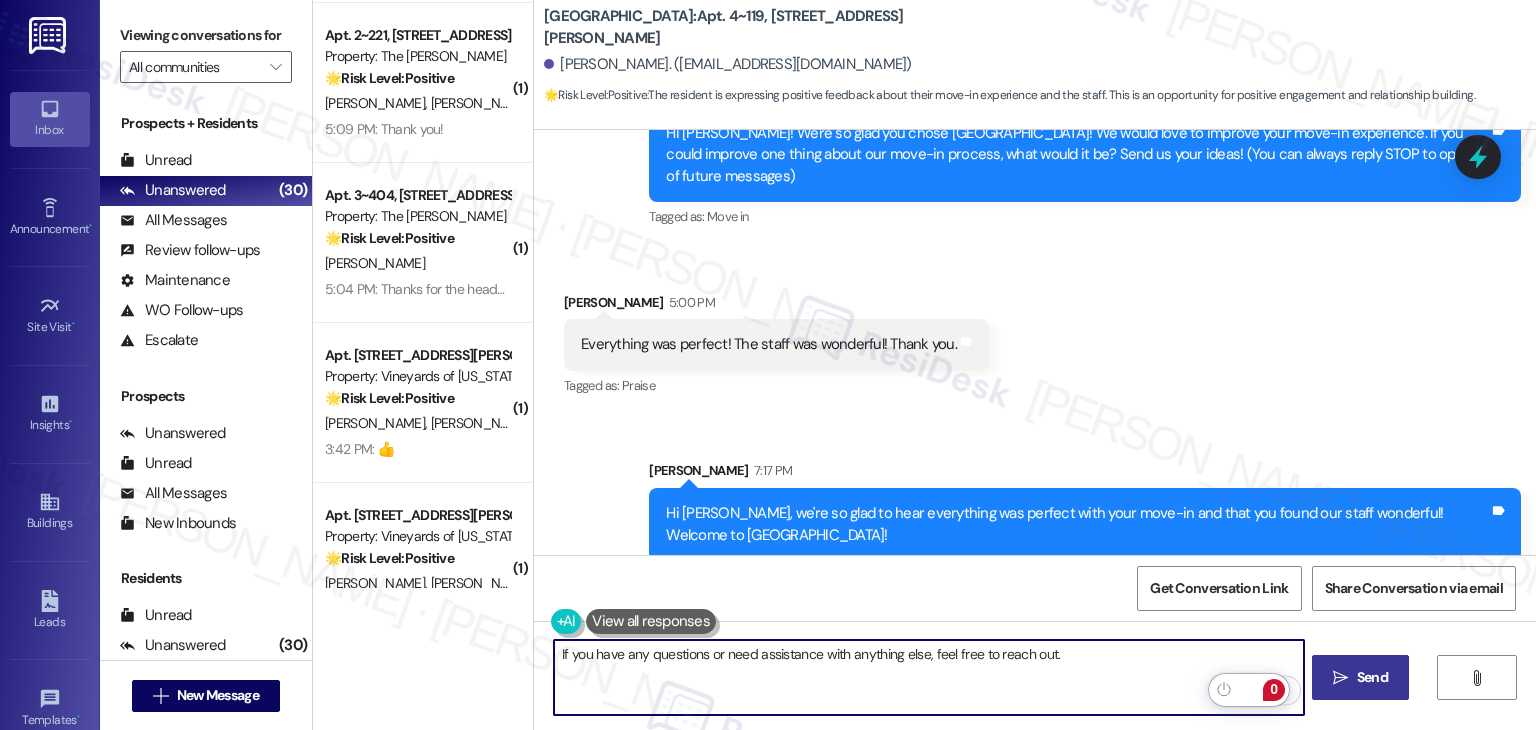 type on "If you have any questions or need assistance with anything else, feel free to reach out." 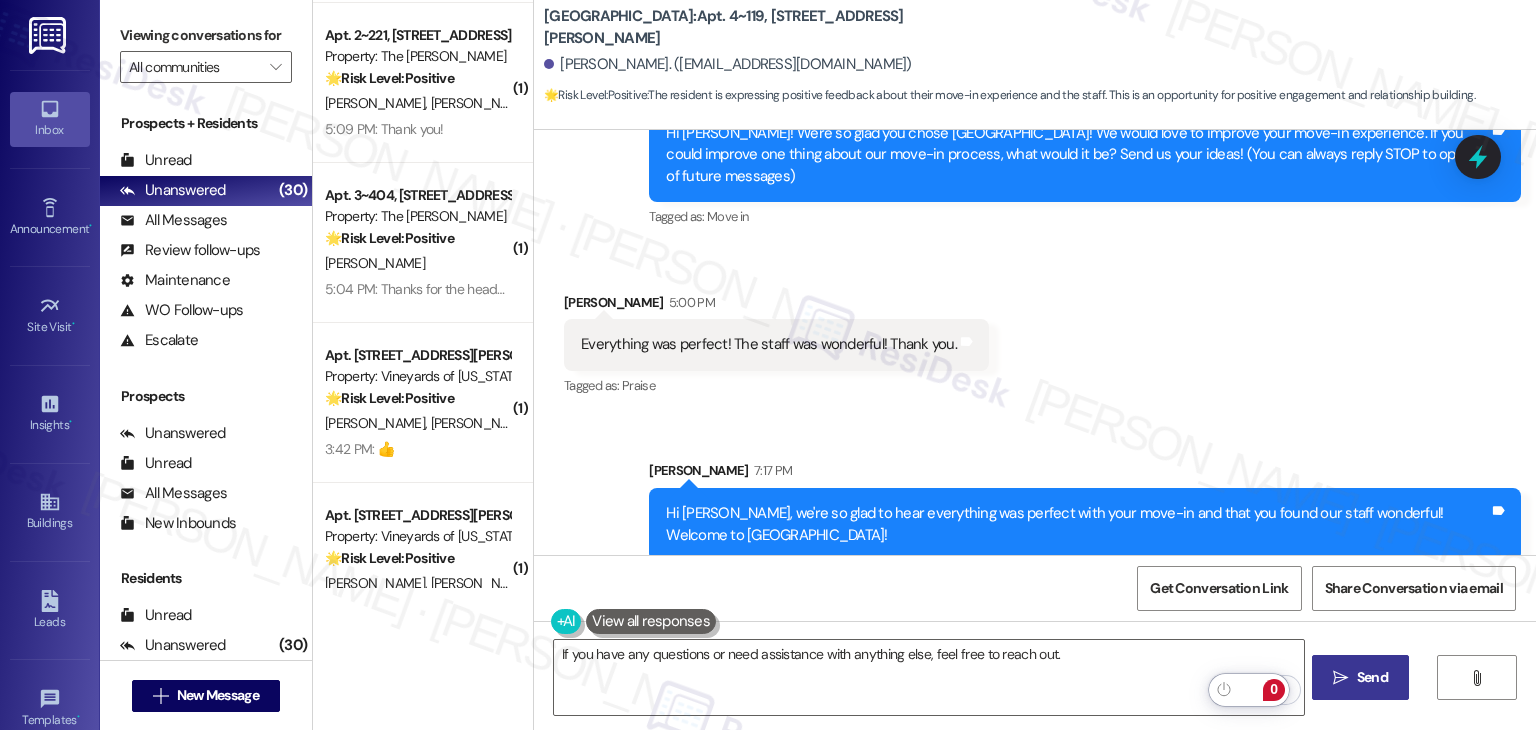 click on " Send" at bounding box center [1360, 677] 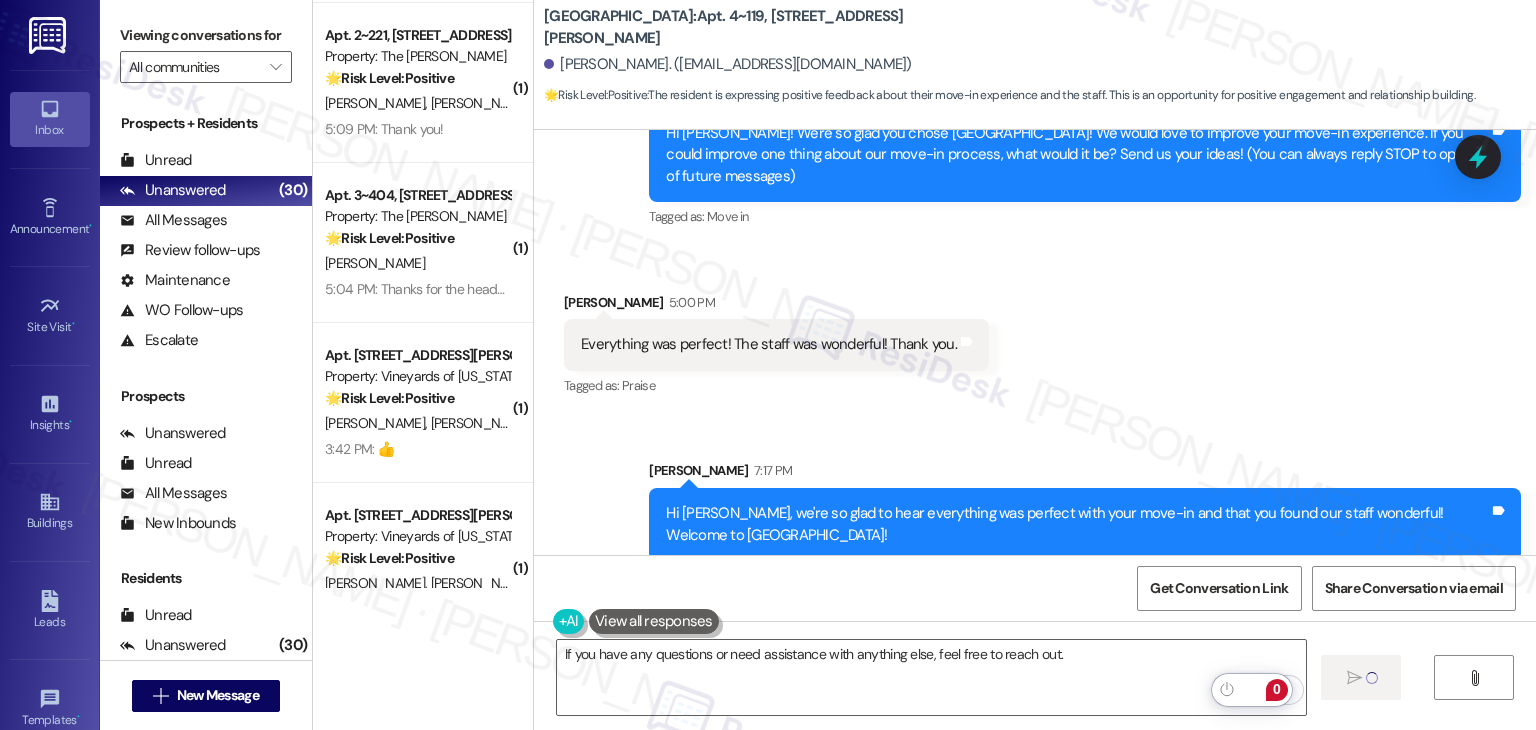 type 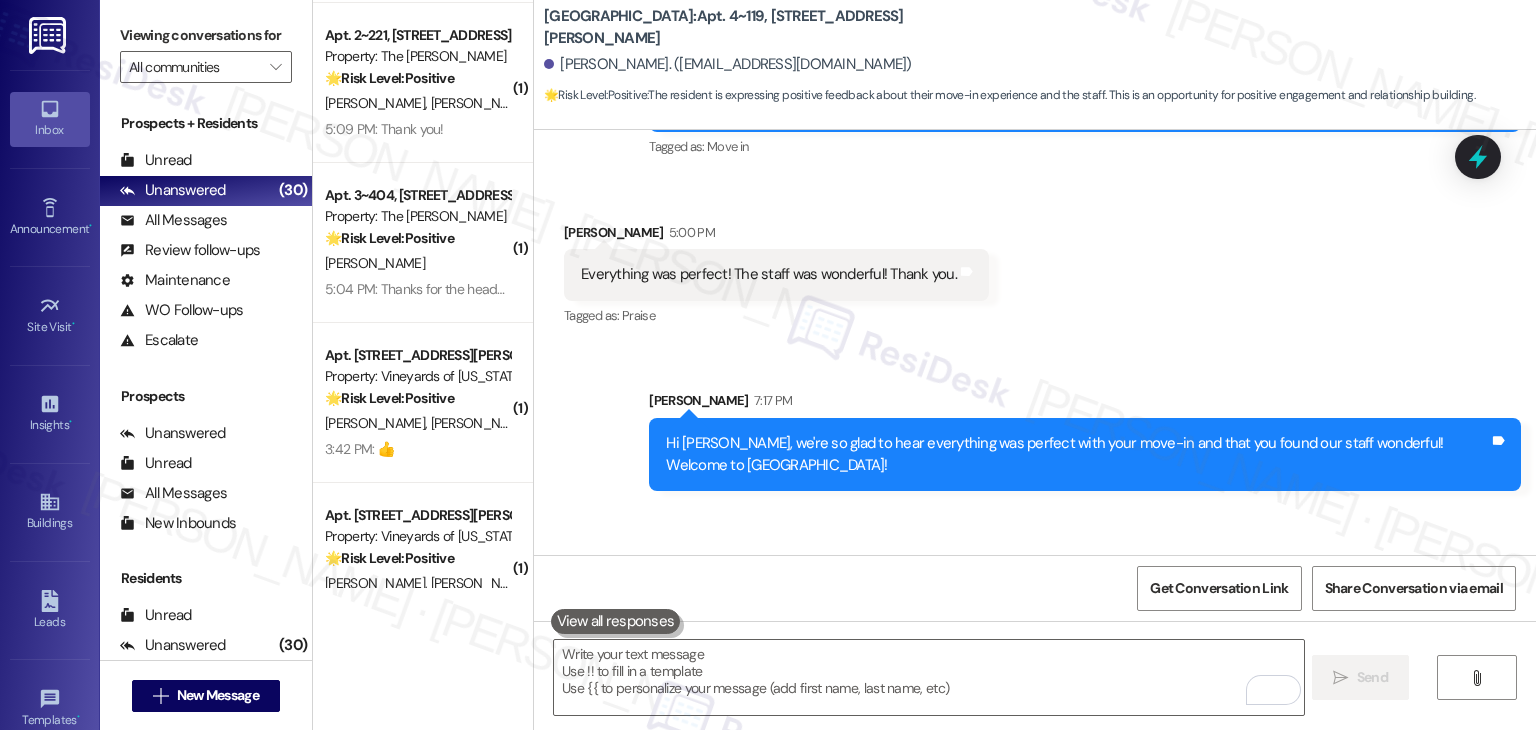 scroll, scrollTop: 369, scrollLeft: 0, axis: vertical 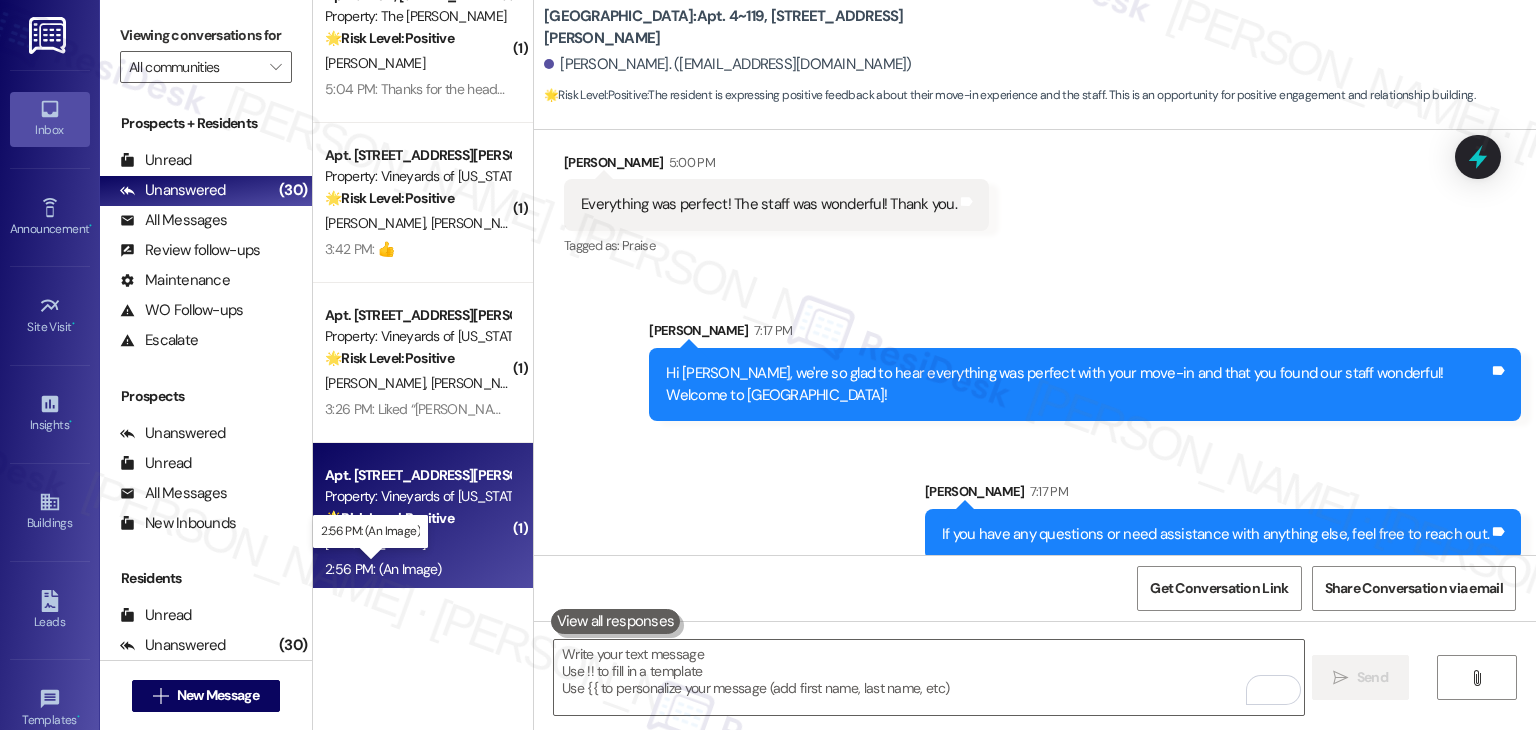 click on "2:56 PM: (An Image) 2:56 PM: (An Image)" at bounding box center (383, 569) 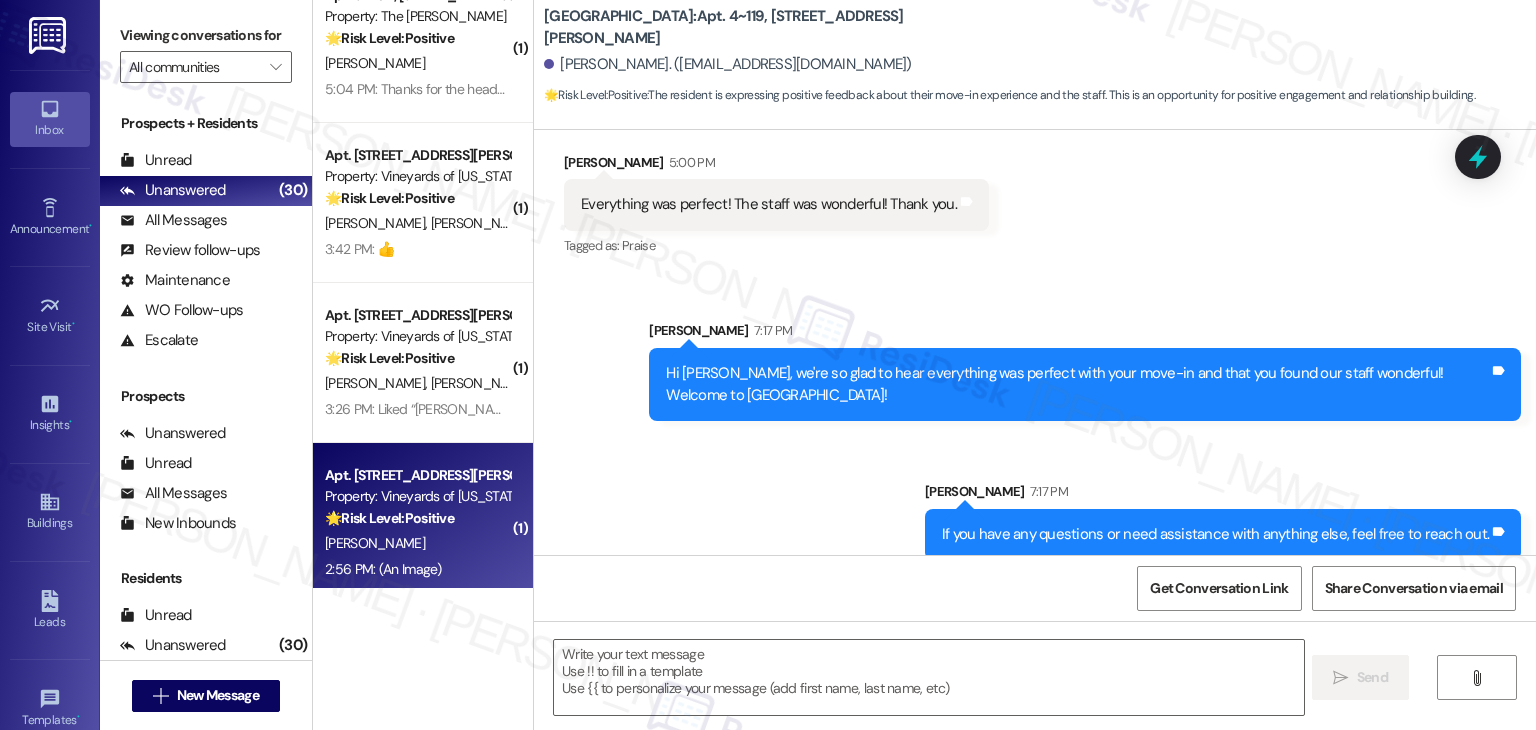 type on "Fetching suggested responses. Please feel free to read through the conversation in the meantime." 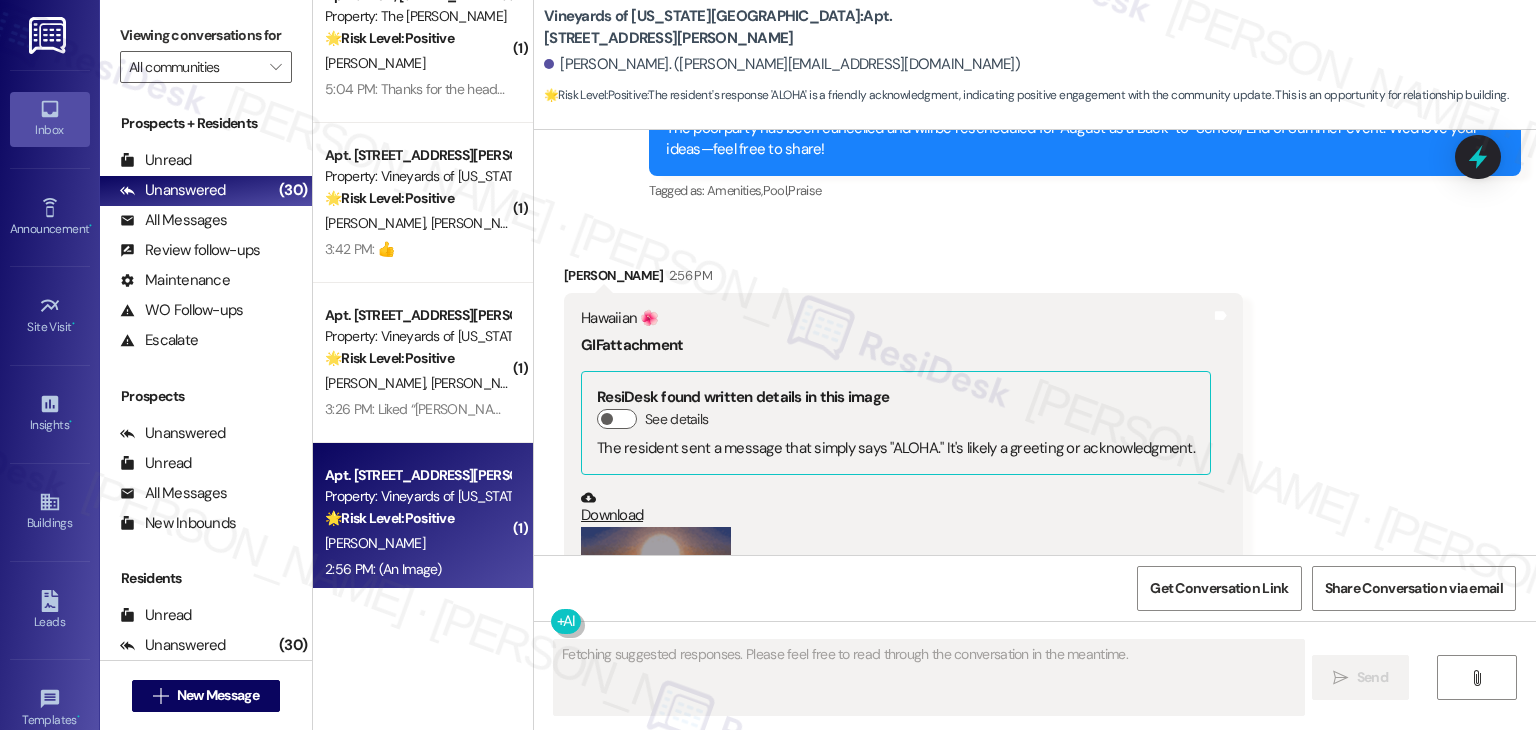 scroll, scrollTop: 2314, scrollLeft: 0, axis: vertical 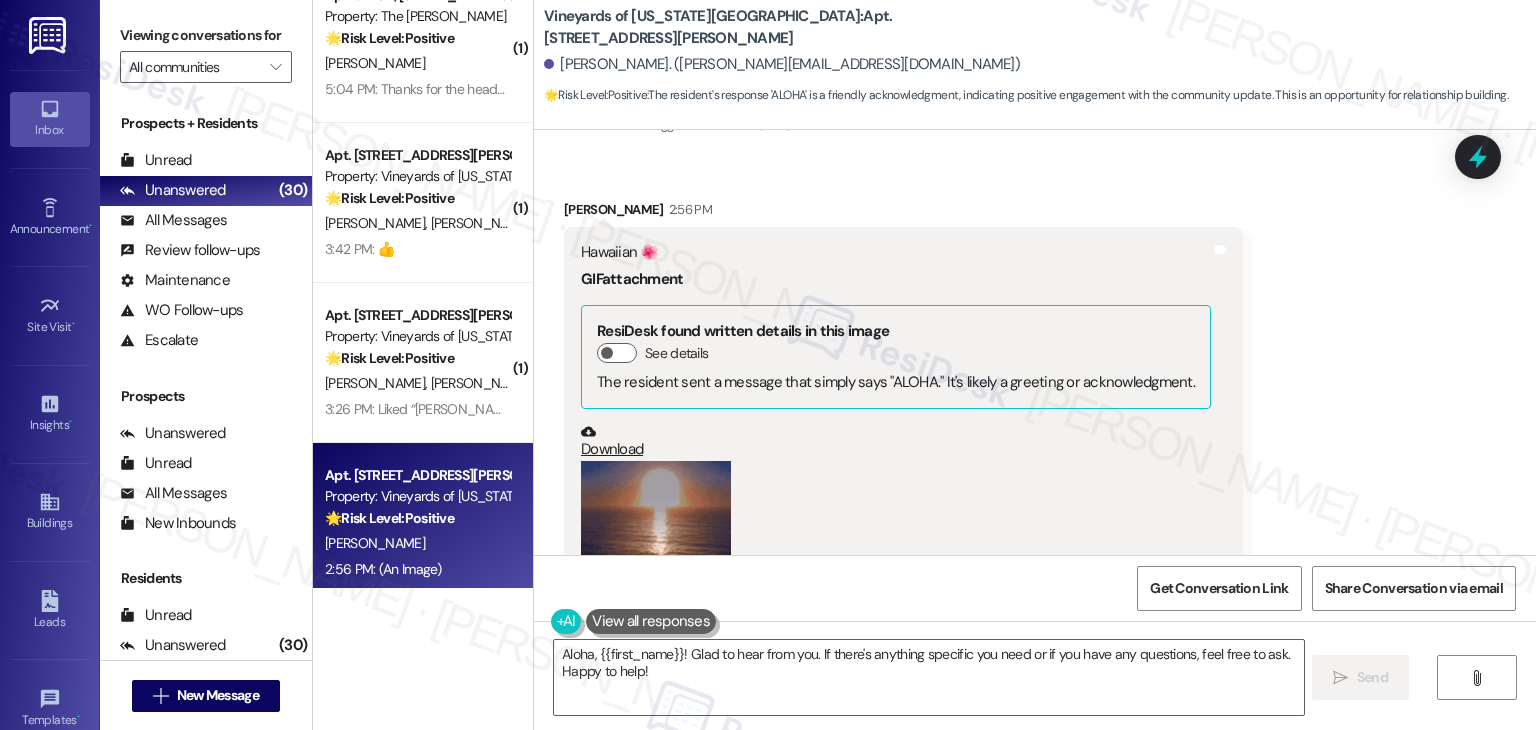 click on "Received via SMS [PERSON_NAME] 2:56 PM Hawaiian 🌺  GIF  attachment ResiDesk found written details in this image   See details The resident sent a message that simply says "ALOHA." It's likely a greeting or acknowledgment.
Download   (Click to zoom) Tags and notes" at bounding box center (1035, 411) 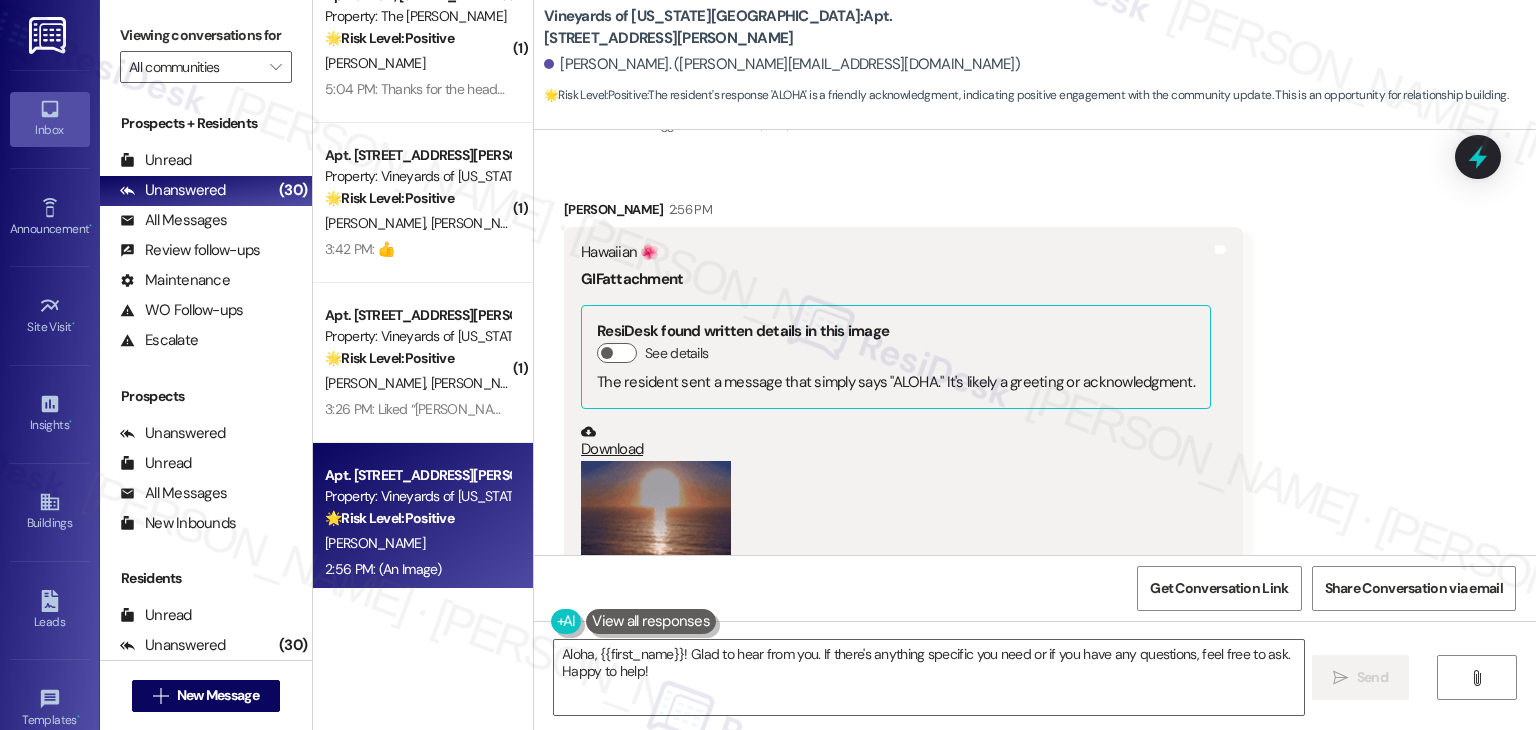 click on "Received via SMS [PERSON_NAME] 2:56 PM Hawaiian 🌺  GIF  attachment ResiDesk found written details in this image   See details The resident sent a message that simply says "ALOHA." It's likely a greeting or acknowledgment.
Download   (Click to zoom) Tags and notes" at bounding box center [1035, 411] 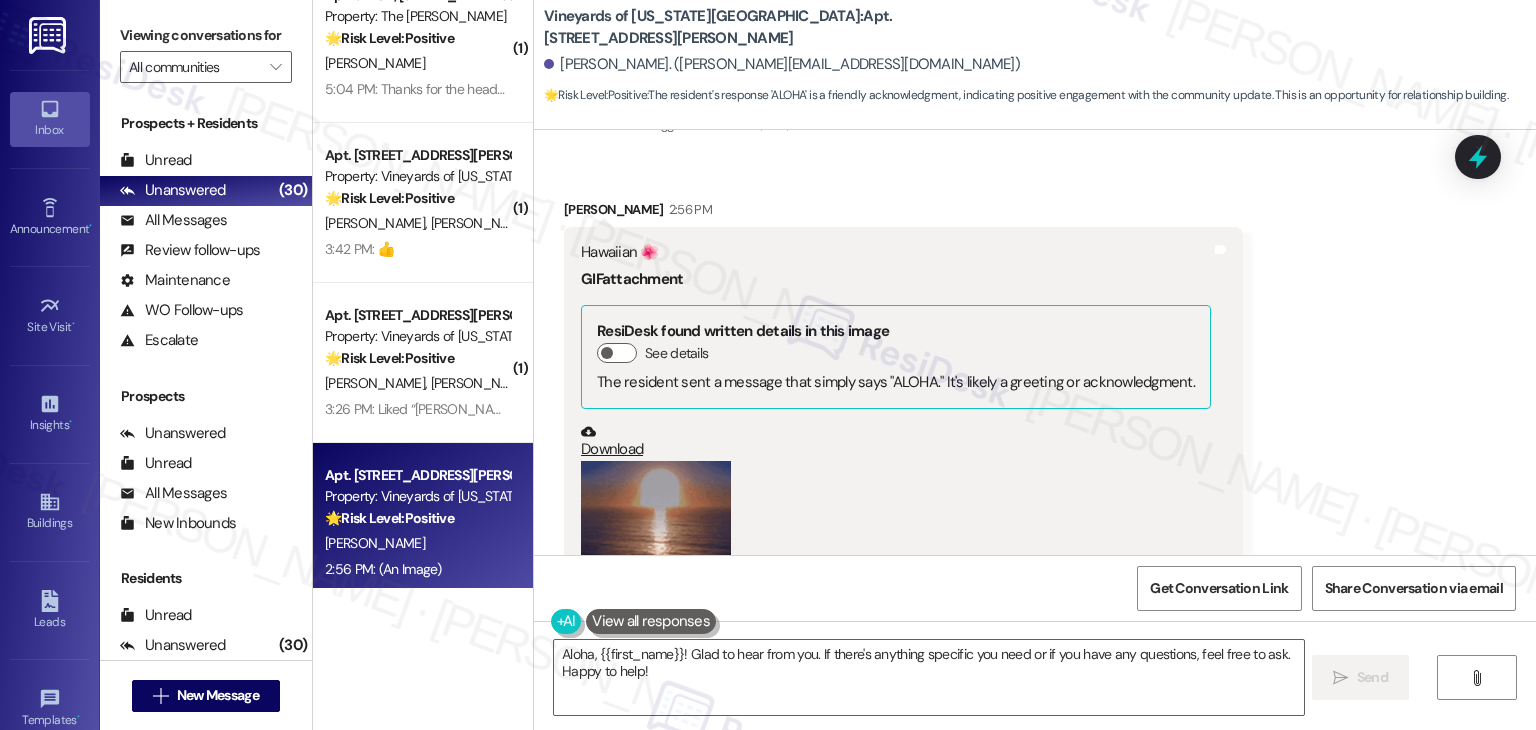 click on "Received via SMS [PERSON_NAME] 2:56 PM Hawaiian 🌺  GIF  attachment ResiDesk found written details in this image   See details The resident sent a message that simply says "ALOHA." It's likely a greeting or acknowledgment.
Download   (Click to zoom) Tags and notes" at bounding box center (1035, 411) 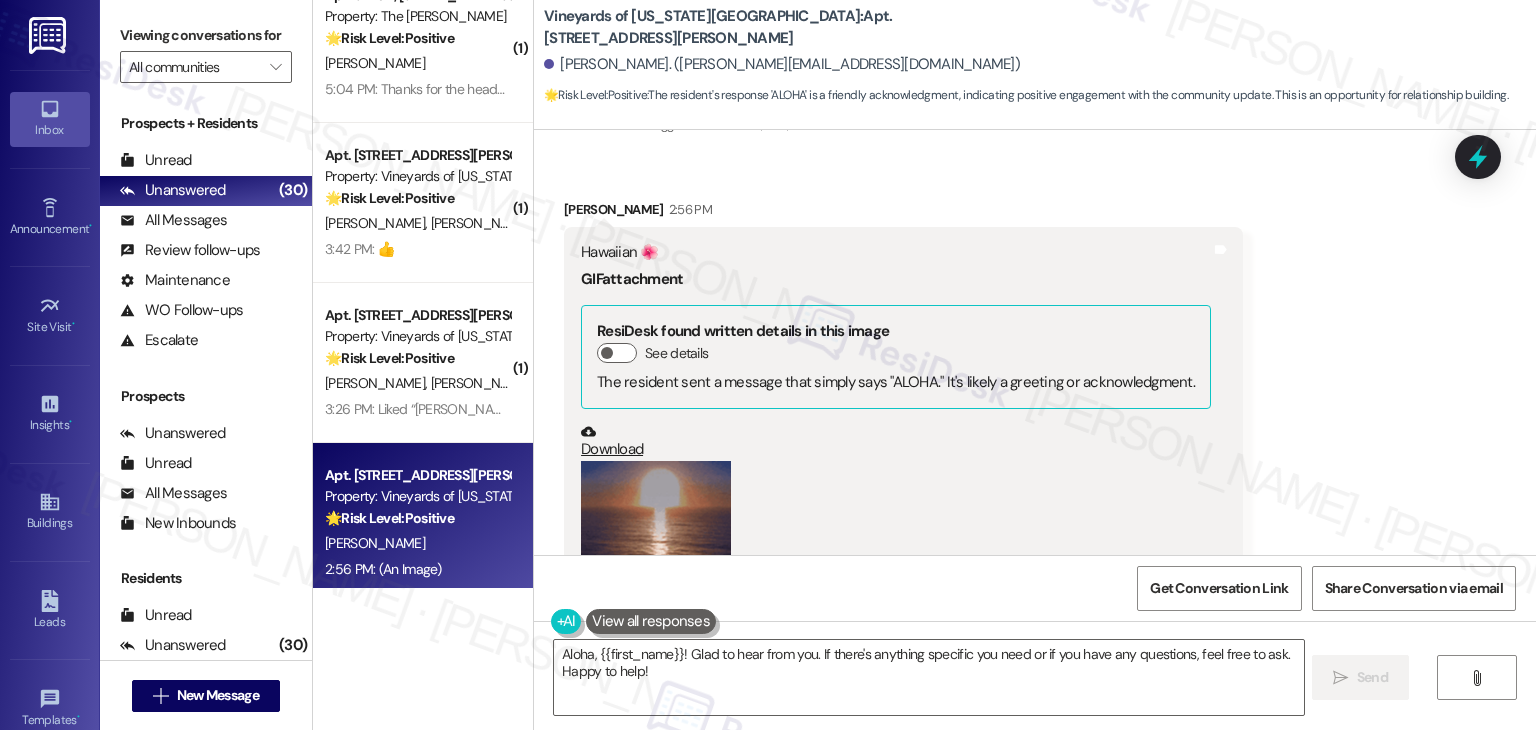 click on "Received via SMS [PERSON_NAME] 2:56 PM Hawaiian 🌺  GIF  attachment ResiDesk found written details in this image   See details The resident sent a message that simply says "ALOHA." It's likely a greeting or acknowledgment.
Download   (Click to zoom) Tags and notes" at bounding box center (1035, 411) 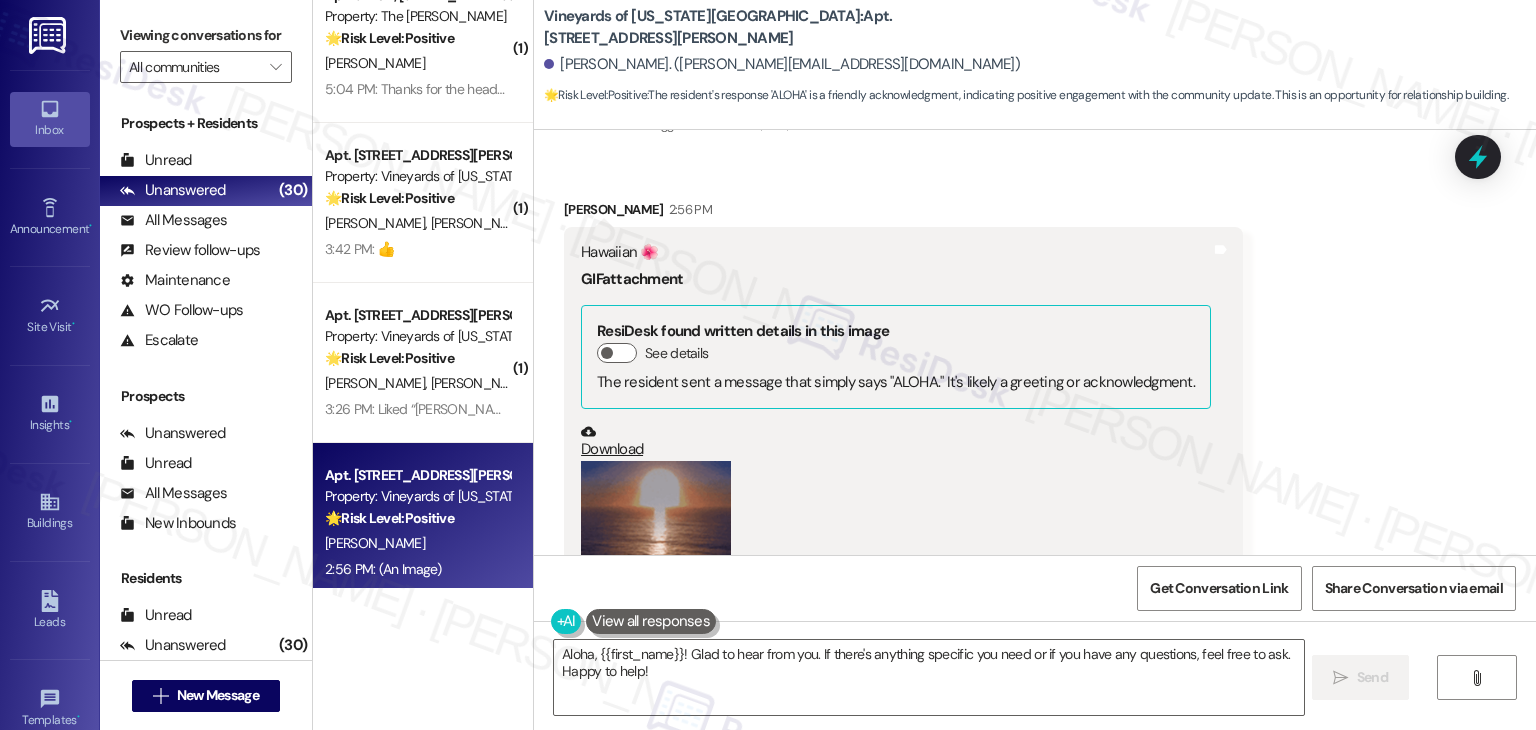 scroll, scrollTop: 2449, scrollLeft: 0, axis: vertical 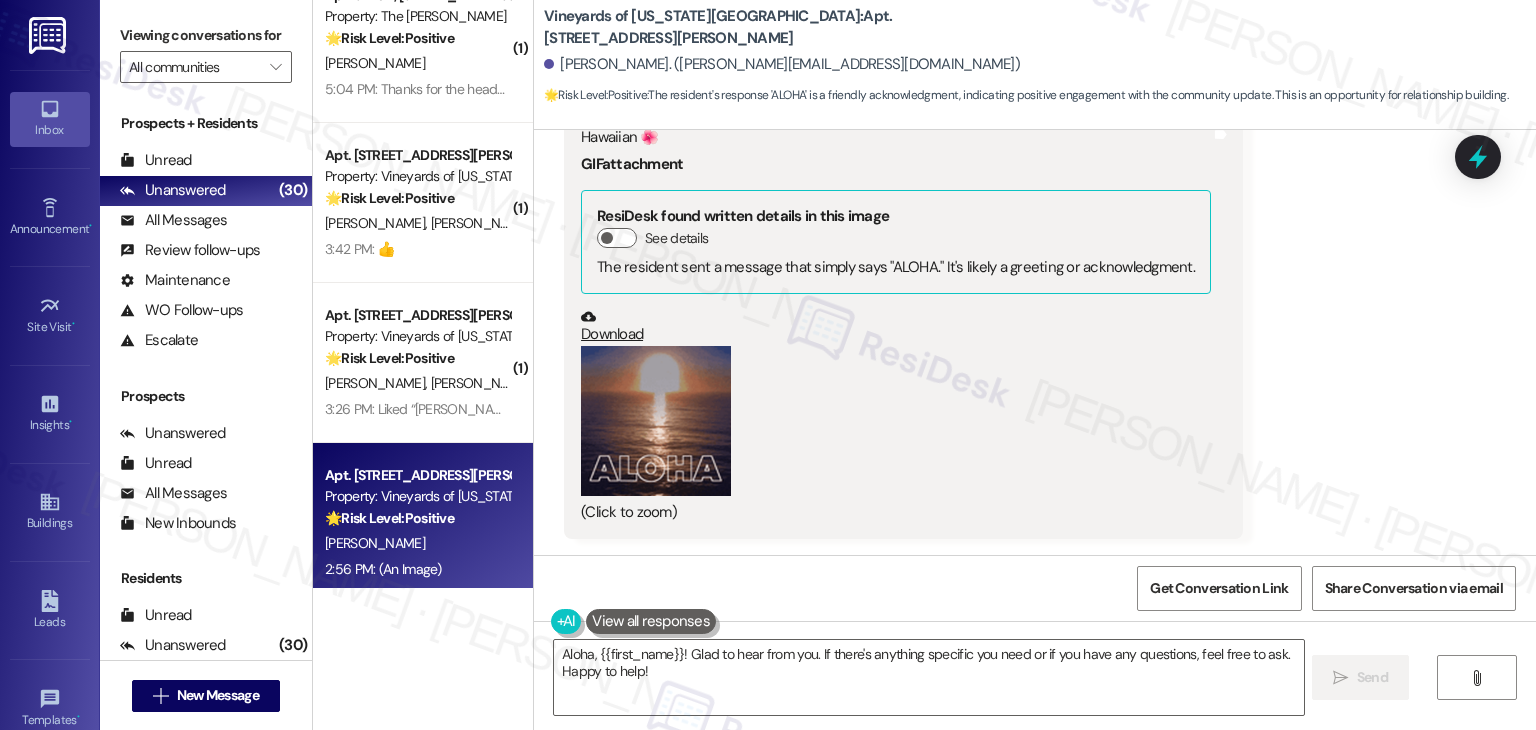 click on "Received via SMS [PERSON_NAME] 2:56 PM Hawaiian 🌺  GIF  attachment ResiDesk found written details in this image   See details The resident sent a message that simply says "ALOHA." It's likely a greeting or acknowledgment.
Download   (Click to zoom) Tags and notes" at bounding box center [1035, 296] 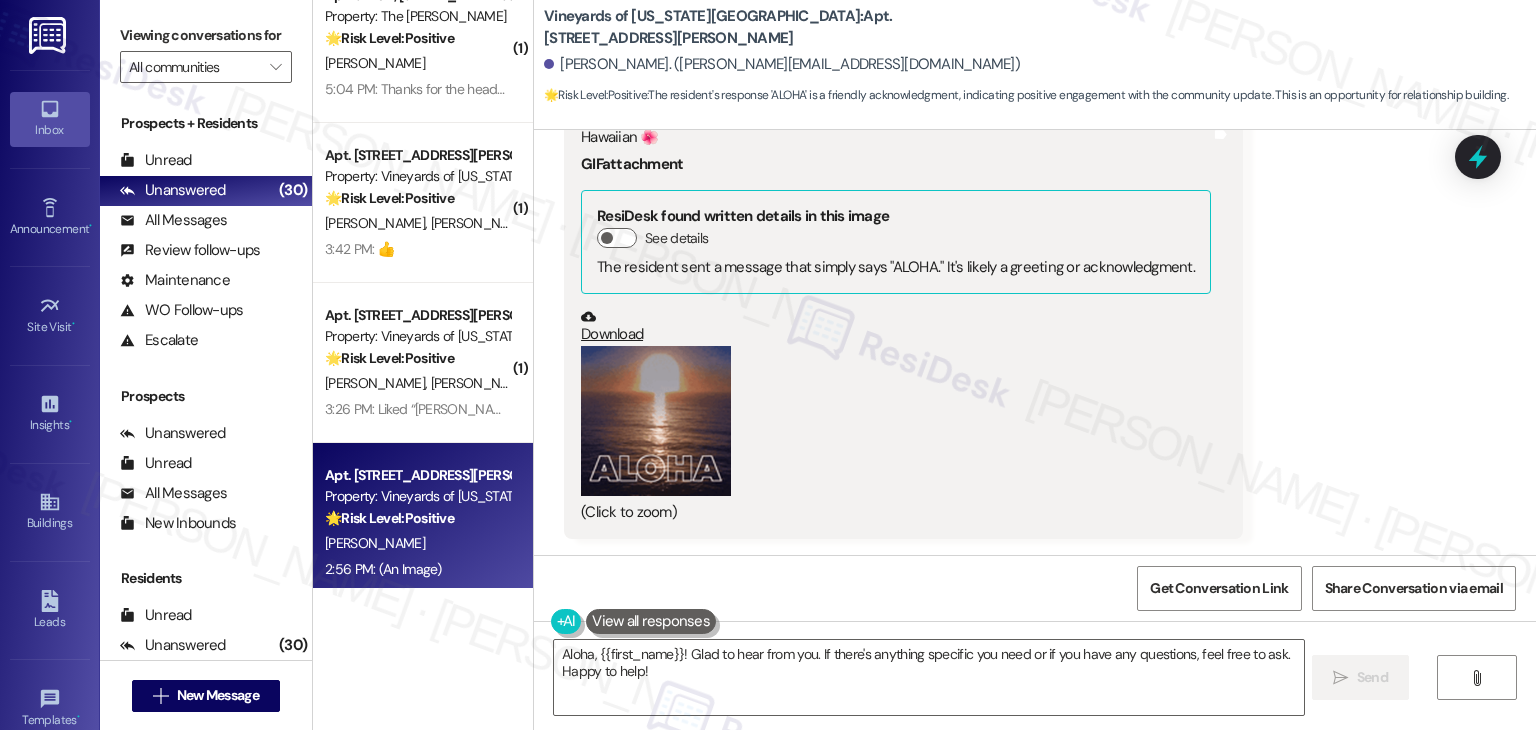 click on "Received via SMS [PERSON_NAME] 2:56 PM Hawaiian 🌺  GIF  attachment ResiDesk found written details in this image   See details The resident sent a message that simply says "ALOHA." It's likely a greeting or acknowledgment.
Download   (Click to zoom) Tags and notes" at bounding box center [1035, 296] 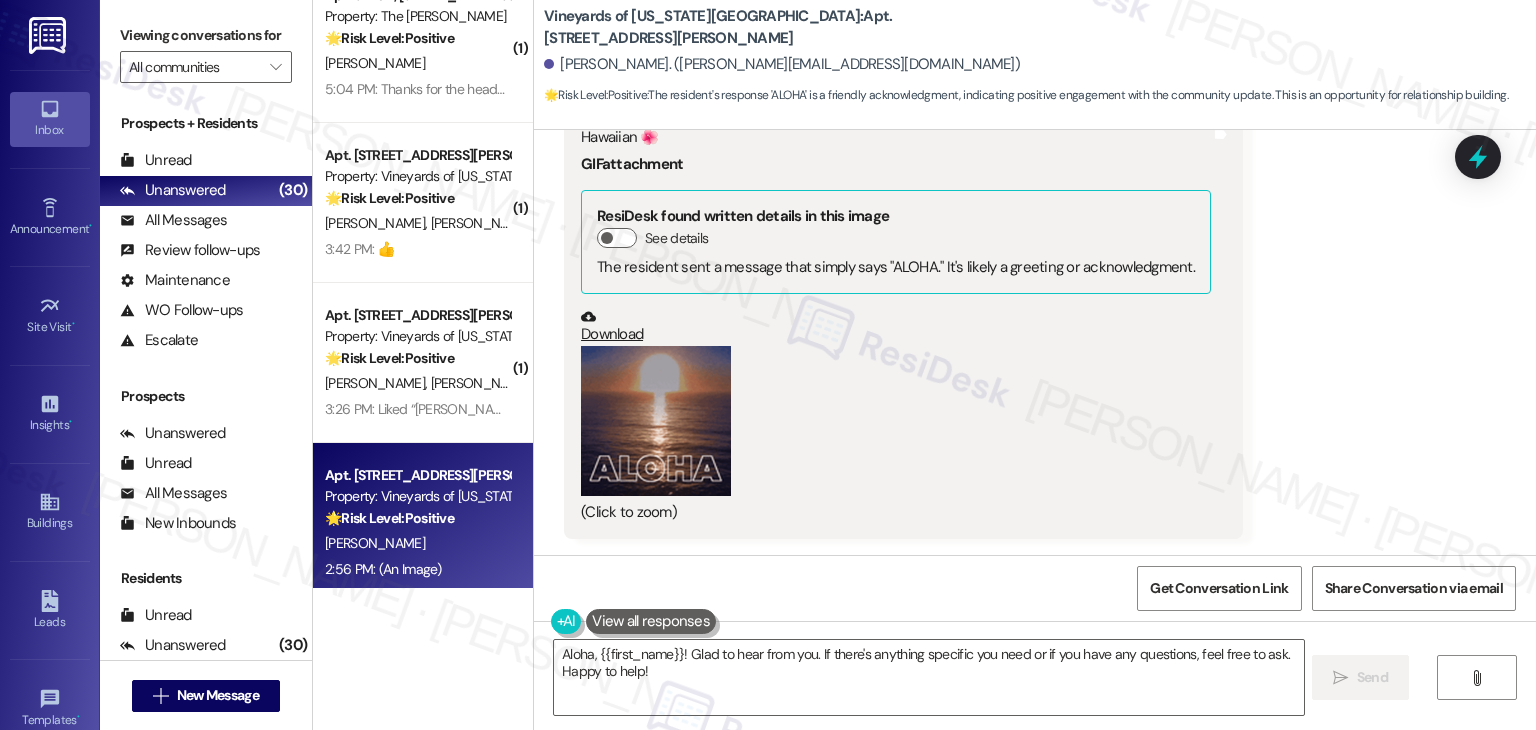 click on "Received via SMS [PERSON_NAME] 2:56 PM Hawaiian 🌺  GIF  attachment ResiDesk found written details in this image   See details The resident sent a message that simply says "ALOHA." It's likely a greeting or acknowledgment.
Download   (Click to zoom) Tags and notes" at bounding box center (1035, 296) 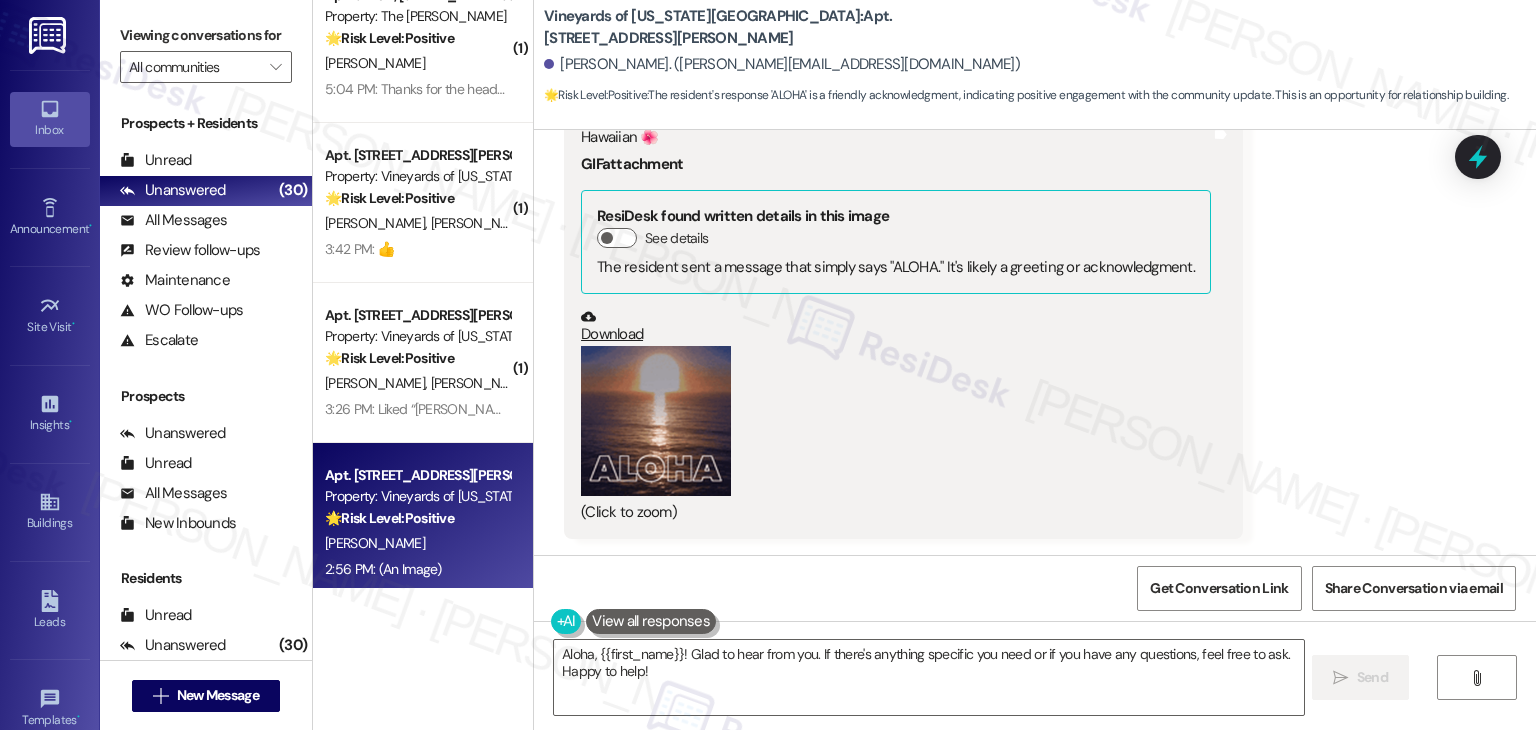 click on "Received via SMS [PERSON_NAME] 2:56 PM Hawaiian 🌺  GIF  attachment ResiDesk found written details in this image   See details The resident sent a message that simply says "ALOHA." It's likely a greeting or acknowledgment.
Download   (Click to zoom) Tags and notes" at bounding box center [1035, 296] 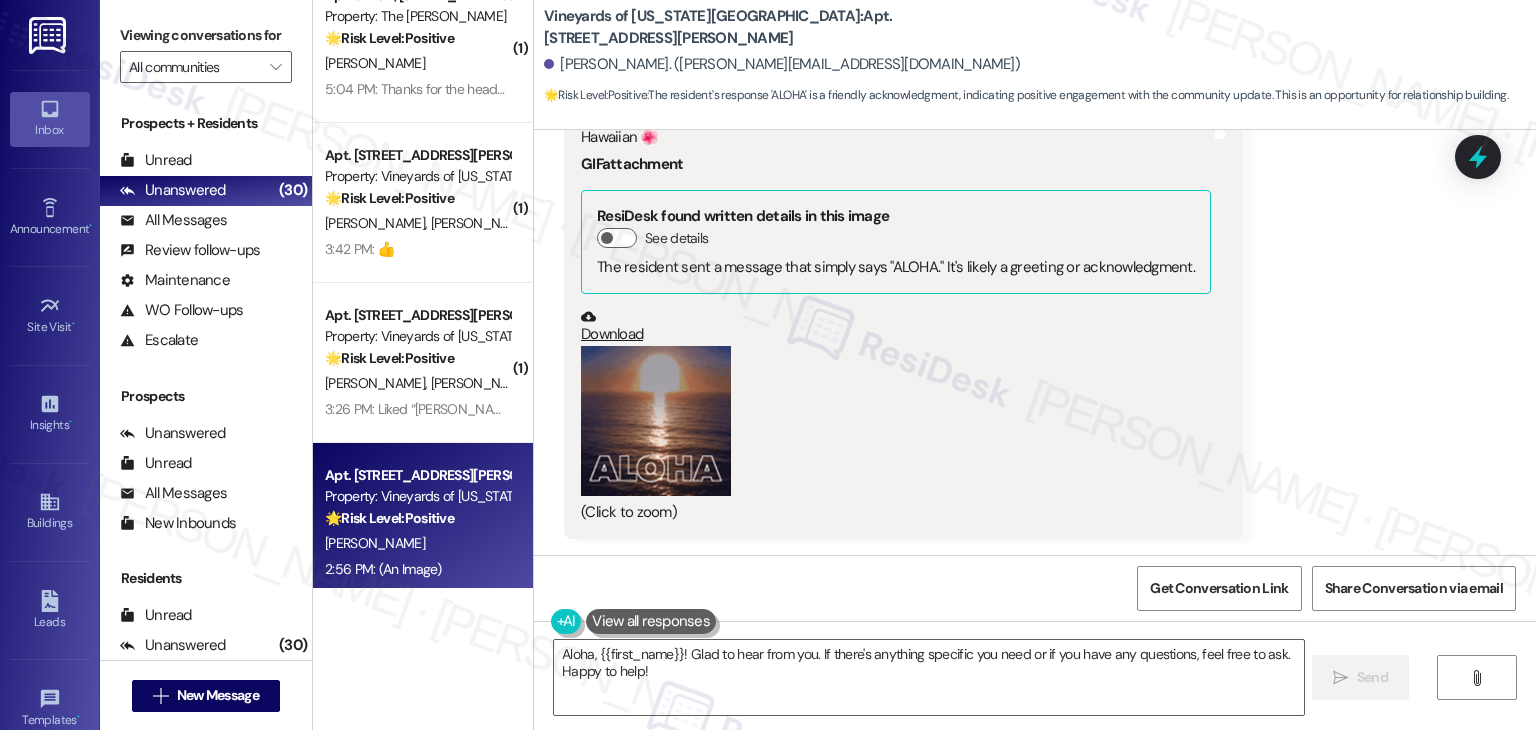 click on "Received via SMS [PERSON_NAME] 2:56 PM Hawaiian 🌺  GIF  attachment ResiDesk found written details in this image   See details The resident sent a message that simply says "ALOHA." It's likely a greeting or acknowledgment.
Download   (Click to zoom) Tags and notes" at bounding box center [1035, 296] 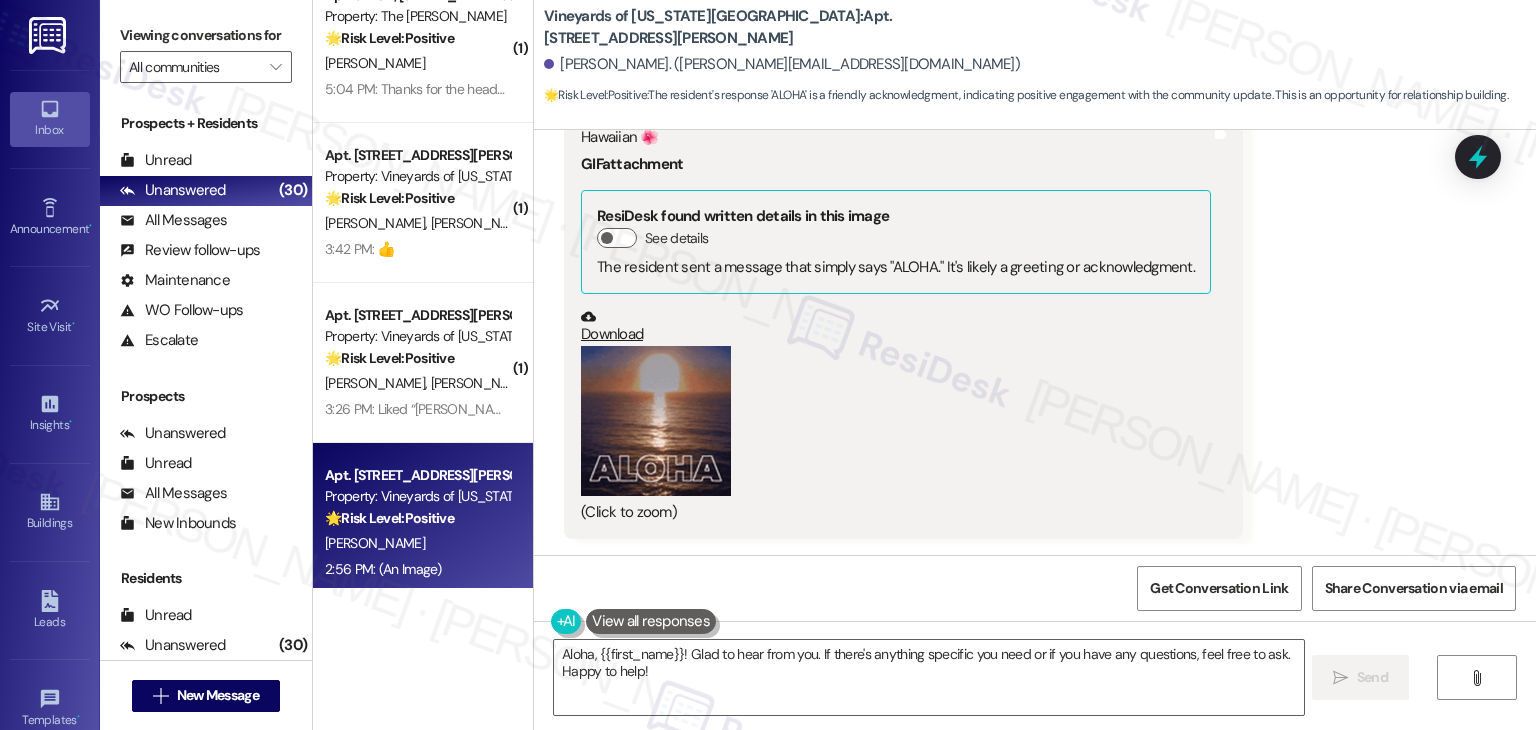 click on "Received via SMS [PERSON_NAME] 2:56 PM Hawaiian 🌺  GIF  attachment ResiDesk found written details in this image   See details The resident sent a message that simply says "ALOHA." It's likely a greeting or acknowledgment.
Download   (Click to zoom) Tags and notes" at bounding box center [1035, 296] 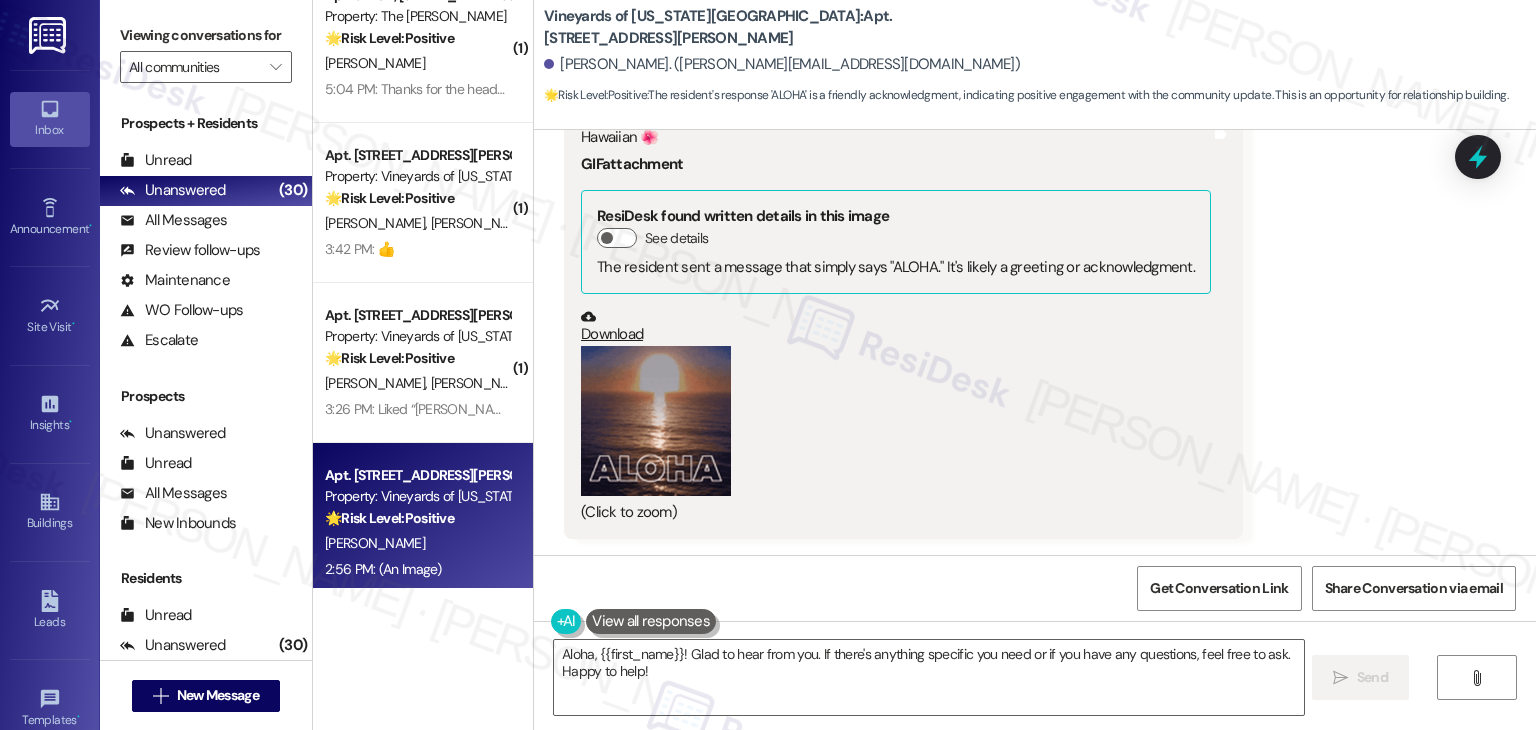 click on "Received via SMS [PERSON_NAME] 2:56 PM Hawaiian 🌺  GIF  attachment ResiDesk found written details in this image   See details The resident sent a message that simply says "ALOHA." It's likely a greeting or acknowledgment.
Download   (Click to zoom) Tags and notes" at bounding box center [1035, 296] 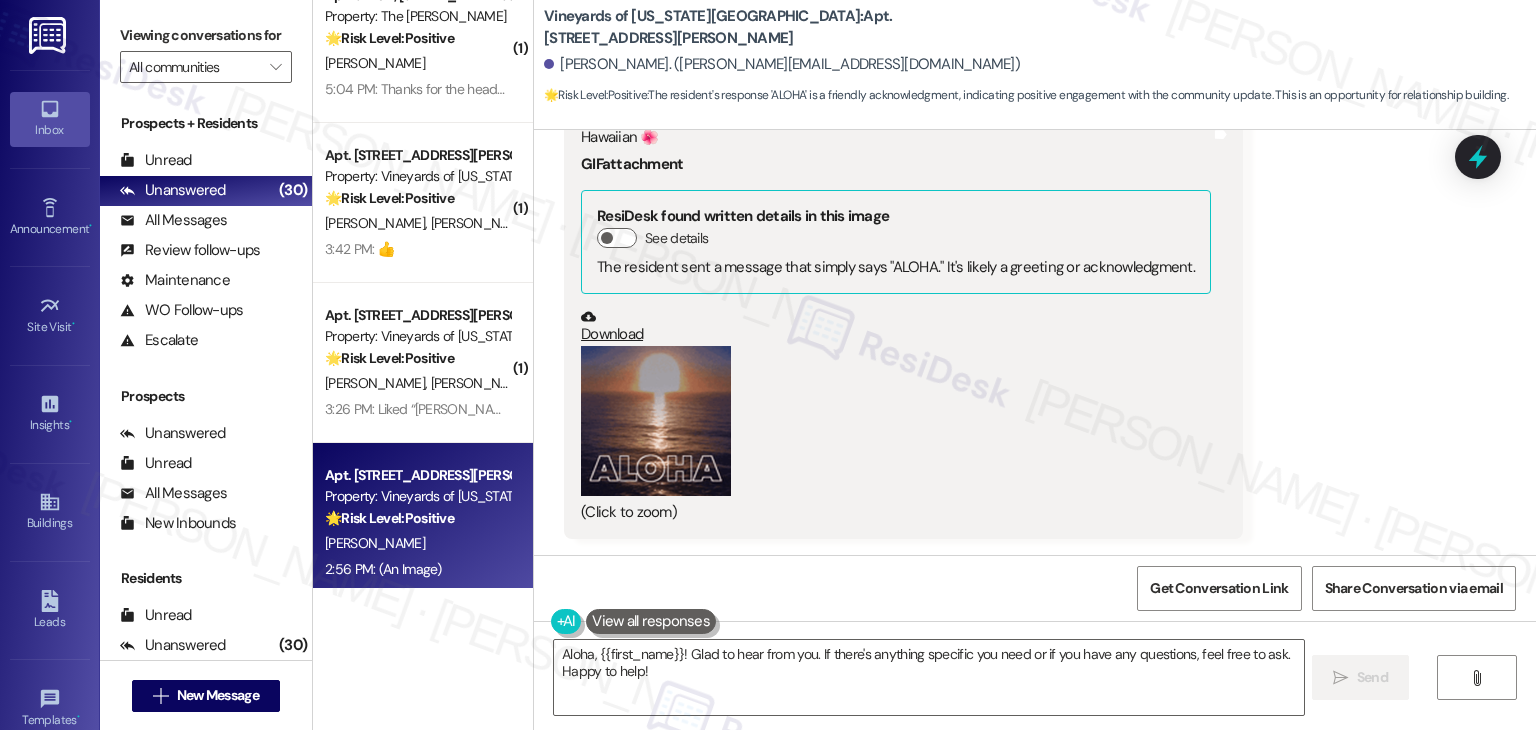 click on "Received via SMS [PERSON_NAME] 2:56 PM Hawaiian 🌺  GIF  attachment ResiDesk found written details in this image   See details The resident sent a message that simply says "ALOHA." It's likely a greeting or acknowledgment.
Download   (Click to zoom) Tags and notes" at bounding box center (1035, 296) 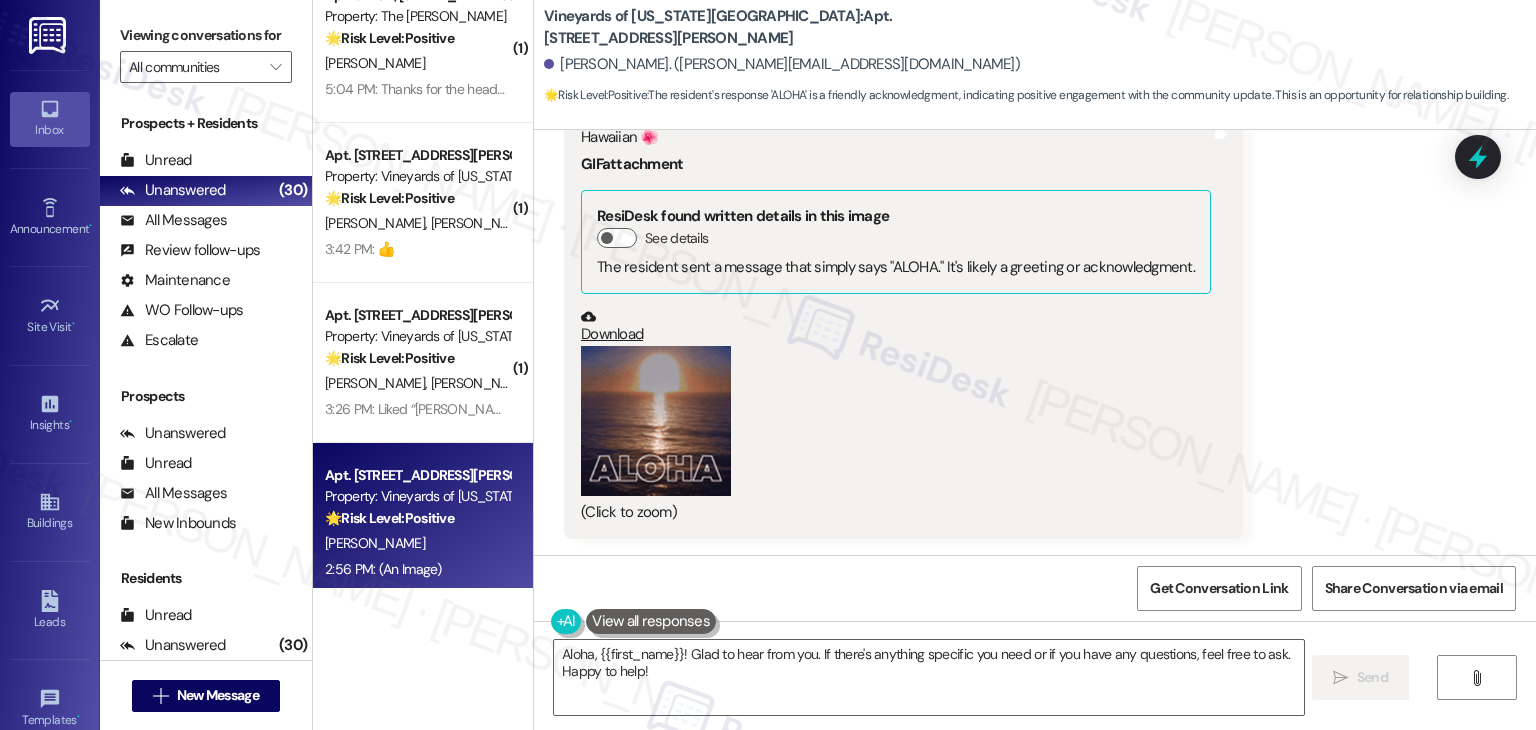 click on "Received via SMS [PERSON_NAME] 2:56 PM Hawaiian 🌺  GIF  attachment ResiDesk found written details in this image   See details The resident sent a message that simply says "ALOHA." It's likely a greeting or acknowledgment.
Download   (Click to zoom) Tags and notes" at bounding box center [1035, 296] 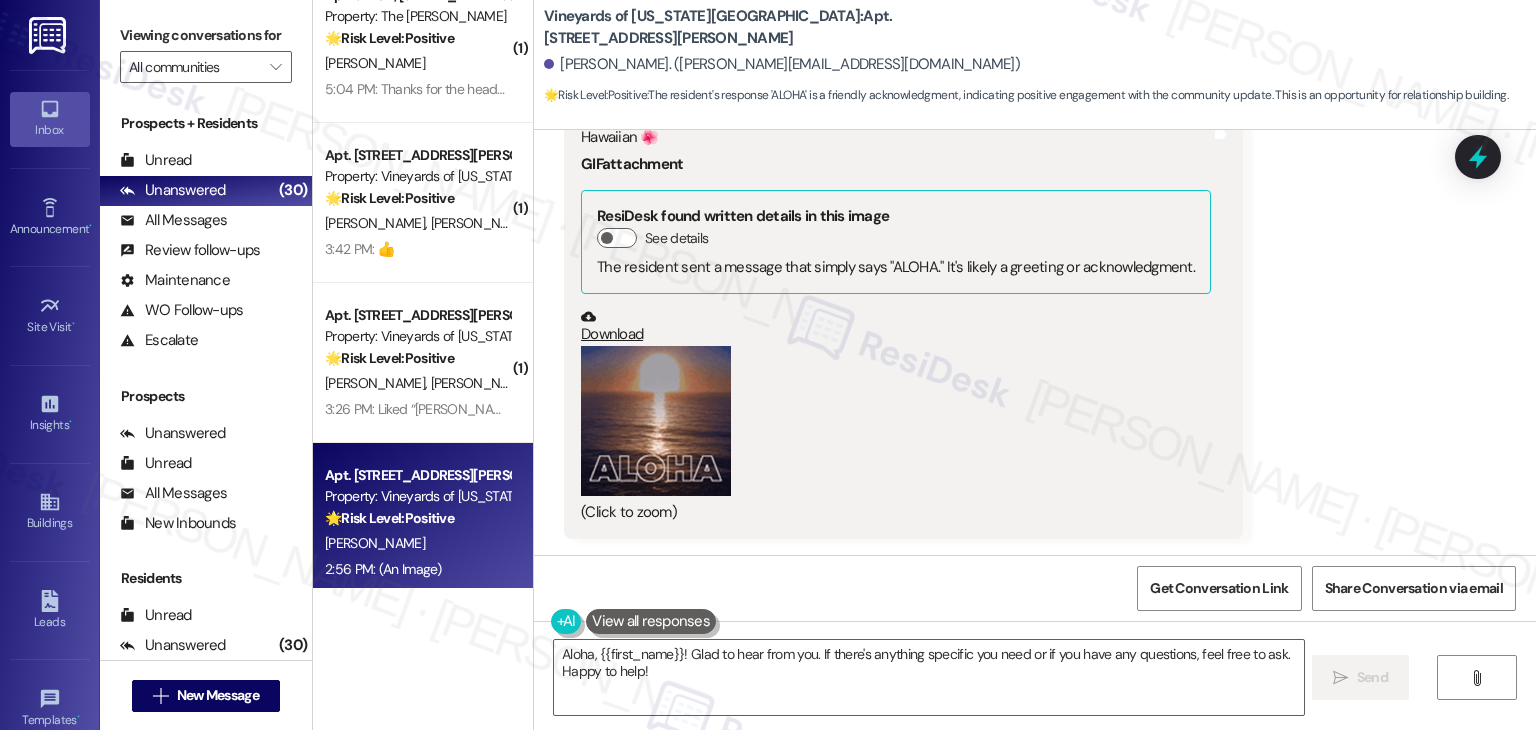 click on "Received via SMS [PERSON_NAME] 2:56 PM Hawaiian 🌺  GIF  attachment ResiDesk found written details in this image   See details The resident sent a message that simply says "ALOHA." It's likely a greeting or acknowledgment.
Download   (Click to zoom) Tags and notes" at bounding box center (1035, 296) 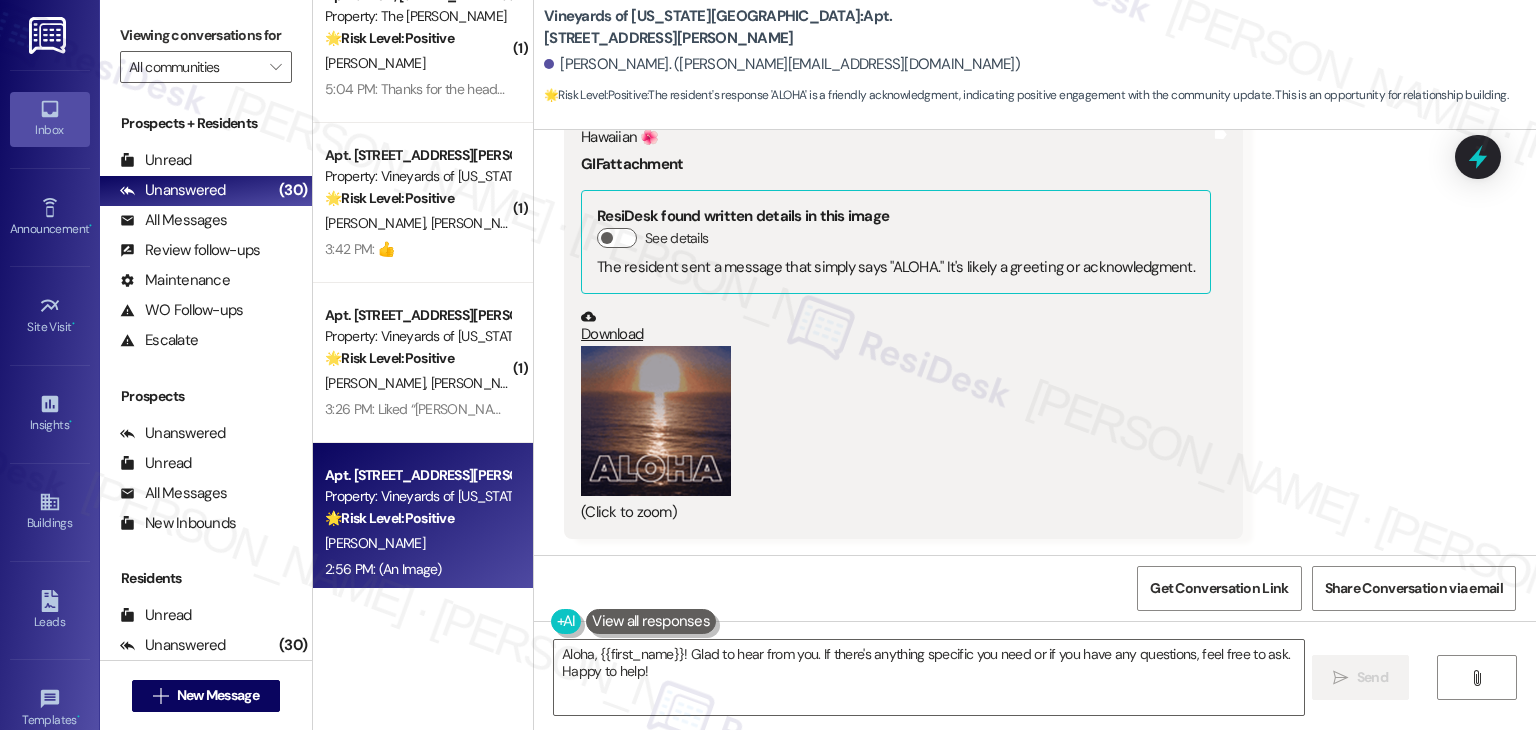 click on "Received via SMS [PERSON_NAME] 2:56 PM Hawaiian 🌺  GIF  attachment ResiDesk found written details in this image   See details The resident sent a message that simply says "ALOHA." It's likely a greeting or acknowledgment.
Download   (Click to zoom) Tags and notes" at bounding box center [1035, 296] 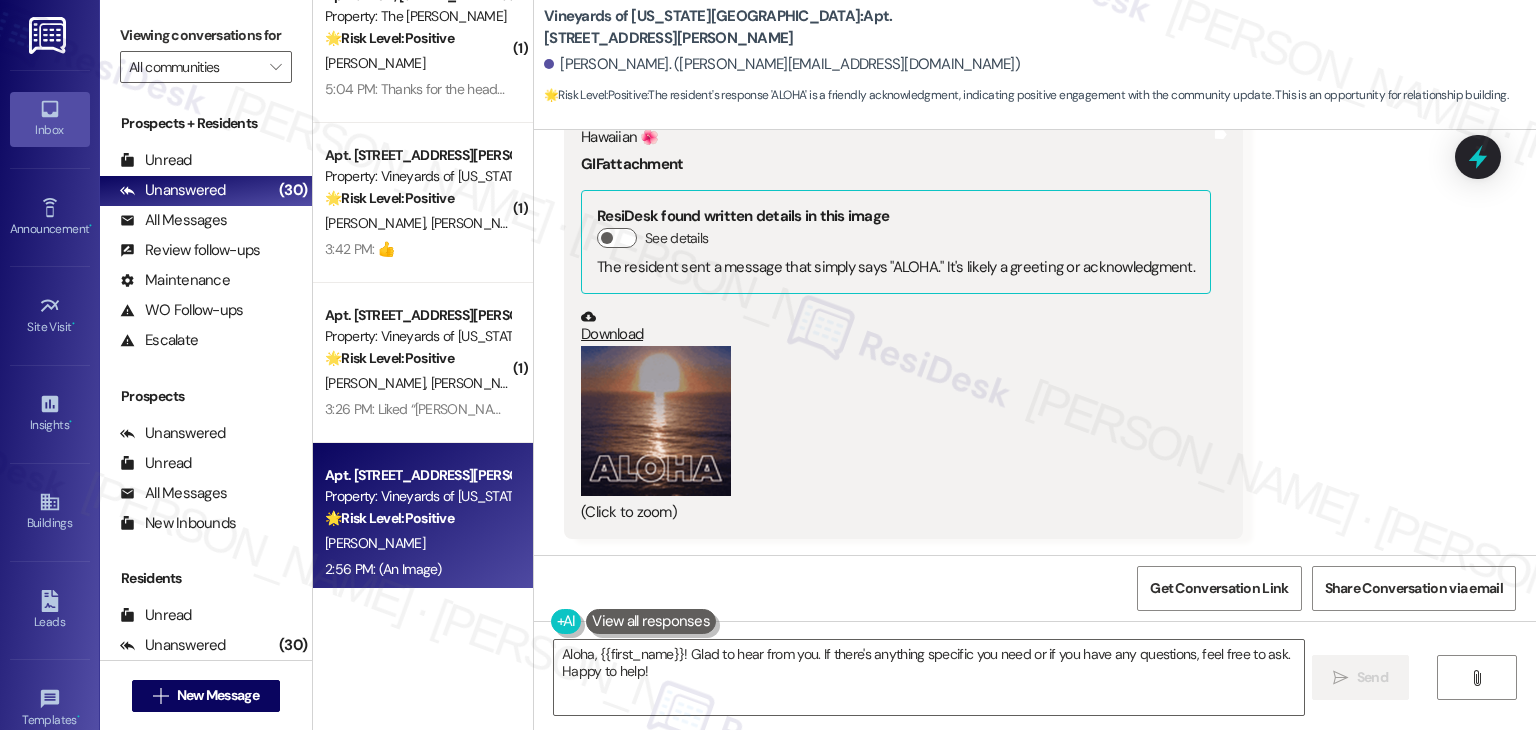 click on "Received via SMS [PERSON_NAME] 2:56 PM Hawaiian 🌺  GIF  attachment ResiDesk found written details in this image   See details The resident sent a message that simply says "ALOHA." It's likely a greeting or acknowledgment.
Download   (Click to zoom) Tags and notes" at bounding box center (1035, 296) 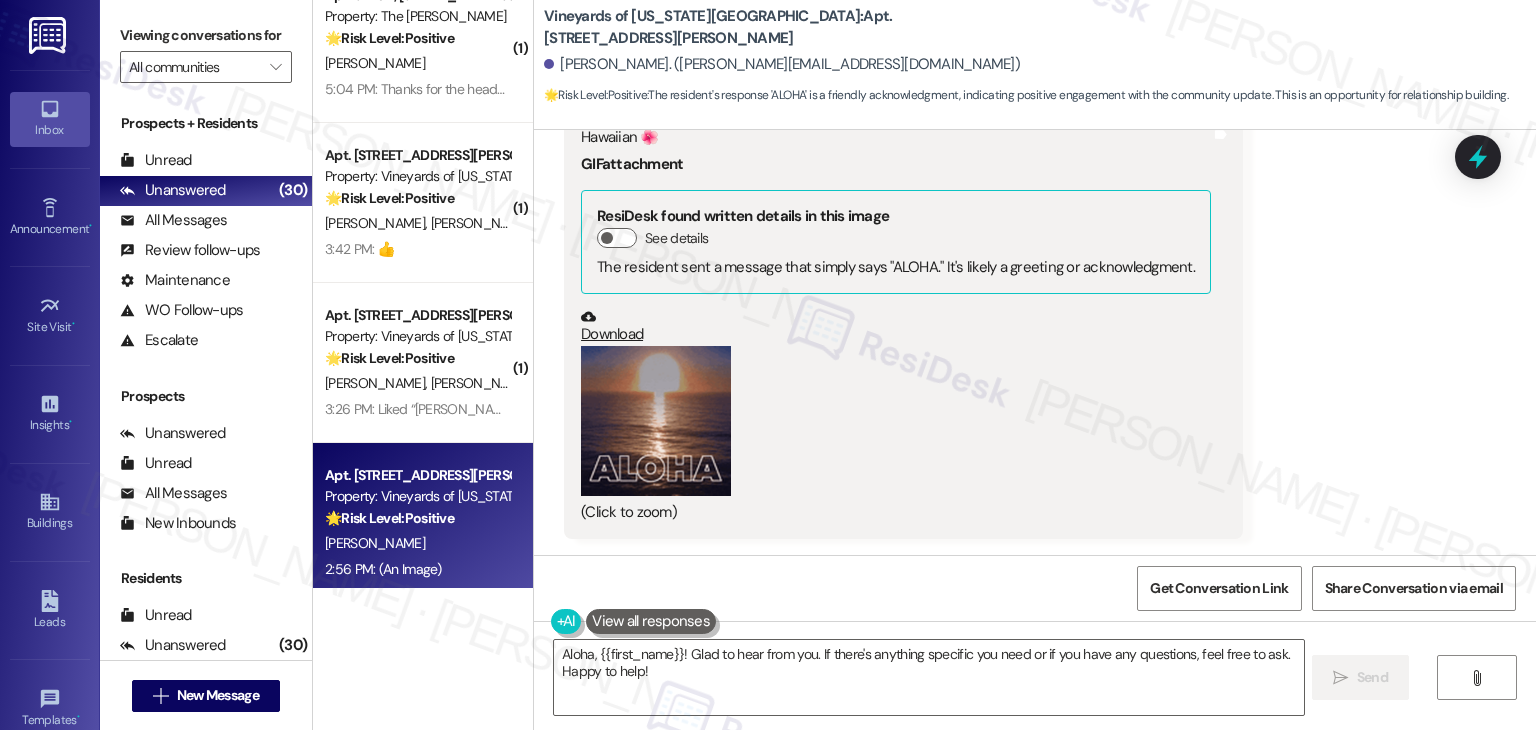 click on "Received via SMS [PERSON_NAME] 2:56 PM Hawaiian 🌺  GIF  attachment ResiDesk found written details in this image   See details The resident sent a message that simply says "ALOHA." It's likely a greeting or acknowledgment.
Download   (Click to zoom) Tags and notes" at bounding box center (1035, 296) 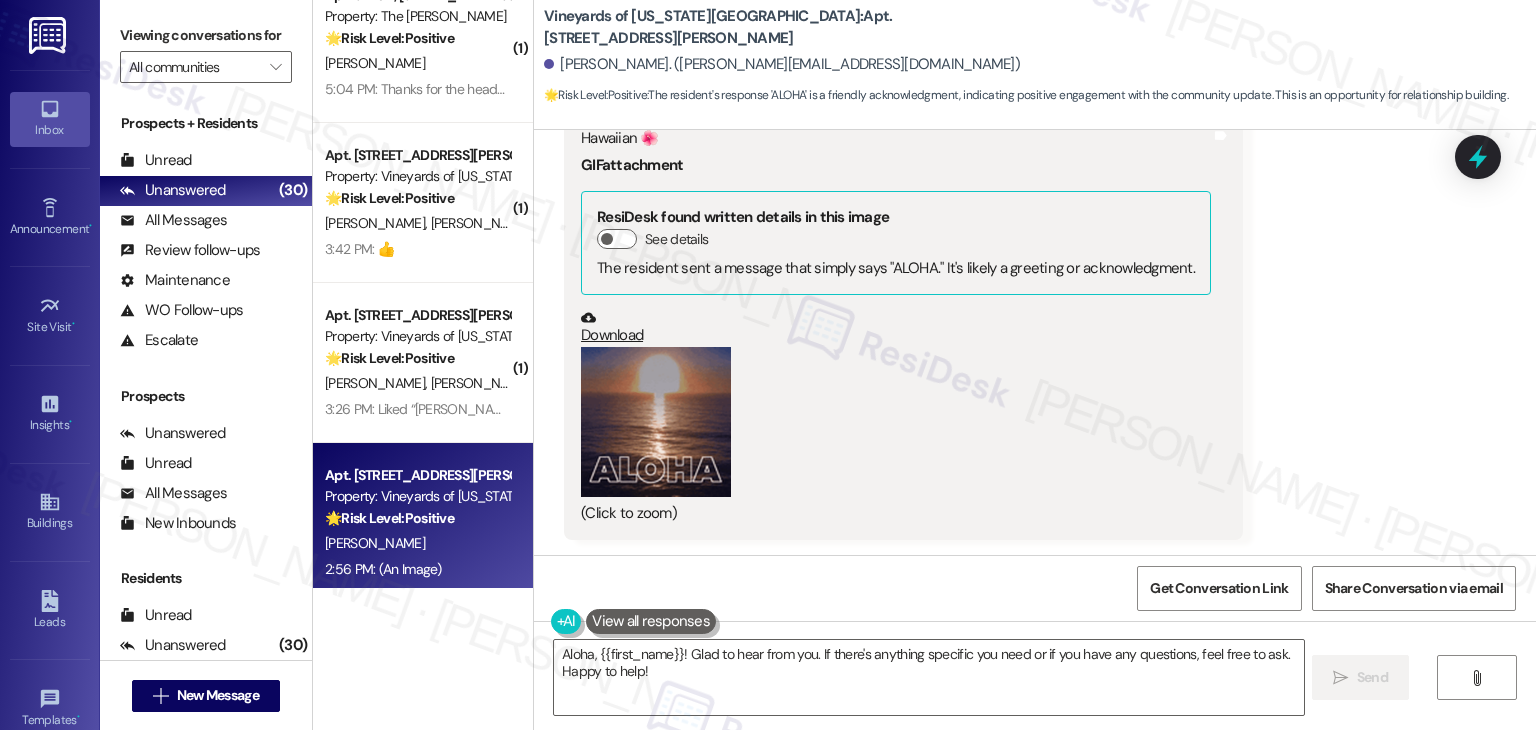 scroll, scrollTop: 2439, scrollLeft: 0, axis: vertical 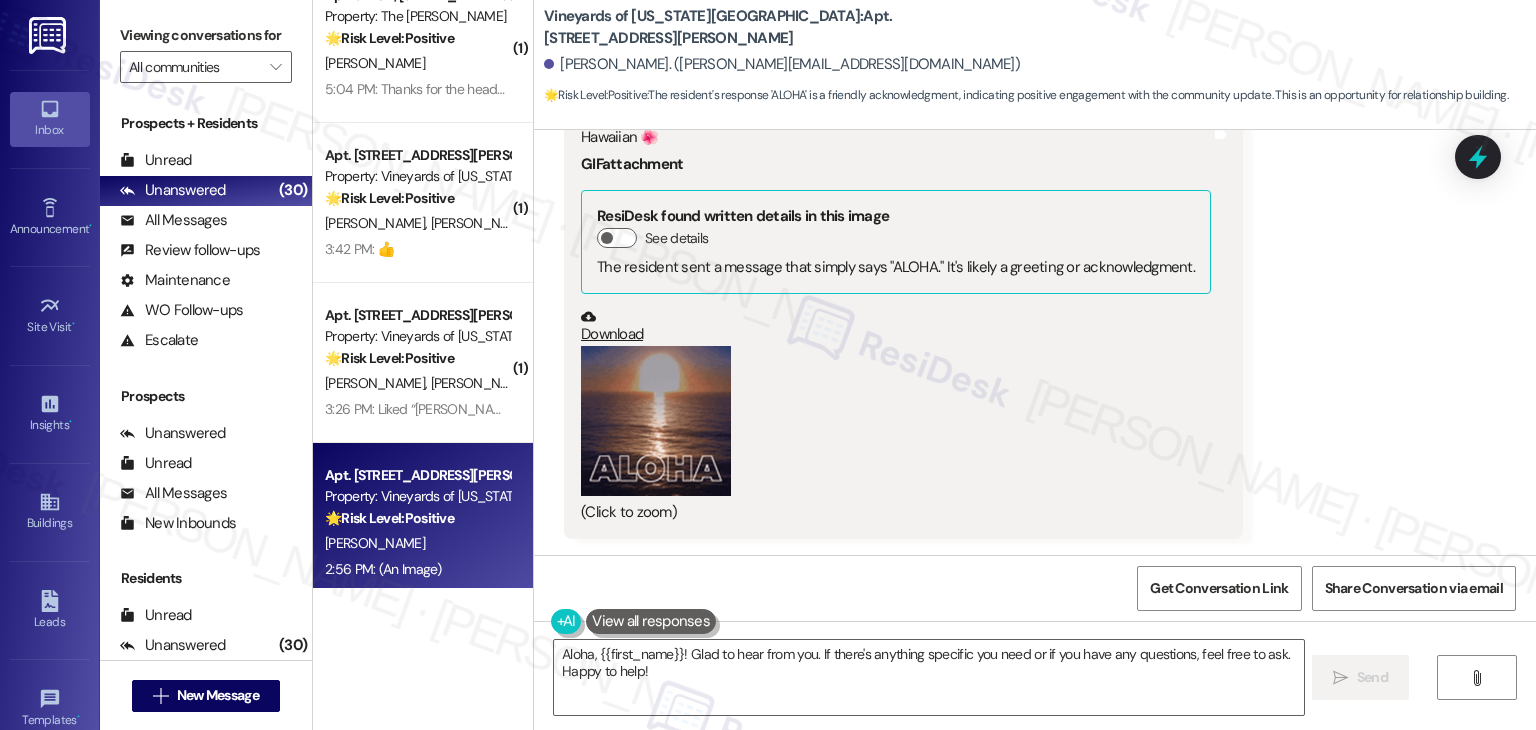 click on "Received via SMS [PERSON_NAME] 2:56 PM Hawaiian 🌺  GIF  attachment ResiDesk found written details in this image   See details The resident sent a message that simply says "ALOHA." It's likely a greeting or acknowledgment.
Download   (Click to zoom) Tags and notes" at bounding box center (1035, 296) 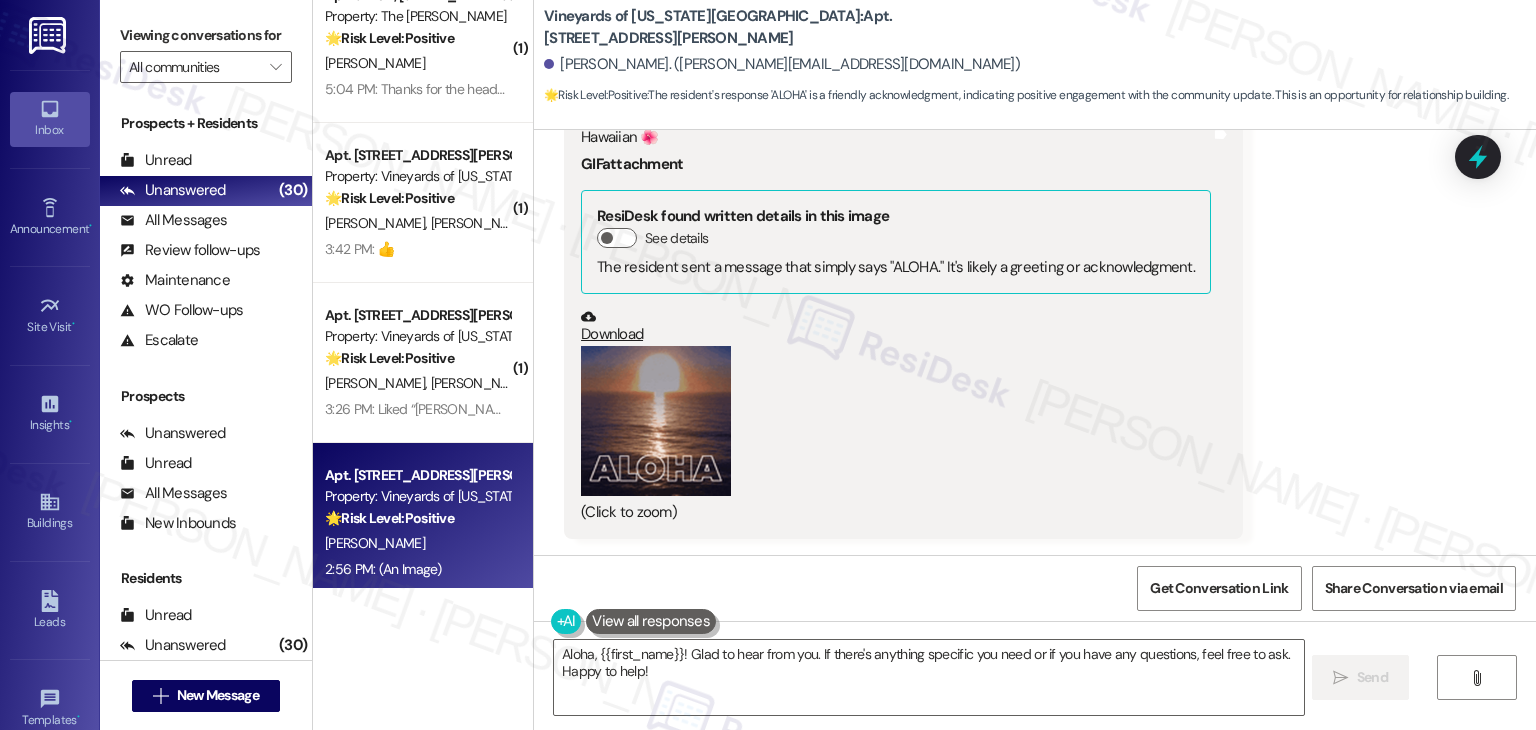 click on "Received via SMS [PERSON_NAME] 2:56 PM Hawaiian 🌺  GIF  attachment ResiDesk found written details in this image   See details The resident sent a message that simply says "ALOHA." It's likely a greeting or acknowledgment.
Download   (Click to zoom) Tags and notes" at bounding box center [1035, 296] 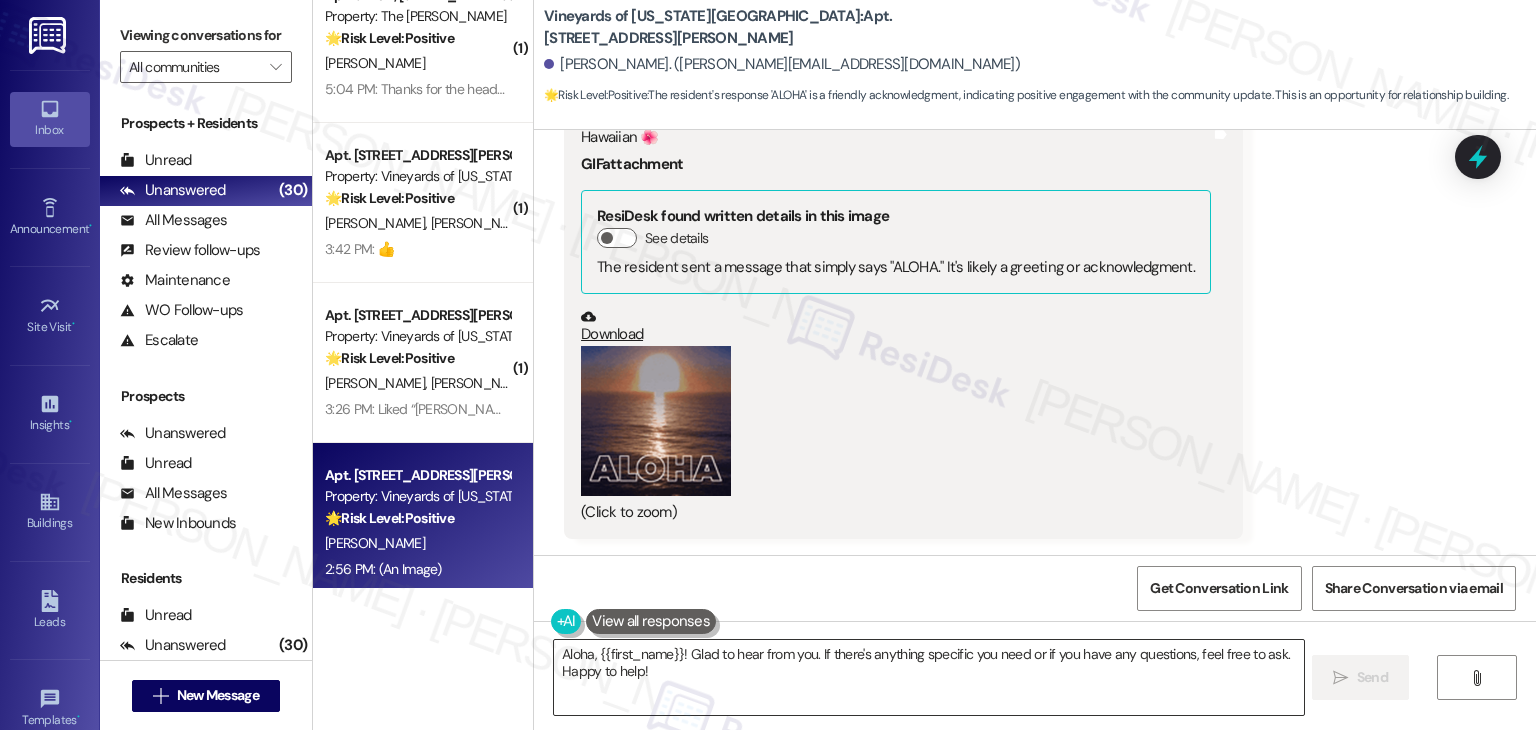 click on "Aloha, {{first_name}}! Glad to hear from you. If there's anything specific you need or if you have any questions, feel free to ask. Happy to help!" at bounding box center [928, 677] 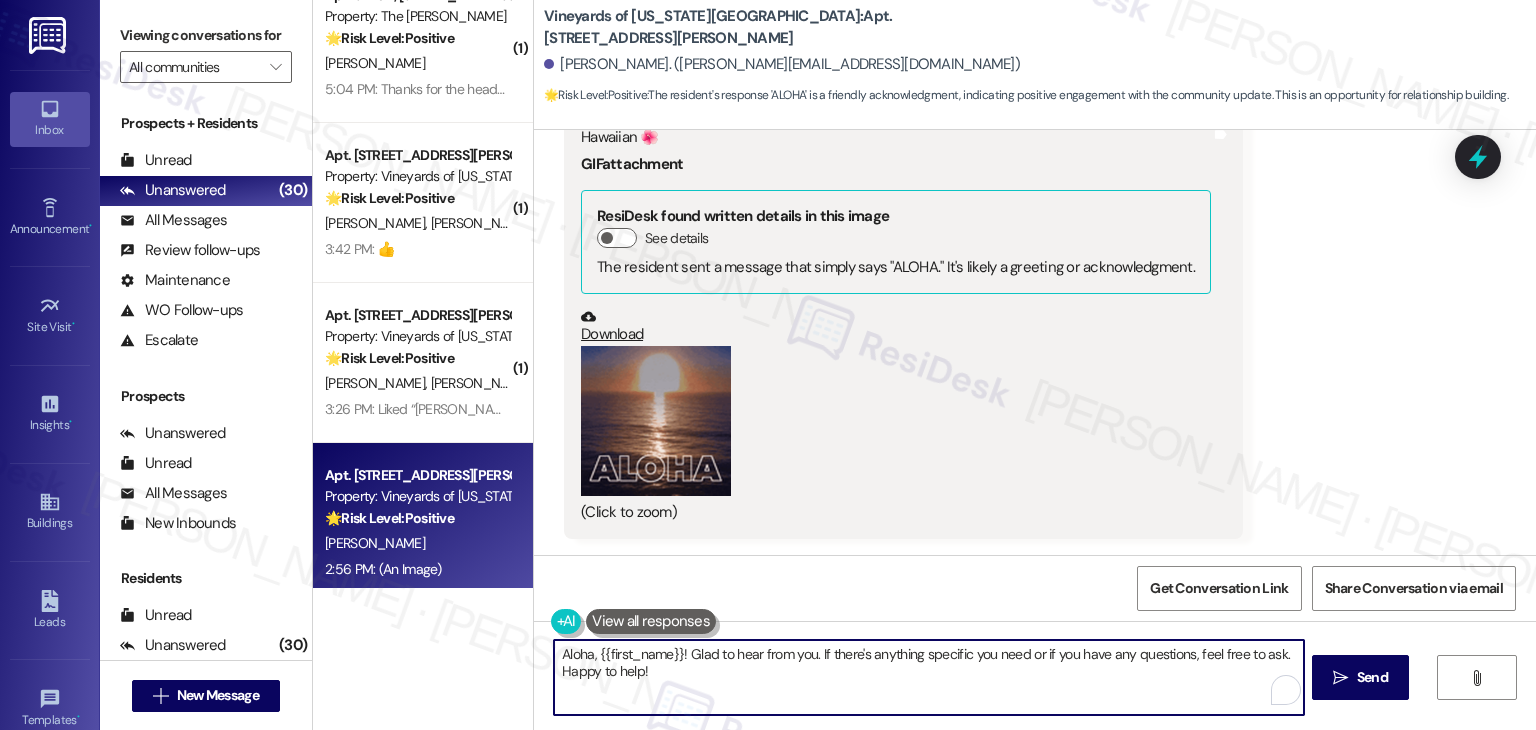 click on "Aloha, {{first_name}}! Glad to hear from you. If there's anything specific you need or if you have any questions, feel free to ask. Happy to help!" at bounding box center [928, 677] 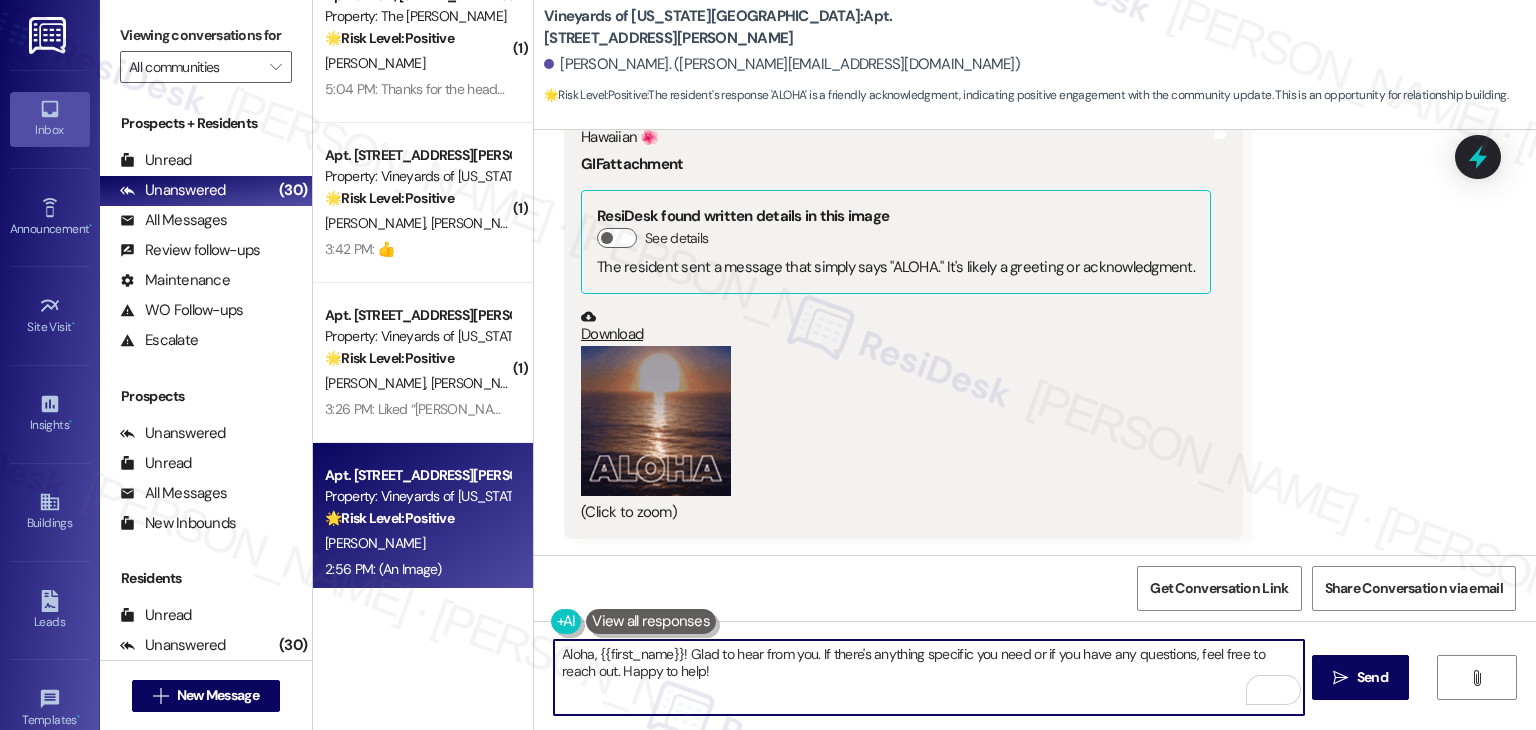 type on "Aloha, {{first_name}}! Glad to hear from you. If there's anything specific you need or if you have any questions, feel free to reach out. Happy to help!" 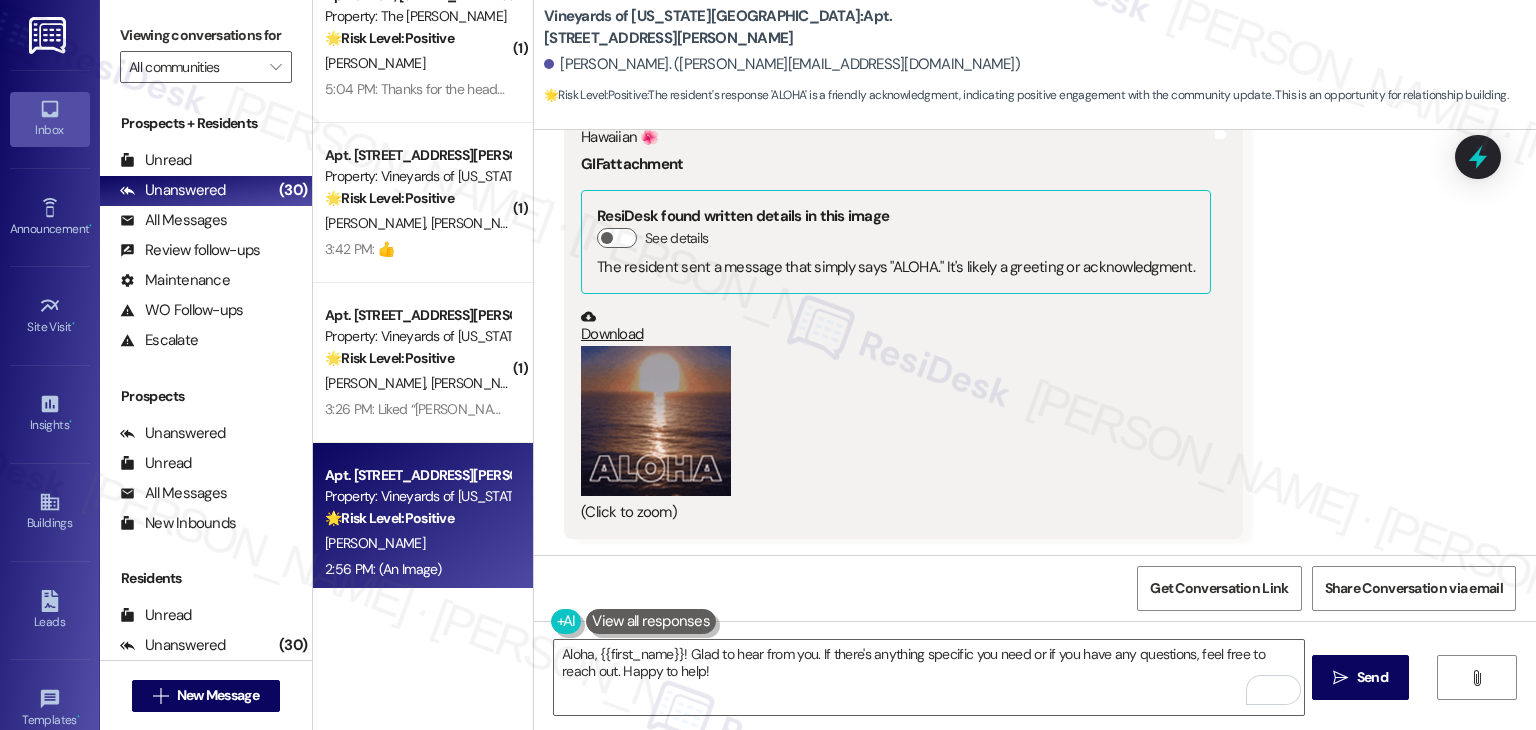 click on "Received via SMS [PERSON_NAME] 2:56 PM Hawaiian 🌺  GIF  attachment ResiDesk found written details in this image   See details The resident sent a message that simply says "ALOHA." It's likely a greeting or acknowledgment.
Download   (Click to zoom) Tags and notes" at bounding box center (1035, 296) 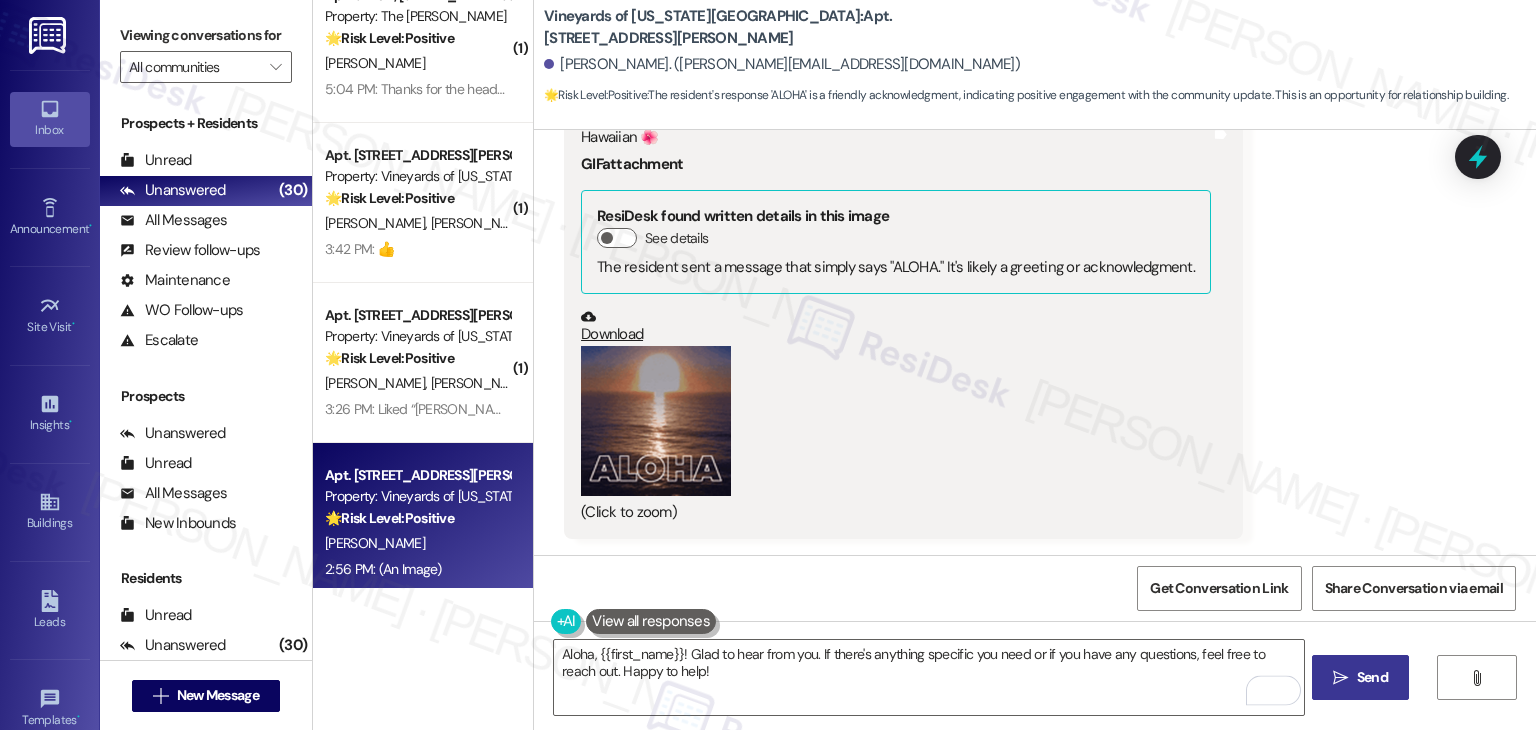 click on "Send" at bounding box center (1372, 677) 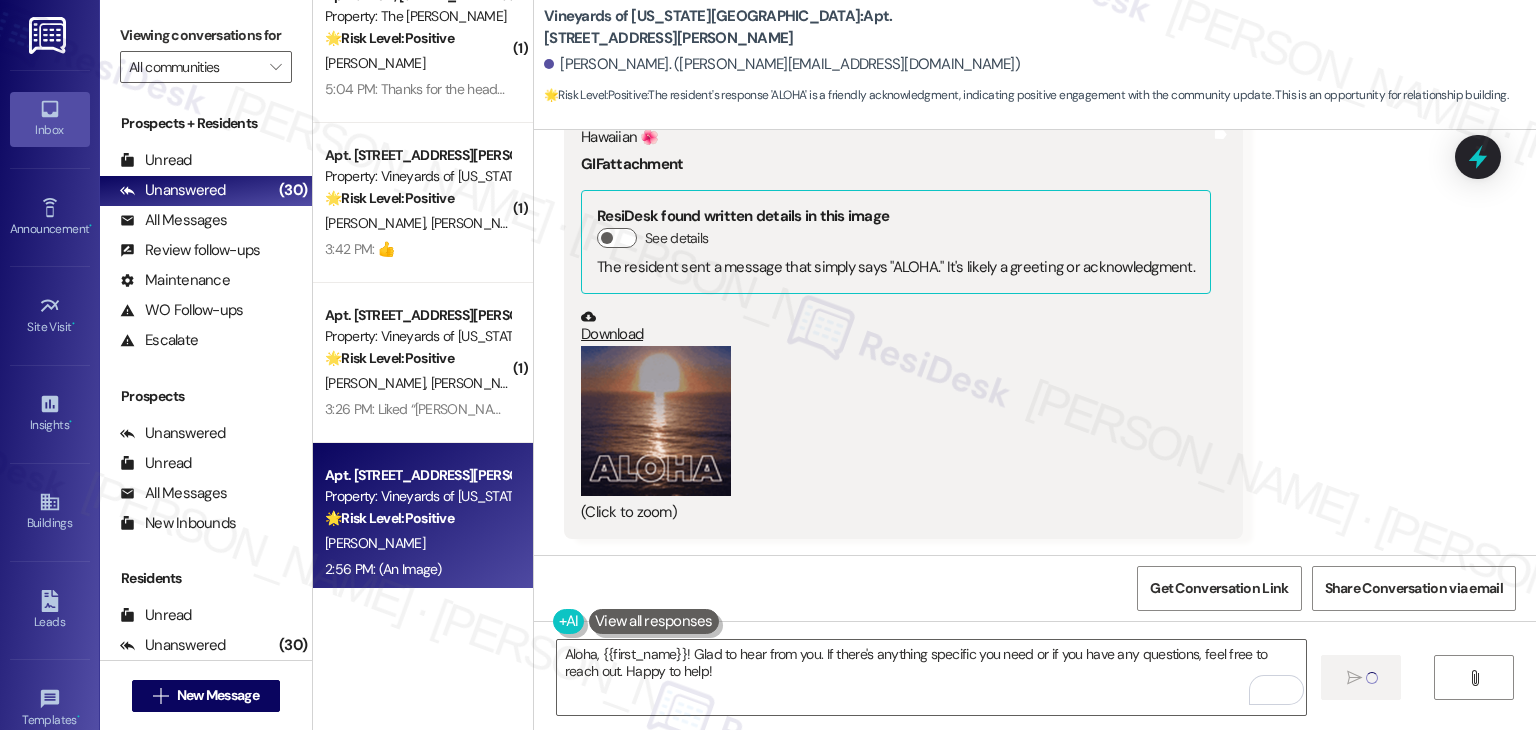 type 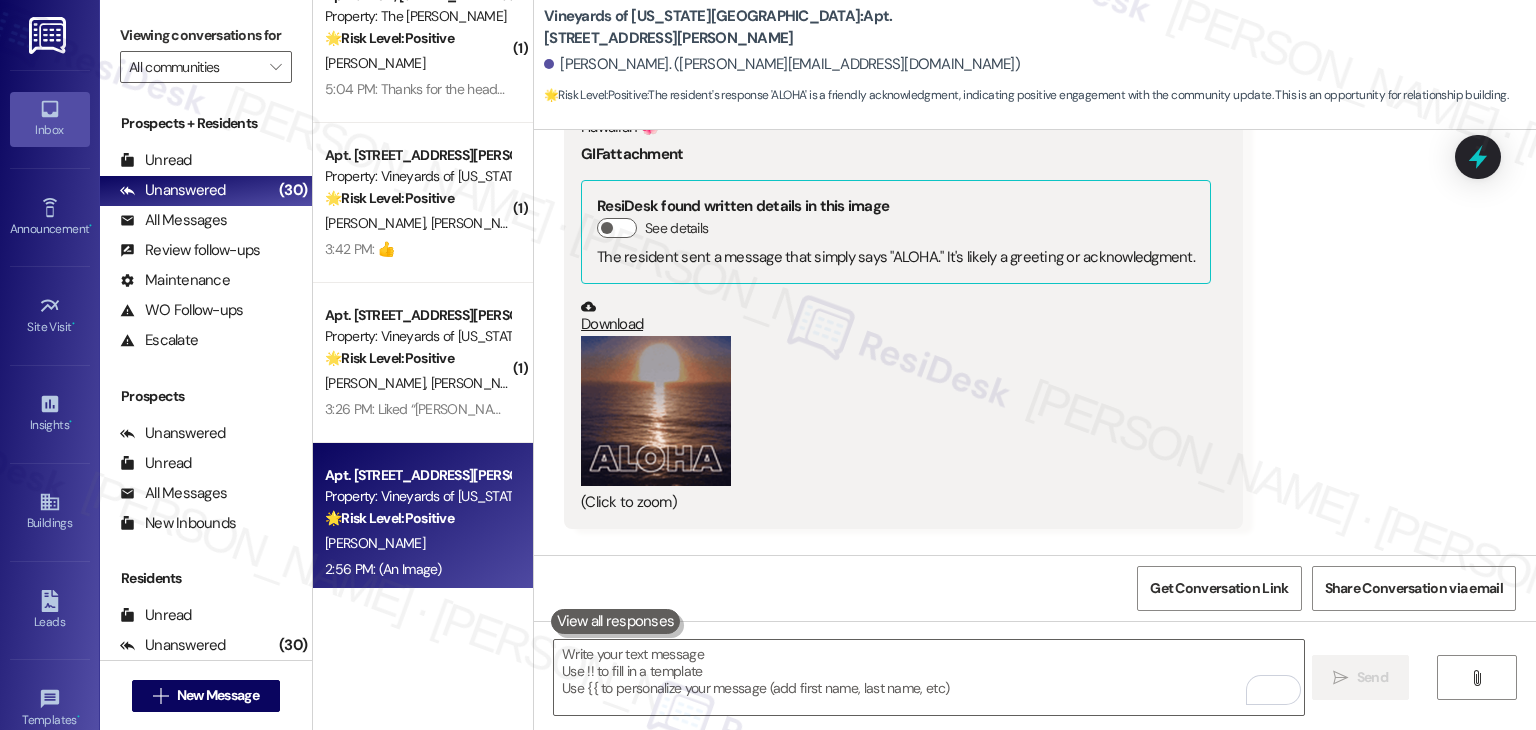 scroll, scrollTop: 2448, scrollLeft: 0, axis: vertical 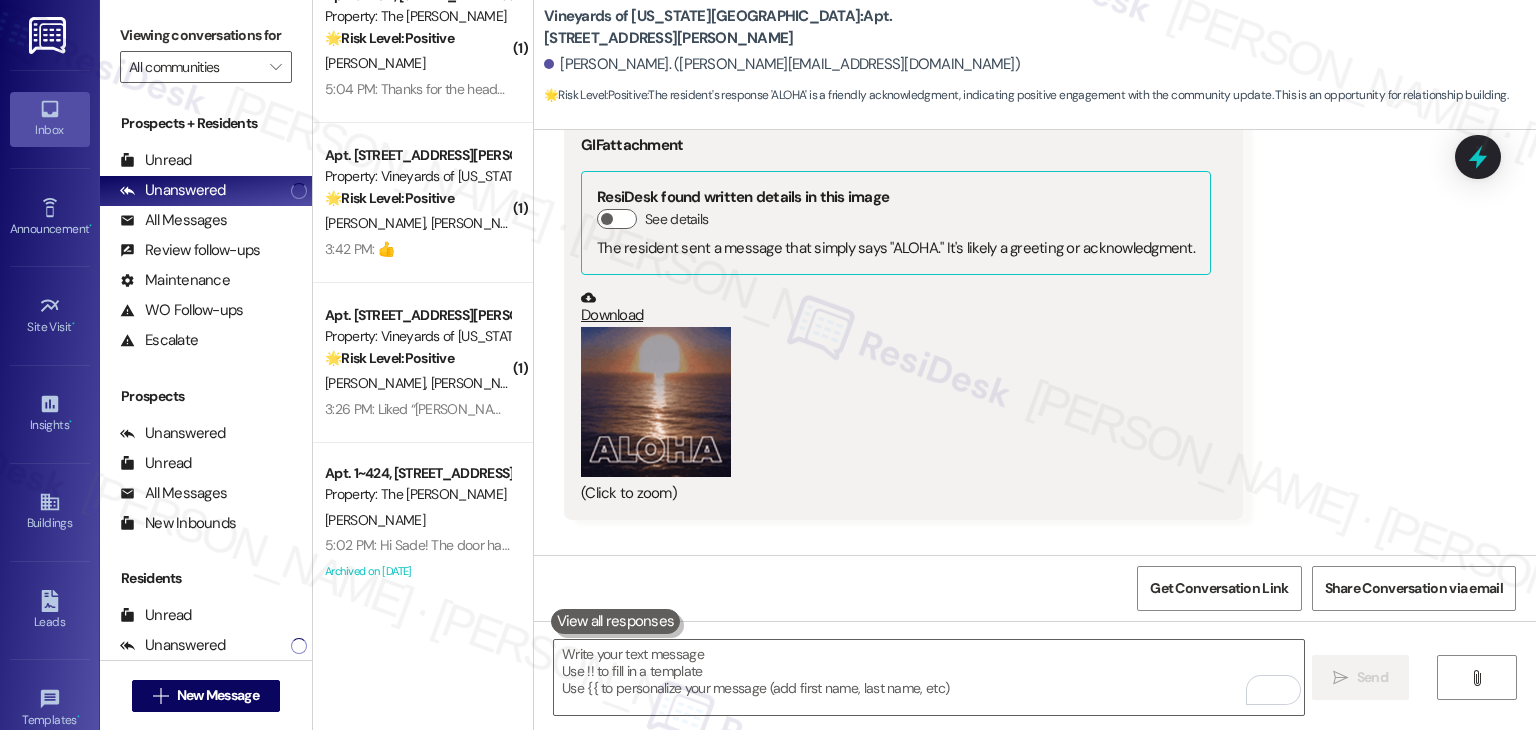 click on "Received via SMS [PERSON_NAME] 2:56 PM Hawaiian 🌺  GIF  attachment ResiDesk found written details in this image   See details The resident sent a message that simply says "ALOHA." It's likely a greeting or acknowledgment.
Download   (Click to zoom) Tags and notes" at bounding box center (1035, 277) 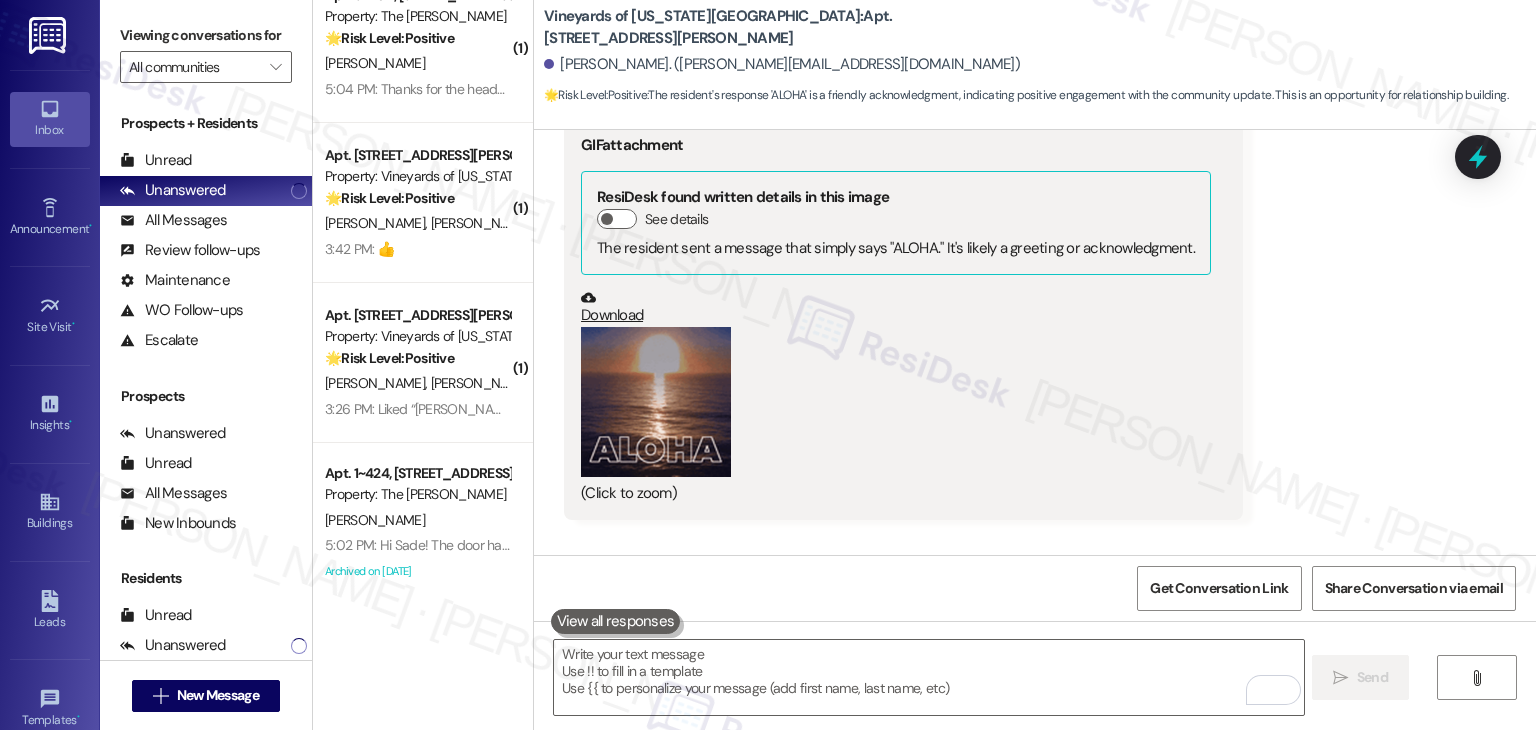 click on "Received via SMS [PERSON_NAME] 2:56 PM Hawaiian 🌺  GIF  attachment ResiDesk found written details in this image   See details The resident sent a message that simply says "ALOHA." It's likely a greeting or acknowledgment.
Download   (Click to zoom) Tags and notes" at bounding box center [1035, 277] 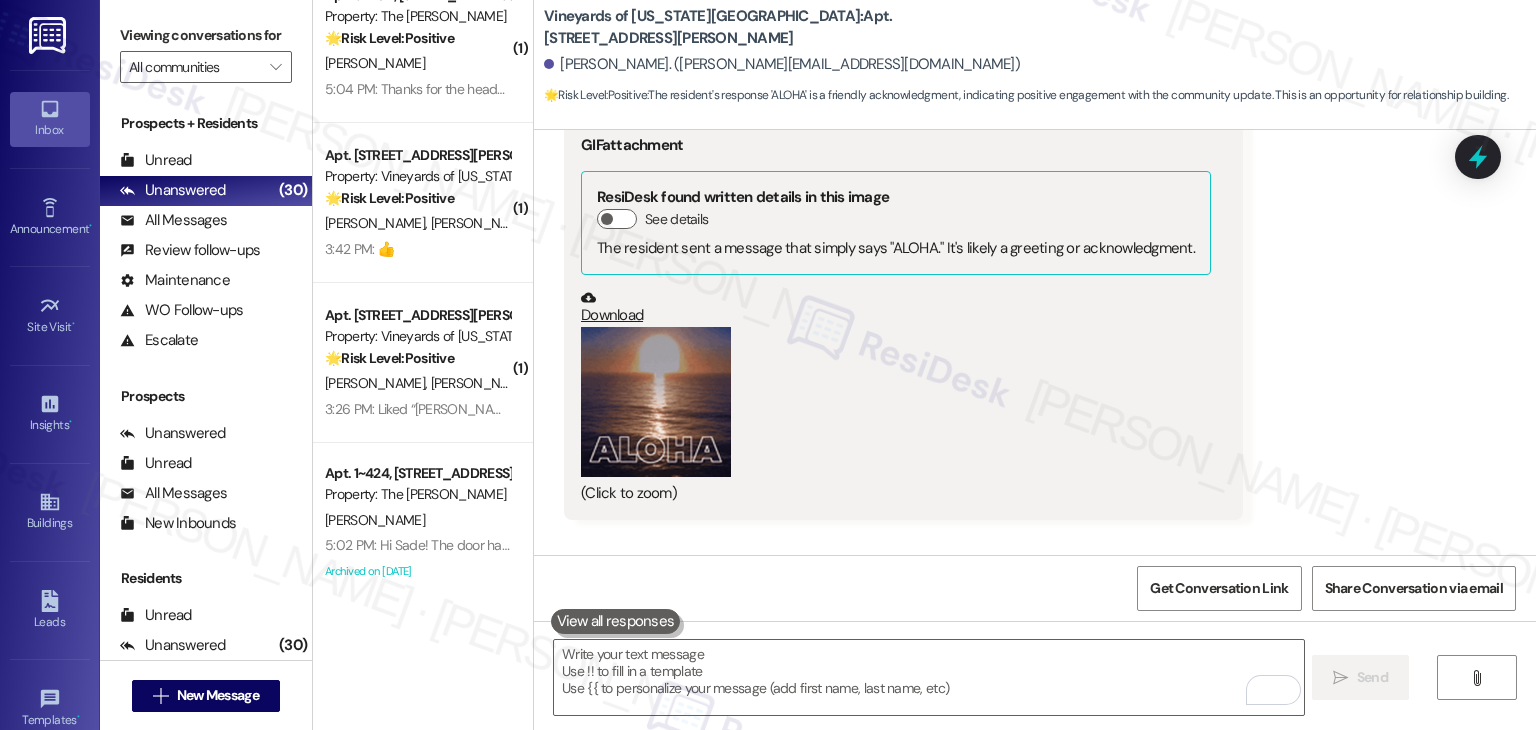 click on "Received via SMS [PERSON_NAME] 2:56 PM Hawaiian 🌺  GIF  attachment ResiDesk found written details in this image   See details The resident sent a message that simply says "ALOHA." It's likely a greeting or acknowledgment.
Download   (Click to zoom) Tags and notes" at bounding box center (1035, 277) 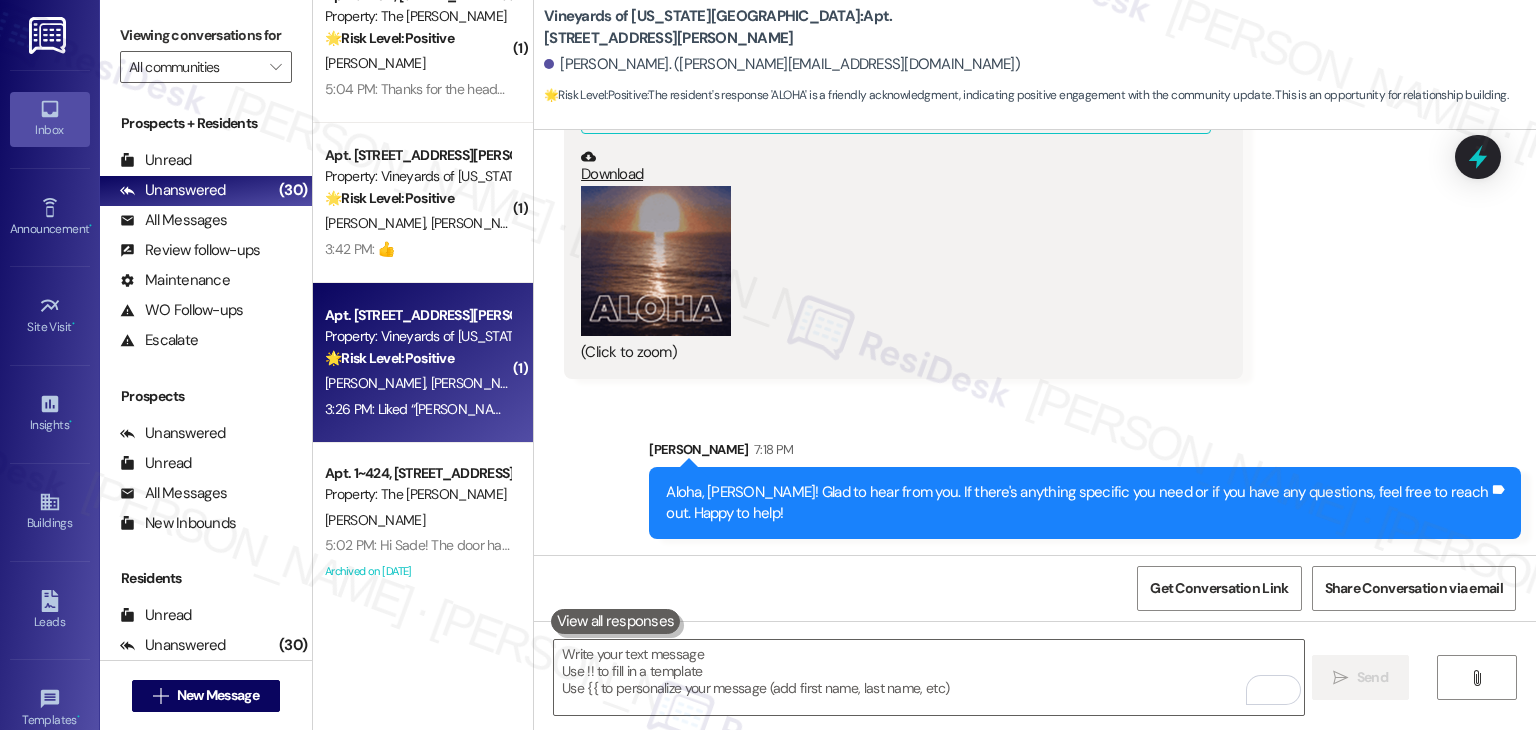 click on "Apt. 621, [GEOGRAPHIC_DATA][PERSON_NAME] Property: Vineyards of [US_STATE][GEOGRAPHIC_DATA] 🌟  Risk Level:  Positive The resident is simply acknowledging receipt of a community update regarding a rescheduled pool party. This is positive engagement and an opportunity for relationship building. [PERSON_NAME] [PERSON_NAME] 3:26 PM: Liked “[PERSON_NAME] (Vineyards of [US_STATE][GEOGRAPHIC_DATA]): Dear [PERSON_NAME] and [PERSON_NAME]!
The pool party has been cancelled and will be rescheduled for August as a Back-to-School/End of Summer event. We'd love your ideas—feel free to share!” 3:26 PM: Liked “[PERSON_NAME] (Vineyards of [US_STATE][GEOGRAPHIC_DATA]): Dear [PERSON_NAME] and [PERSON_NAME]!
The pool party has been cancelled and will be rescheduled for August as a Back-to-School/End of Summer event. We'd love your ideas—feel free to share!”" at bounding box center [423, 363] 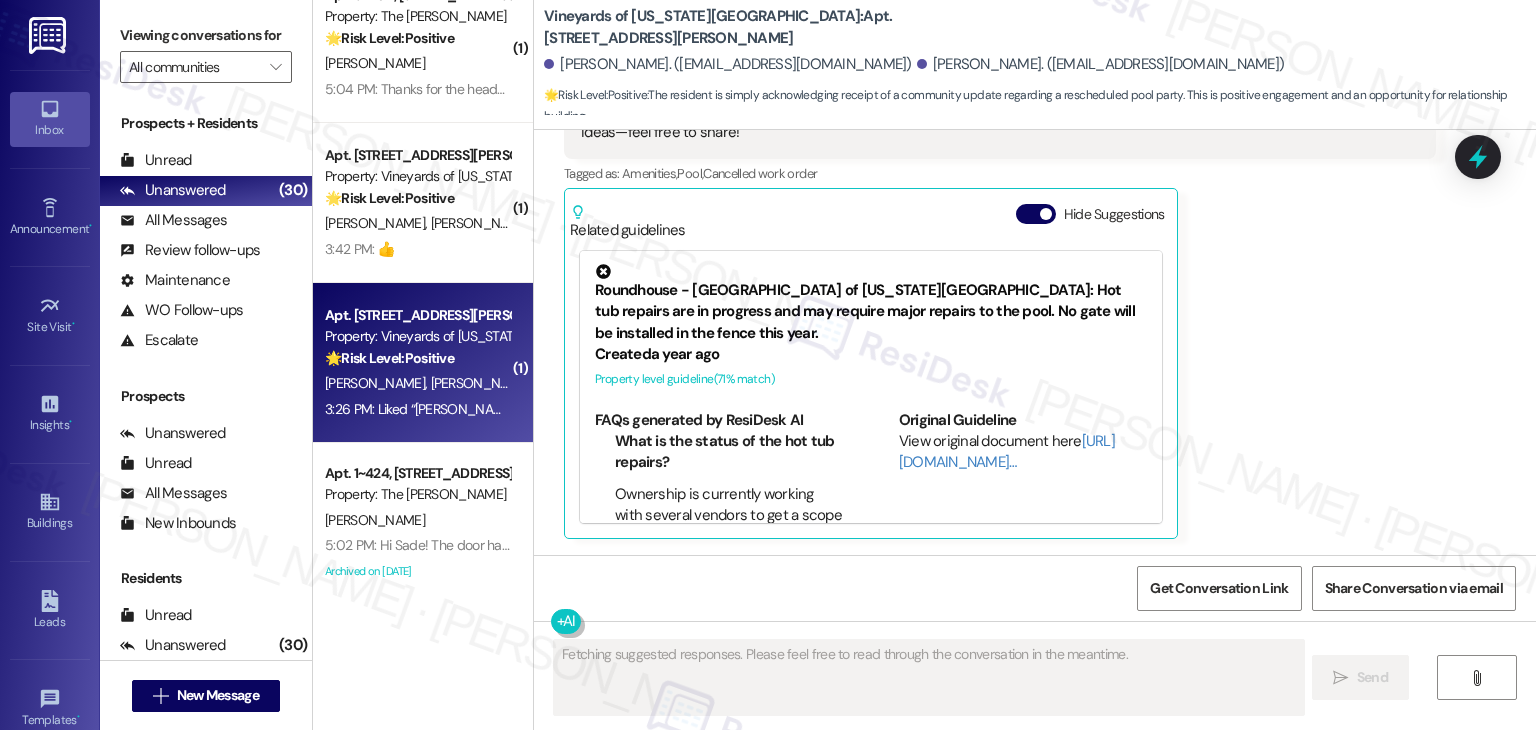 scroll, scrollTop: 2372, scrollLeft: 0, axis: vertical 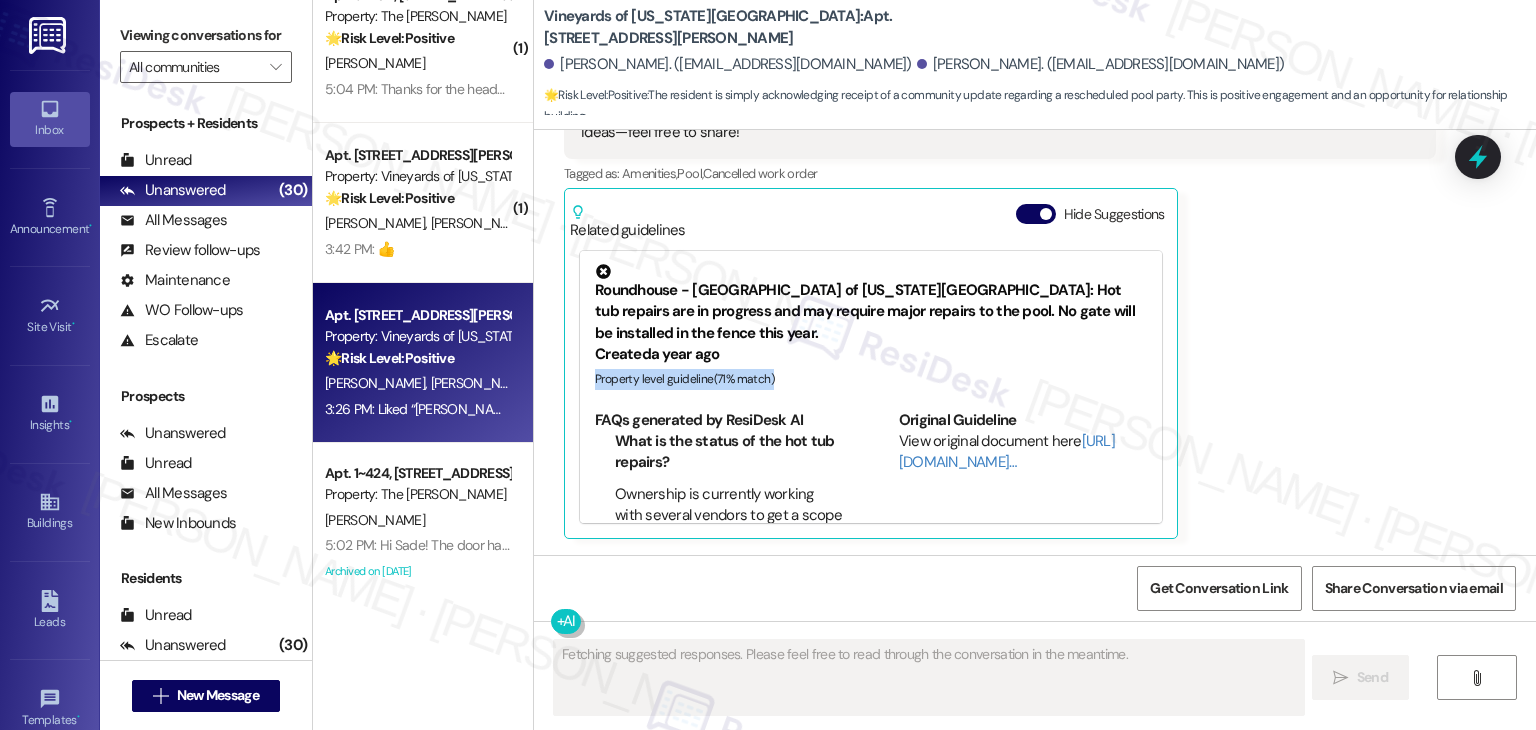 click on "[PERSON_NAME] 3:26 PM Liked “[PERSON_NAME] (Vineyards of [US_STATE][GEOGRAPHIC_DATA]): Dear [PERSON_NAME] and [PERSON_NAME]!
The pool party has been cancelled and will be rescheduled for August as a Back-to-School/End of Summer event. We'd love your ideas—feel free to share!” Tags and notes Tagged as:   Amenities ,  Click to highlight conversations about Amenities Pool ,  Click to highlight conversations about Pool Cancelled work order Click to highlight conversations about Cancelled work order  Related guidelines Hide Suggestions Roundhouse - Vineyards of [US_STATE][GEOGRAPHIC_DATA]: Hot tub repairs are in progress and may require major repairs to the pool. No gate will be installed in the fence this year. Created  a year ago Property level guideline  ( 71 % match) FAQs generated by ResiDesk AI What is the status of the hot tub repairs? Will a gate be installed on the fence? No, a gate will not be installed on the fence this year. Original Guideline View original document here  [URL][DOMAIN_NAME]… Created  a year ago  ( 69 % match)  (" at bounding box center (1000, 277) 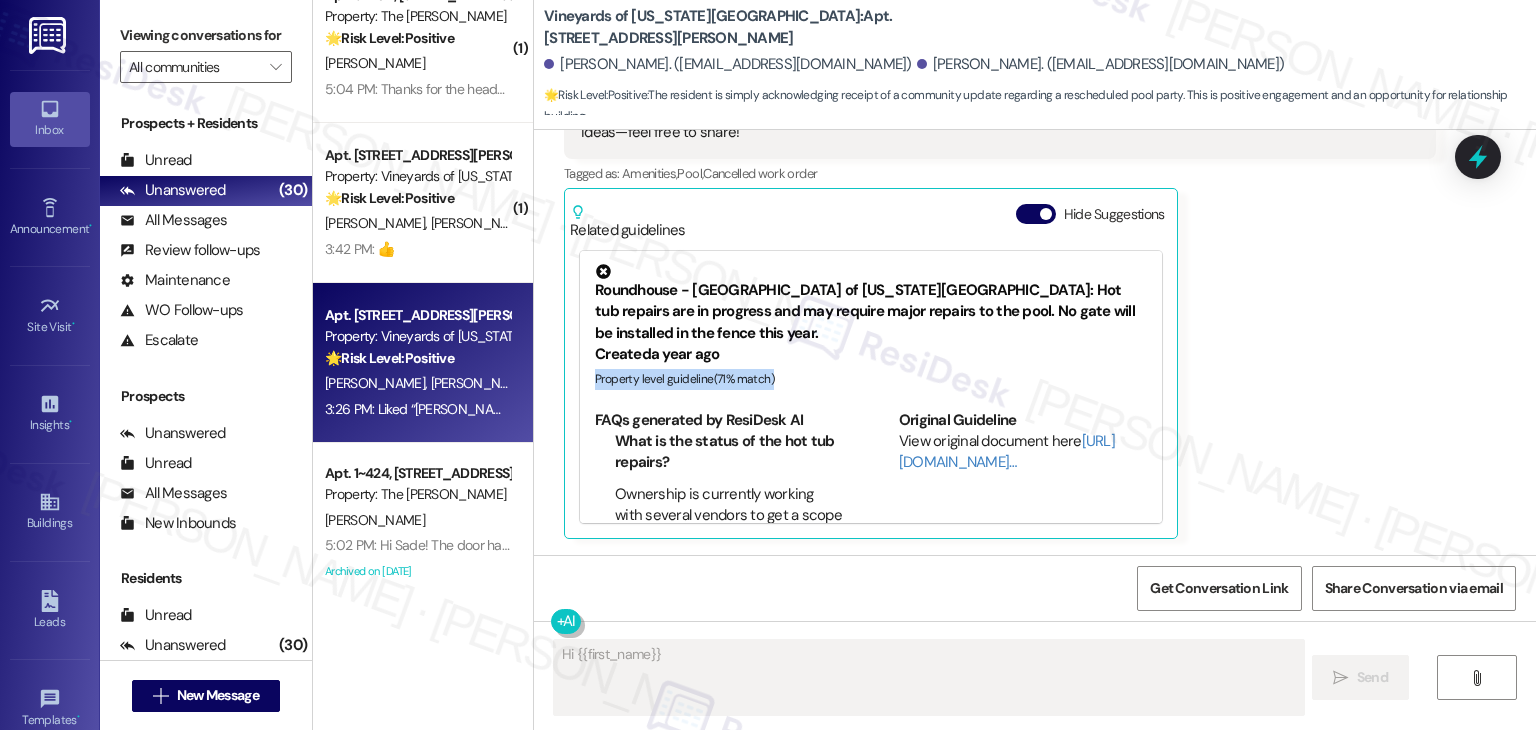 click on "[PERSON_NAME] 3:26 PM Liked “[PERSON_NAME] (Vineyards of [US_STATE][GEOGRAPHIC_DATA]): Dear [PERSON_NAME] and [PERSON_NAME]!
The pool party has been cancelled and will be rescheduled for August as a Back-to-School/End of Summer event. We'd love your ideas—feel free to share!” Tags and notes Tagged as:   Amenities ,  Click to highlight conversations about Amenities Pool ,  Click to highlight conversations about Pool Cancelled work order Click to highlight conversations about Cancelled work order  Related guidelines Hide Suggestions Roundhouse - Vineyards of [US_STATE][GEOGRAPHIC_DATA]: Hot tub repairs are in progress and may require major repairs to the pool. No gate will be installed in the fence this year. Created  a year ago Property level guideline  ( 71 % match) FAQs generated by ResiDesk AI What is the status of the hot tub repairs? Will a gate be installed on the fence? No, a gate will not be installed on the fence this year. Original Guideline View original document here  [URL][DOMAIN_NAME]… Created  a year ago  ( 69 % match)  (" at bounding box center [1000, 277] 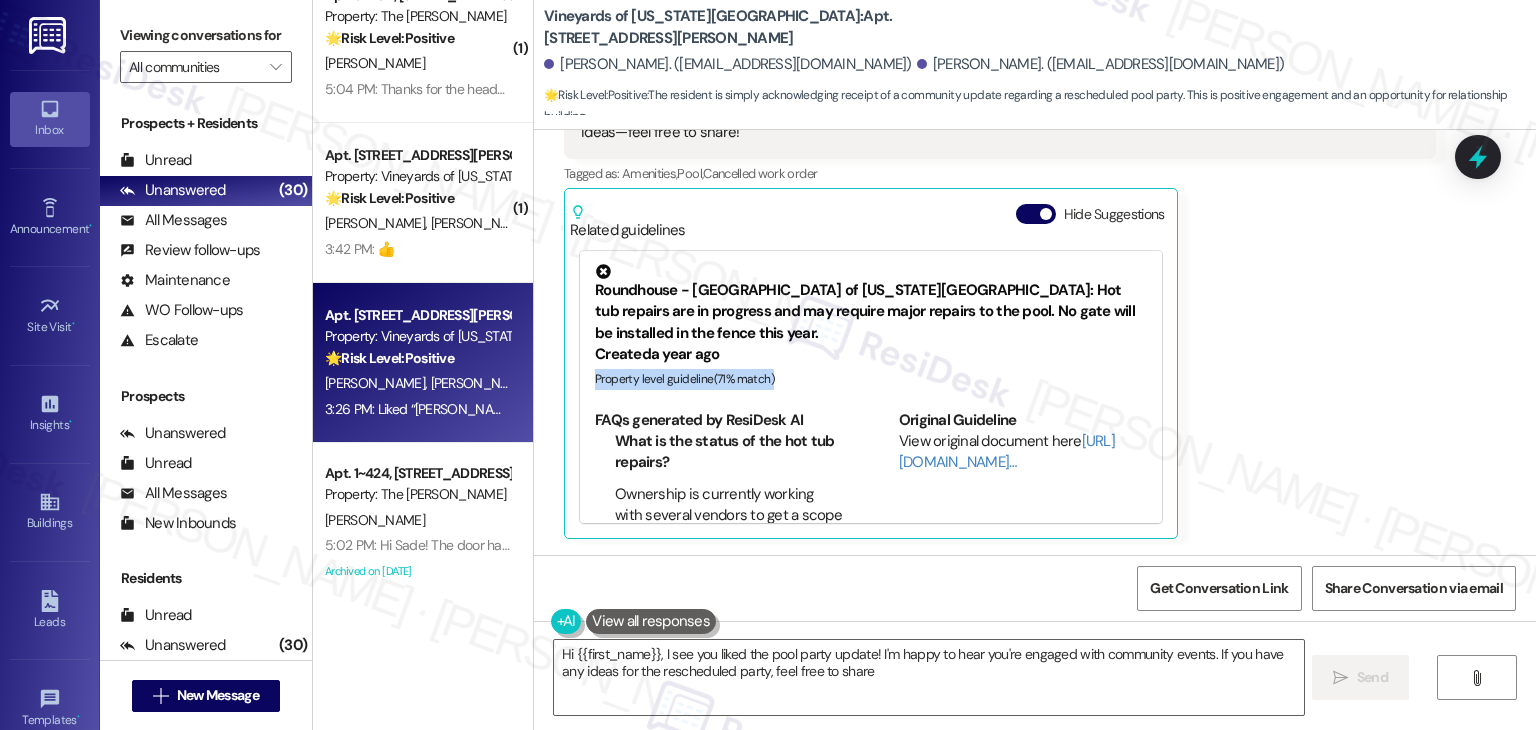 type on "Hi {{first_name}}, I see you liked the pool party update! I'm happy to hear you're engaged with community events. If you have any ideas for the rescheduled party, feel free to share!" 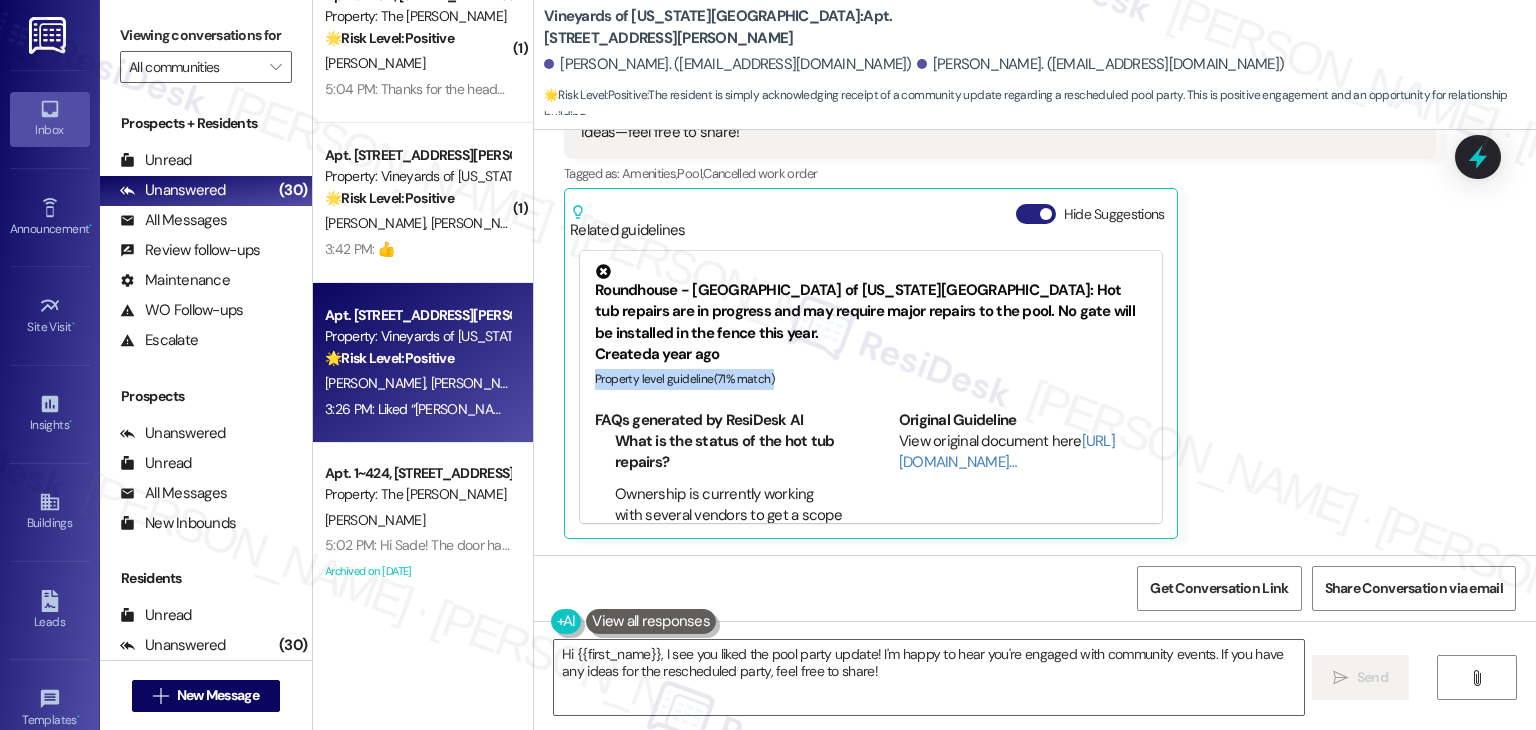 click on "Hide Suggestions" at bounding box center (1036, 214) 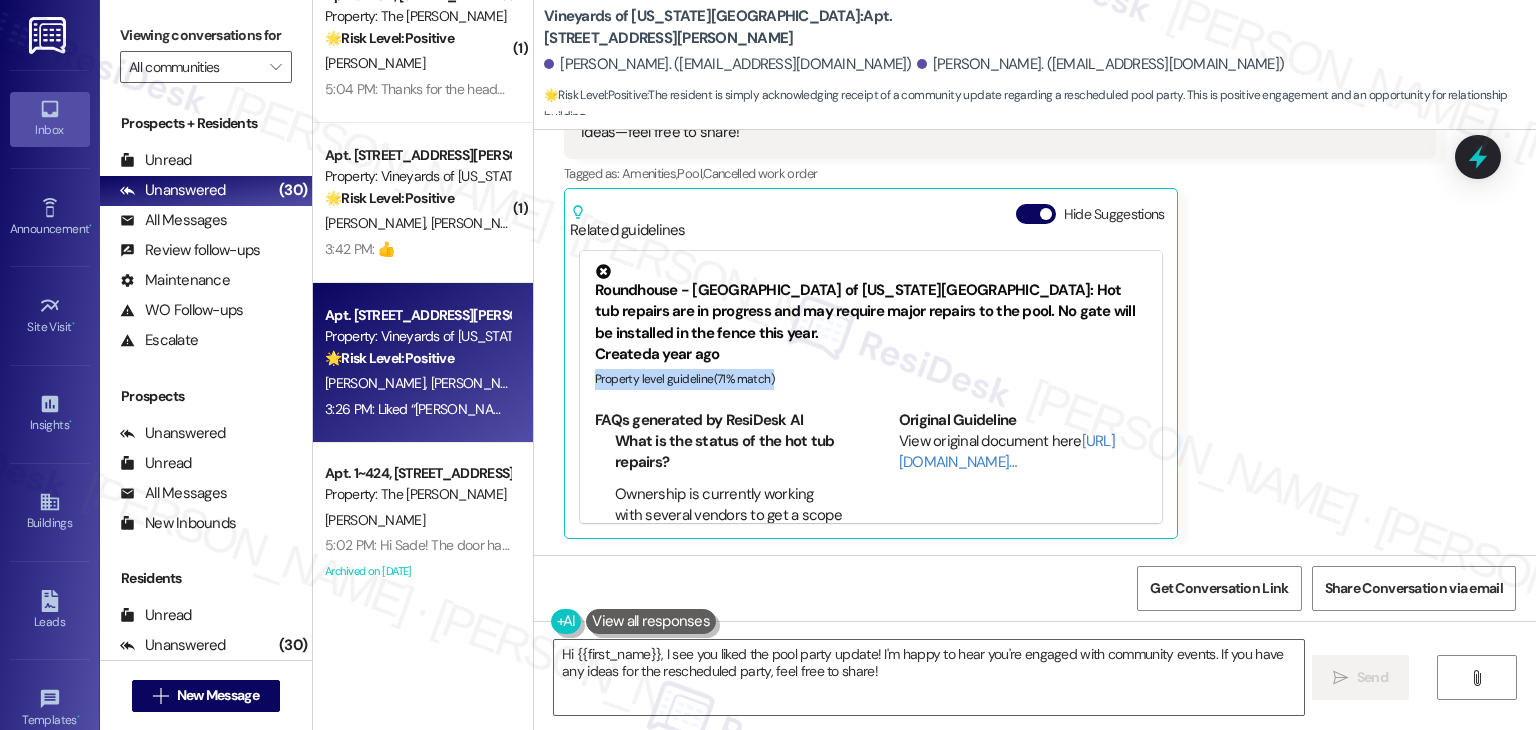scroll, scrollTop: 2080, scrollLeft: 0, axis: vertical 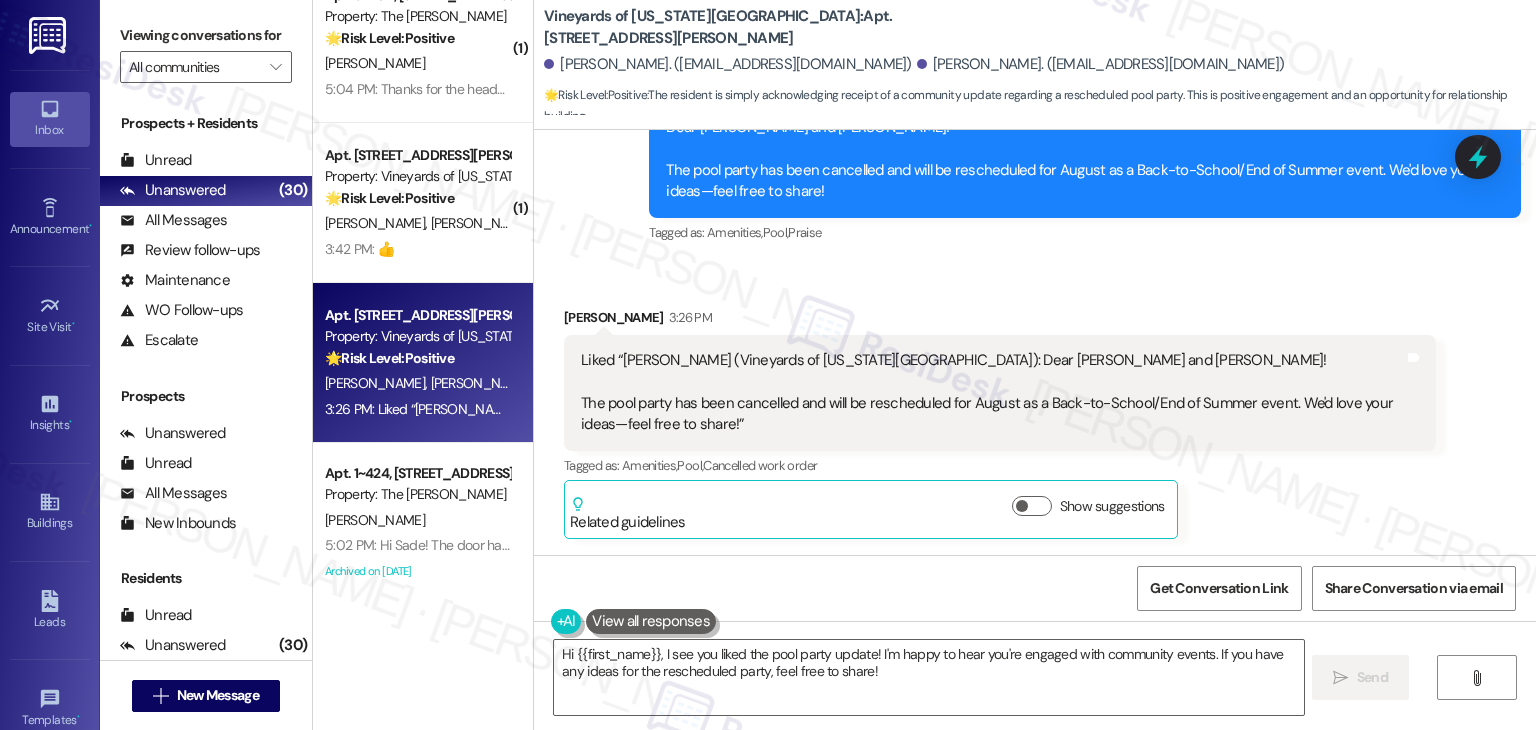 click on "Received via SMS [PERSON_NAME] 3:26 PM Liked “[PERSON_NAME] (Vineyards of [US_STATE][GEOGRAPHIC_DATA]): Dear [PERSON_NAME] and [PERSON_NAME]!
The pool party has been cancelled and will be rescheduled for August as a Back-to-School/End of Summer event. We'd love your ideas—feel free to share!” Tags and notes Tagged as:   Amenities ,  Click to highlight conversations about Amenities Pool ,  Click to highlight conversations about Pool Cancelled work order Click to highlight conversations about Cancelled work order  Related guidelines Show suggestions" at bounding box center (1000, 423) 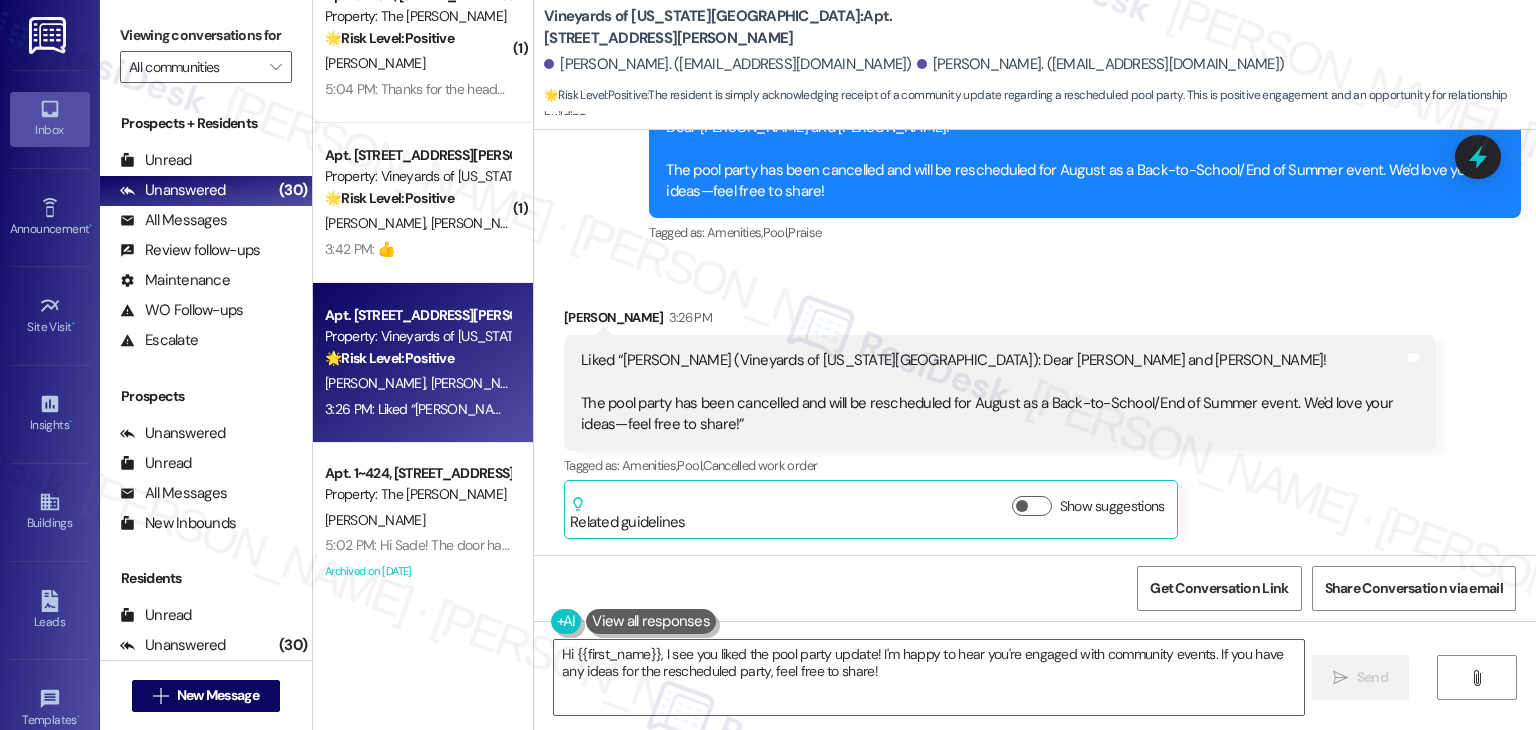 click on "Received via SMS [PERSON_NAME] 3:26 PM Liked “[PERSON_NAME] (Vineyards of [US_STATE][GEOGRAPHIC_DATA]): Dear [PERSON_NAME] and [PERSON_NAME]!
The pool party has been cancelled and will be rescheduled for August as a Back-to-School/End of Summer event. We'd love your ideas—feel free to share!” Tags and notes Tagged as:   Amenities ,  Click to highlight conversations about Amenities Pool ,  Click to highlight conversations about Pool Cancelled work order Click to highlight conversations about Cancelled work order  Related guidelines Show suggestions" at bounding box center [1000, 423] 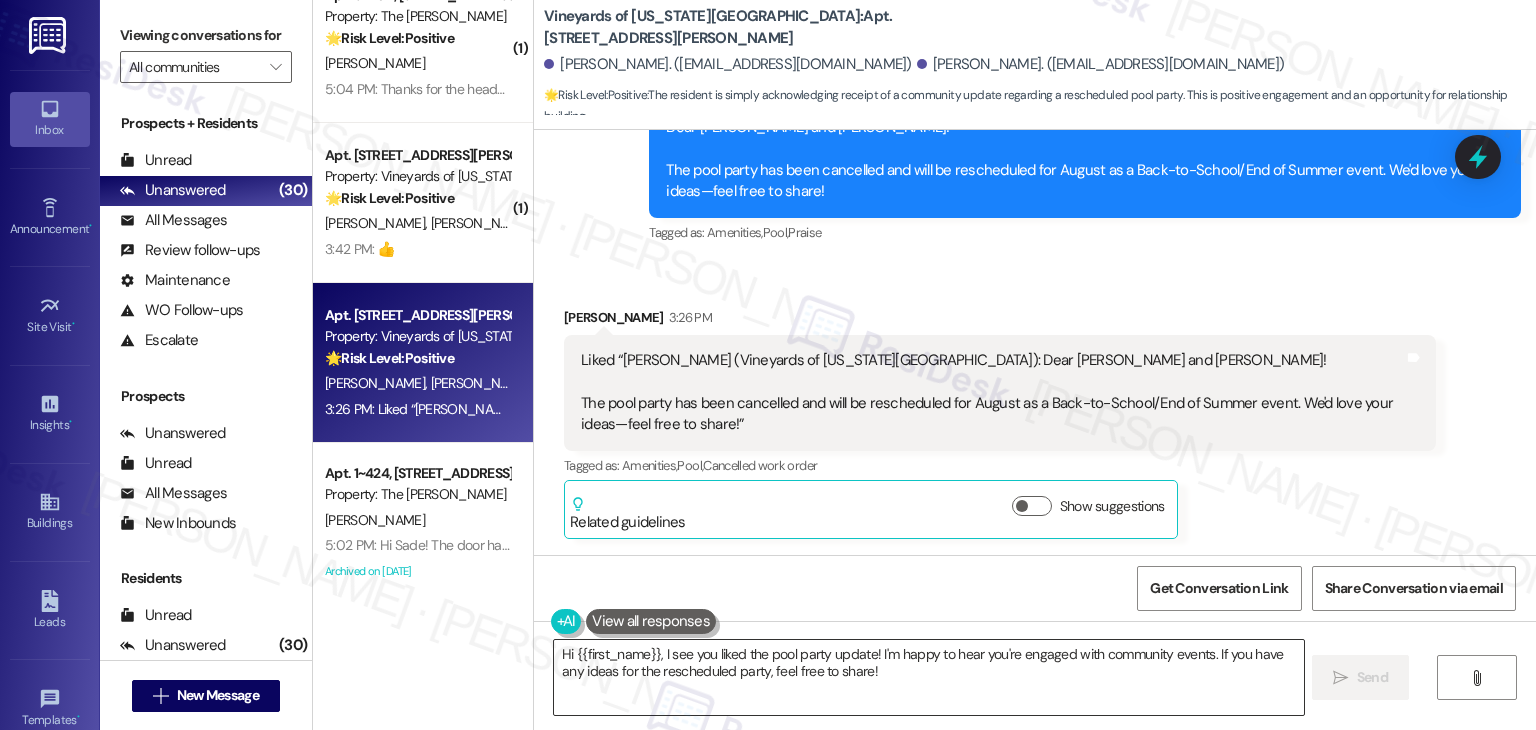 click on "Hi {{first_name}}, I see you liked the pool party update! I'm happy to hear you're engaged with community events. If you have any ideas for the rescheduled party, feel free to share!" at bounding box center [928, 677] 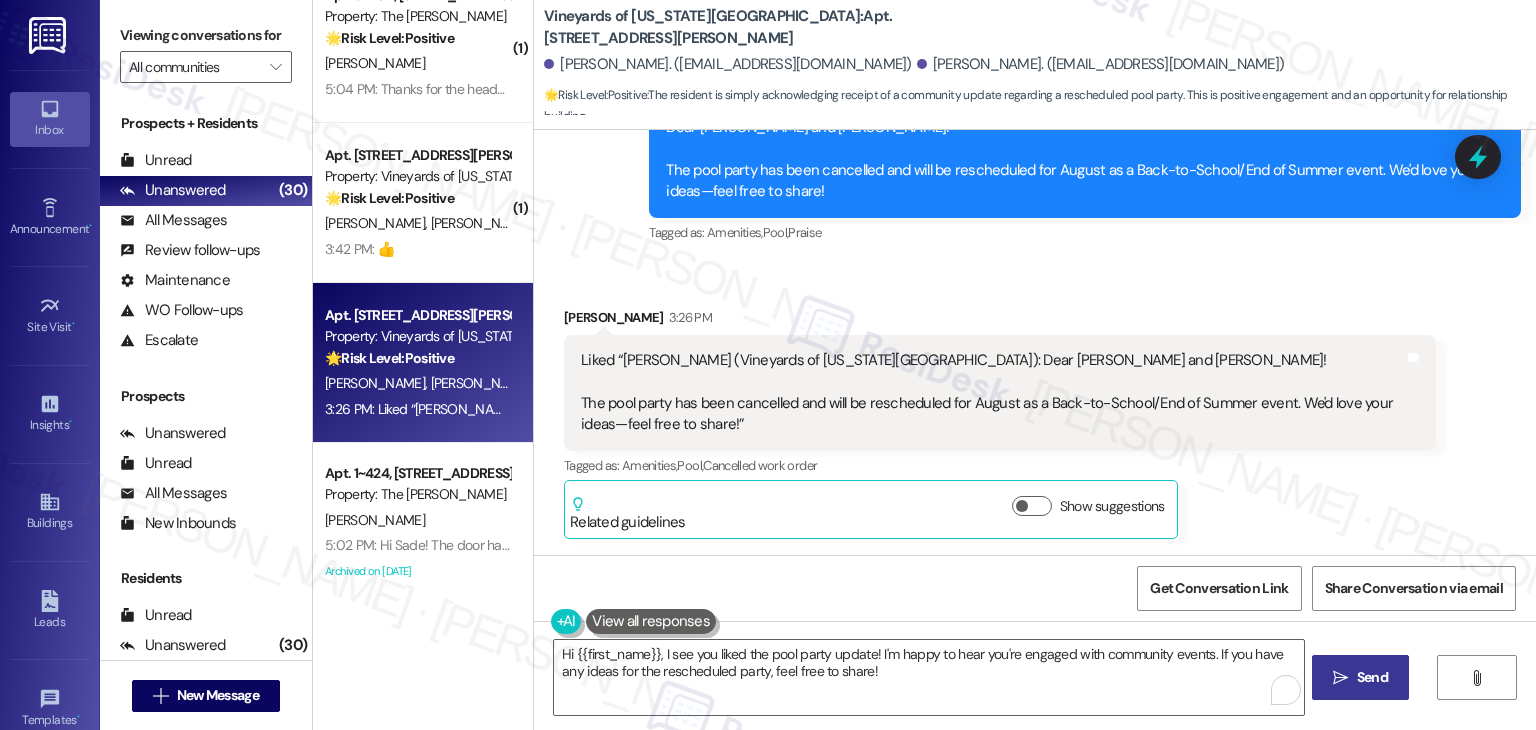 click on " Send" at bounding box center [1360, 677] 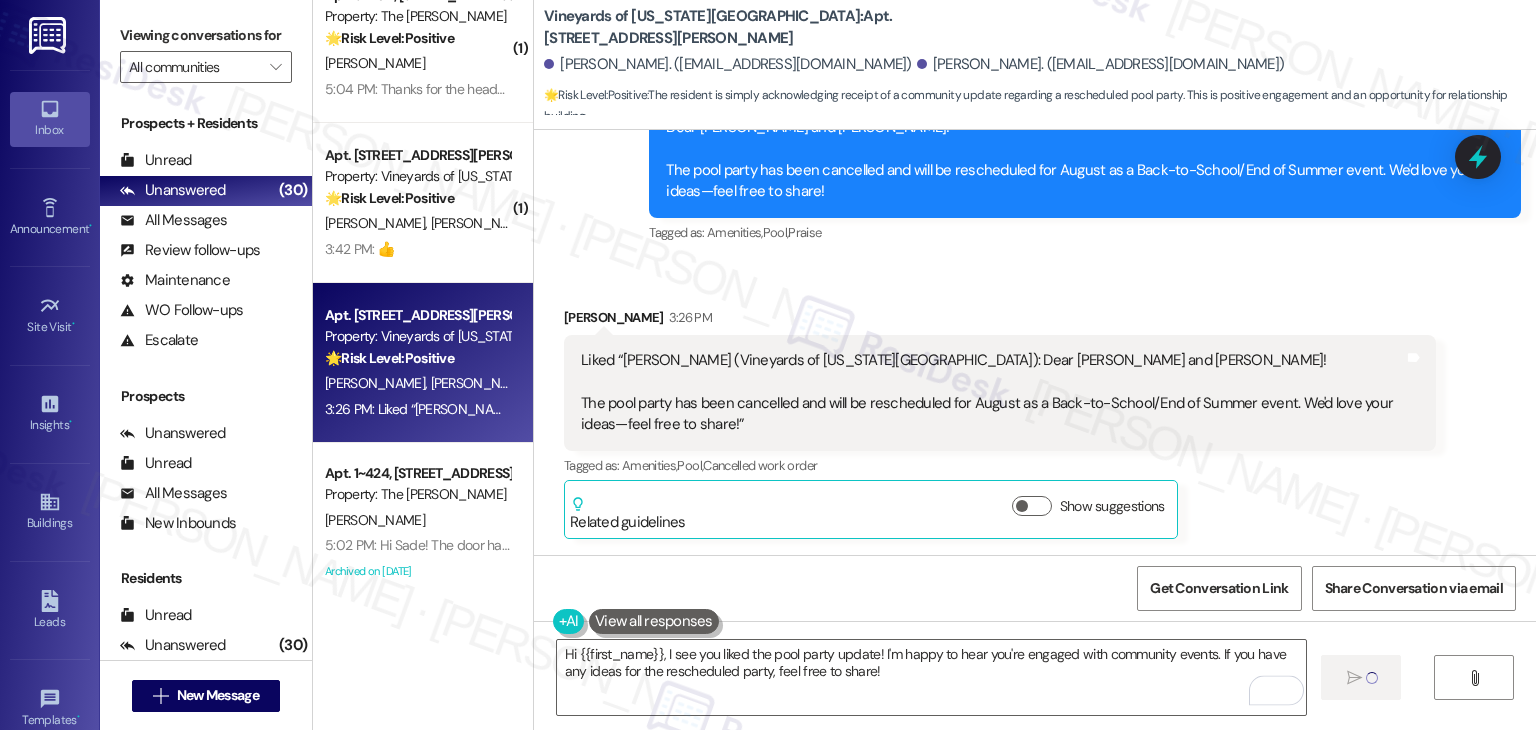 type 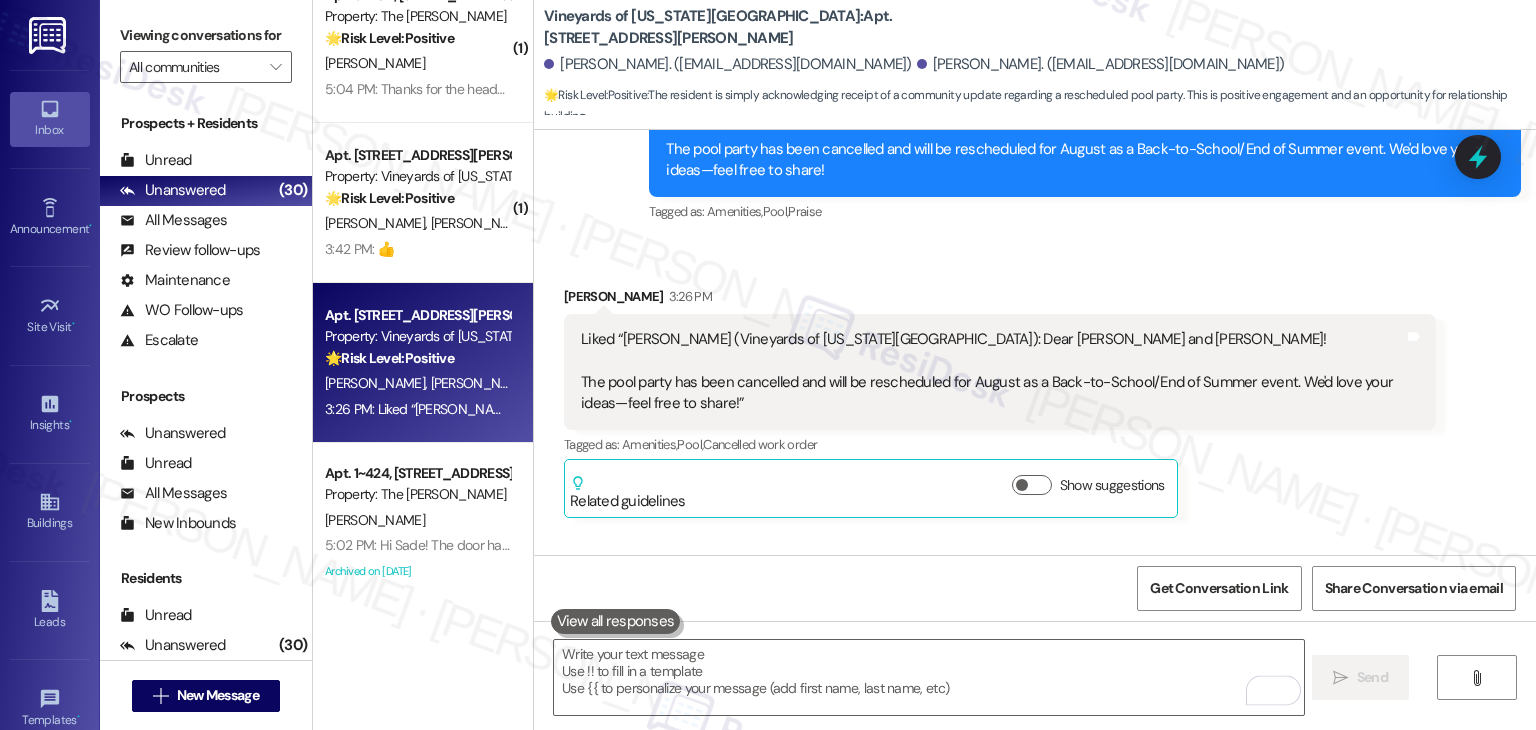 scroll, scrollTop: 2080, scrollLeft: 0, axis: vertical 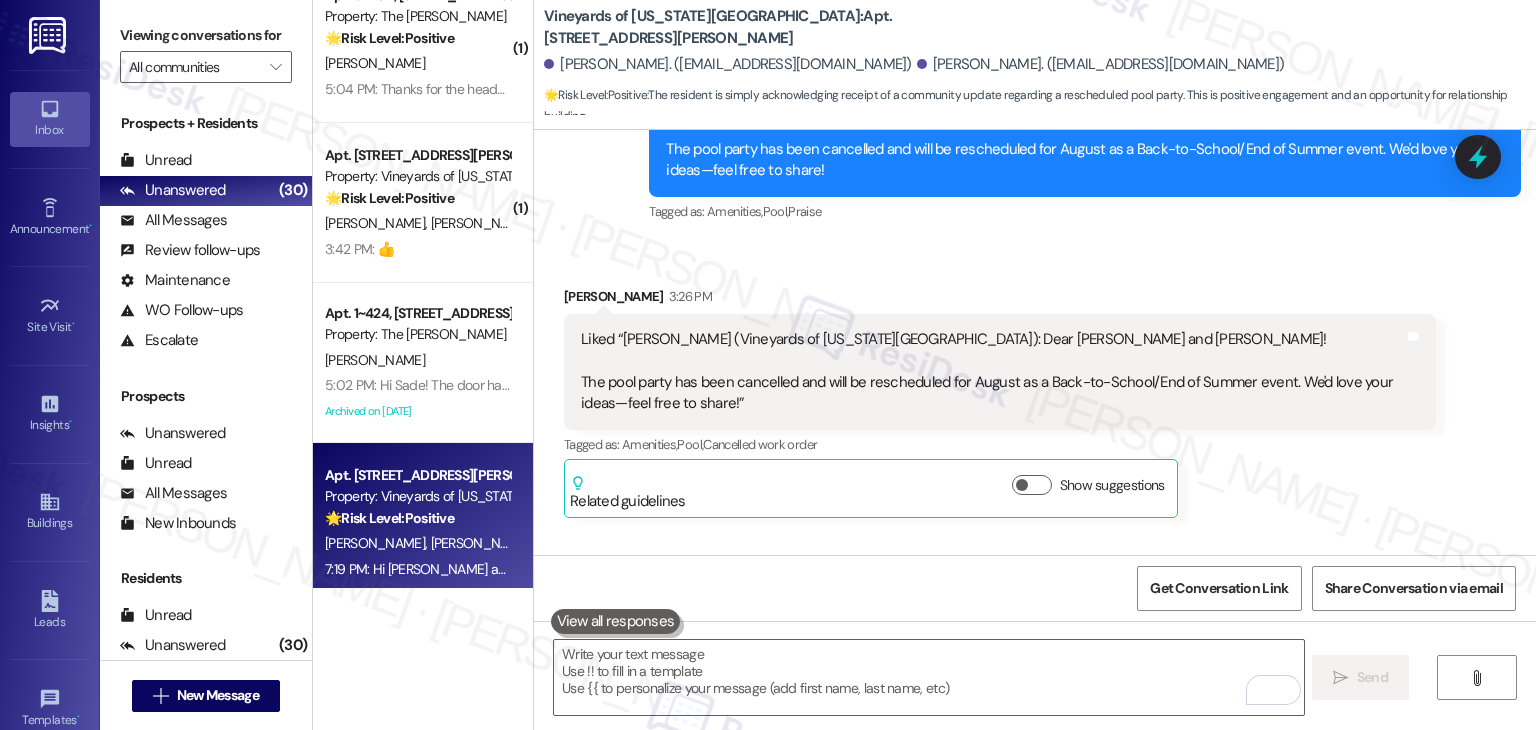 click on "Received via SMS [PERSON_NAME] 3:26 PM Liked “[PERSON_NAME] (Vineyards of [US_STATE][GEOGRAPHIC_DATA]): Dear [PERSON_NAME] and [PERSON_NAME]!
The pool party has been cancelled and will be rescheduled for August as a Back-to-School/End of Summer event. We'd love your ideas—feel free to share!” Tags and notes Tagged as:   Amenities ,  Click to highlight conversations about Amenities Pool ,  Click to highlight conversations about Pool Cancelled work order Click to highlight conversations about Cancelled work order  Related guidelines Show suggestions" at bounding box center (1035, 387) 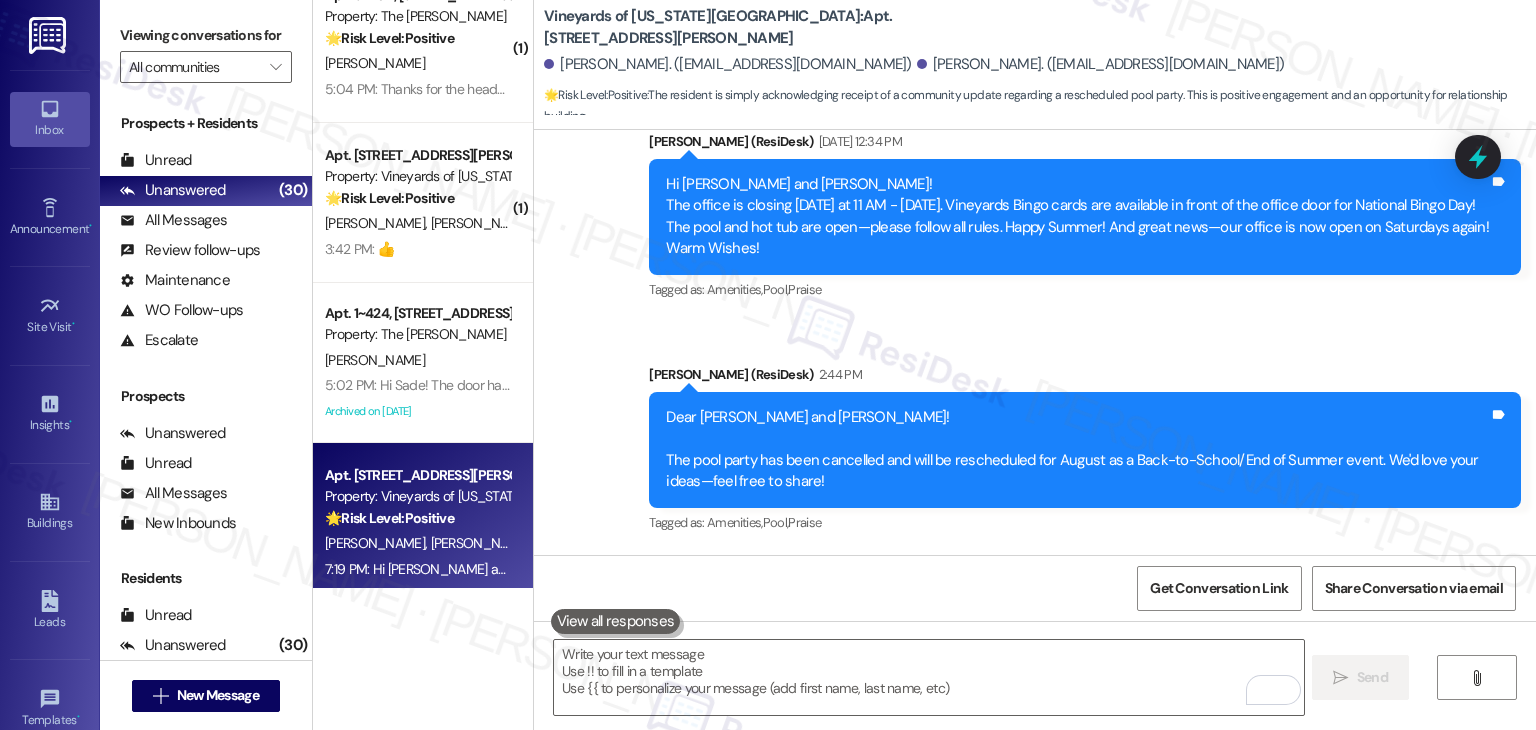 scroll, scrollTop: 1742, scrollLeft: 0, axis: vertical 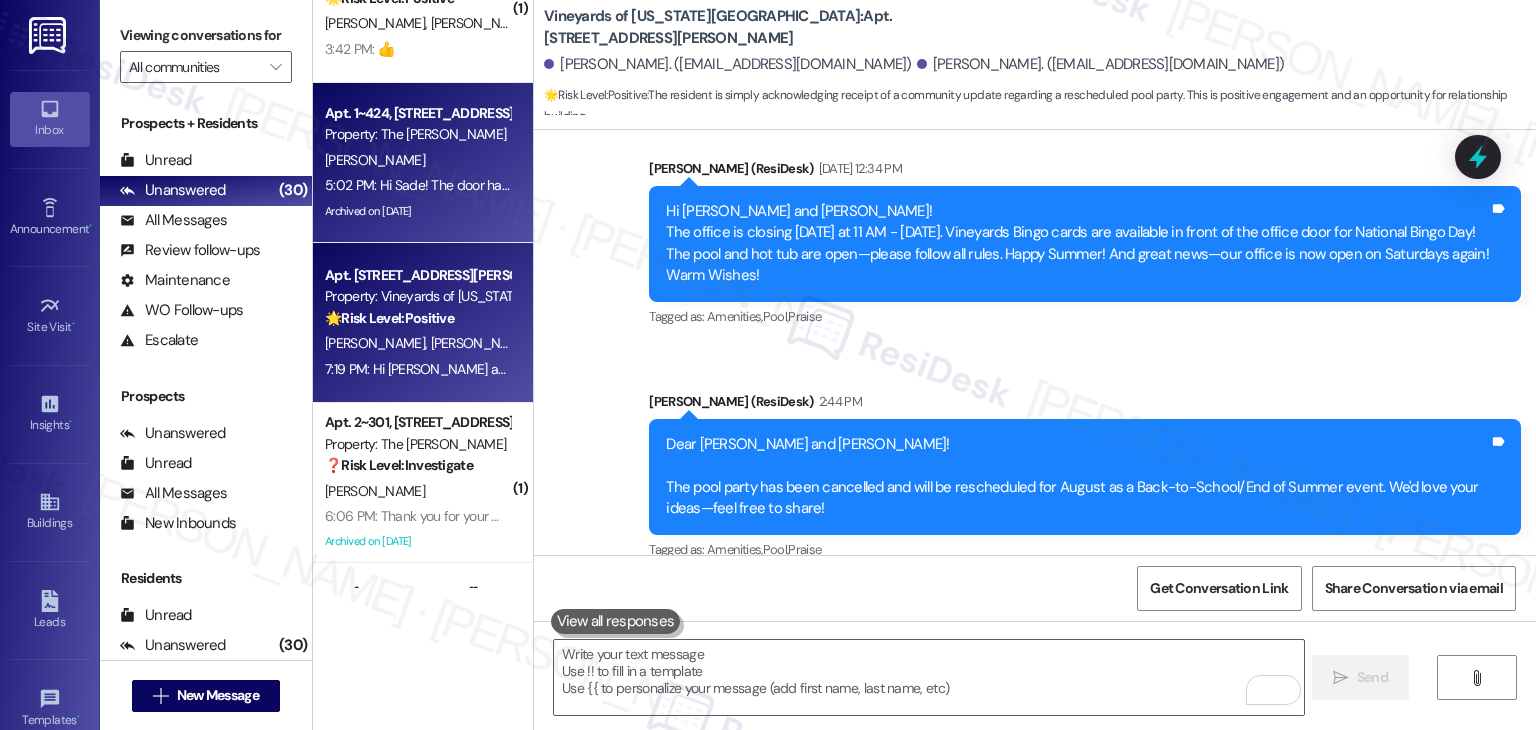 click on "5:02 PM: Hi Sade!
The door handle on building 2 has been fixed. Our vendor has suggested that we send a reminder that this door handle does not turn to open, you can simply pull. Thank you for your patience and have a great day. 5:02 PM: Hi Sade!
The door handle on building 2 has been fixed. Our vendor has suggested that we send a reminder that this door handle does not turn to open, you can simply pull. Thank you for your patience and have a great day." at bounding box center (996, 185) 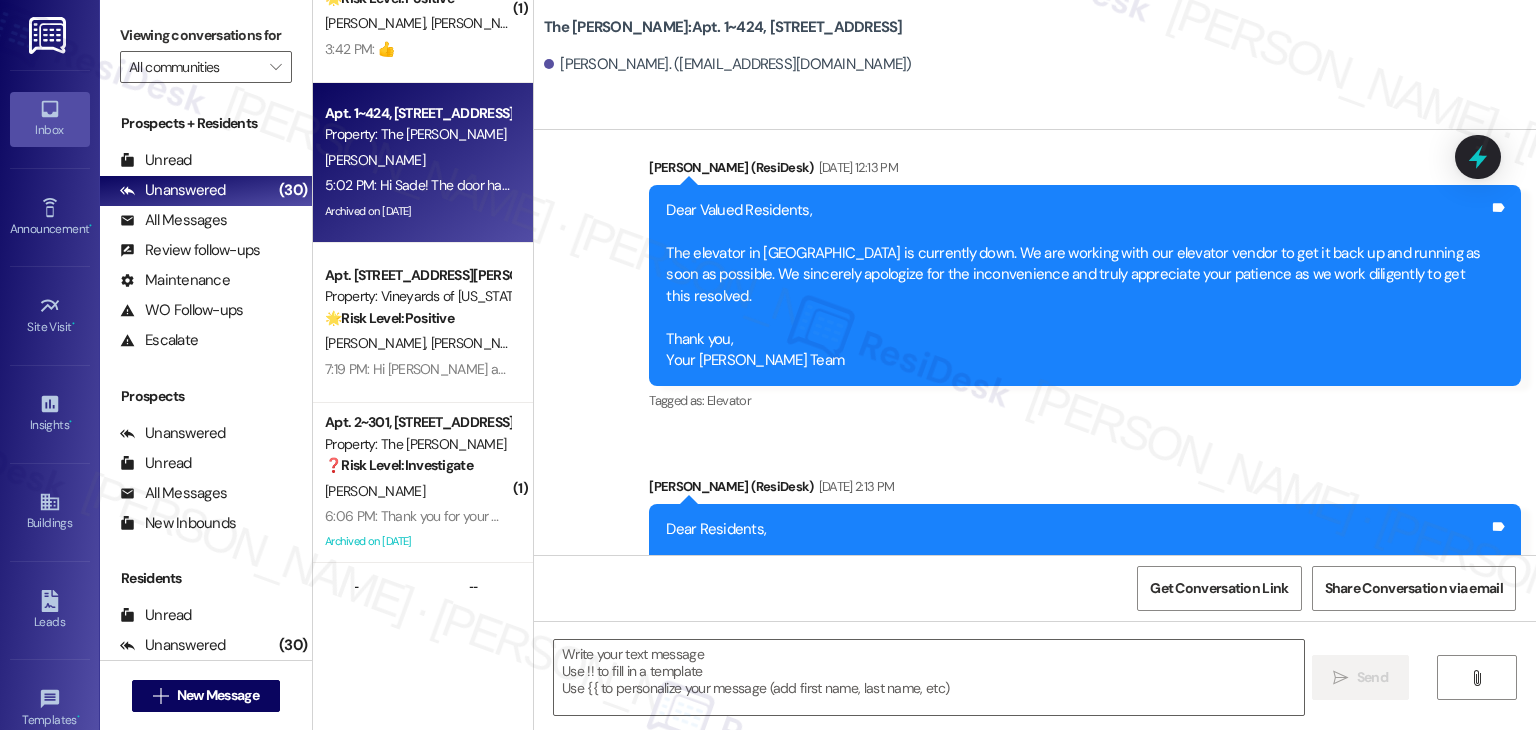 type on "Fetching suggested responses. Please feel free to read through the conversation in the meantime." 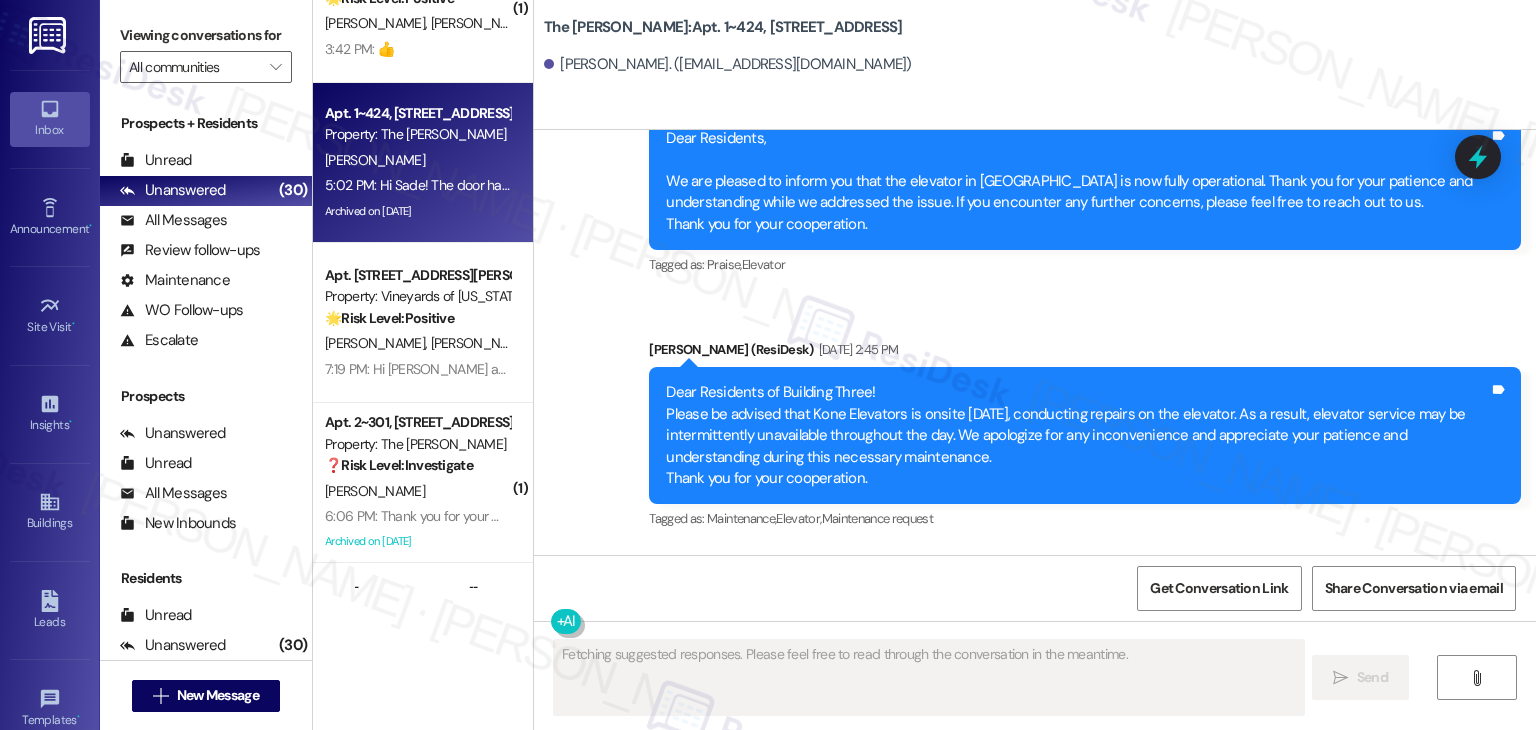 scroll, scrollTop: 8279, scrollLeft: 0, axis: vertical 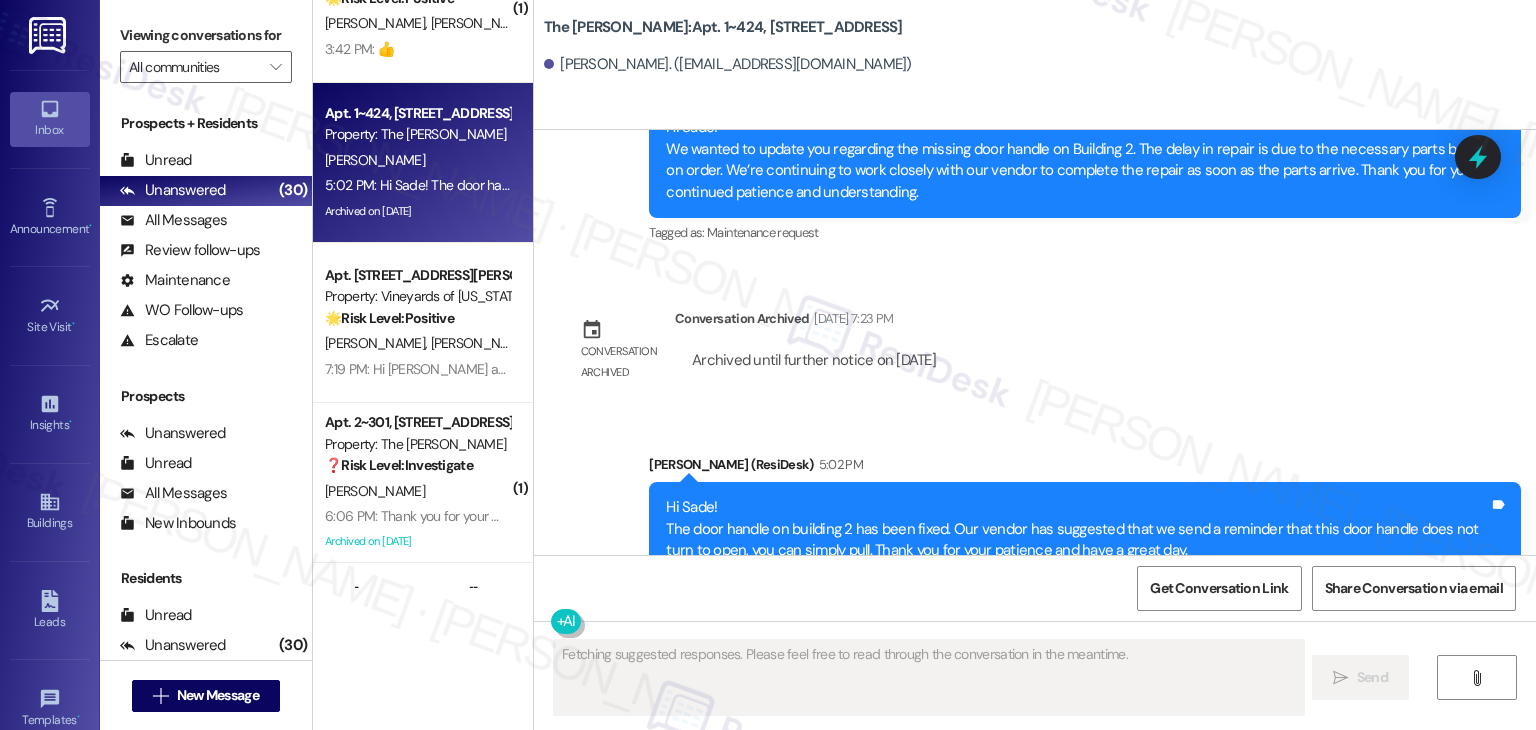 type 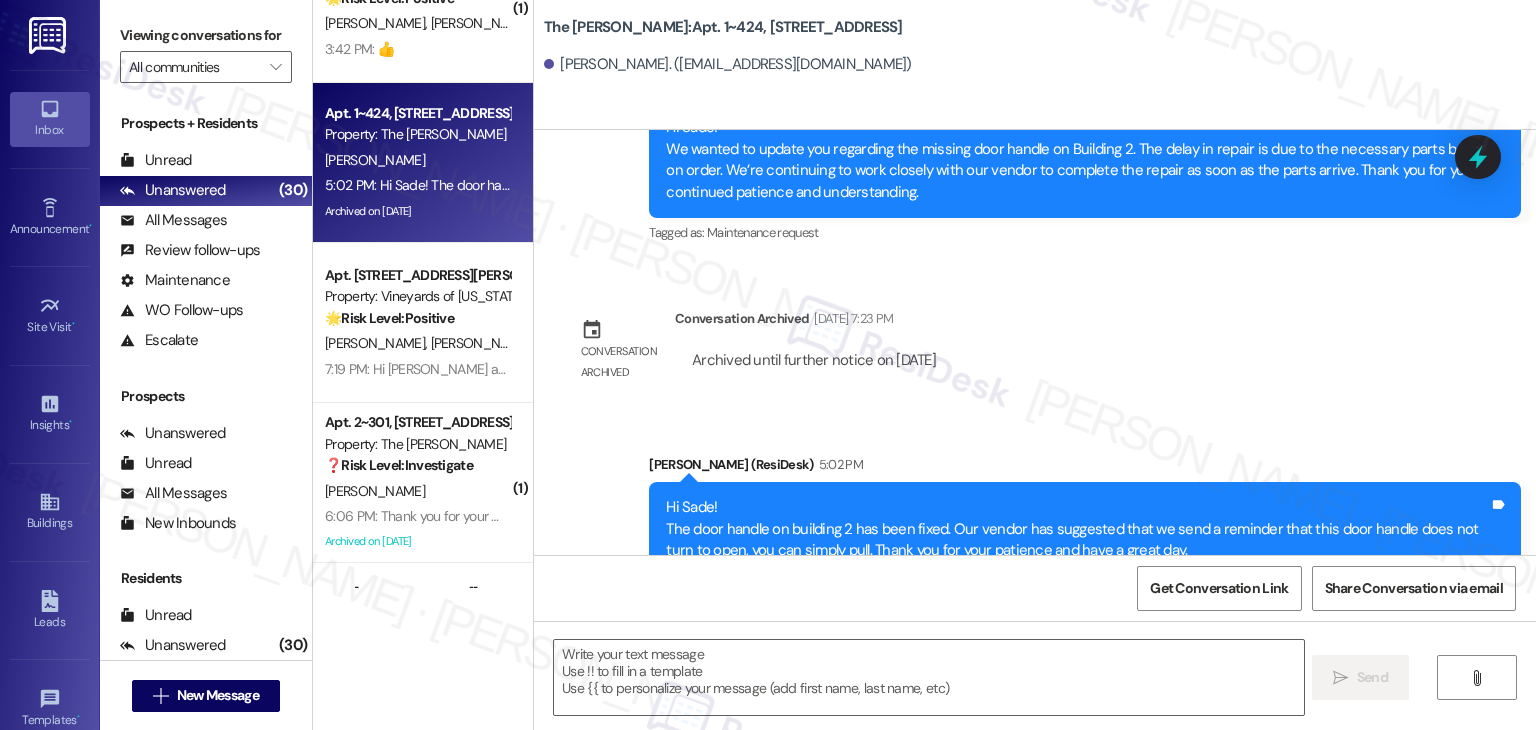 click on "Announcement, sent via SMS [PERSON_NAME]  (ResiDesk) 5:02 PM Hi Sade!
The door handle on building 2 has been fixed. Our vendor has suggested that we send a reminder that this door handle does not turn to open, you can simply pull. Thank you for your patience and have a great day. Tags and notes Tagged as:   Apartment entry ,  Click to highlight conversations about Apartment entry Maintenance request Click to highlight conversations about Maintenance request" at bounding box center (1035, 515) 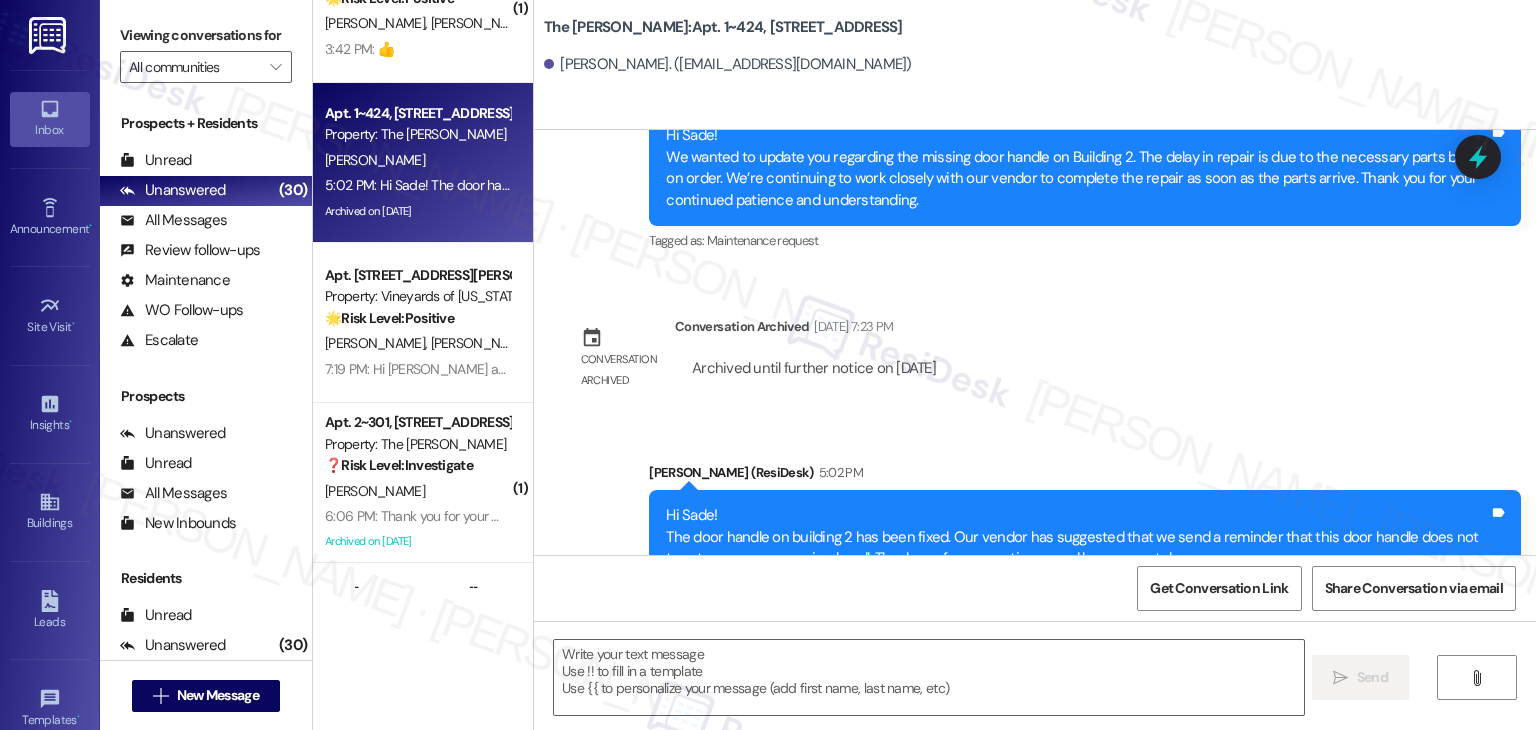 scroll, scrollTop: 8279, scrollLeft: 0, axis: vertical 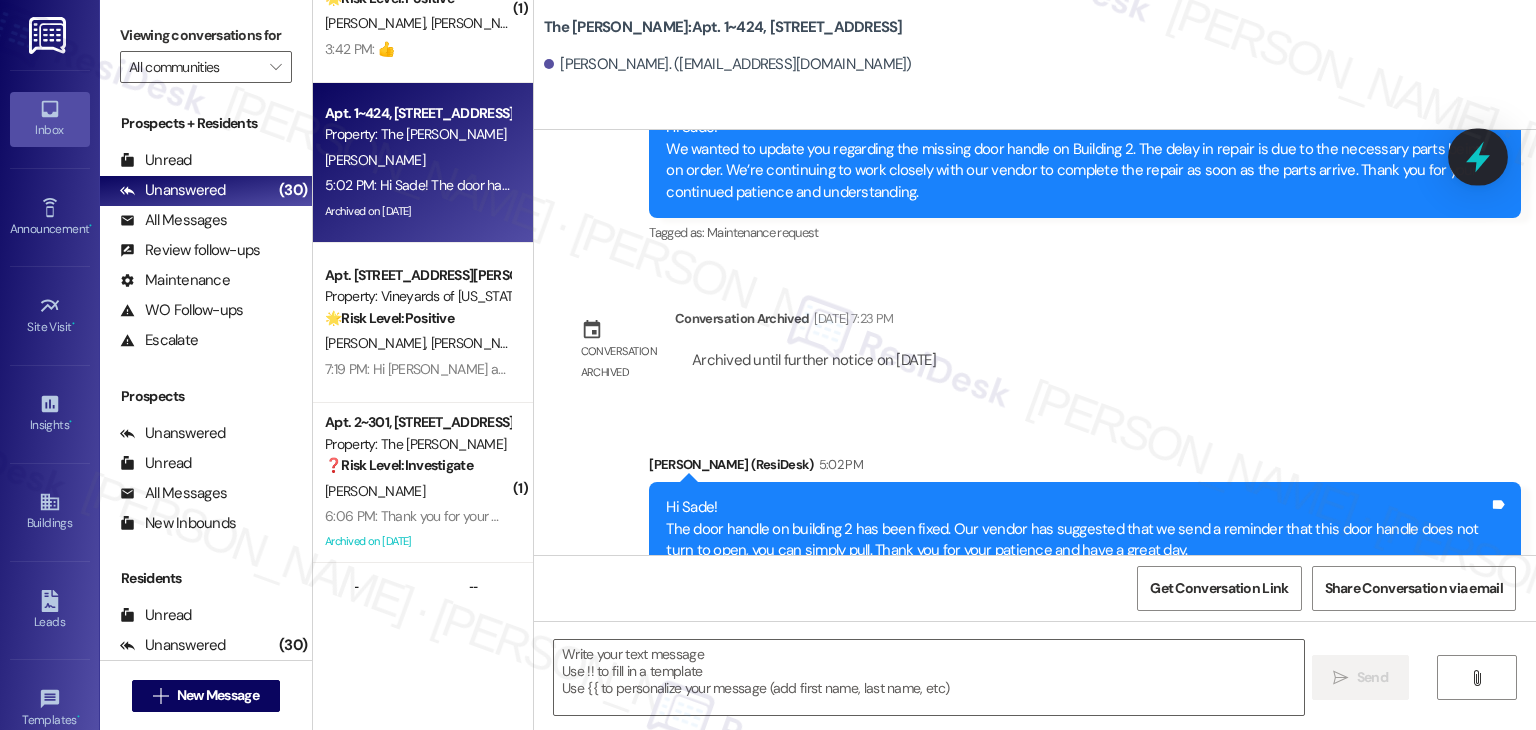 click 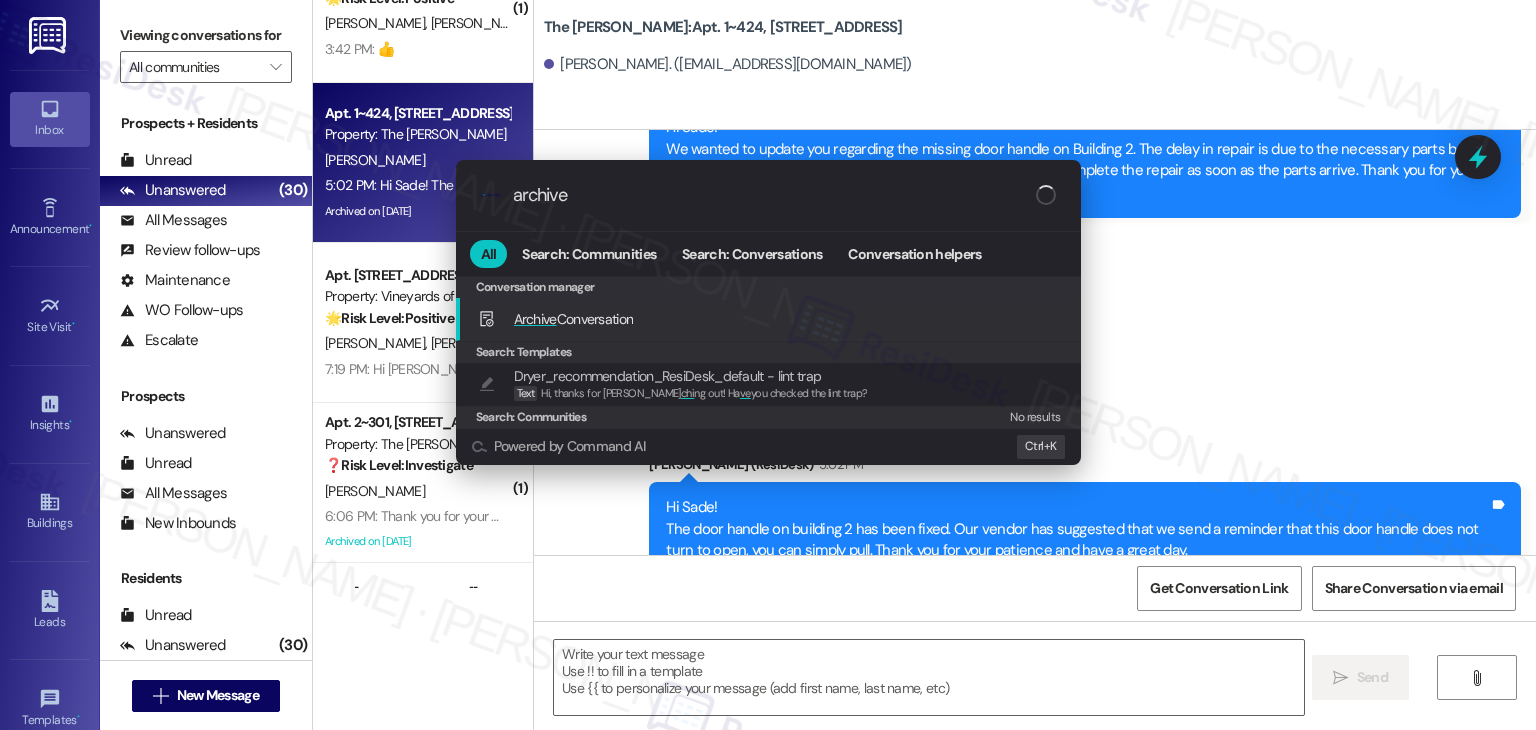 type on "archive" 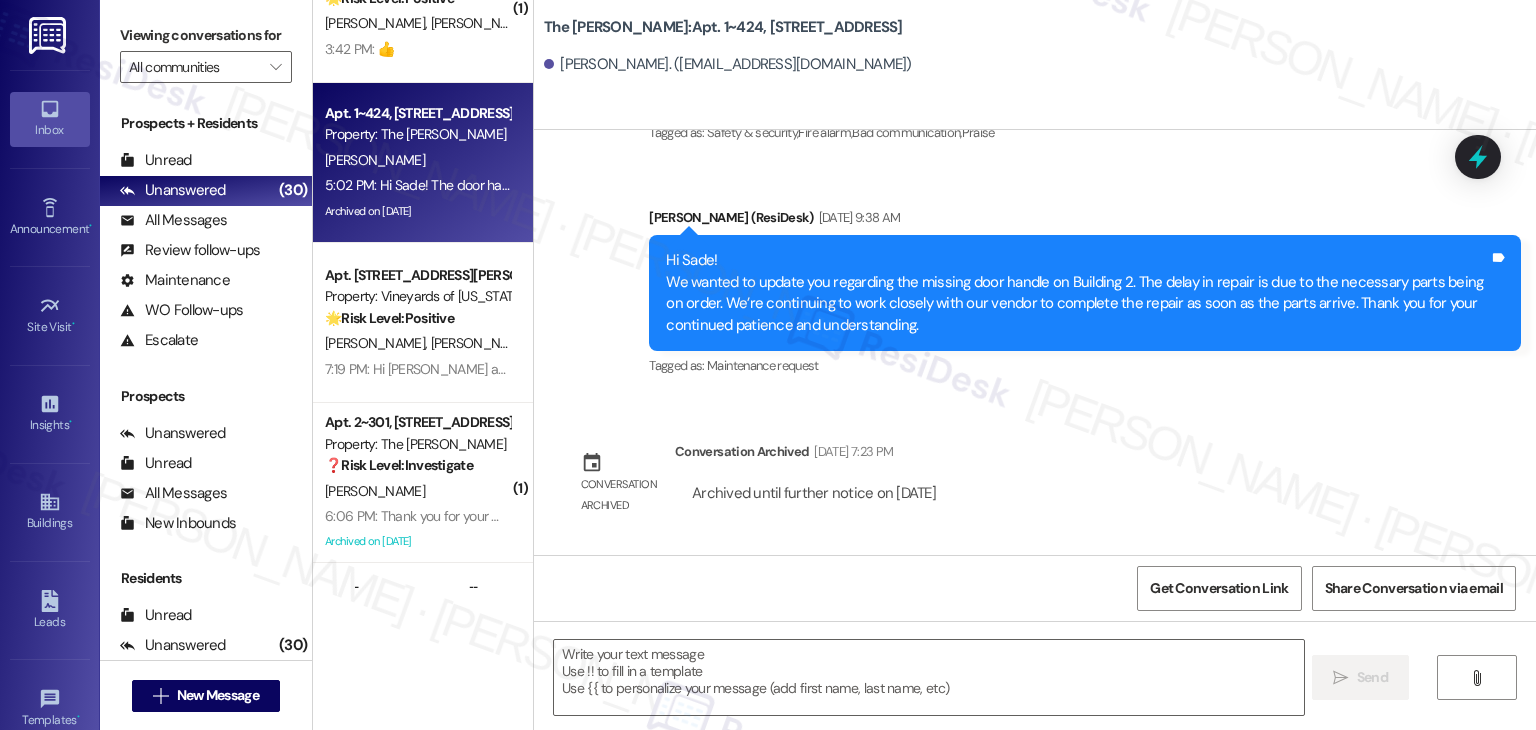 scroll, scrollTop: 8179, scrollLeft: 0, axis: vertical 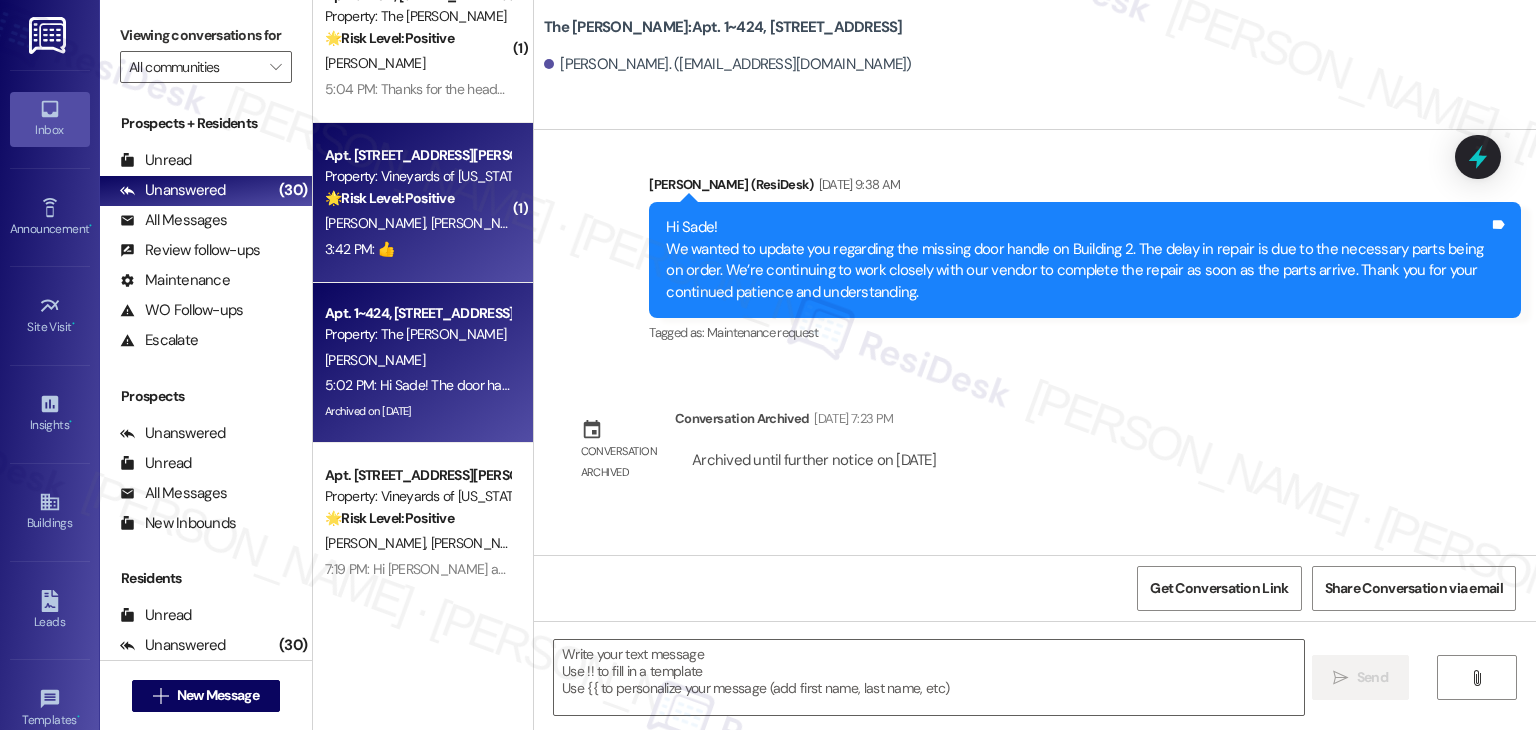 click on "E. Day" at bounding box center (582, 223) 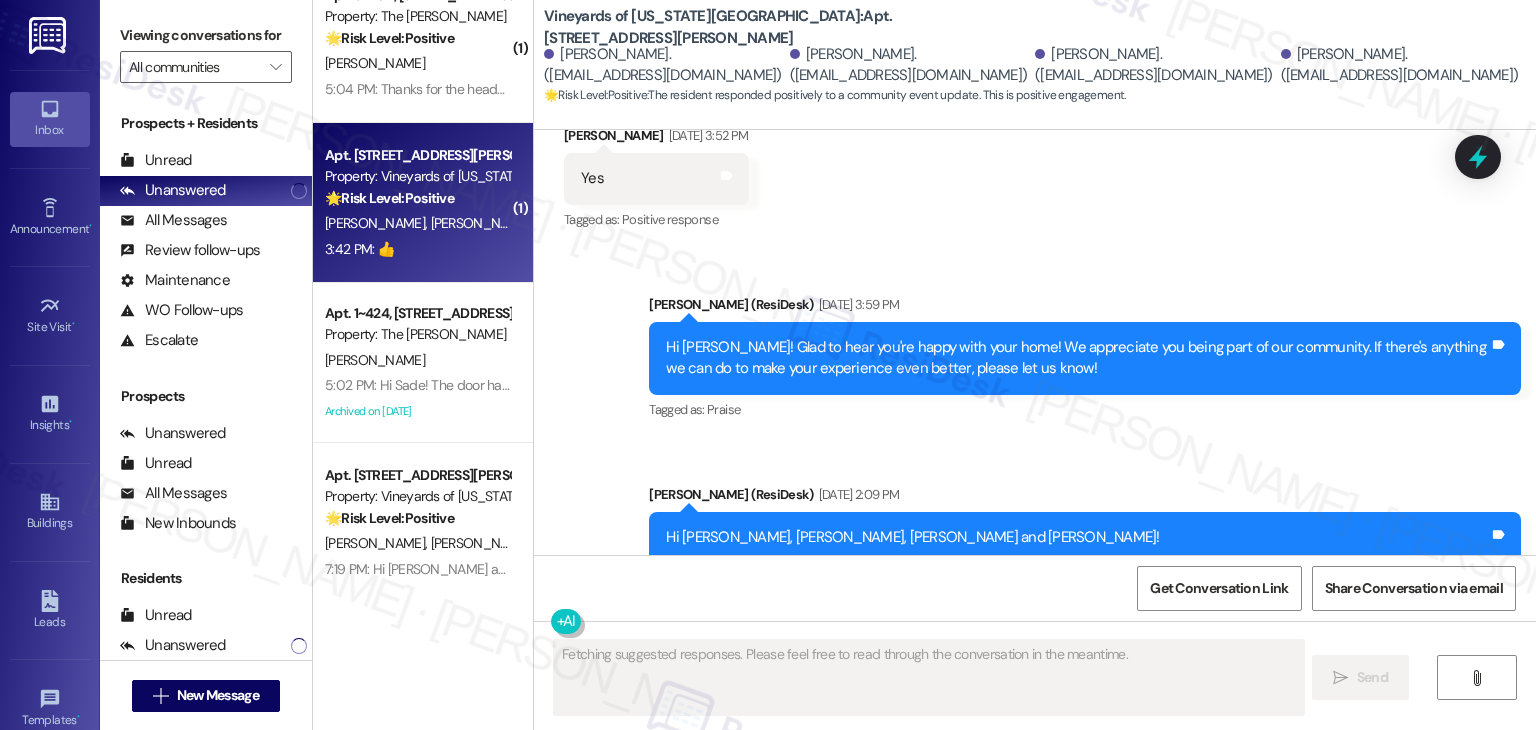 scroll, scrollTop: 10877, scrollLeft: 0, axis: vertical 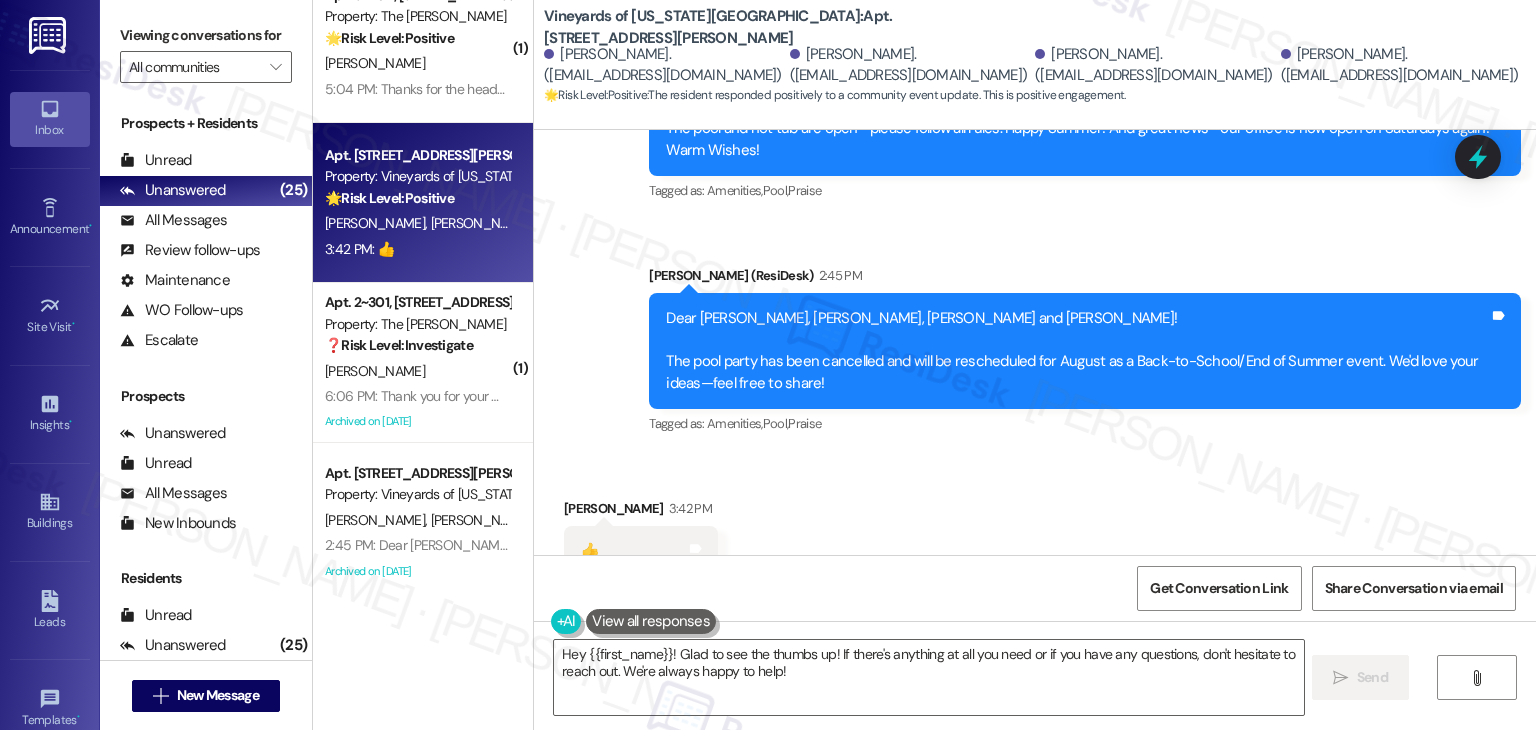click on "Received via SMS [PERSON_NAME] 3:42 PM 👍 Tags and notes Tagged as:   Positive response Click to highlight conversations about Positive response" at bounding box center (1035, 537) 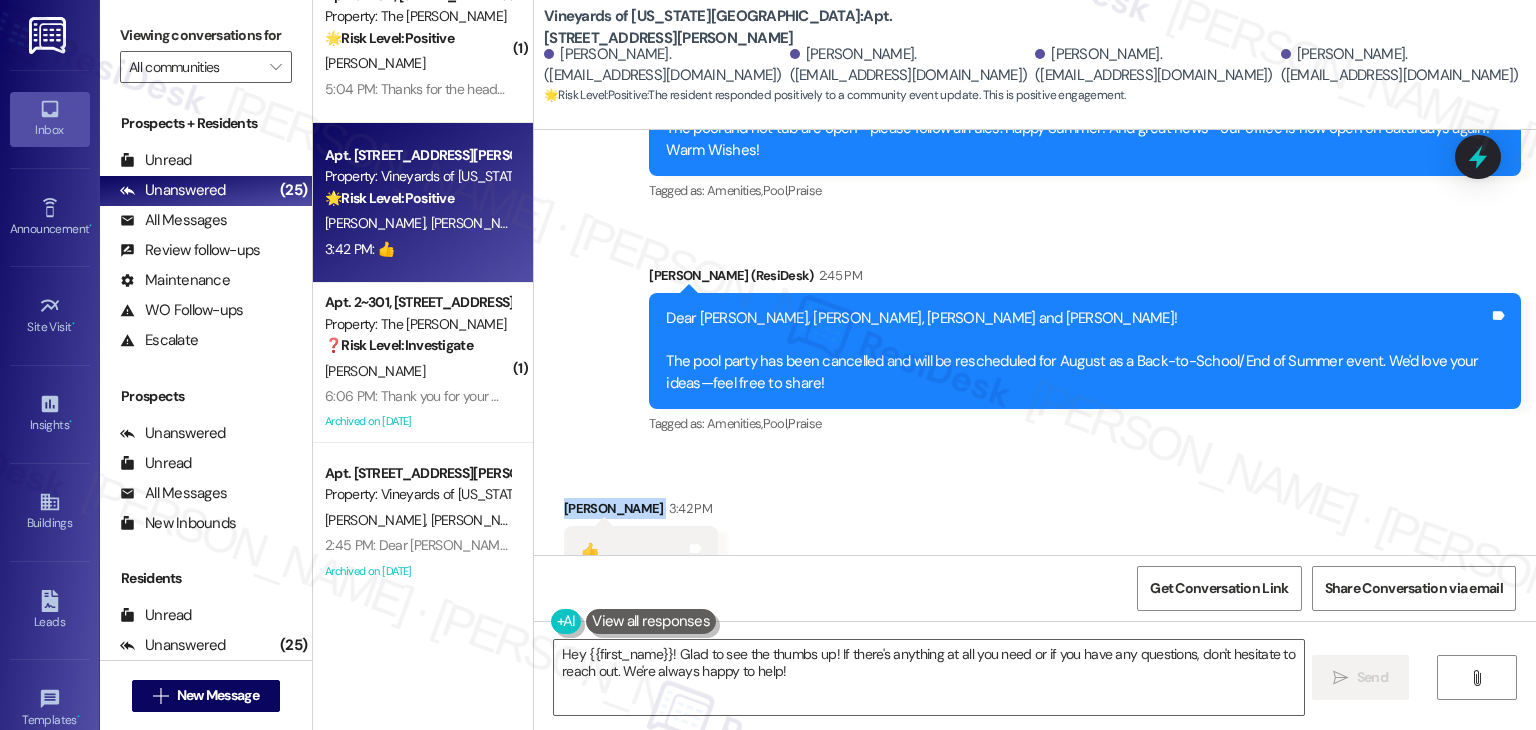 click on "Received via SMS [PERSON_NAME] 3:42 PM 👍 Tags and notes Tagged as:   Positive response Click to highlight conversations about Positive response" at bounding box center [1035, 537] 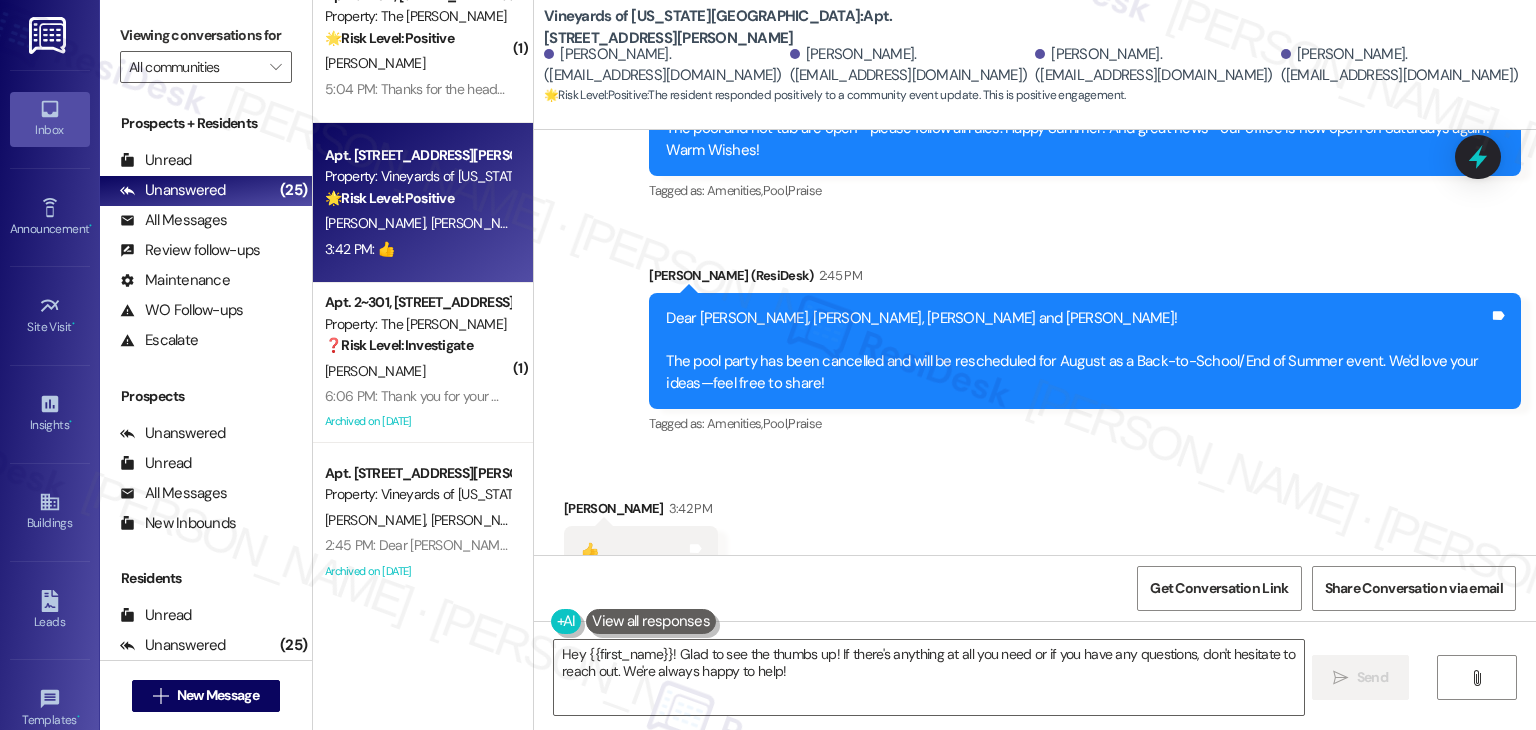 click on "Received via SMS [PERSON_NAME] 3:42 PM 👍 Tags and notes Tagged as:   Positive response Click to highlight conversations about Positive response" at bounding box center (1035, 537) 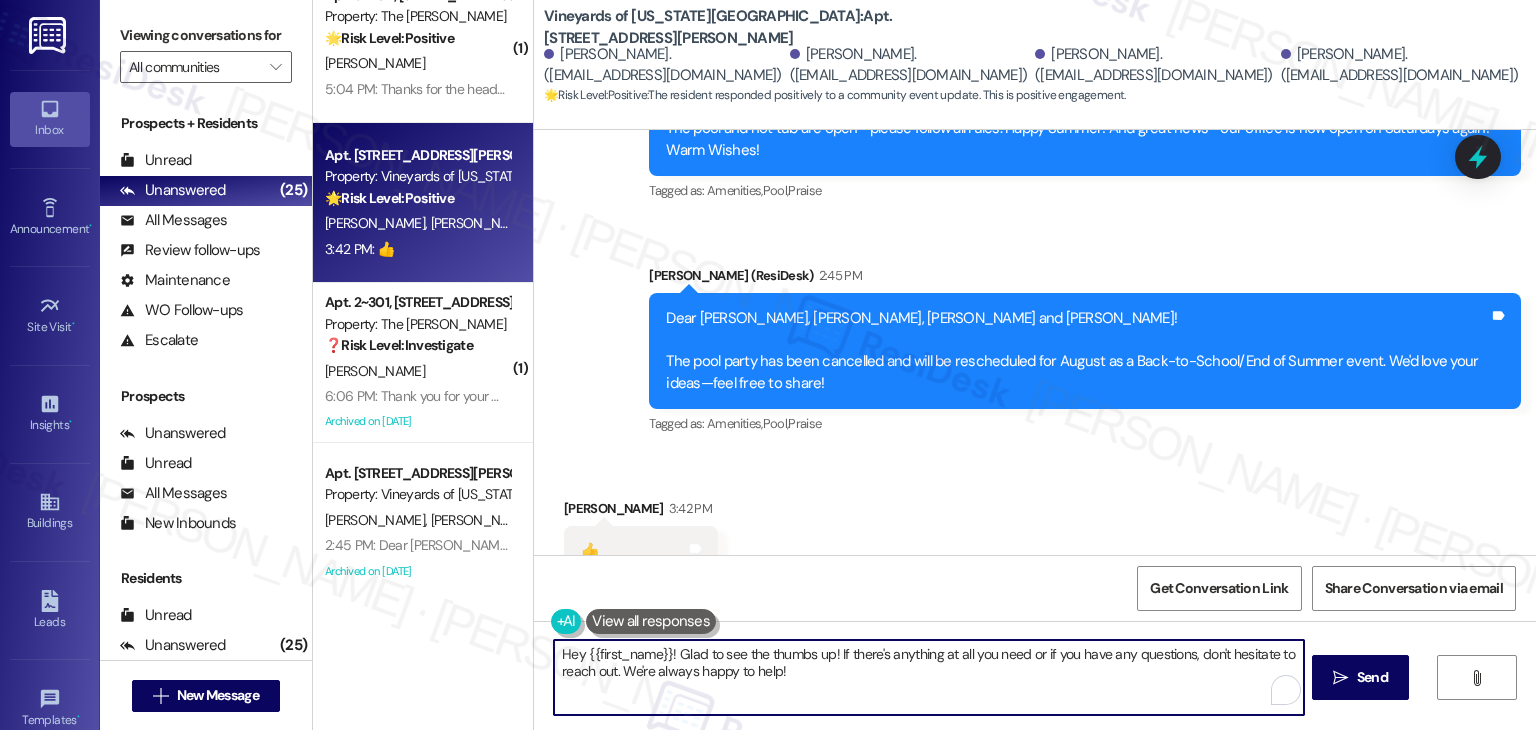 drag, startPoint x: 668, startPoint y: 655, endPoint x: 545, endPoint y: 649, distance: 123.146255 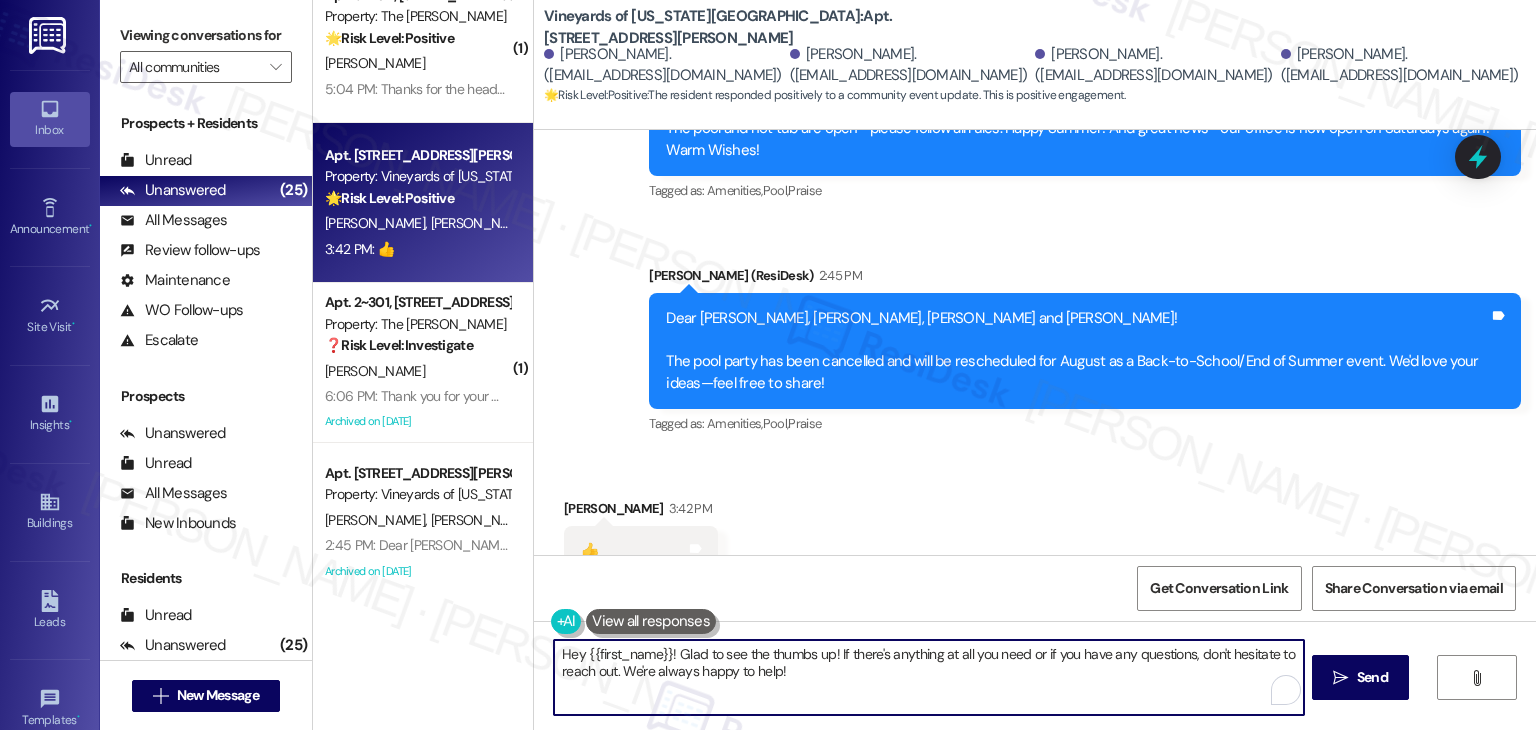 click on "Hey {{first_name}}! Glad to see the thumbs up! If there's anything at all you need or if you have any questions, don't hesitate to reach out. We're always happy to help!" at bounding box center [928, 677] 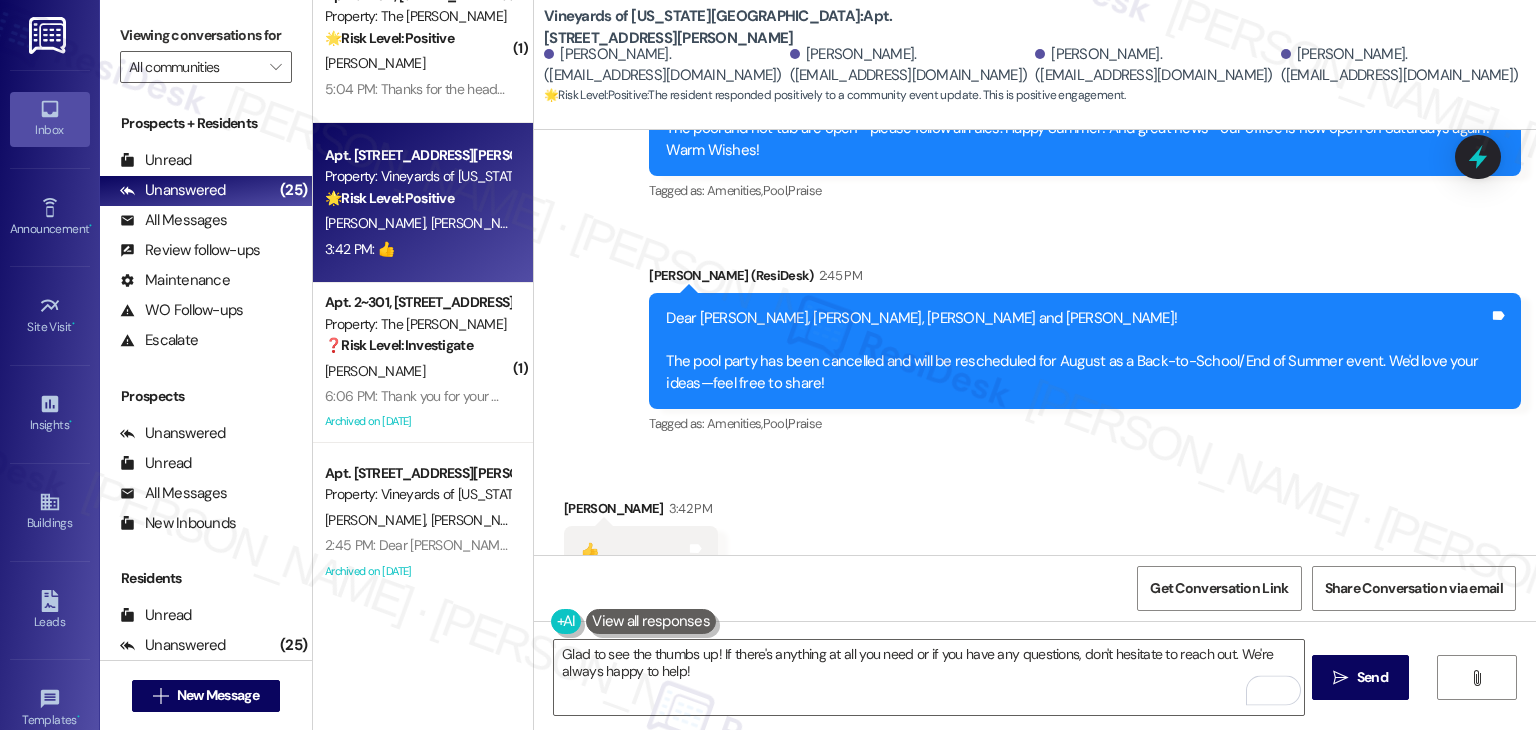 click on "Received via SMS [PERSON_NAME] 3:42 PM 👍 Tags and notes Tagged as:   Positive response Click to highlight conversations about Positive response" at bounding box center [1035, 537] 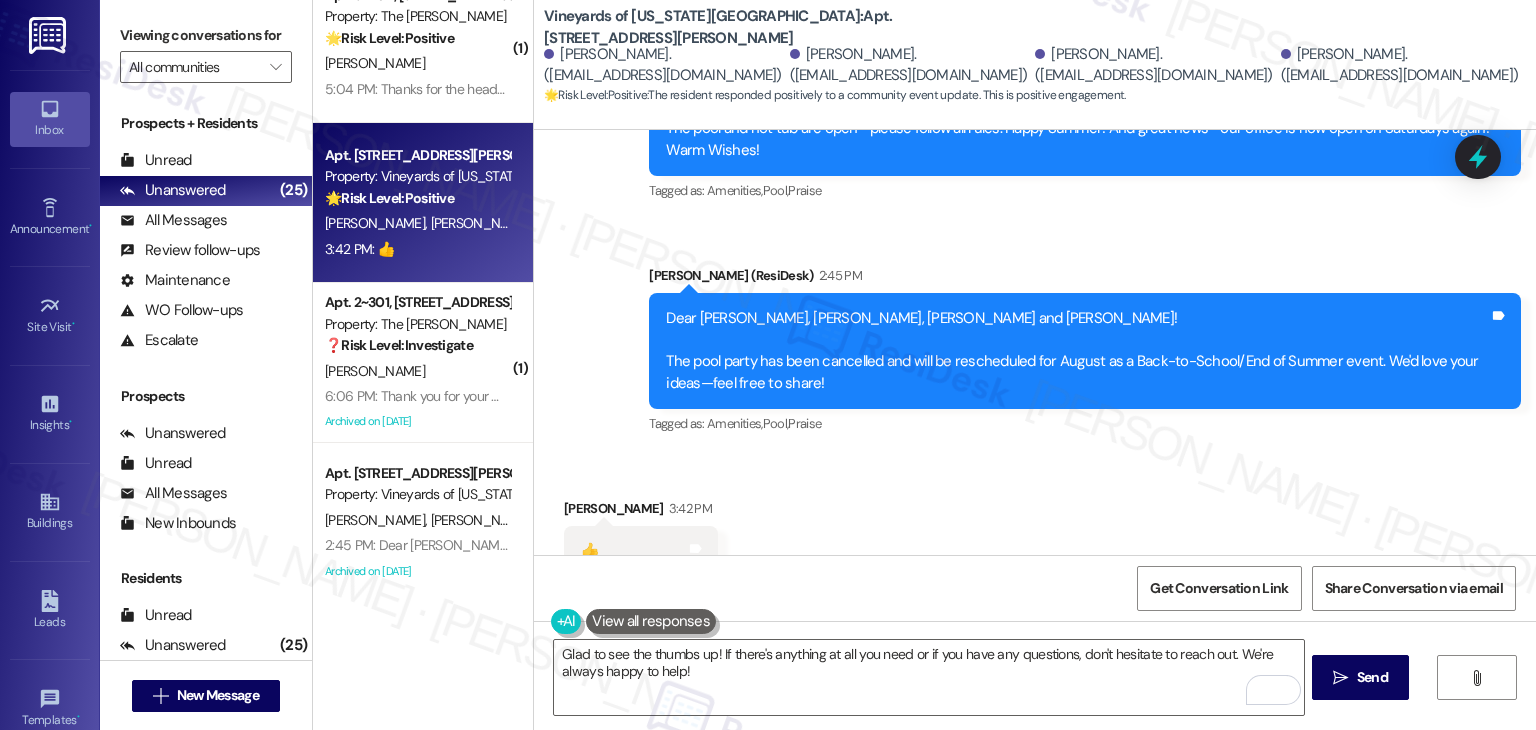 click on "Received via SMS [PERSON_NAME] 3:42 PM 👍 Tags and notes Tagged as:   Positive response Click to highlight conversations about Positive response" at bounding box center [1035, 537] 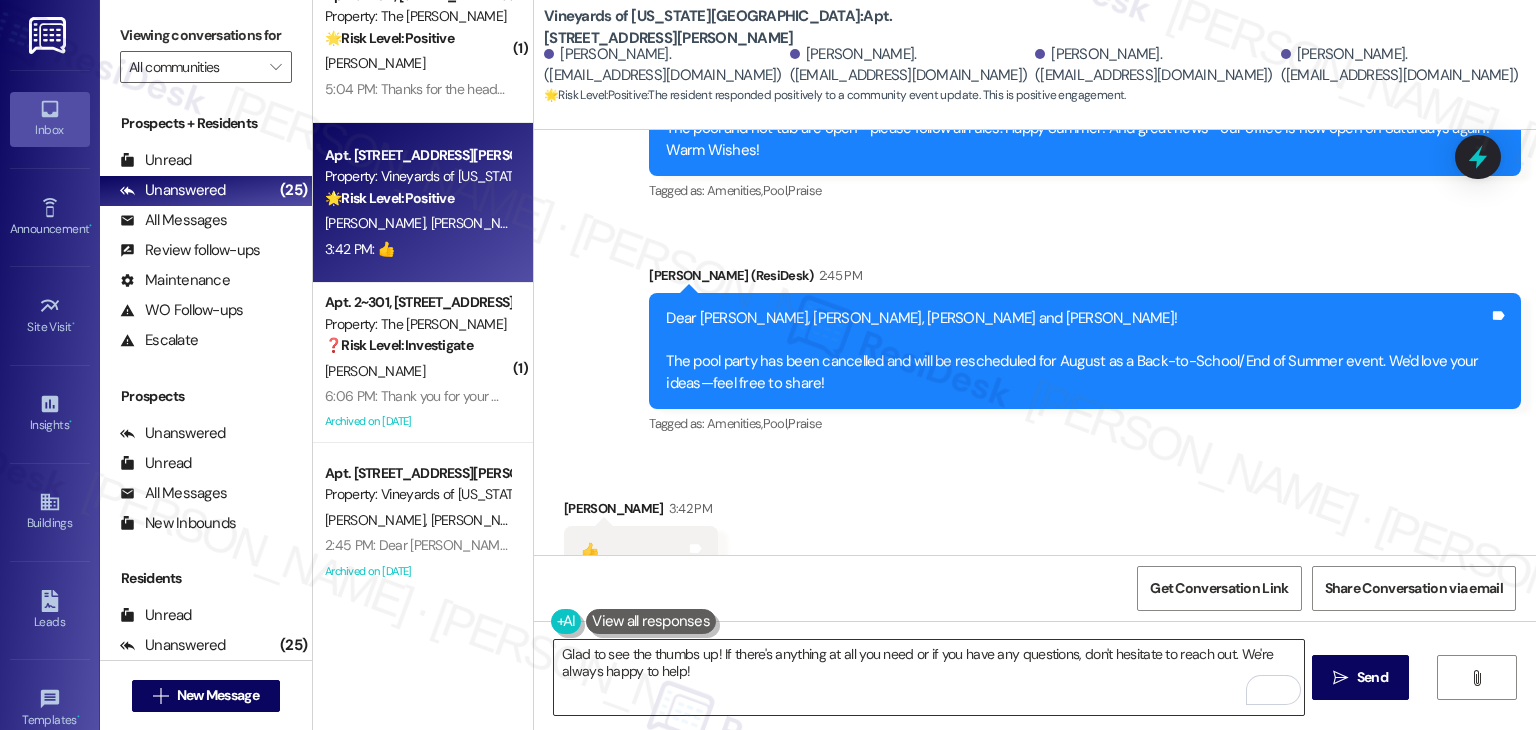 click on "Glad to see the thumbs up! If there's anything at all you need or if you have any questions, don't hesitate to reach out. We're always happy to help!" at bounding box center (928, 677) 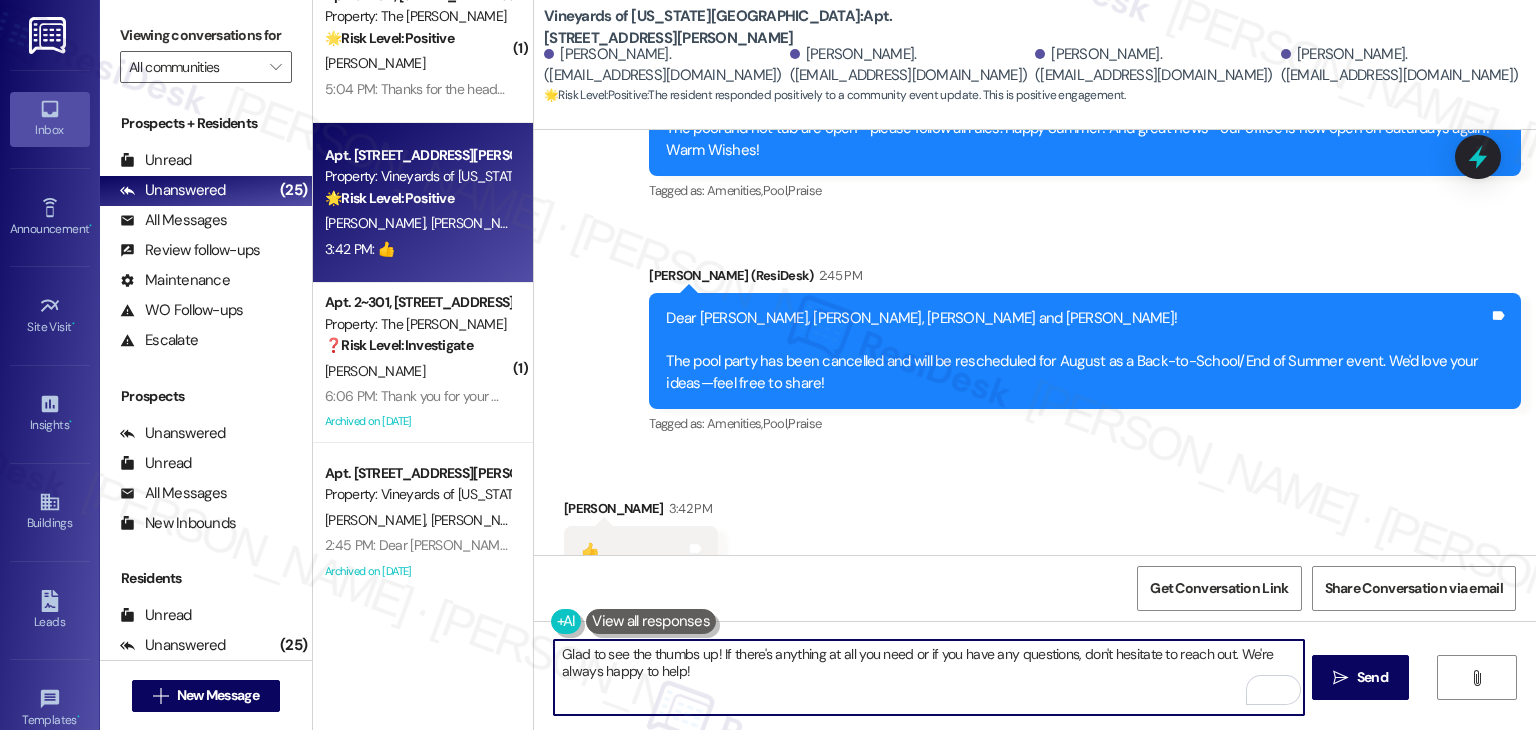 click on "Glad to see the thumbs up! If there's anything at all you need or if you have any questions, don't hesitate to reach out. We're always happy to help!" at bounding box center [928, 677] 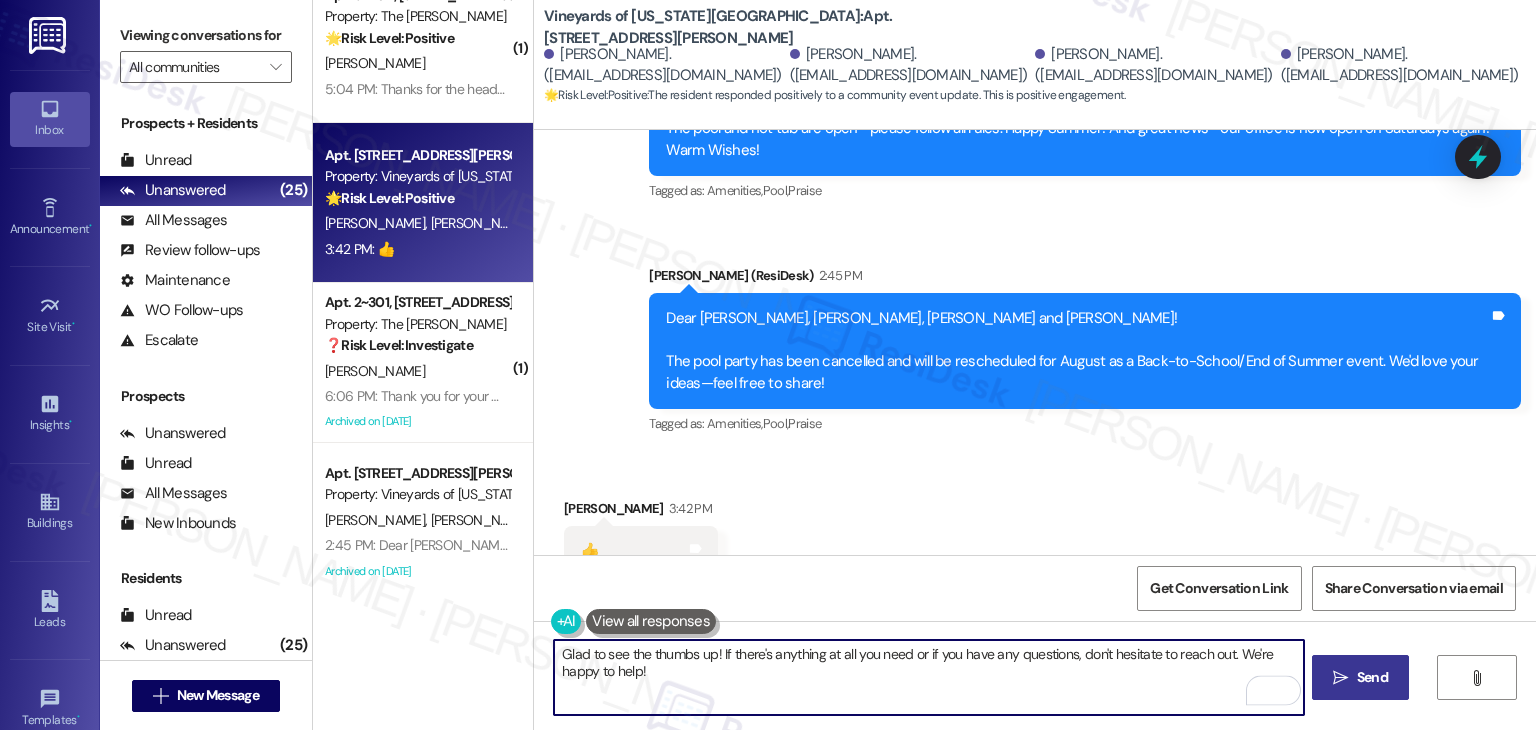 type on "Glad to see the thumbs up! If there's anything at all you need or if you have any questions, don't hesitate to reach out. We're happy to help!" 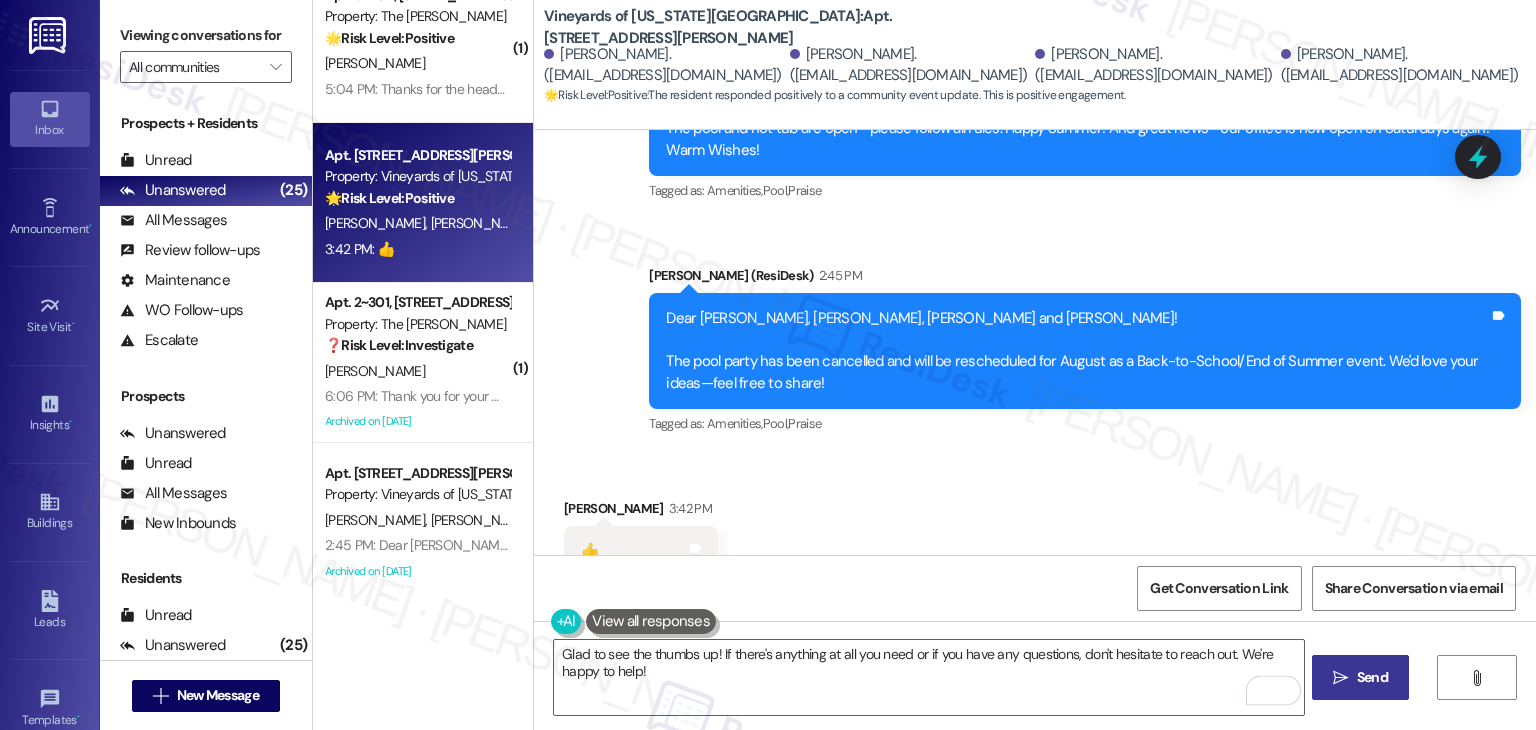 click on "Send" at bounding box center [1372, 677] 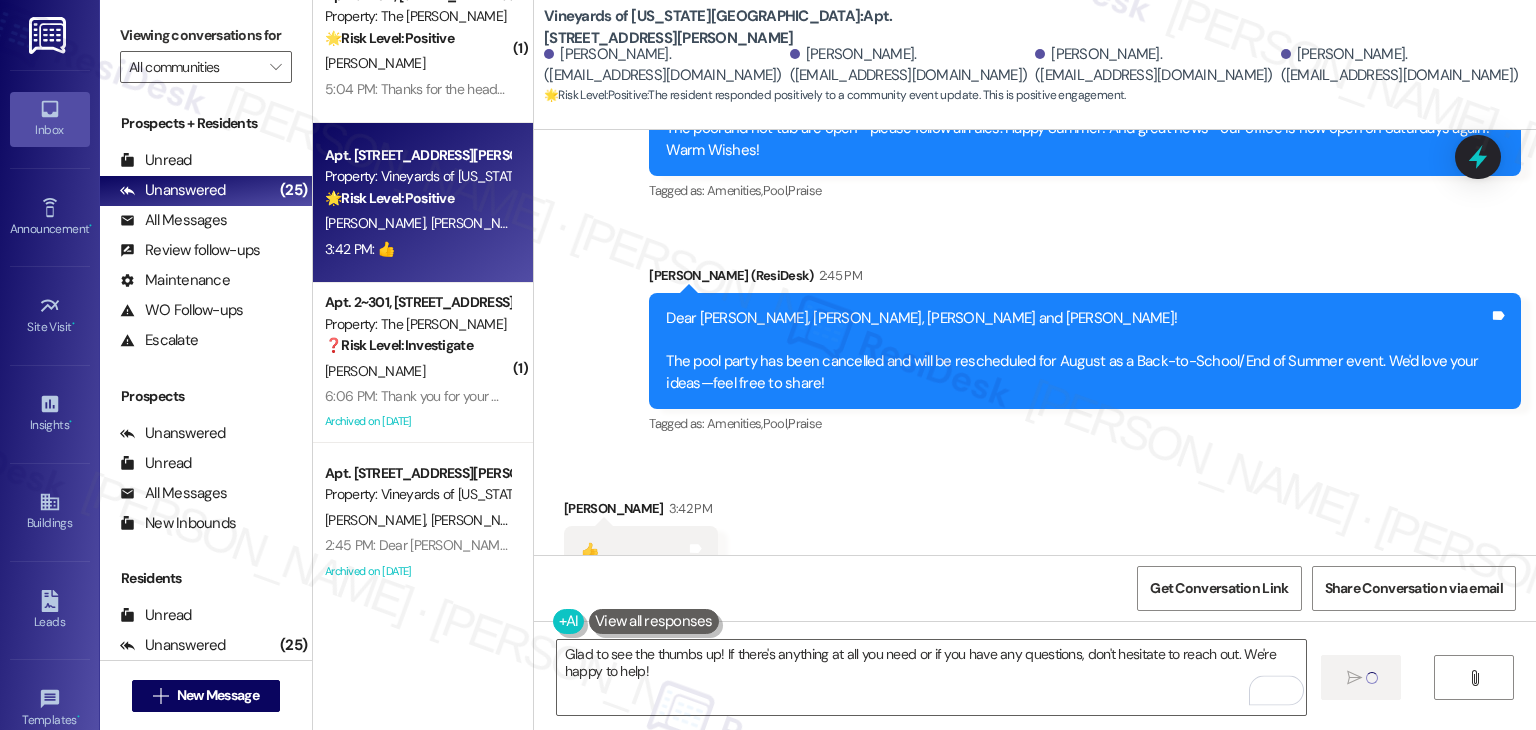 type 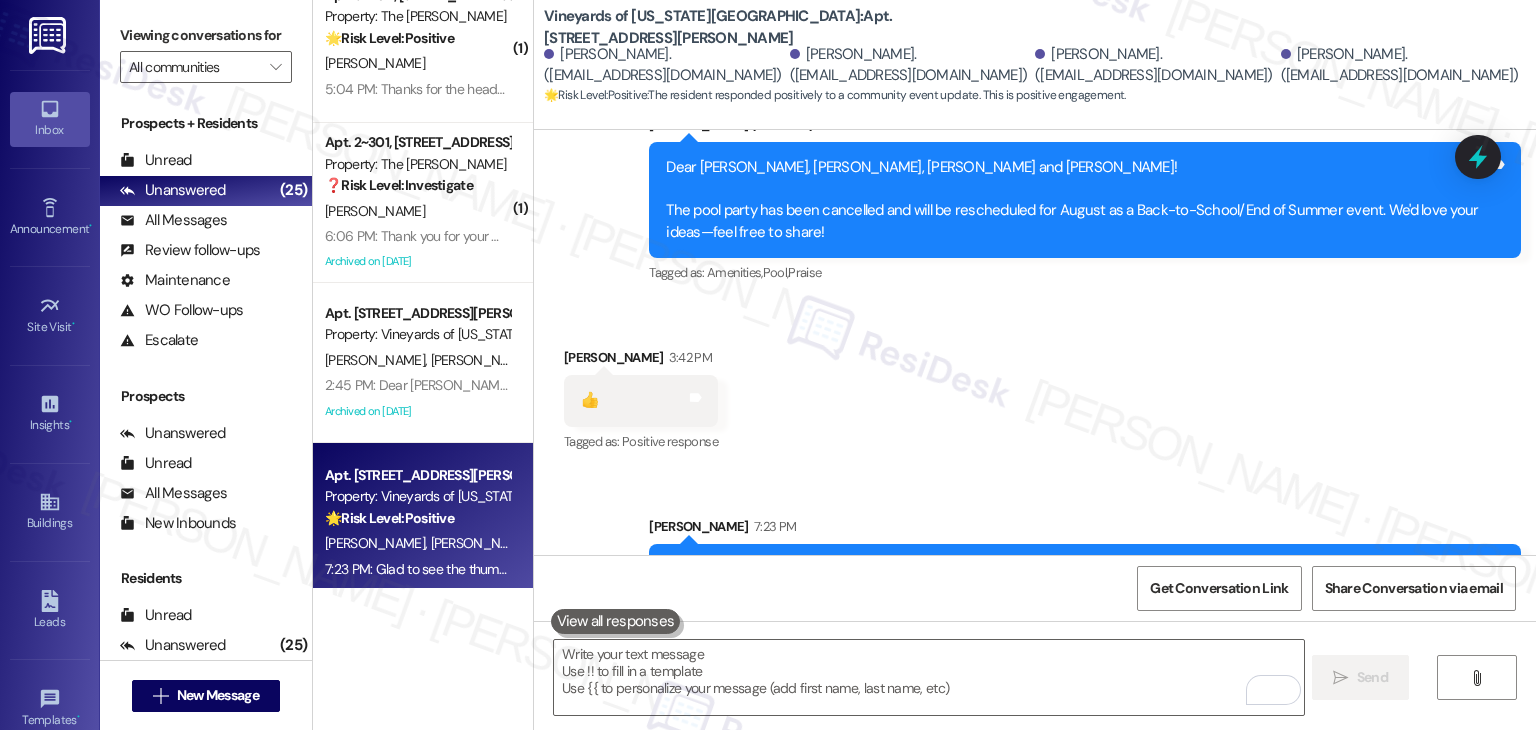 scroll, scrollTop: 10639, scrollLeft: 0, axis: vertical 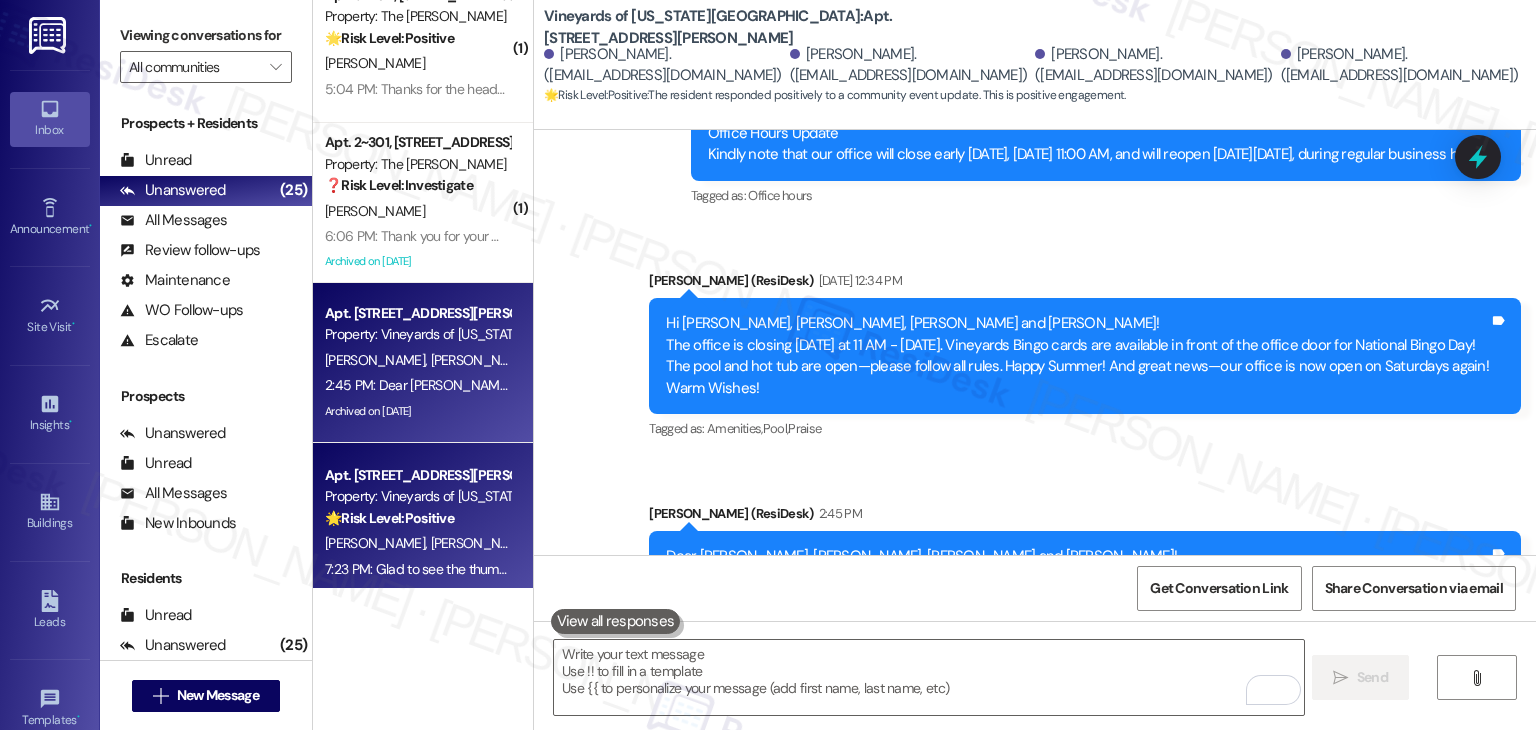 click on "Archived on [DATE]" at bounding box center [417, 411] 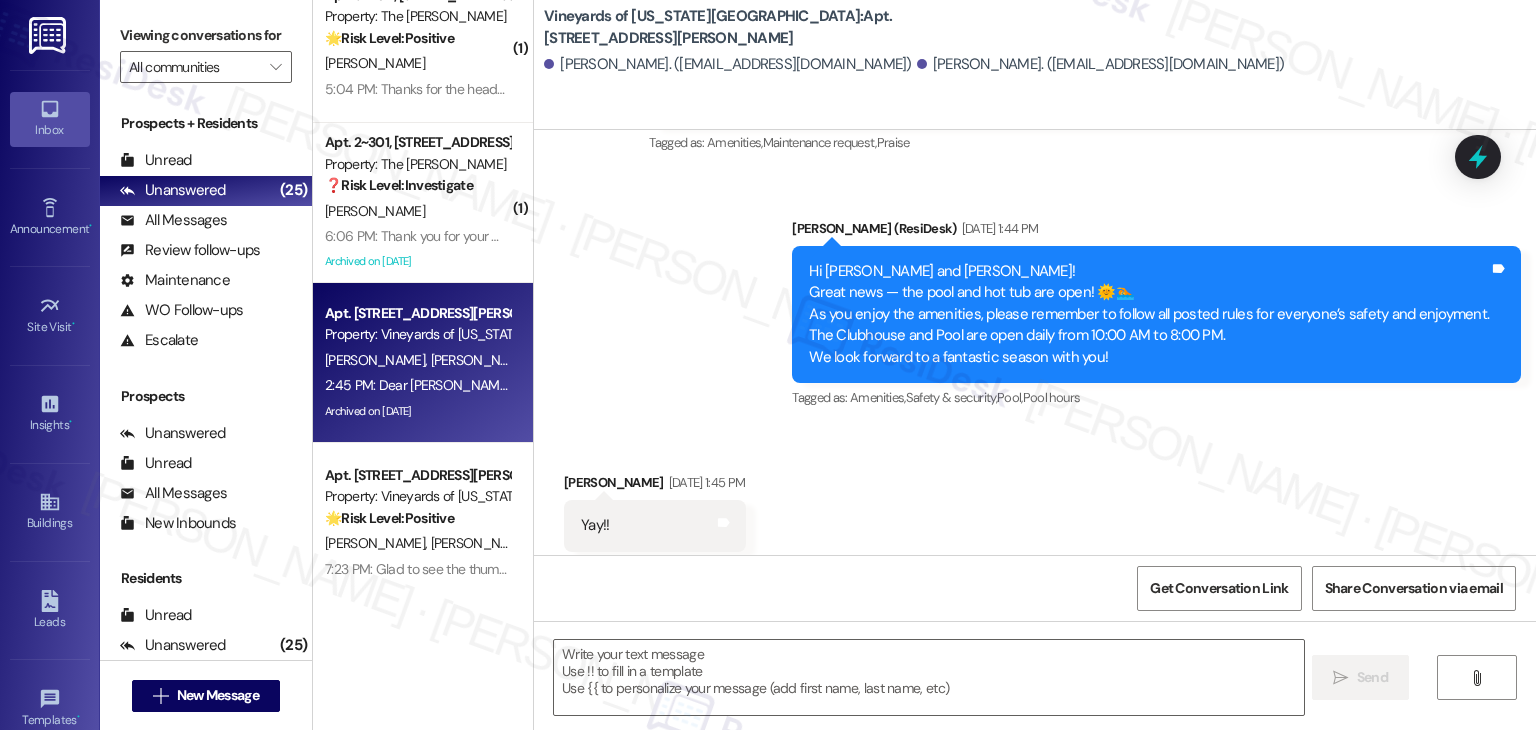 type on "Fetching suggested responses. Please feel free to read through the conversation in the meantime." 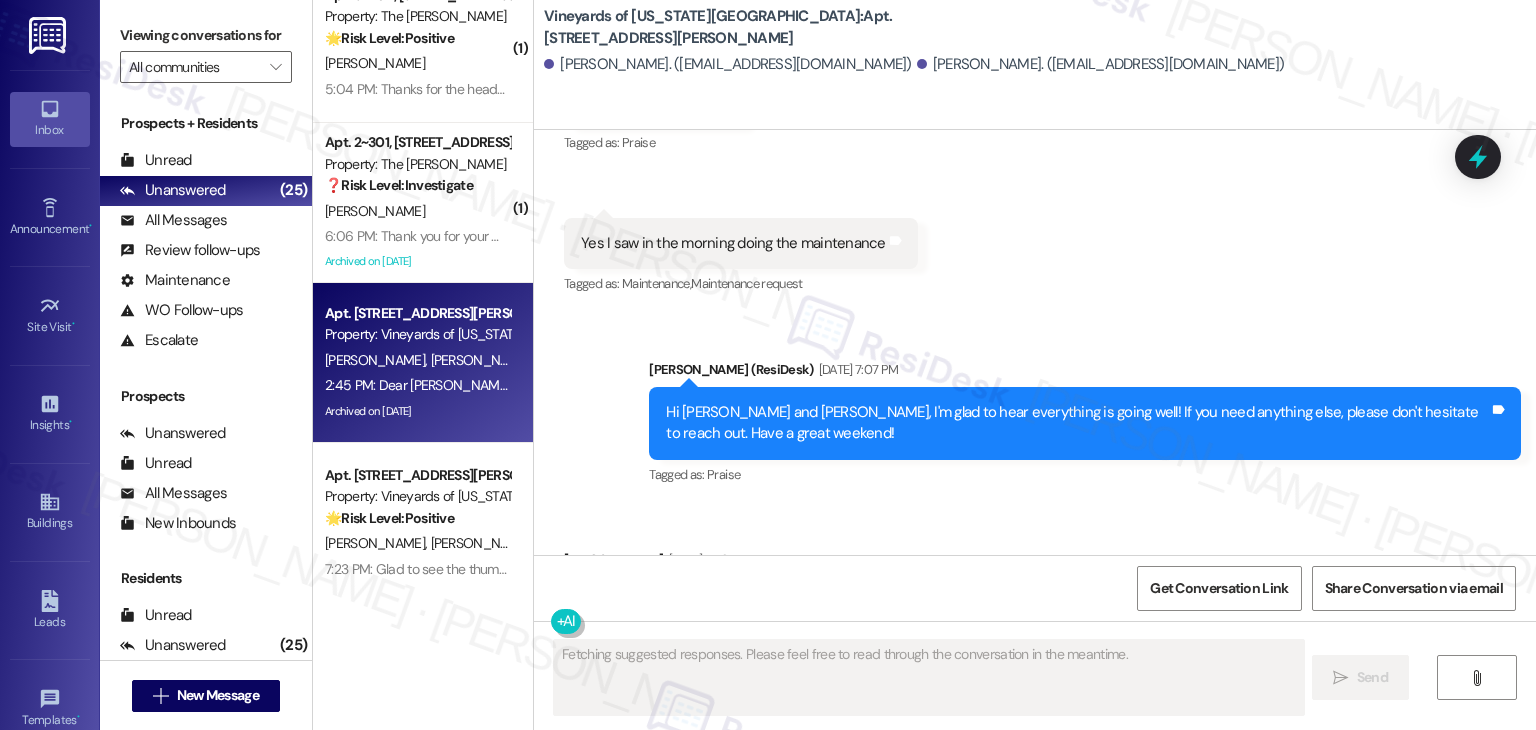 scroll, scrollTop: 1184, scrollLeft: 0, axis: vertical 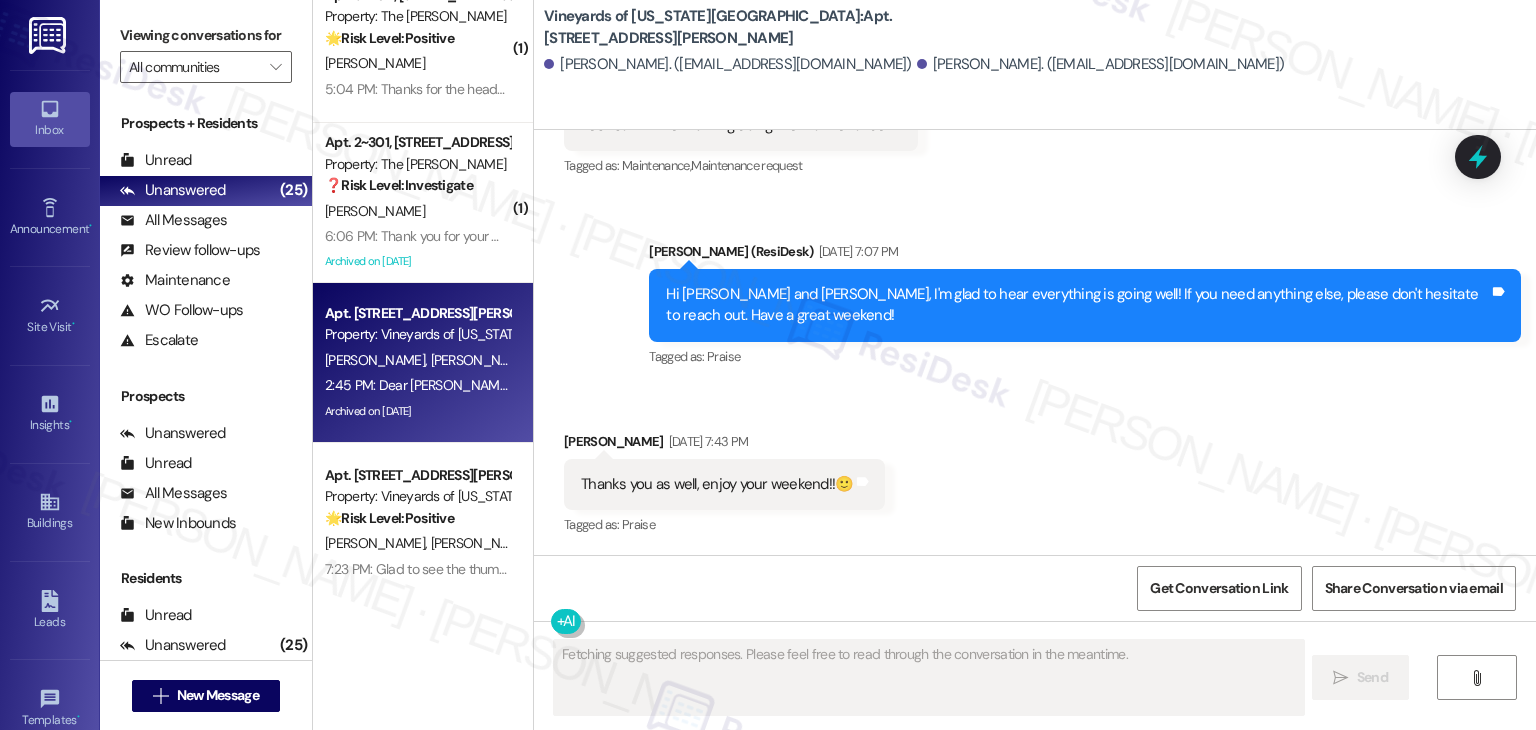 type 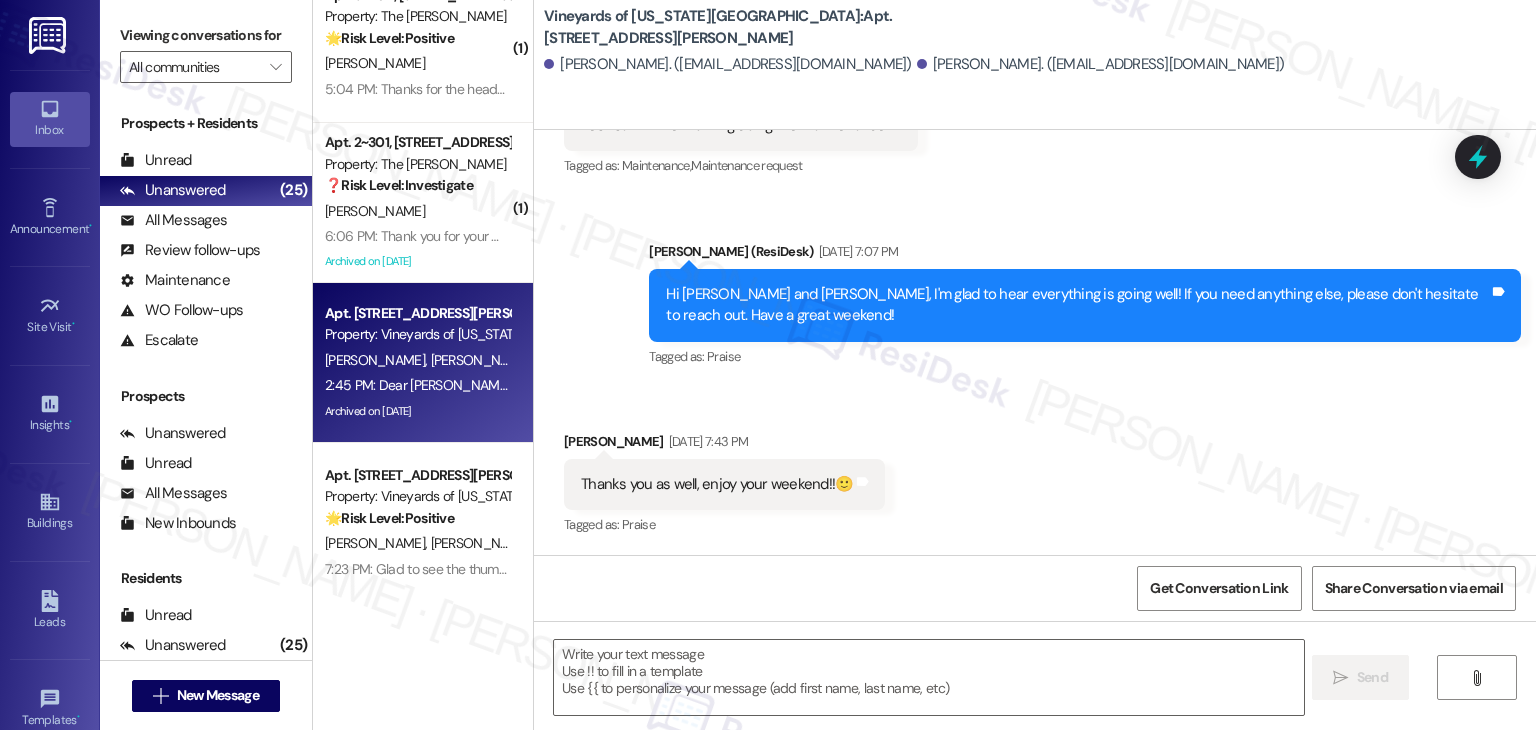 click on "Received via SMS [PERSON_NAME] [DATE] 7:43 PM Thanks you as well, enjoy your weekend!!🙂 Tags and notes Tagged as:   Praise Click to highlight conversations about Praise" at bounding box center [1035, 470] 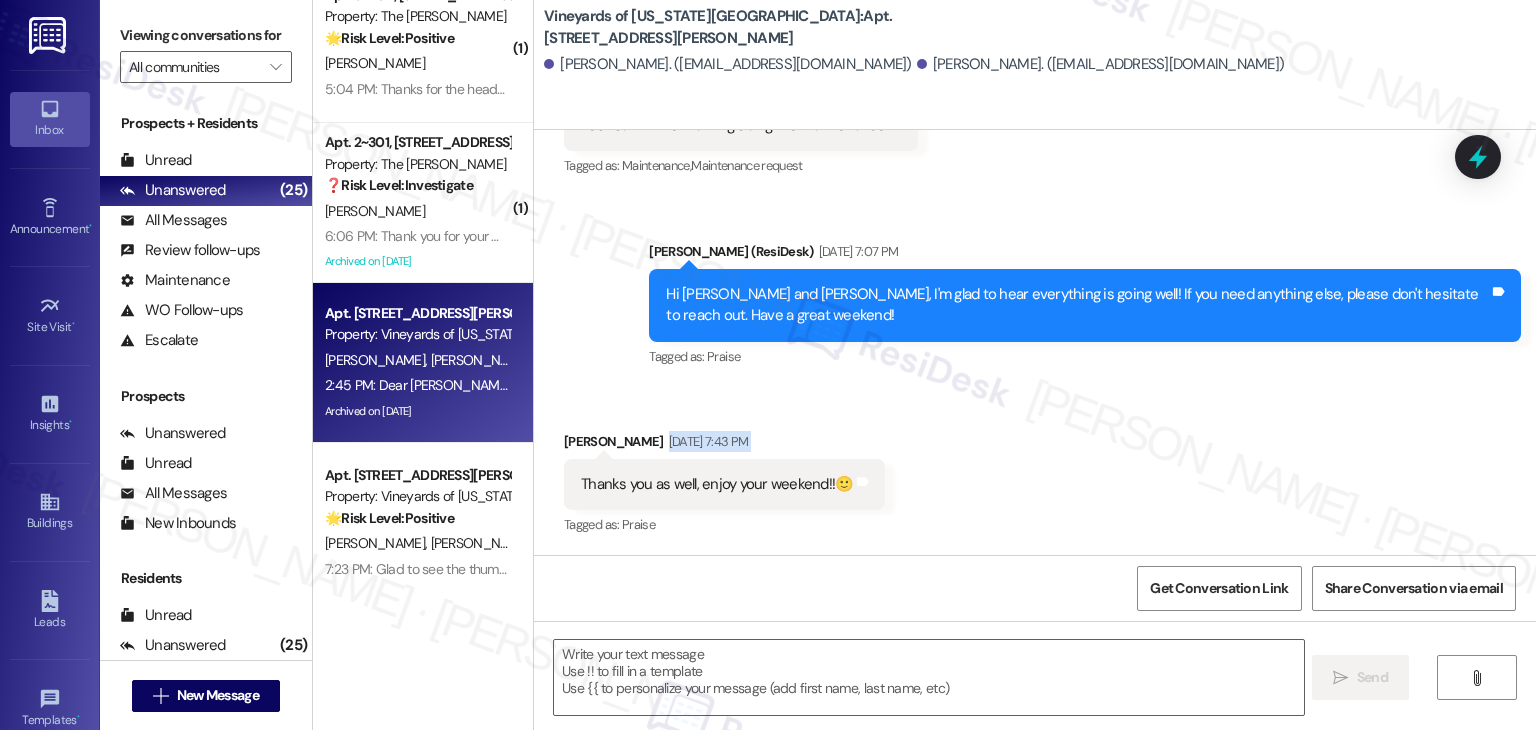 click on "Received via SMS [PERSON_NAME] [DATE] 7:43 PM Thanks you as well, enjoy your weekend!!🙂 Tags and notes Tagged as:   Praise Click to highlight conversations about Praise" at bounding box center (1035, 470) 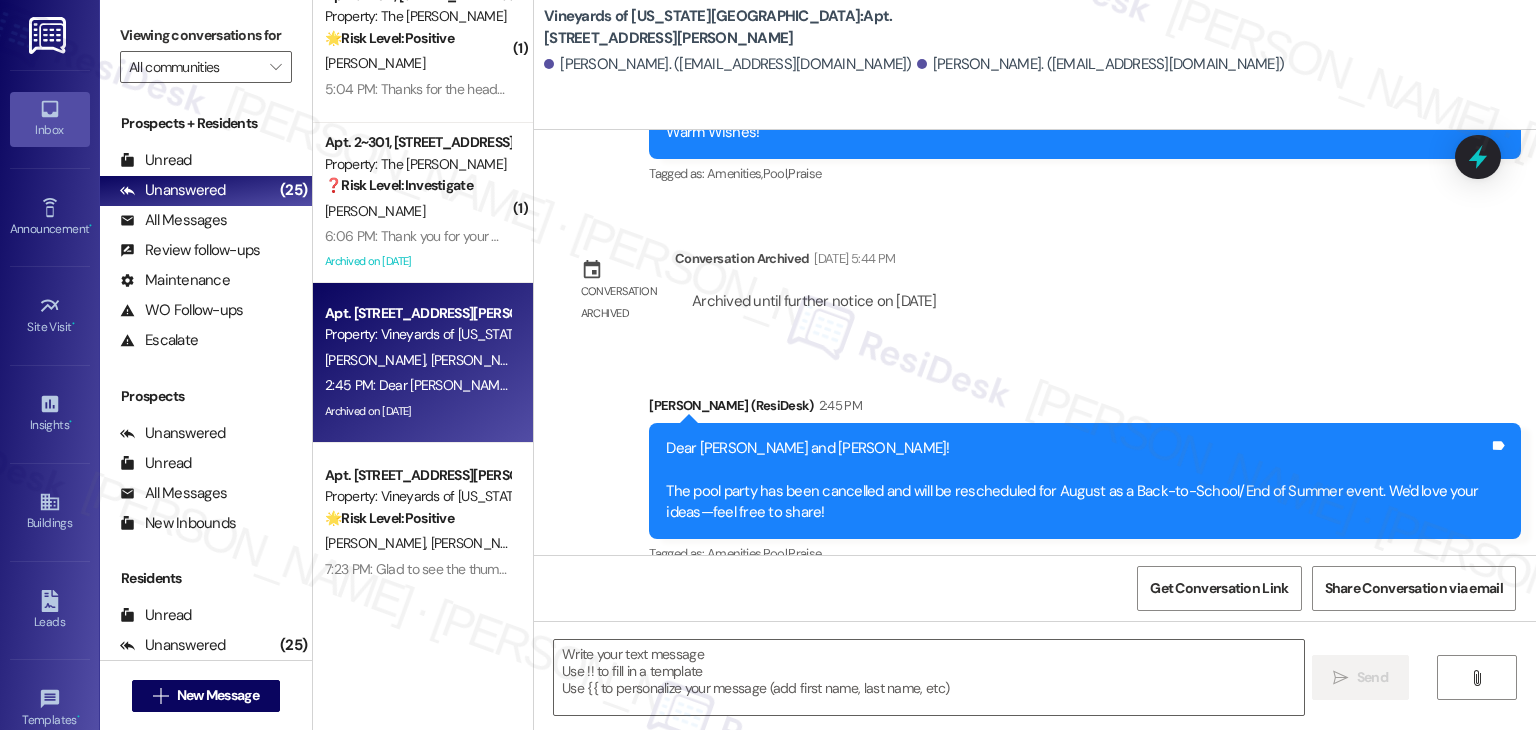 scroll, scrollTop: 2583, scrollLeft: 0, axis: vertical 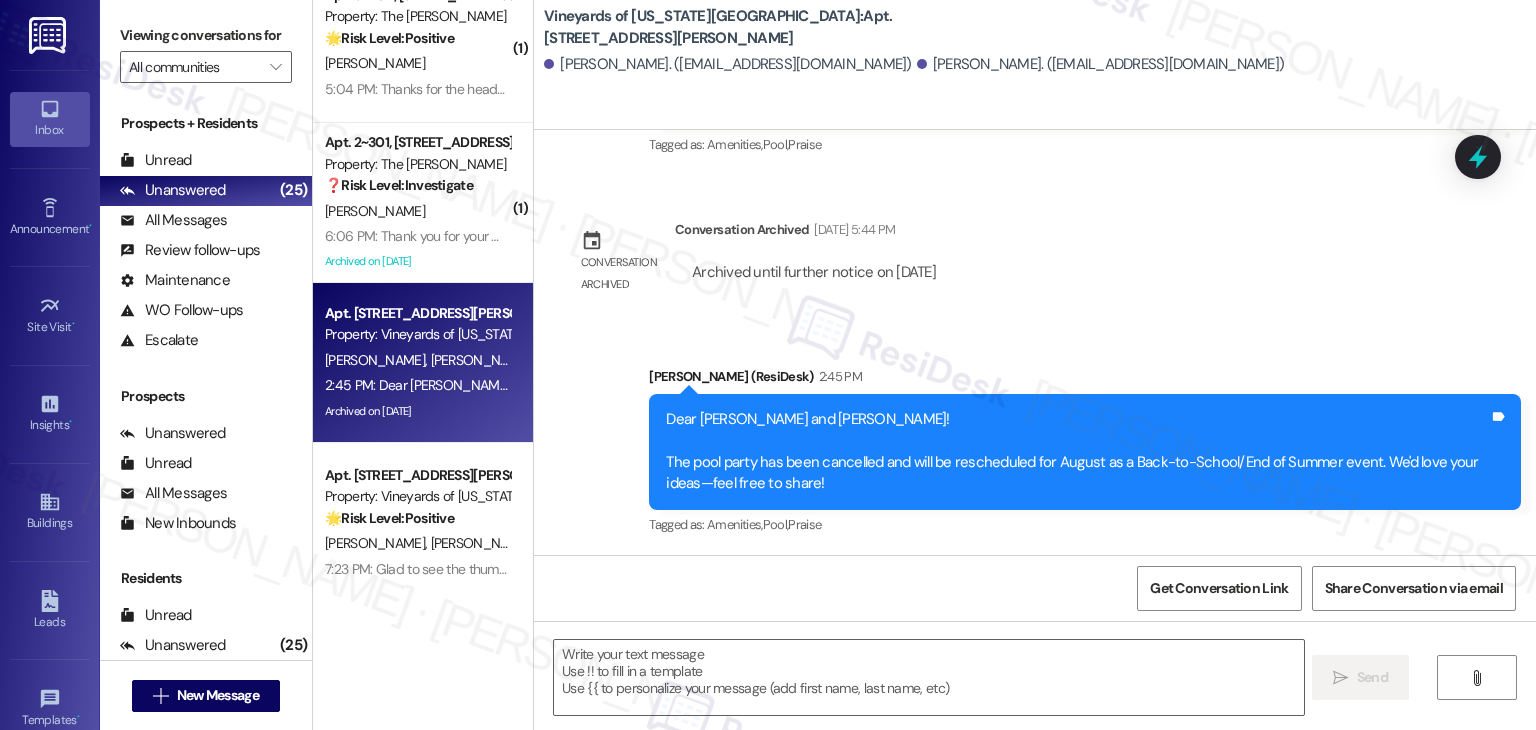 click on "Lease started [DATE] 6:00 PM Announcement, sent via SMS [PERSON_NAME]  (ResiDesk) [DATE] 4:17 PM Hi [PERSON_NAME] and [PERSON_NAME]!
We want to let you know that the hot tub is currently out of service, and the north gate is not operating correctly. We understand this may be an inconvenience, and we’re sorry for the disruption.
A technician is scheduled to be on-site [DATE] to address both issues, and we’ll keep you updated as soon as they are resolved.
Thank you for your patience and understanding!
Warm regards,
The Vineyards Management Team (You can always reply STOP to opt out of future messages) Tags and notes Tagged as:   Amenities ,  Click to highlight conversations about Amenities Maintenance request ,  Click to highlight conversations about Maintenance request Praise Click to highlight conversations about Praise Announcement, sent via SMS [PERSON_NAME]  (ResiDesk) [DATE] 1:44 PM Hi [PERSON_NAME] and [PERSON_NAME]!
Great news — the pool and hot tub are open! 🌞🏊
Tags and notes   ," at bounding box center [1035, 342] 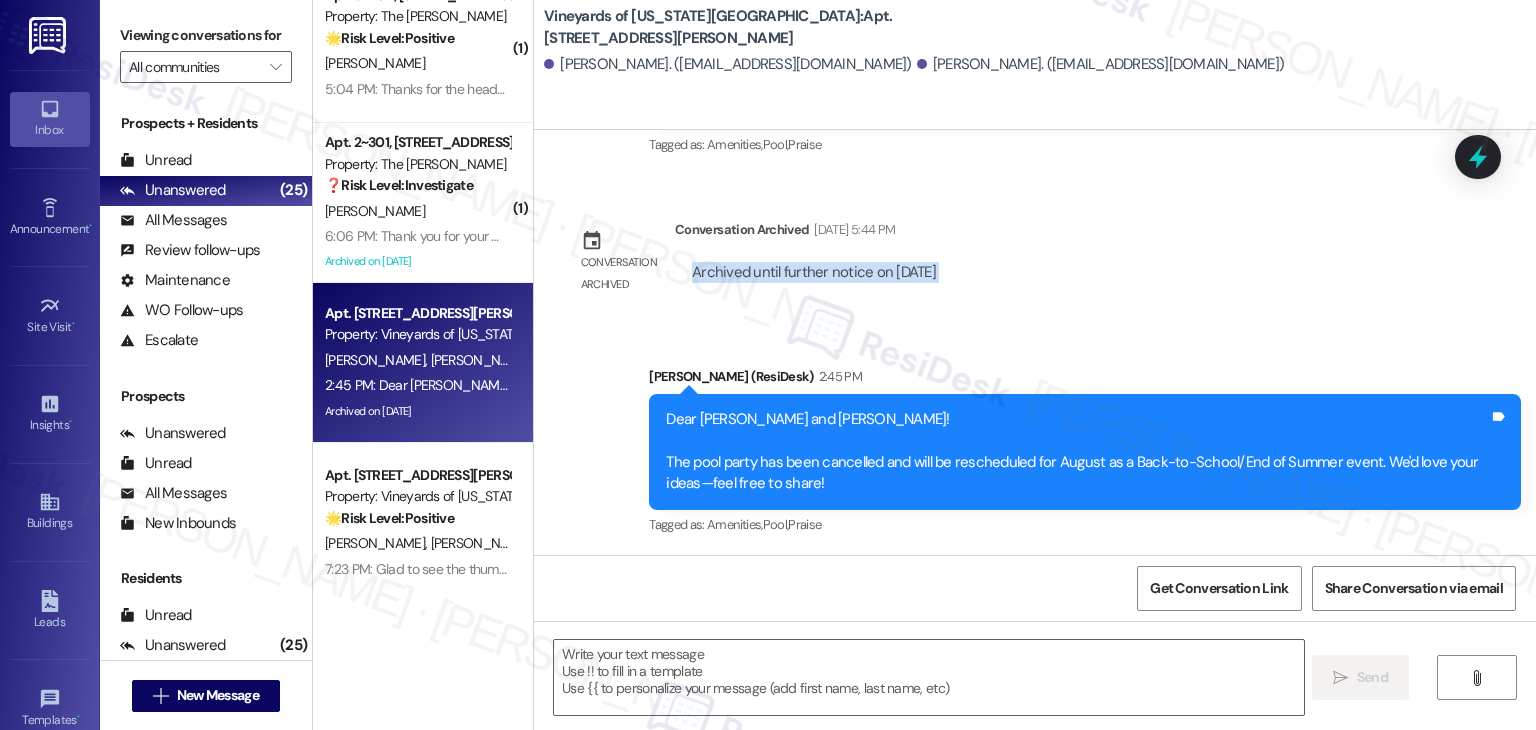 click on "Lease started [DATE] 6:00 PM Announcement, sent via SMS [PERSON_NAME]  (ResiDesk) [DATE] 4:17 PM Hi [PERSON_NAME] and [PERSON_NAME]!
We want to let you know that the hot tub is currently out of service, and the north gate is not operating correctly. We understand this may be an inconvenience, and we’re sorry for the disruption.
A technician is scheduled to be on-site [DATE] to address both issues, and we’ll keep you updated as soon as they are resolved.
Thank you for your patience and understanding!
Warm regards,
The Vineyards Management Team (You can always reply STOP to opt out of future messages) Tags and notes Tagged as:   Amenities ,  Click to highlight conversations about Amenities Maintenance request ,  Click to highlight conversations about Maintenance request Praise Click to highlight conversations about Praise Announcement, sent via SMS [PERSON_NAME]  (ResiDesk) [DATE] 1:44 PM Hi [PERSON_NAME] and [PERSON_NAME]!
Great news — the pool and hot tub are open! 🌞🏊
Tags and notes   ," at bounding box center (1035, 342) 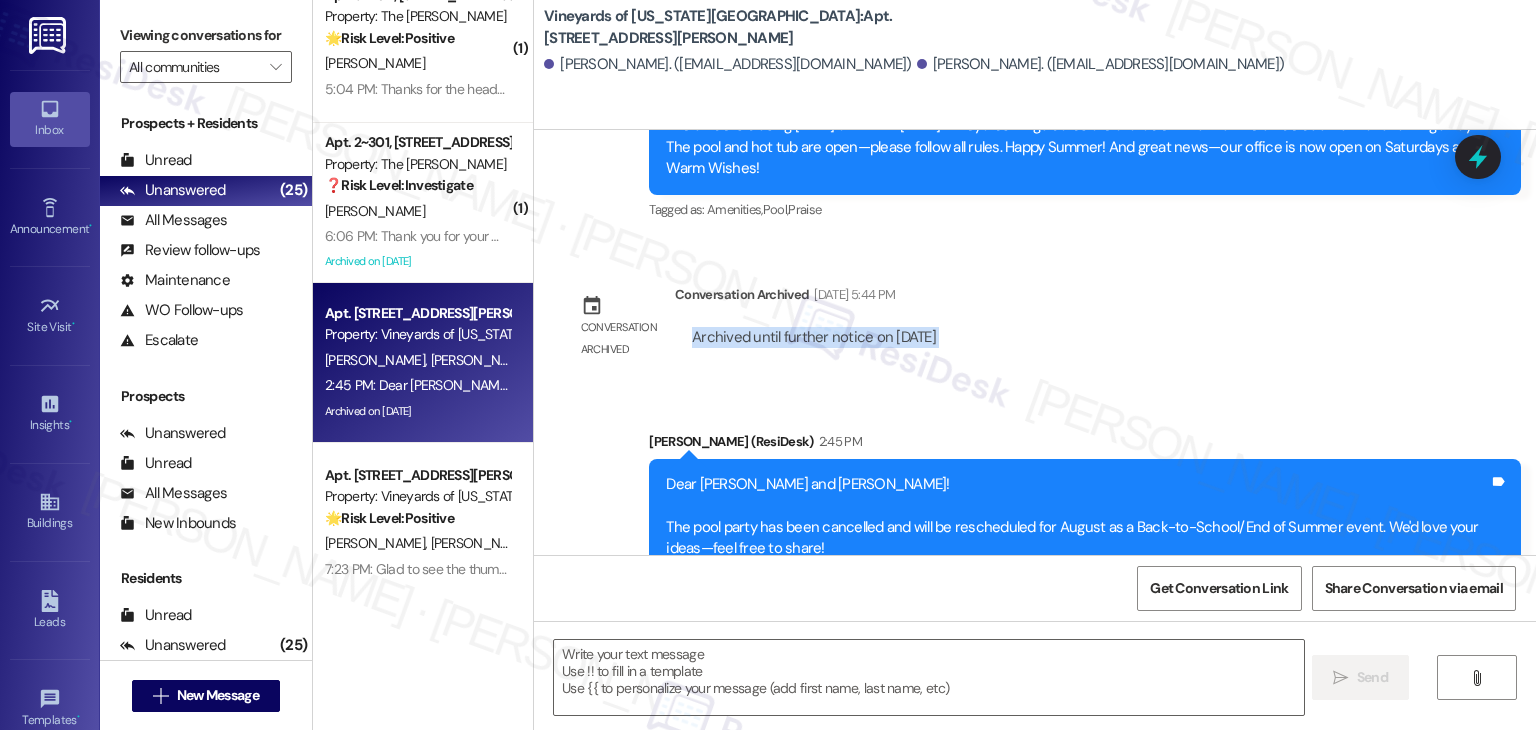scroll, scrollTop: 2483, scrollLeft: 0, axis: vertical 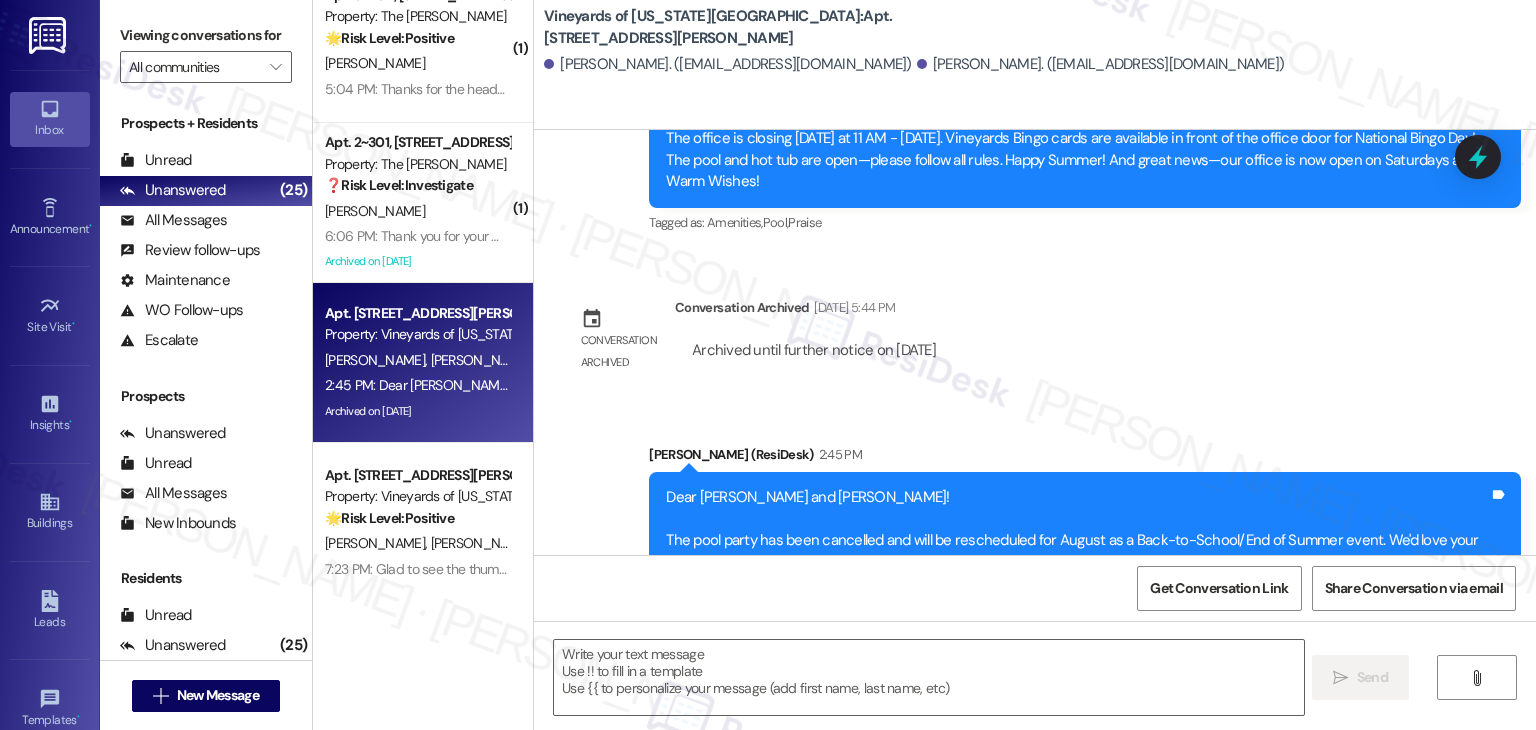 click on "Lease started [DATE] 6:00 PM Announcement, sent via SMS [PERSON_NAME]  (ResiDesk) [DATE] 4:17 PM Hi [PERSON_NAME] and [PERSON_NAME]!
We want to let you know that the hot tub is currently out of service, and the north gate is not operating correctly. We understand this may be an inconvenience, and we’re sorry for the disruption.
A technician is scheduled to be on-site [DATE] to address both issues, and we’ll keep you updated as soon as they are resolved.
Thank you for your patience and understanding!
Warm regards,
The Vineyards Management Team (You can always reply STOP to opt out of future messages) Tags and notes Tagged as:   Amenities ,  Click to highlight conversations about Amenities Maintenance request ,  Click to highlight conversations about Maintenance request Praise Click to highlight conversations about Praise Announcement, sent via SMS [PERSON_NAME]  (ResiDesk) [DATE] 1:44 PM Hi [PERSON_NAME] and [PERSON_NAME]!
Great news — the pool and hot tub are open! 🌞🏊
Tags and notes   ," at bounding box center (1035, 342) 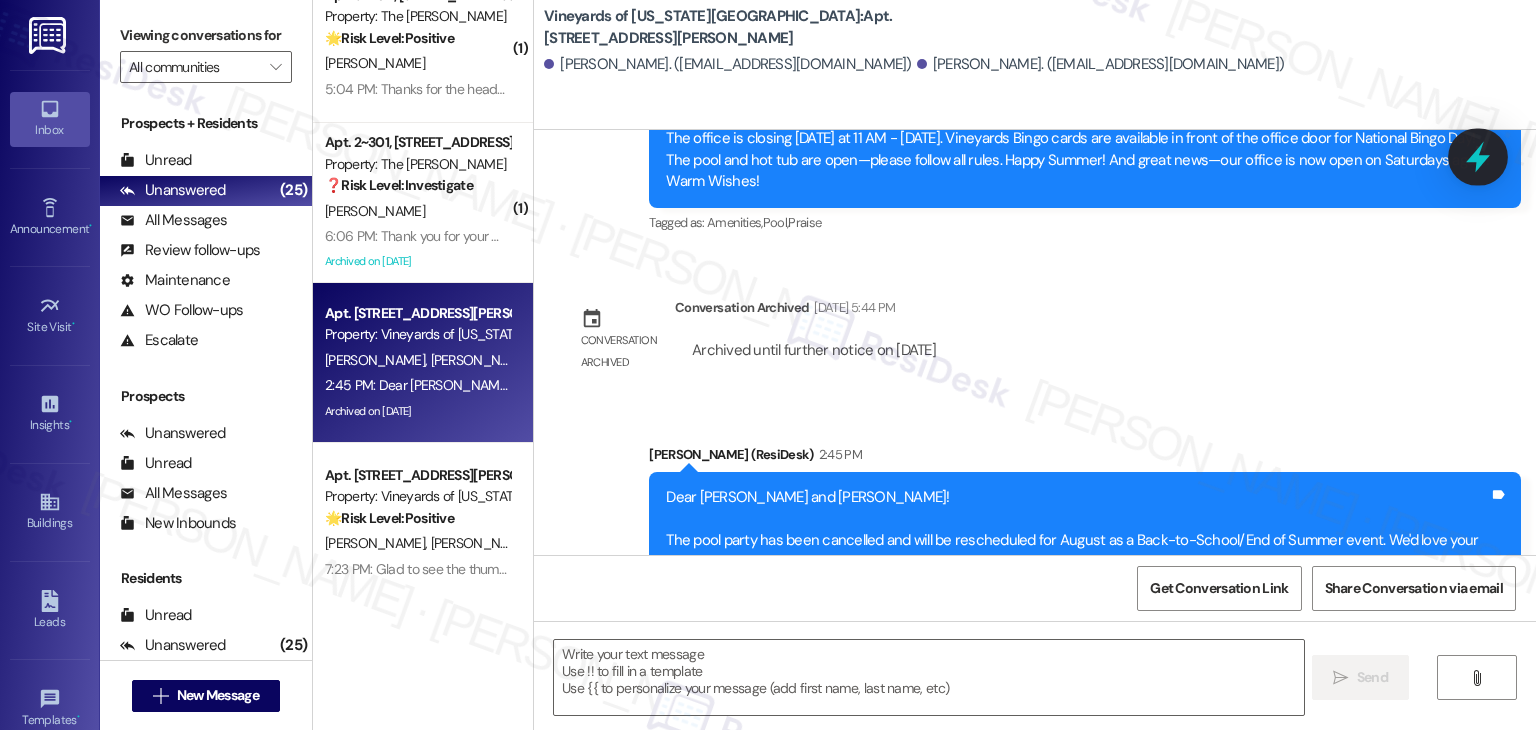 click 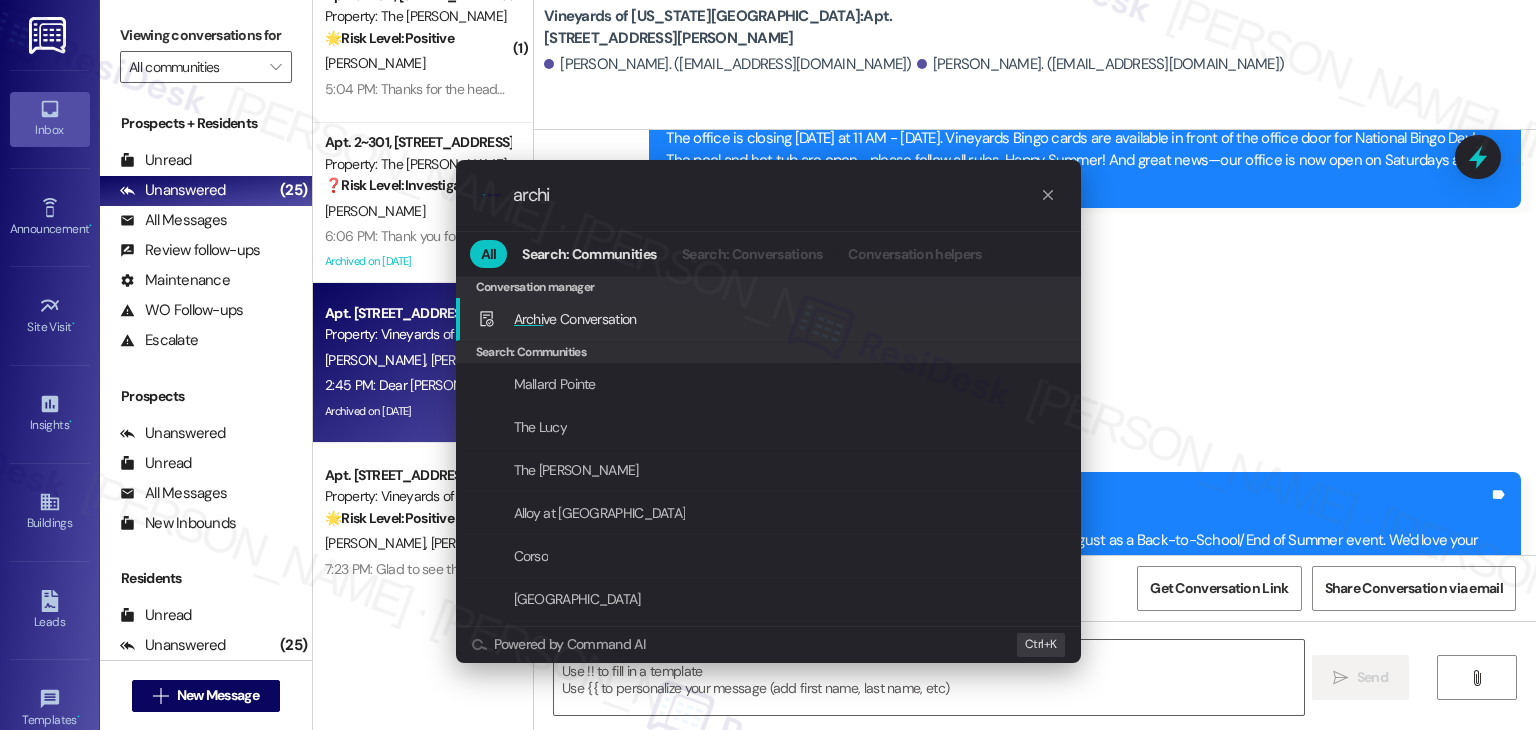 type on "archi" 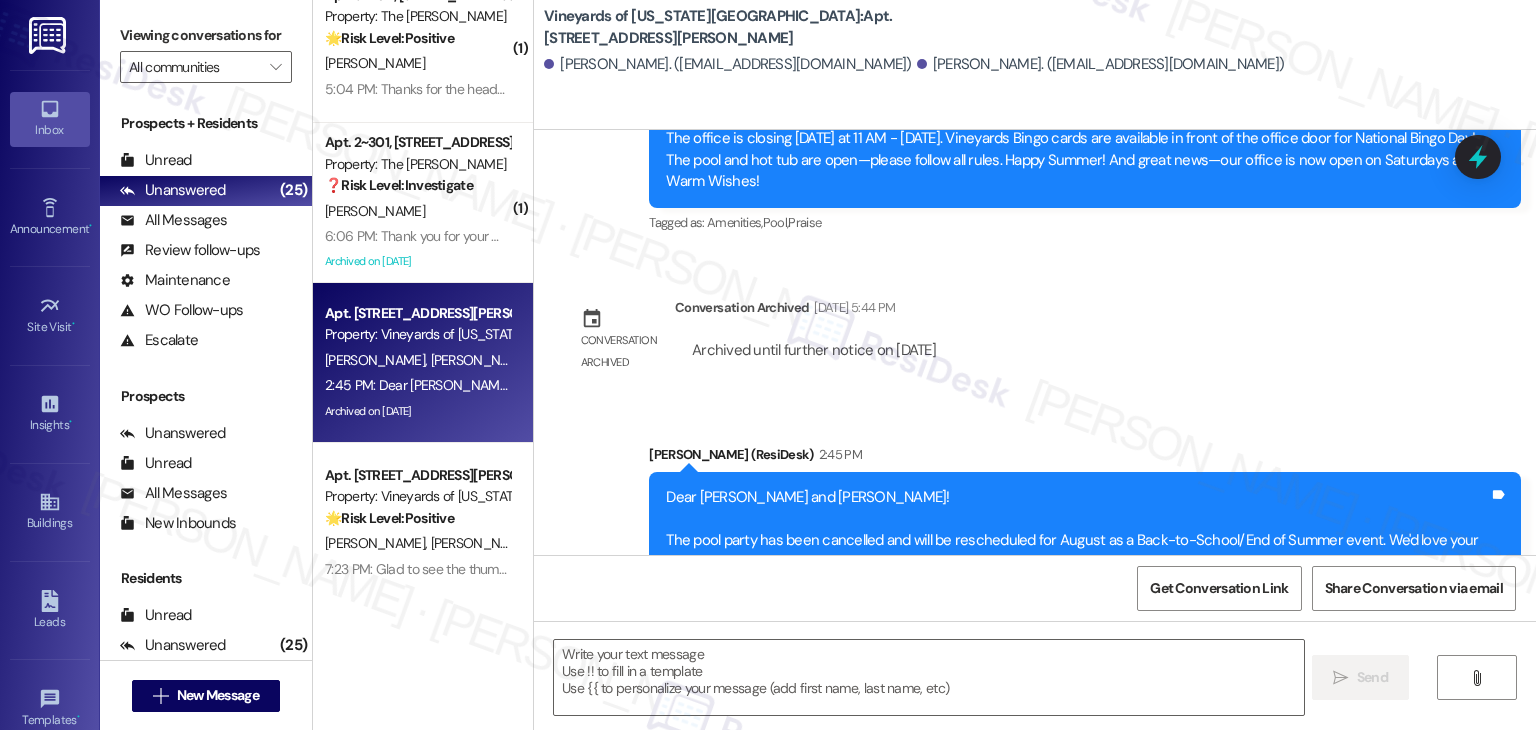 click on "Announcement, sent via SMS [PERSON_NAME]  (ResiDesk) 2:45 PM Dear [PERSON_NAME] and [PERSON_NAME]!
The pool party has been cancelled and will be rescheduled for August as a Back-to-School/End of Summer event. We'd love your ideas—feel free to share! Tags and notes Tagged as:   Amenities ,  Click to highlight conversations about Amenities Pool ,  Click to highlight conversations about Pool Praise Click to highlight conversations about Praise" at bounding box center (1035, 515) 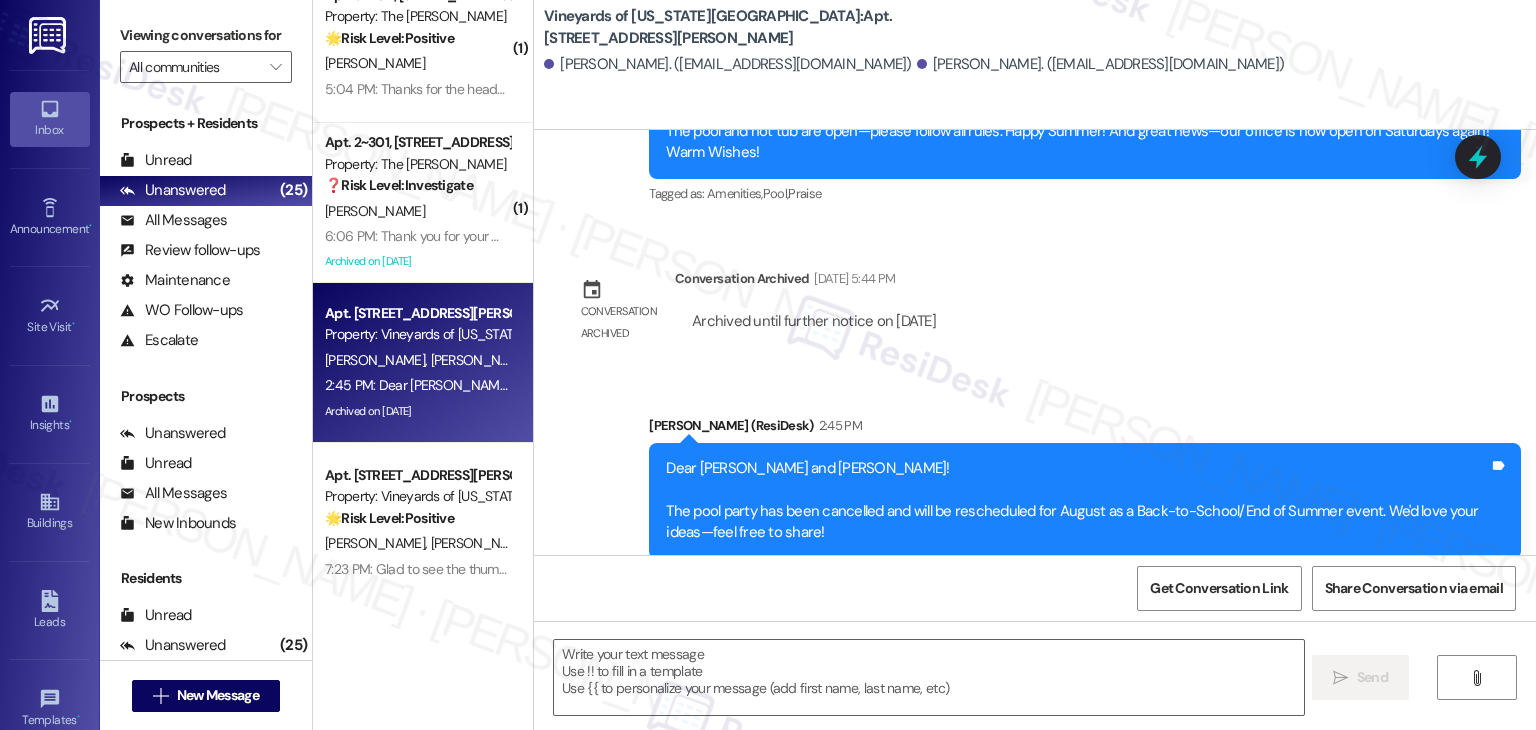 scroll, scrollTop: 2483, scrollLeft: 0, axis: vertical 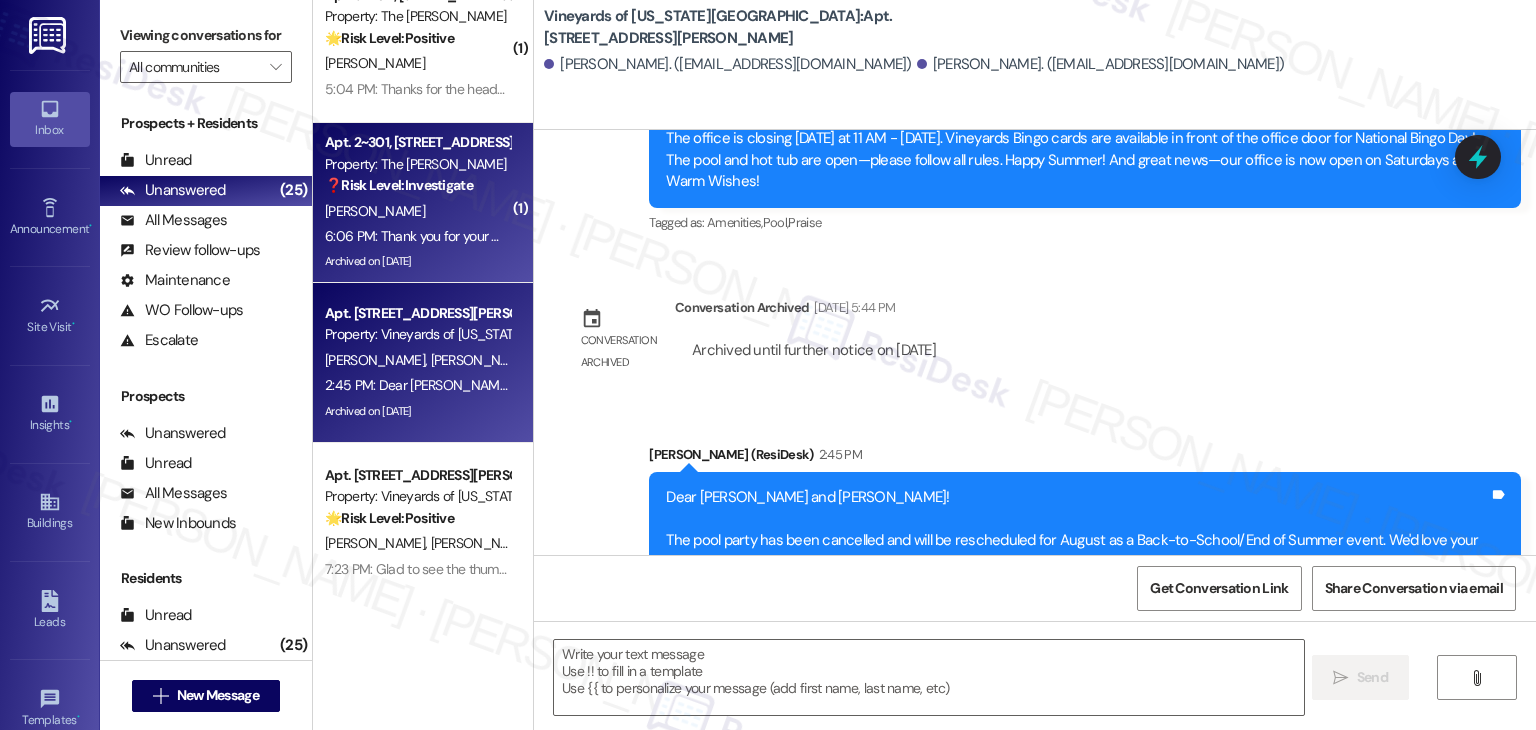 click on "Archived on [DATE]" at bounding box center (417, 261) 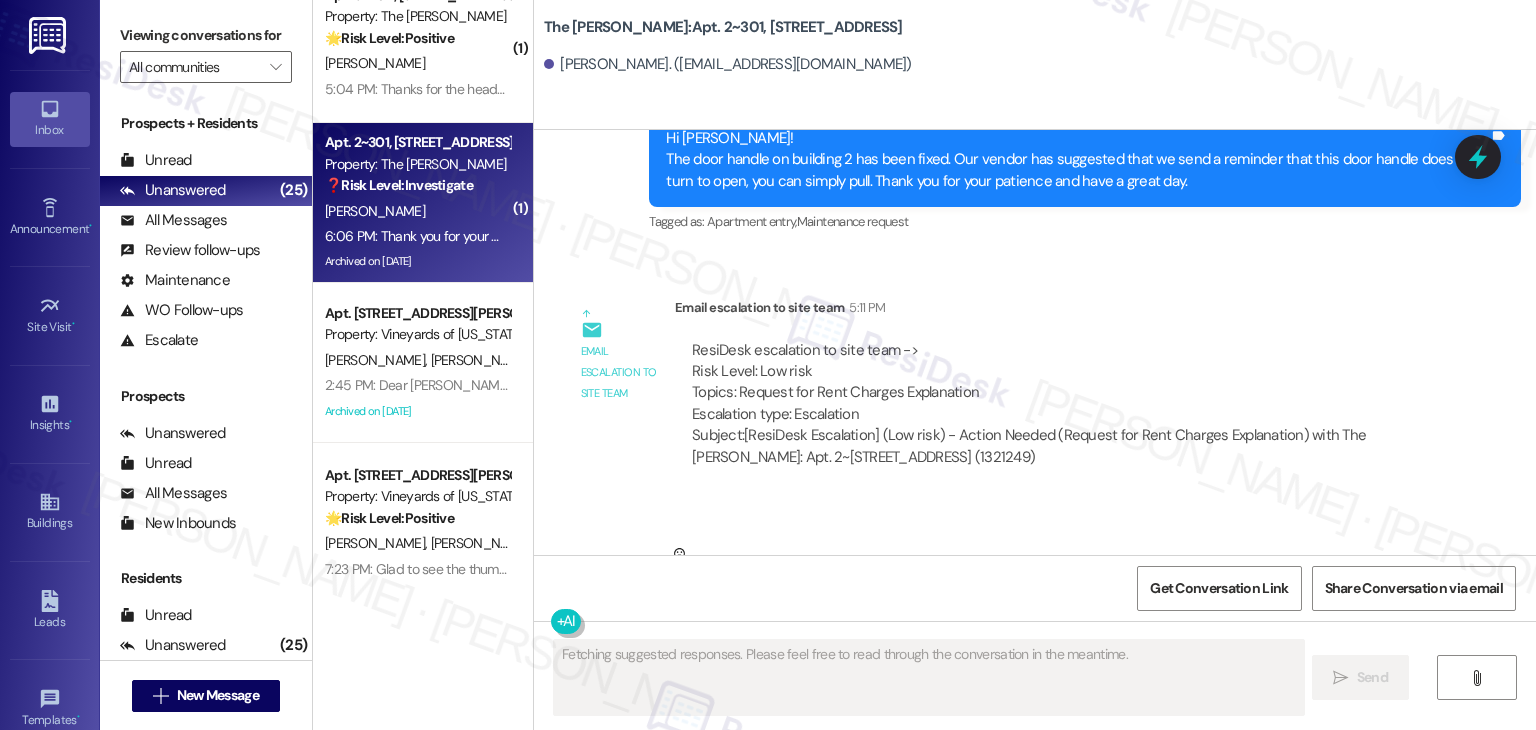 scroll, scrollTop: 21992, scrollLeft: 0, axis: vertical 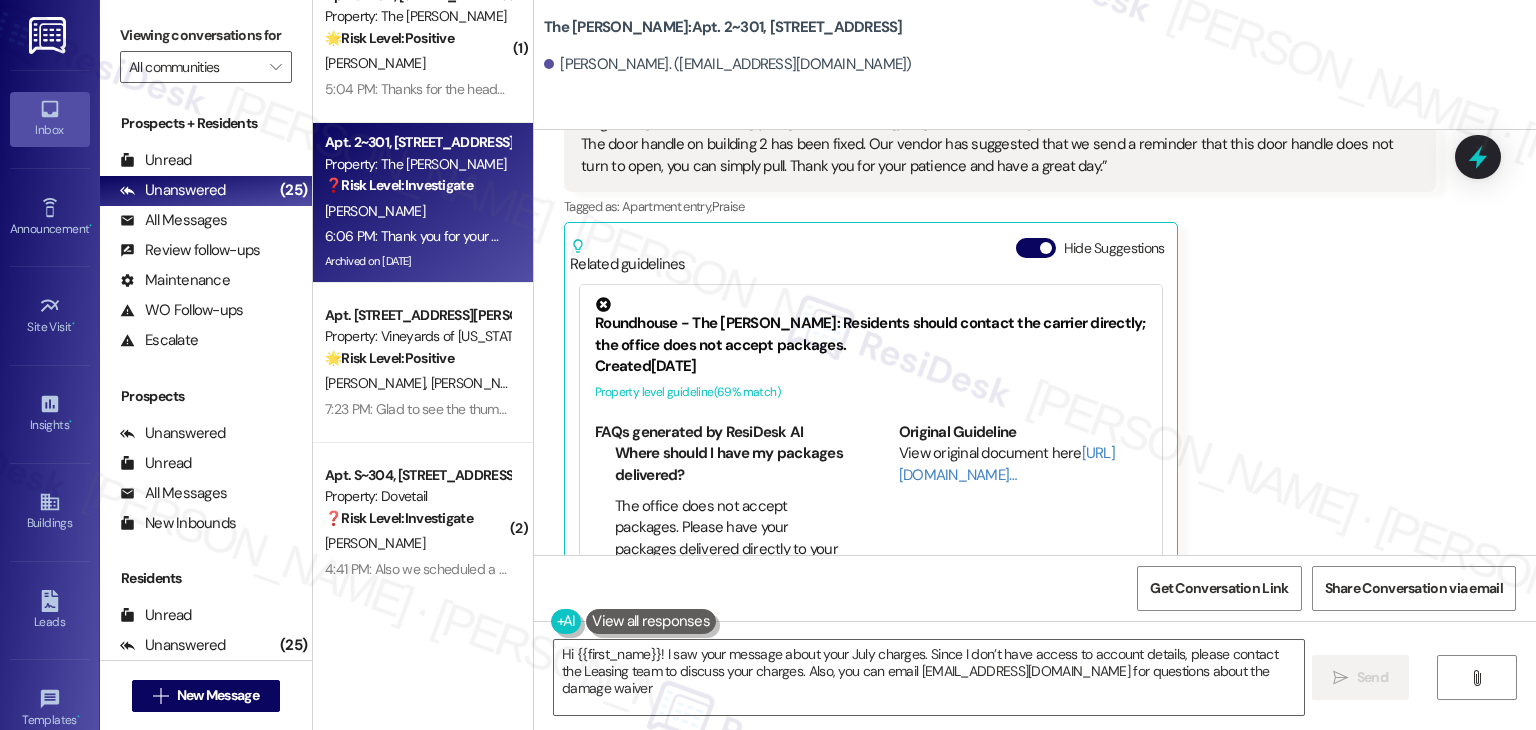 type on "Hi {{first_name}}! I saw your message about your July charges. Since I don’t have access to account details, please contact the Leasing team to discuss your charges. Also, you can email [EMAIL_ADDRESS][DOMAIN_NAME] for questions about the damage waiver." 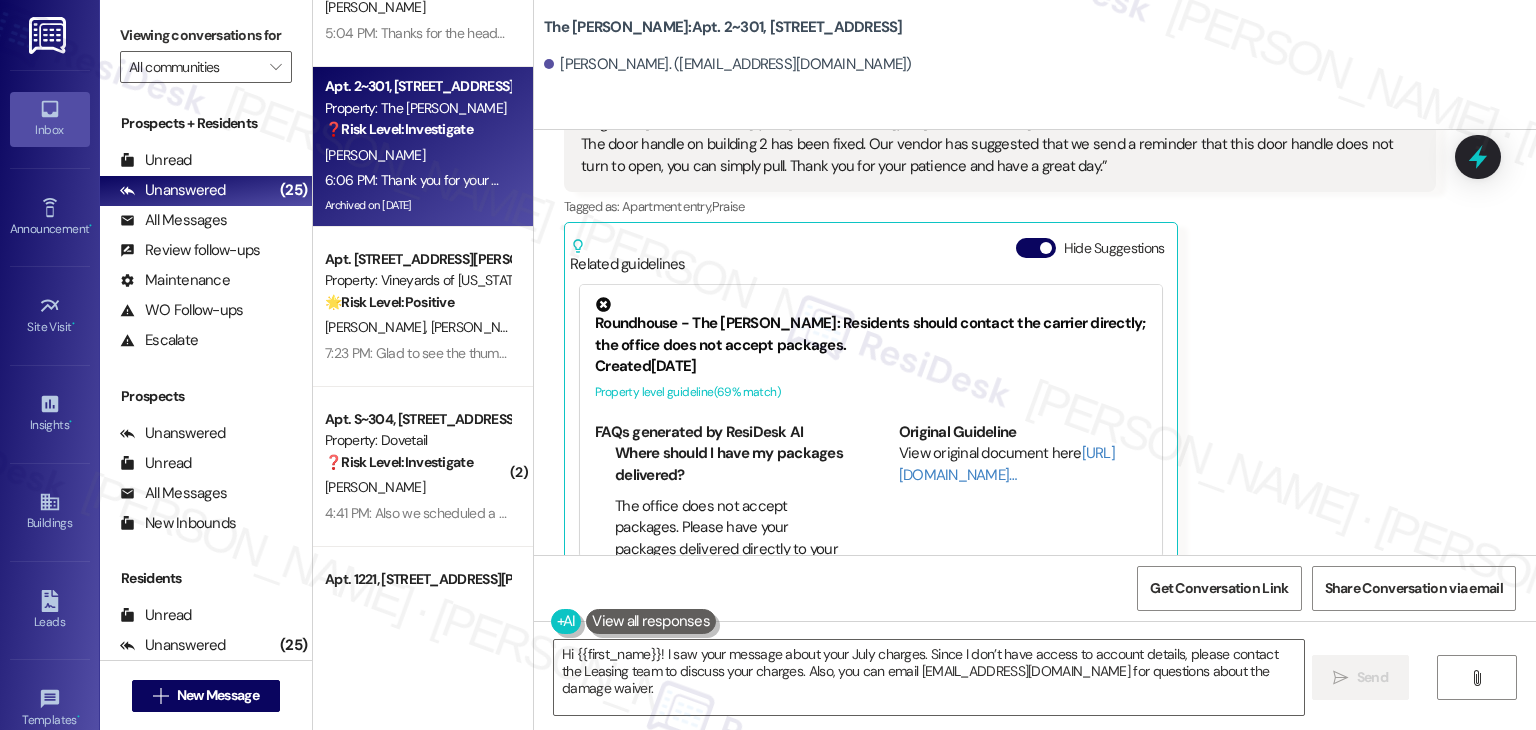 scroll, scrollTop: 3252, scrollLeft: 0, axis: vertical 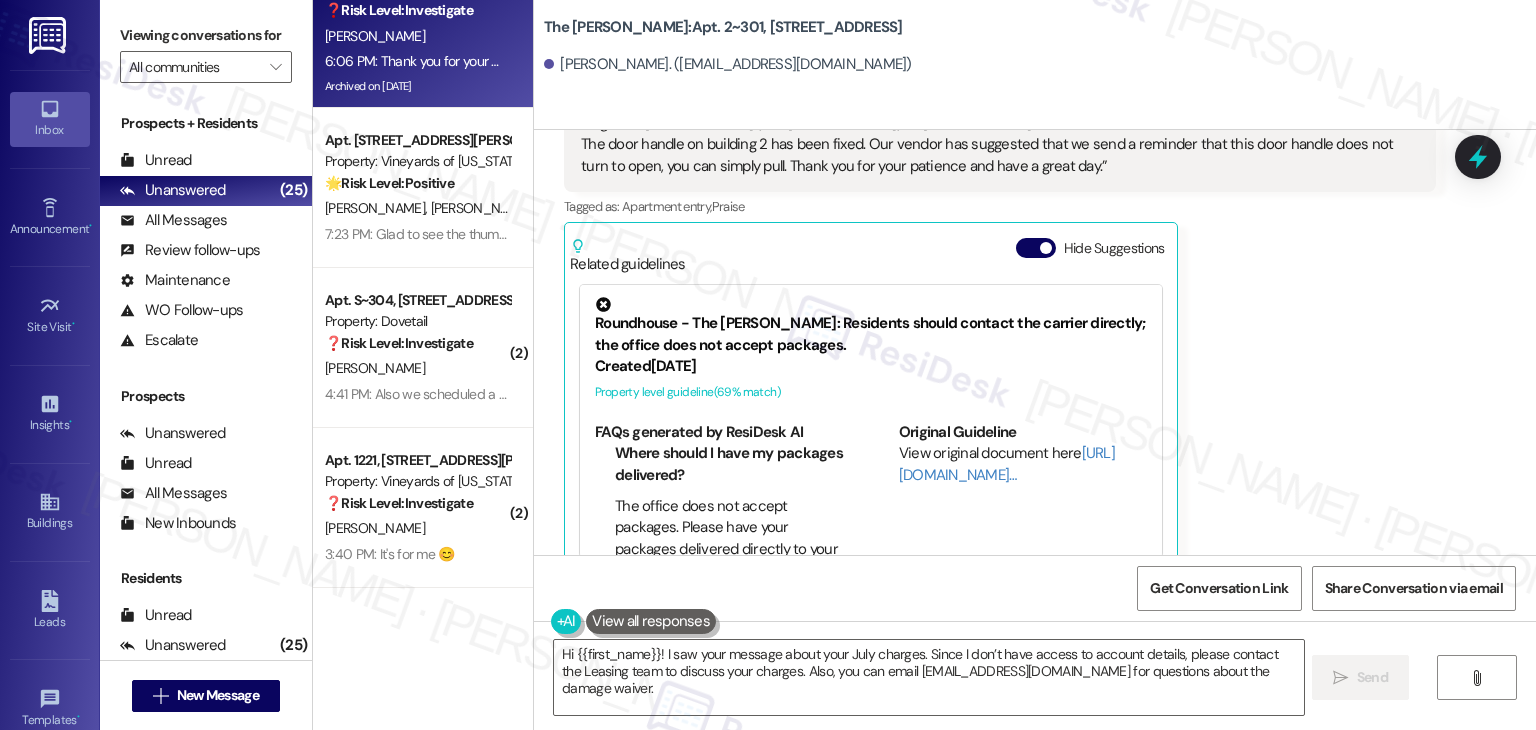 click on "ResiDesk After Hours Assistant 6:06 PM" at bounding box center (1085, 647) 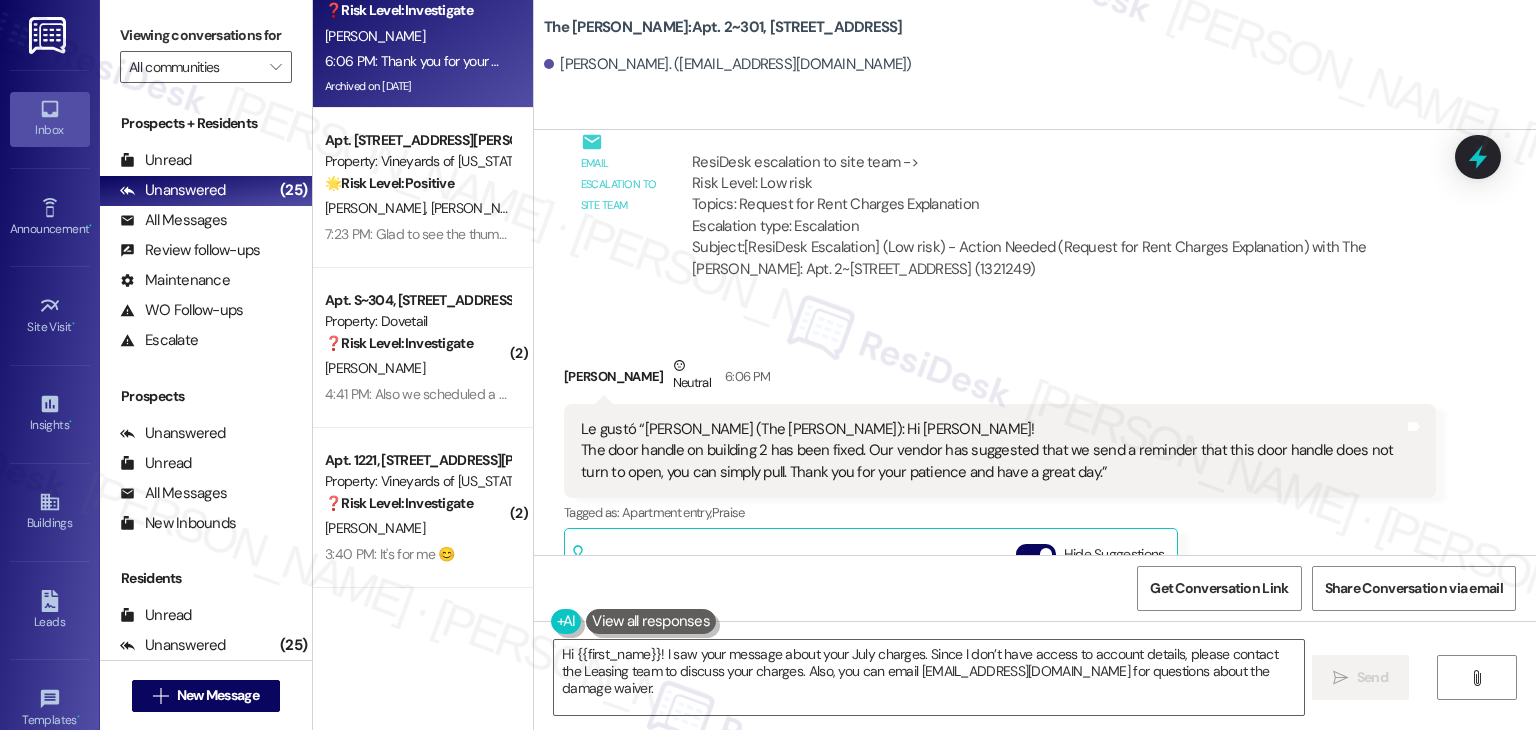 scroll, scrollTop: 21592, scrollLeft: 0, axis: vertical 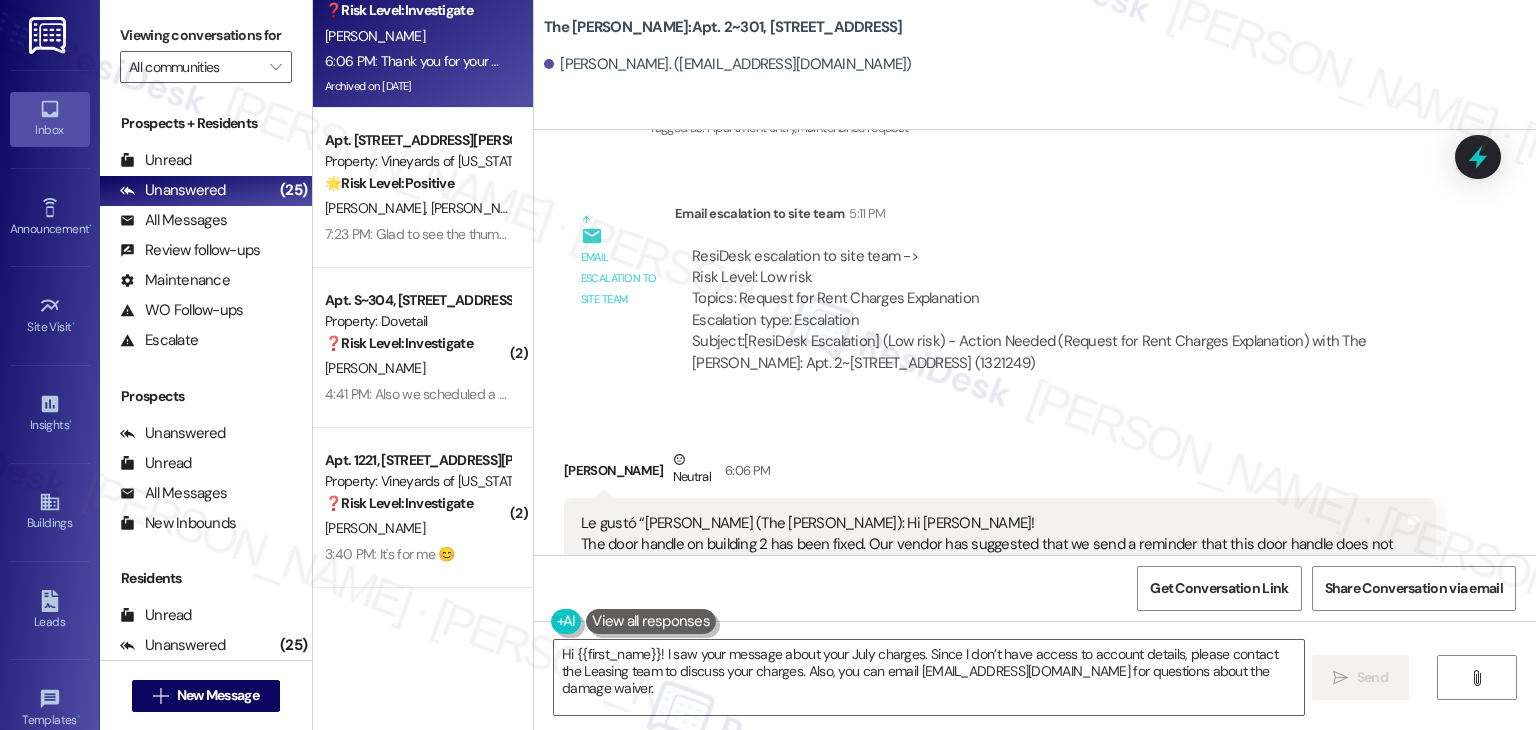 click on "[PERSON_NAME]   Neutral 6:06 PM Le gustó “[PERSON_NAME] (The [PERSON_NAME]): Hi [PERSON_NAME]!
The door handle on building 2 has been fixed. Our vendor has suggested that we send a reminder that this door handle does not turn to open, you can simply pull. Thank you for your patience and have a great day.” Tags and notes Tagged as:   Apartment entry ,  Click to highlight conversations about Apartment entry Praise Click to highlight conversations about Praise  Related guidelines Hide Suggestions Roundhouse - The [PERSON_NAME]: Residents should contact the carrier directly; the office does not accept packages.
Created  [DATE] Property level guideline  ( 69 % match) FAQs generated by ResiDesk AI Where should I have my packages delivered? The office does not accept packages. Please have your packages delivered directly to your unit or use an alternative delivery address. What should I do if a package is mistakenly delivered to the office? Can I use the office as a temporary delivery address? Original Guideline [URL][DOMAIN_NAME]…  ( 68" at bounding box center [1000, 711] 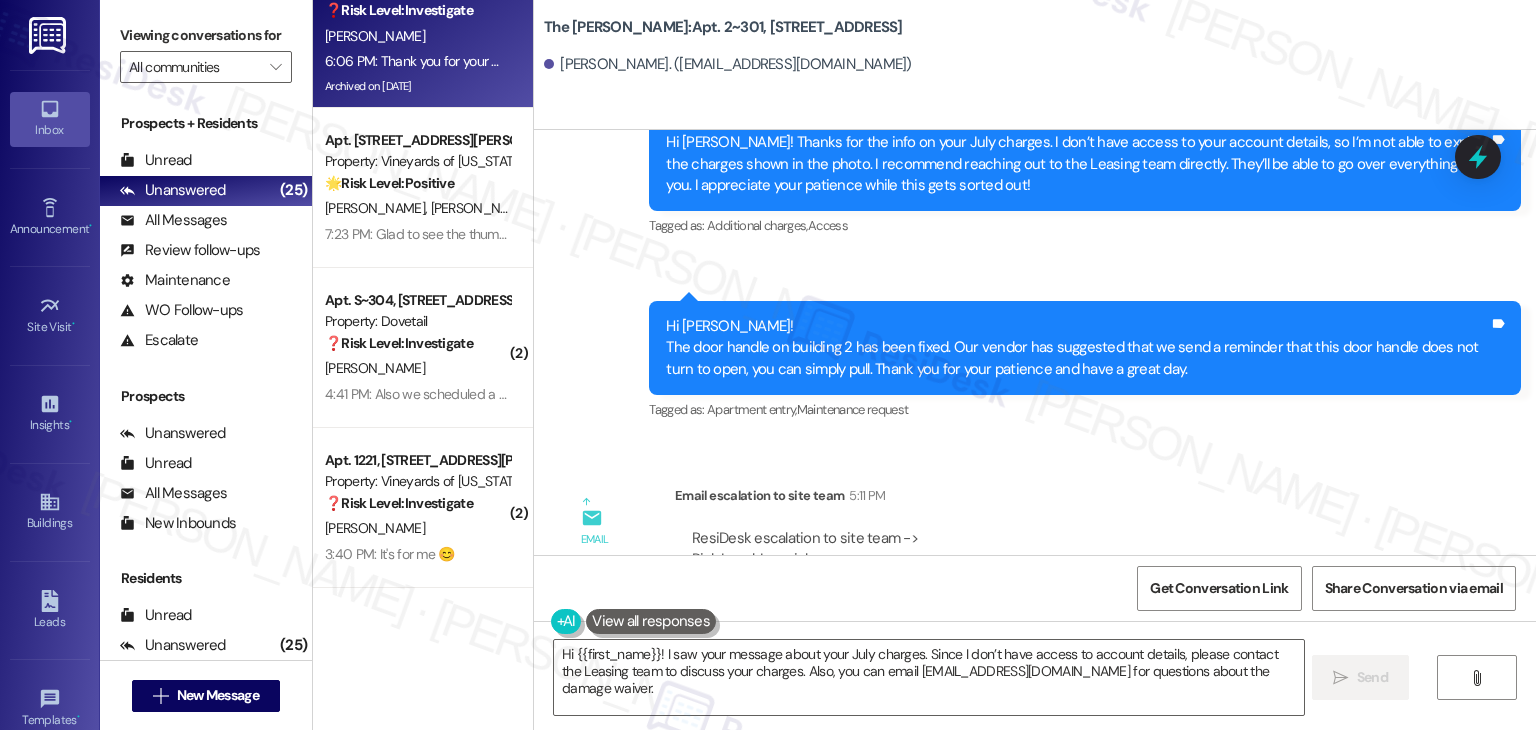 scroll, scrollTop: 21292, scrollLeft: 0, axis: vertical 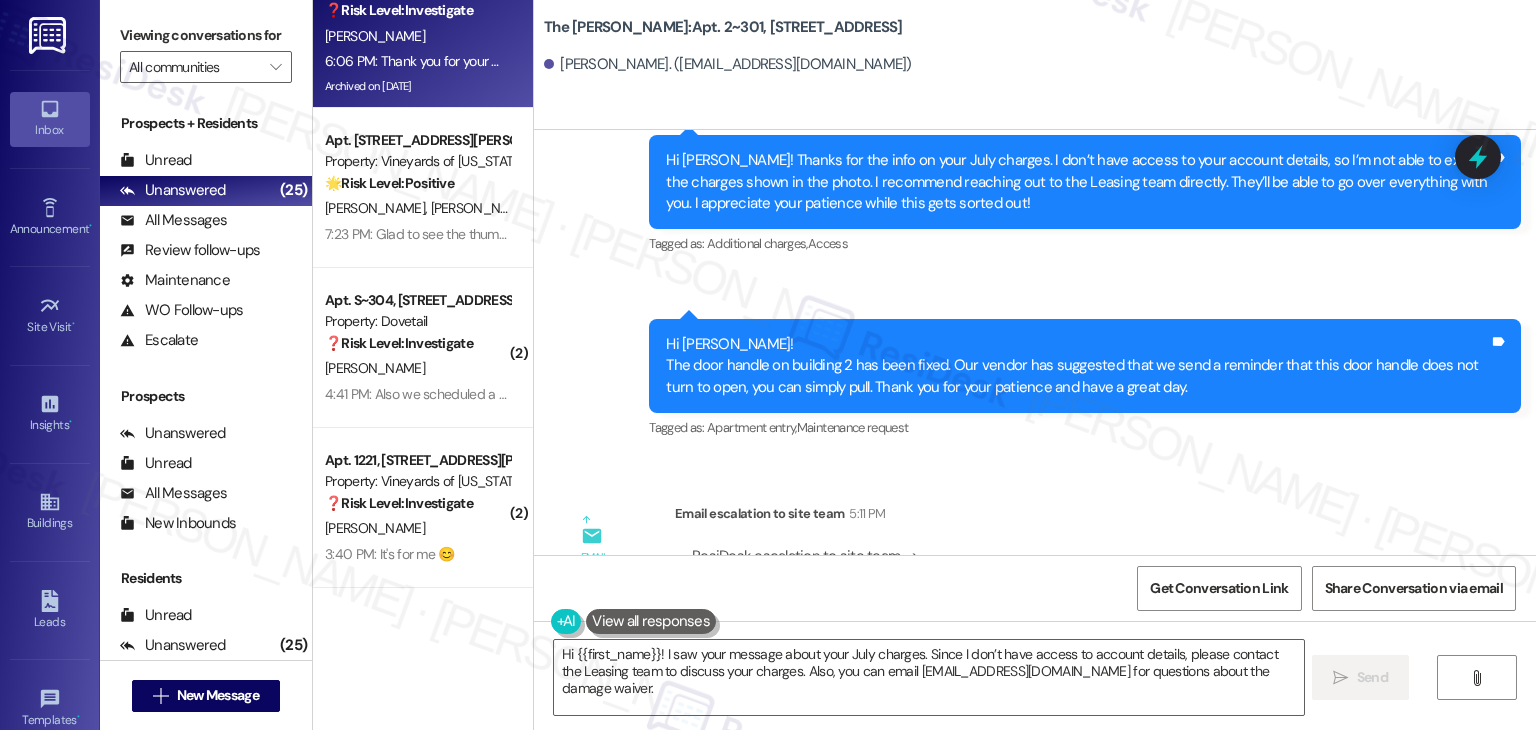 click on "Received via SMS [PERSON_NAME] 6:06 PM Le gustó “[PERSON_NAME] (The [PERSON_NAME]): Hi [PERSON_NAME]!
The door handle on building 2 has been fixed. Our vendor has suggested that we send a reminder that this door handle does not turn to open, you can simply pull. Thank you for your patience and have a great day.” Tags and notes Tagged as:   Apartment entry ,  Click to highlight conversations about Apartment entry Praise Click to highlight conversations about Praise  Related guidelines Hide Suggestions Roundhouse - The [PERSON_NAME]: Residents should contact the carrier directly; the office does not accept packages.
Created  [DATE] Property level guideline  ( 69 % match) FAQs generated by ResiDesk AI Where should I have my packages delivered? The office does not accept packages. Please have your packages delivered directly to your unit or use an alternative delivery address. What should I do if a package is mistakenly delivered to the office? Can I use the office as a temporary delivery address? Original Guideline  ( 68" at bounding box center [1035, 996] 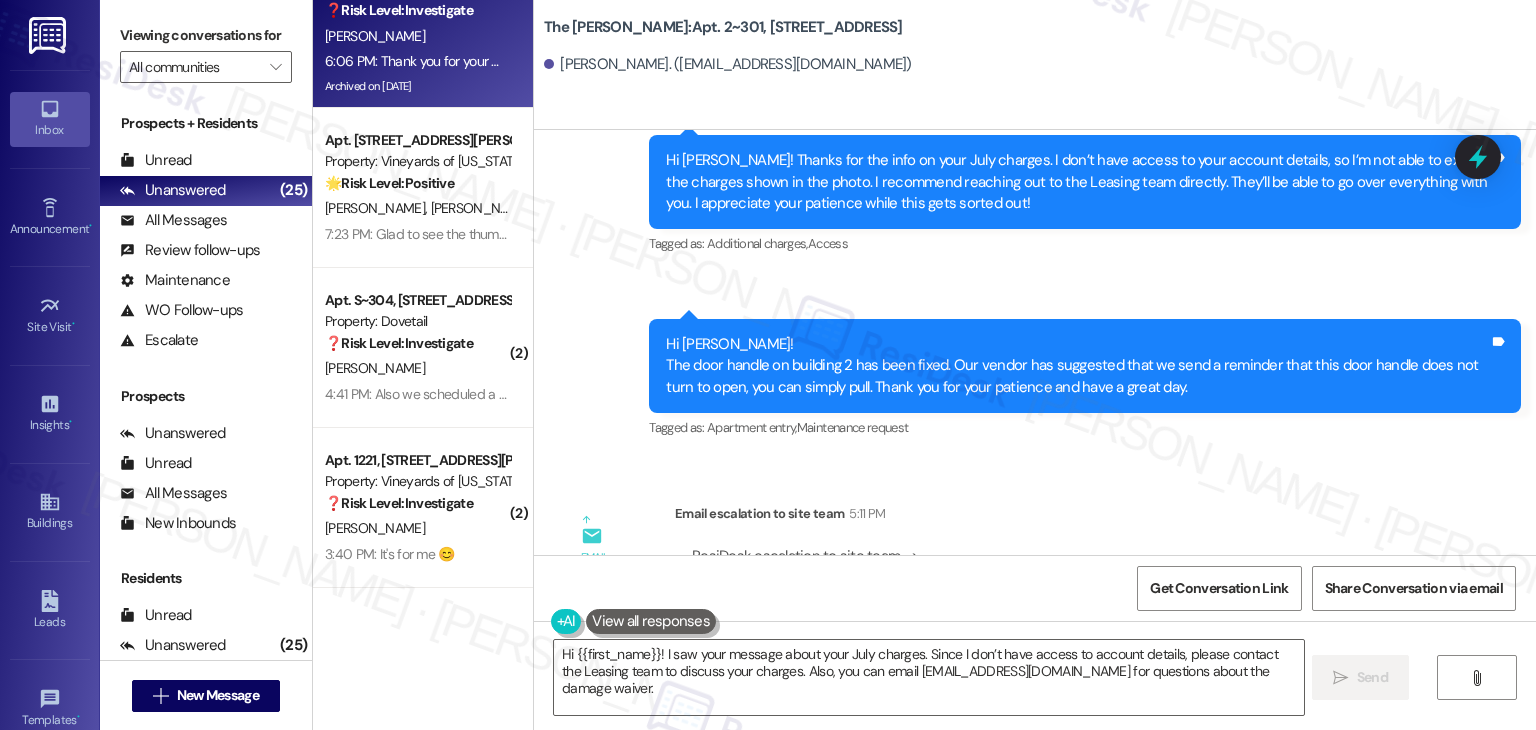 click on "ResiDesk escalation to site team ->
Risk Level: Low risk
Topics: Request for Rent Charges Explanation
Escalation type: Escalation" at bounding box center (1055, 589) 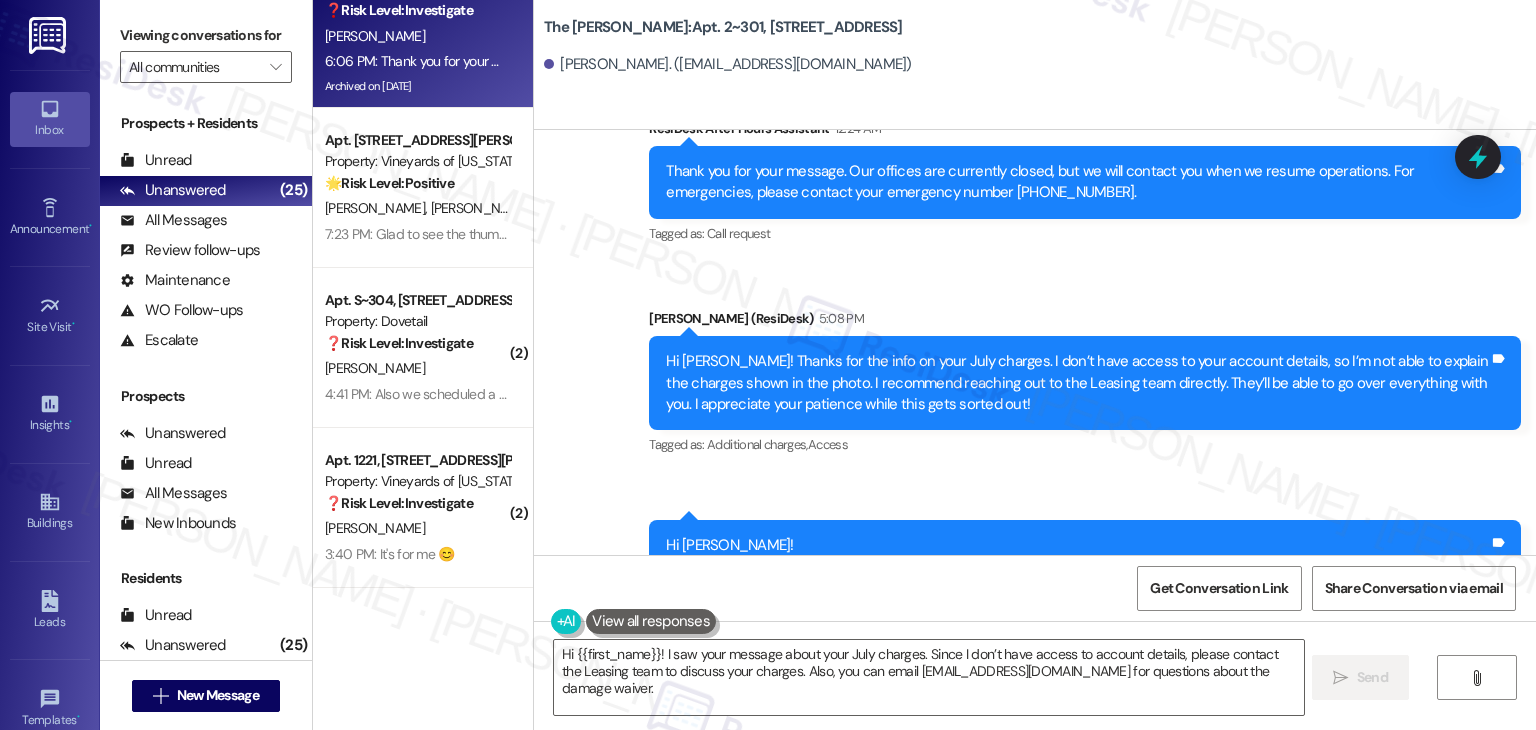 scroll, scrollTop: 20992, scrollLeft: 0, axis: vertical 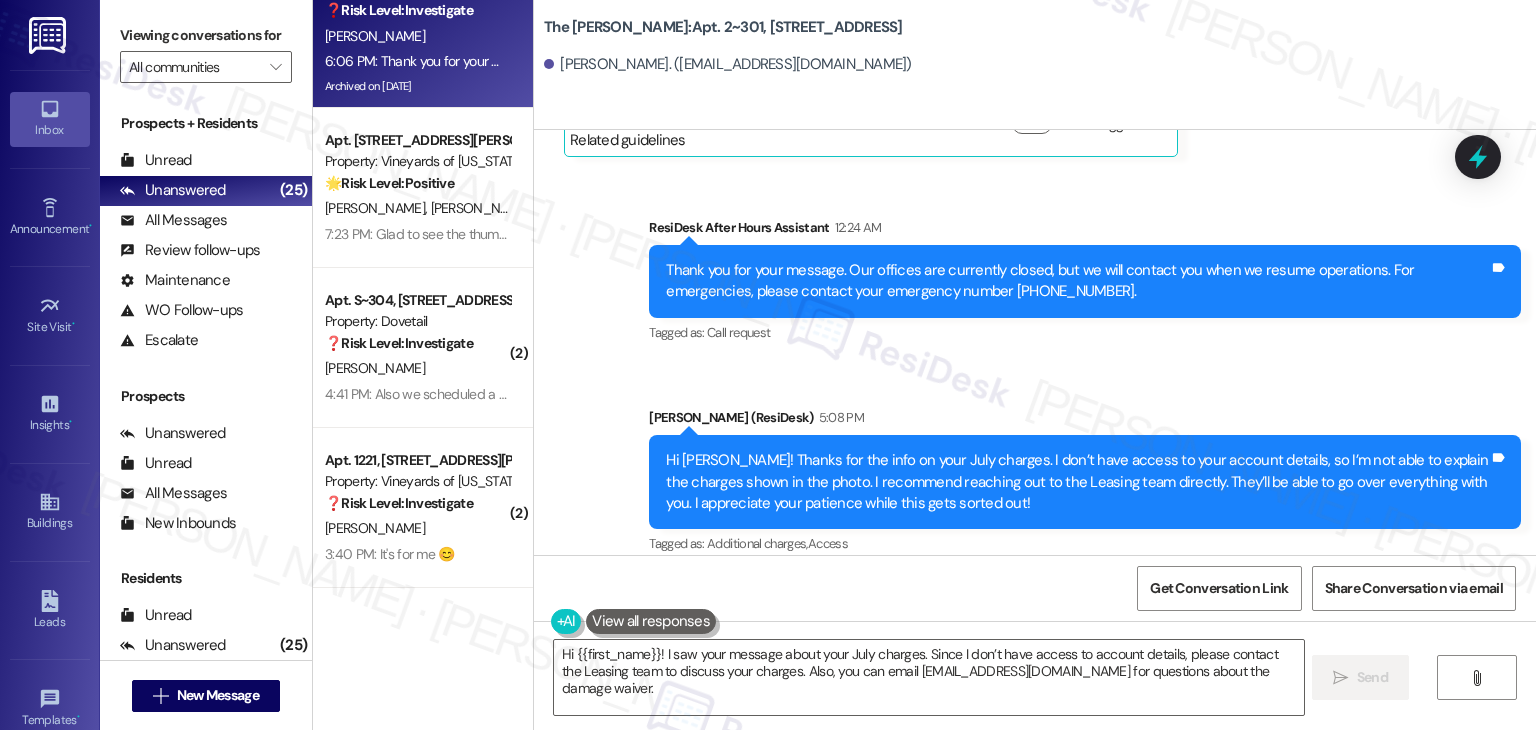 click on "Sent via SMS ResiDesk After Hours Assistant 12:24 AM Thank you for your message. Our offices are currently closed, but we will contact you when we resume operations. For emergencies, please contact your emergency number [PHONE_NUMBER]. Tags and notes Tagged as:   Call request Click to highlight conversations about Call request Sent via SMS [PERSON_NAME]  (ResiDesk) 5:08 PM Hi [PERSON_NAME]! Thanks for the info on your July charges.  I don’t have access to your account details, so I’m not able to explain the charges shown in the photo. I recommend reaching out to the Leasing team directly. They’ll be able to go over everything with you. I appreciate your patience while this gets sorted out! Tags and notes Tagged as:   Additional charges ,  Click to highlight conversations about Additional charges Access Click to highlight conversations about Access Announcement, sent via SMS 5:09 PM [PERSON_NAME]  (ResiDesk) 5:09 PM Hi [PERSON_NAME]!
Tags and notes Tagged as:   Apartment entry ,  Maintenance request" at bounding box center (1035, 464) 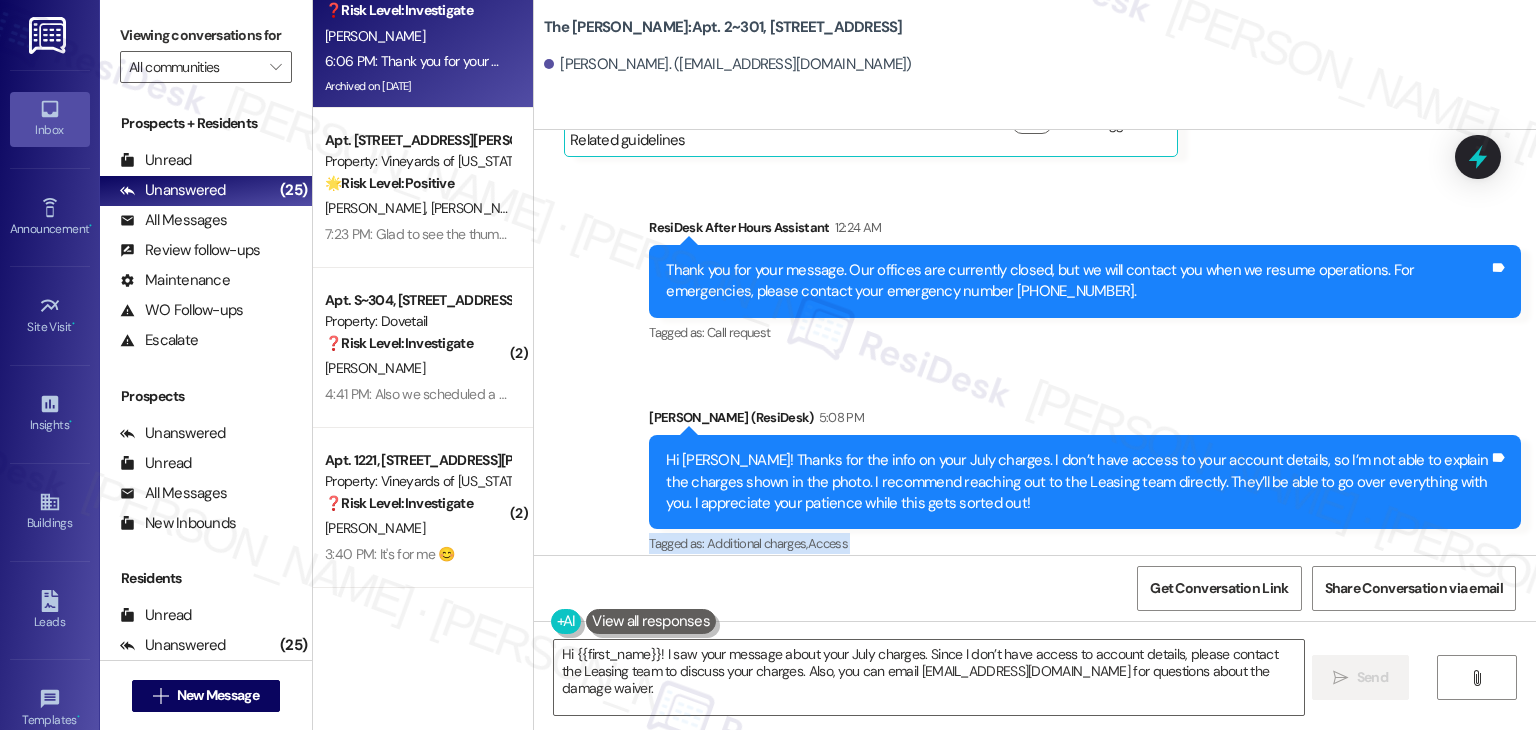 click on "Sent via SMS ResiDesk After Hours Assistant 12:24 AM Thank you for your message. Our offices are currently closed, but we will contact you when we resume operations. For emergencies, please contact your emergency number [PHONE_NUMBER]. Tags and notes Tagged as:   Call request Click to highlight conversations about Call request Sent via SMS [PERSON_NAME]  (ResiDesk) 5:08 PM Hi [PERSON_NAME]! Thanks for the info on your July charges.  I don’t have access to your account details, so I’m not able to explain the charges shown in the photo. I recommend reaching out to the Leasing team directly. They’ll be able to go over everything with you. I appreciate your patience while this gets sorted out! Tags and notes Tagged as:   Additional charges ,  Click to highlight conversations about Additional charges Access Click to highlight conversations about Access Announcement, sent via SMS 5:09 PM [PERSON_NAME]  (ResiDesk) 5:09 PM Hi [PERSON_NAME]!
Tags and notes Tagged as:   Apartment entry ,  Maintenance request" at bounding box center [1035, 464] 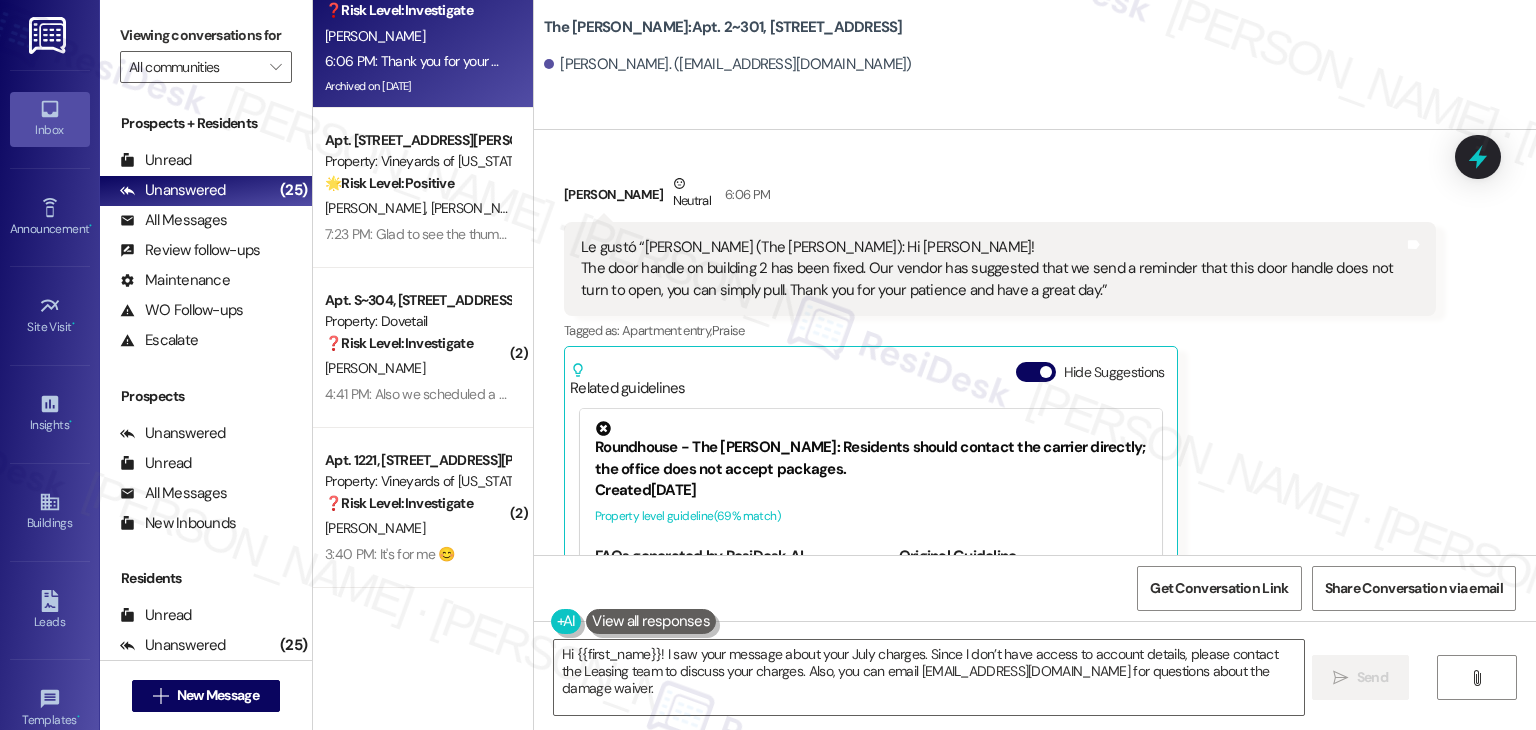 scroll, scrollTop: 21892, scrollLeft: 0, axis: vertical 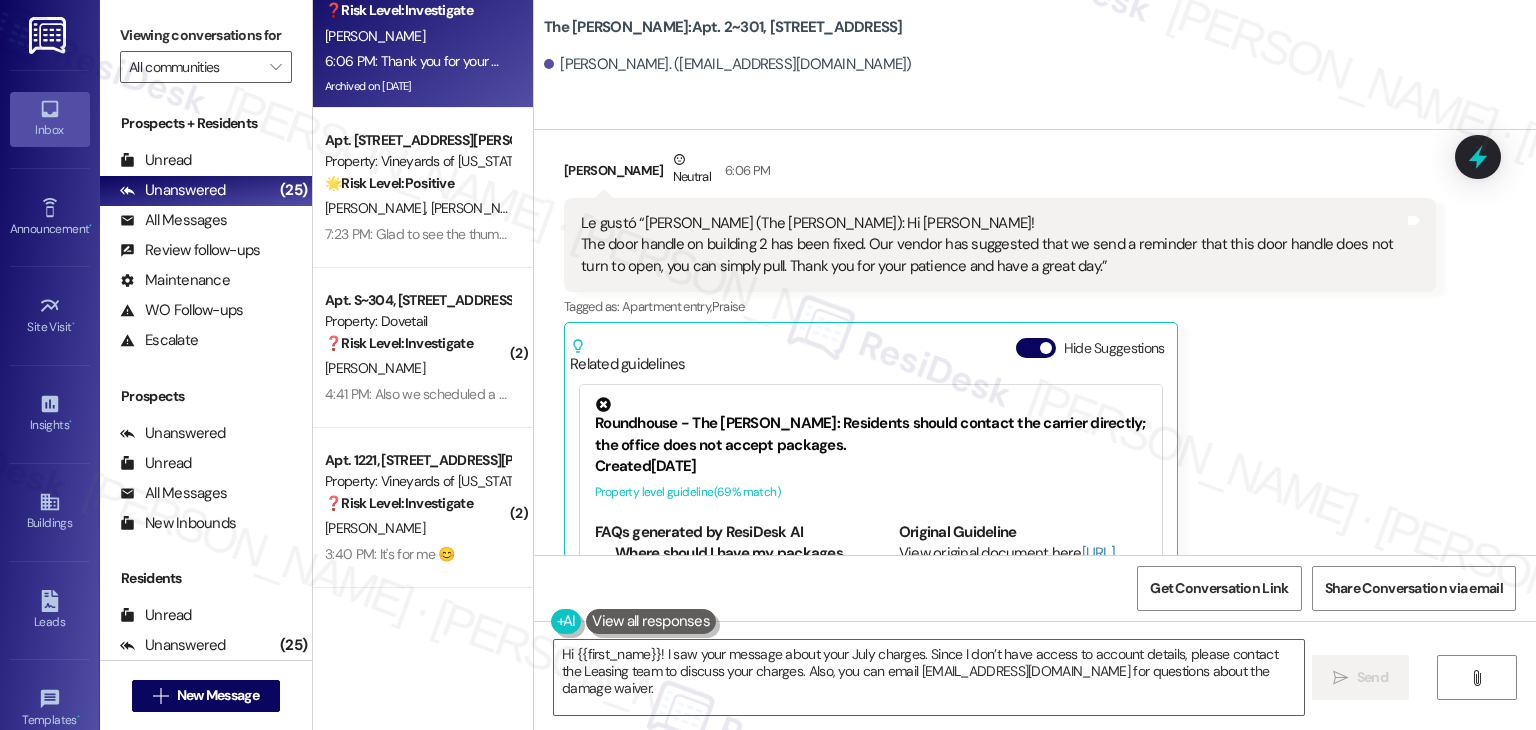 click on "[PERSON_NAME]   Neutral 6:06 PM Le gustó “[PERSON_NAME] (The [PERSON_NAME]): Hi [PERSON_NAME]!
The door handle on building 2 has been fixed. Our vendor has suggested that we send a reminder that this door handle does not turn to open, you can simply pull. Thank you for your patience and have a great day.” Tags and notes Tagged as:   Apartment entry ,  Click to highlight conversations about Apartment entry Praise Click to highlight conversations about Praise  Related guidelines Hide Suggestions Roundhouse - The [PERSON_NAME]: Residents should contact the carrier directly; the office does not accept packages.
Created  [DATE] Property level guideline  ( 69 % match) FAQs generated by ResiDesk AI Where should I have my packages delivered? The office does not accept packages. Please have your packages delivered directly to your unit or use an alternative delivery address. What should I do if a package is mistakenly delivered to the office? Can I use the office as a temporary delivery address? Original Guideline [URL][DOMAIN_NAME]…  ( 68" at bounding box center [1000, 411] 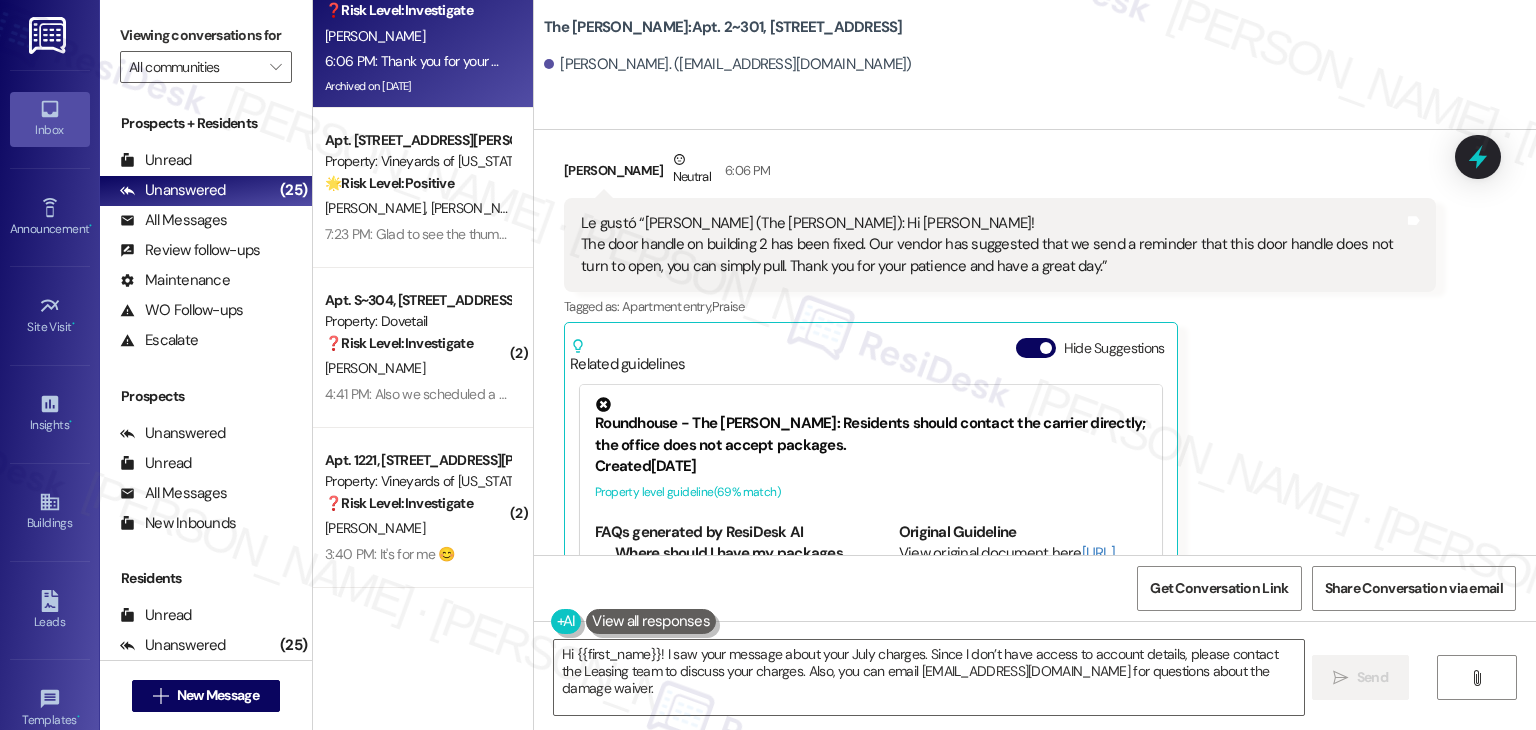 click on "[PERSON_NAME]   Neutral 6:06 PM Le gustó “[PERSON_NAME] (The [PERSON_NAME]): Hi [PERSON_NAME]!
The door handle on building 2 has been fixed. Our vendor has suggested that we send a reminder that this door handle does not turn to open, you can simply pull. Thank you for your patience and have a great day.” Tags and notes Tagged as:   Apartment entry ,  Click to highlight conversations about Apartment entry Praise Click to highlight conversations about Praise  Related guidelines Hide Suggestions Roundhouse - The [PERSON_NAME]: Residents should contact the carrier directly; the office does not accept packages.
Created  [DATE] Property level guideline  ( 69 % match) FAQs generated by ResiDesk AI Where should I have my packages delivered? The office does not accept packages. Please have your packages delivered directly to your unit or use an alternative delivery address. What should I do if a package is mistakenly delivered to the office? Can I use the office as a temporary delivery address? Original Guideline [URL][DOMAIN_NAME]…  ( 68" at bounding box center (1000, 411) 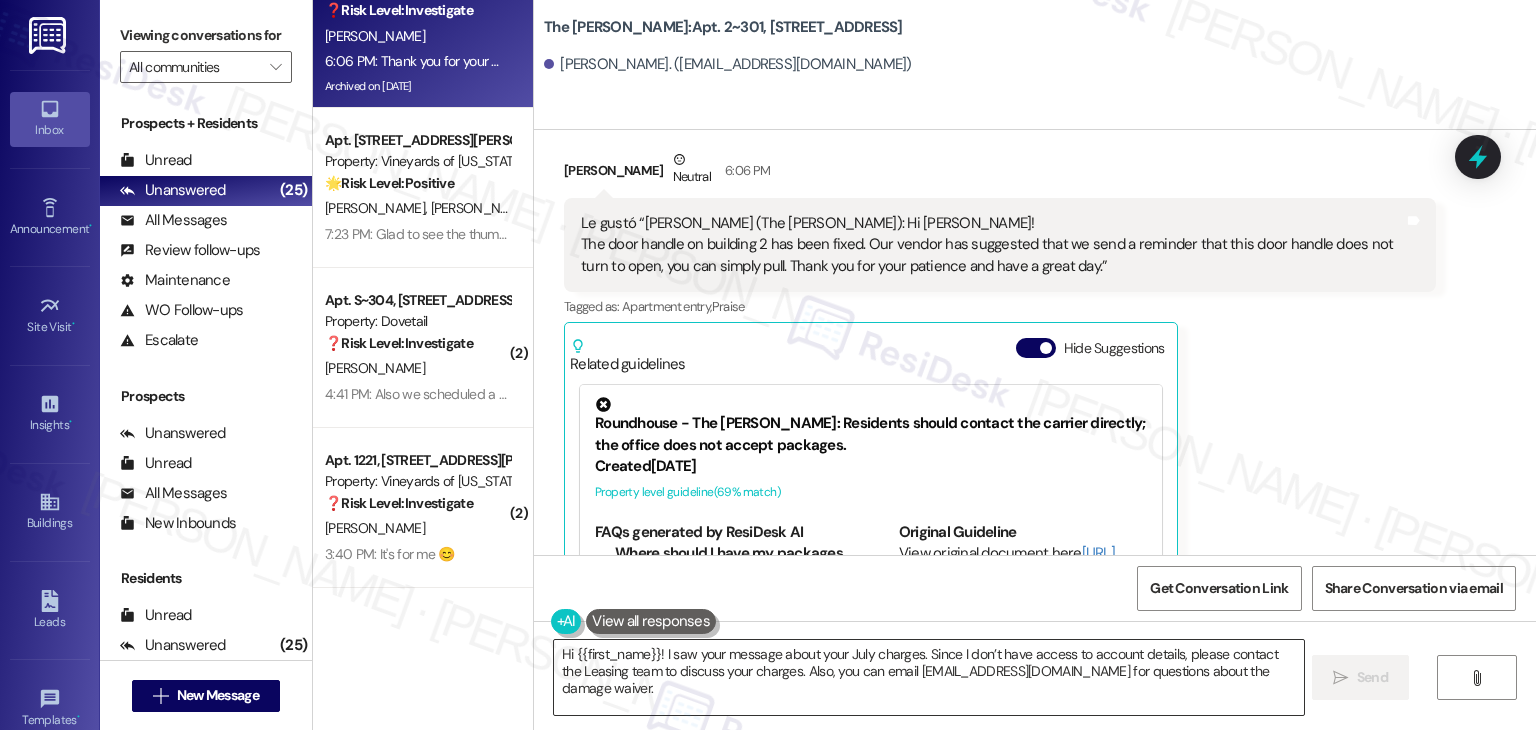 click on "Hi {{first_name}}! I saw your message about your July charges. Since I don’t have access to account details, please contact the Leasing team to discuss your charges. Also, you can email [EMAIL_ADDRESS][DOMAIN_NAME] for questions about the damage waiver." at bounding box center (928, 677) 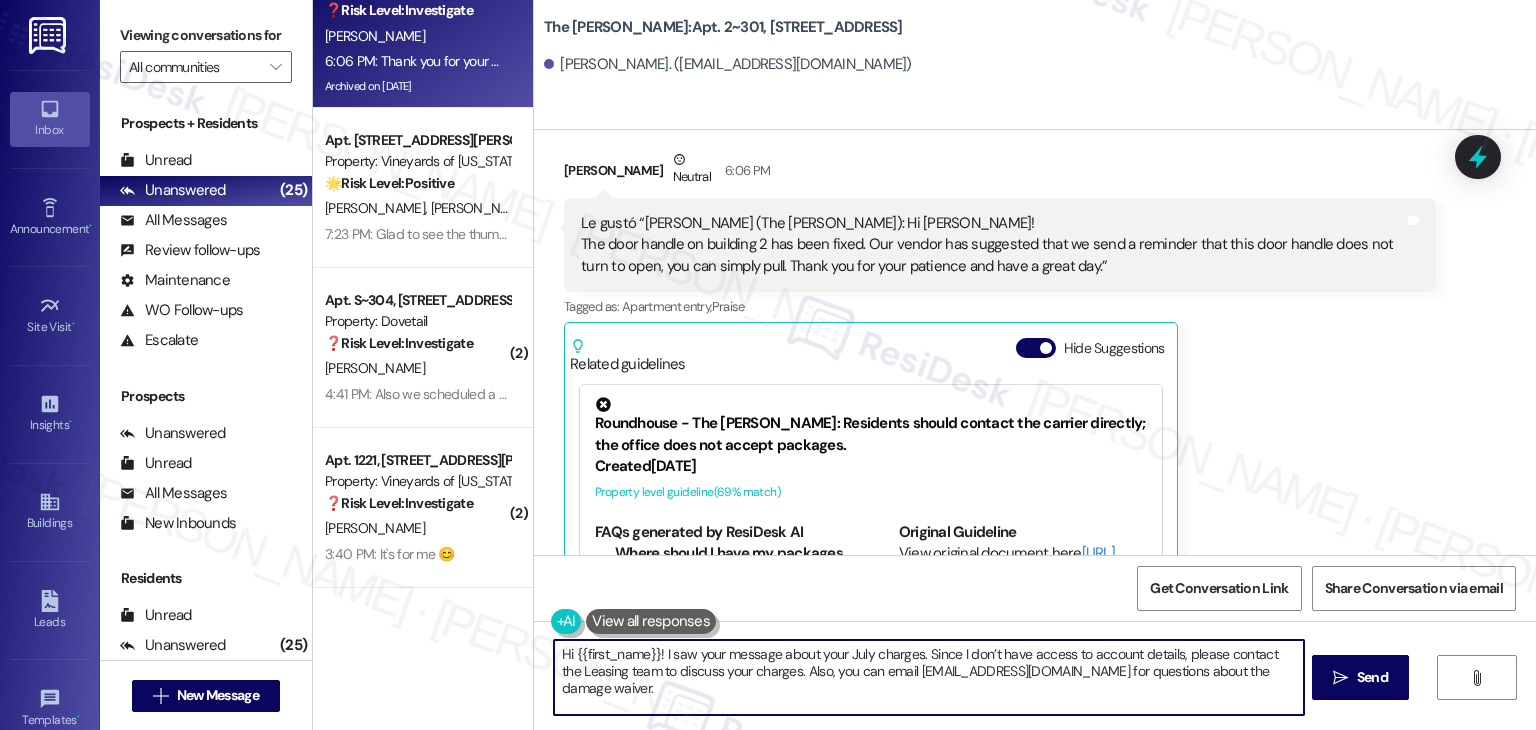 click on "Hi {{first_name}}! I saw your message about your July charges. Since I don’t have access to account details, please contact the Leasing team to discuss your charges. Also, you can email [EMAIL_ADDRESS][DOMAIN_NAME] for questions about the damage waiver." at bounding box center (928, 677) 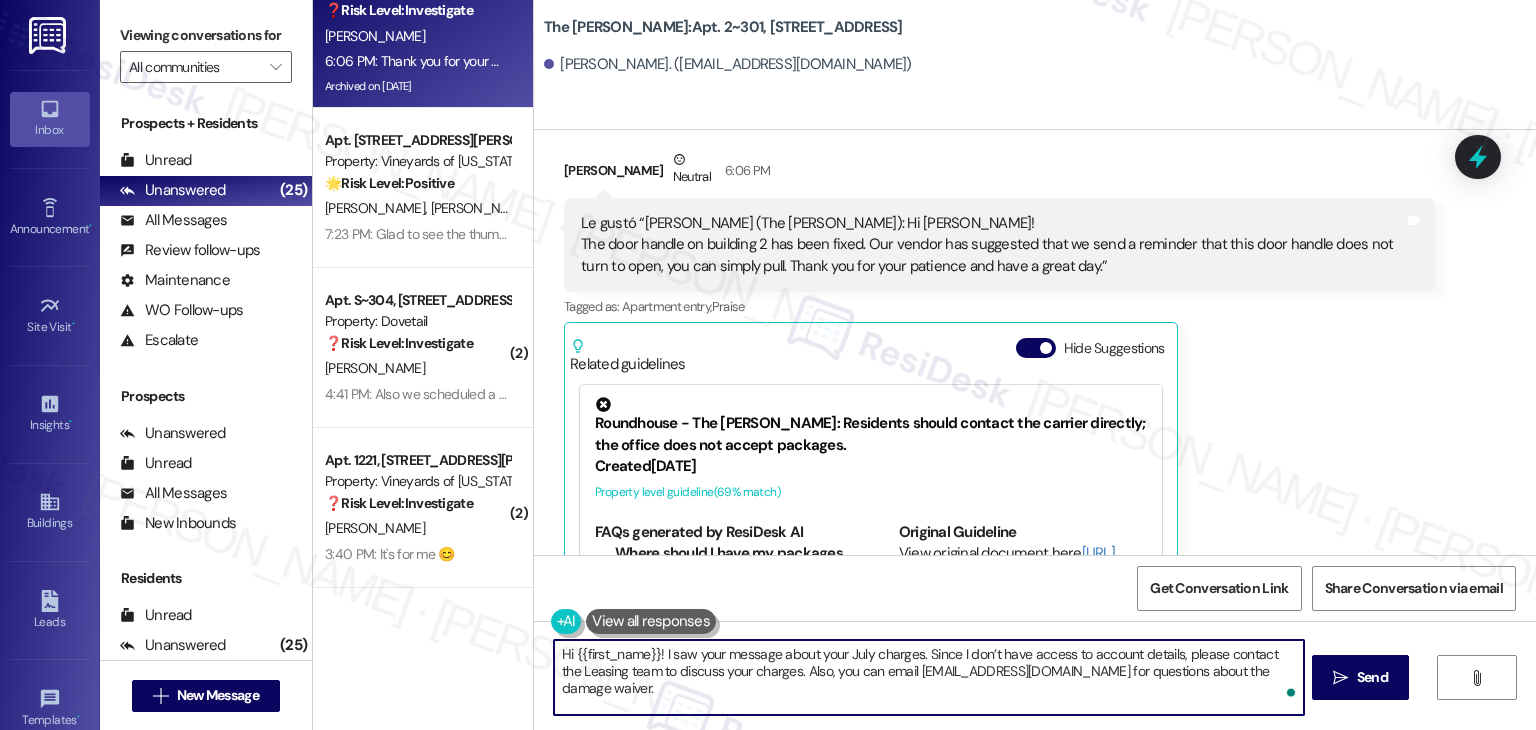 click on "Hi {{first_name}}! I saw your message about your July charges. Since I don’t have access to account details, please contact the Leasing team to discuss your charges. Also, you can email [EMAIL_ADDRESS][DOMAIN_NAME] for questions about the damage waiver." at bounding box center [928, 677] 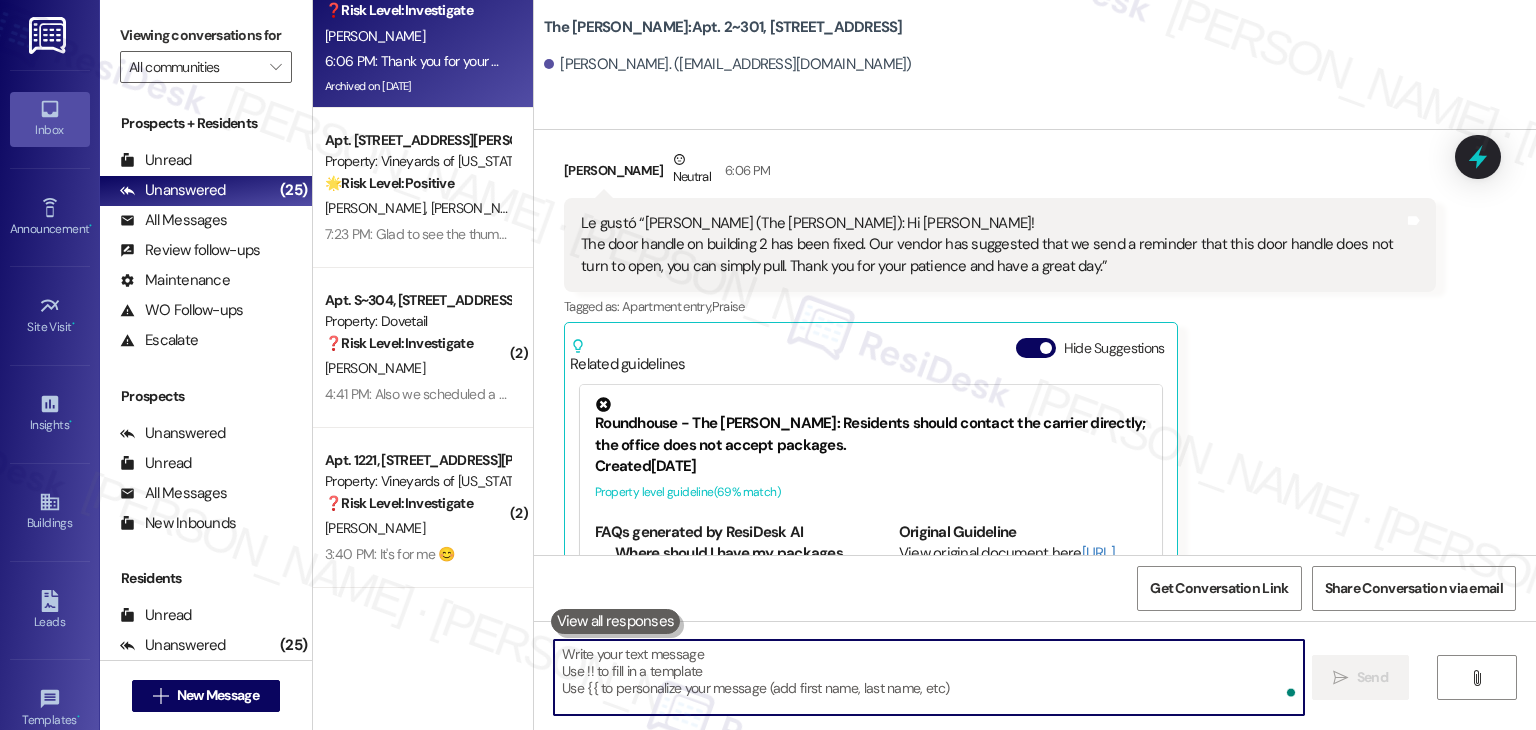 type 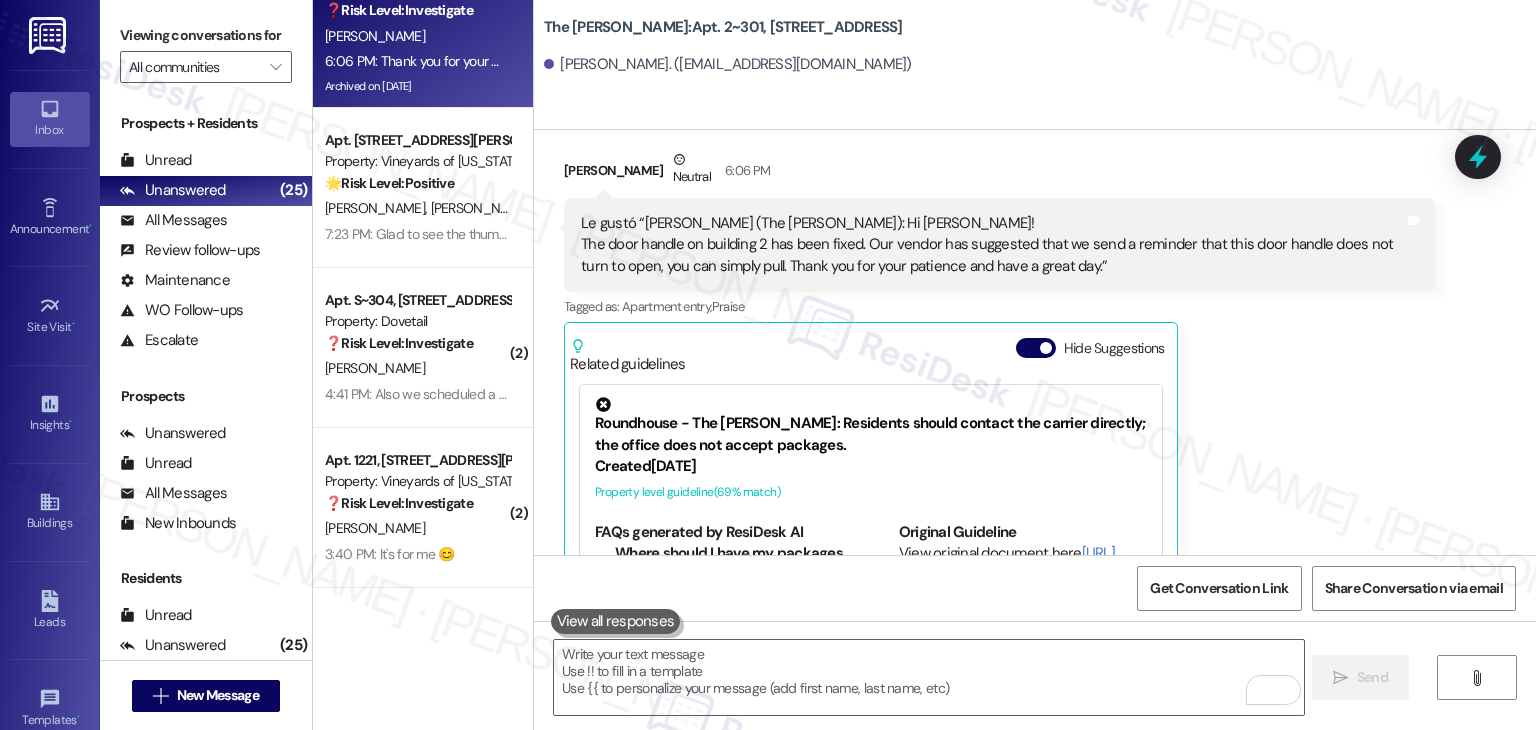 scroll, scrollTop: 21992, scrollLeft: 0, axis: vertical 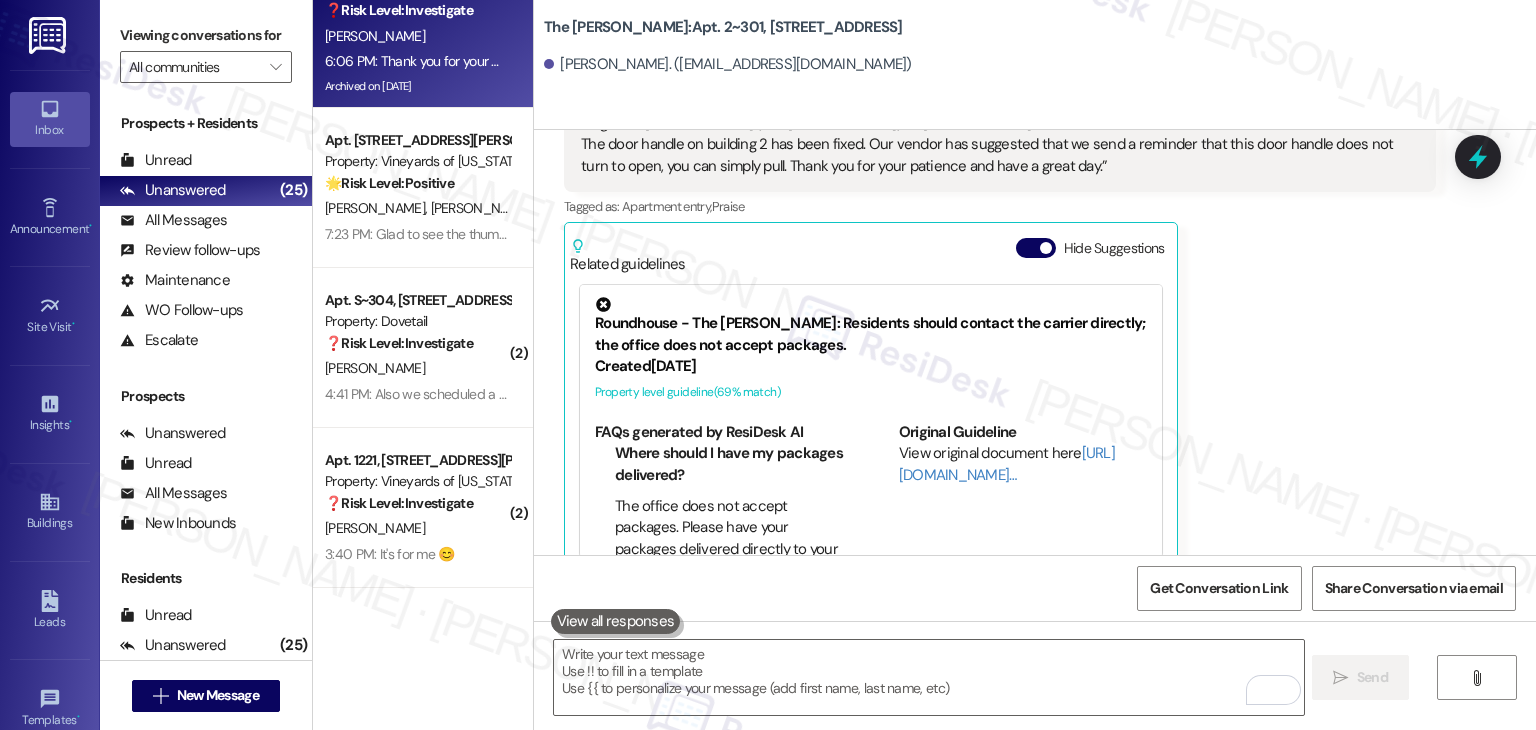 click on "[PERSON_NAME]   Neutral 6:06 PM Le gustó “[PERSON_NAME] (The [PERSON_NAME]): Hi [PERSON_NAME]!
The door handle on building 2 has been fixed. Our vendor has suggested that we send a reminder that this door handle does not turn to open, you can simply pull. Thank you for your patience and have a great day.” Tags and notes Tagged as:   Apartment entry ,  Click to highlight conversations about Apartment entry Praise Click to highlight conversations about Praise  Related guidelines Hide Suggestions Roundhouse - The [PERSON_NAME]: Residents should contact the carrier directly; the office does not accept packages.
Created  [DATE] Property level guideline  ( 69 % match) FAQs generated by ResiDesk AI Where should I have my packages delivered? The office does not accept packages. Please have your packages delivered directly to your unit or use an alternative delivery address. What should I do if a package is mistakenly delivered to the office? Can I use the office as a temporary delivery address? Original Guideline [URL][DOMAIN_NAME]…  ( 68" at bounding box center (1000, 311) 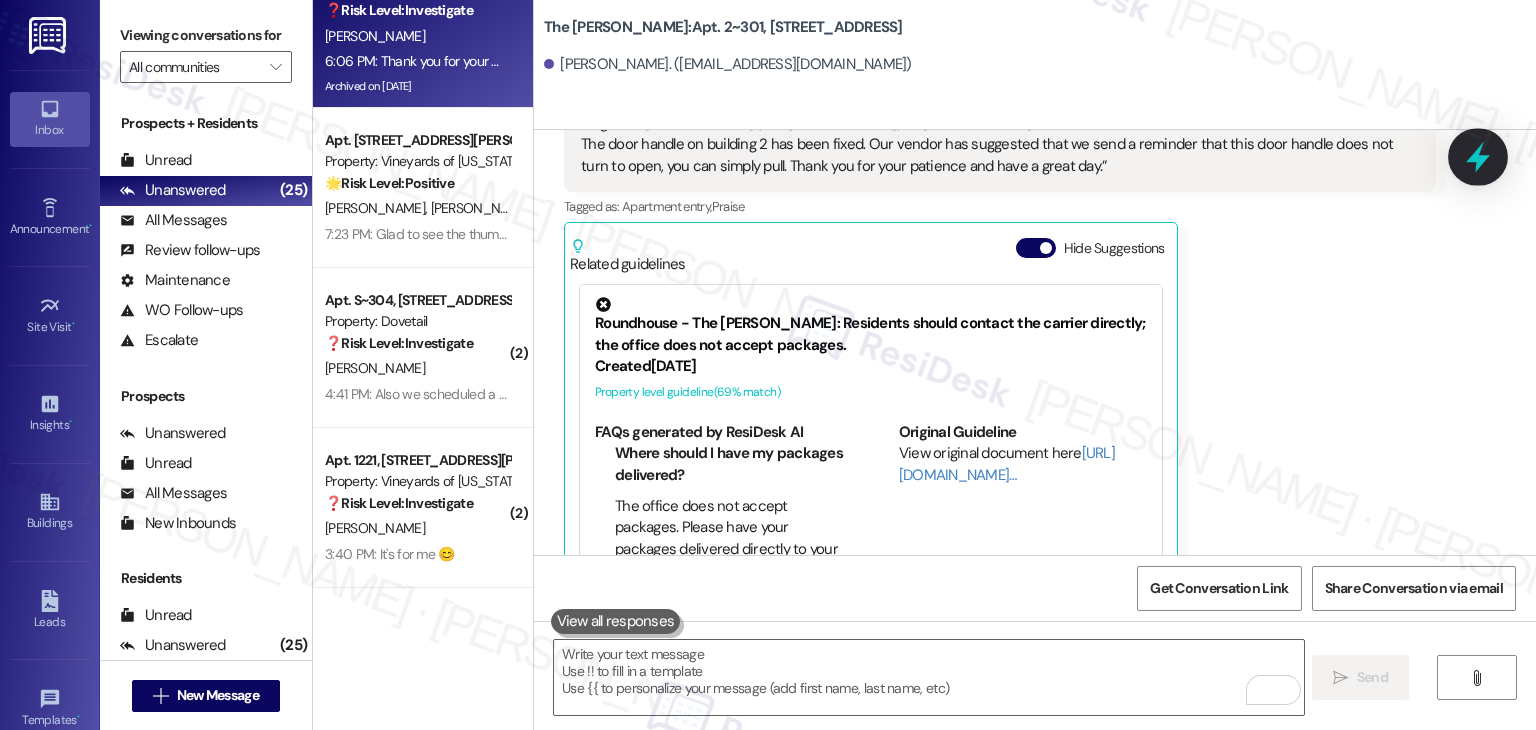 click 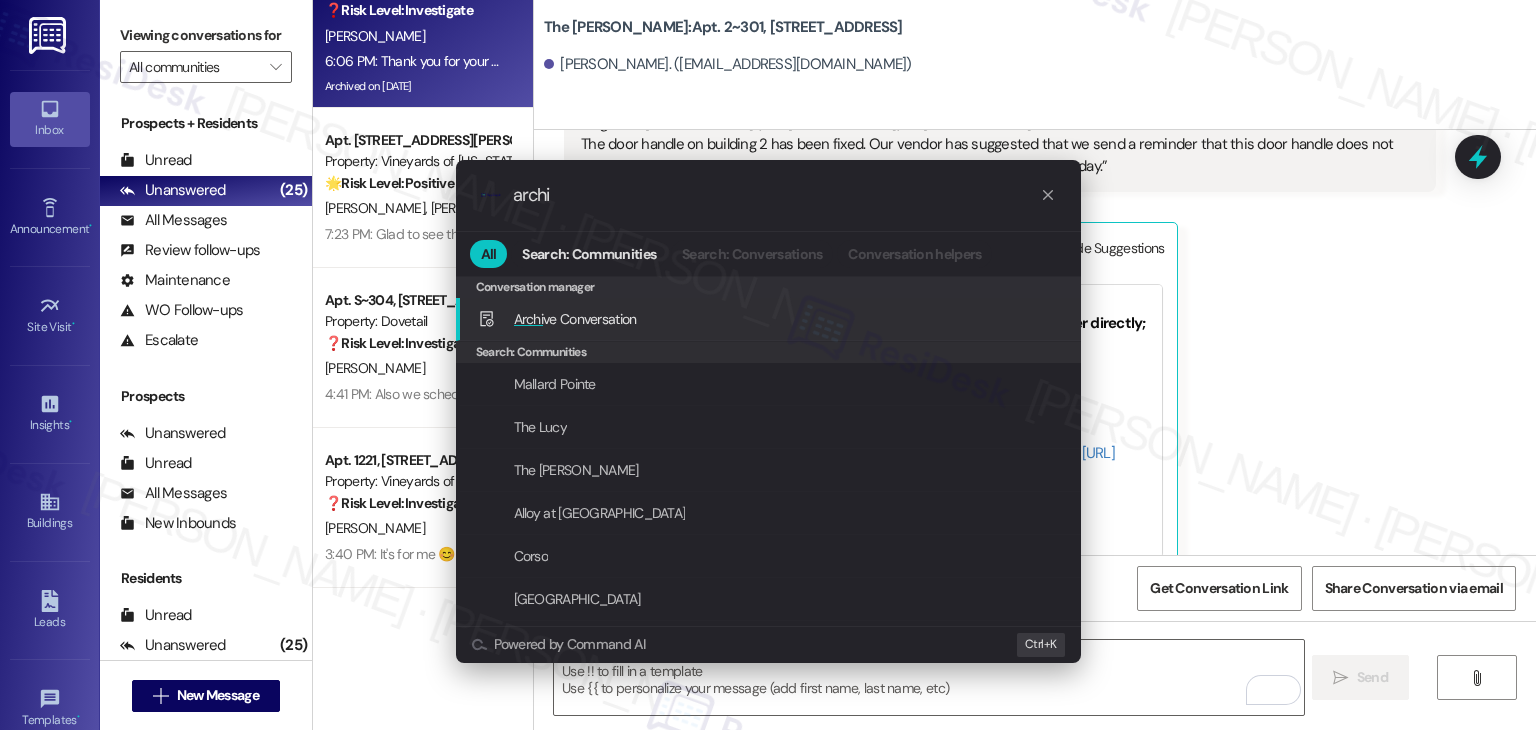 type on "archi" 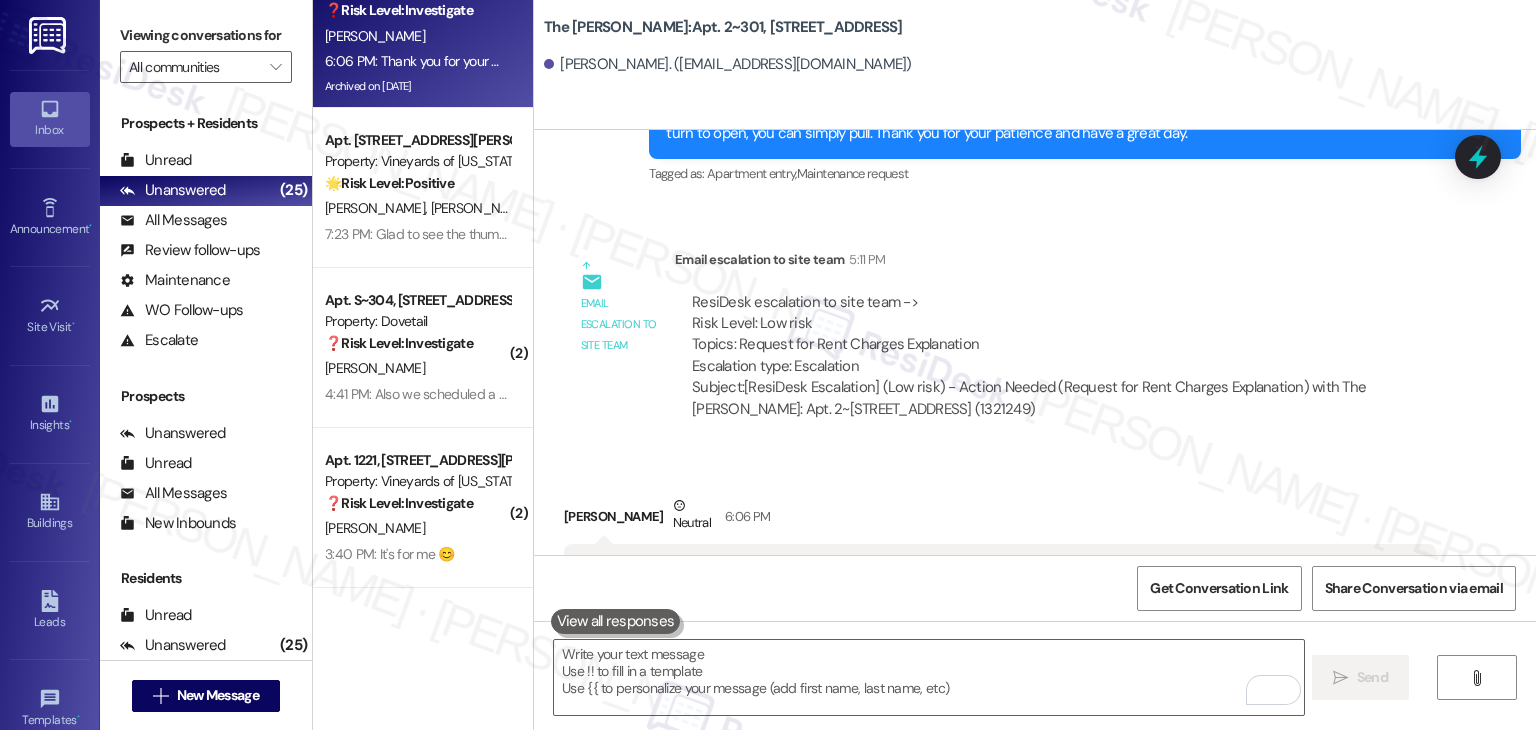 scroll, scrollTop: 21392, scrollLeft: 0, axis: vertical 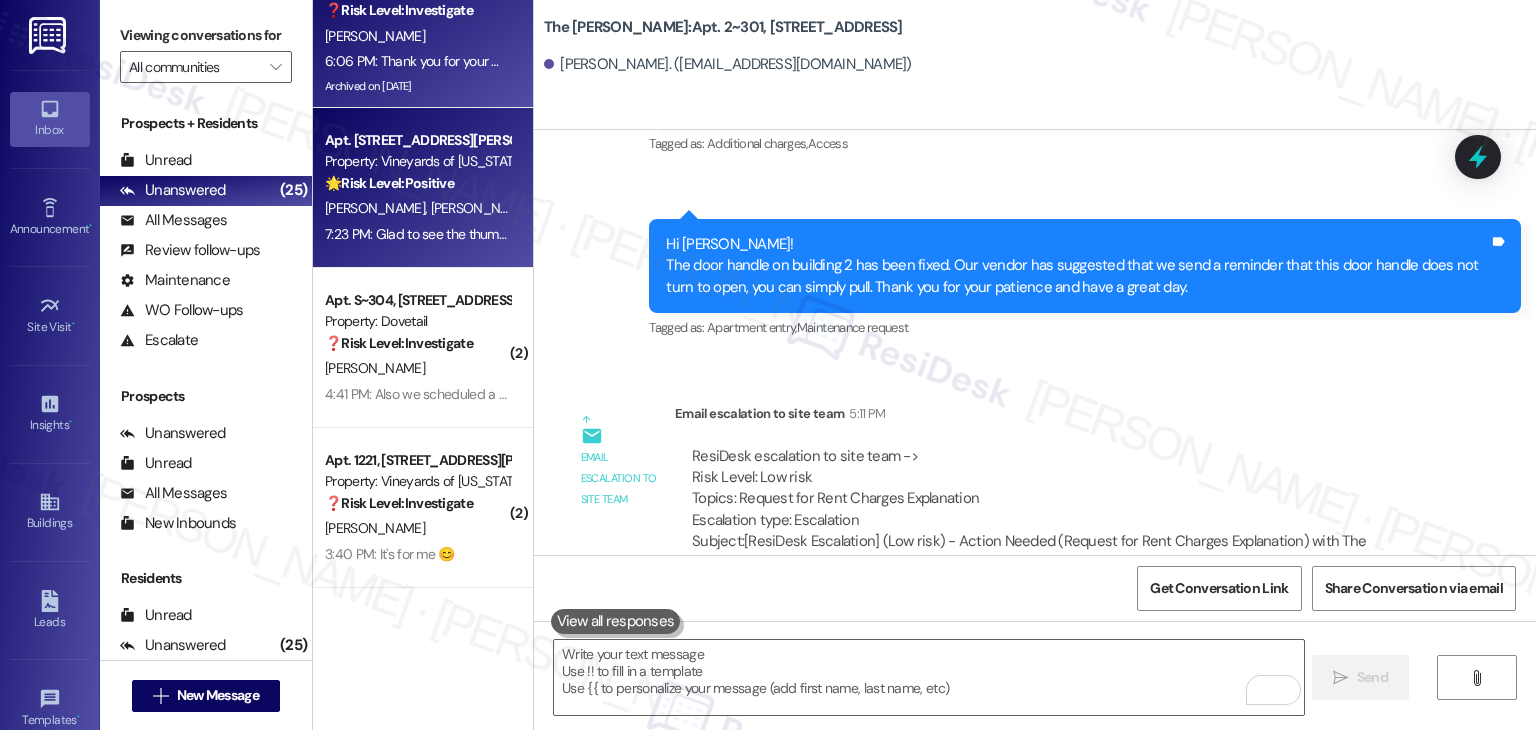 click on "Apt. 423, [GEOGRAPHIC_DATA][PERSON_NAME] Property: Vineyards of [US_STATE][GEOGRAPHIC_DATA] 🌟  Risk Level:  Positive The resident responded positively to a community event update. This is positive engagement. [PERSON_NAME] Day E. Day [PERSON_NAME] 7:23 PM: Glad to see the thumbs up! If there's anything at all you need or if you have any questions, don't hesitate to reach out. We're happy to help! 7:23 PM: Glad to see the thumbs up! If there's anything at all you need or if you have any questions, don't hesitate to reach out. We're happy to help!" at bounding box center (423, 188) 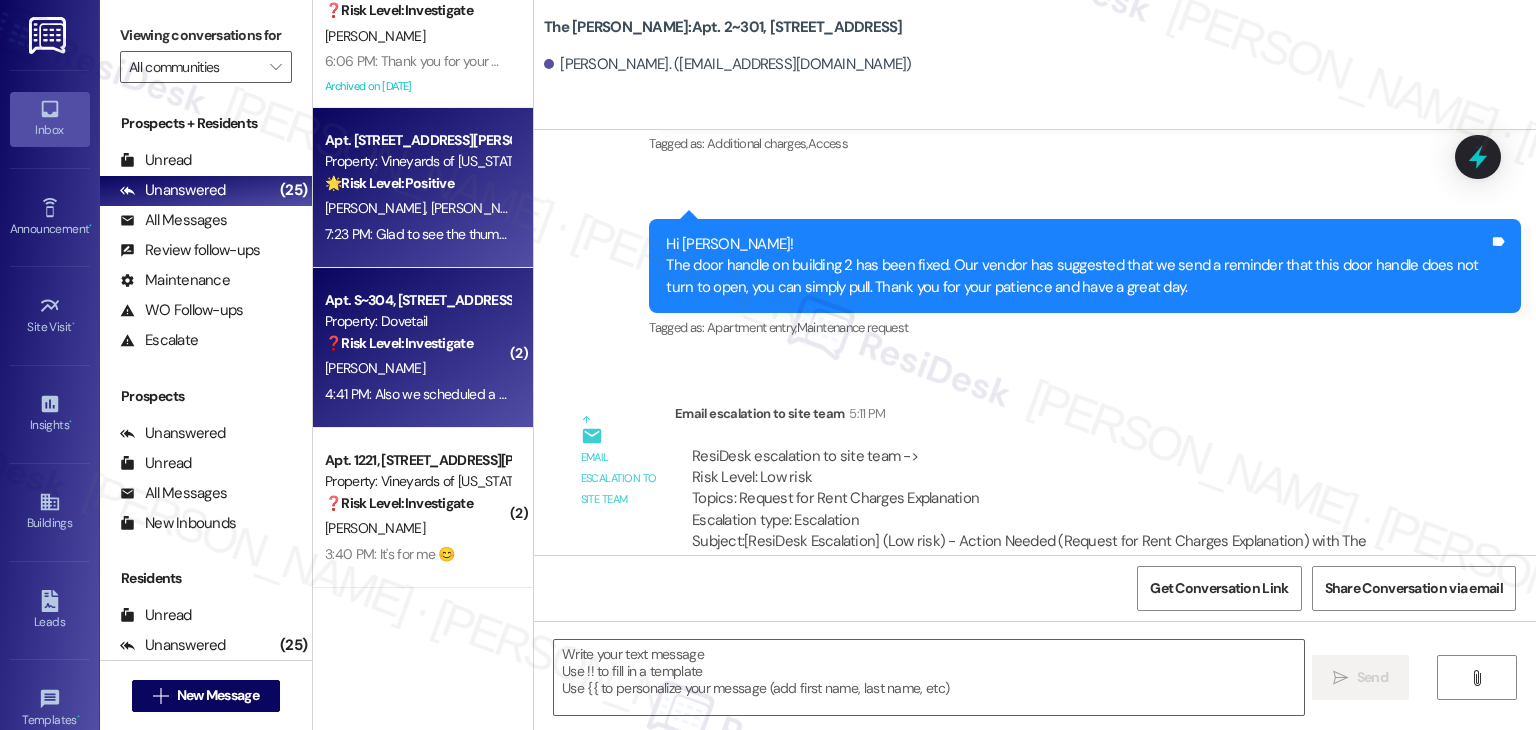click on "4:41 PM: Also we scheduled a move in date of [DATE] 4:30 but just received an email that seemed to not acknowledge this date 4:41 PM: Also we scheduled a move in date of [DATE] 4:30 but just received an email that seemed to not acknowledge this date" at bounding box center (417, 394) 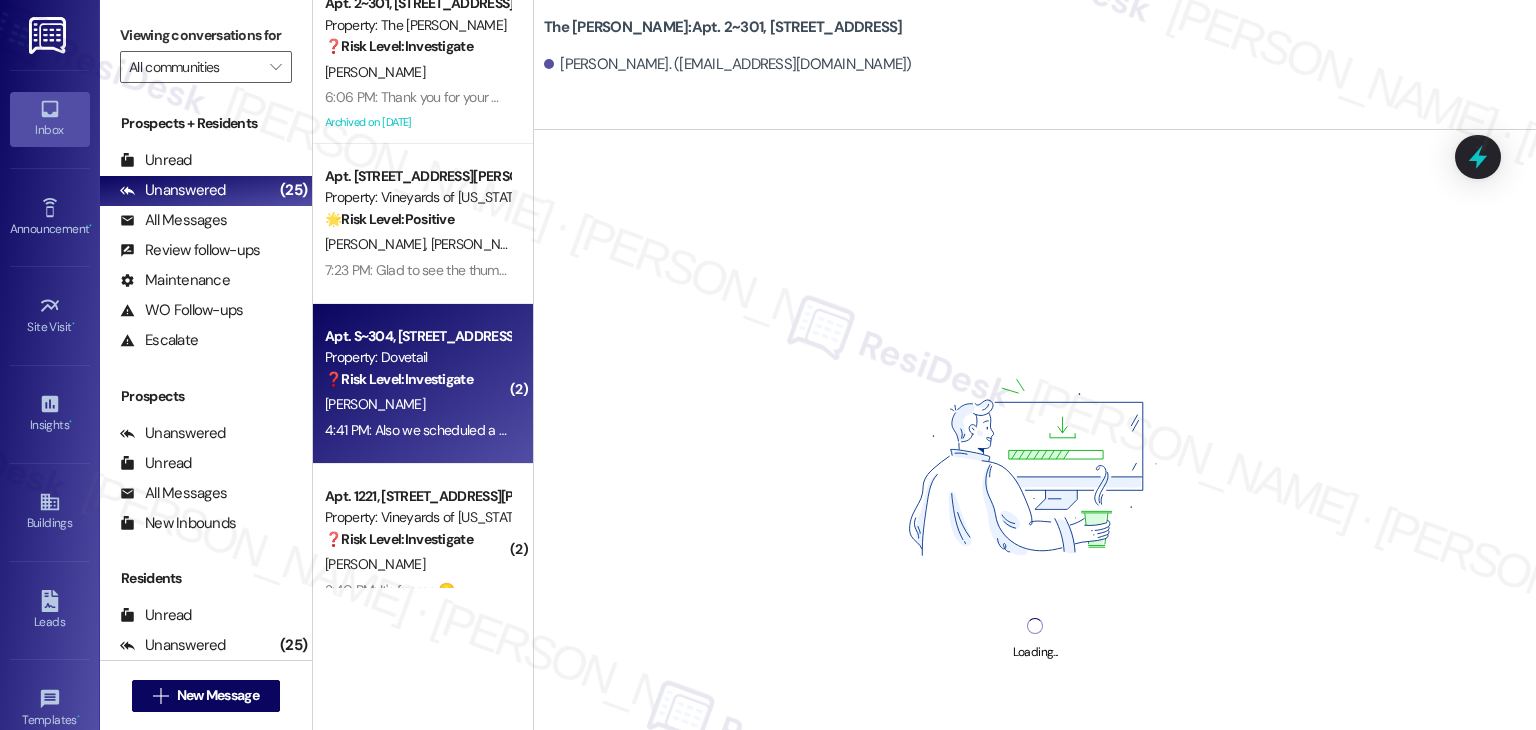 scroll, scrollTop: 3252, scrollLeft: 0, axis: vertical 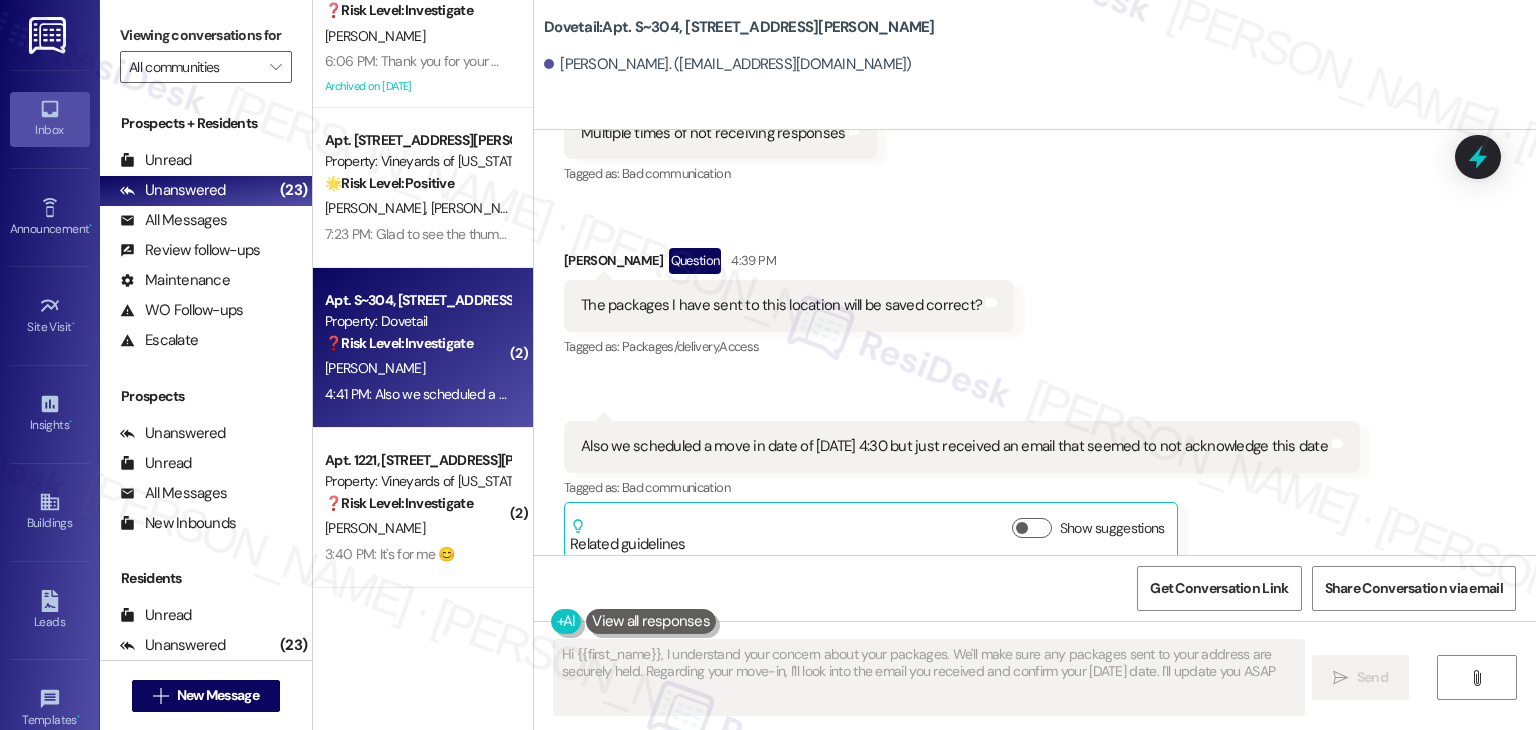 type on "Hi {{first_name}}, I understand your concern about your packages. We'll make sure any packages sent to your address are securely held. Regarding your move-in, I'll look into the email you received and confirm your [DATE] date. I'll update you ASAP!" 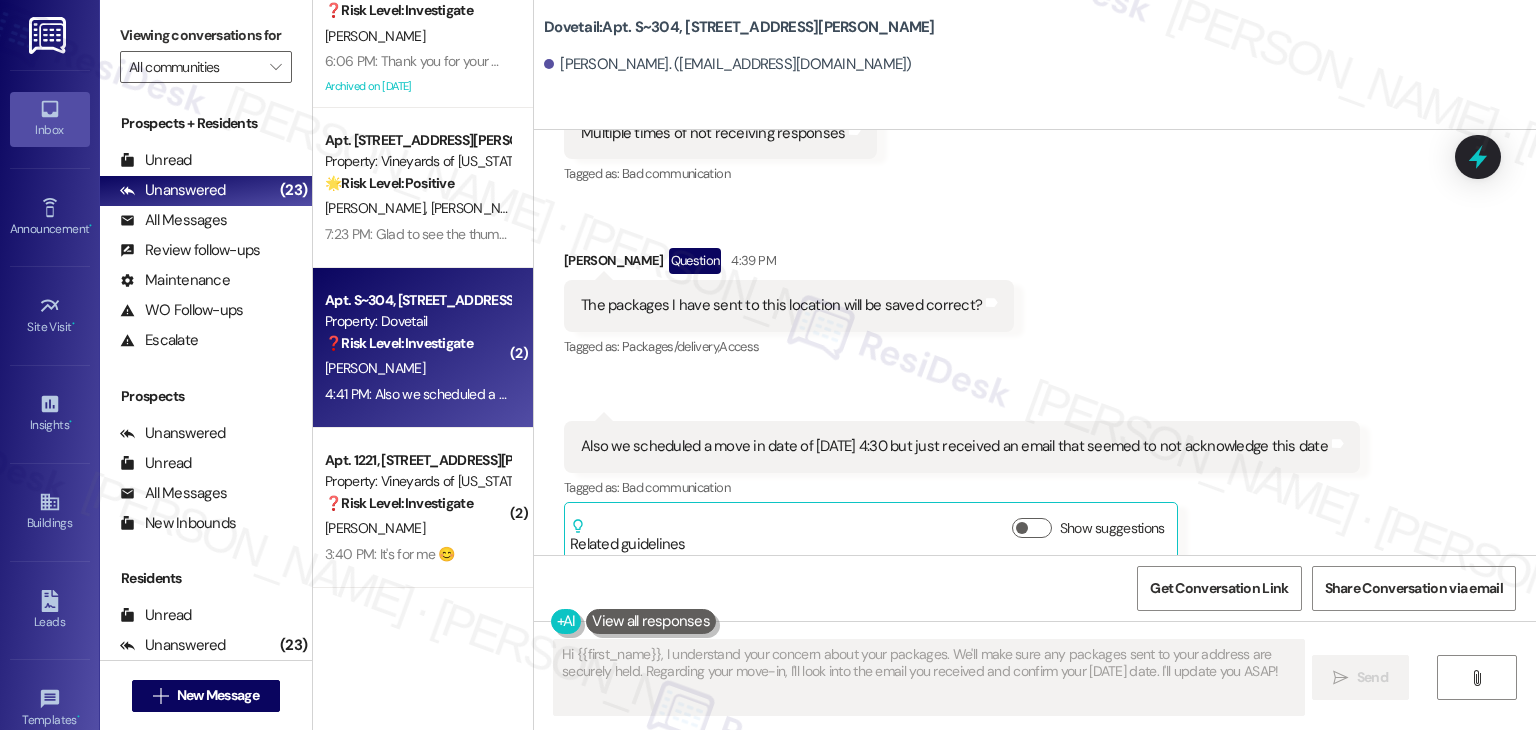 scroll, scrollTop: 3092, scrollLeft: 0, axis: vertical 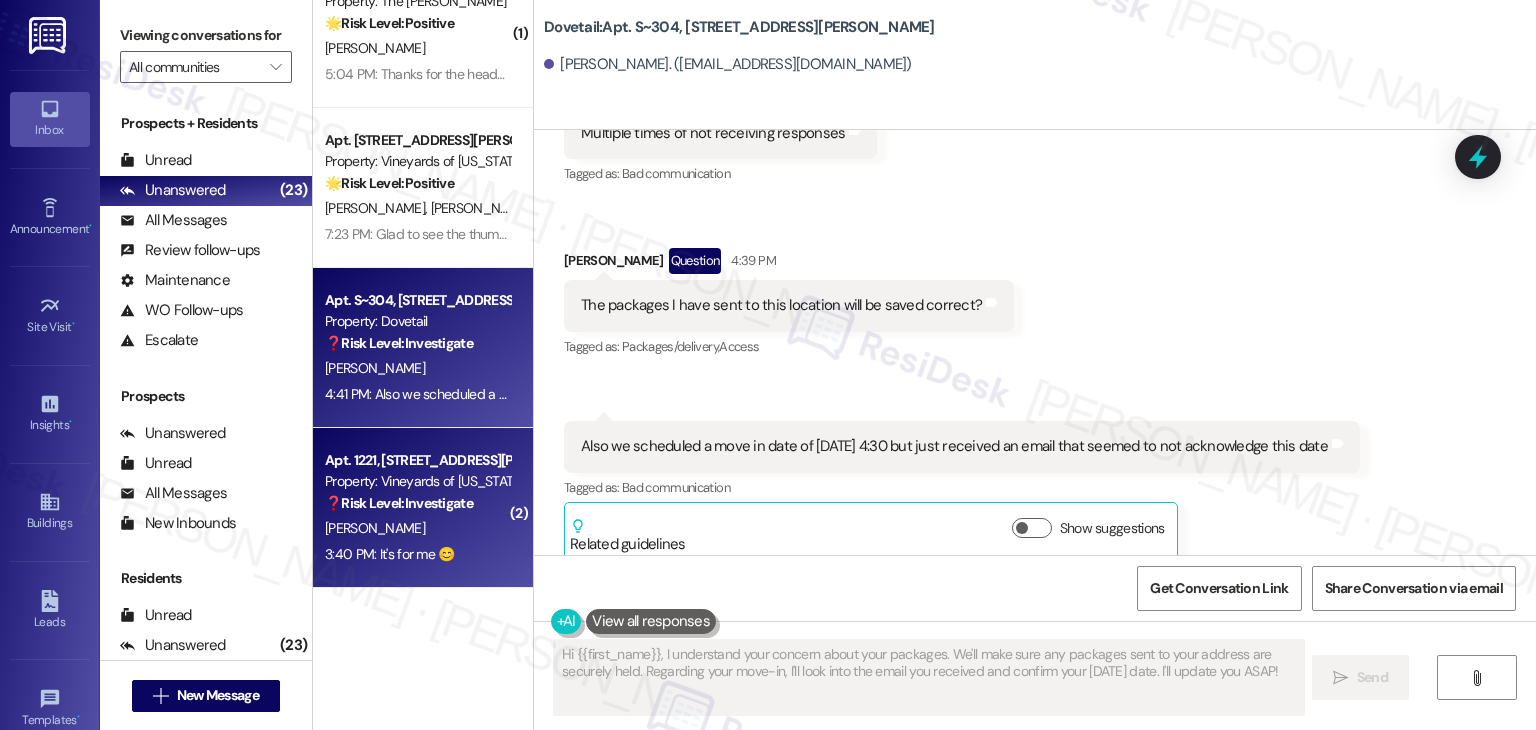 click on "3:40 PM: It's for me 😊 3:40 PM: It's for me 😊" at bounding box center (417, 554) 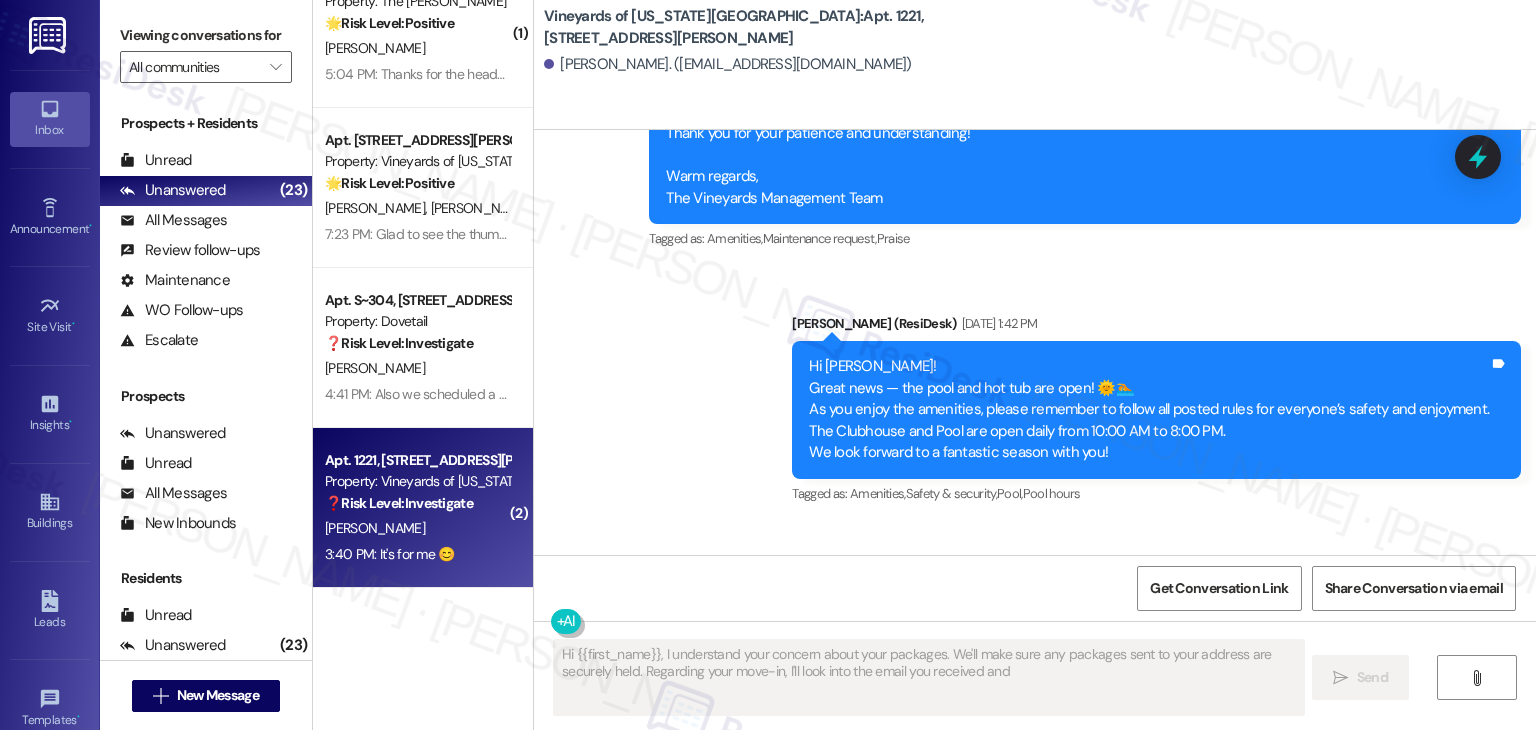 scroll, scrollTop: 948, scrollLeft: 0, axis: vertical 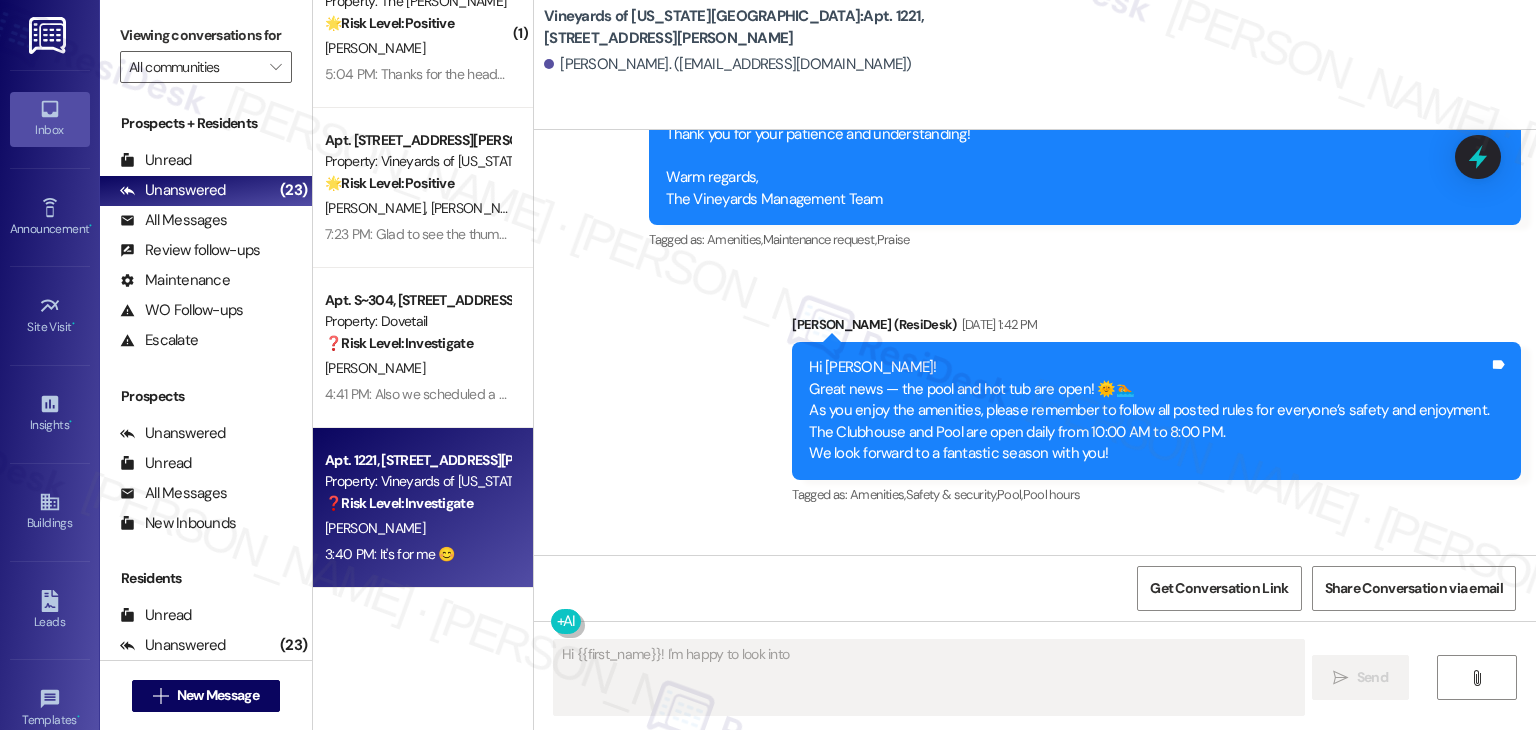 click on "3:40 PM: It's for me 😊 3:40 PM: It's for me 😊" at bounding box center [417, 554] 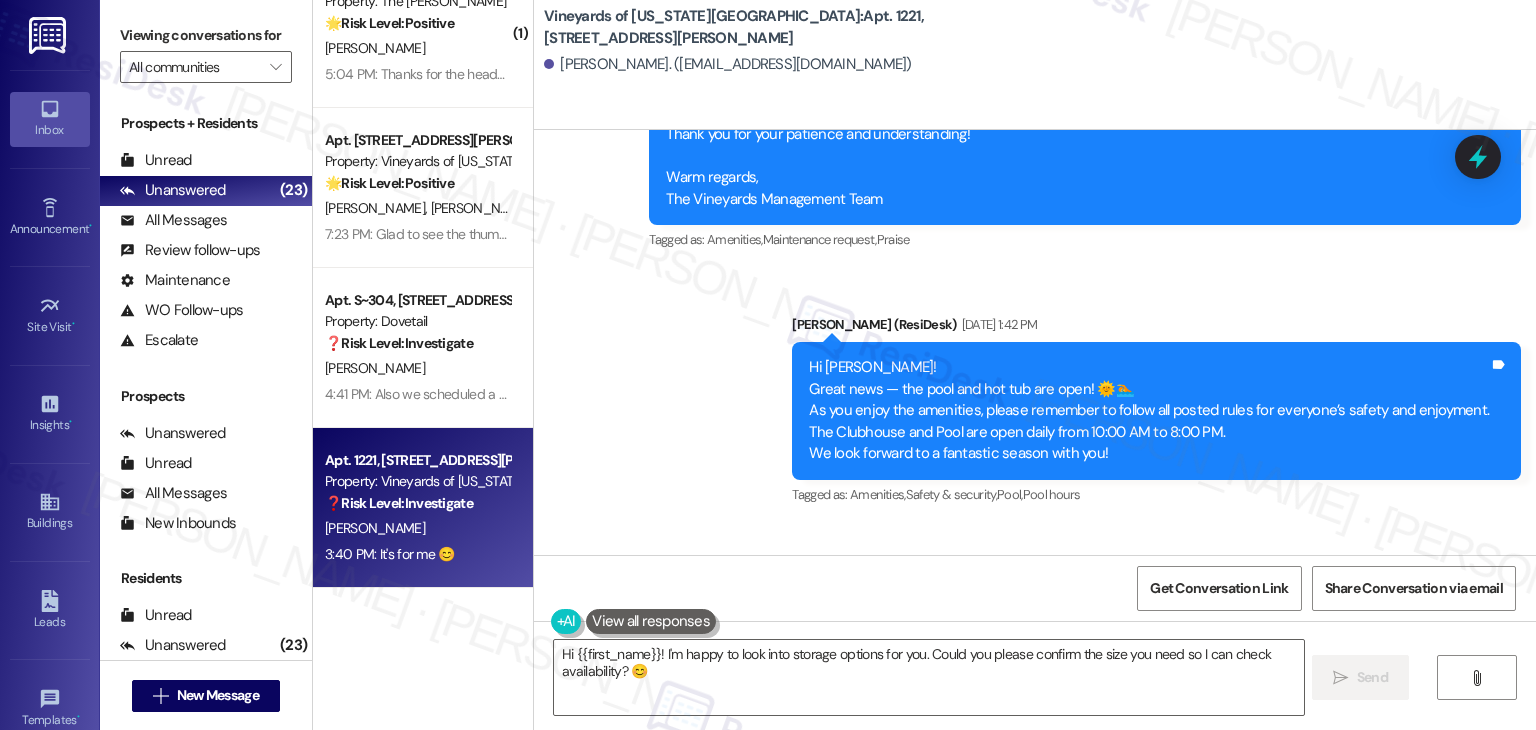 click on "3:40 PM: It's for me 😊 3:40 PM: It's for me 😊" at bounding box center (417, 554) 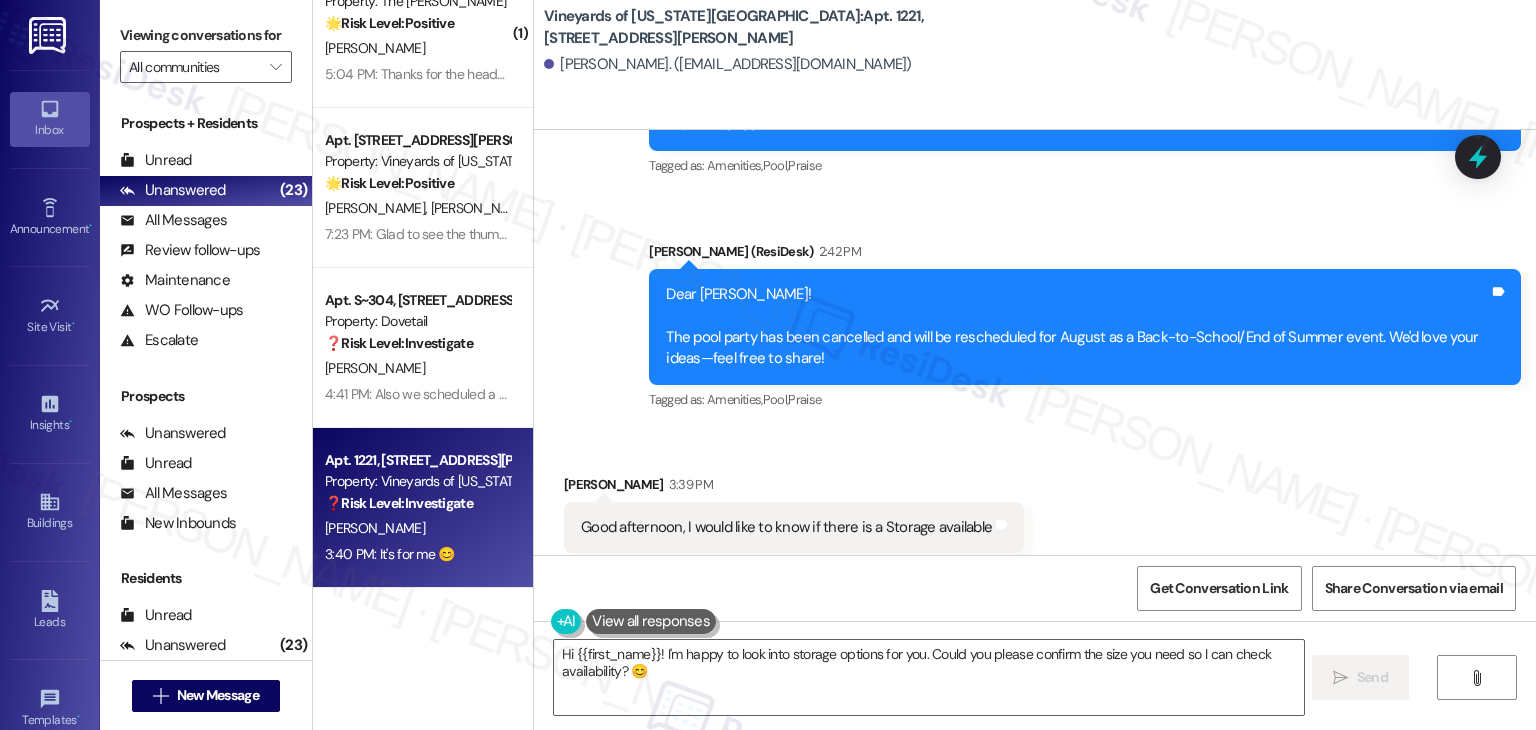 scroll, scrollTop: 2457, scrollLeft: 0, axis: vertical 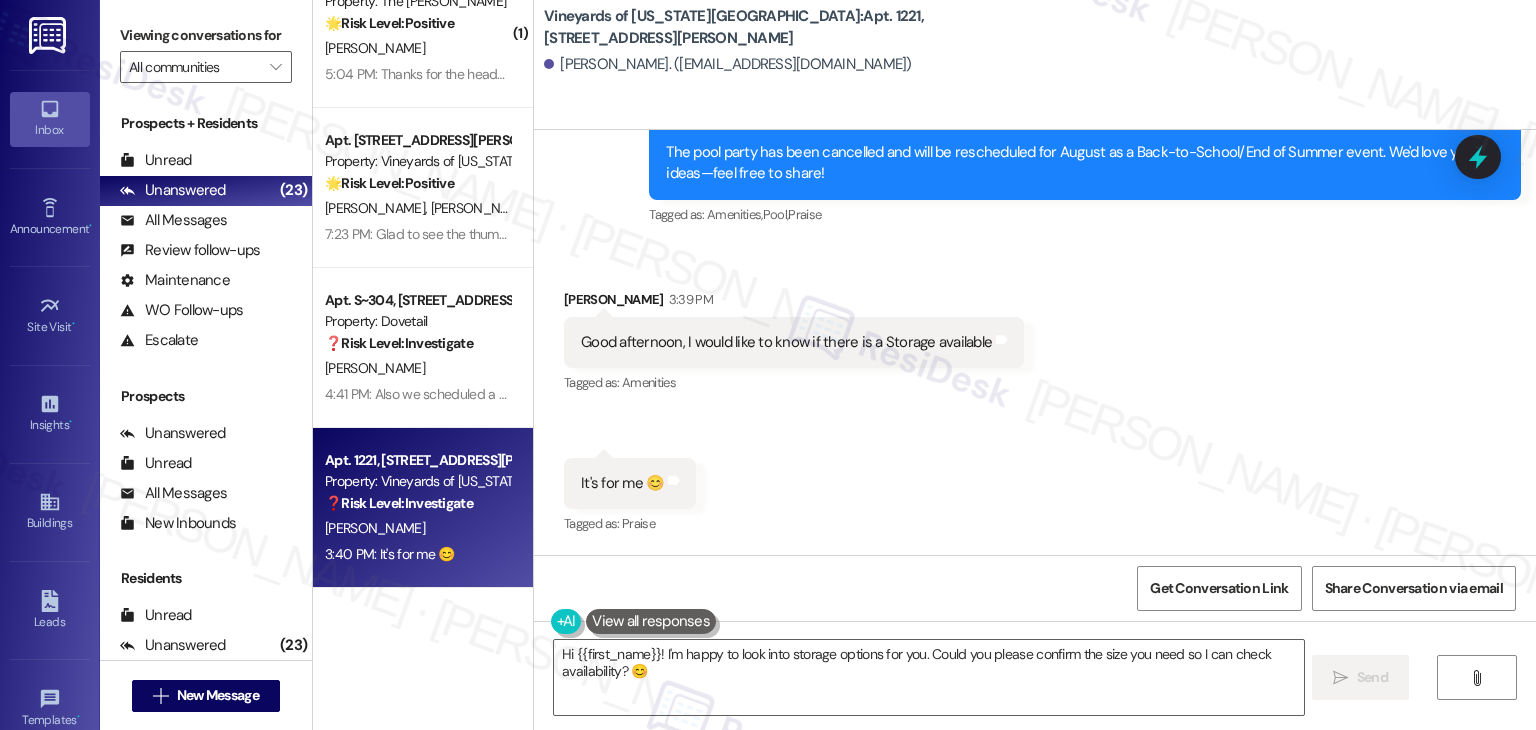 click on "Received via SMS [PERSON_NAME] 3:39 PM Good afternoon, I would like to know if there is a Storage available Tags and notes Tagged as:   Amenities Click to highlight conversations about Amenities Received via SMS 3:40 PM [PERSON_NAME] 3:40 PM It's for me 😊 Tags and notes Tagged as:   Praise Click to highlight conversations about Praise" at bounding box center (1035, 399) 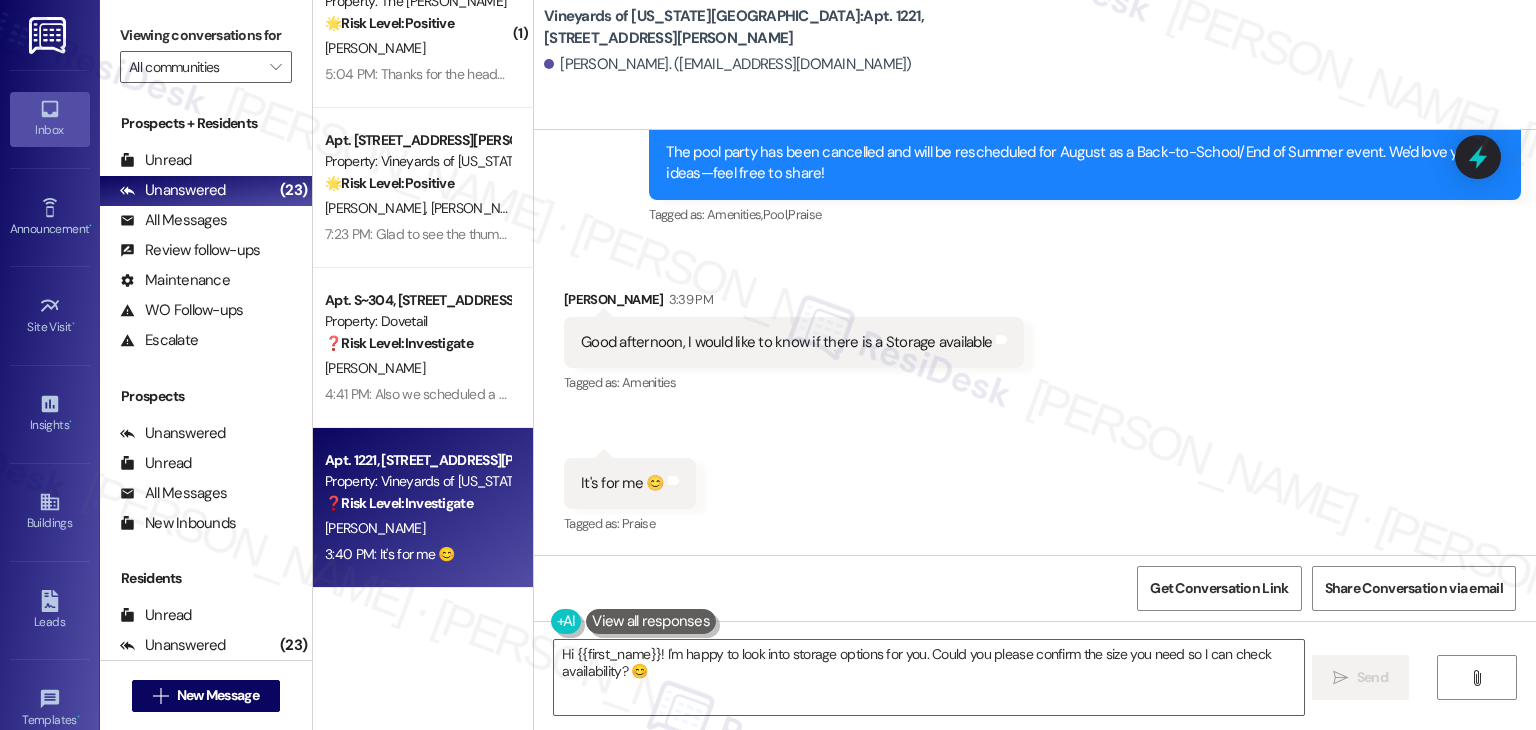 click on "Good afternoon, I would like to know if there is a Storage available" at bounding box center [786, 342] 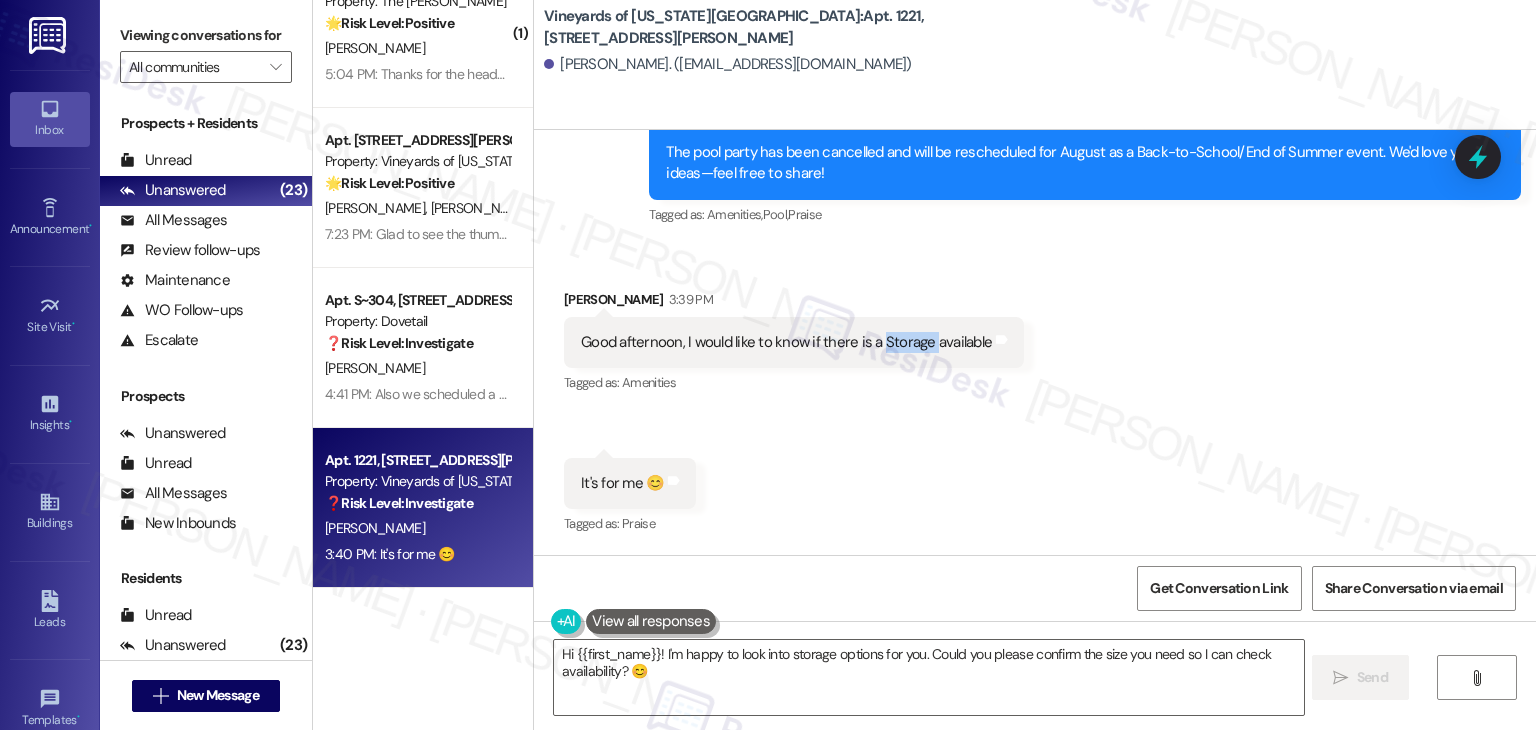 click on "Good afternoon, I would like to know if there is a Storage available" at bounding box center (786, 342) 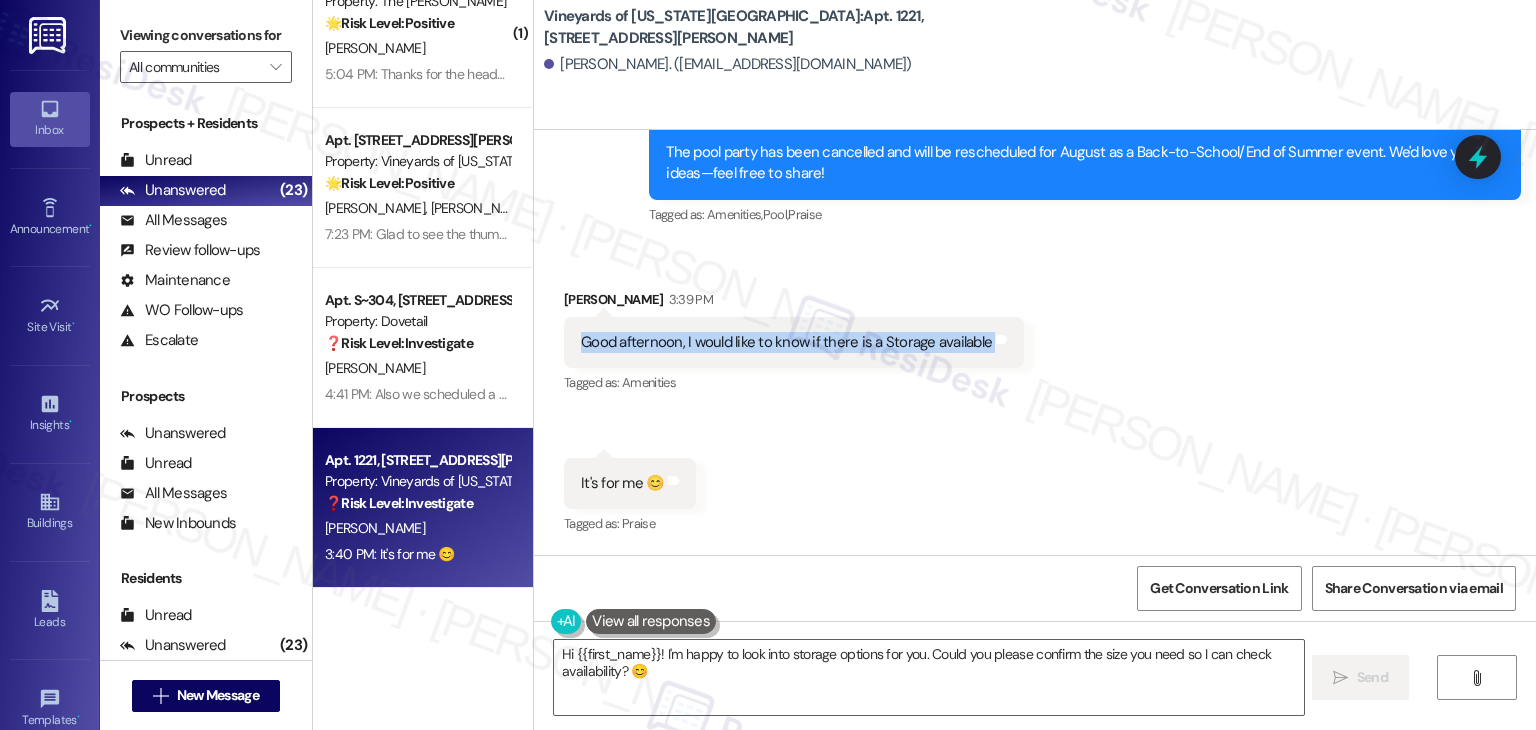 click on "Good afternoon, I would like to know if there is a Storage available" at bounding box center (786, 342) 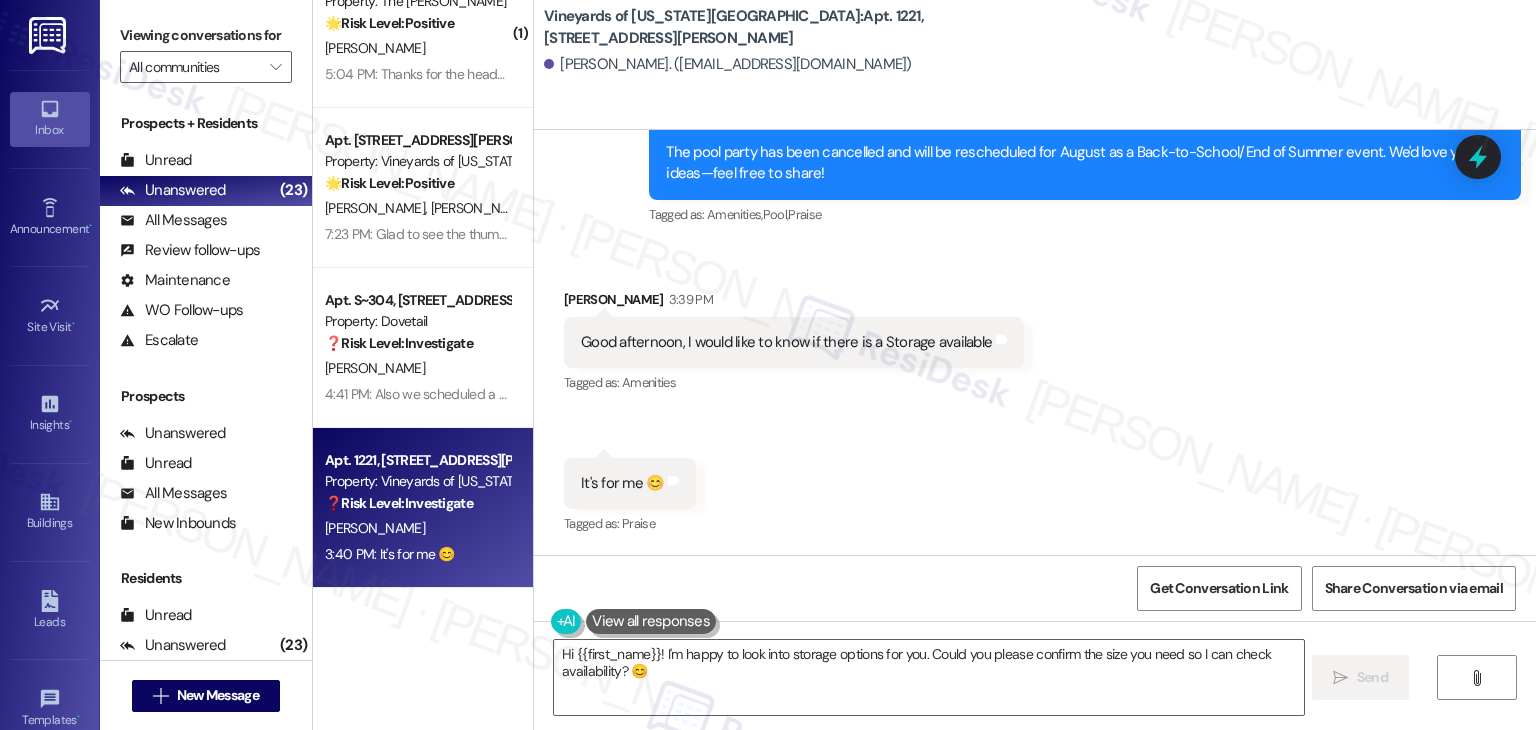 click on "[PERSON_NAME] 3:39 PM" at bounding box center (794, 303) 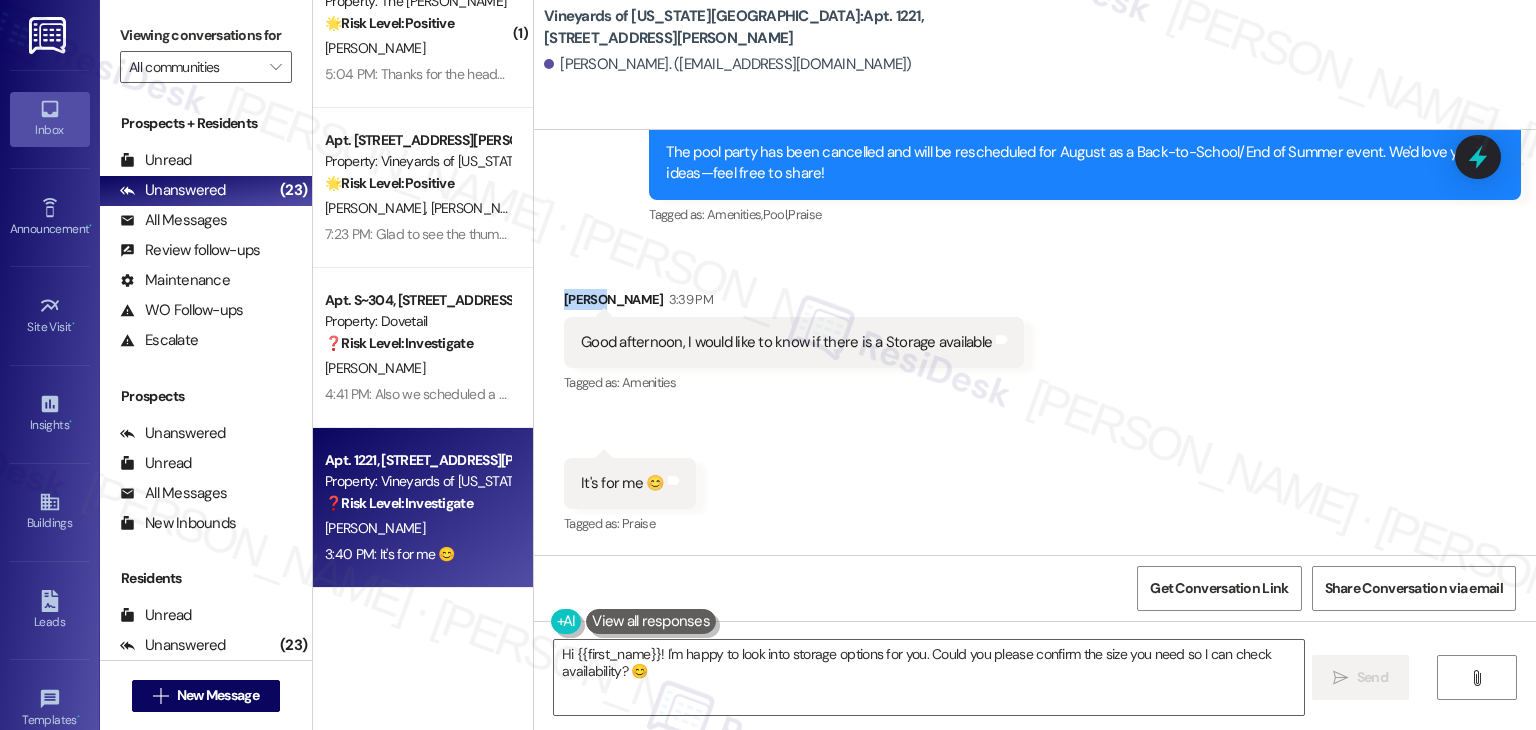 click on "[PERSON_NAME] 3:39 PM" at bounding box center [794, 303] 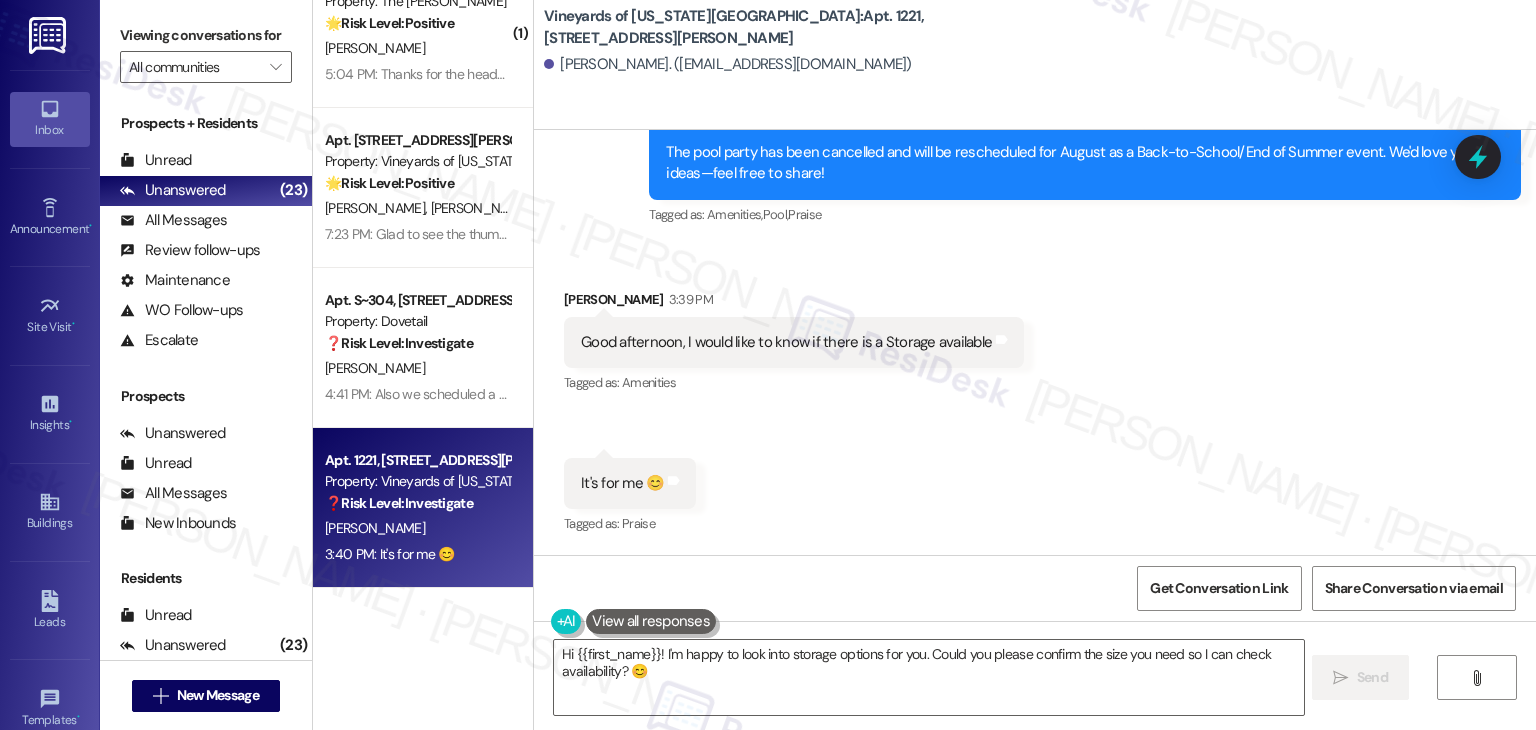 click on "Received via SMS [PERSON_NAME] 3:39 PM Good afternoon, I would like to know if there is a Storage available Tags and notes Tagged as:   Amenities Click to highlight conversations about Amenities Received via SMS 3:40 PM [PERSON_NAME] 3:40 PM It's for me 😊 Tags and notes Tagged as:   Praise Click to highlight conversations about Praise" at bounding box center [1035, 399] 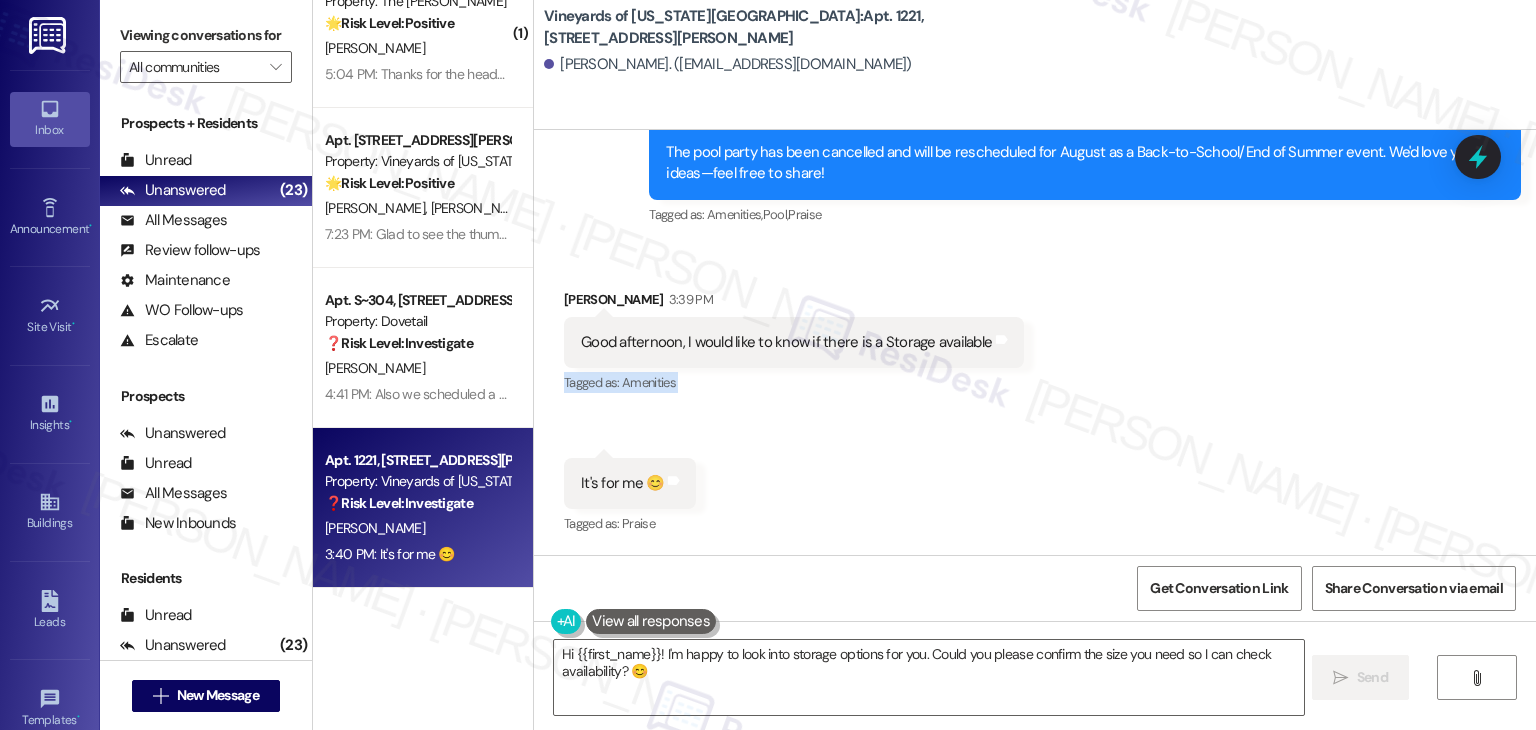 click on "Received via SMS [PERSON_NAME] 3:39 PM Good afternoon, I would like to know if there is a Storage available Tags and notes Tagged as:   Amenities Click to highlight conversations about Amenities Received via SMS 3:40 PM [PERSON_NAME] 3:40 PM It's for me 😊 Tags and notes Tagged as:   Praise Click to highlight conversations about Praise" at bounding box center (1035, 399) 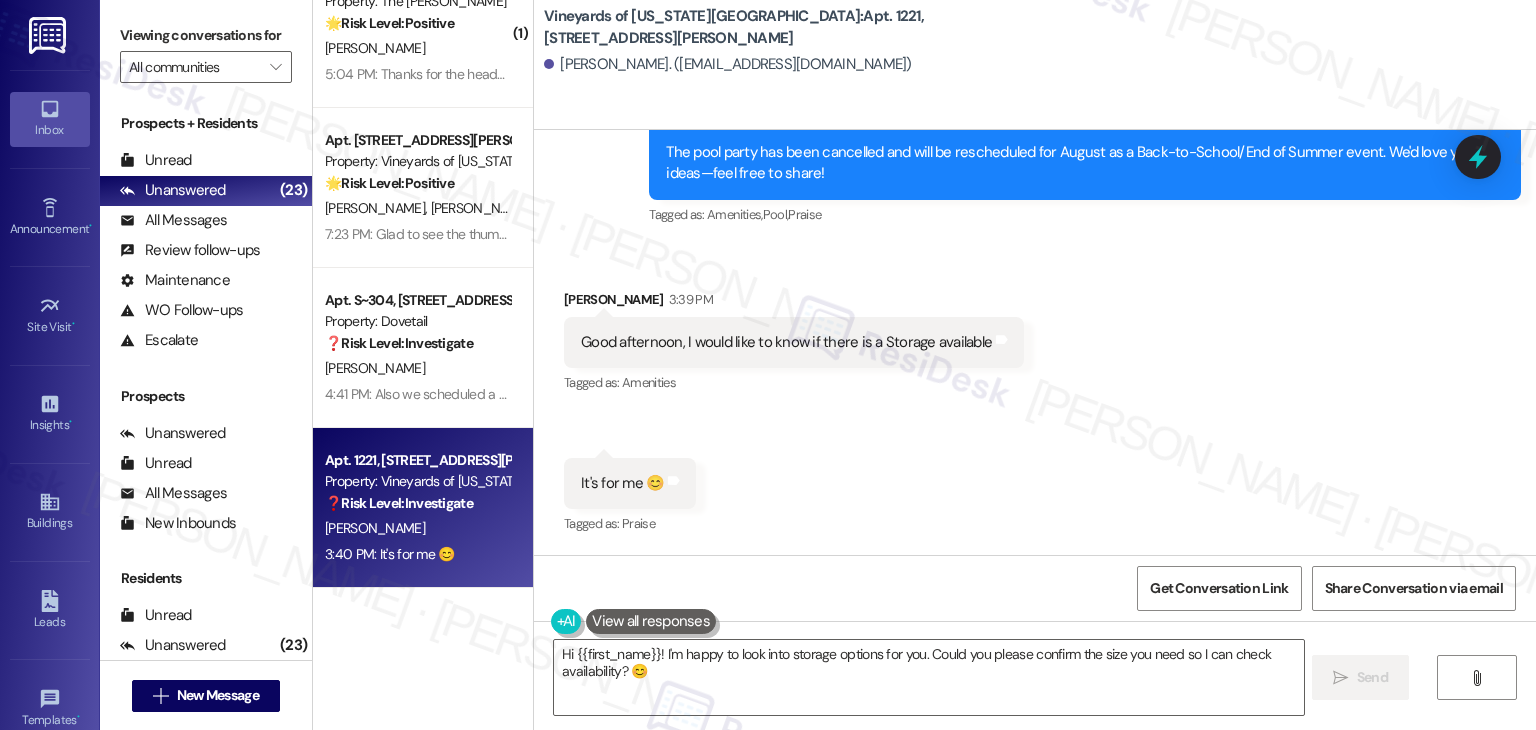 click on "Received via SMS [PERSON_NAME] 3:39 PM Good afternoon, I would like to know if there is a Storage available Tags and notes Tagged as:   Amenities Click to highlight conversations about Amenities Received via SMS 3:40 PM [PERSON_NAME] 3:40 PM It's for me 😊 Tags and notes Tagged as:   Praise Click to highlight conversations about Praise" at bounding box center [1035, 399] 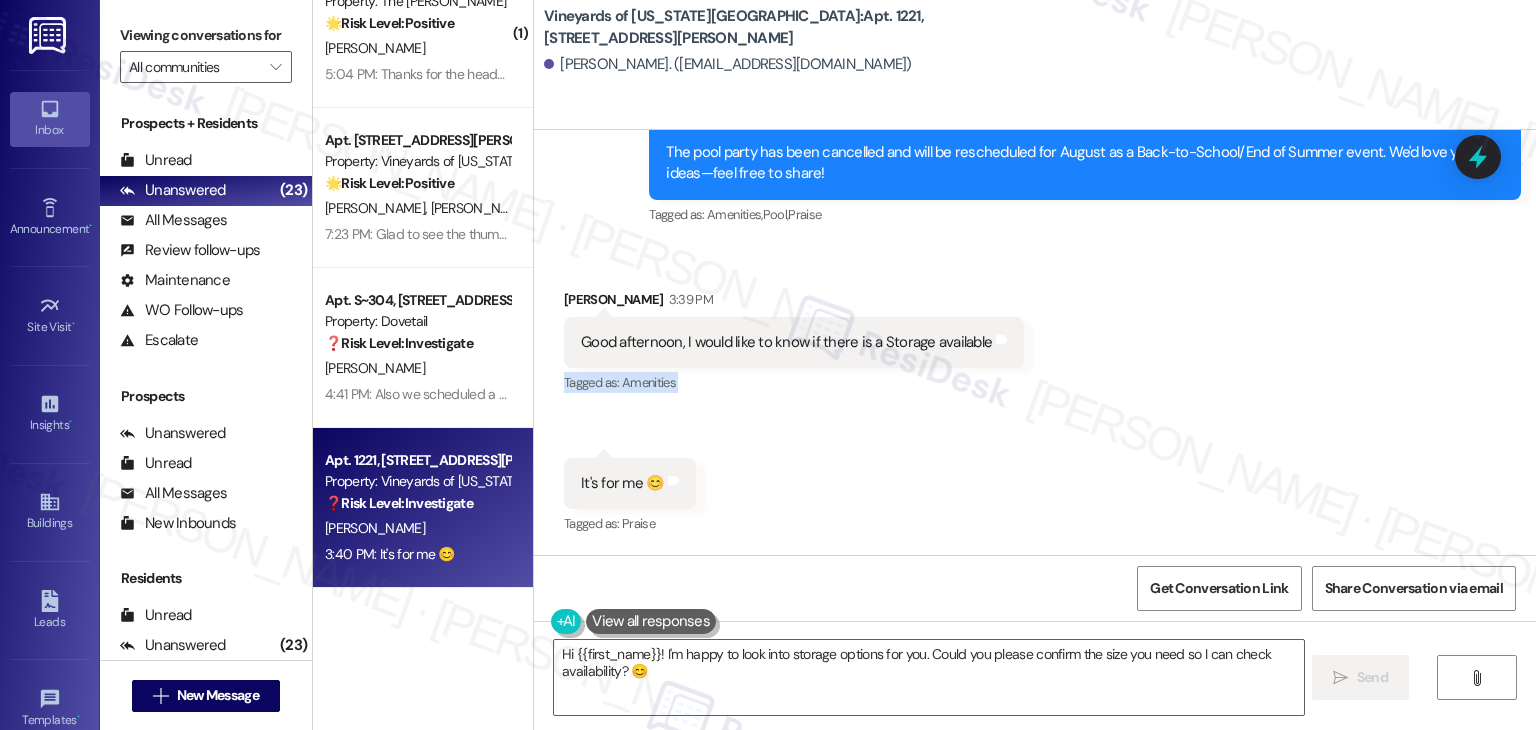 click on "Received via SMS [PERSON_NAME] 3:39 PM Good afternoon, I would like to know if there is a Storage available Tags and notes Tagged as:   Amenities Click to highlight conversations about Amenities Received via SMS 3:40 PM [PERSON_NAME] 3:40 PM It's for me 😊 Tags and notes Tagged as:   Praise Click to highlight conversations about Praise" at bounding box center (1035, 399) 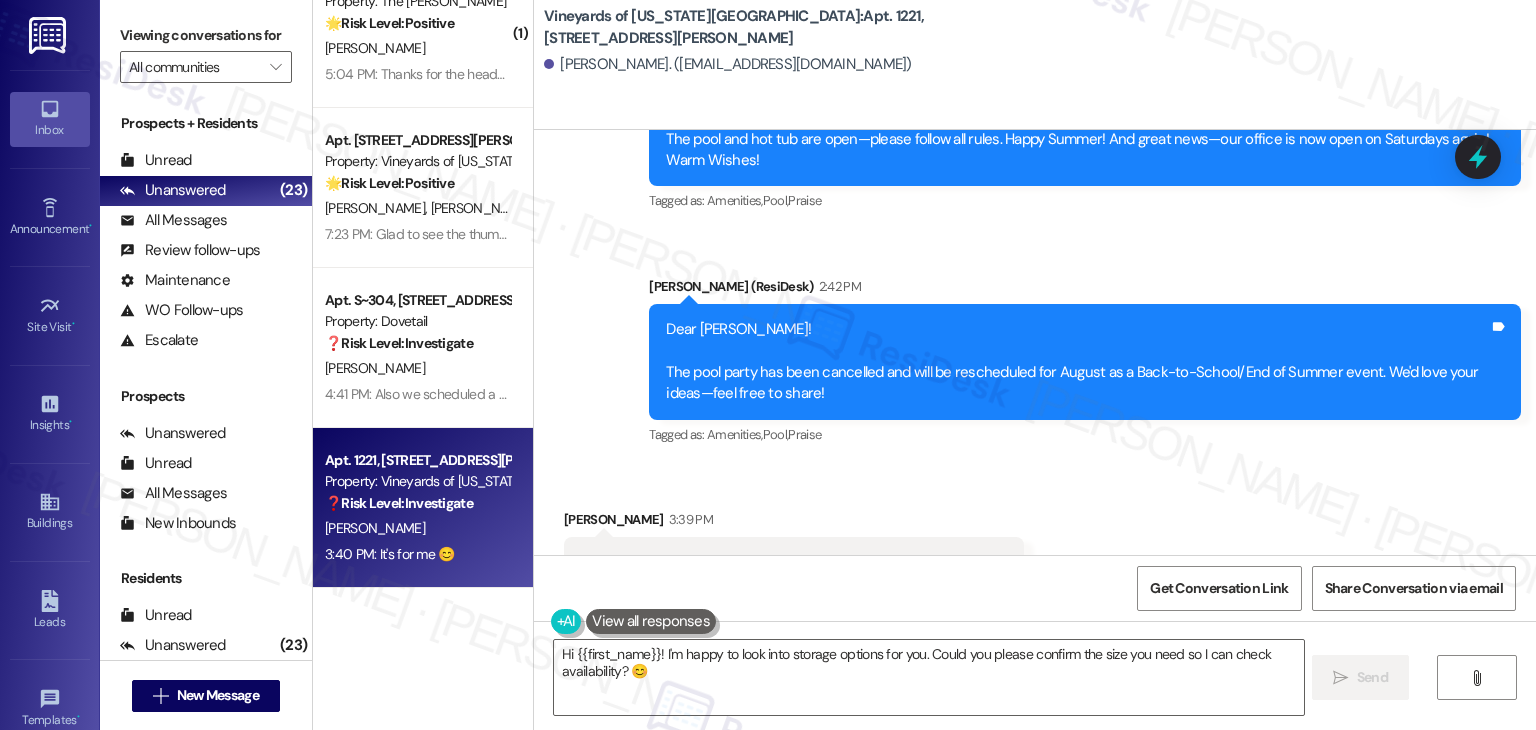 scroll, scrollTop: 2457, scrollLeft: 0, axis: vertical 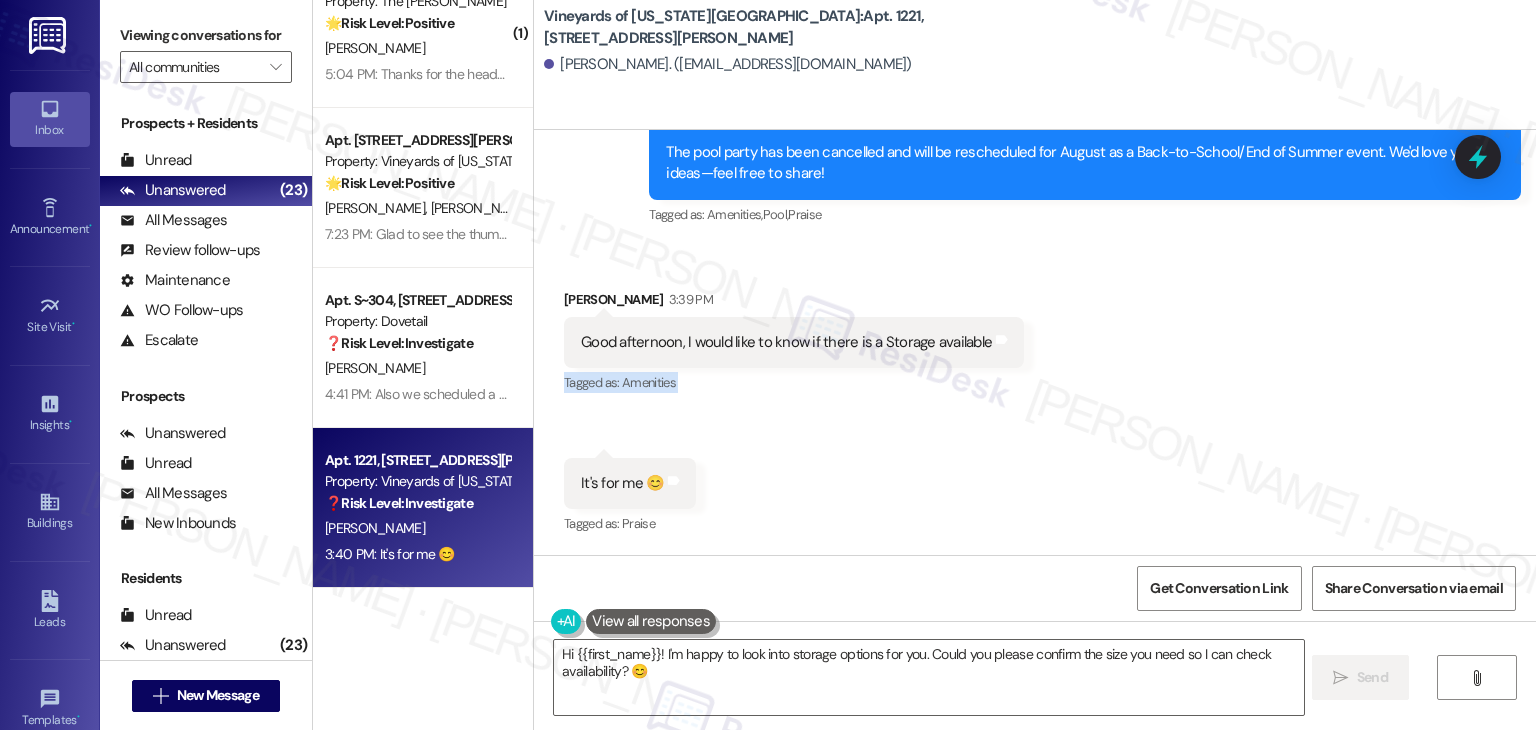 click on "Received via SMS [PERSON_NAME] 3:39 PM Good afternoon, I would like to know if there is a Storage available Tags and notes Tagged as:   Amenities Click to highlight conversations about Amenities Received via SMS 3:40 PM [PERSON_NAME] 3:40 PM It's for me 😊 Tags and notes Tagged as:   Praise Click to highlight conversations about Praise" at bounding box center (1035, 399) 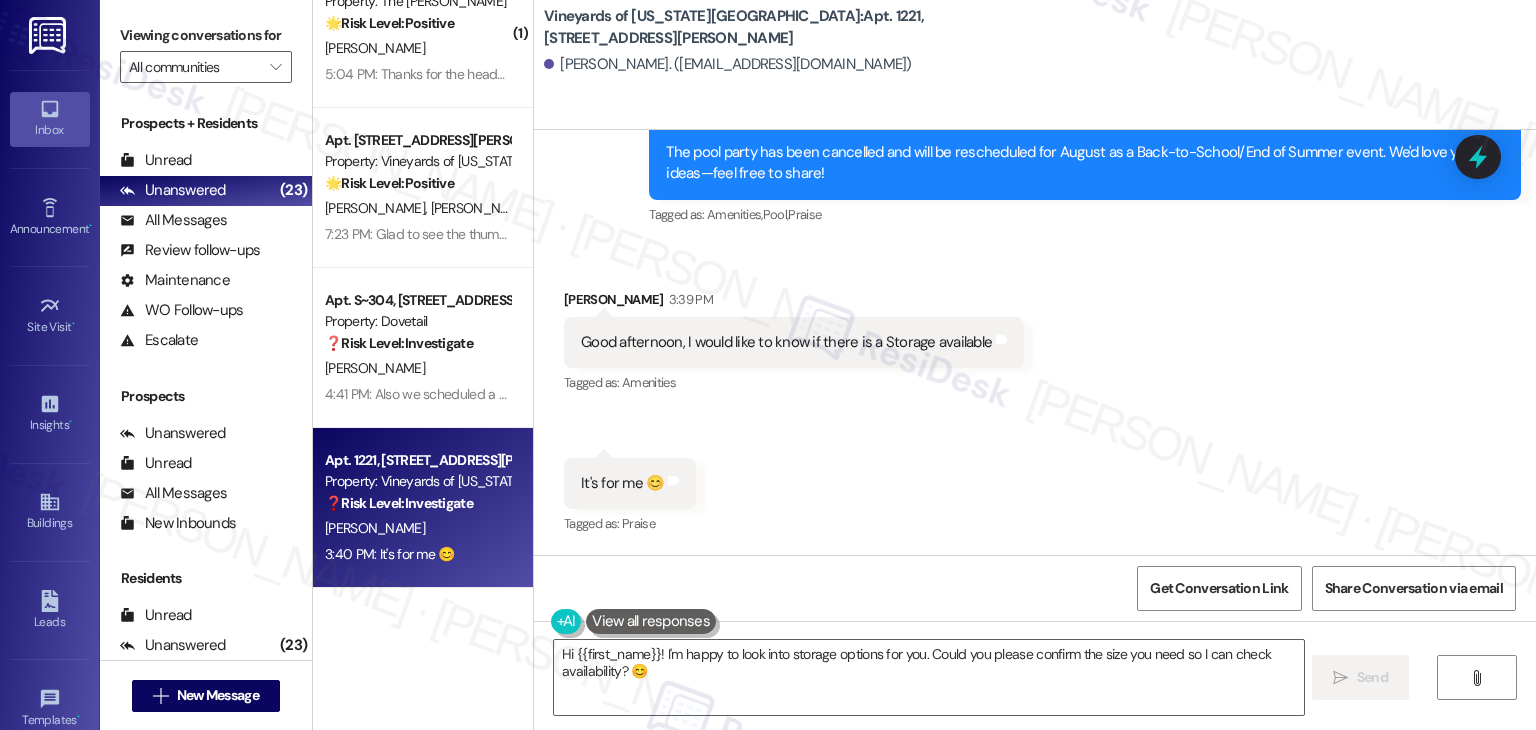 click on "Received via SMS [PERSON_NAME] 3:39 PM Good afternoon, I would like to know if there is a Storage available Tags and notes Tagged as:   Amenities Click to highlight conversations about Amenities Received via SMS 3:40 PM [PERSON_NAME] 3:40 PM It's for me 😊 Tags and notes Tagged as:   Praise Click to highlight conversations about Praise" at bounding box center (1035, 399) 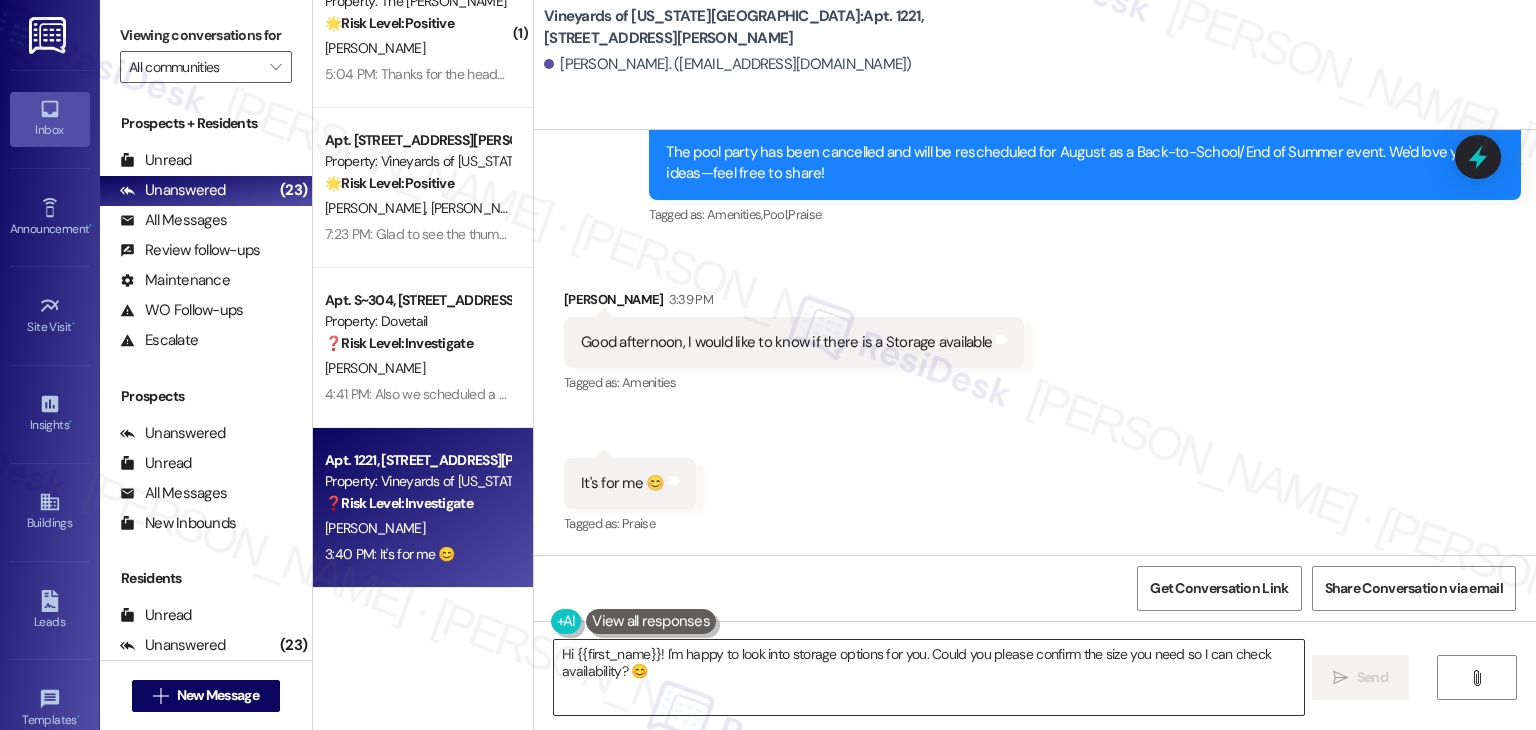 click on "Hi {{first_name}}! I'm happy to look into storage options for you. Could you please confirm the size you need so I can check availability? 😊" at bounding box center [928, 677] 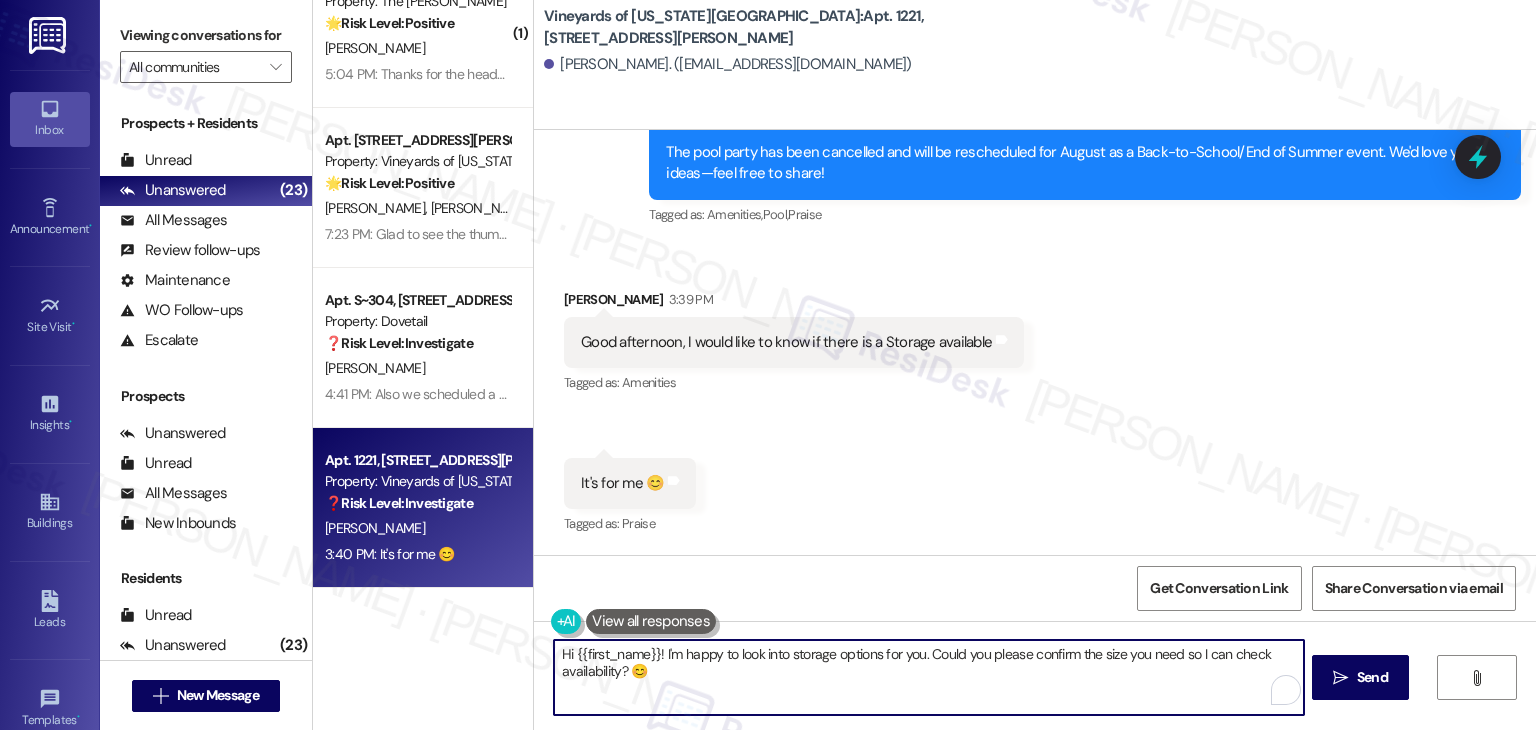 click on "Hi {{first_name}}! I'm happy to look into storage options for you. Could you please confirm the size you need so I can check availability? 😊" at bounding box center [928, 677] 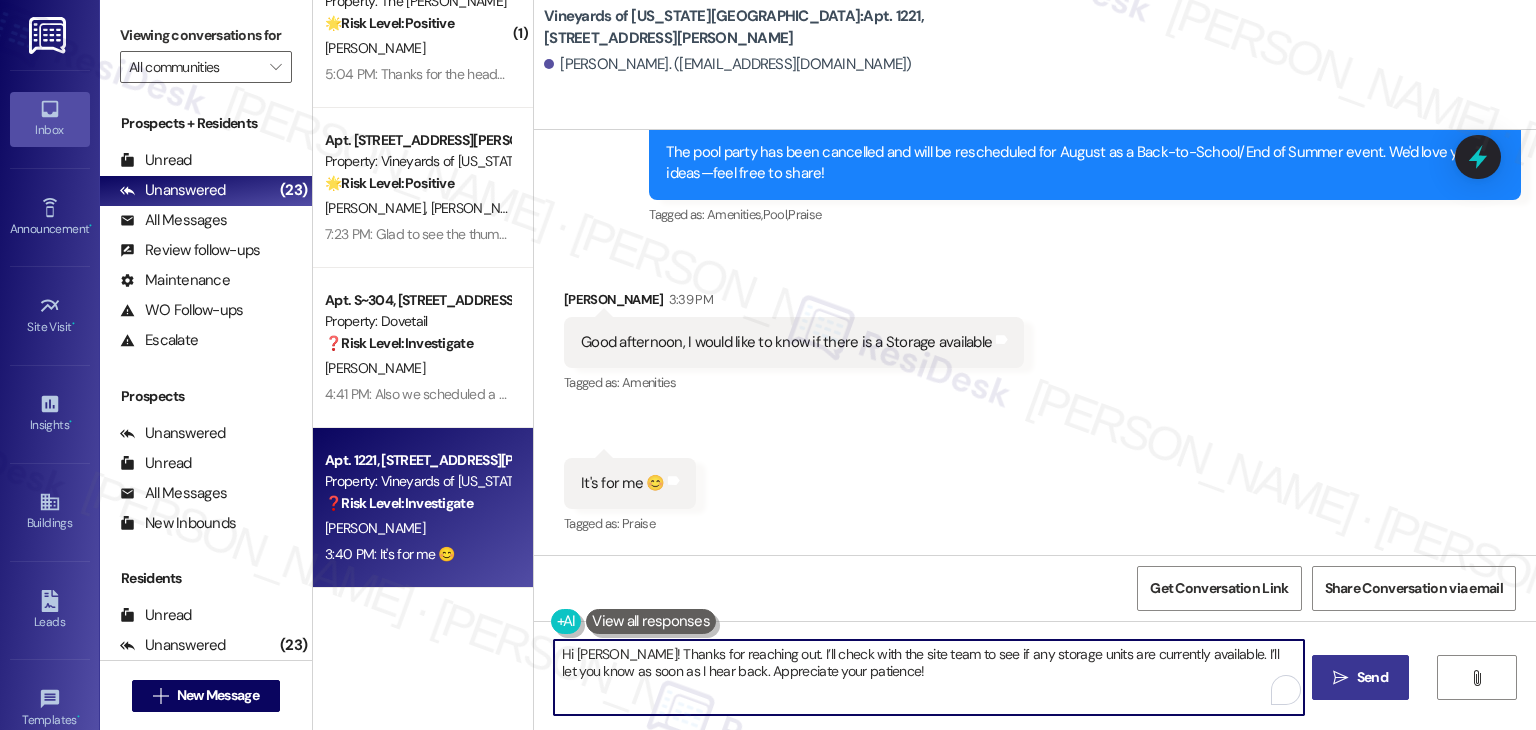 type on "Hi [PERSON_NAME]! Thanks for reaching out. I’ll check with the site team to see if any storage units are currently available. I’ll let you know as soon as I hear back. Appreciate your patience!" 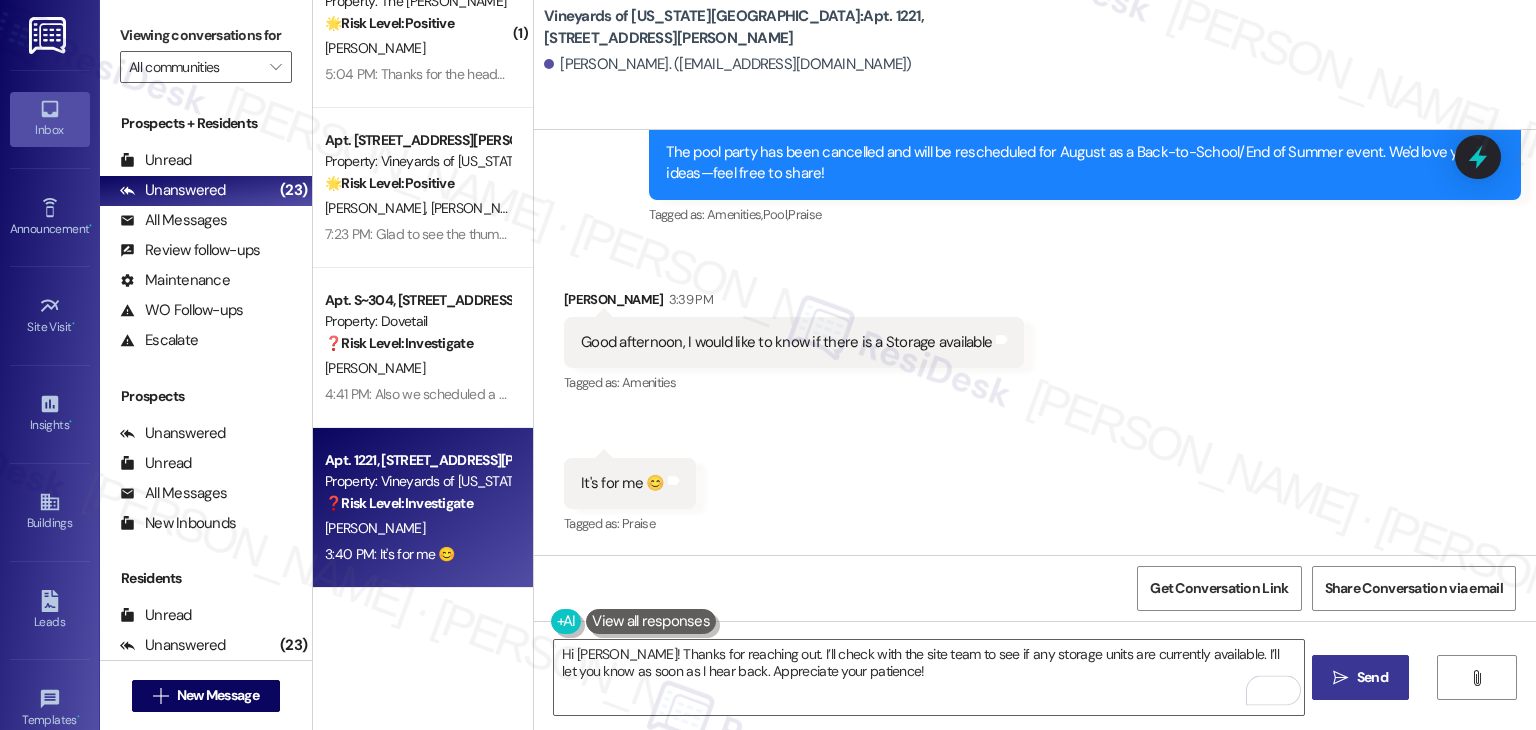 click on "Send" at bounding box center [1372, 677] 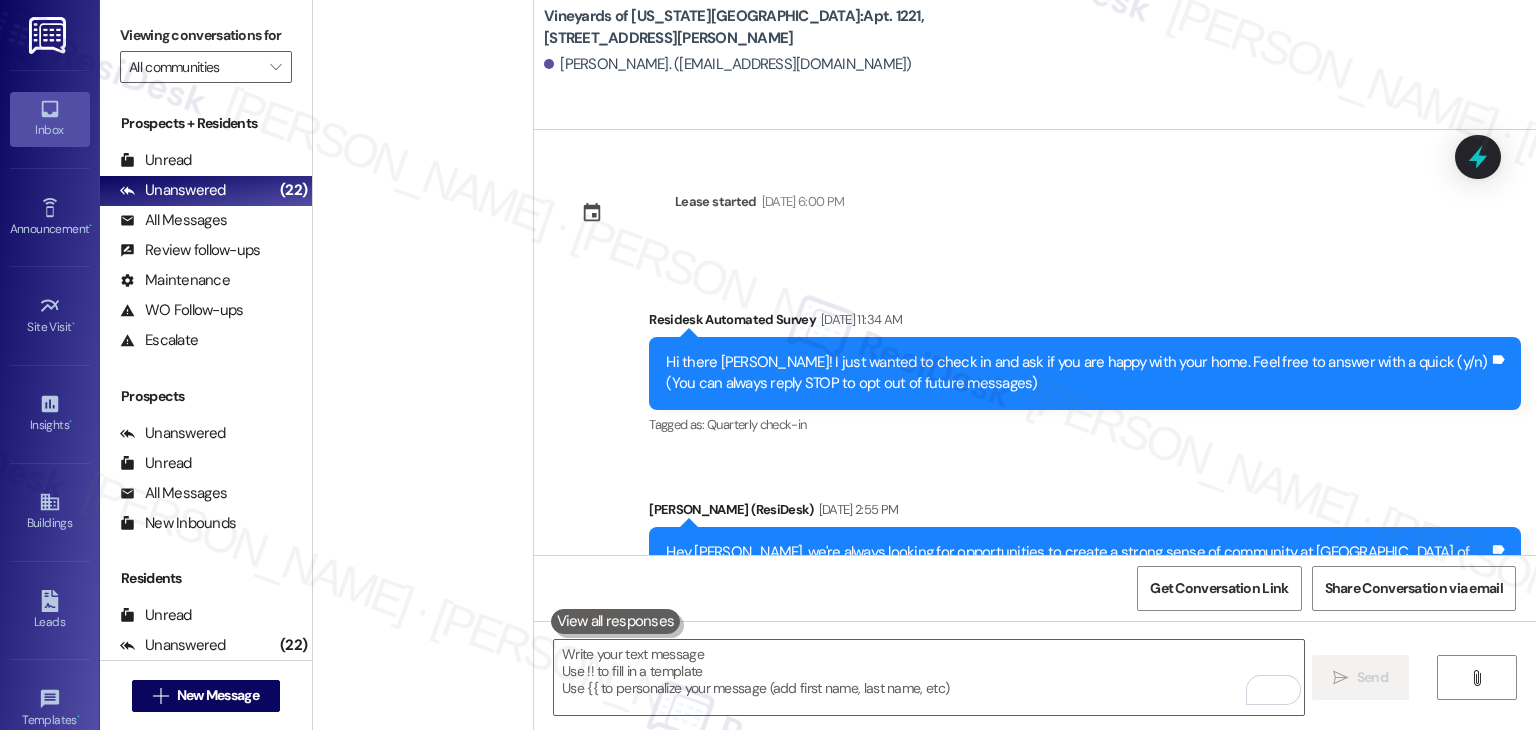 scroll, scrollTop: 0, scrollLeft: 0, axis: both 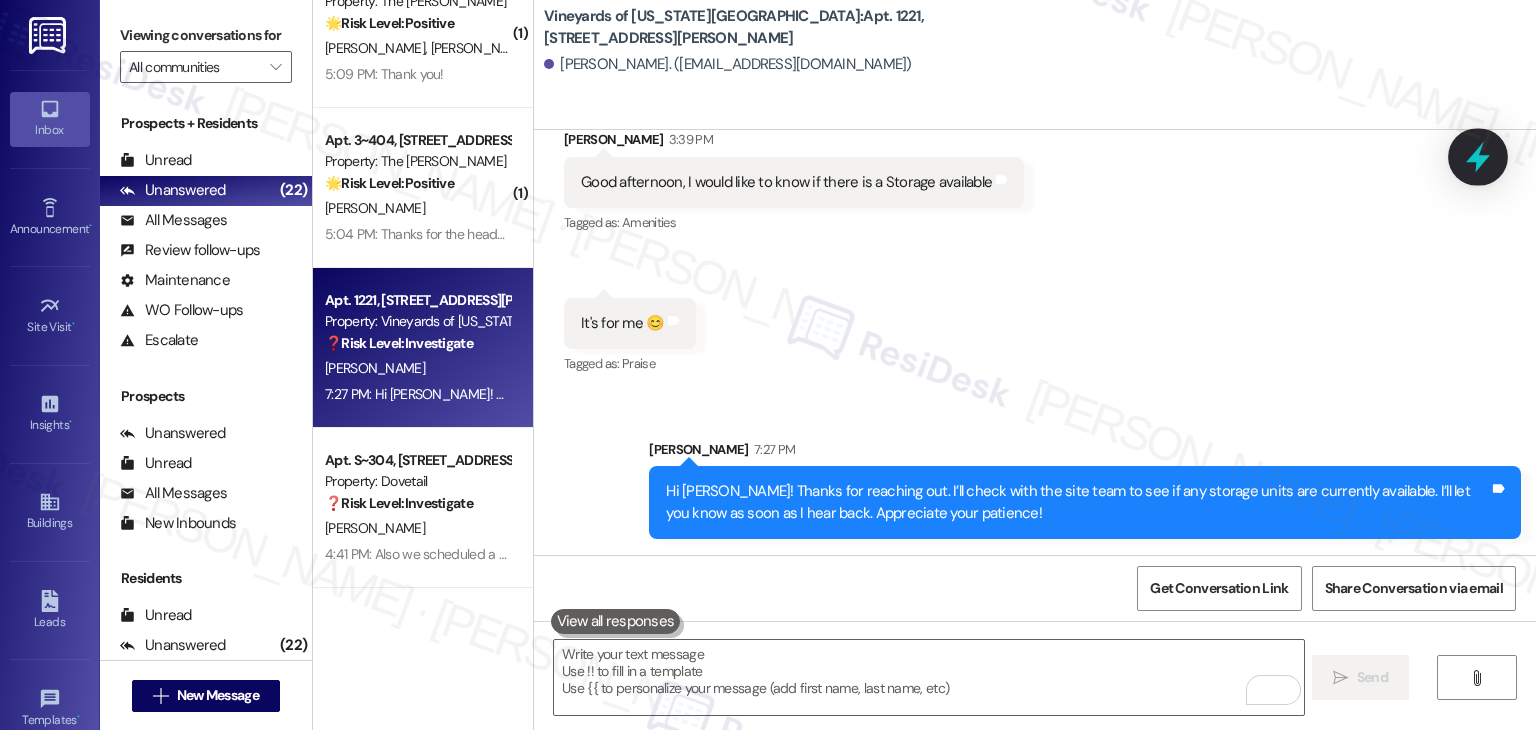 click 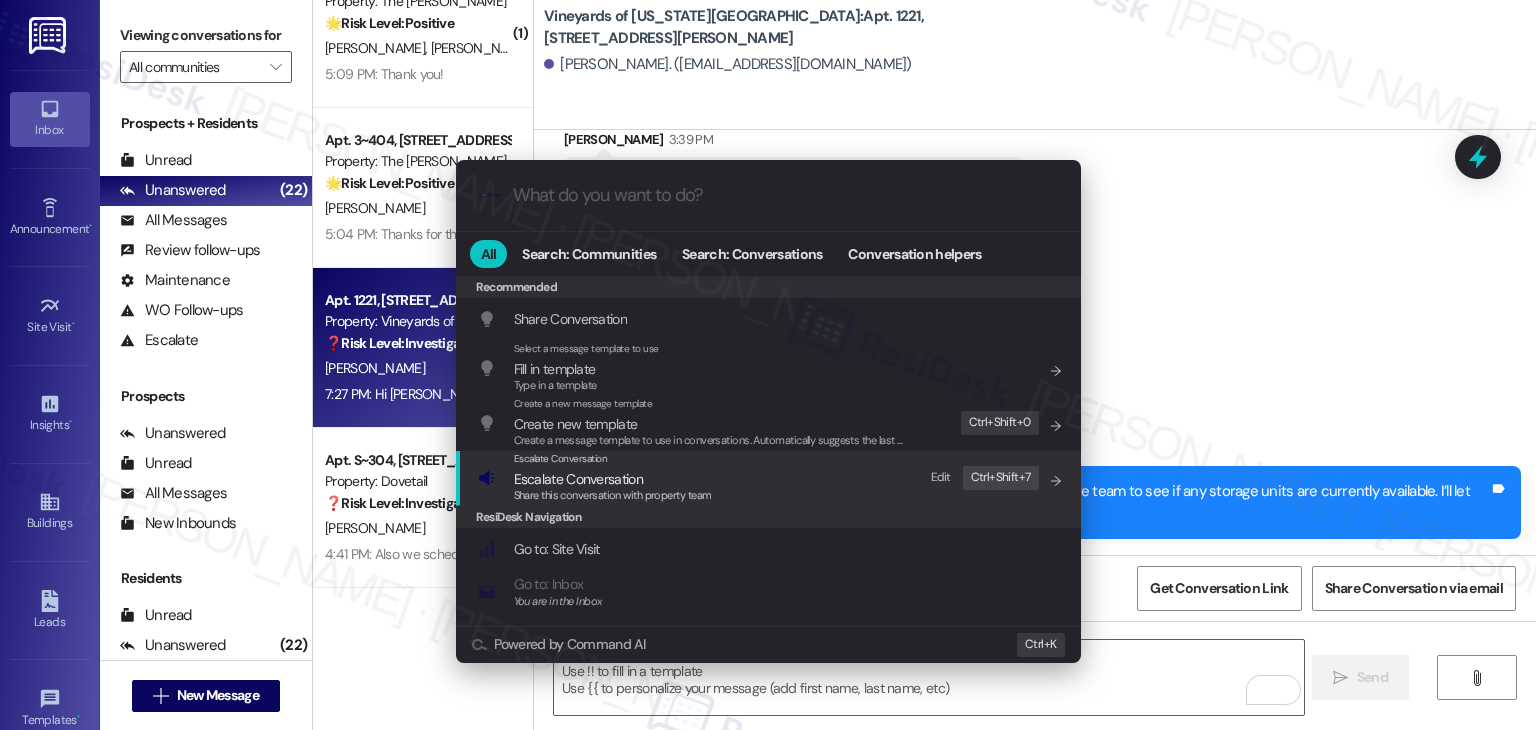 click on "Escalate Conversation" at bounding box center (578, 479) 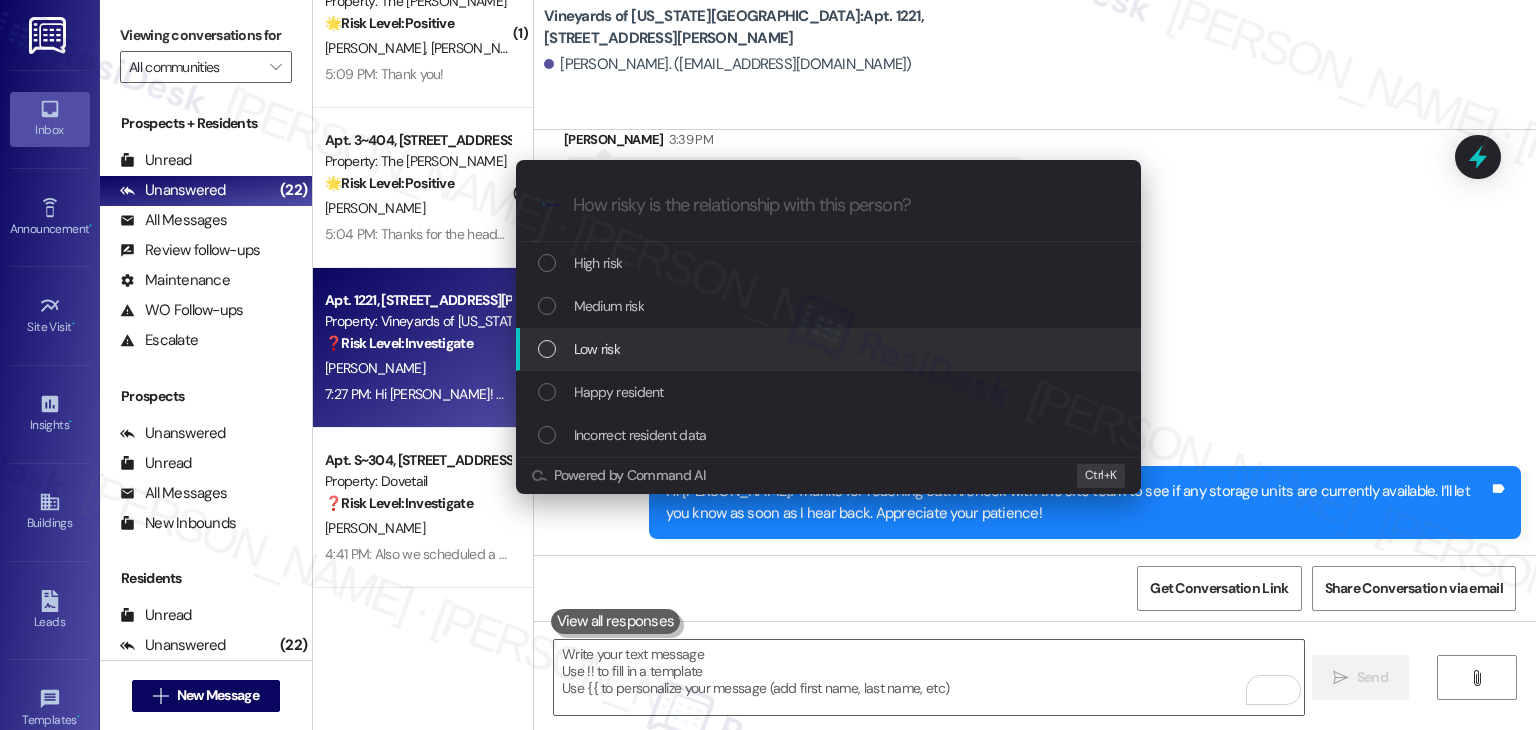 click at bounding box center [547, 349] 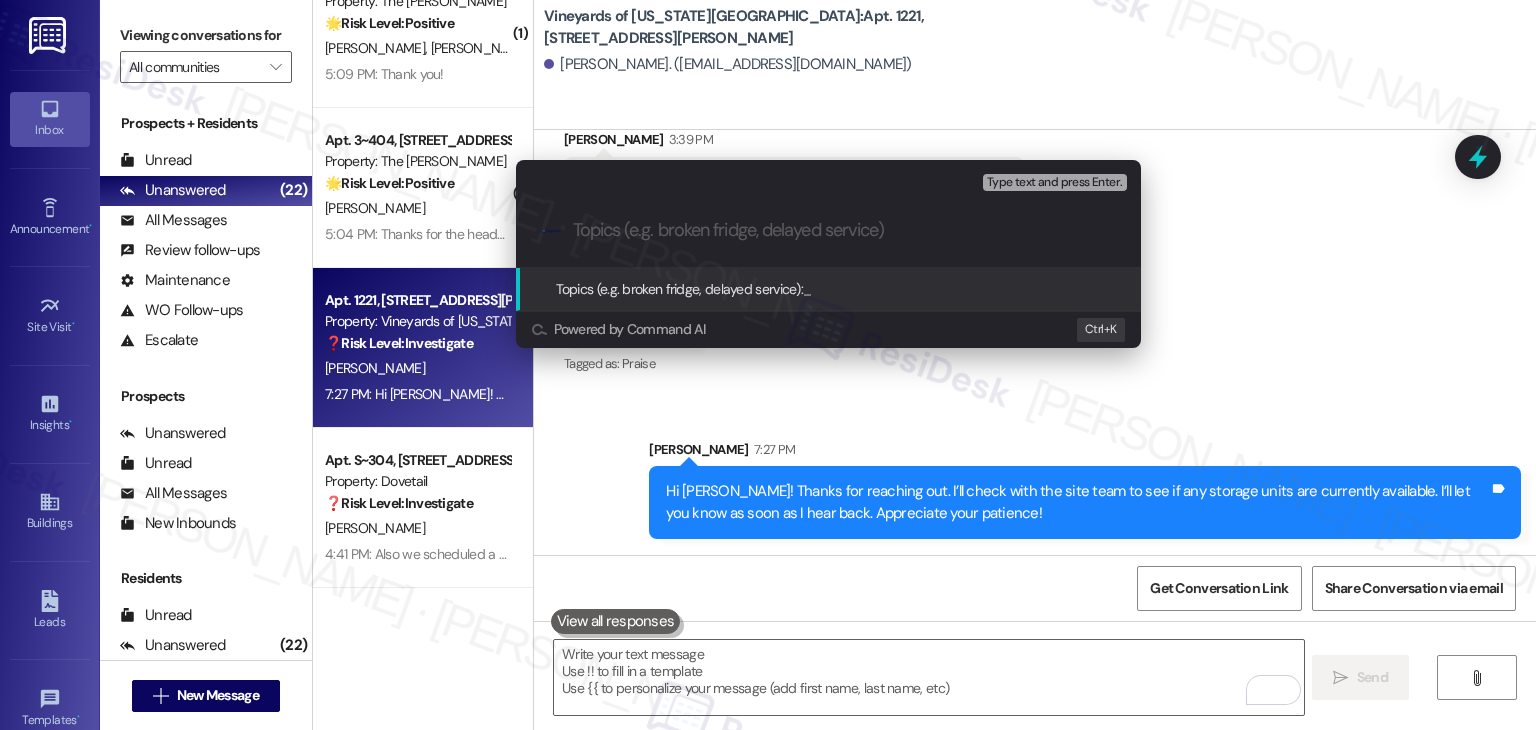 paste on "Storage Availability Inquiry" 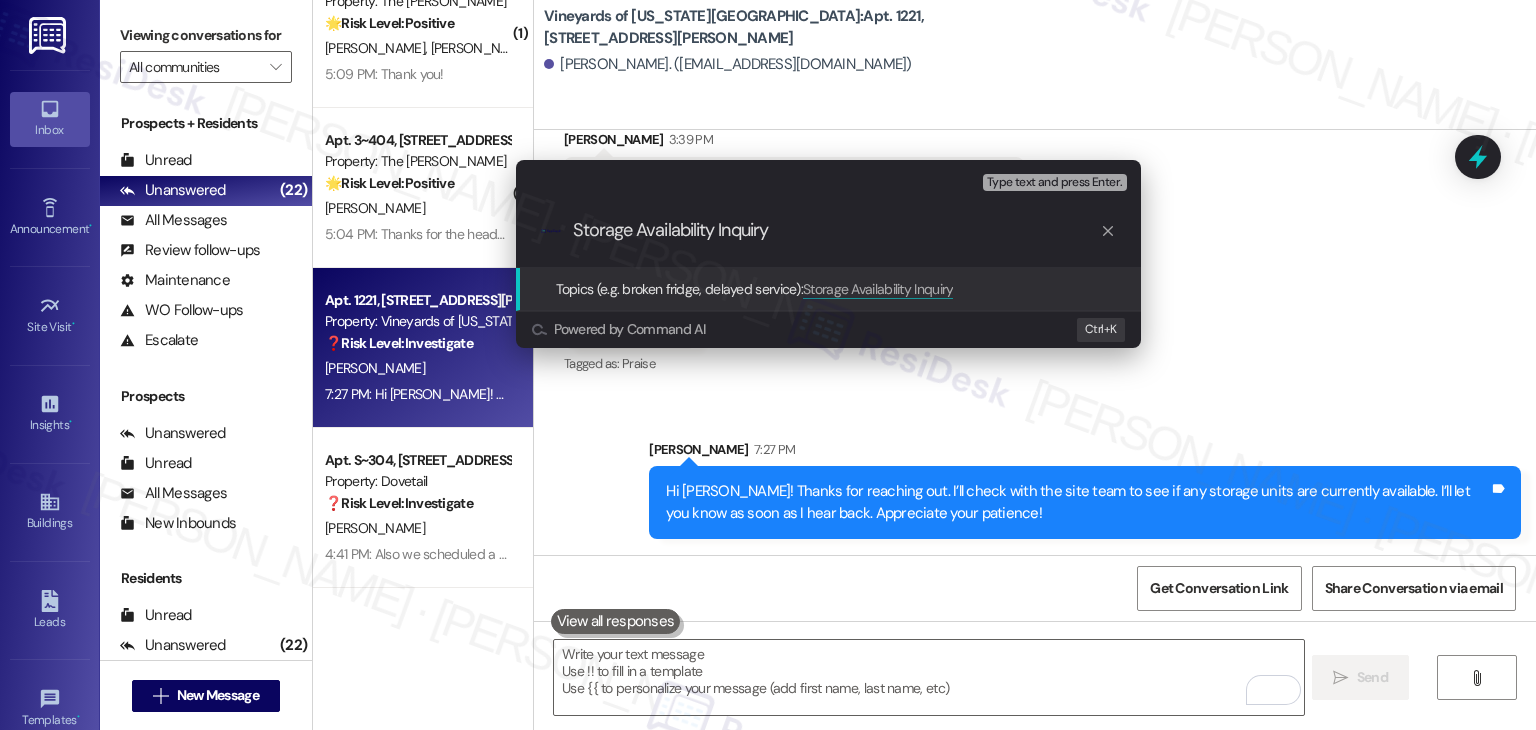 type 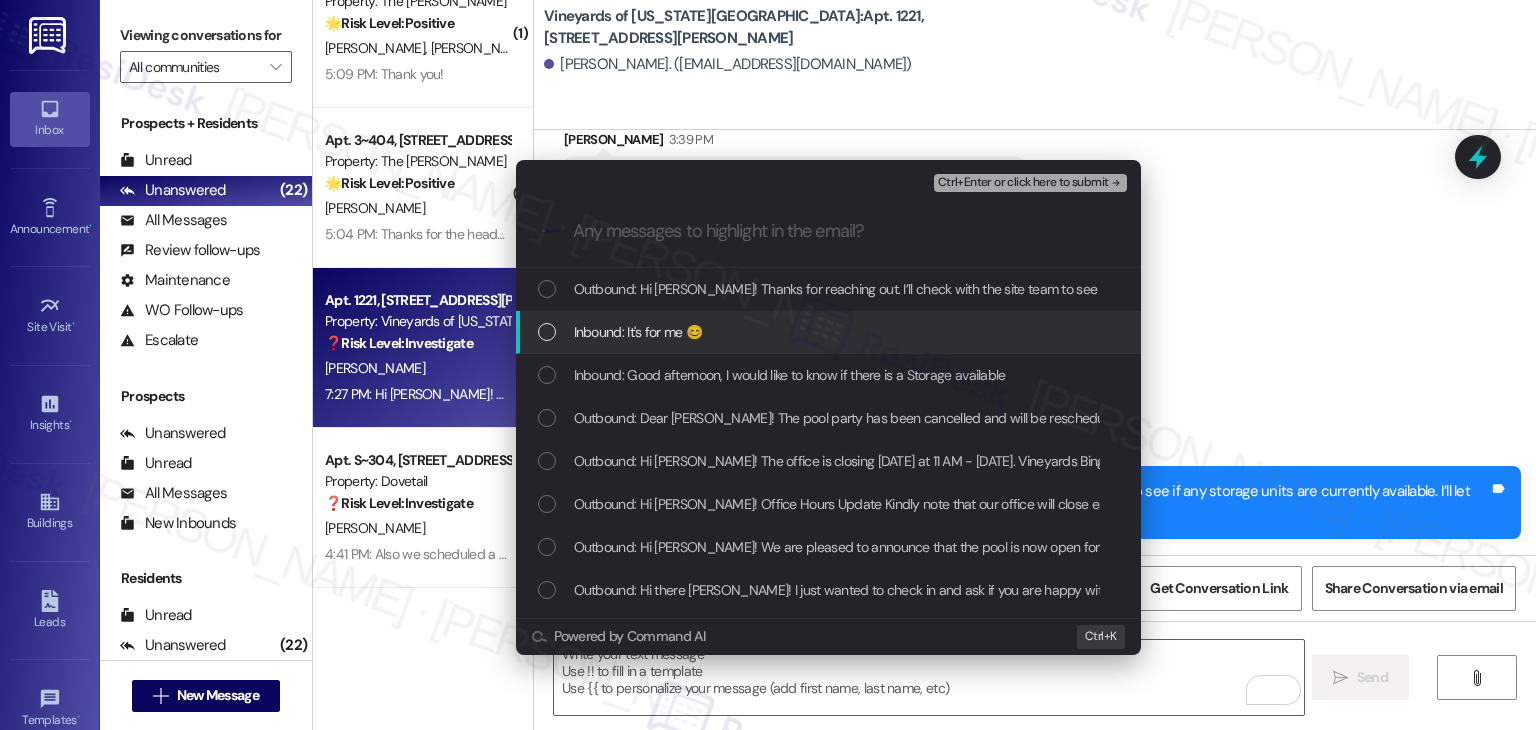 click at bounding box center [547, 332] 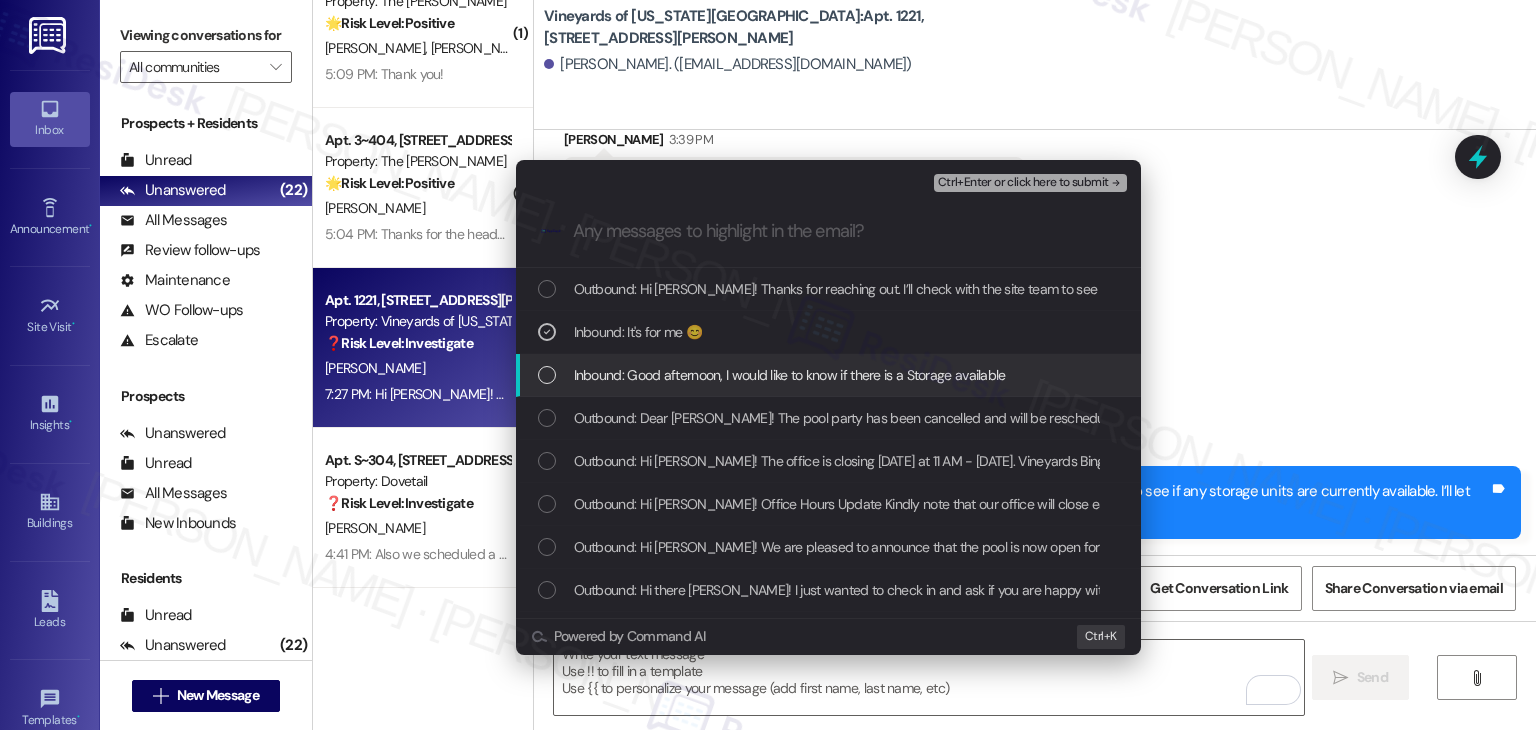 click at bounding box center (547, 375) 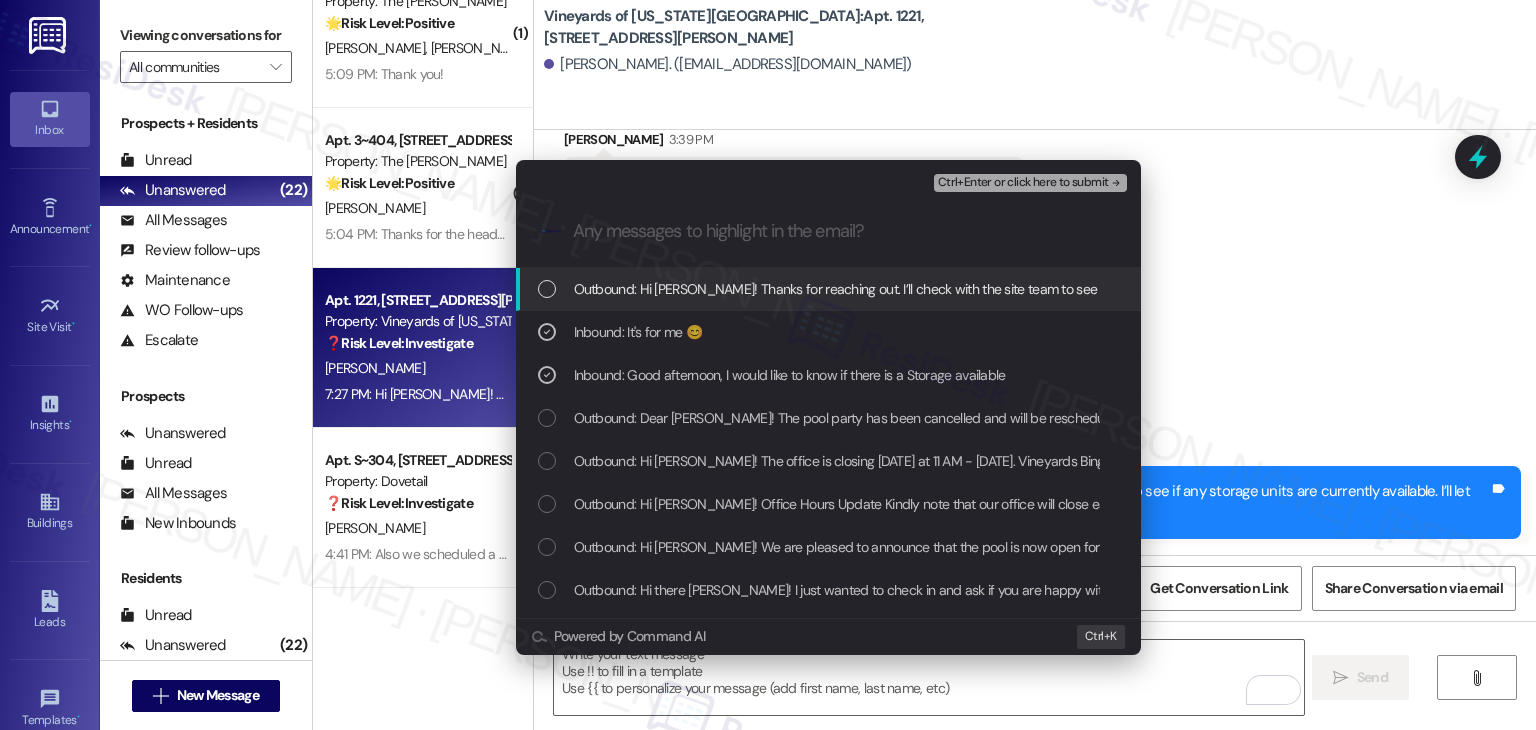 click on "Ctrl+Enter or click here to submit" at bounding box center (1023, 183) 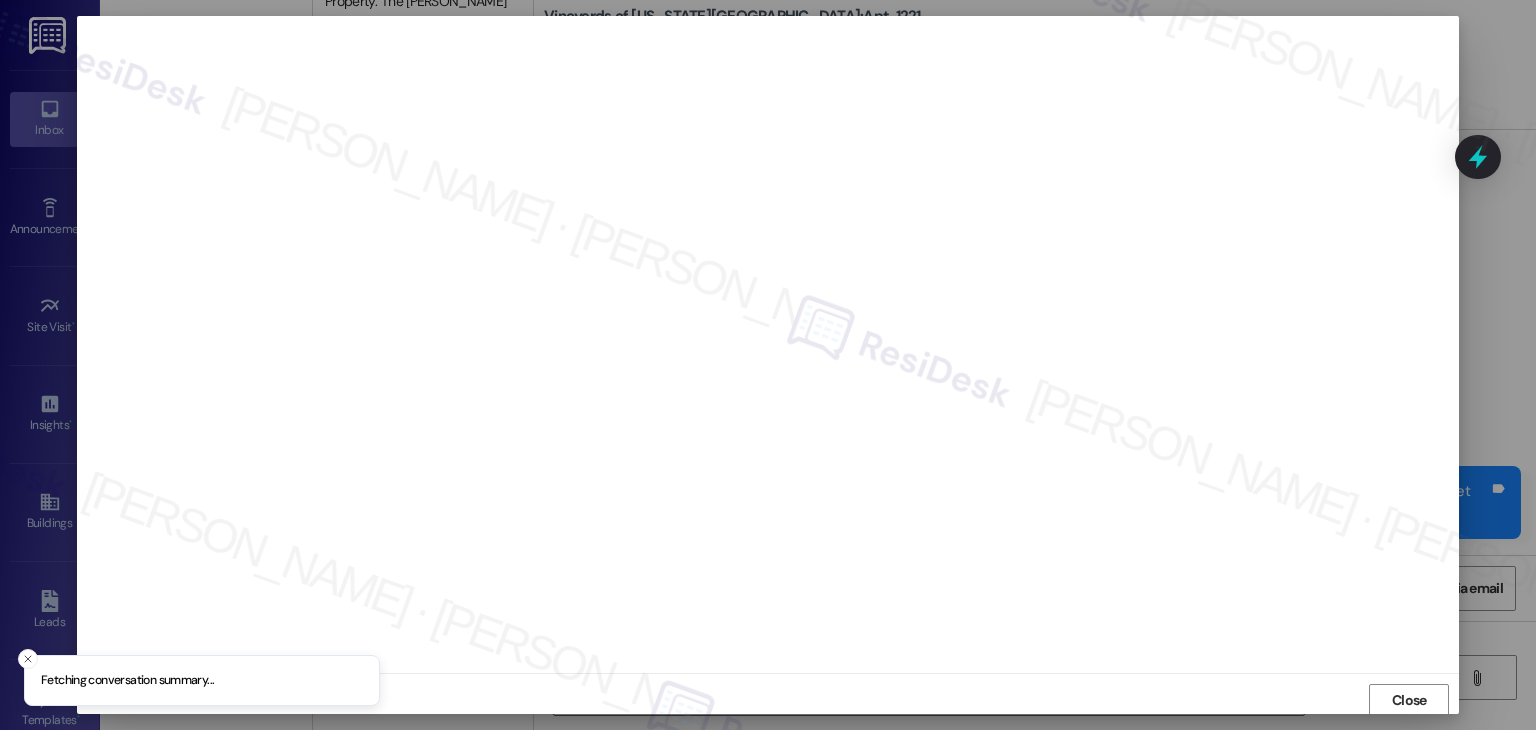 scroll, scrollTop: 1, scrollLeft: 0, axis: vertical 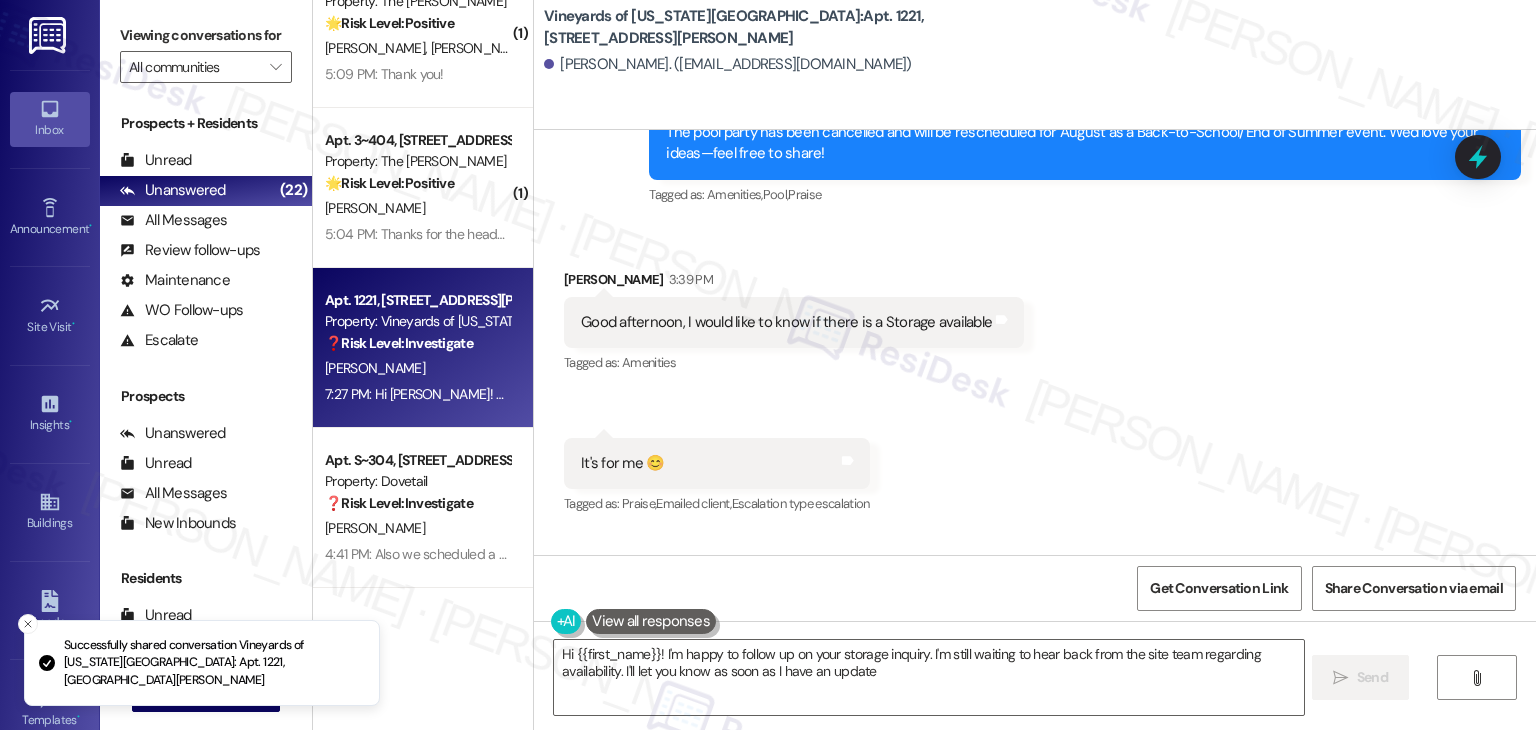 type on "Hi {{first_name}}! I'm happy to follow up on your storage inquiry. I'm still waiting to hear back from the site team regarding availability. I'll let you know as soon as I have an update!" 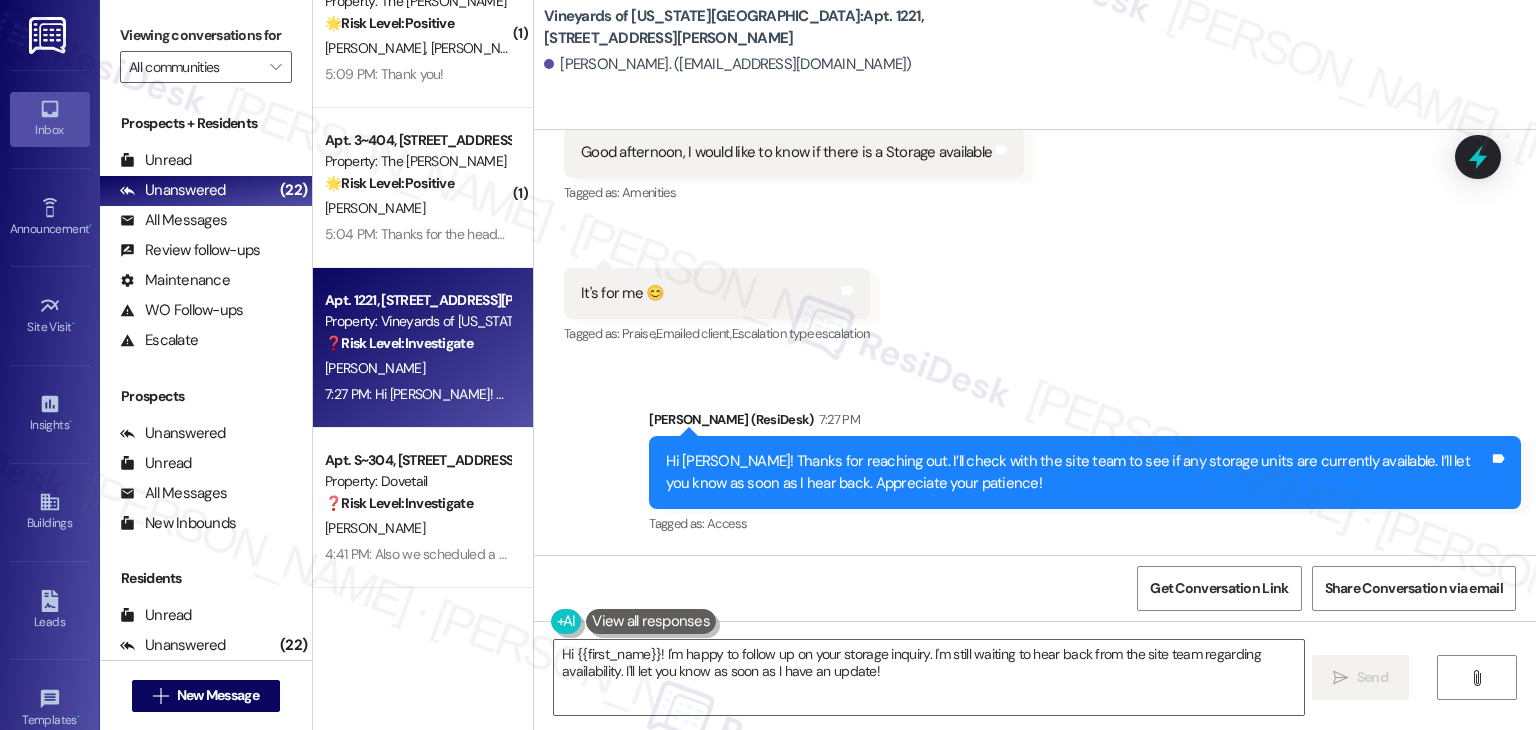 scroll, scrollTop: 2647, scrollLeft: 0, axis: vertical 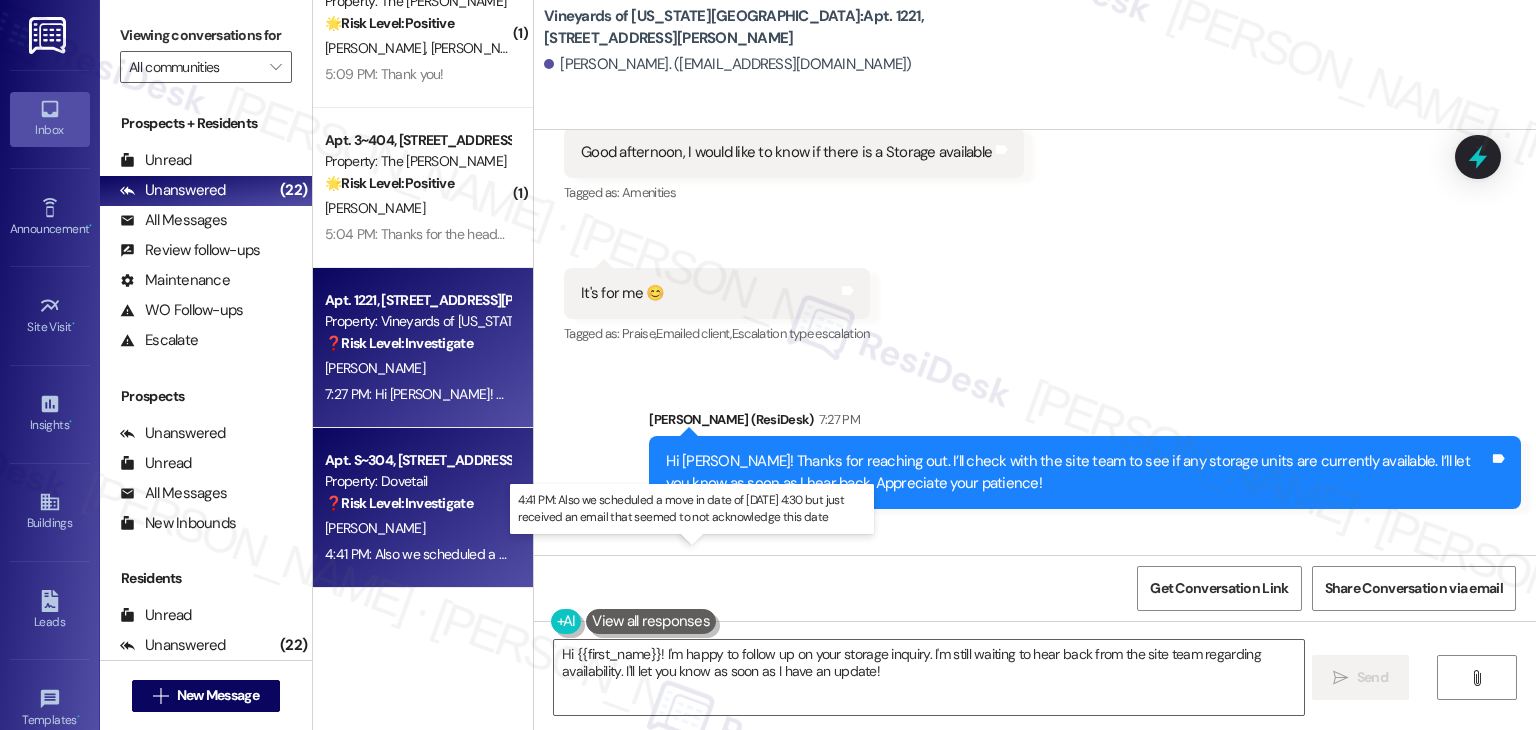 click on "4:41 PM: Also we scheduled a move in date of [DATE] 4:30 but just received an email that seemed to not acknowledge this date 4:41 PM: Also we scheduled a move in date of [DATE] 4:30 but just received an email that seemed to not acknowledge this date" at bounding box center [693, 554] 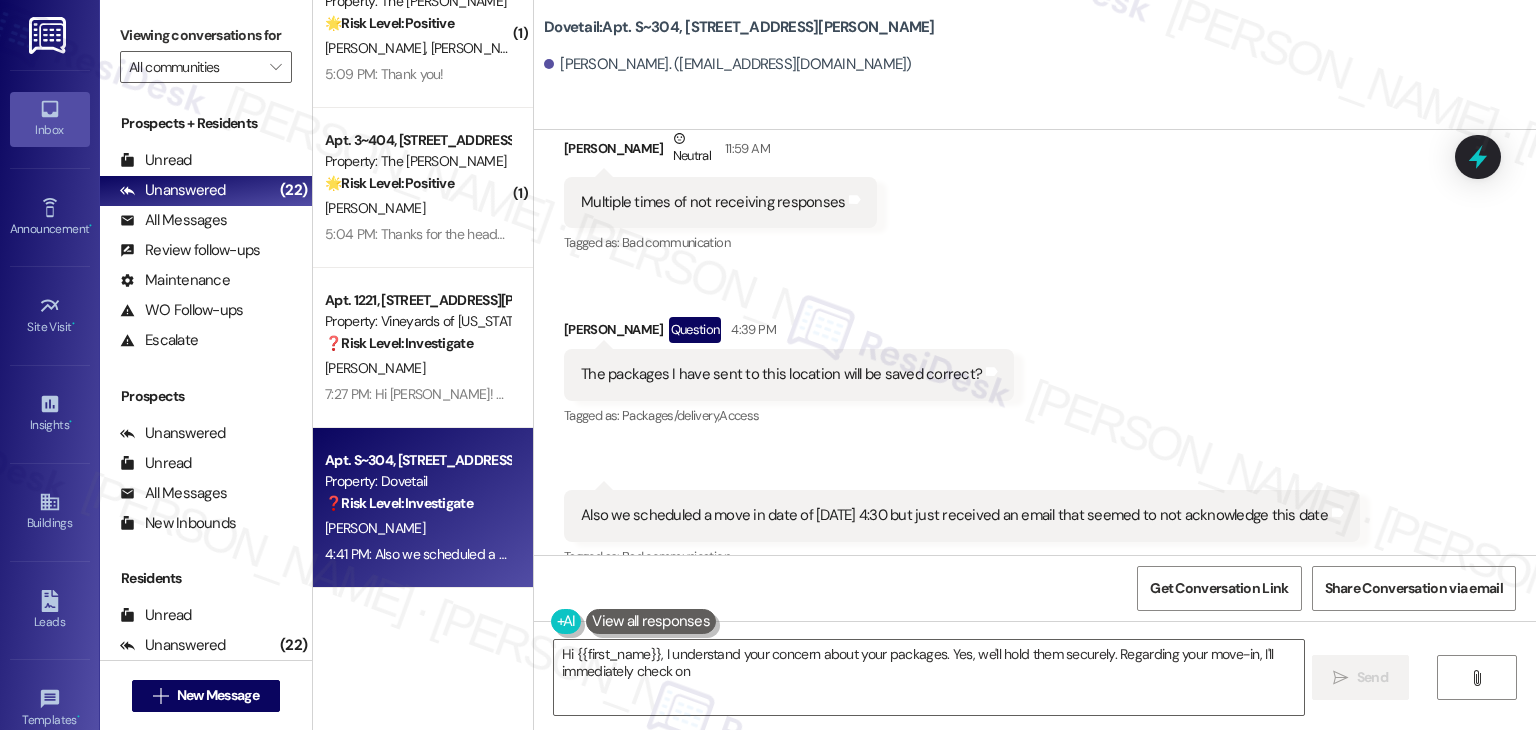 scroll, scrollTop: 948, scrollLeft: 0, axis: vertical 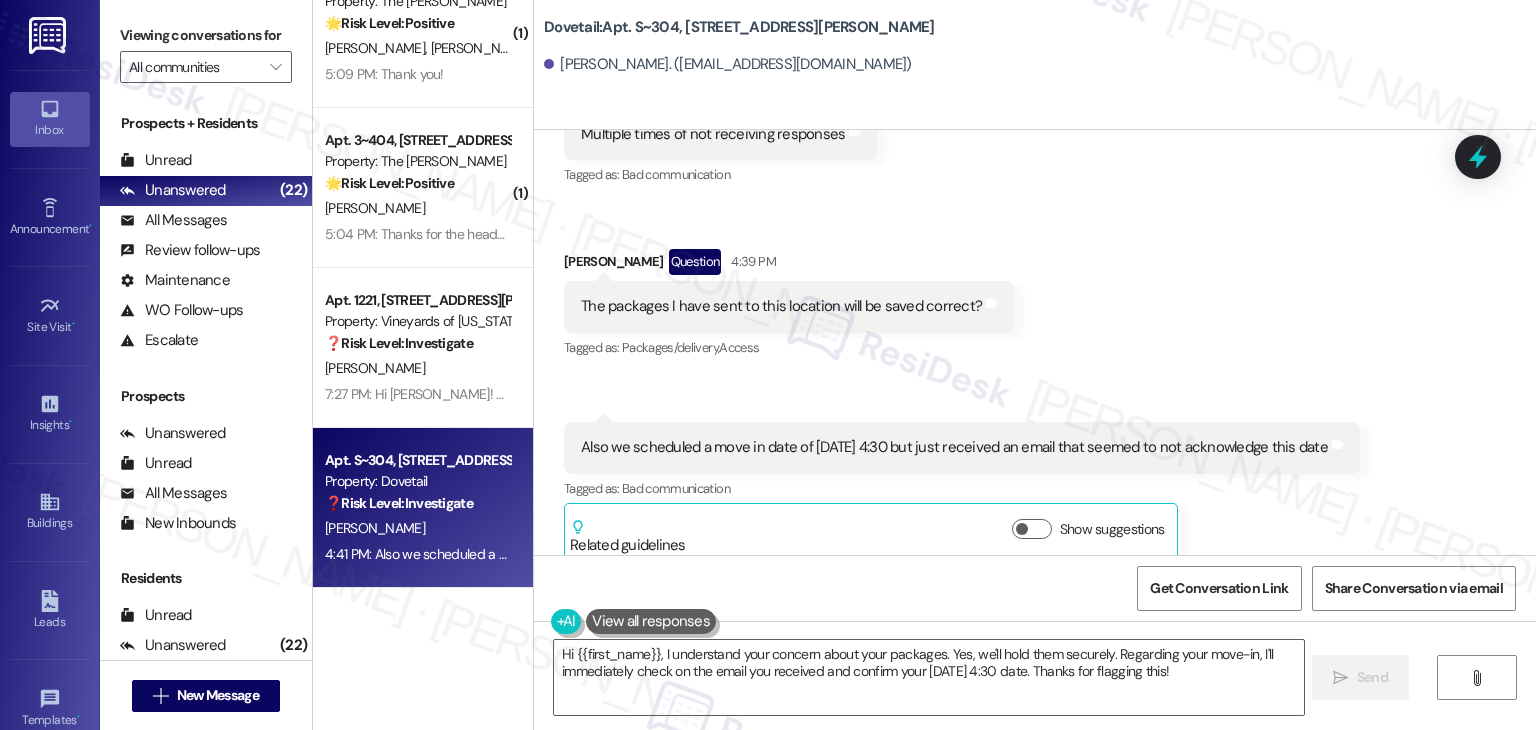 click on "Received via SMS Maxwell Richey   Neutral 11:59 AM Multiple times of not receiving responses Tags and notes Tagged as:   Bad communication Click to highlight conversations about Bad communication Received via SMS Maxwell Richey Question 4:39 PM The packages I have sent to this location will be saved correct? Tags and notes Tagged as:   Packages/delivery ,  Click to highlight conversations about Packages/delivery Access Click to highlight conversations about Access Received via SMS 4:41 PM Maxwell Richey 4:41 PM Also we scheduled a move in date of July 15th at 4:30 but just received an email that seemed to not acknowledge this date Tags and notes Tagged as:   Bad communication Click to highlight conversations about Bad communication  Related guidelines Show suggestions" at bounding box center [1035, 296] 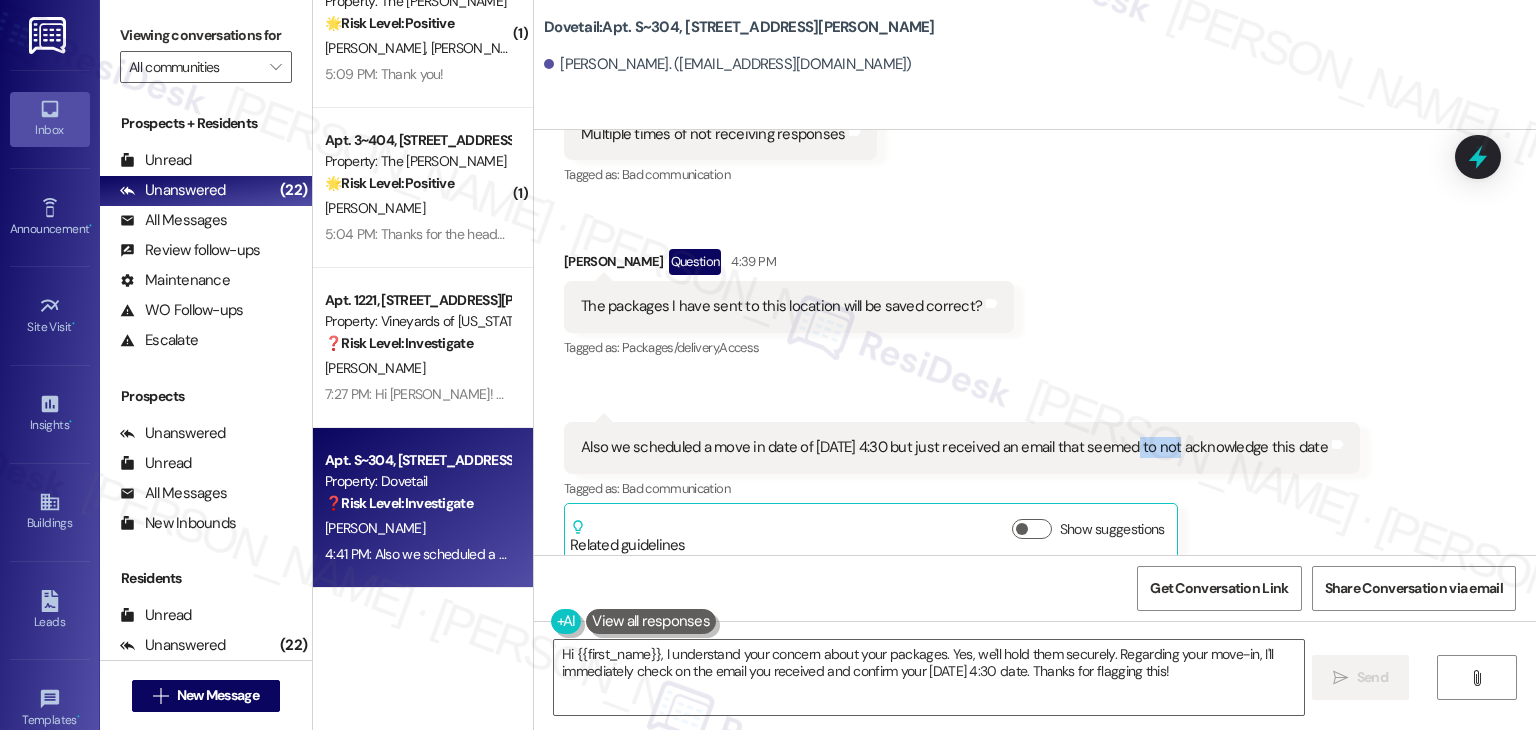 click on "Received via SMS Maxwell Richey   Neutral 11:59 AM Multiple times of not receiving responses Tags and notes Tagged as:   Bad communication Click to highlight conversations about Bad communication Received via SMS Maxwell Richey Question 4:39 PM The packages I have sent to this location will be saved correct? Tags and notes Tagged as:   Packages/delivery ,  Click to highlight conversations about Packages/delivery Access Click to highlight conversations about Access Received via SMS 4:41 PM Maxwell Richey 4:41 PM Also we scheduled a move in date of July 15th at 4:30 but just received an email that seemed to not acknowledge this date Tags and notes Tagged as:   Bad communication Click to highlight conversations about Bad communication  Related guidelines Show suggestions" at bounding box center (1035, 296) 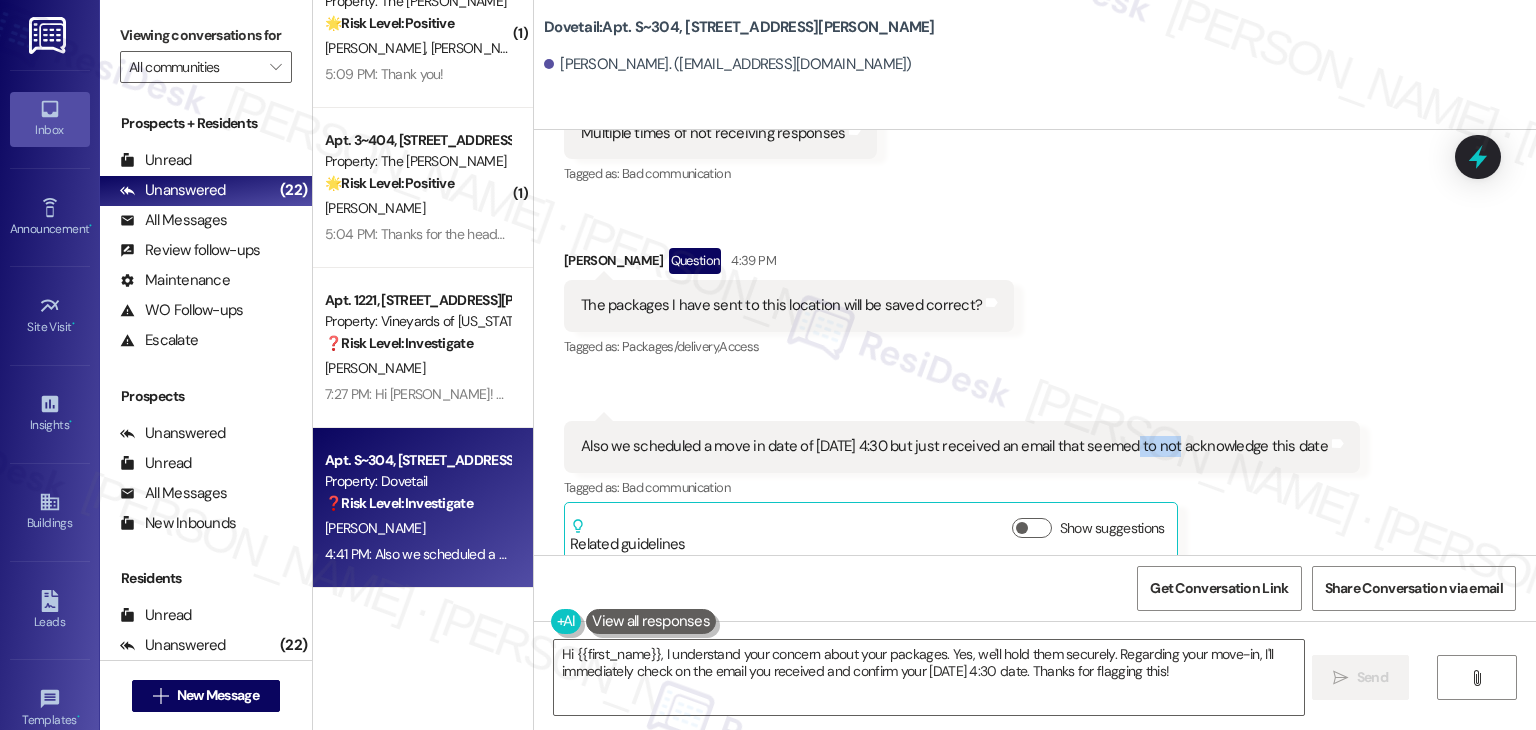 click on "Received via SMS Maxwell Richey   Neutral 11:59 AM Multiple times of not receiving responses Tags and notes Tagged as:   Bad communication Click to highlight conversations about Bad communication Received via SMS Maxwell Richey Question 4:39 PM The packages I have sent to this location will be saved correct? Tags and notes Tagged as:   Packages/delivery ,  Click to highlight conversations about Packages/delivery Access Click to highlight conversations about Access Received via SMS 4:41 PM Maxwell Richey 4:41 PM Also we scheduled a move in date of July 15th at 4:30 but just received an email that seemed to not acknowledge this date Tags and notes Tagged as:   Bad communication Click to highlight conversations about Bad communication  Related guidelines Show suggestions" at bounding box center (1035, 295) 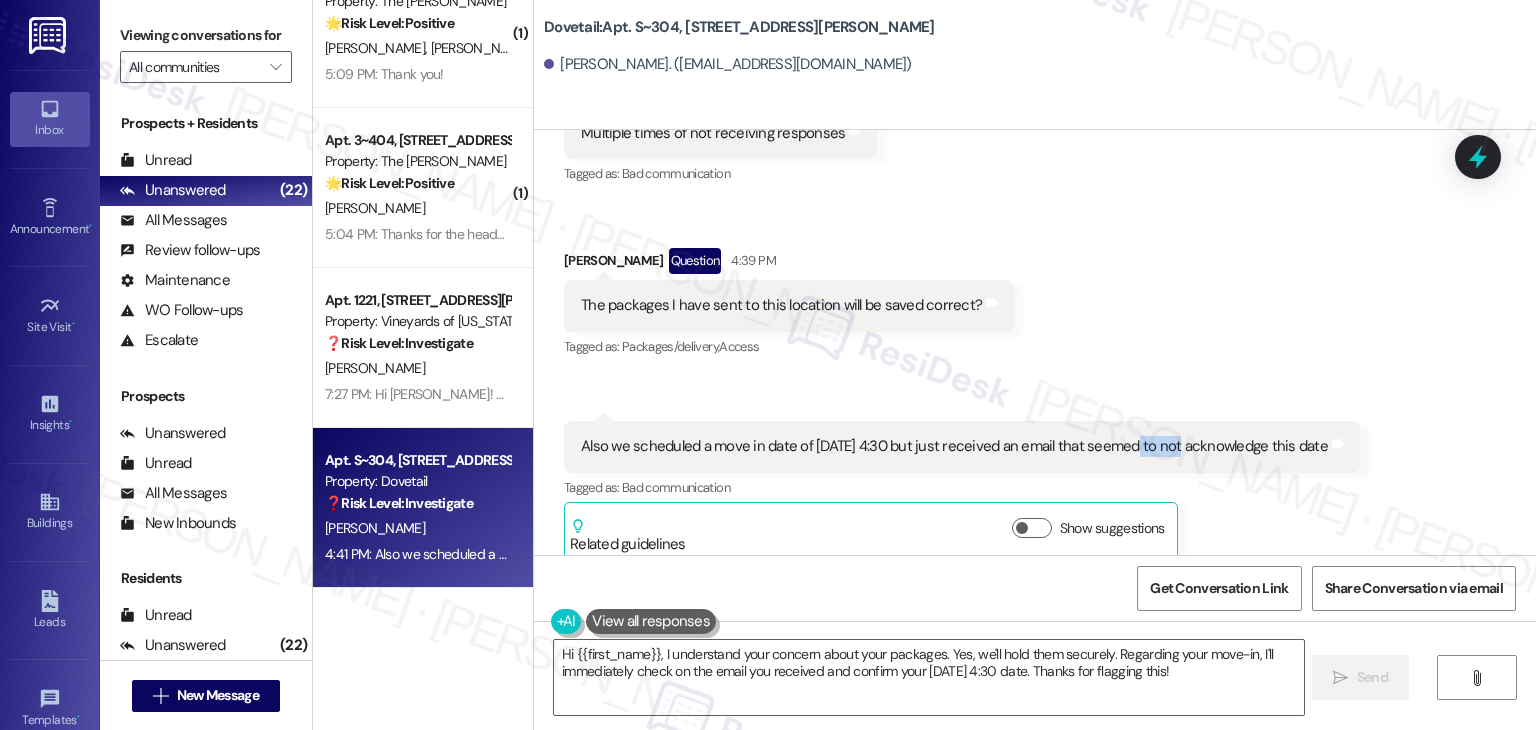 click on "Received via SMS Maxwell Richey   Neutral 11:59 AM Multiple times of not receiving responses Tags and notes Tagged as:   Bad communication Click to highlight conversations about Bad communication Received via SMS Maxwell Richey Question 4:39 PM The packages I have sent to this location will be saved correct? Tags and notes Tagged as:   Packages/delivery ,  Click to highlight conversations about Packages/delivery Access Click to highlight conversations about Access Received via SMS 4:41 PM Maxwell Richey 4:41 PM Also we scheduled a move in date of July 15th at 4:30 but just received an email that seemed to not acknowledge this date Tags and notes Tagged as:   Bad communication Click to highlight conversations about Bad communication  Related guidelines Show suggestions" at bounding box center (1035, 295) 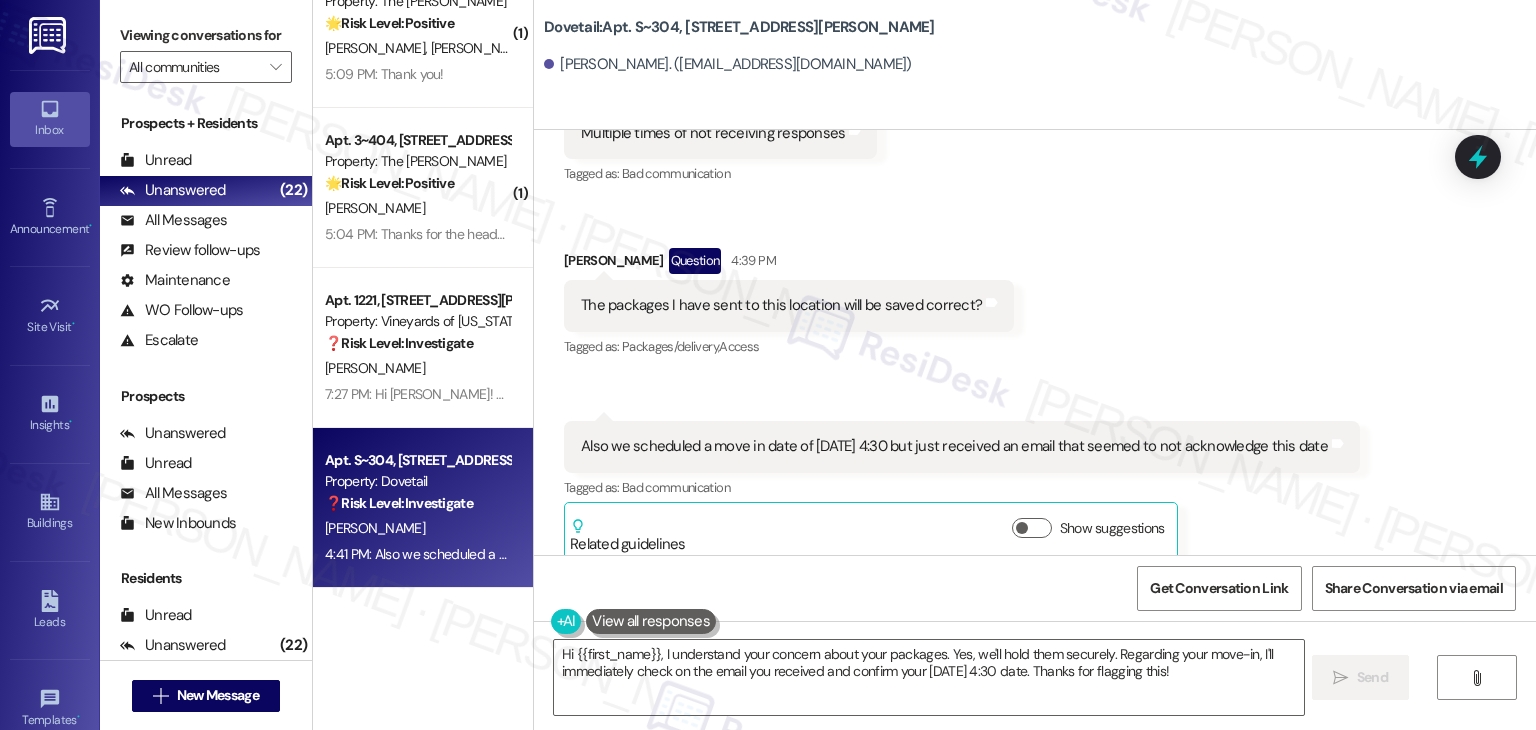 click on "Received via SMS Maxwell Richey   Neutral 11:59 AM Multiple times of not receiving responses Tags and notes Tagged as:   Bad communication Click to highlight conversations about Bad communication Received via SMS Maxwell Richey Question 4:39 PM The packages I have sent to this location will be saved correct? Tags and notes Tagged as:   Packages/delivery ,  Click to highlight conversations about Packages/delivery Access Click to highlight conversations about Access Received via SMS 4:41 PM Maxwell Richey 4:41 PM Also we scheduled a move in date of July 15th at 4:30 but just received an email that seemed to not acknowledge this date Tags and notes Tagged as:   Bad communication Click to highlight conversations about Bad communication  Related guidelines Show suggestions" at bounding box center [1035, 295] 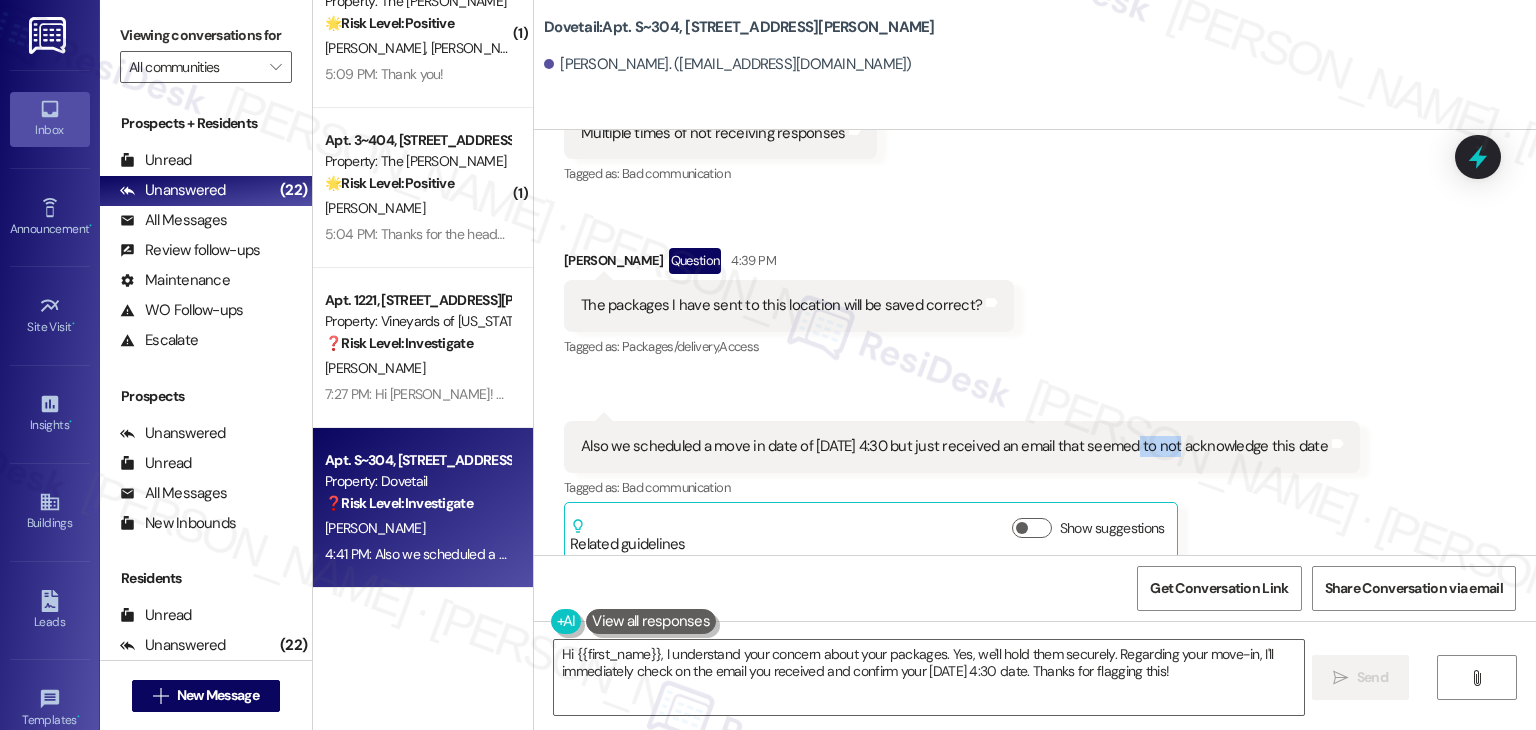 click on "Received via SMS Maxwell Richey   Neutral 11:59 AM Multiple times of not receiving responses Tags and notes Tagged as:   Bad communication Click to highlight conversations about Bad communication Received via SMS Maxwell Richey Question 4:39 PM The packages I have sent to this location will be saved correct? Tags and notes Tagged as:   Packages/delivery ,  Click to highlight conversations about Packages/delivery Access Click to highlight conversations about Access Received via SMS 4:41 PM Maxwell Richey 4:41 PM Also we scheduled a move in date of July 15th at 4:30 but just received an email that seemed to not acknowledge this date Tags and notes Tagged as:   Bad communication Click to highlight conversations about Bad communication  Related guidelines Show suggestions" at bounding box center [1035, 295] 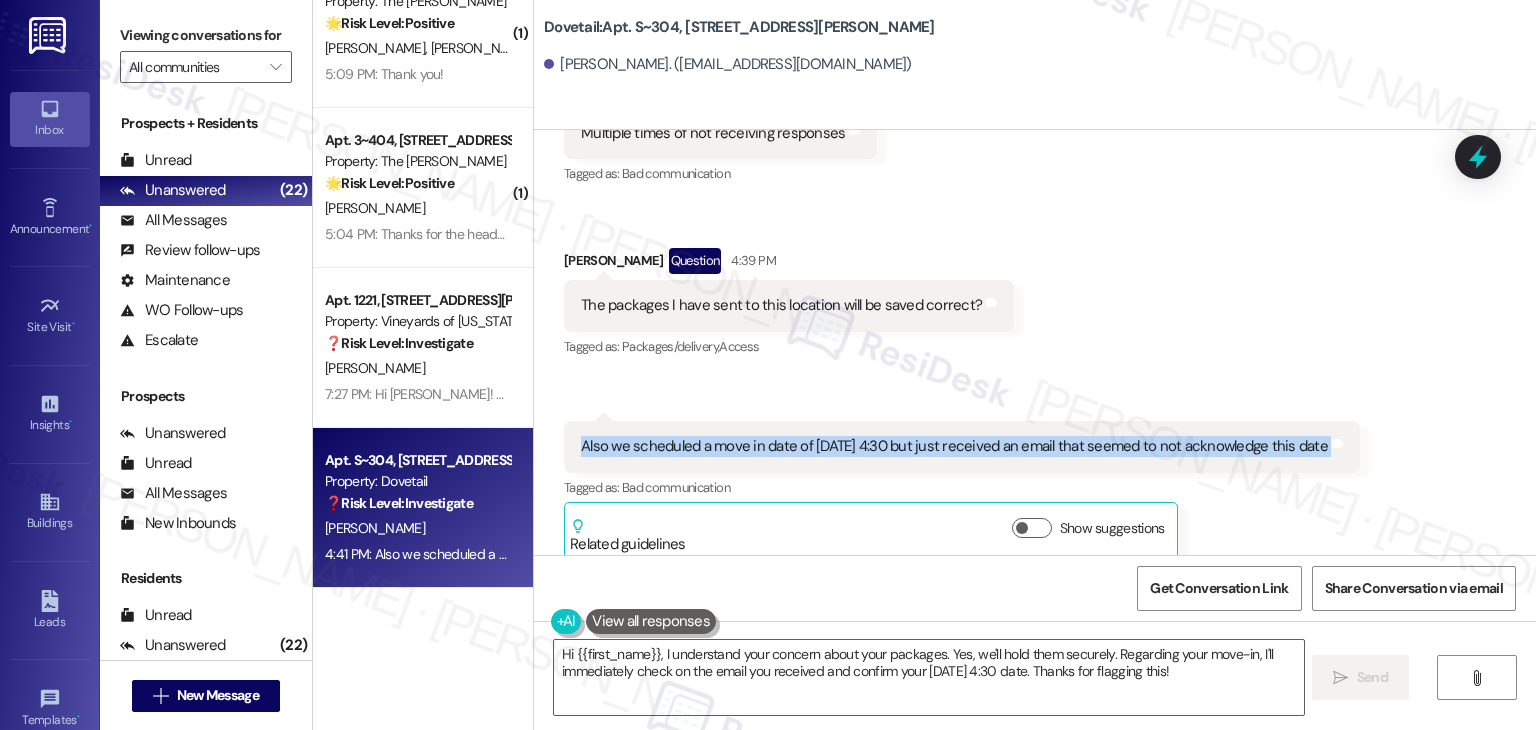 click on "Received via SMS Maxwell Richey   Neutral 11:59 AM Multiple times of not receiving responses Tags and notes Tagged as:   Bad communication Click to highlight conversations about Bad communication Received via SMS Maxwell Richey Question 4:39 PM The packages I have sent to this location will be saved correct? Tags and notes Tagged as:   Packages/delivery ,  Click to highlight conversations about Packages/delivery Access Click to highlight conversations about Access Received via SMS 4:41 PM Maxwell Richey 4:41 PM Also we scheduled a move in date of July 15th at 4:30 but just received an email that seemed to not acknowledge this date Tags and notes Tagged as:   Bad communication Click to highlight conversations about Bad communication  Related guidelines Show suggestions" at bounding box center [1035, 295] 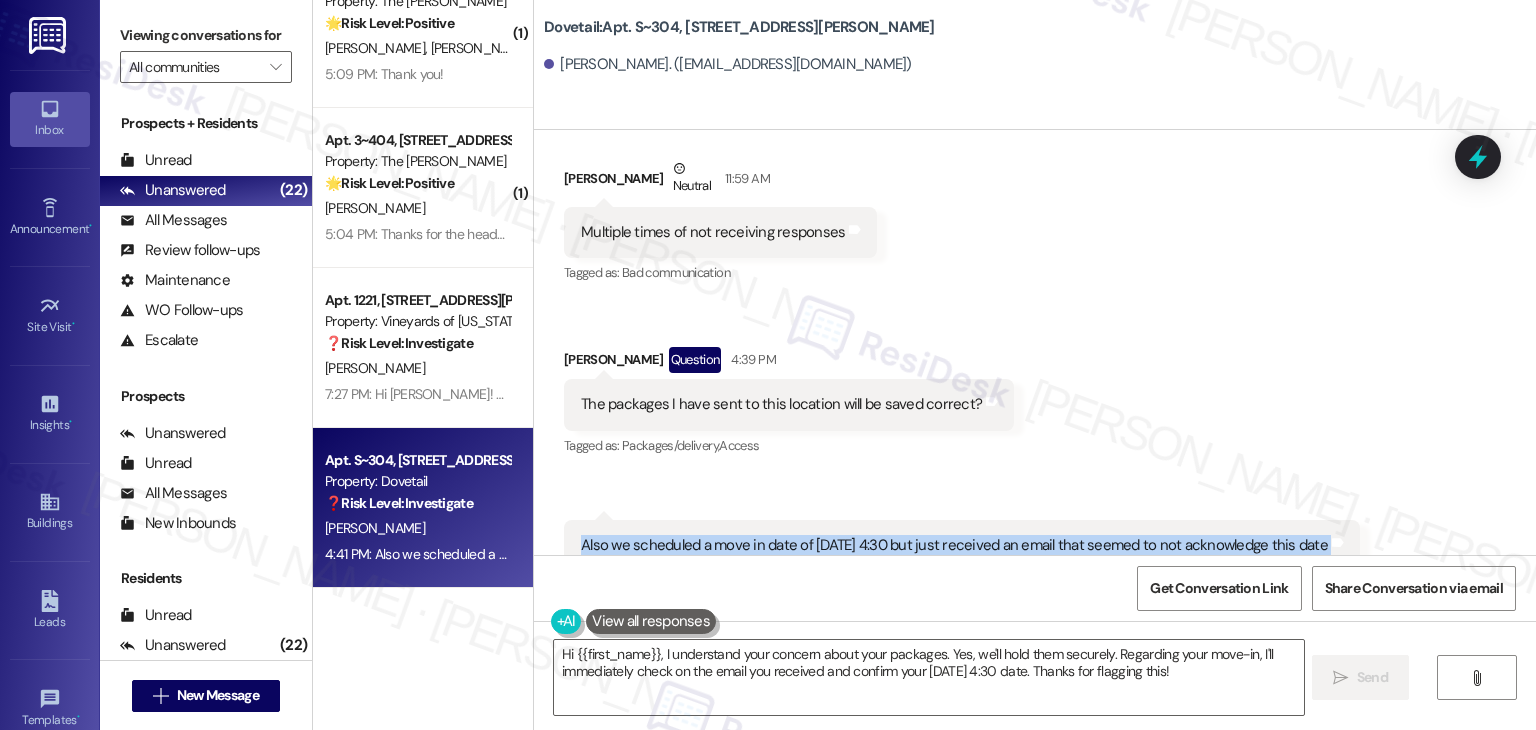 scroll, scrollTop: 750, scrollLeft: 0, axis: vertical 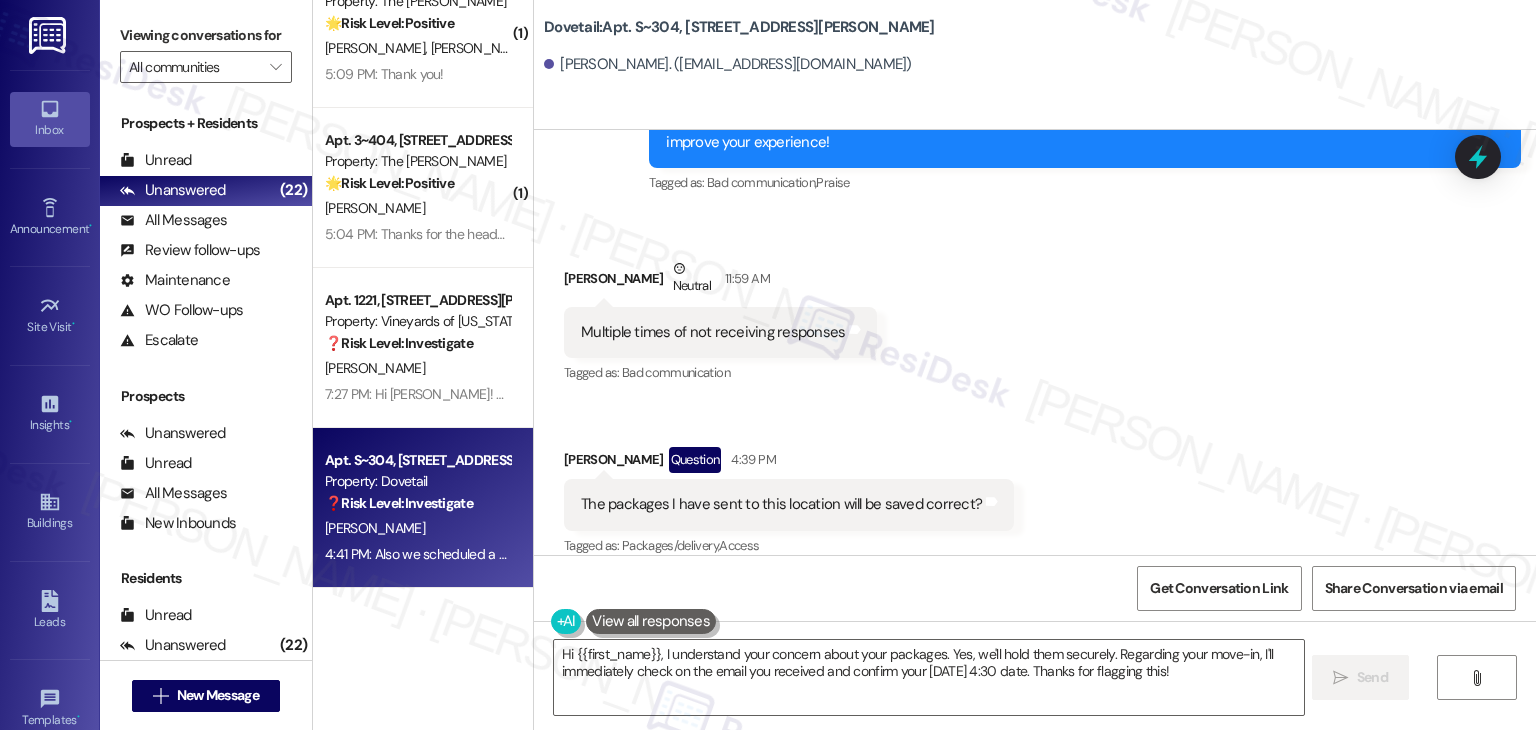 click on "Received via SMS Maxwell Richey   Neutral 11:59 AM Multiple times of not receiving responses Tags and notes Tagged as:   Bad communication Click to highlight conversations about Bad communication Received via SMS Maxwell Richey Question 4:39 PM The packages I have sent to this location will be saved correct? Tags and notes Tagged as:   Packages/delivery ,  Click to highlight conversations about Packages/delivery Access Click to highlight conversations about Access Received via SMS 4:41 PM Maxwell Richey 4:41 PM Also we scheduled a move in date of July 15th at 4:30 but just received an email that seemed to not acknowledge this date Tags and notes Tagged as:   Bad communication Click to highlight conversations about Bad communication  Related guidelines Show suggestions" at bounding box center [1035, 494] 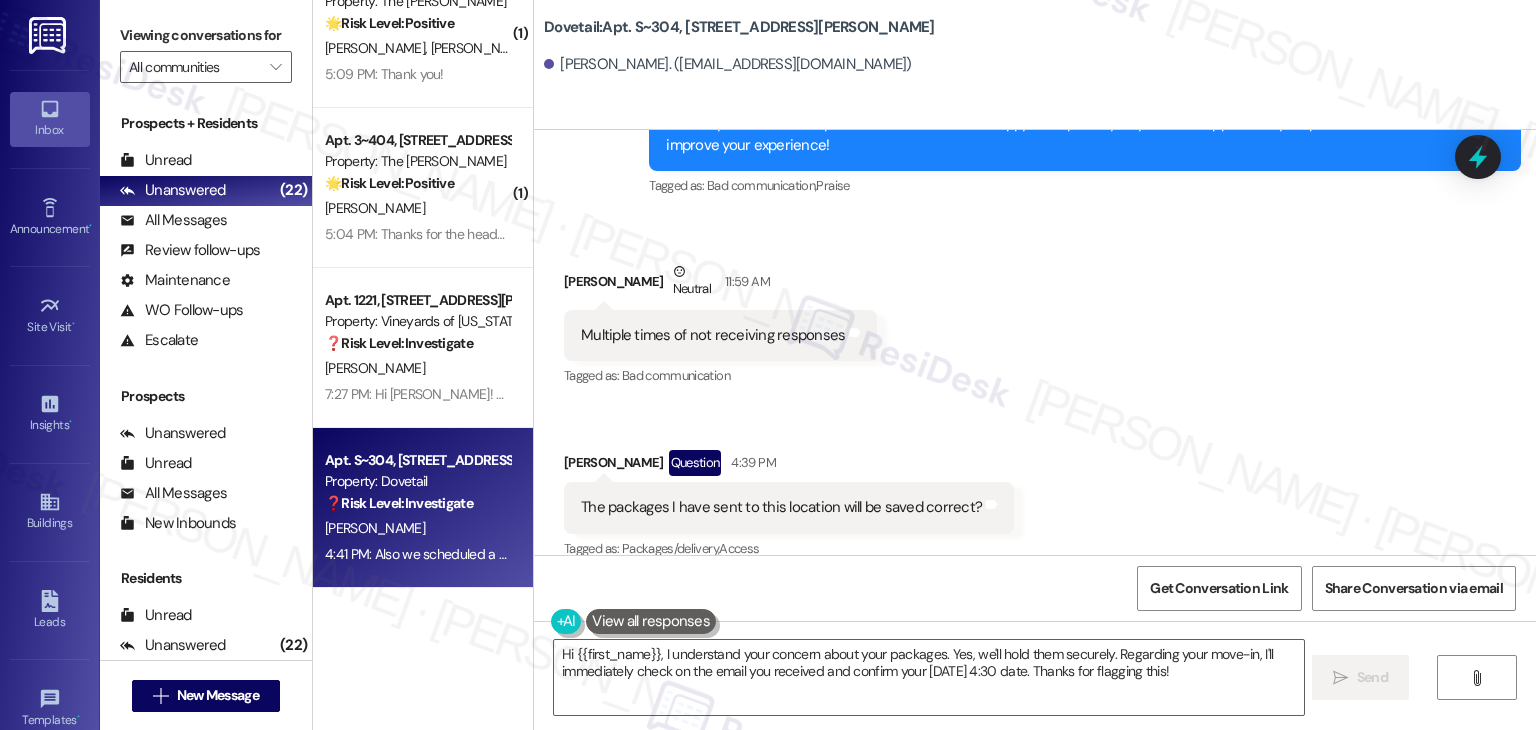 scroll, scrollTop: 850, scrollLeft: 0, axis: vertical 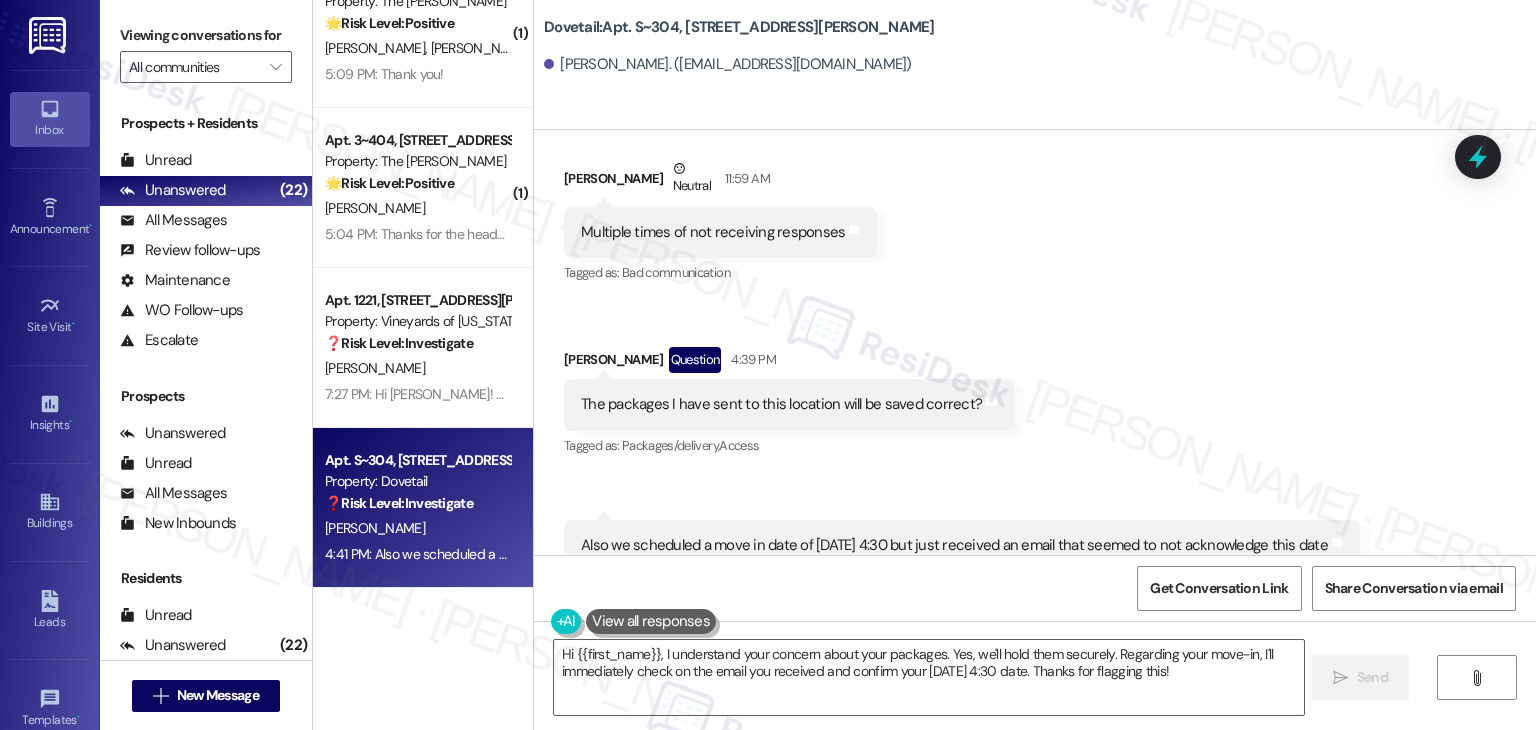 click on "Received via SMS Maxwell Richey   Neutral 11:59 AM Multiple times of not receiving responses Tags and notes Tagged as:   Bad communication Click to highlight conversations about Bad communication Received via SMS Maxwell Richey Question 4:39 PM The packages I have sent to this location will be saved correct? Tags and notes Tagged as:   Packages/delivery ,  Click to highlight conversations about Packages/delivery Access Click to highlight conversations about Access Received via SMS 4:41 PM Maxwell Richey 4:41 PM Also we scheduled a move in date of July 15th at 4:30 but just received an email that seemed to not acknowledge this date Tags and notes Tagged as:   Bad communication Click to highlight conversations about Bad communication  Related guidelines Show suggestions" at bounding box center (1035, 394) 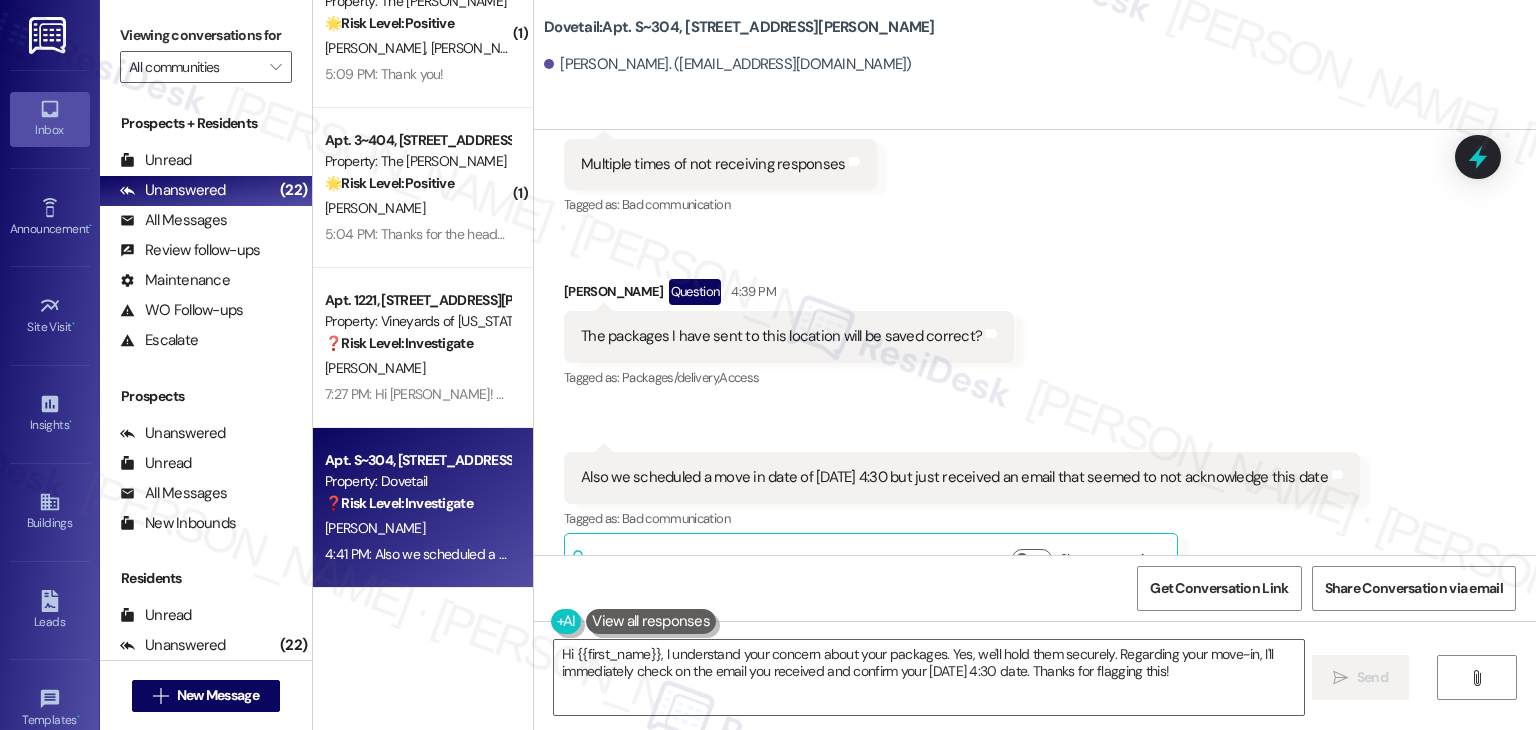 scroll, scrollTop: 949, scrollLeft: 0, axis: vertical 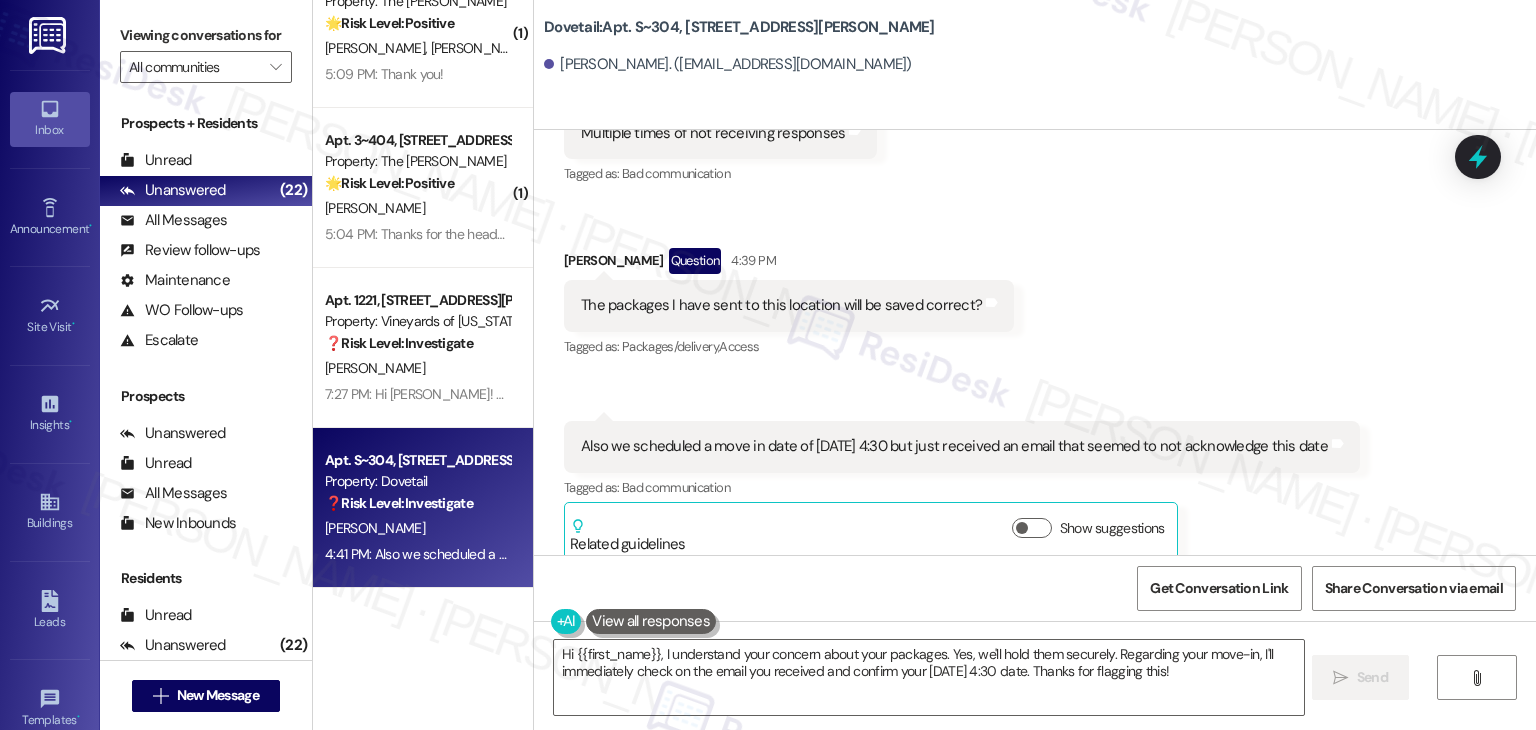 click on "Received via SMS Maxwell Richey   Neutral 11:59 AM Multiple times of not receiving responses Tags and notes Tagged as:   Bad communication Click to highlight conversations about Bad communication Received via SMS Maxwell Richey Question 4:39 PM The packages I have sent to this location will be saved correct? Tags and notes Tagged as:   Packages/delivery ,  Click to highlight conversations about Packages/delivery Access Click to highlight conversations about Access Received via SMS 4:41 PM Maxwell Richey 4:41 PM Also we scheduled a move in date of July 15th at 4:30 but just received an email that seemed to not acknowledge this date Tags and notes Tagged as:   Bad communication Click to highlight conversations about Bad communication  Related guidelines Show suggestions" at bounding box center (1035, 295) 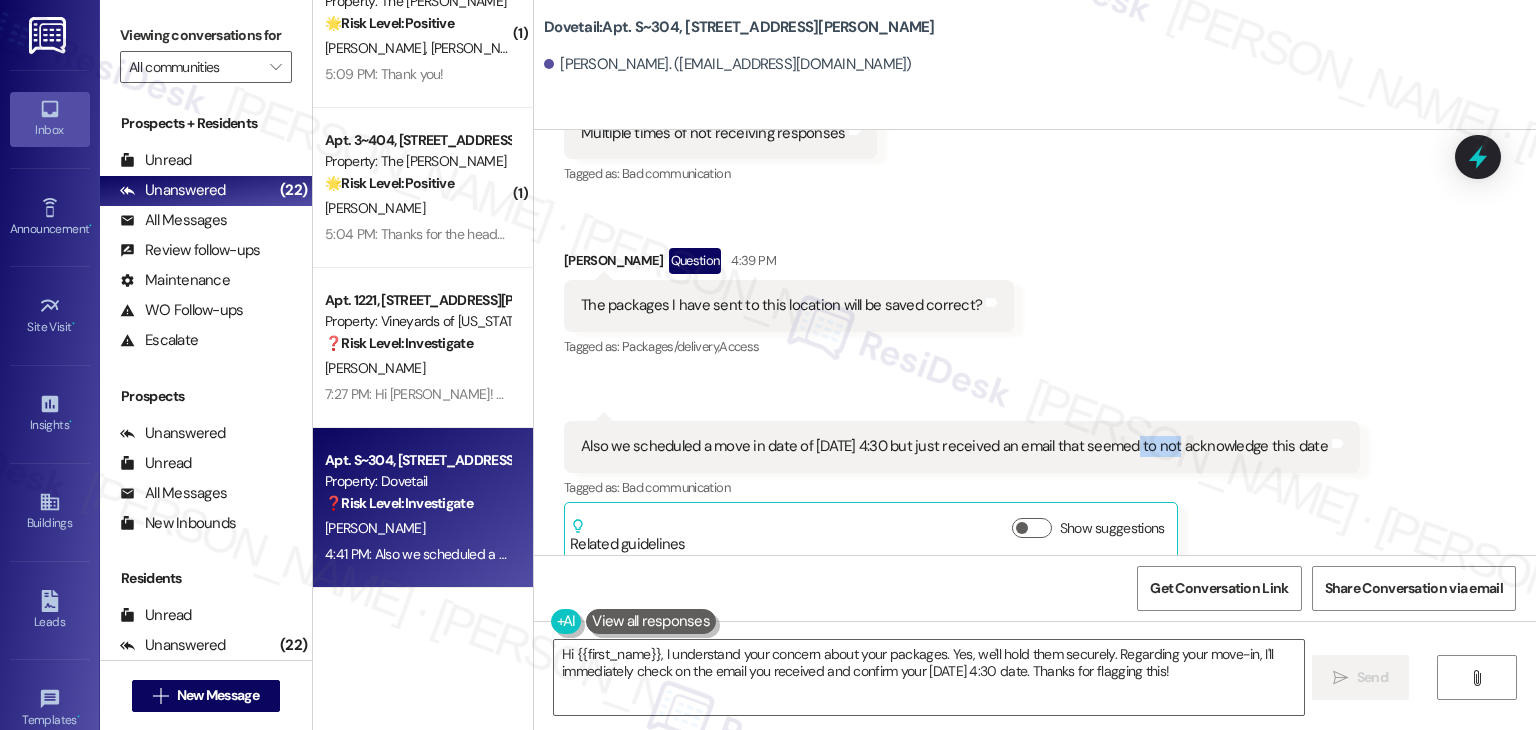 click on "Received via SMS Maxwell Richey   Neutral 11:59 AM Multiple times of not receiving responses Tags and notes Tagged as:   Bad communication Click to highlight conversations about Bad communication Received via SMS Maxwell Richey Question 4:39 PM The packages I have sent to this location will be saved correct? Tags and notes Tagged as:   Packages/delivery ,  Click to highlight conversations about Packages/delivery Access Click to highlight conversations about Access Received via SMS 4:41 PM Maxwell Richey 4:41 PM Also we scheduled a move in date of July 15th at 4:30 but just received an email that seemed to not acknowledge this date Tags and notes Tagged as:   Bad communication Click to highlight conversations about Bad communication  Related guidelines Show suggestions" at bounding box center (1035, 295) 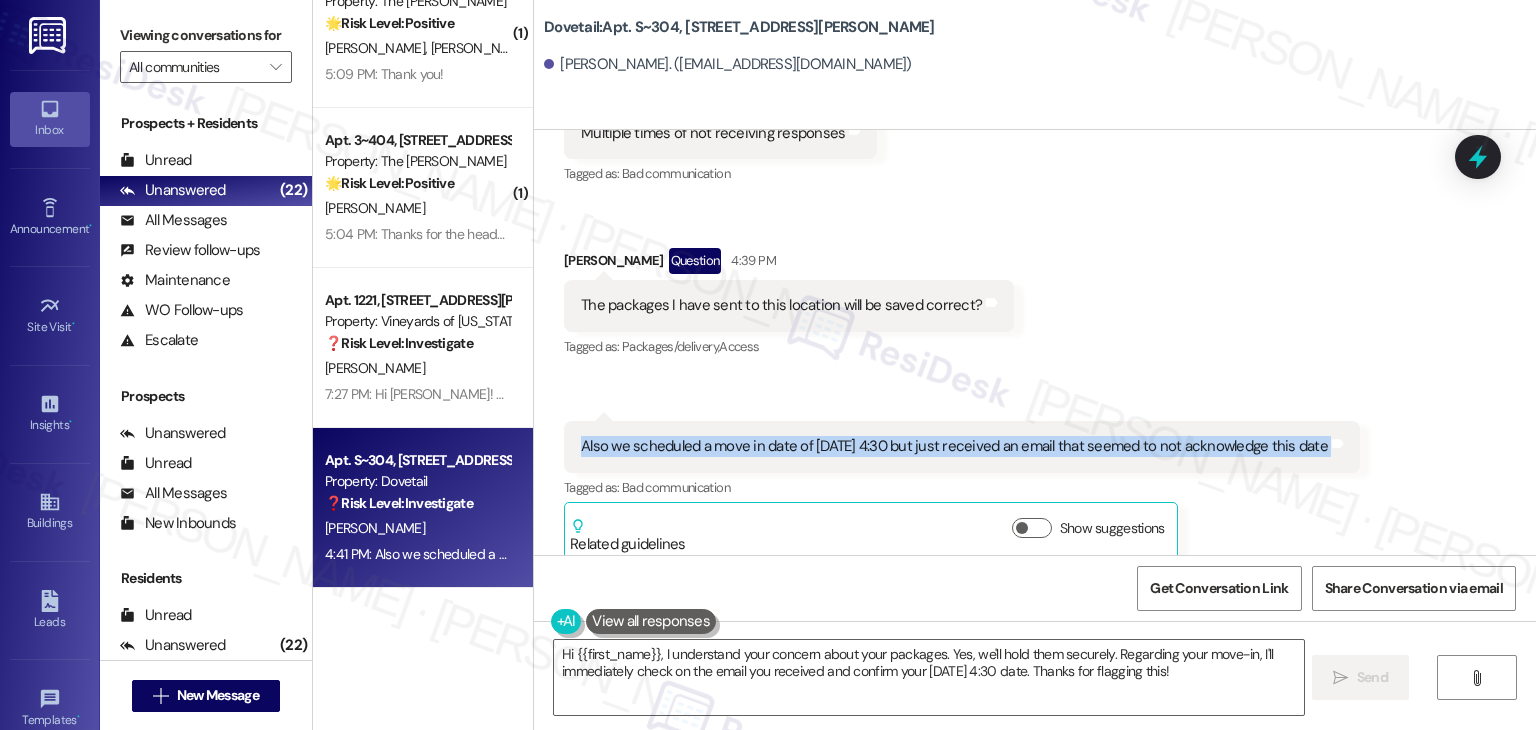 click on "Received via SMS Maxwell Richey   Neutral 11:59 AM Multiple times of not receiving responses Tags and notes Tagged as:   Bad communication Click to highlight conversations about Bad communication Received via SMS Maxwell Richey Question 4:39 PM The packages I have sent to this location will be saved correct? Tags and notes Tagged as:   Packages/delivery ,  Click to highlight conversations about Packages/delivery Access Click to highlight conversations about Access Received via SMS 4:41 PM Maxwell Richey 4:41 PM Also we scheduled a move in date of July 15th at 4:30 but just received an email that seemed to not acknowledge this date Tags and notes Tagged as:   Bad communication Click to highlight conversations about Bad communication  Related guidelines Show suggestions" at bounding box center [1035, 295] 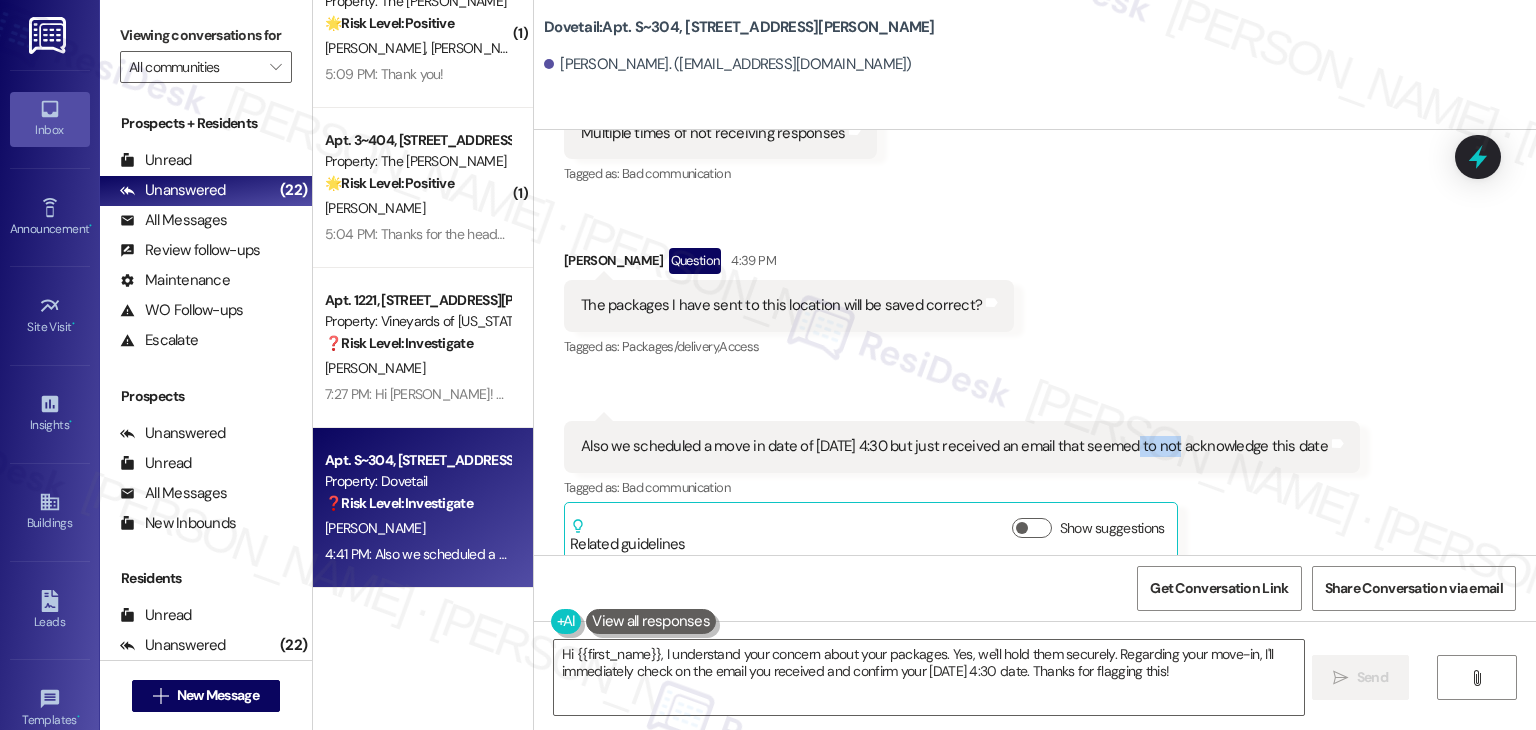 click on "Received via SMS Maxwell Richey   Neutral 11:59 AM Multiple times of not receiving responses Tags and notes Tagged as:   Bad communication Click to highlight conversations about Bad communication Received via SMS Maxwell Richey Question 4:39 PM The packages I have sent to this location will be saved correct? Tags and notes Tagged as:   Packages/delivery ,  Click to highlight conversations about Packages/delivery Access Click to highlight conversations about Access Received via SMS 4:41 PM Maxwell Richey 4:41 PM Also we scheduled a move in date of July 15th at 4:30 but just received an email that seemed to not acknowledge this date Tags and notes Tagged as:   Bad communication Click to highlight conversations about Bad communication  Related guidelines Show suggestions" at bounding box center [1035, 295] 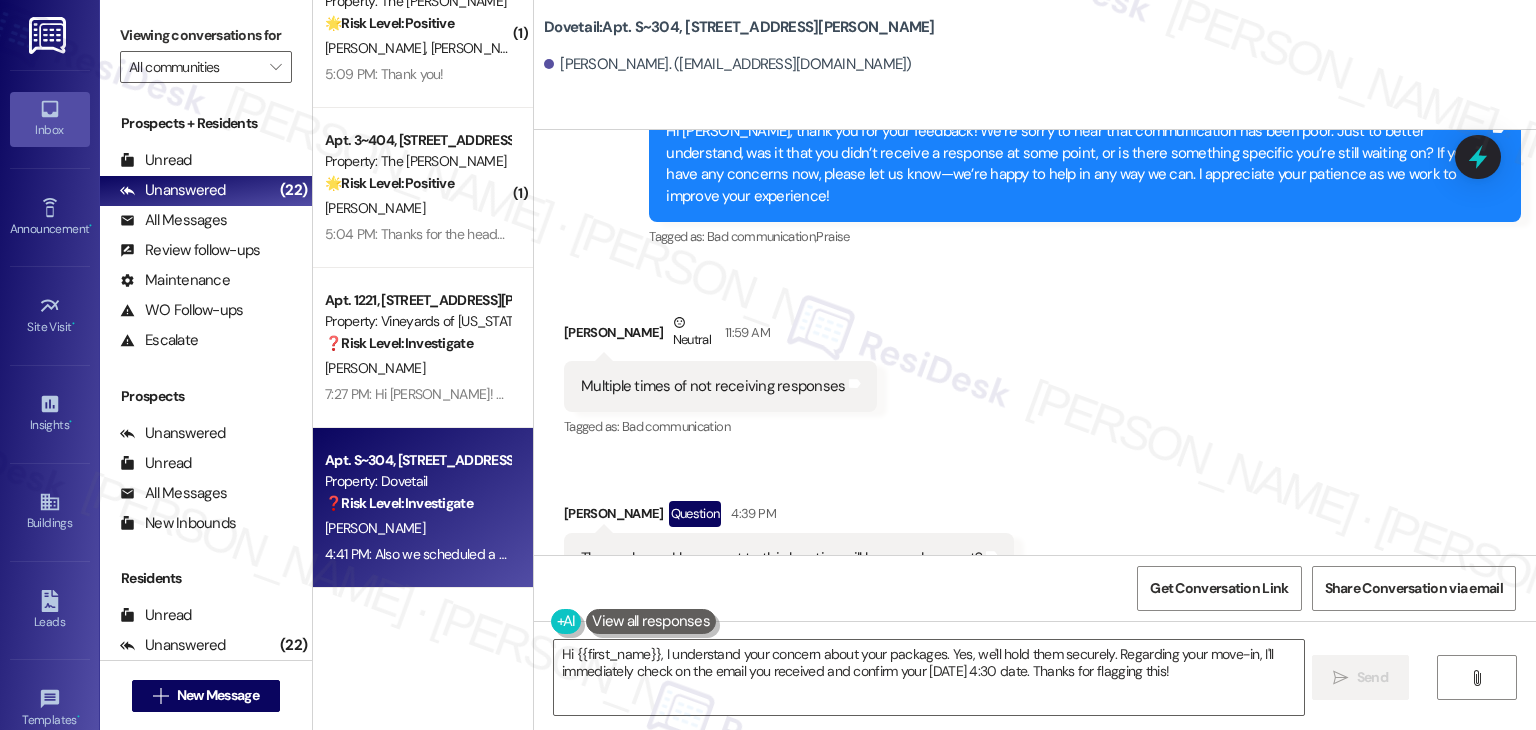 scroll, scrollTop: 649, scrollLeft: 0, axis: vertical 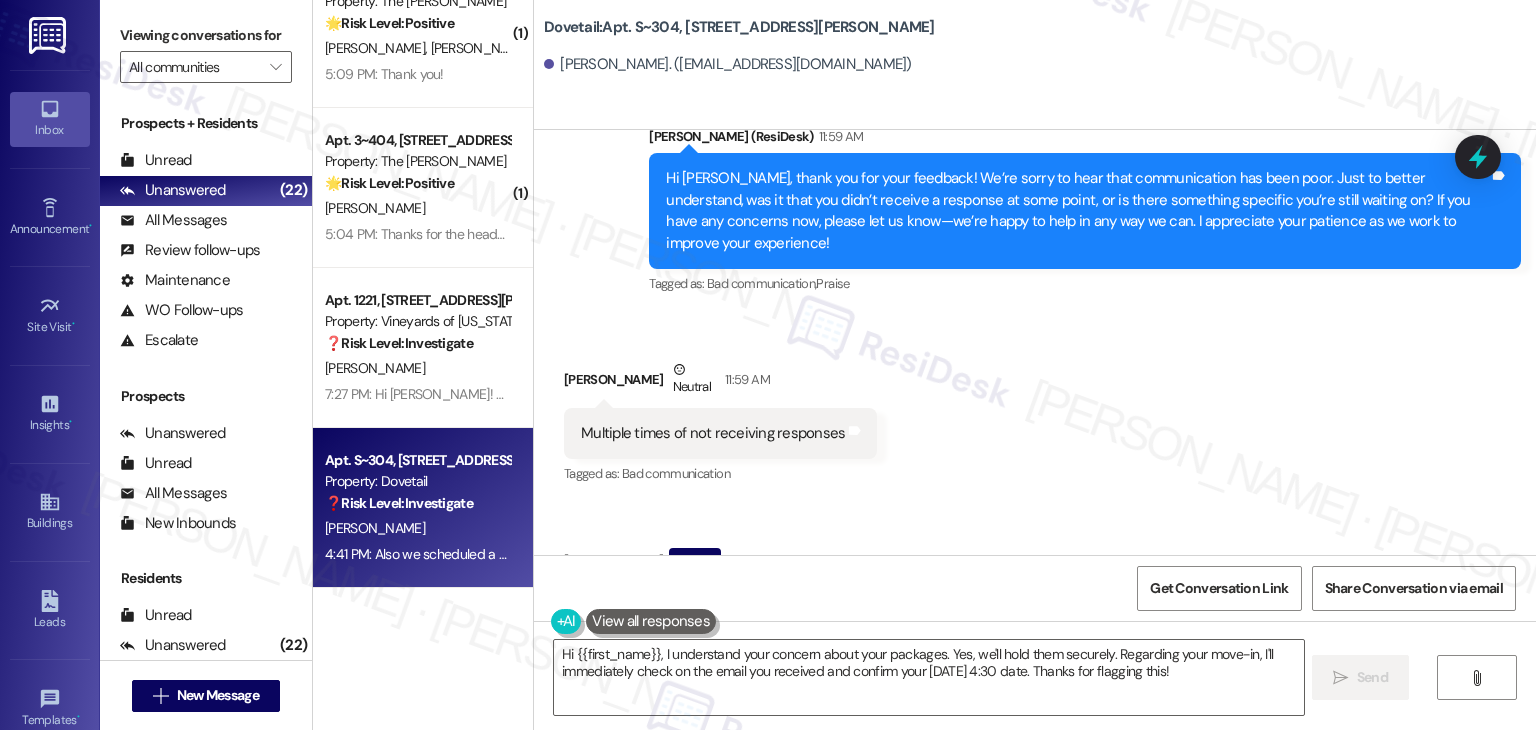 click on "Hi [PERSON_NAME], thank you for your feedback! We’re sorry to hear that communication has been poor. Just to better understand, was it that you didn’t receive a response at some point, or is there something specific you’re still waiting on? If you have any concerns now, please let us know—we’re happy to help in any way we can. I appreciate your patience as we work to improve your experience!" at bounding box center (1077, 211) 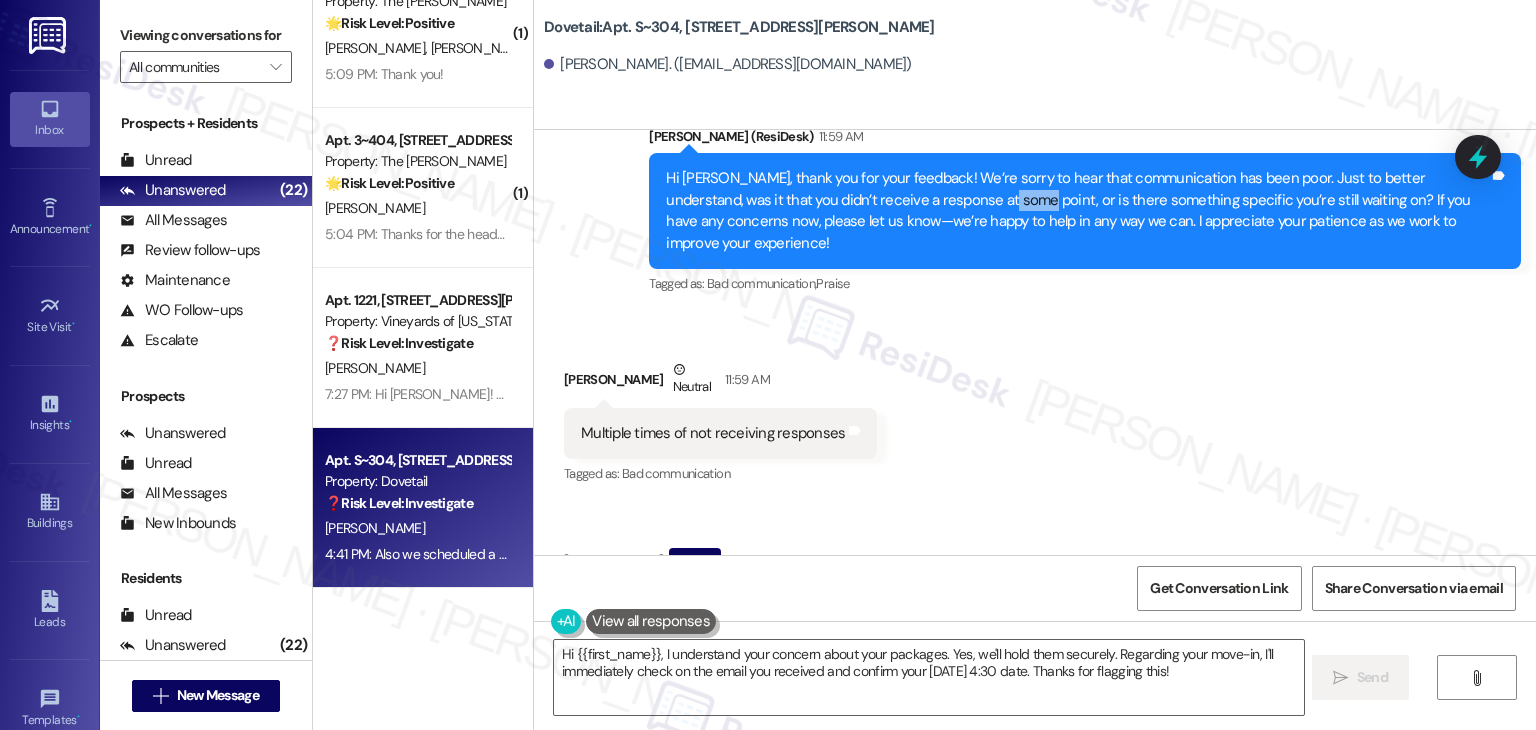 click on "Hi [PERSON_NAME], thank you for your feedback! We’re sorry to hear that communication has been poor. Just to better understand, was it that you didn’t receive a response at some point, or is there something specific you’re still waiting on? If you have any concerns now, please let us know—we’re happy to help in any way we can. I appreciate your patience as we work to improve your experience!" at bounding box center (1077, 211) 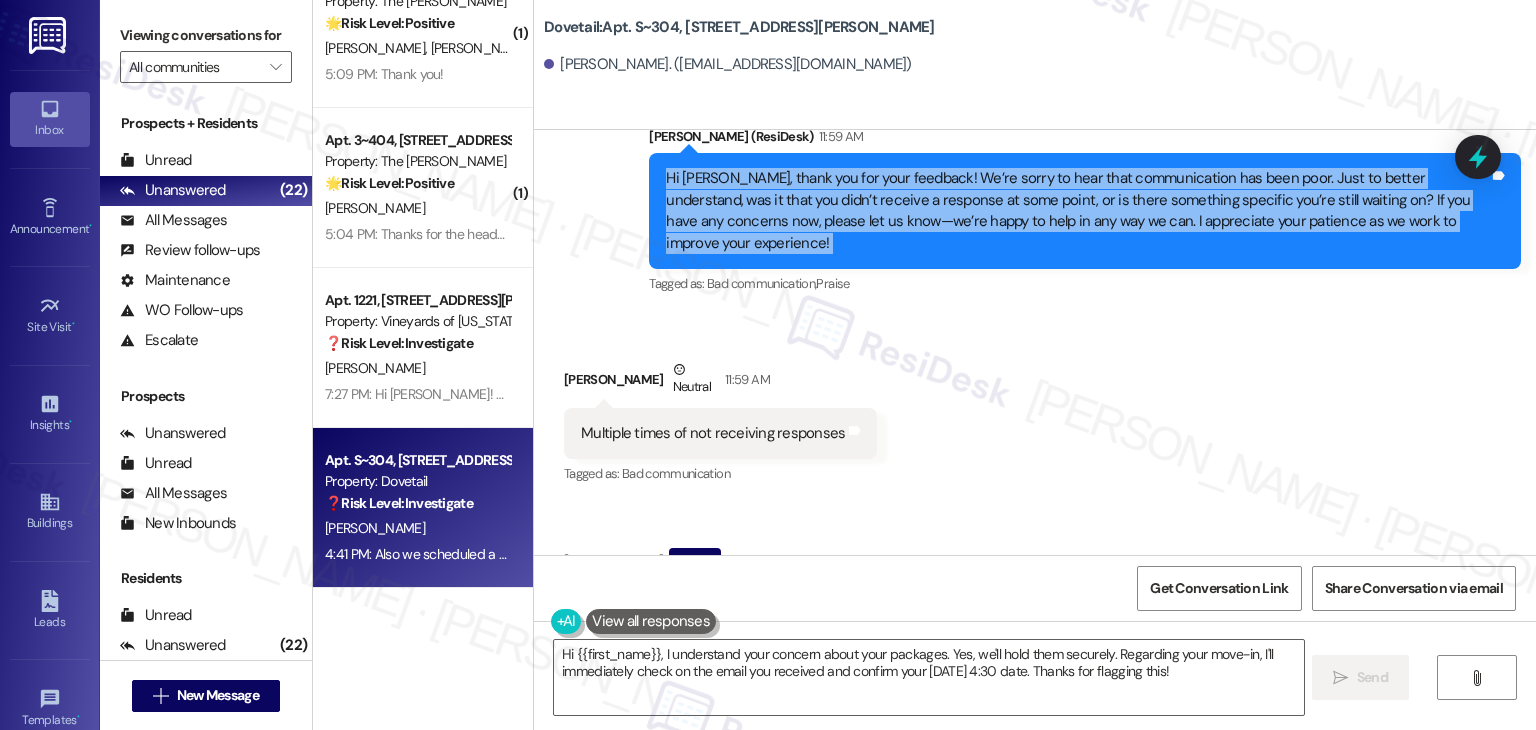 click on "Hi [PERSON_NAME], thank you for your feedback! We’re sorry to hear that communication has been poor. Just to better understand, was it that you didn’t receive a response at some point, or is there something specific you’re still waiting on? If you have any concerns now, please let us know—we’re happy to help in any way we can. I appreciate your patience as we work to improve your experience!" at bounding box center [1077, 211] 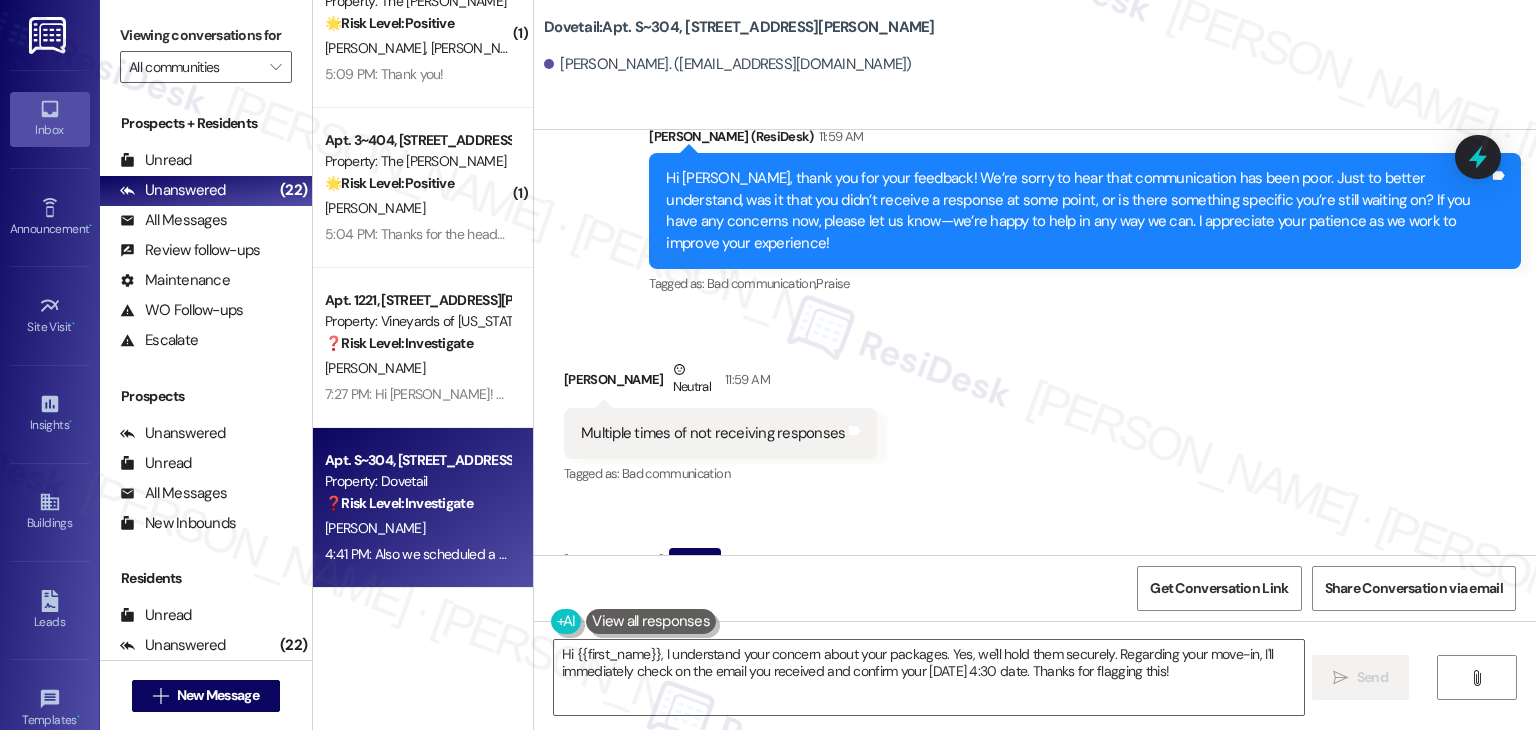 click on "Multiple times of not receiving responses" at bounding box center (713, 433) 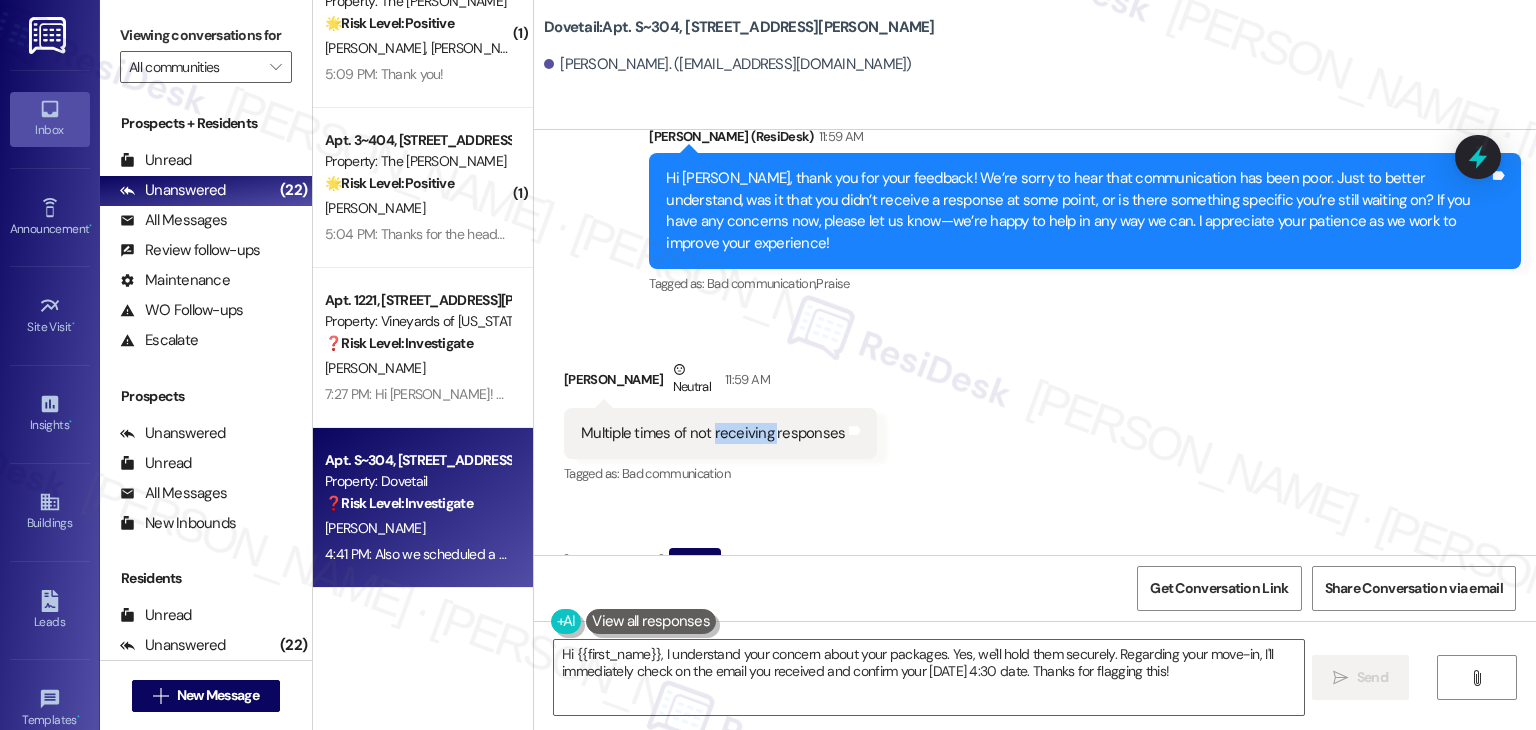 click on "Multiple times of not receiving responses" at bounding box center (713, 433) 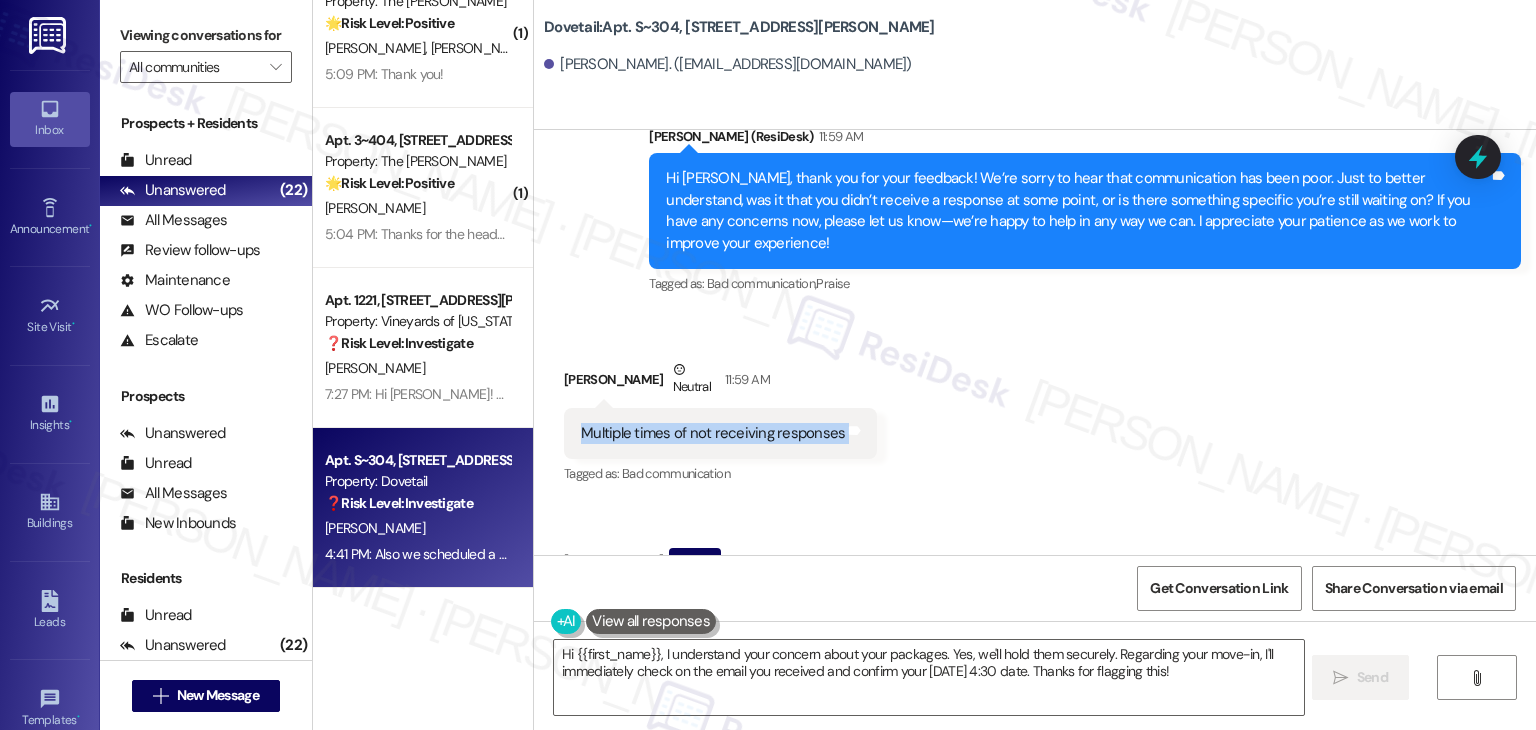 click on "Multiple times of not receiving responses" at bounding box center (713, 433) 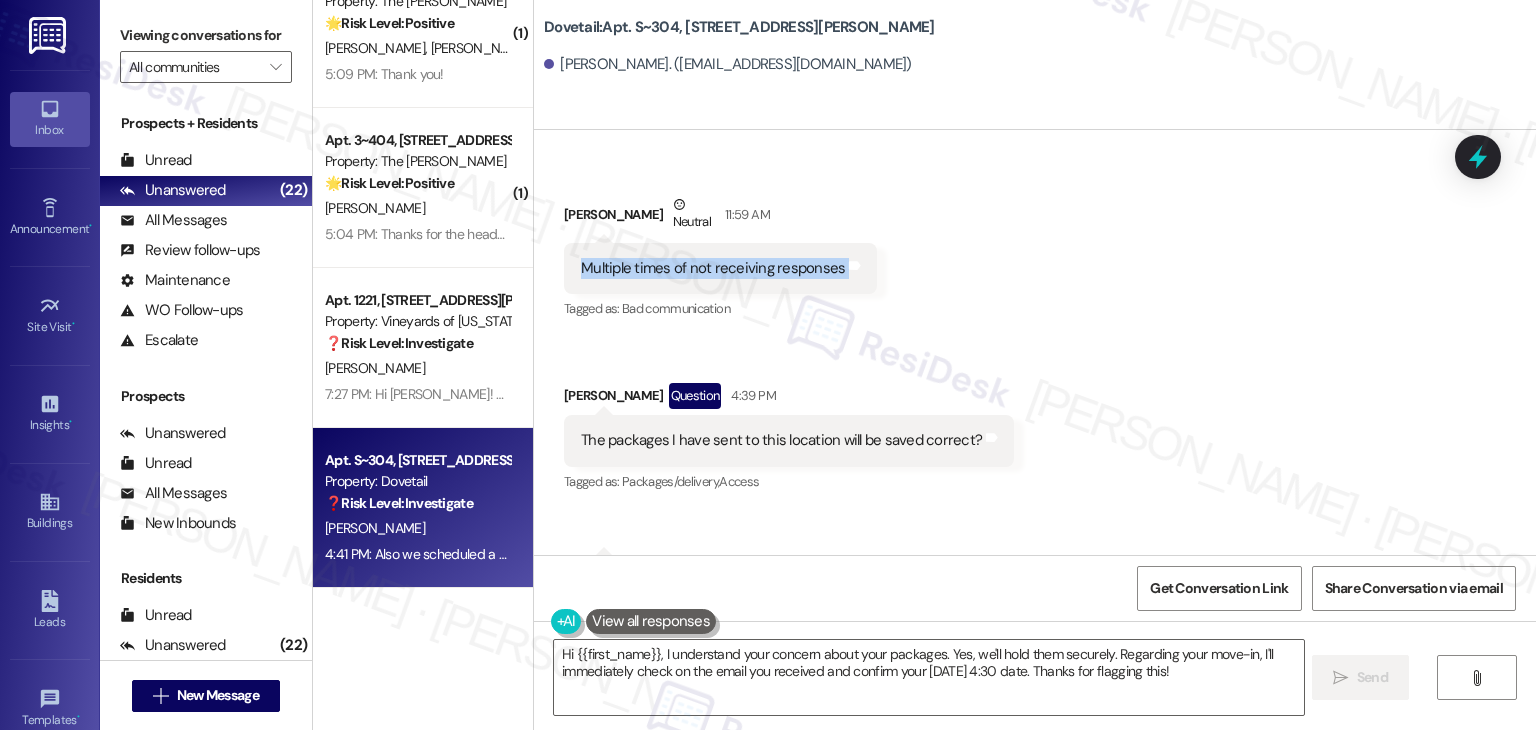 scroll, scrollTop: 849, scrollLeft: 0, axis: vertical 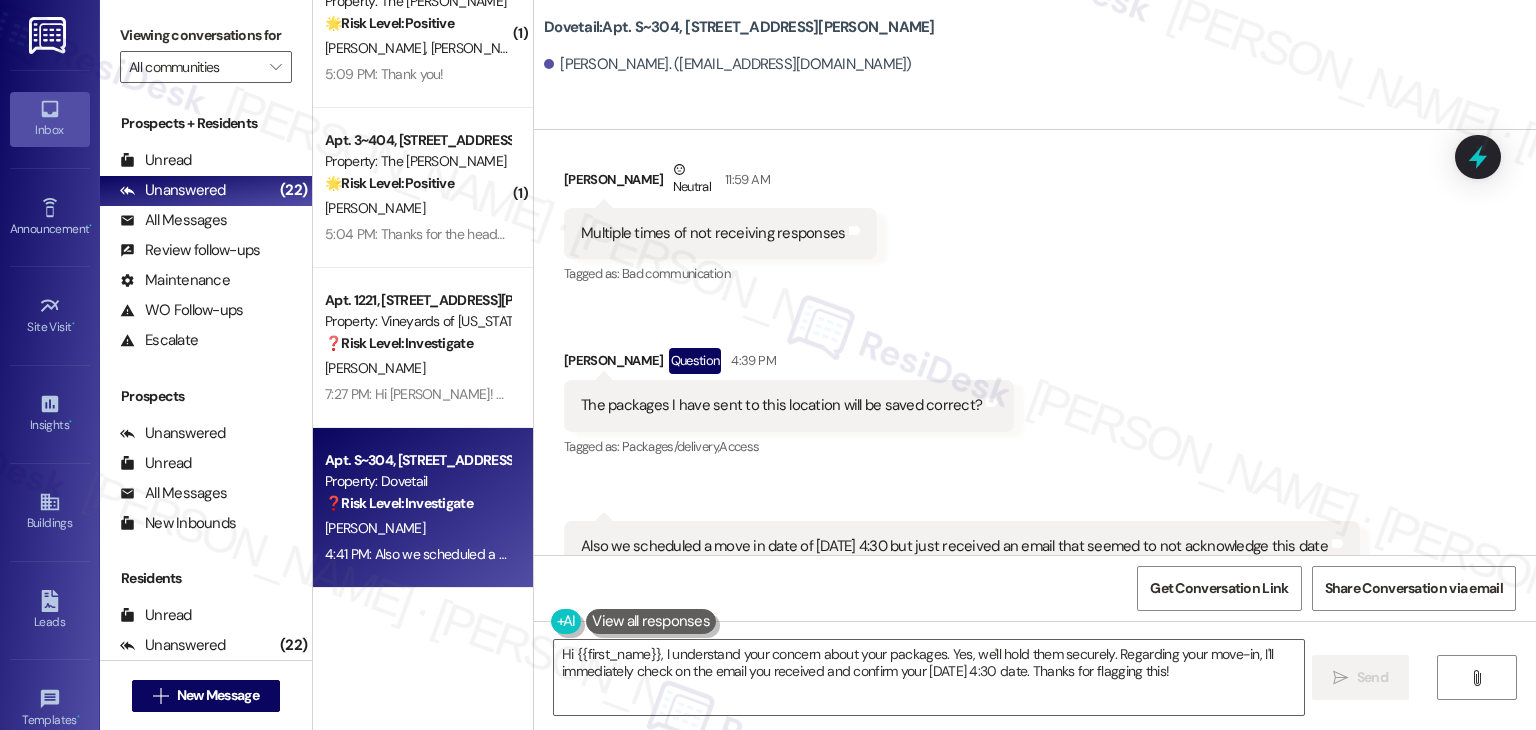 click on "The packages I have sent to this location will be saved correct?" at bounding box center (781, 405) 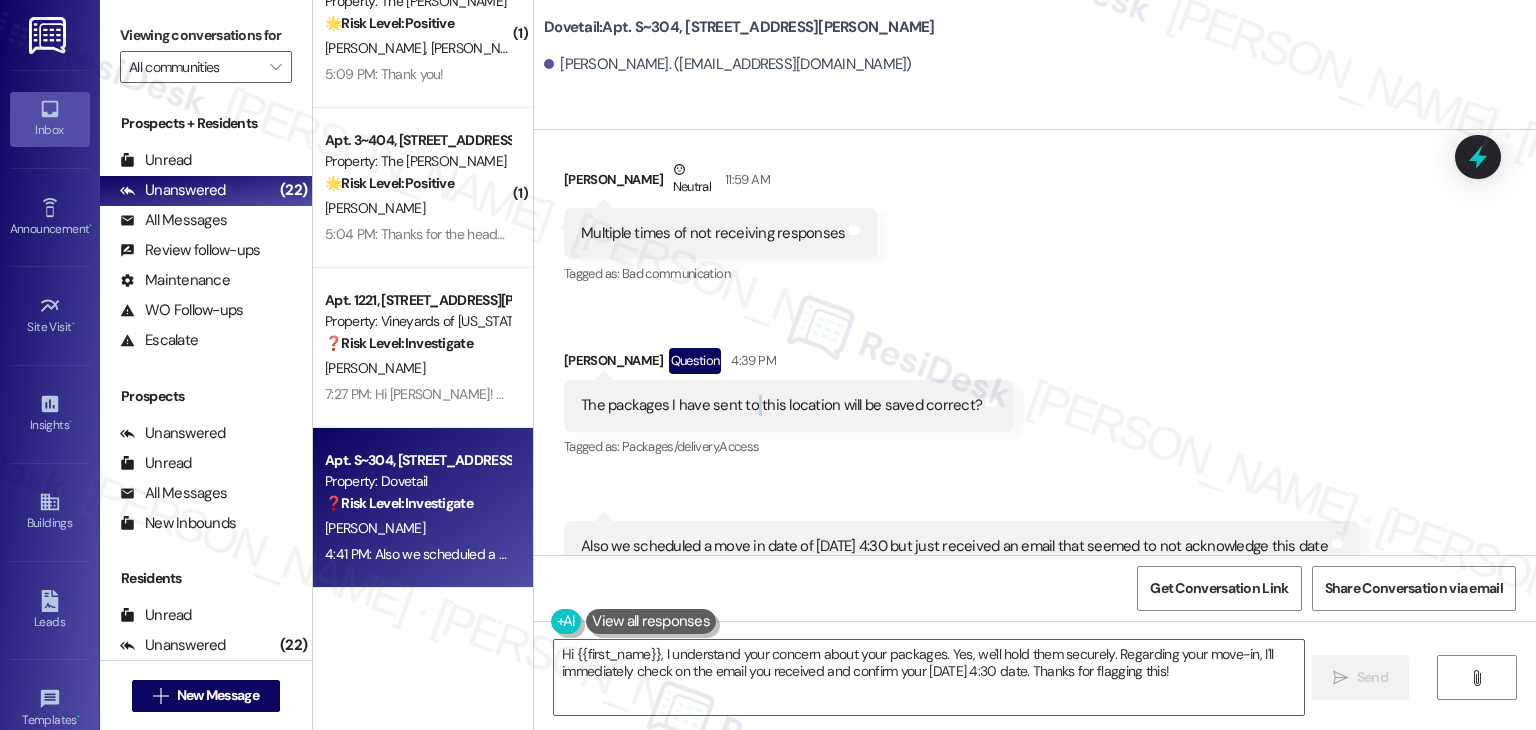 click on "The packages I have sent to this location will be saved correct?" at bounding box center [781, 405] 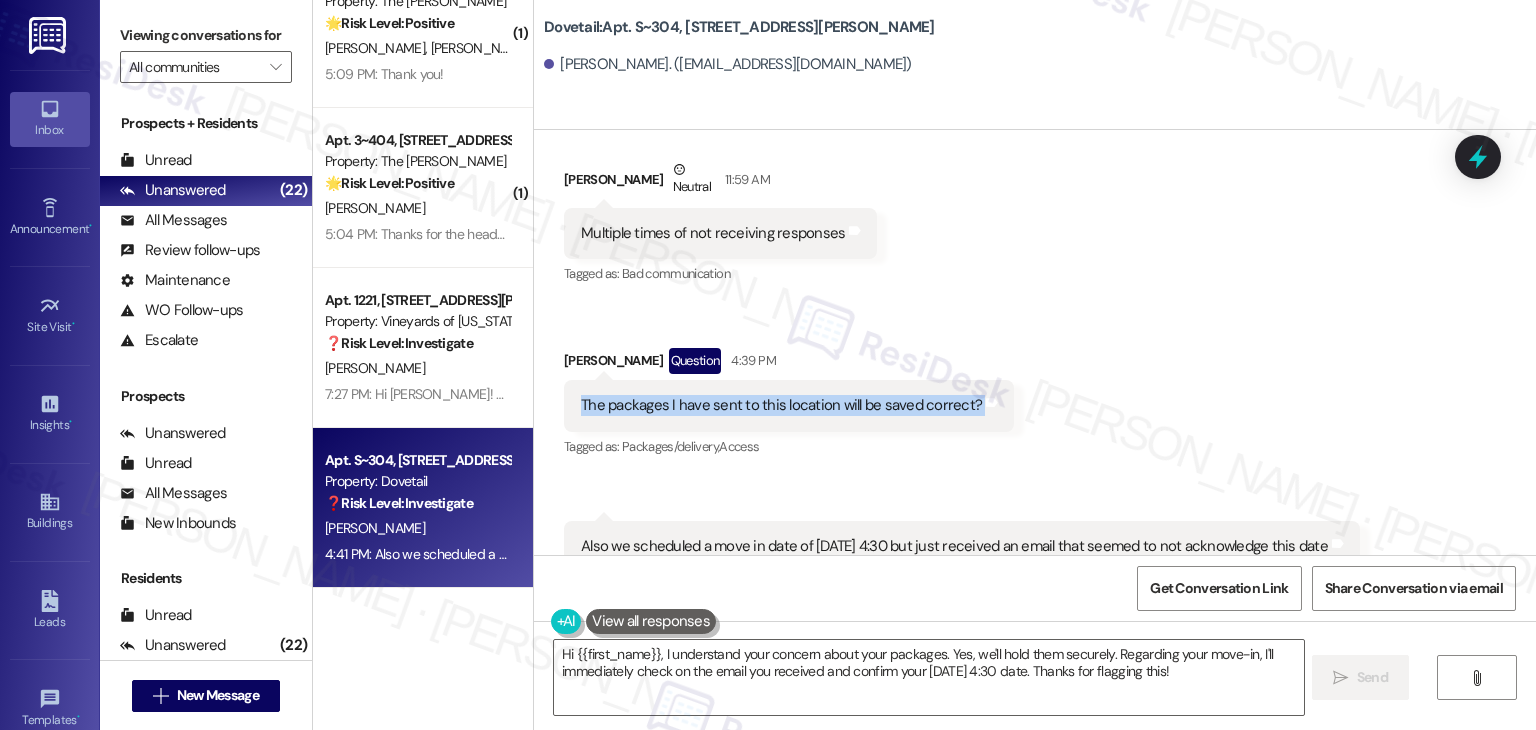 click on "The packages I have sent to this location will be saved correct?" at bounding box center [781, 405] 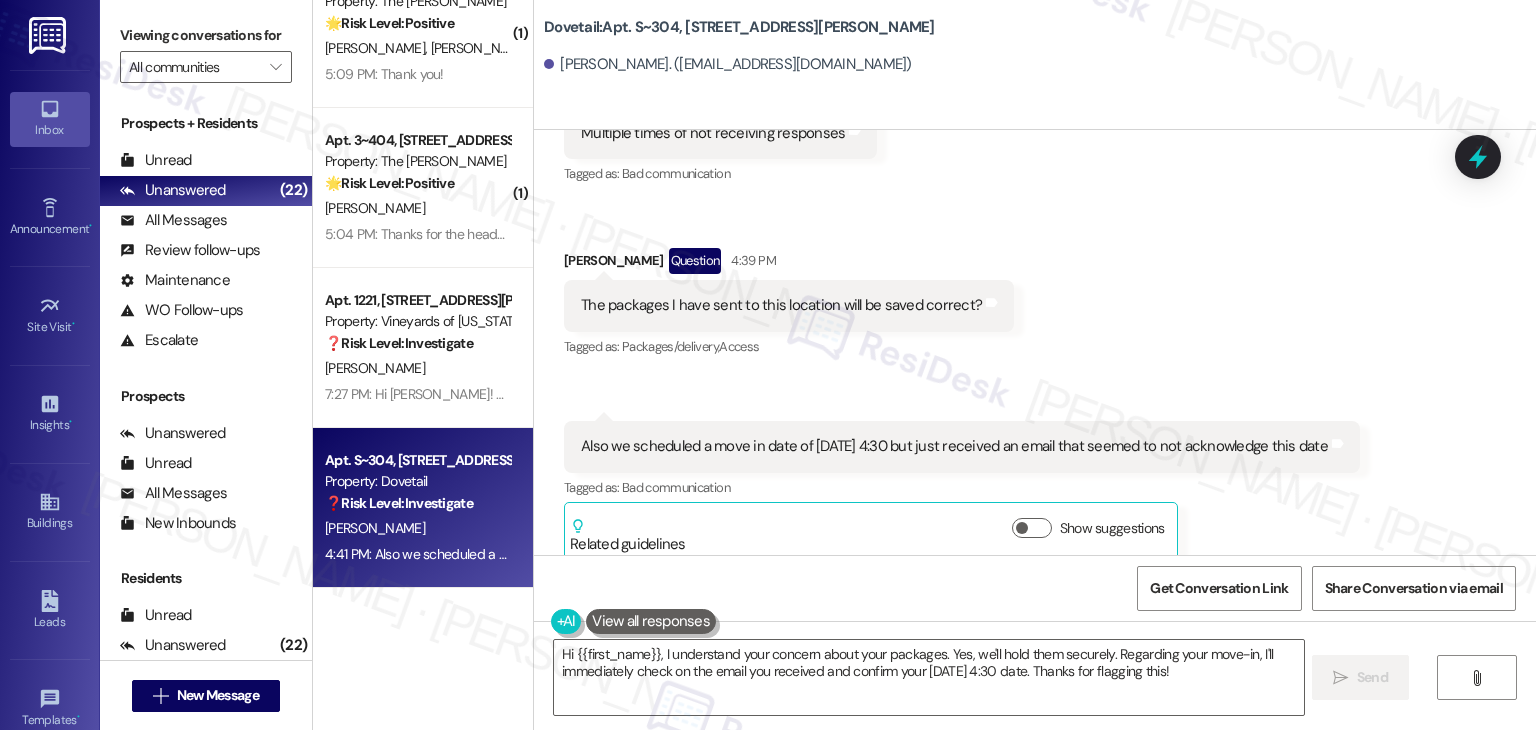 click on "Also we scheduled a move in date of [DATE] 4:30 but just received an email that seemed to not acknowledge this date" at bounding box center (954, 446) 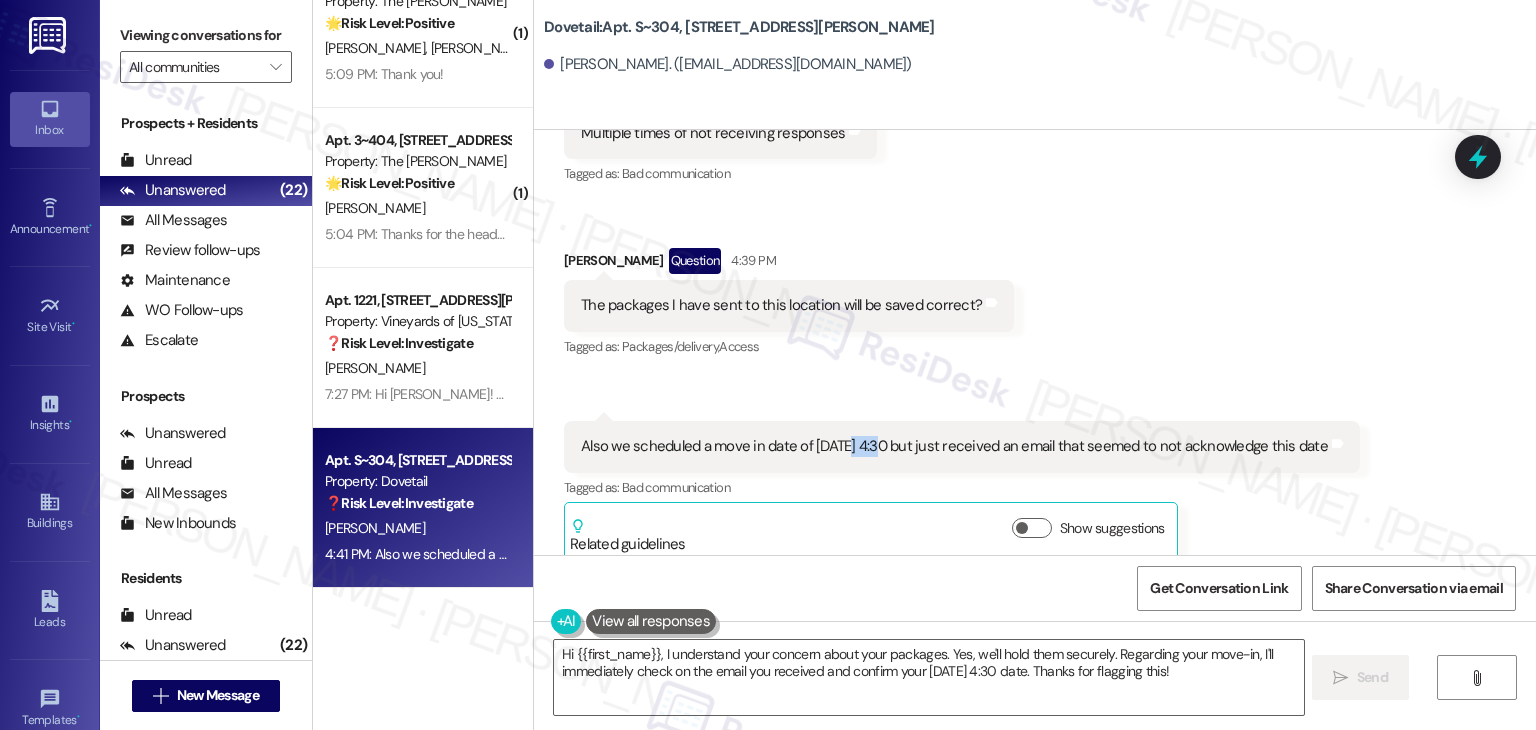 click on "Also we scheduled a move in date of [DATE] 4:30 but just received an email that seemed to not acknowledge this date" at bounding box center (954, 446) 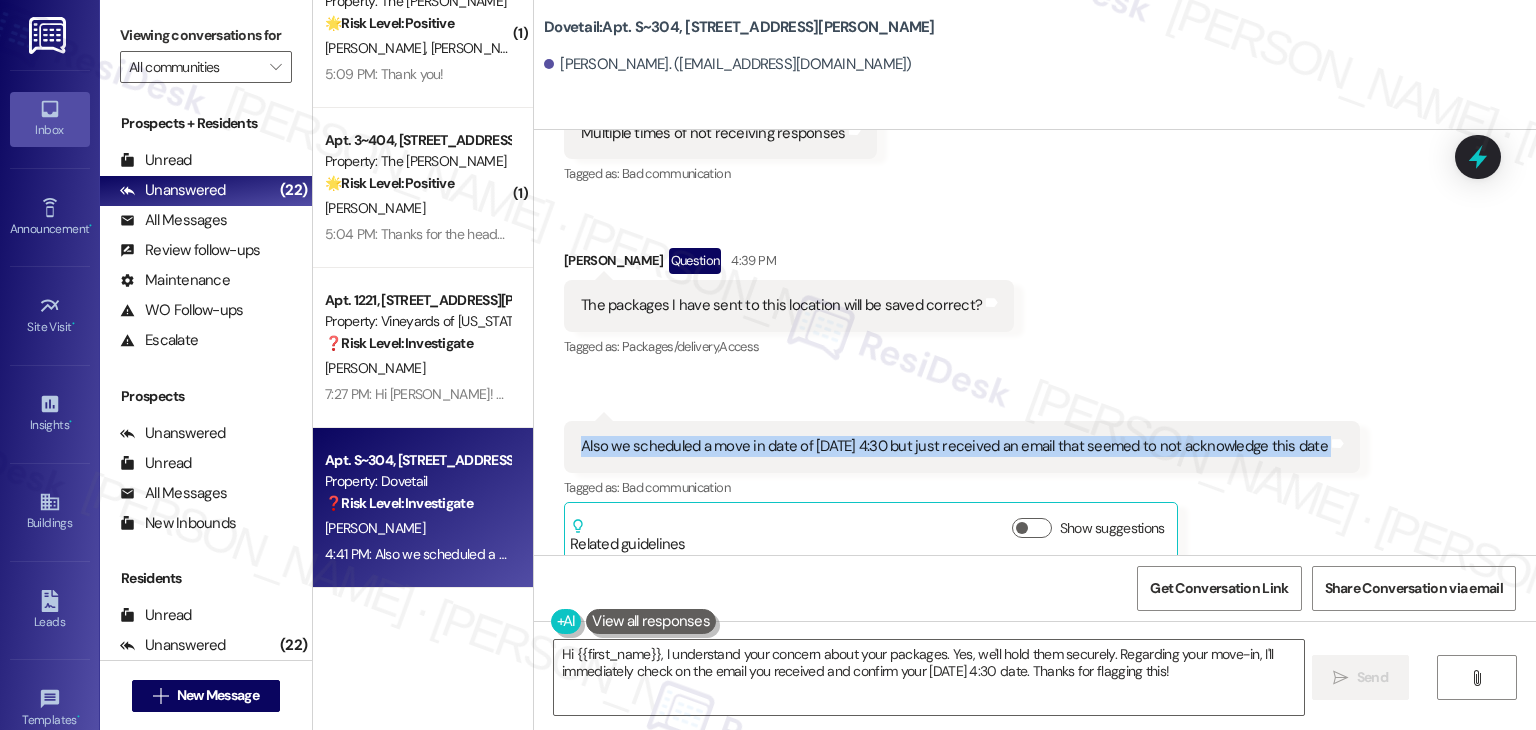 click on "Also we scheduled a move in date of [DATE] 4:30 but just received an email that seemed to not acknowledge this date" at bounding box center (954, 446) 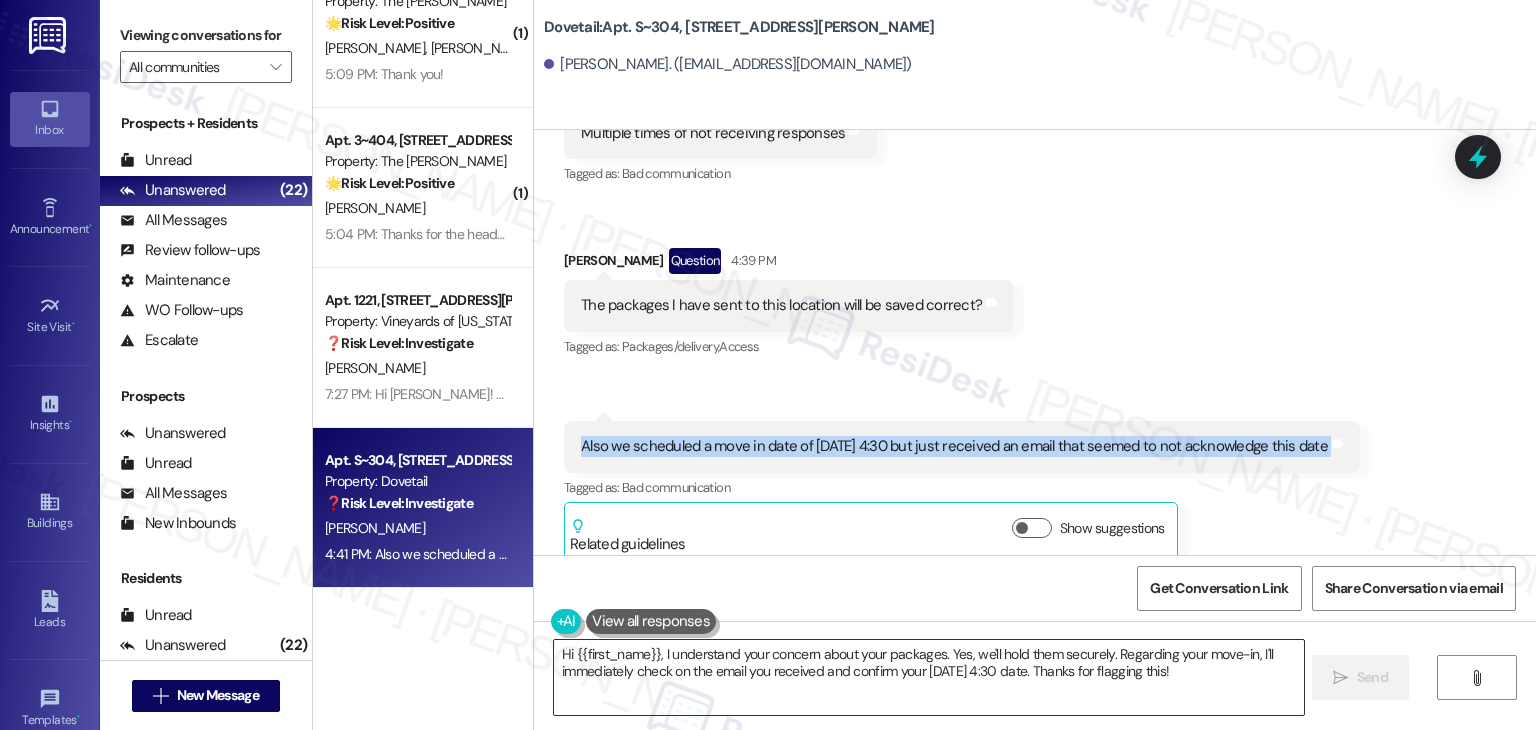 click on "Hi {{first_name}}, I understand your concern about your packages. Yes, we'll hold them securely. Regarding your move-in, I'll immediately check on the email you received and confirm your July 15th at 4:30 date. Thanks for flagging this!" at bounding box center [928, 677] 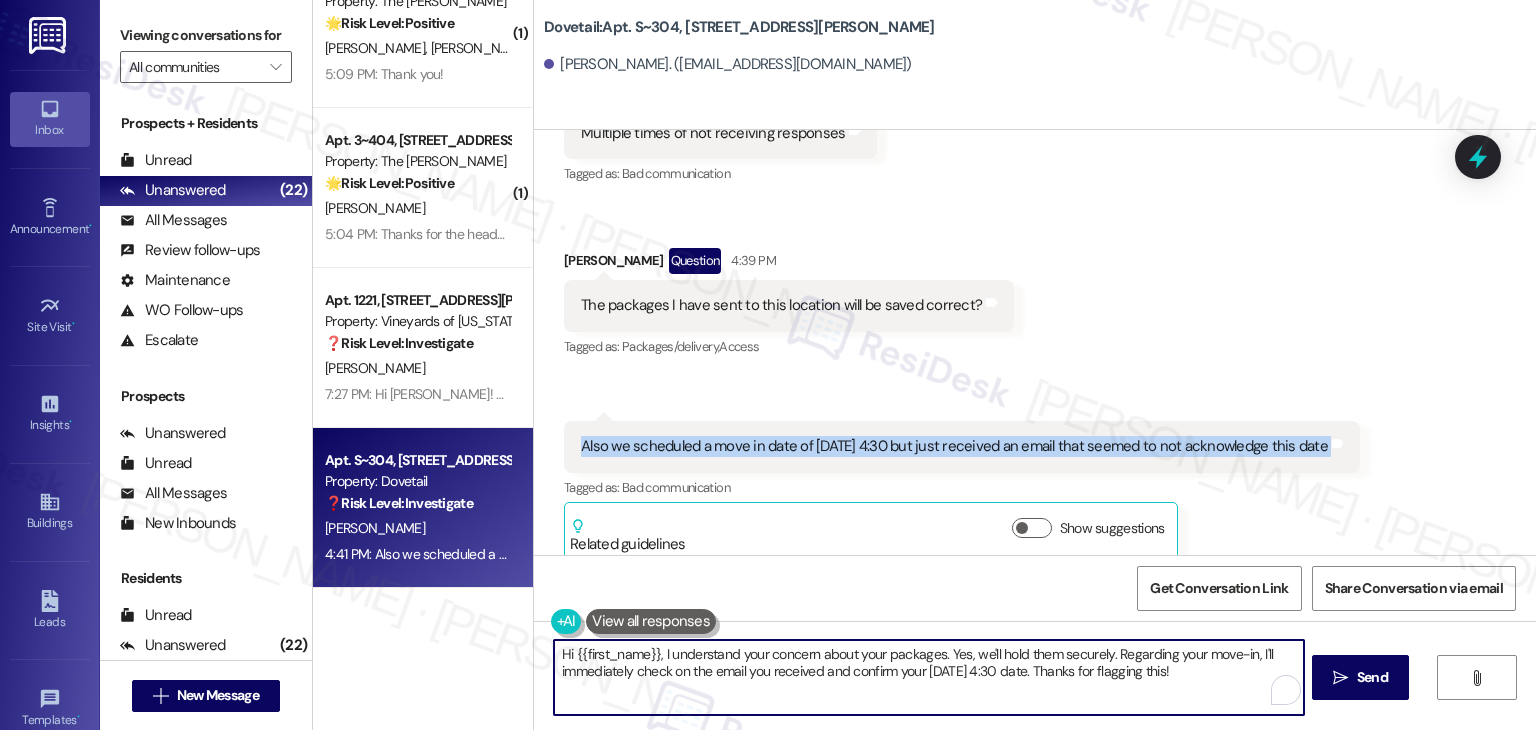 click on "Hi {{first_name}}, I understand your concern about your packages. Yes, we'll hold them securely. Regarding your move-in, I'll immediately check on the email you received and confirm your July 15th at 4:30 date. Thanks for flagging this!" at bounding box center [928, 677] 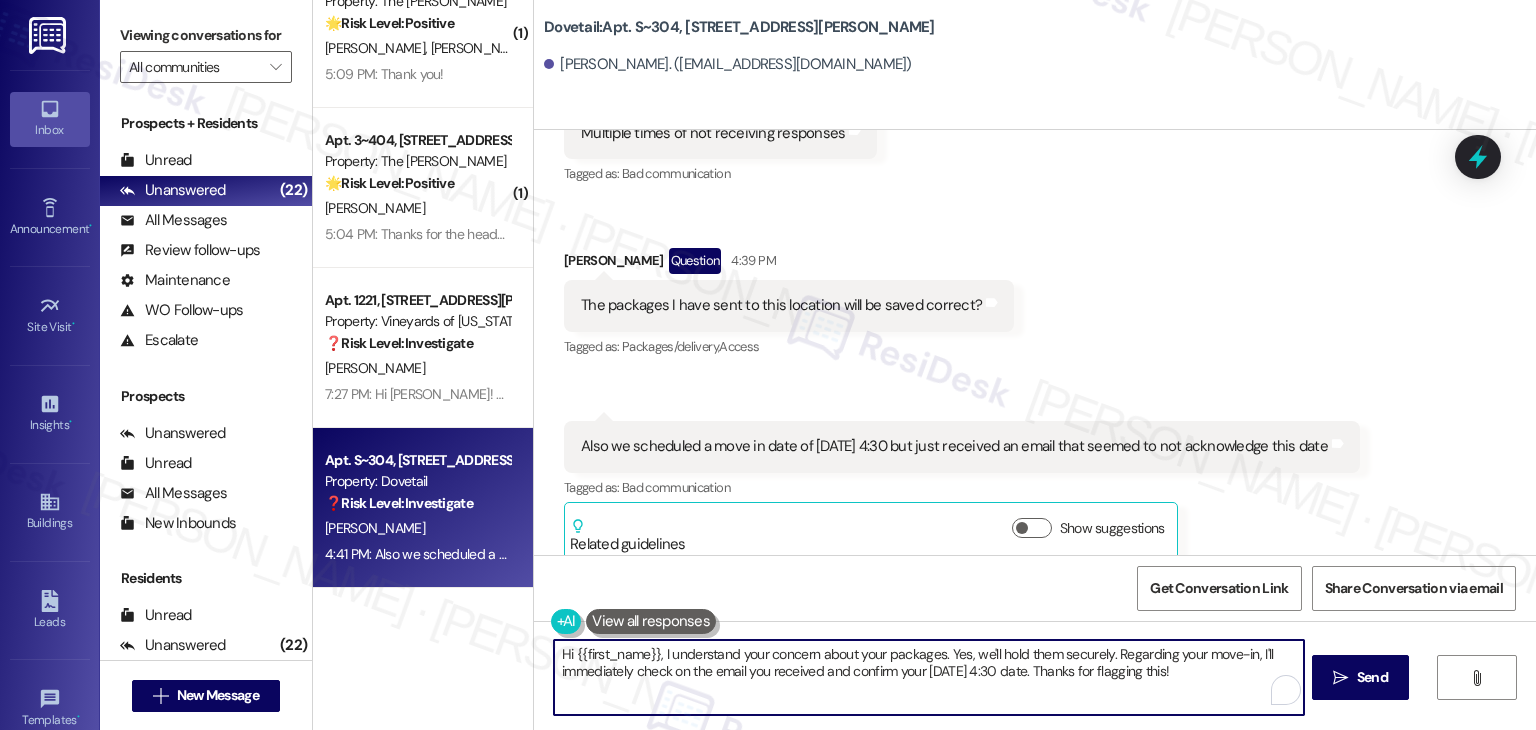 click on "Hi {{first_name}}, I understand your concern about your packages. Yes, we'll hold them securely. Regarding your move-in, I'll immediately check on the email you received and confirm your July 15th at 4:30 date. Thanks for flagging this!" at bounding box center (928, 677) 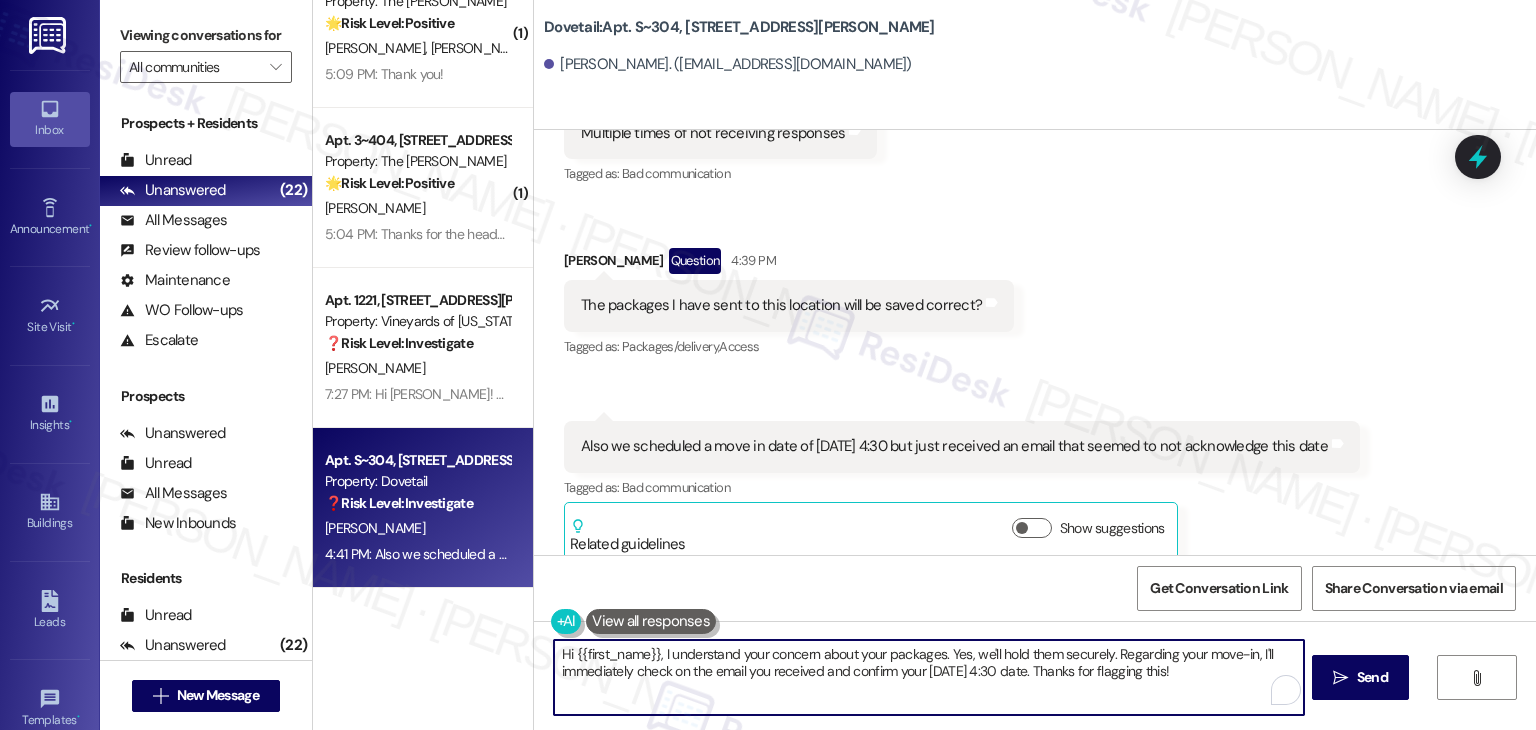 paste on "Maxwell, thanks for the clarification! I’m sorry you’ve experienced multiple delays in communication. I’ll forward your concerns to the site team to confirm your move-in date for July 15th at 4:30 and to check on the handling of any packages sent to the property. I appreciate your patience. In the meantime, if you have any questions or need assistance with anything else, feel free to reach out." 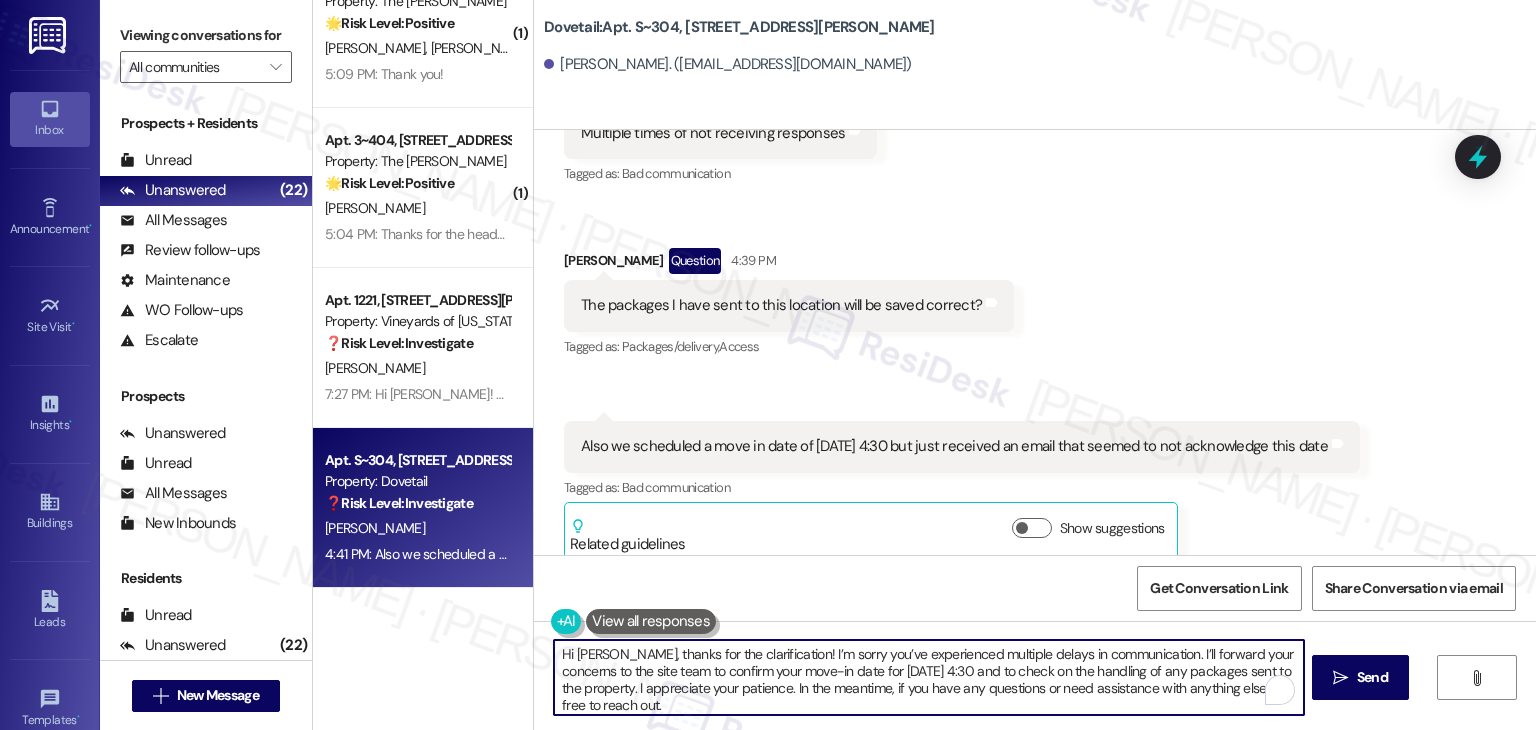 scroll, scrollTop: 16, scrollLeft: 0, axis: vertical 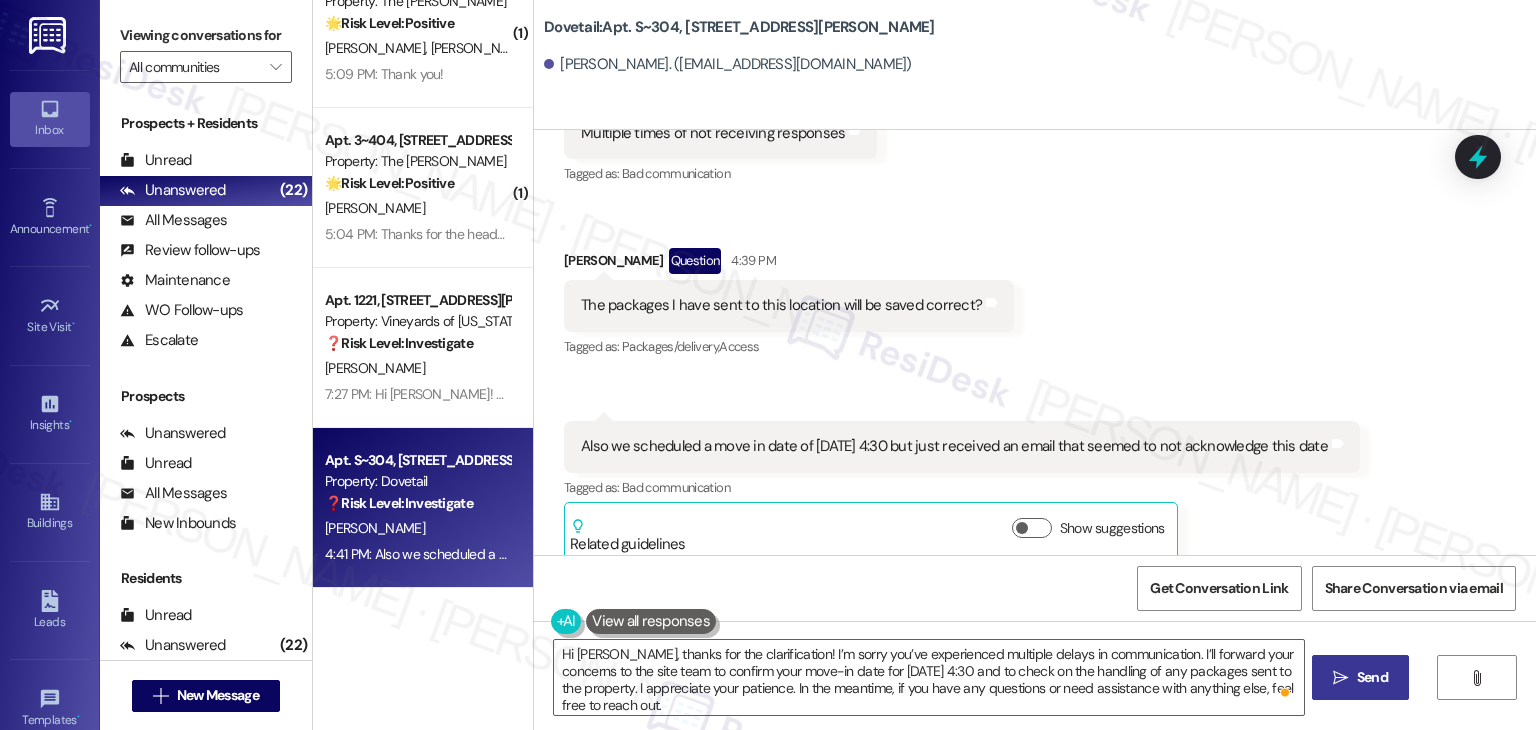 click on "Send" at bounding box center (1372, 677) 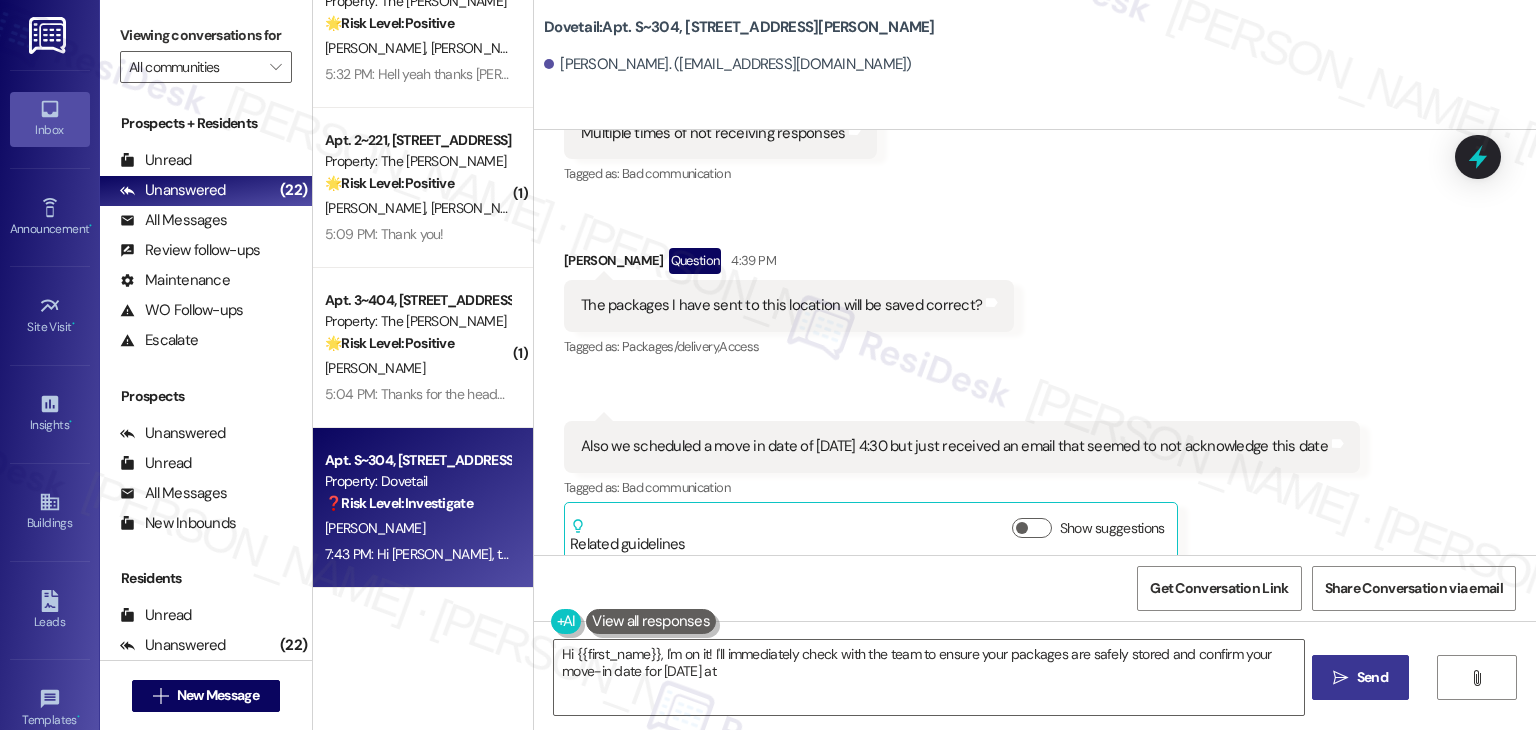 scroll, scrollTop: 2772, scrollLeft: 0, axis: vertical 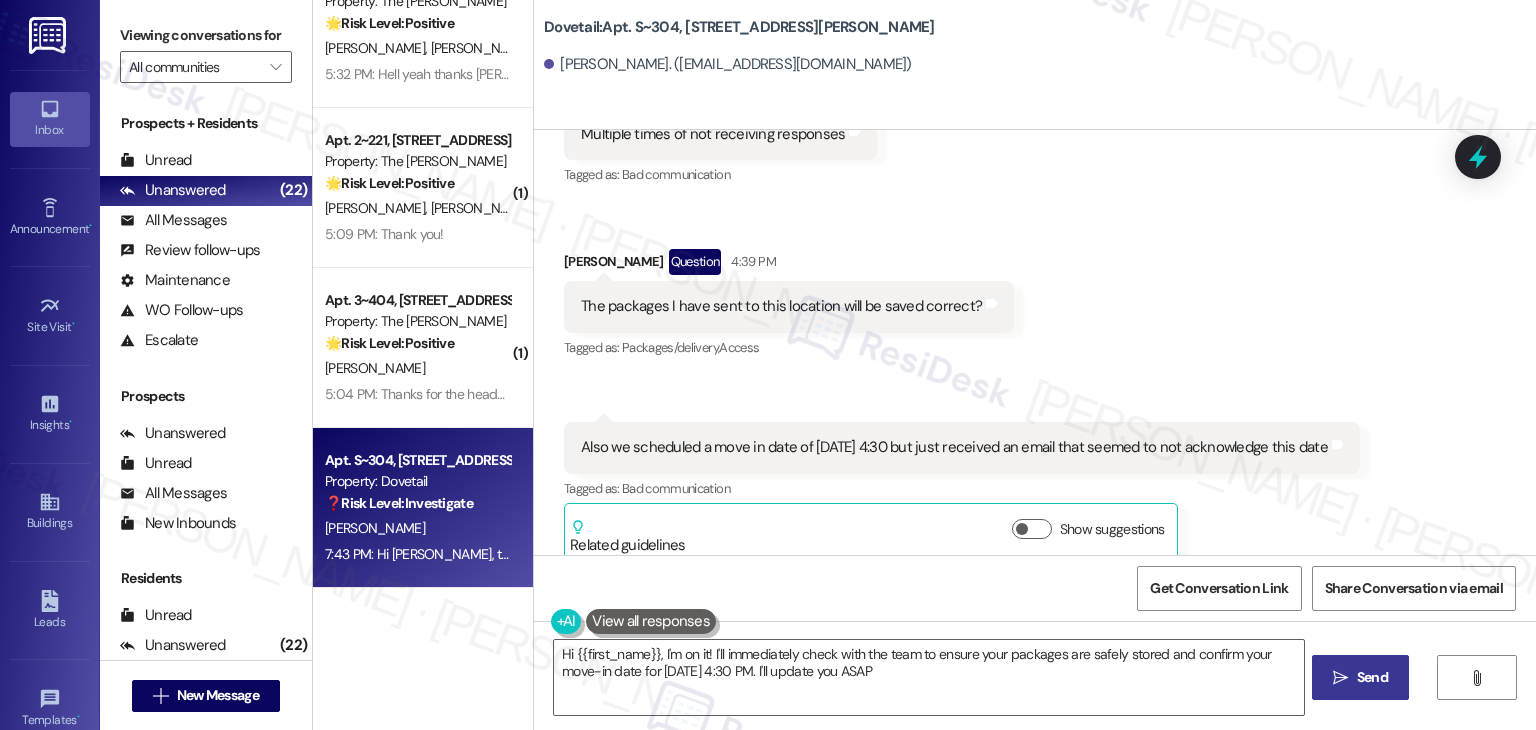 type on "Hi {{first_name}}, I'm on it! I'll immediately check with the team to ensure your packages are safely stored and confirm your move-in date for July 15th at 4:30 PM. I'll update you ASAP!" 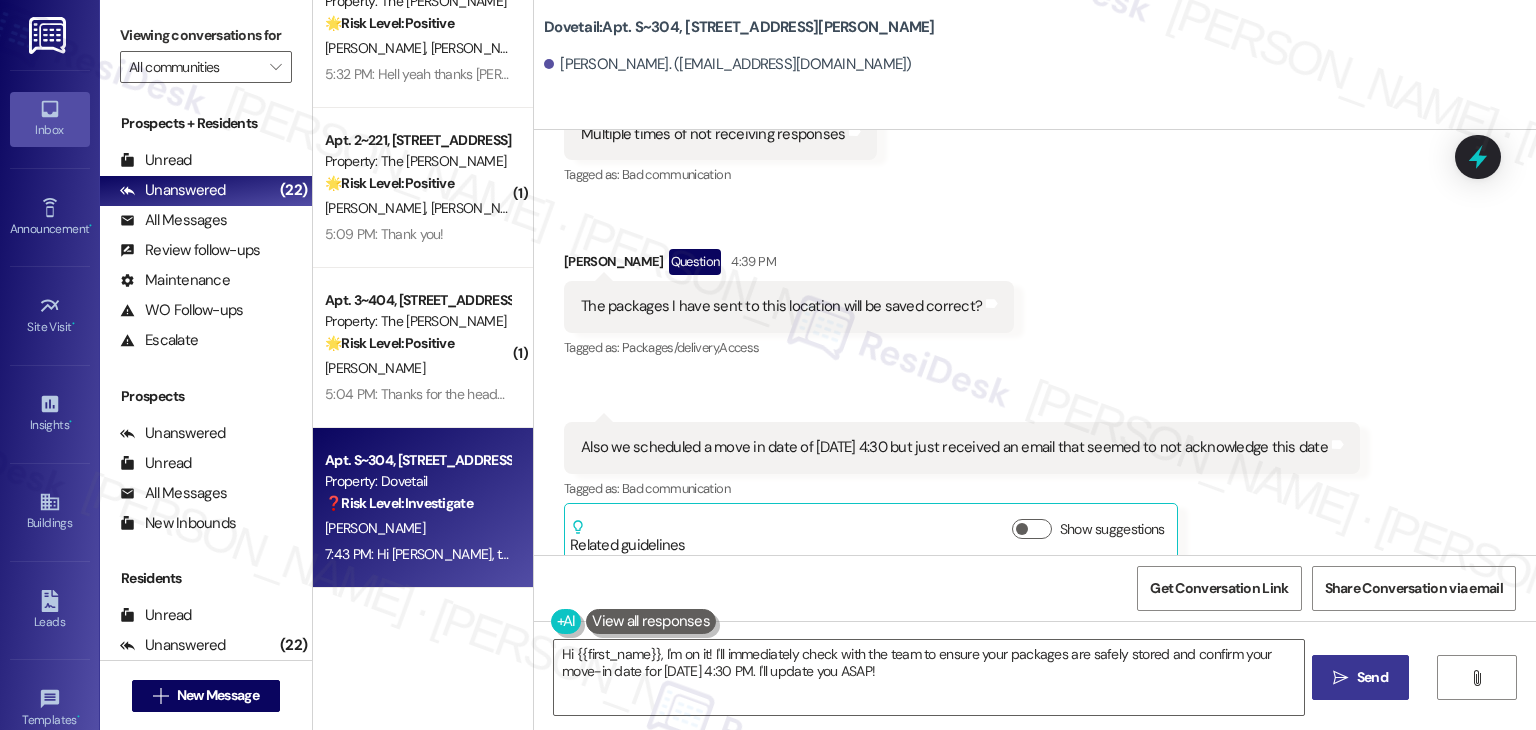 scroll, scrollTop: 1132, scrollLeft: 0, axis: vertical 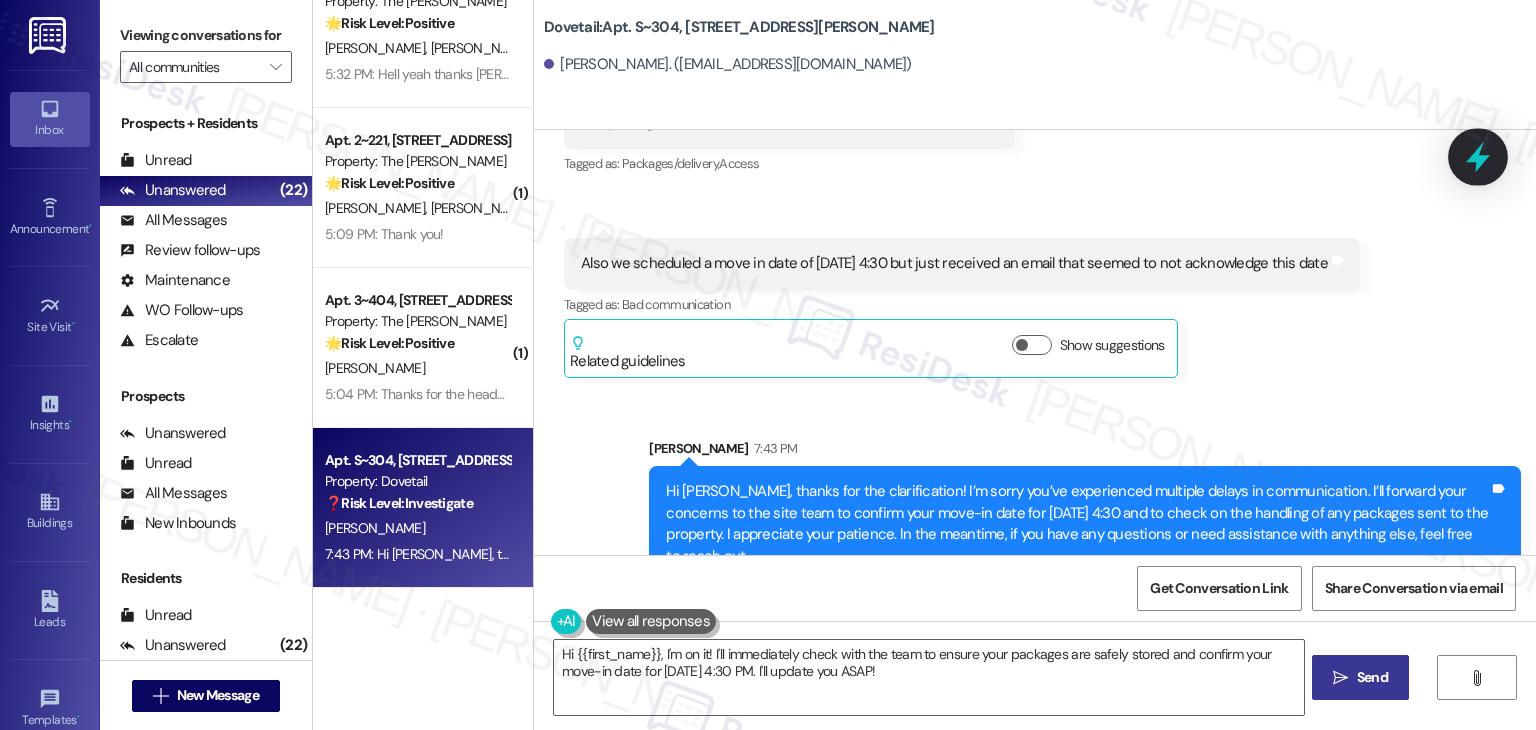 click 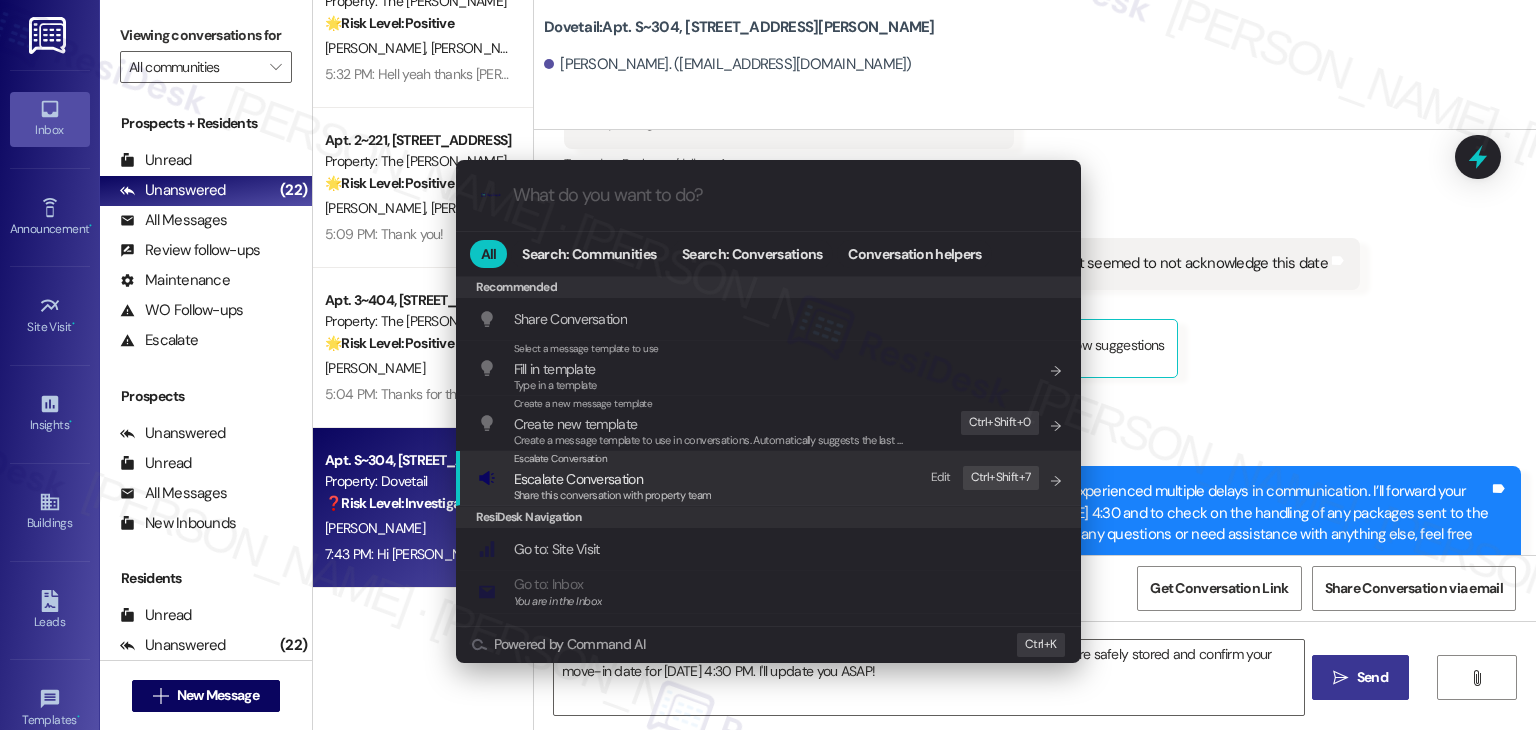 click on "Share this conversation with property team" at bounding box center (613, 495) 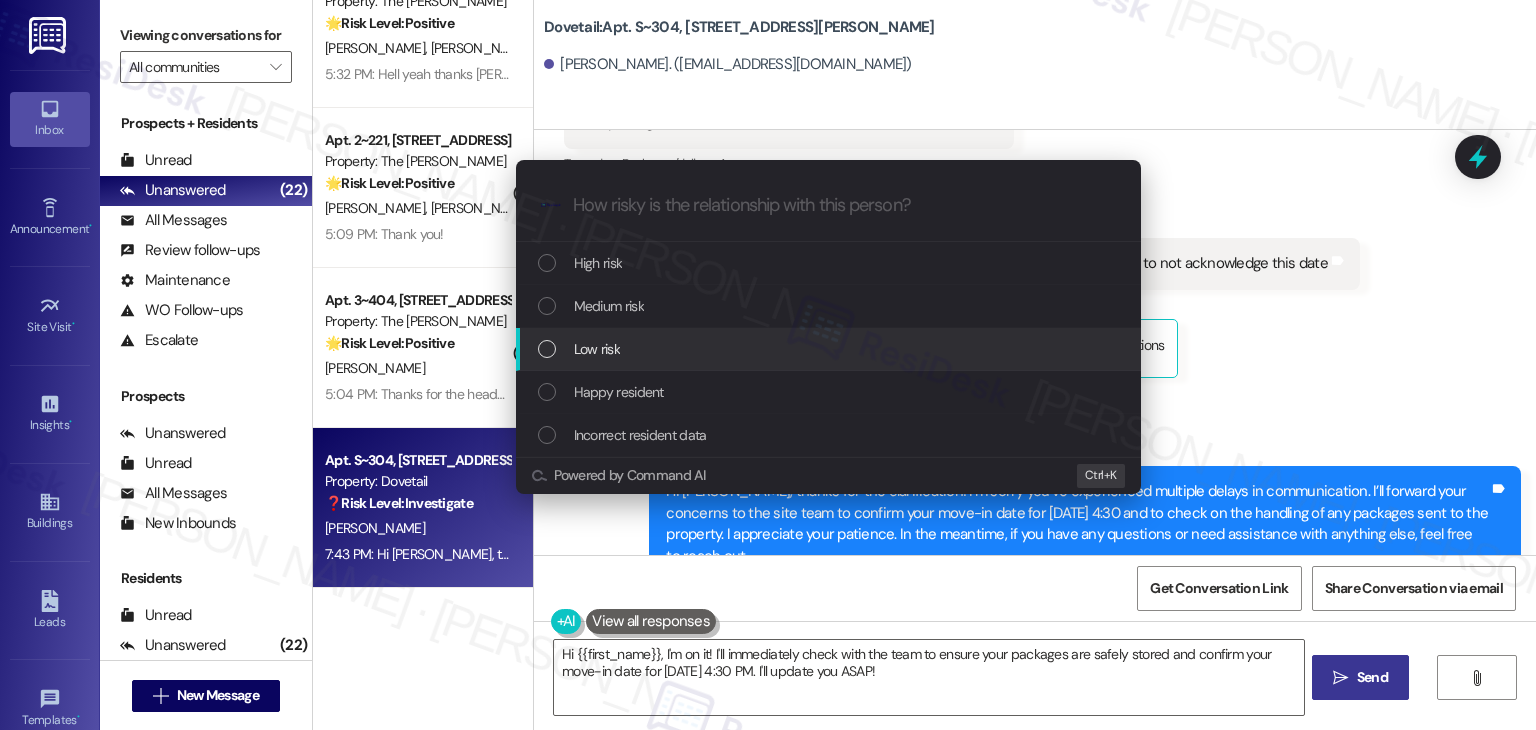click at bounding box center [547, 349] 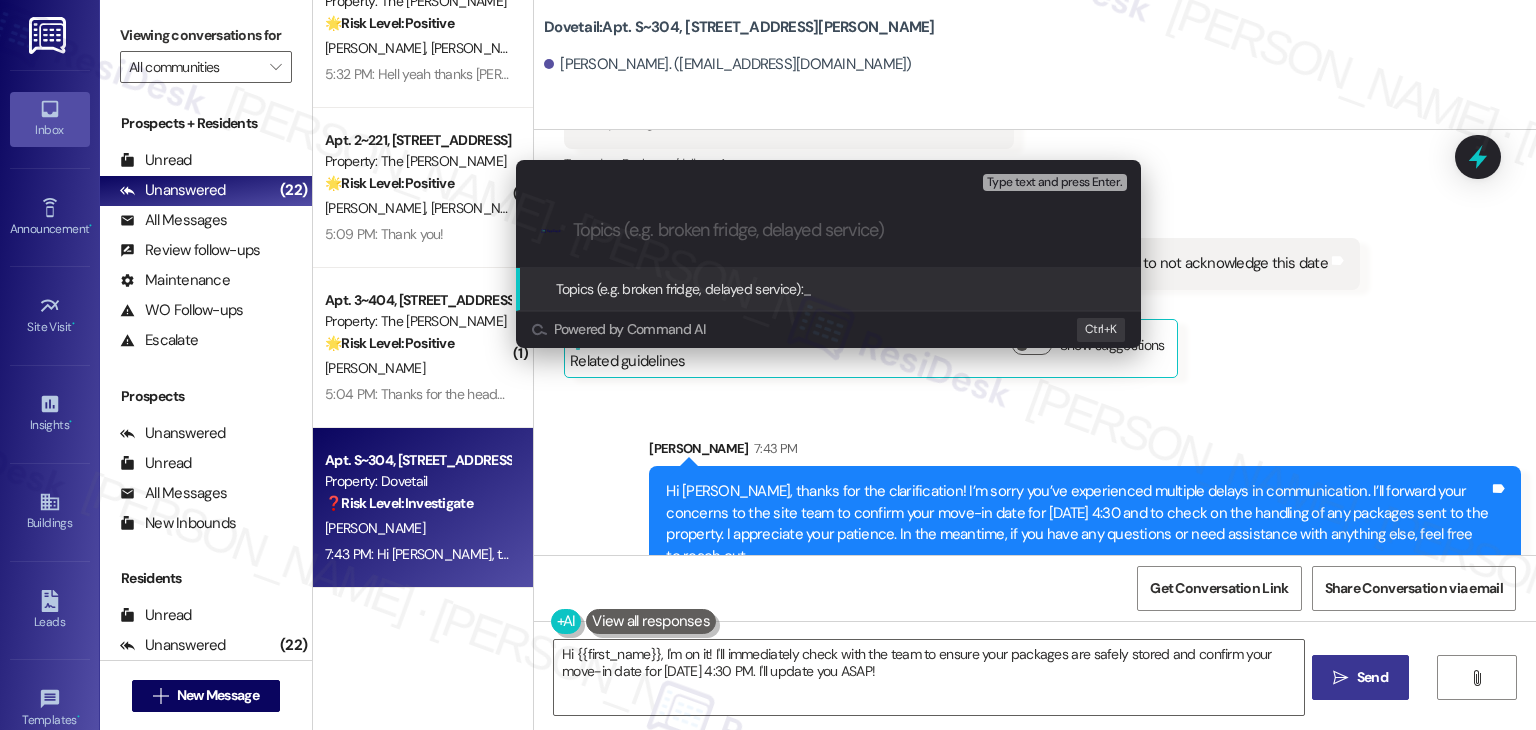 paste on "Move-In Date Confirmation & Package Handling Request" 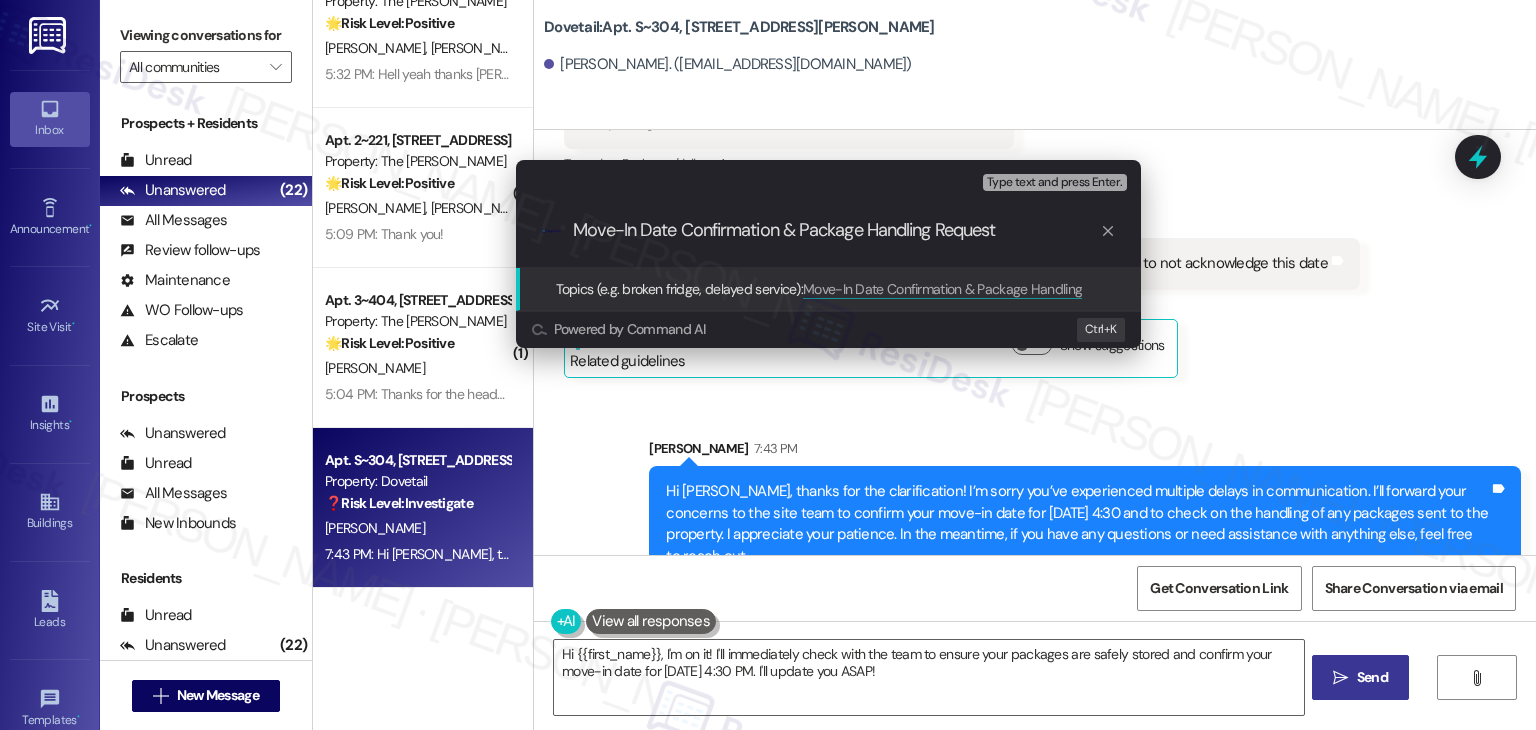 type 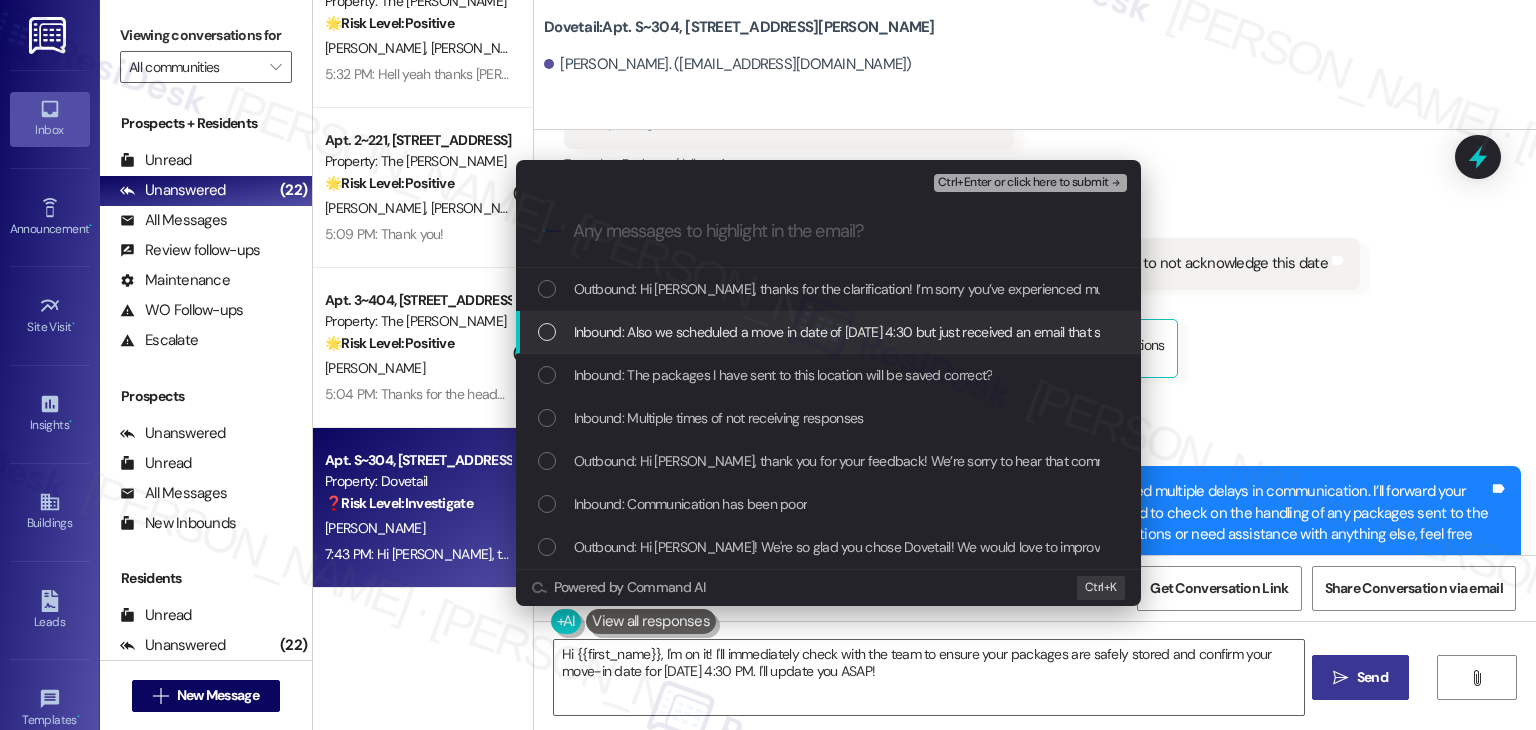 click at bounding box center [547, 332] 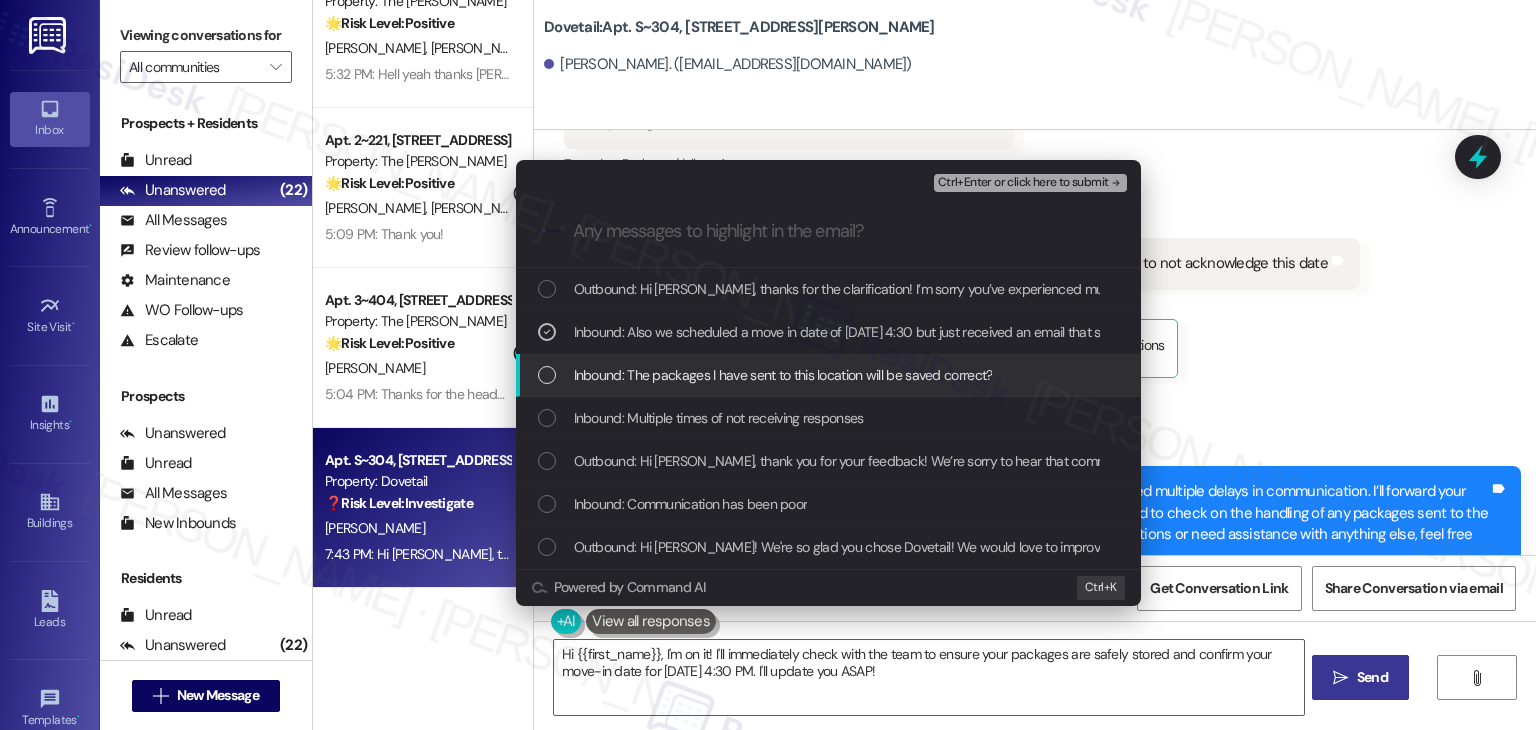 click at bounding box center (547, 375) 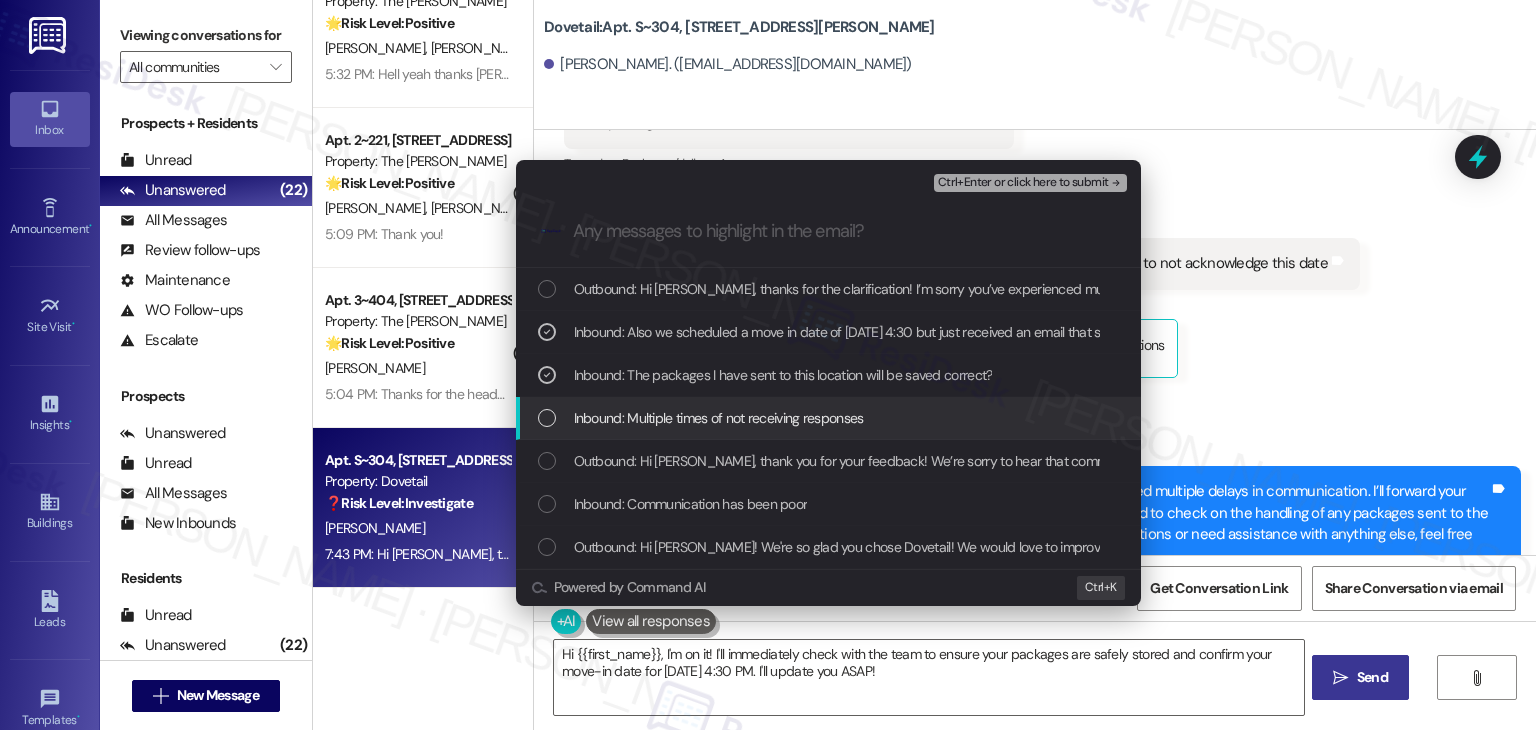 click at bounding box center (547, 418) 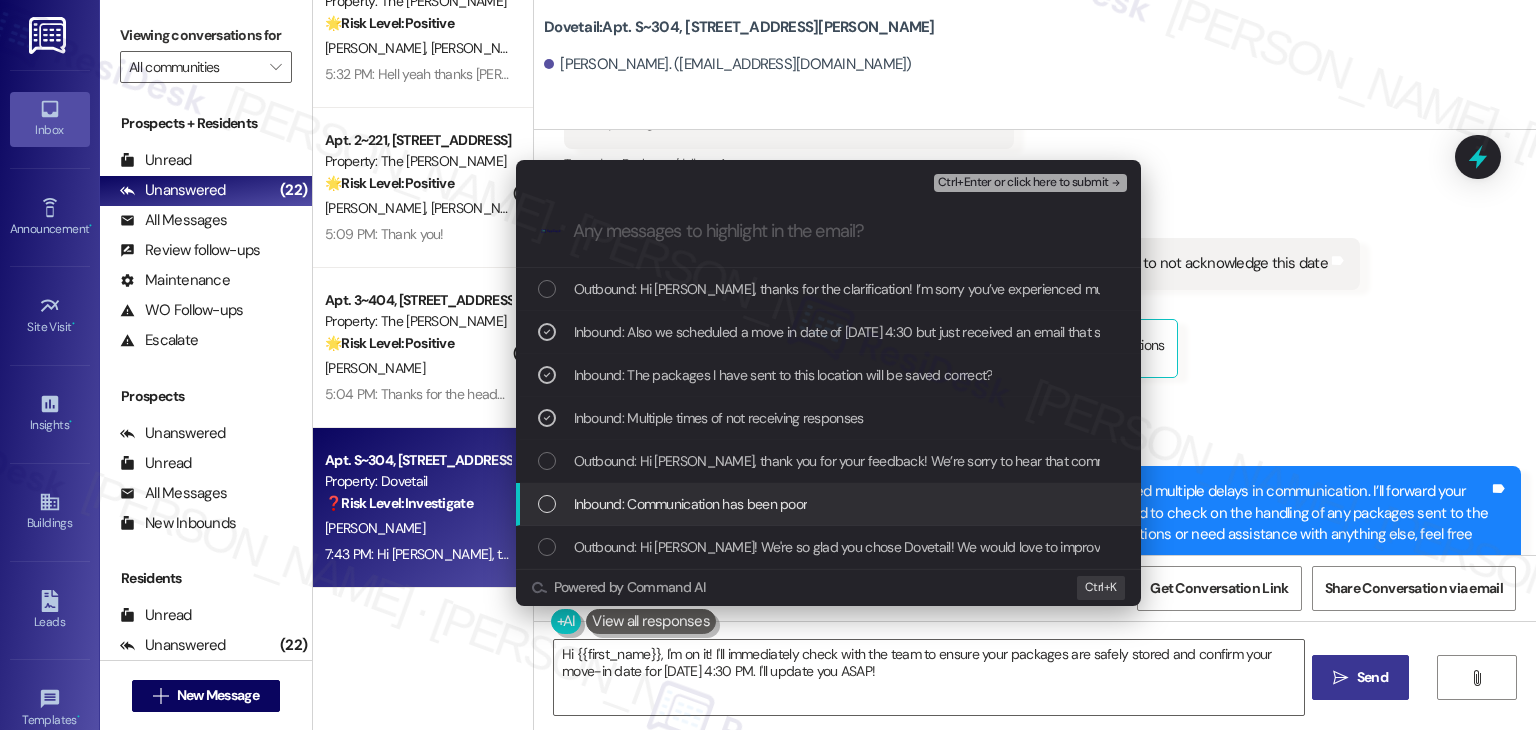 click at bounding box center (547, 504) 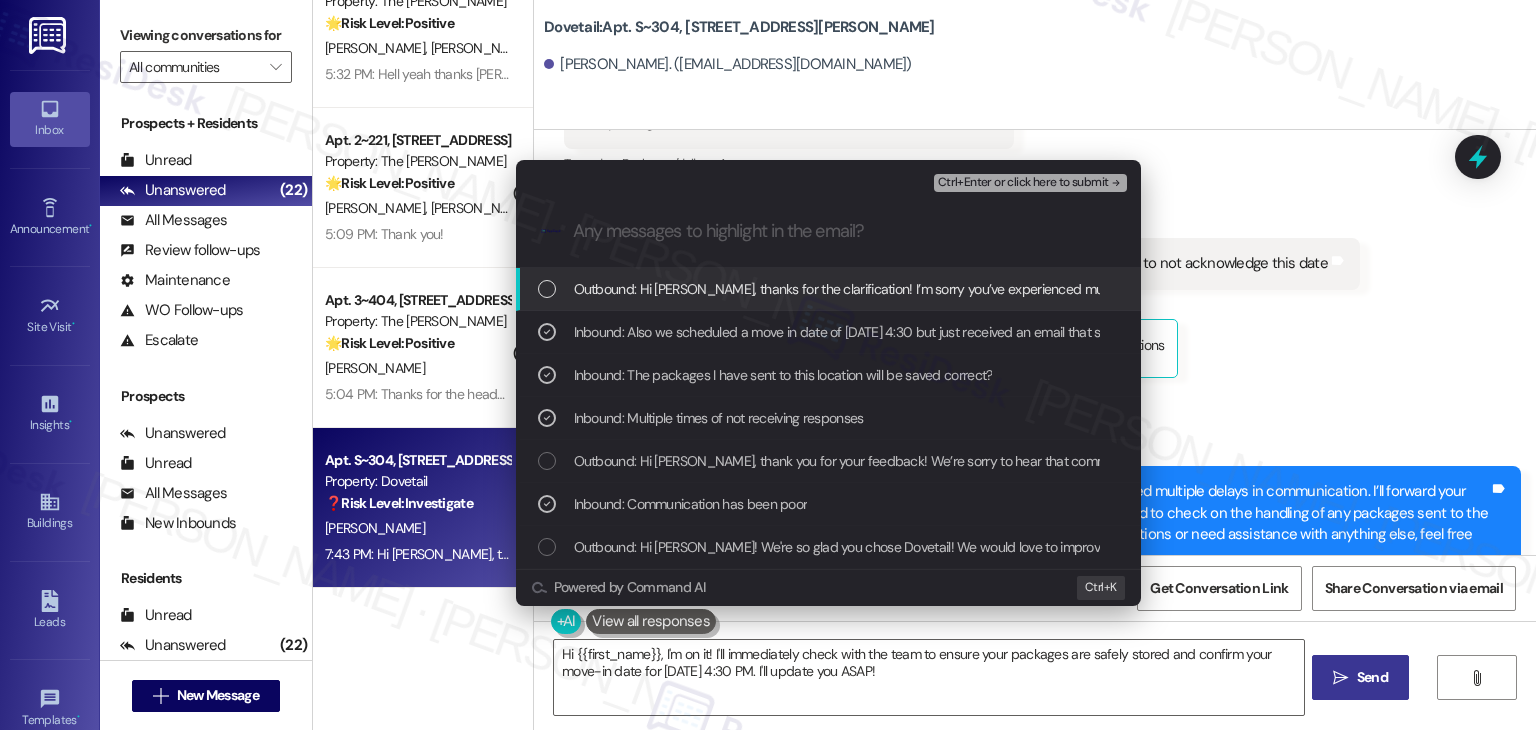 click on "Ctrl+Enter or click here to submit" at bounding box center (1023, 183) 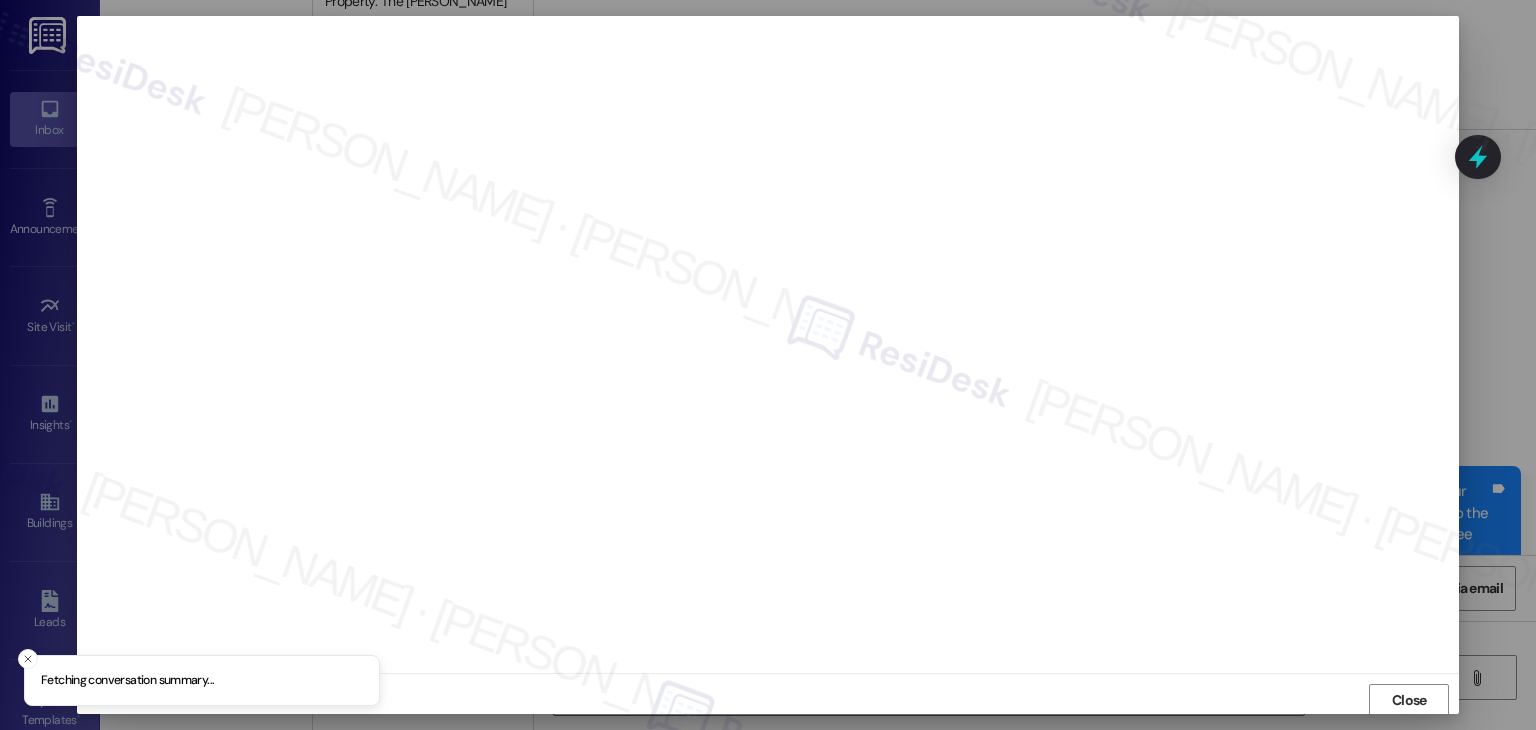 scroll, scrollTop: 1, scrollLeft: 0, axis: vertical 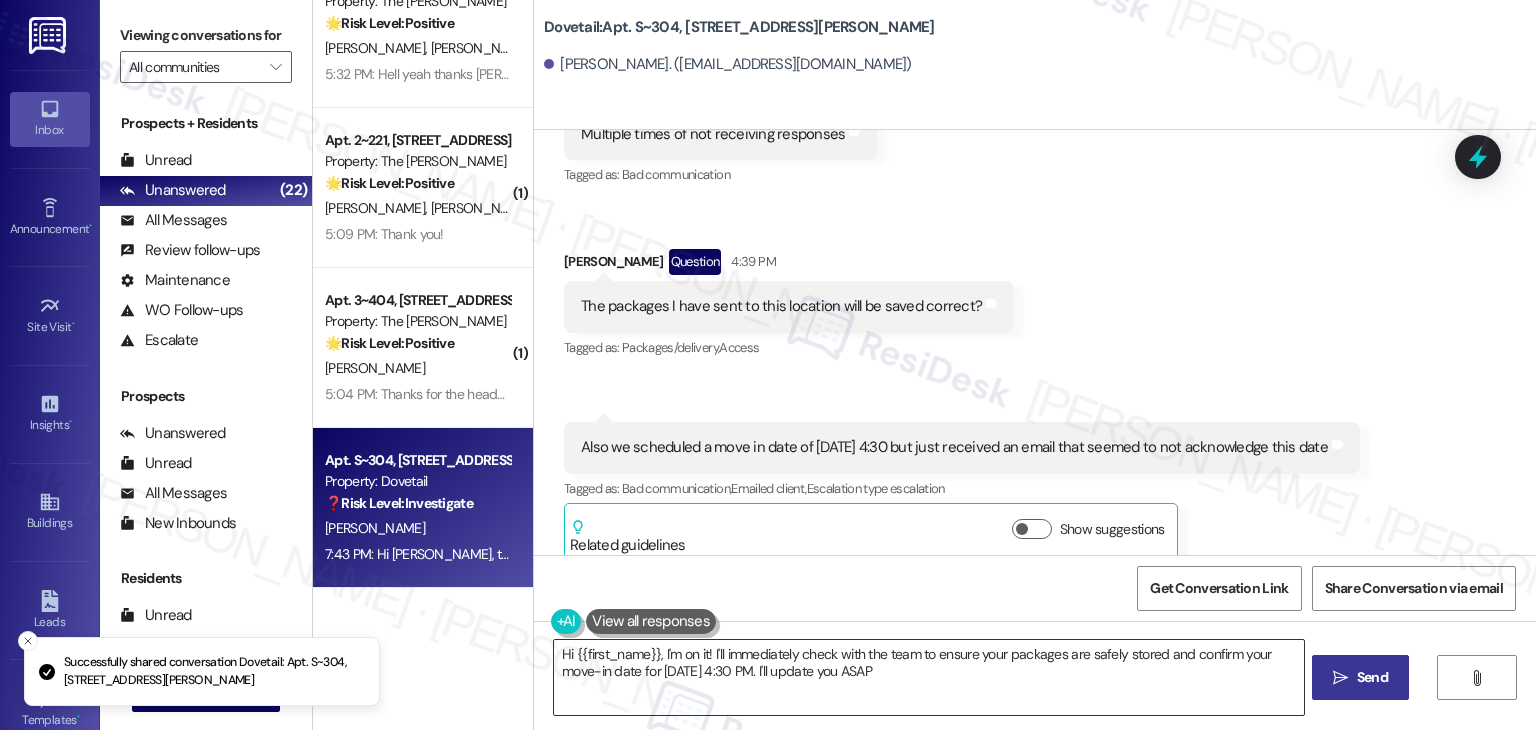 type on "Hi {{first_name}}, I'm on it! I'll immediately check with the team to ensure your packages are safely stored and confirm your move-in date for July 15th at 4:30 PM. I'll update you ASAP!" 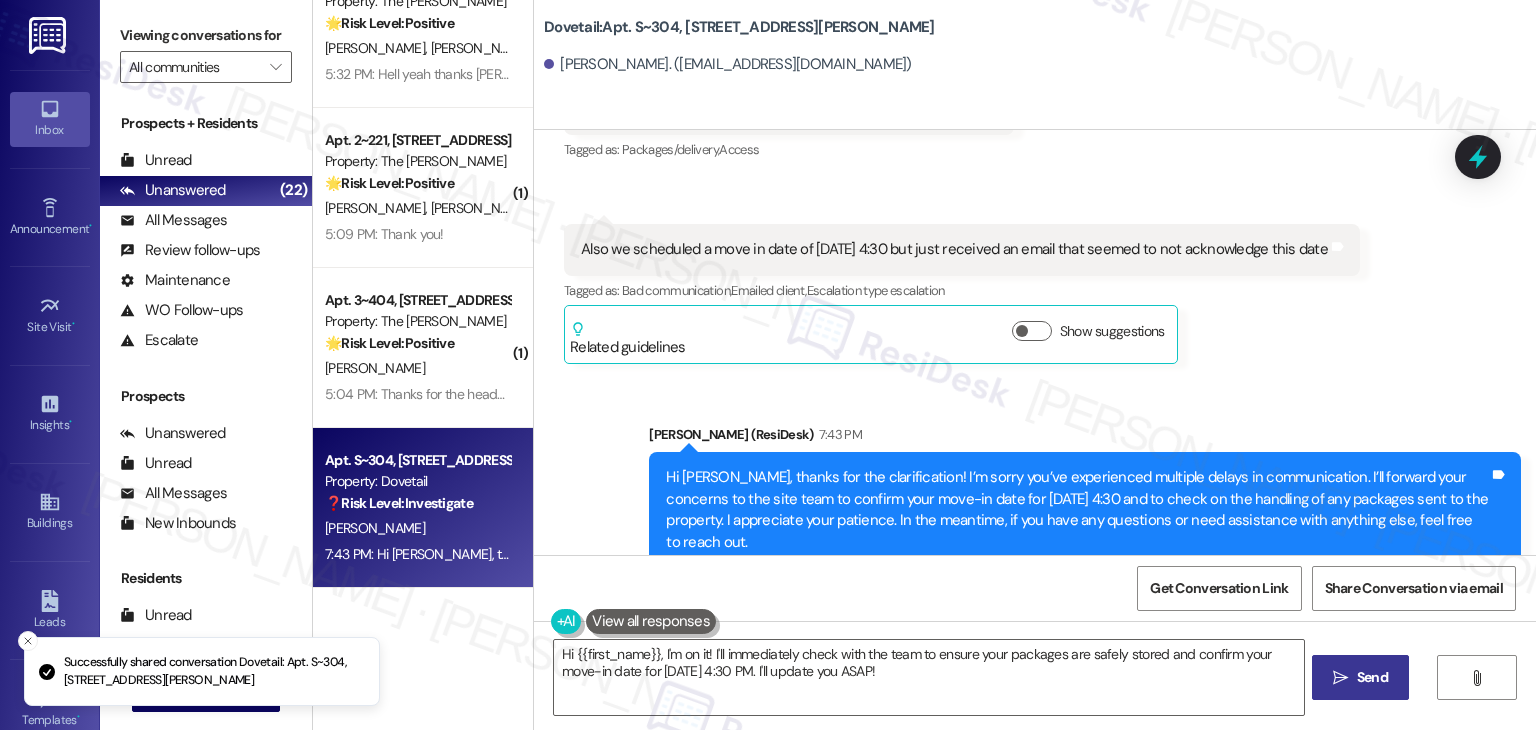 scroll, scrollTop: 1161, scrollLeft: 0, axis: vertical 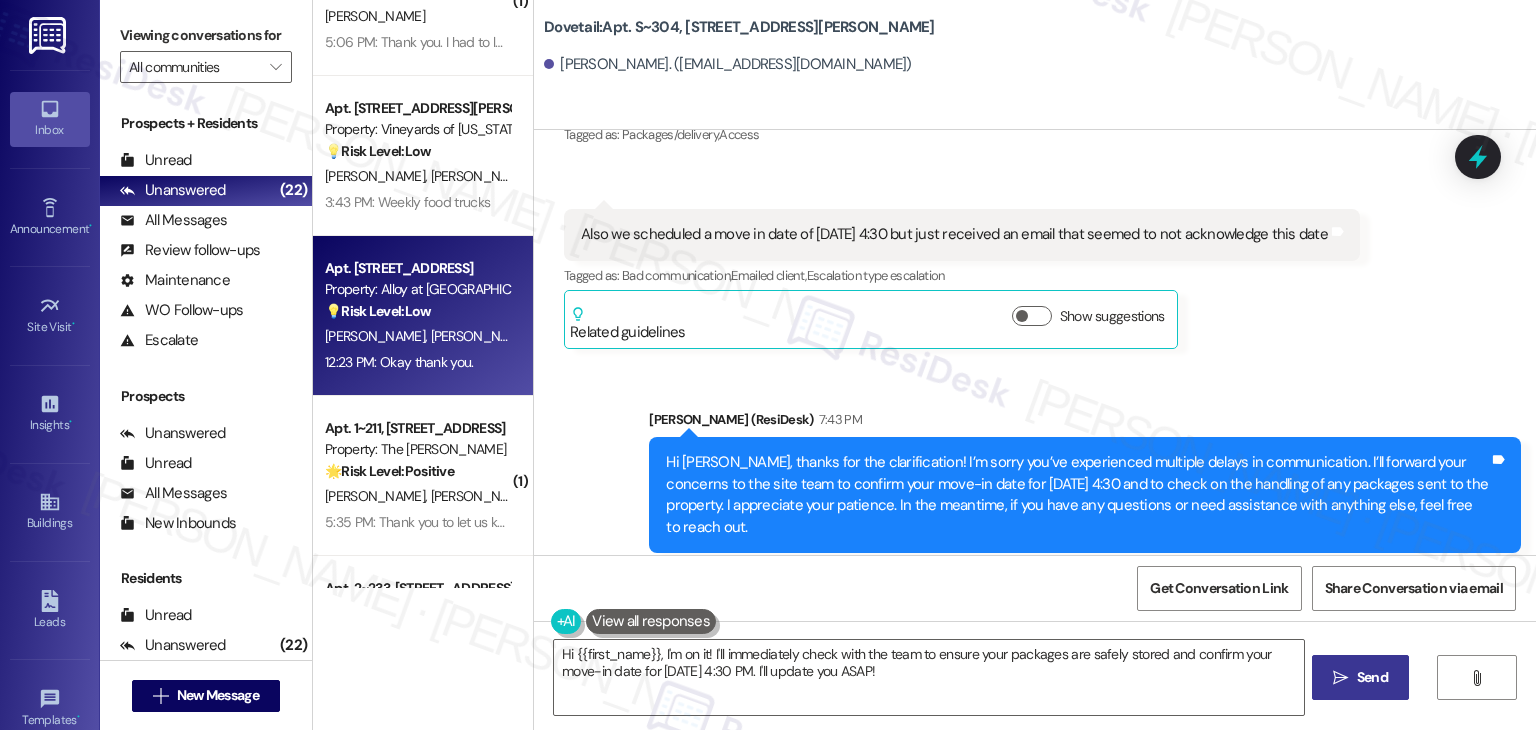 click on "[PERSON_NAME] [PERSON_NAME]" at bounding box center [417, 336] 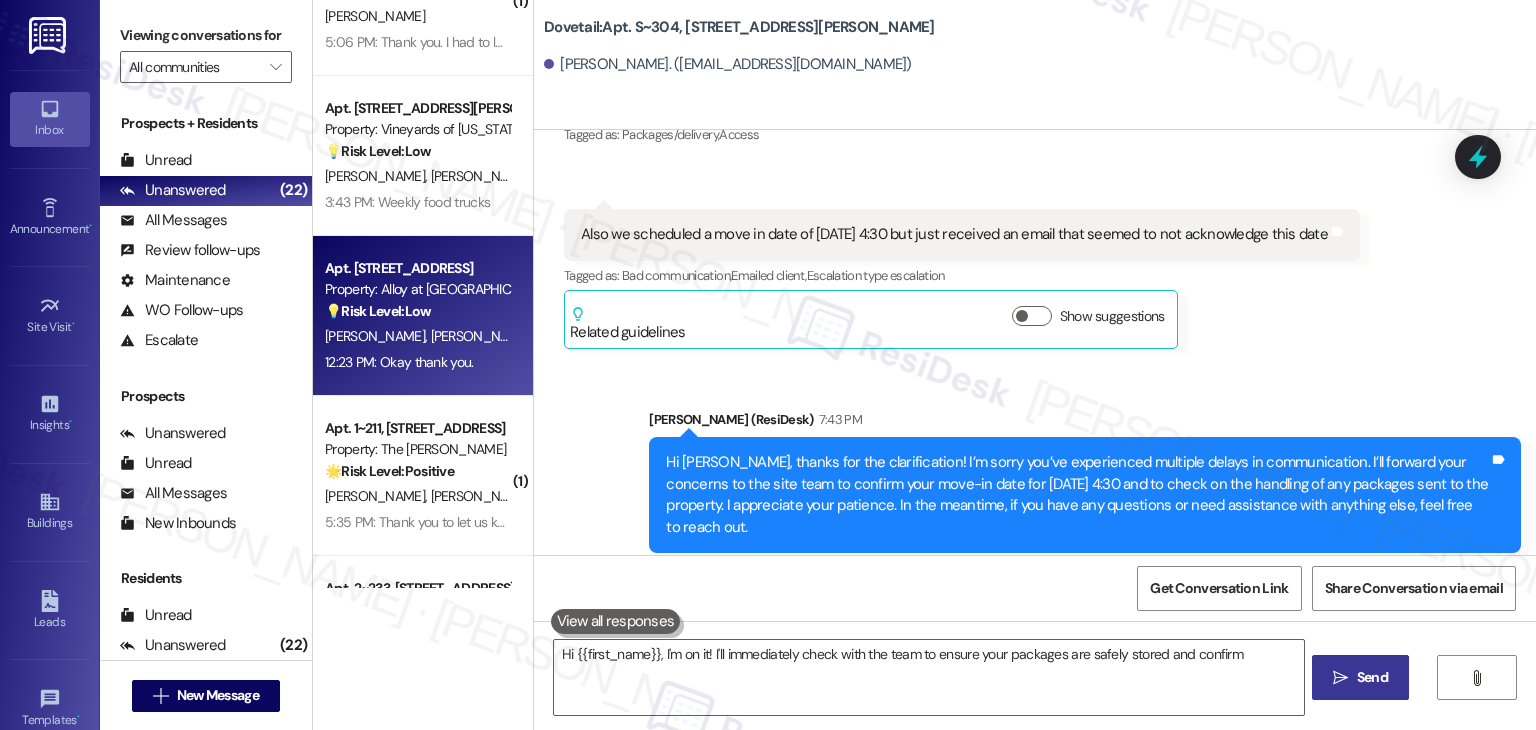 type on "Hi {{first_name}}, I'm on it! I'll immediately check with the team to ensure your packages are safely stored and confirm your" 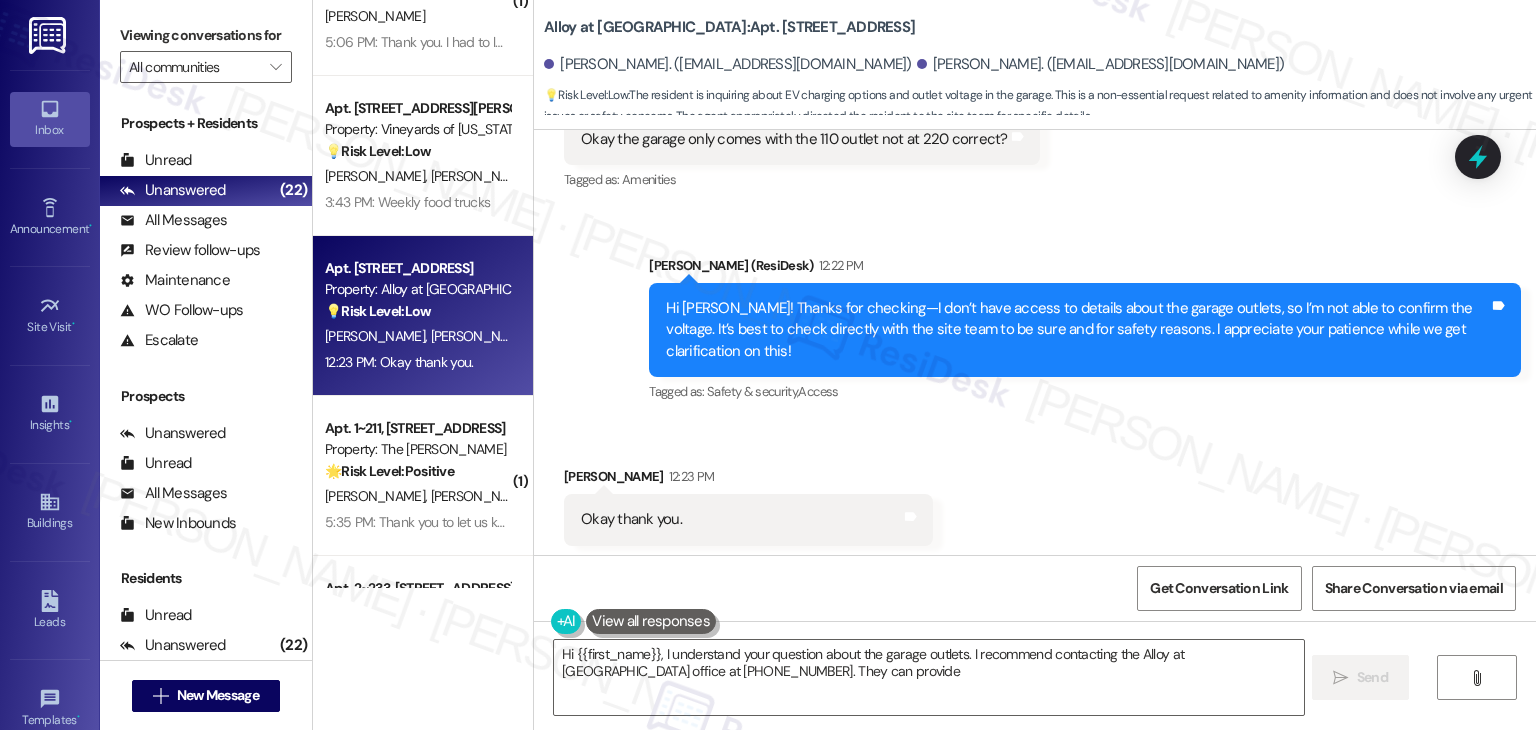 scroll, scrollTop: 9497, scrollLeft: 0, axis: vertical 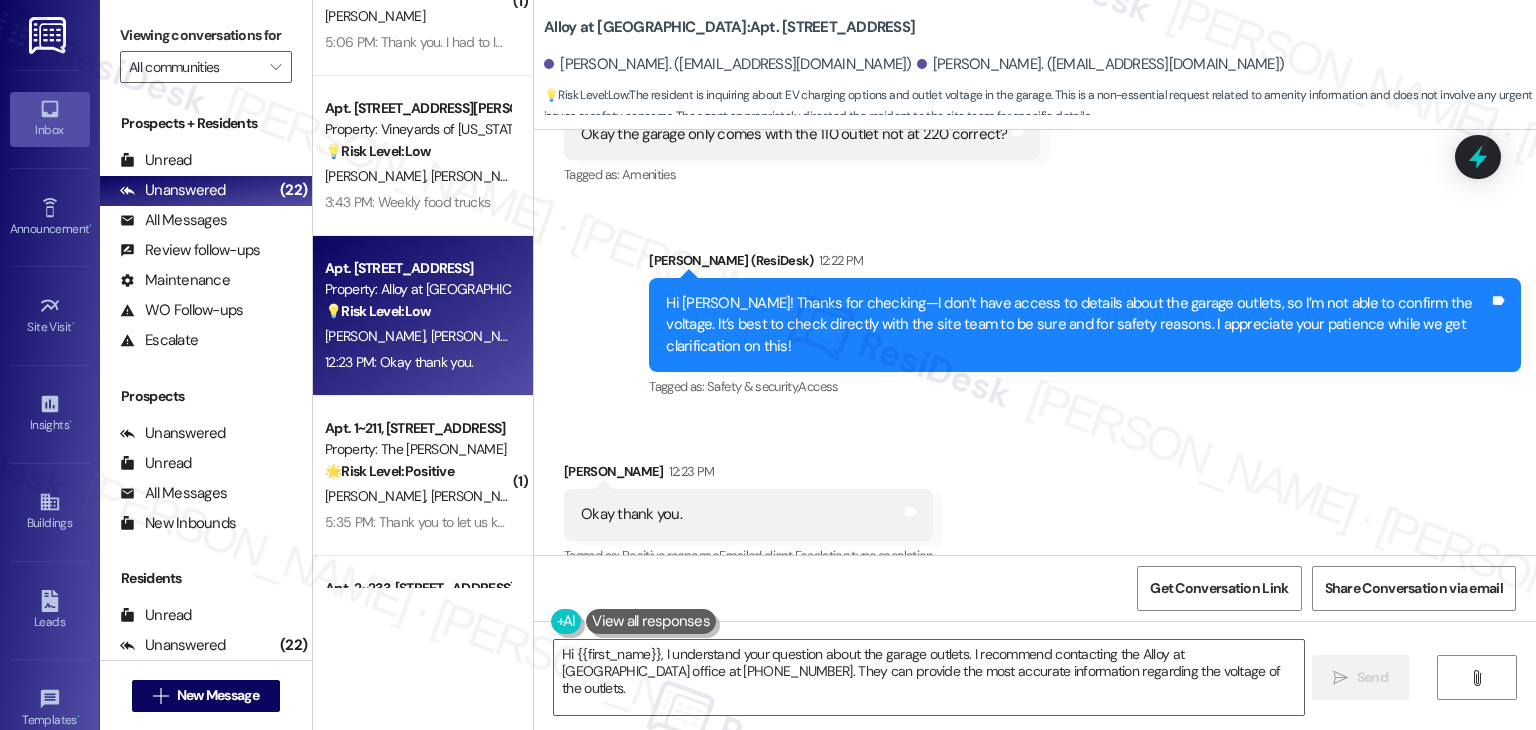 click on "Hi [PERSON_NAME]! Thanks for checking—I don’t have access to details about the garage outlets, so I’m not able to confirm the voltage. It’s best to check directly with the site team to be sure and for safety reasons. I appreciate your patience while we get clarification on this!" at bounding box center [1077, 325] 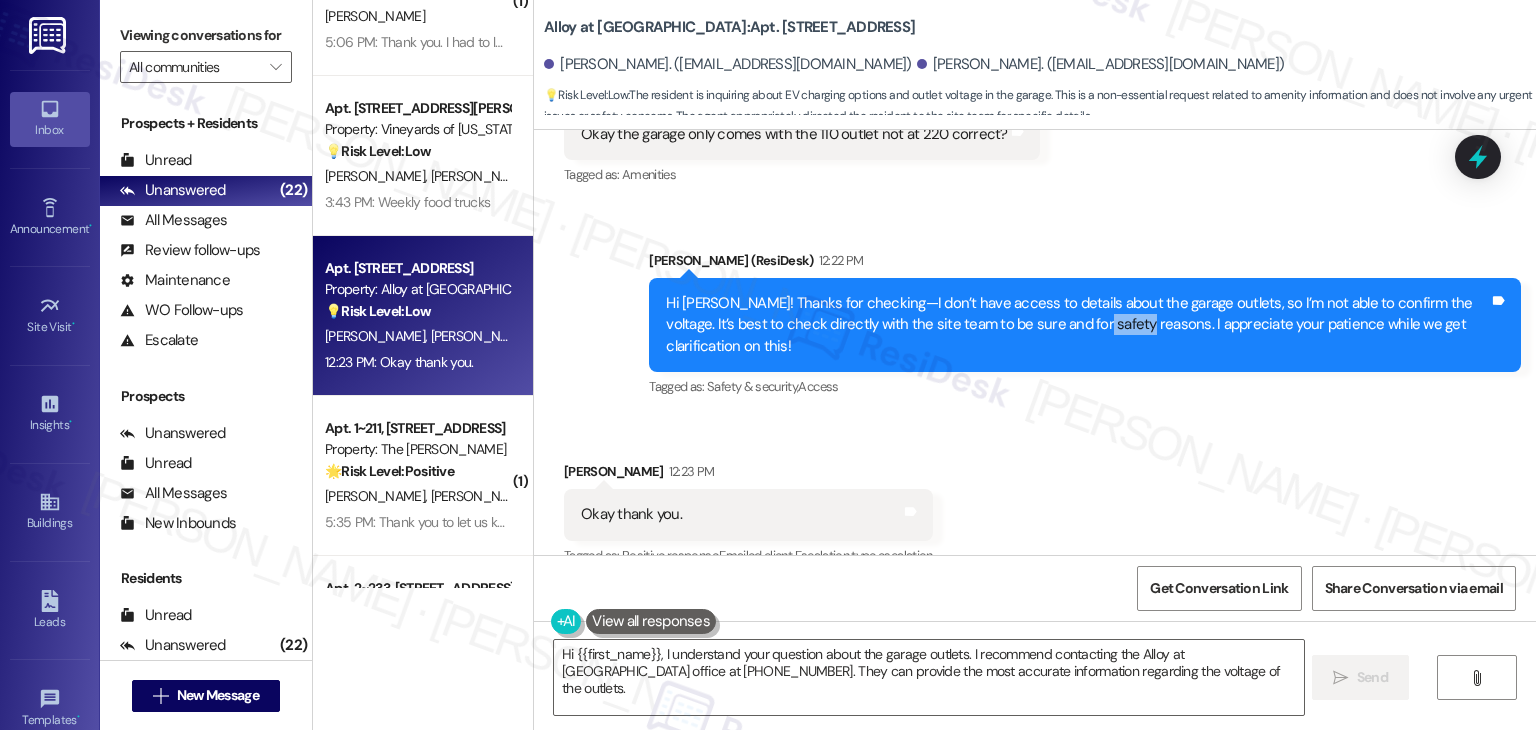 click on "Hi [PERSON_NAME]! Thanks for checking—I don’t have access to details about the garage outlets, so I’m not able to confirm the voltage. It’s best to check directly with the site team to be sure and for safety reasons. I appreciate your patience while we get clarification on this!" at bounding box center [1077, 325] 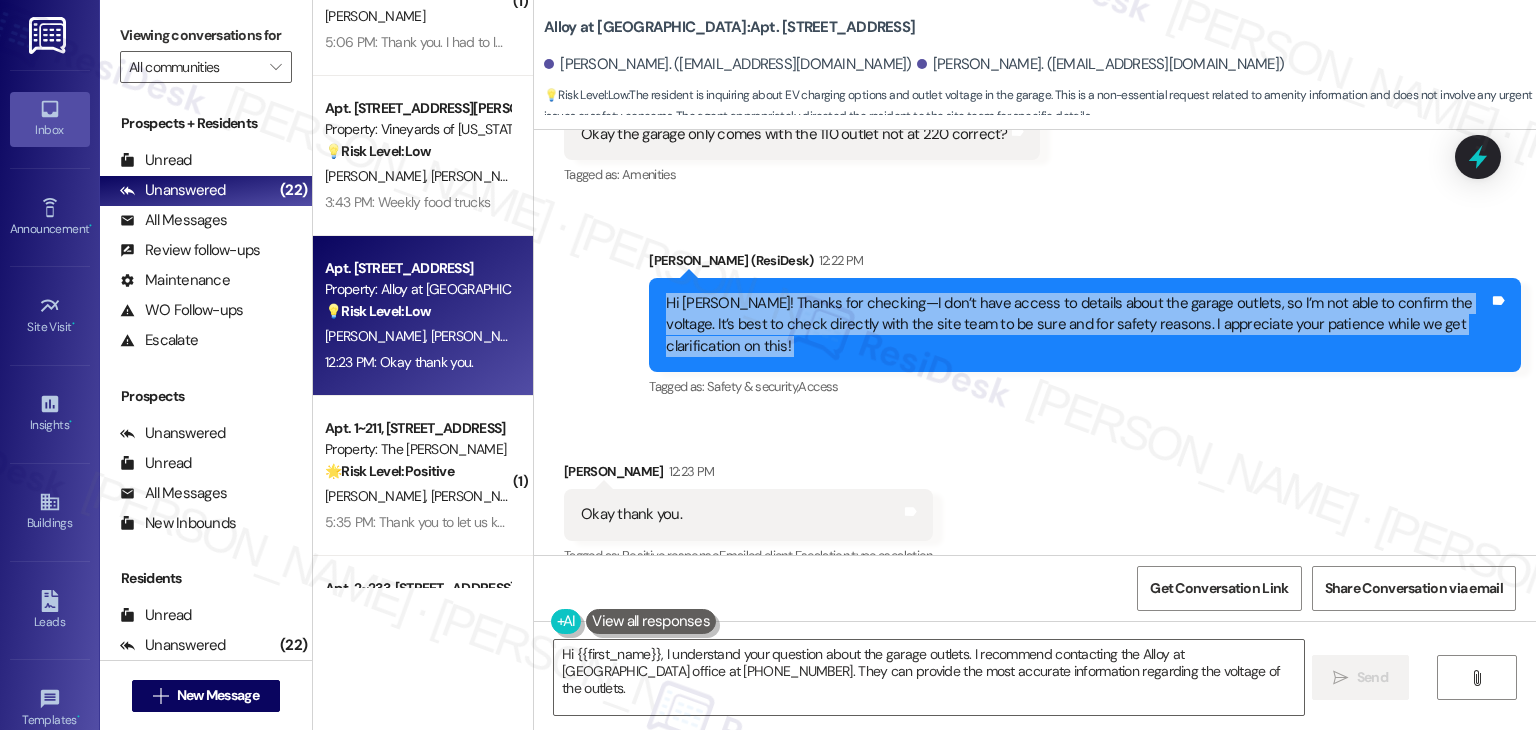 click on "Hi [PERSON_NAME]! Thanks for checking—I don’t have access to details about the garage outlets, so I’m not able to confirm the voltage. It’s best to check directly with the site team to be sure and for safety reasons. I appreciate your patience while we get clarification on this!" at bounding box center (1077, 325) 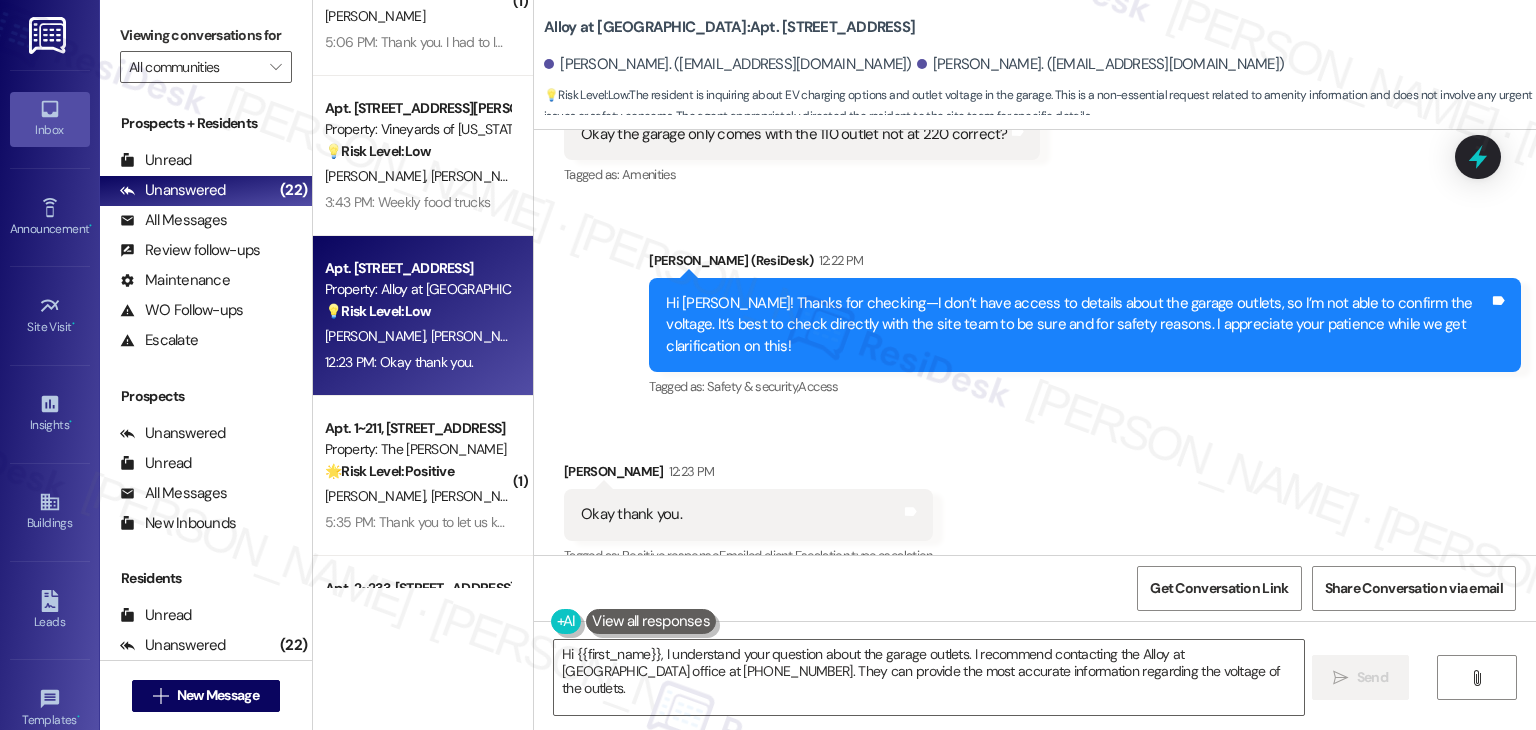 click on "Okay thank you." at bounding box center [631, 514] 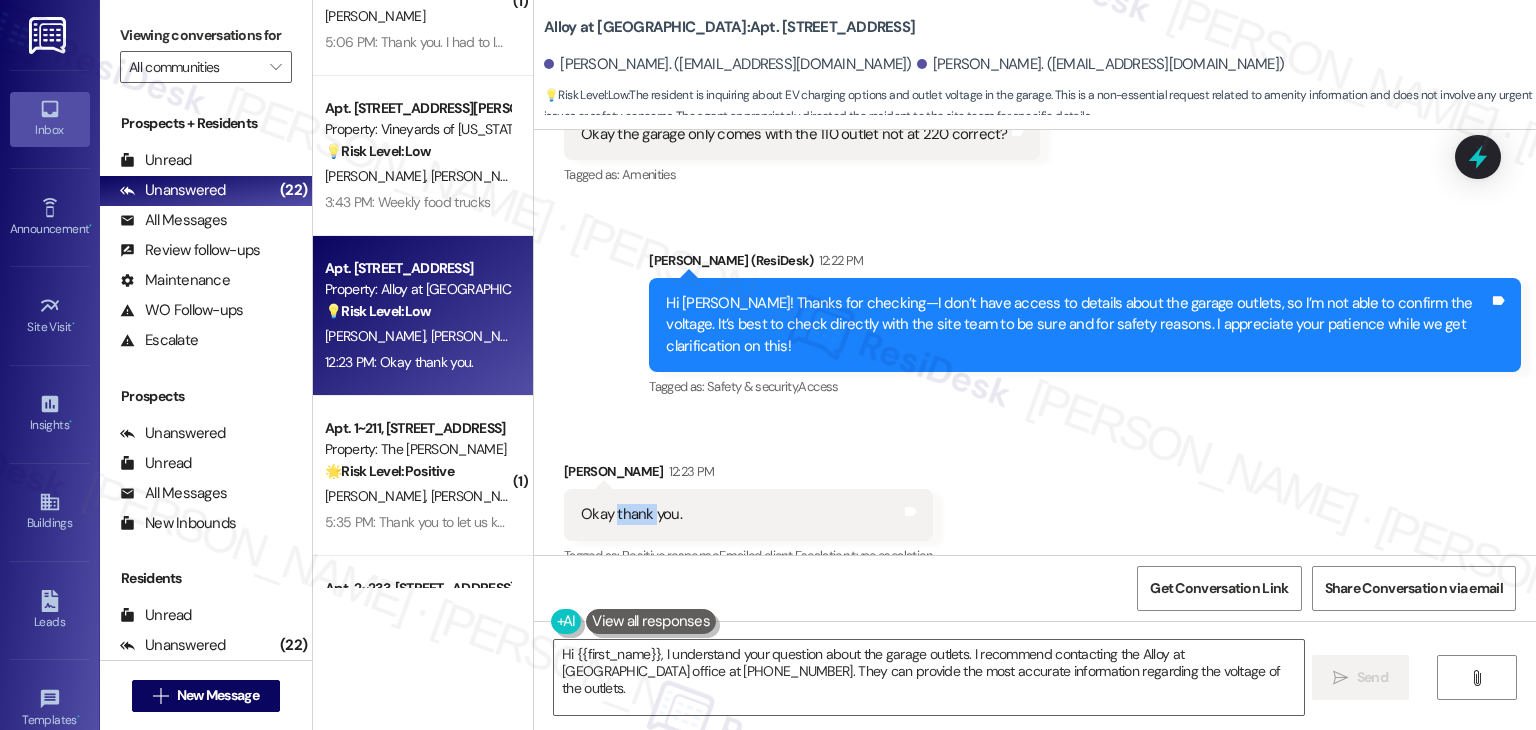 click on "Okay thank you." at bounding box center [631, 514] 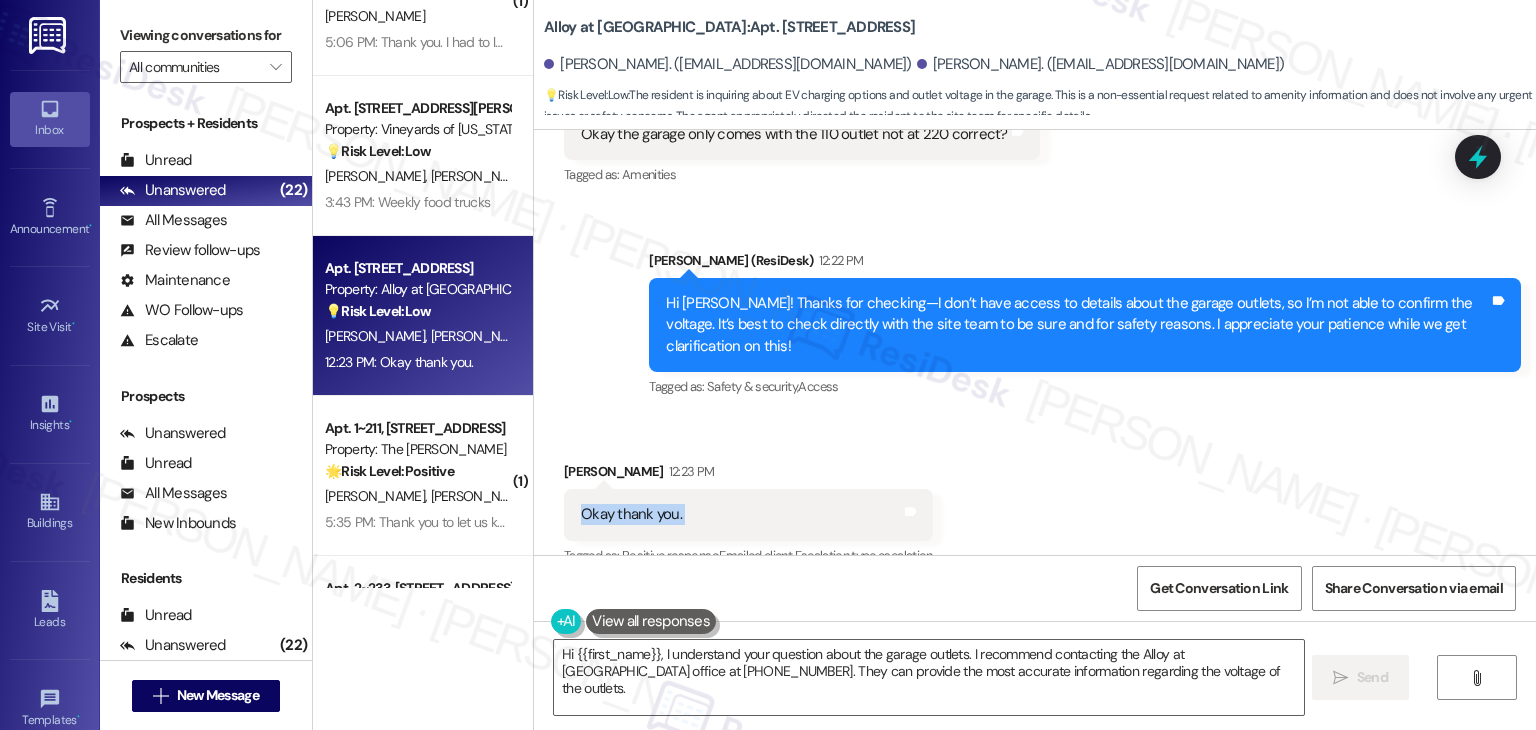 click on "Okay thank you." at bounding box center (631, 514) 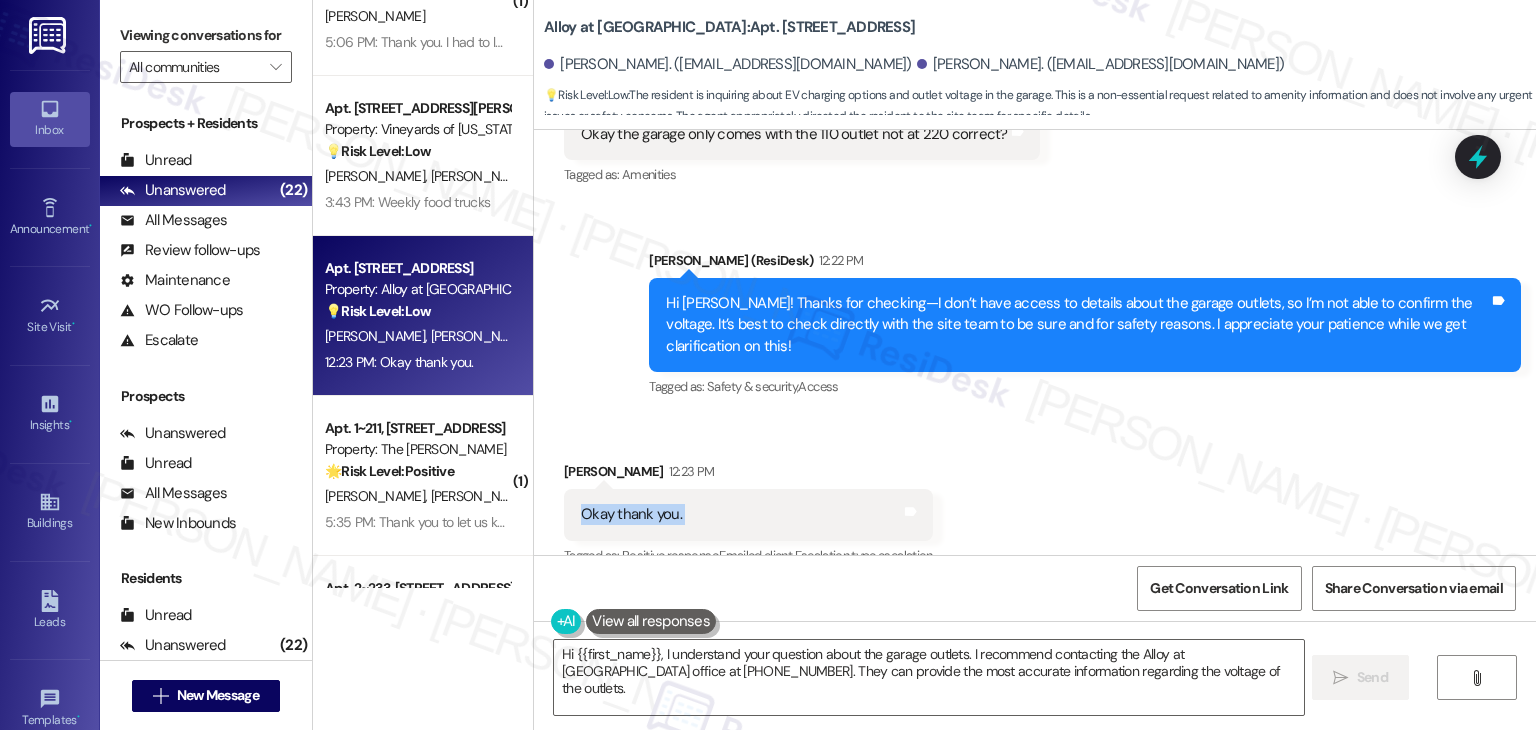 copy on "Okay thank you.  Tags and notes" 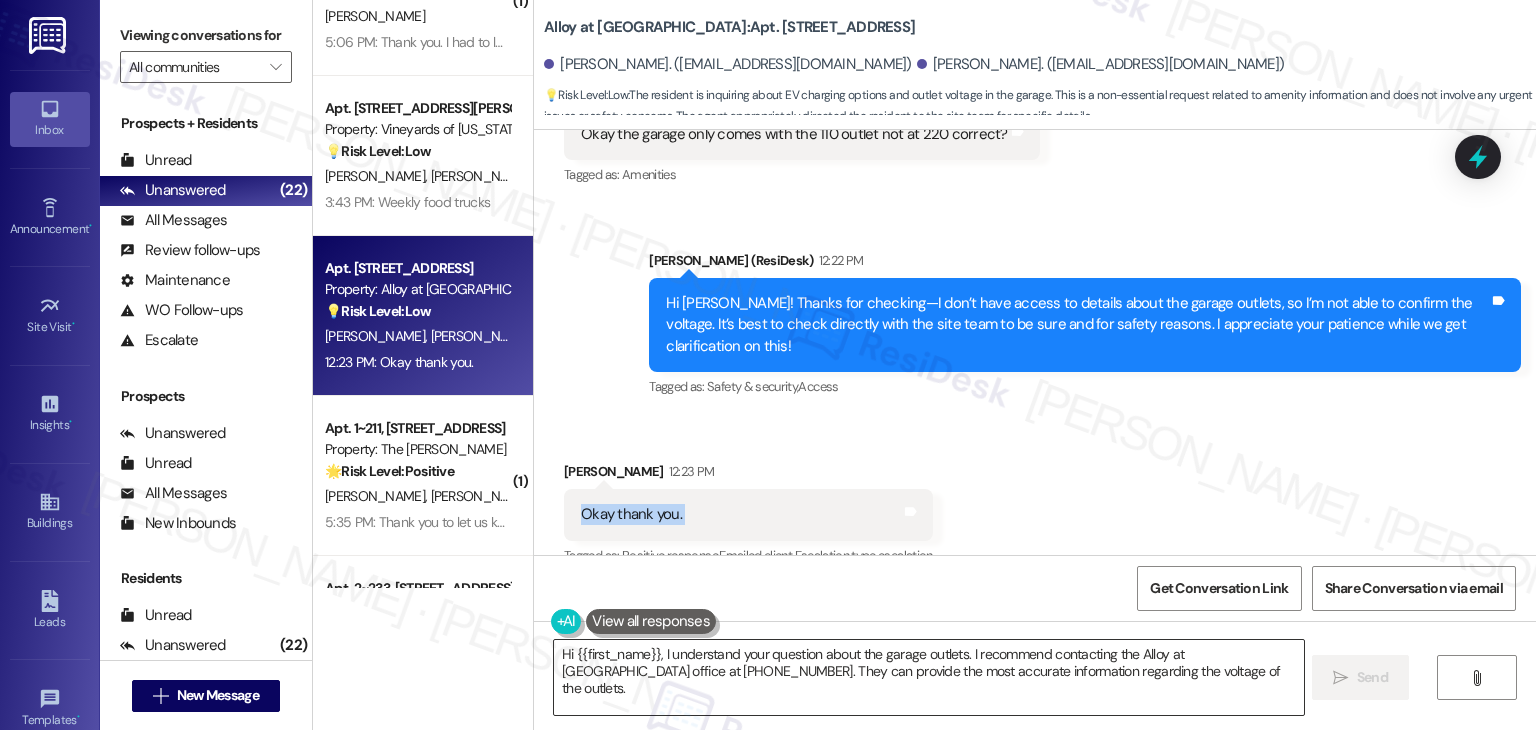 click on "Hi {{first_name}}, I understand your question about the garage outlets. I recommend contacting the Alloy at Geneva office at 801-655-5600. They can provide the most accurate information regarding the voltage of the outlets." at bounding box center (928, 677) 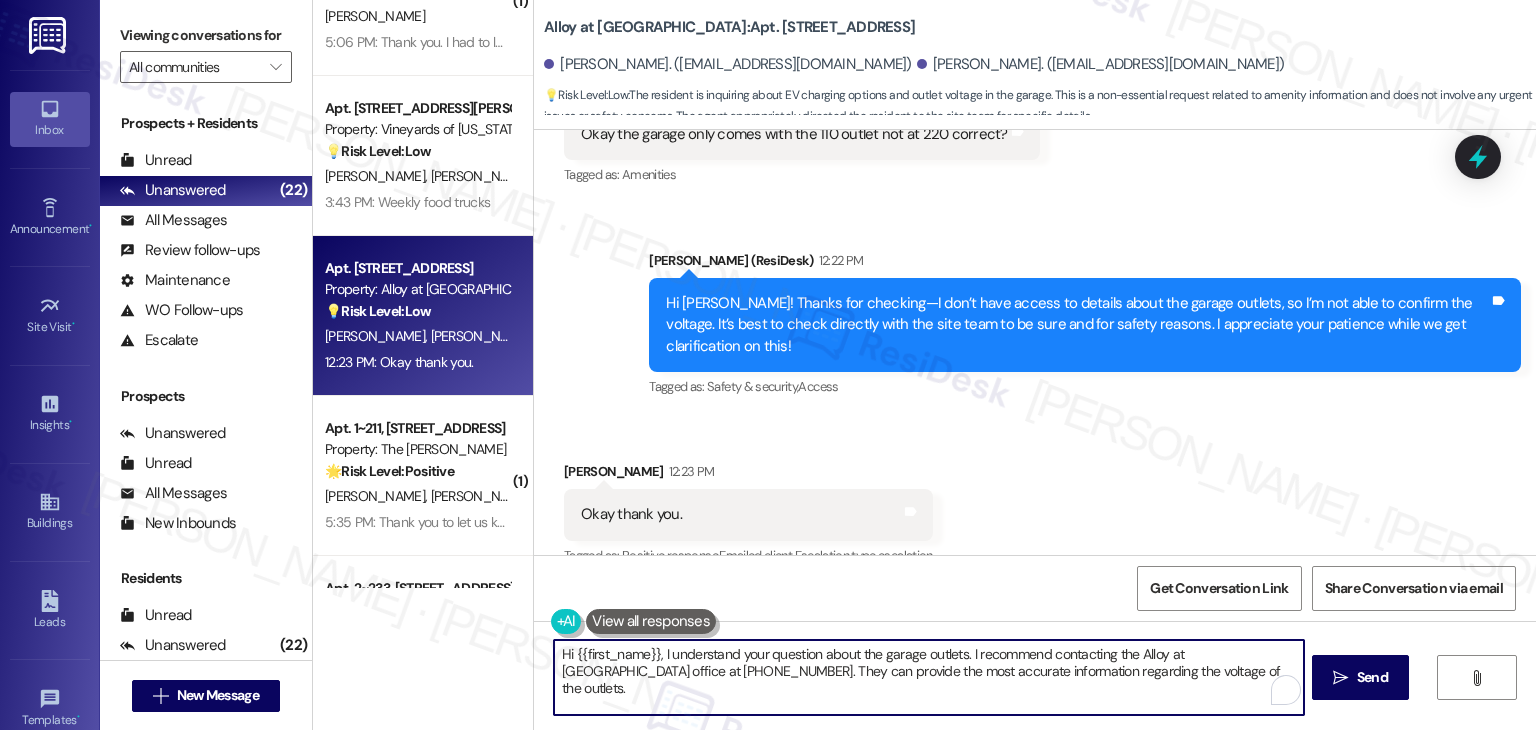 click on "Hi {{first_name}}, I understand your question about the garage outlets. I recommend contacting the Alloy at Geneva office at 801-655-5600. They can provide the most accurate information regarding the voltage of the outlets." at bounding box center [928, 677] 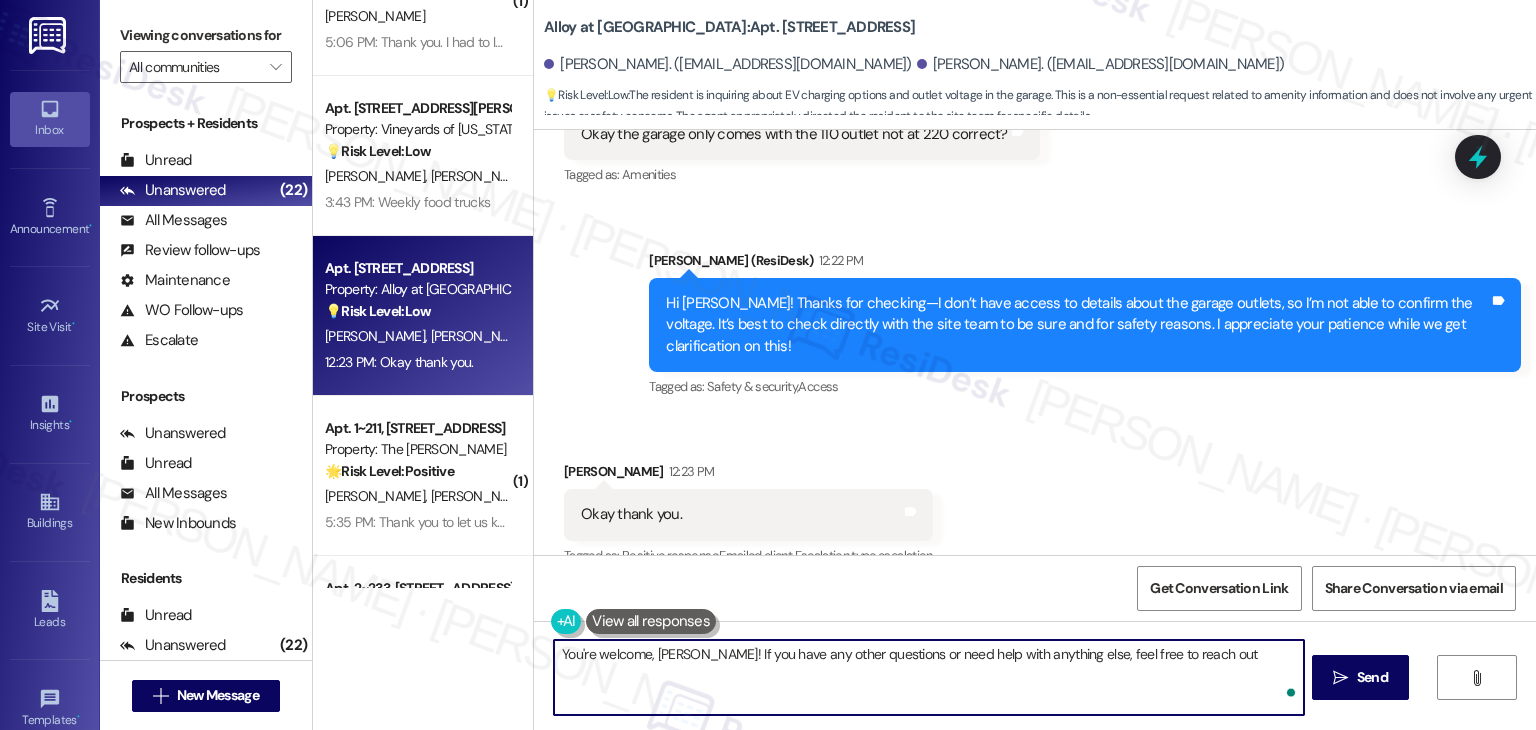 type on "You're welcome, Jacob! If you have any other questions or need help with anything else, feel free to reach out!" 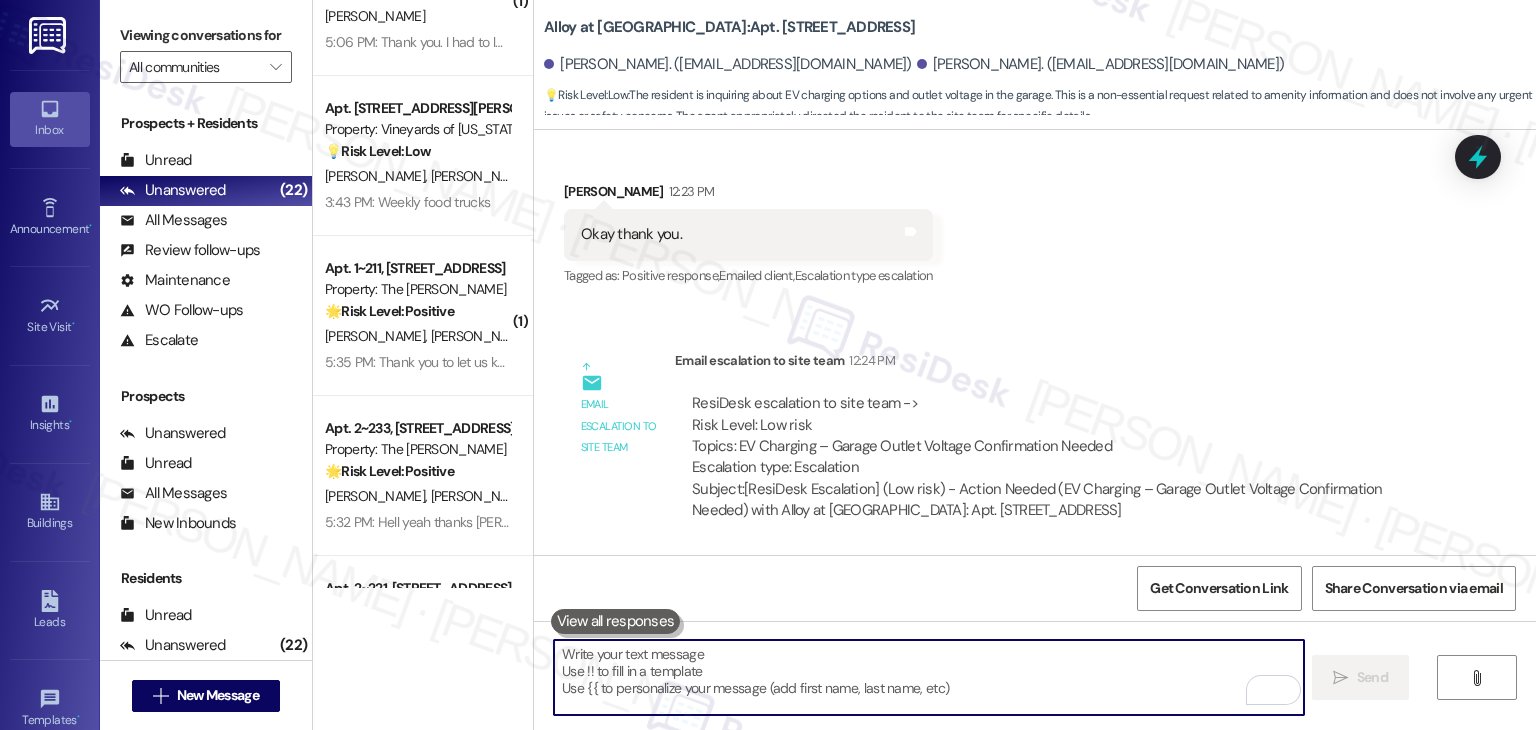 scroll, scrollTop: 9784, scrollLeft: 0, axis: vertical 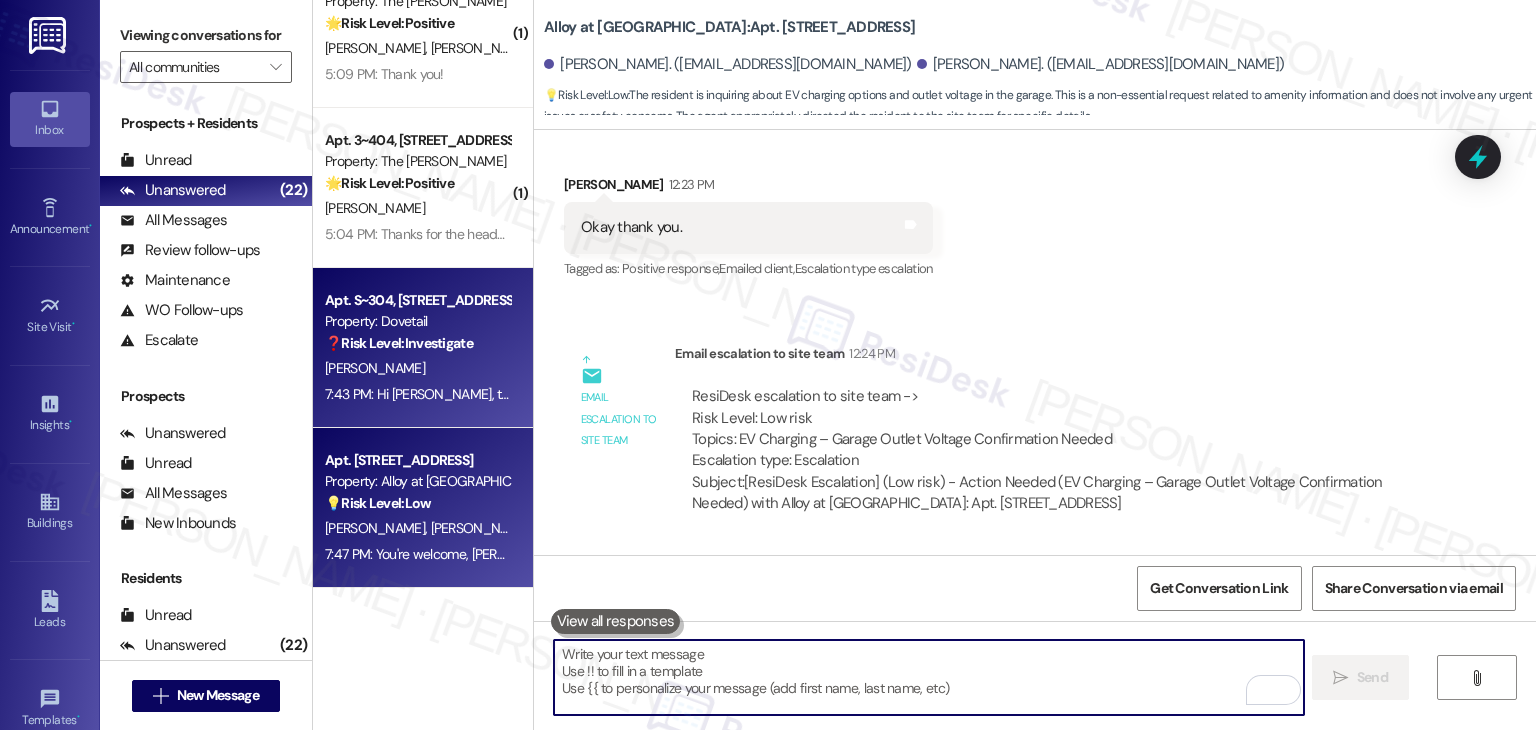 type 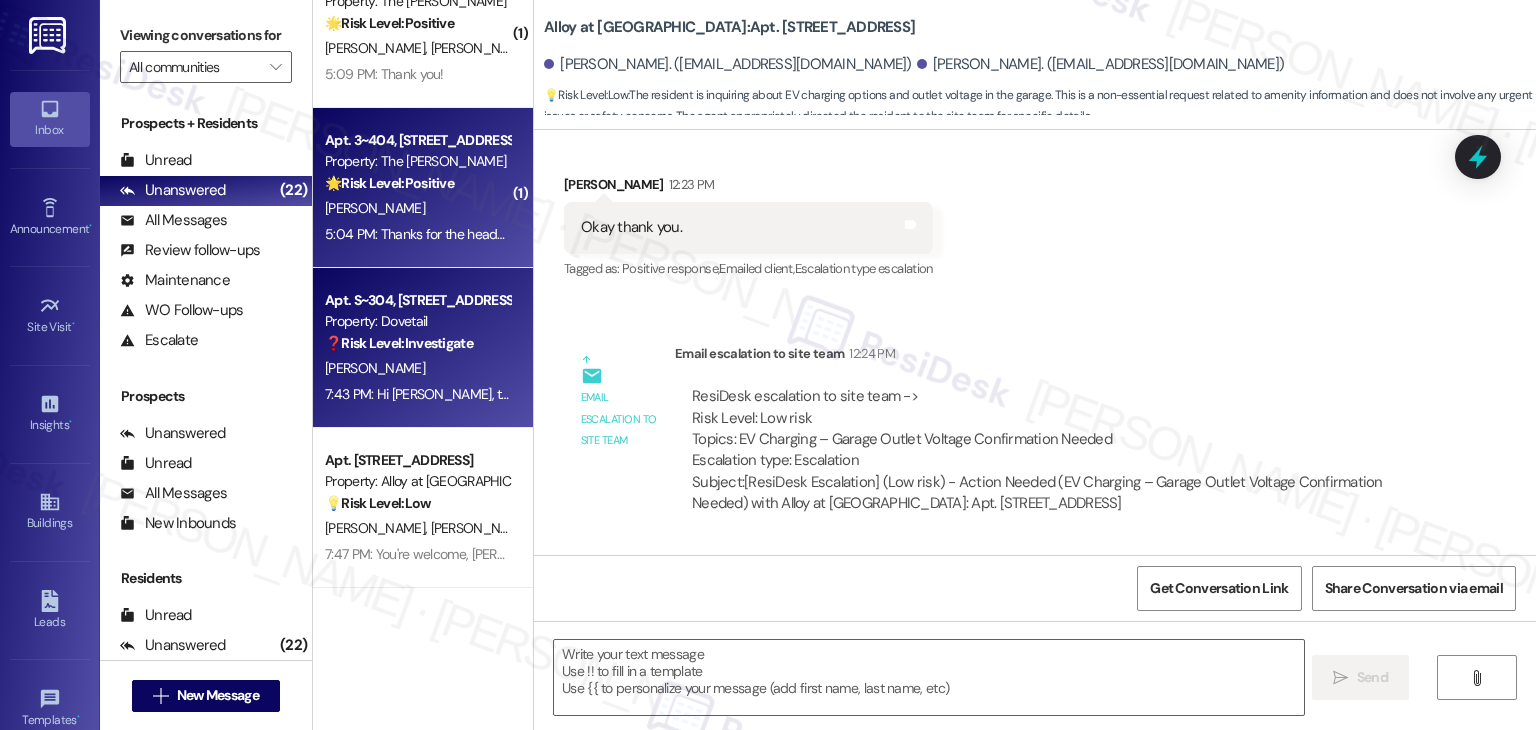 click on "Apt. 3~404, 2271 Clinton St Property: The Hayes 🌟  Risk Level:  Positive The resident is expressing gratitude for the update on the door handle repair. This is positive engagement and relationship building. L. Aguila 5:04 PM: Thanks for the heads up! 5:04 PM: Thanks for the heads up!" at bounding box center [423, 188] 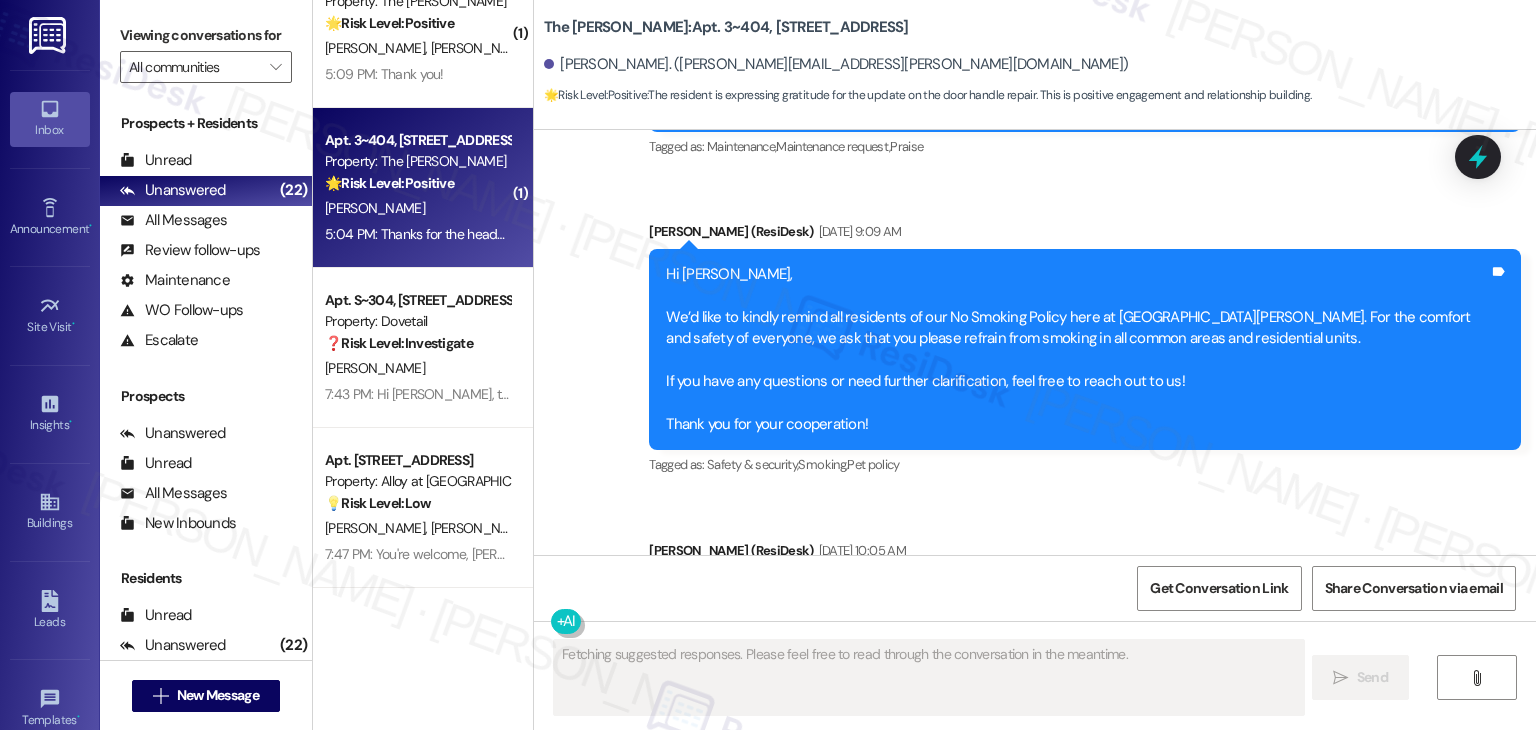 scroll, scrollTop: 948, scrollLeft: 0, axis: vertical 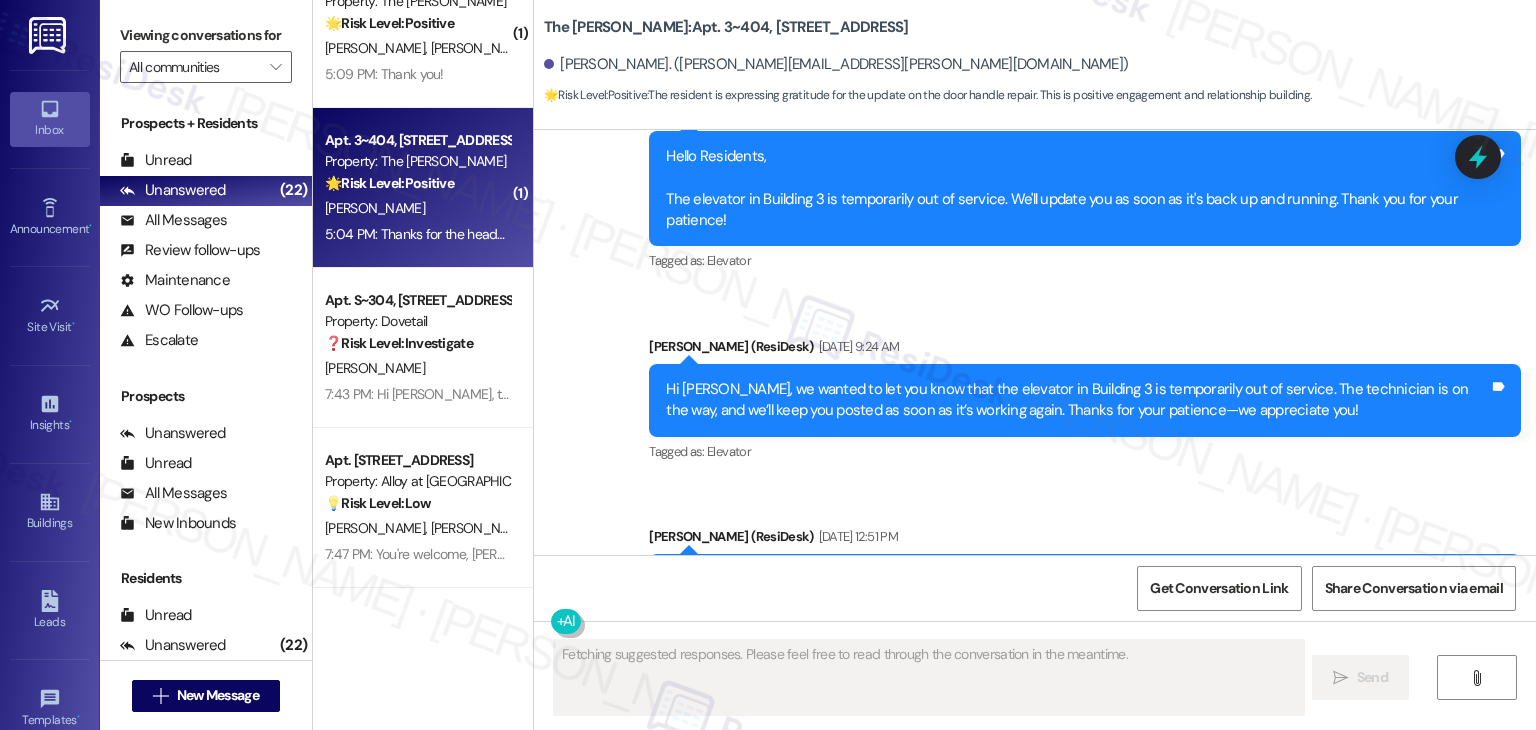 click on "Survey, sent via SMS Residesk Automated Survey Jan 13, 2025 at 11:41 AM Hi Lavern, I'm on the new offsite Resident Support Team for The Hayes! My job is to work with your on-site management team to improve your experience at the property. Text us here at any time for assistance or questions. We will also reach out periodically for feedback. (Standard text messaging rates may apply) (You can always reply STOP to opt out of future messages) Tags and notes Tagged as:   Property launch Click to highlight conversations about Property launch Announcement, sent via SMS Dottie  (ResiDesk) Jan 20, 2025 at 1:27 PM Great news! You can now text me for maintenance issues — no more messy apps or sign-ins. I'll file your tickets for you. You can still use the app if you prefer.  I'm here to make things easier for you, feel free to reach out anytime! Tags and notes Tagged as:   Maintenance ,  Click to highlight conversations about Maintenance Maintenance request ,  Click to highlight conversations about Maintenance request" at bounding box center (1035, 89) 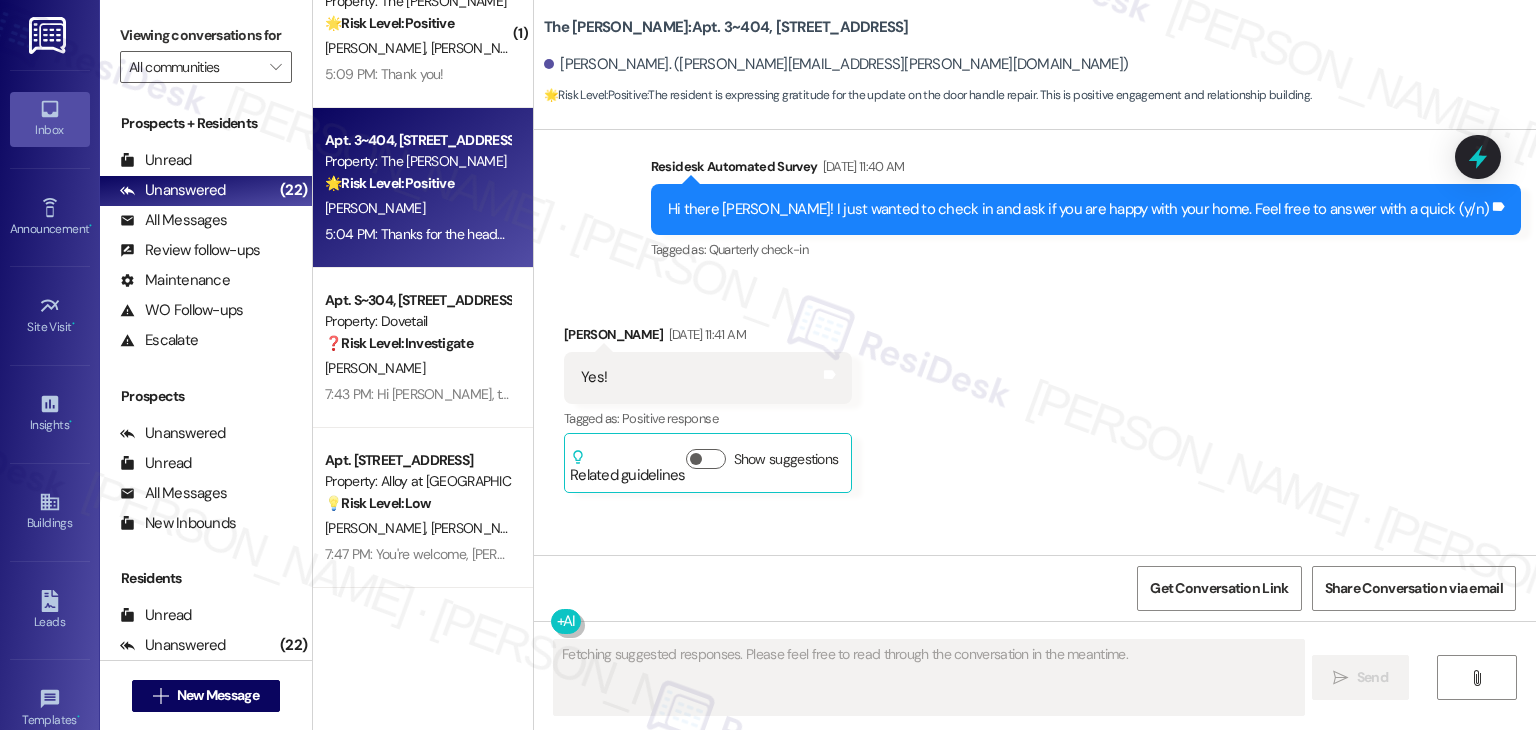 scroll, scrollTop: 1548, scrollLeft: 0, axis: vertical 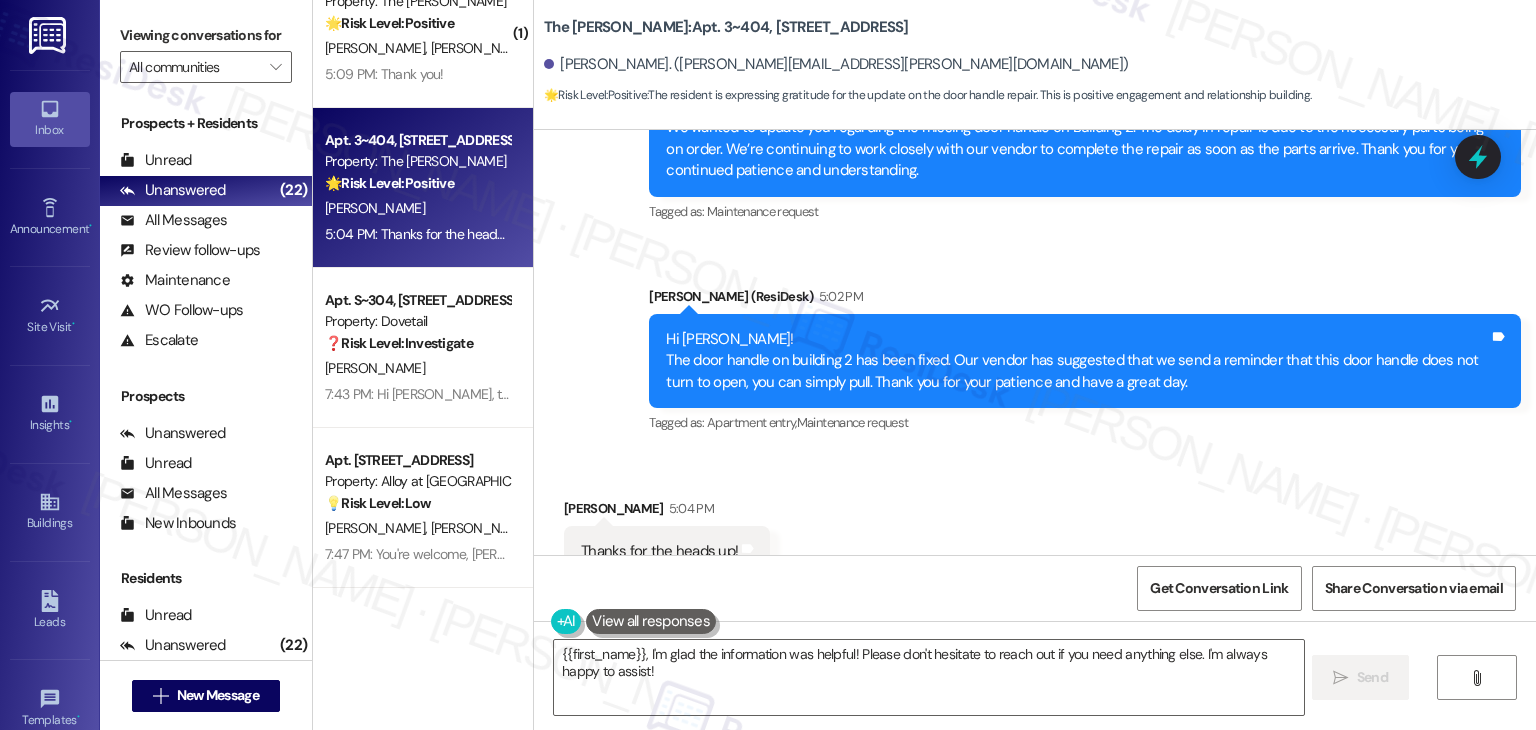 click on "Received via SMS Lavern Aguila 5:04 PM Thanks for the heads up! Tags and notes Tagged as:   Praise Click to highlight conversations about Praise" at bounding box center (1035, 537) 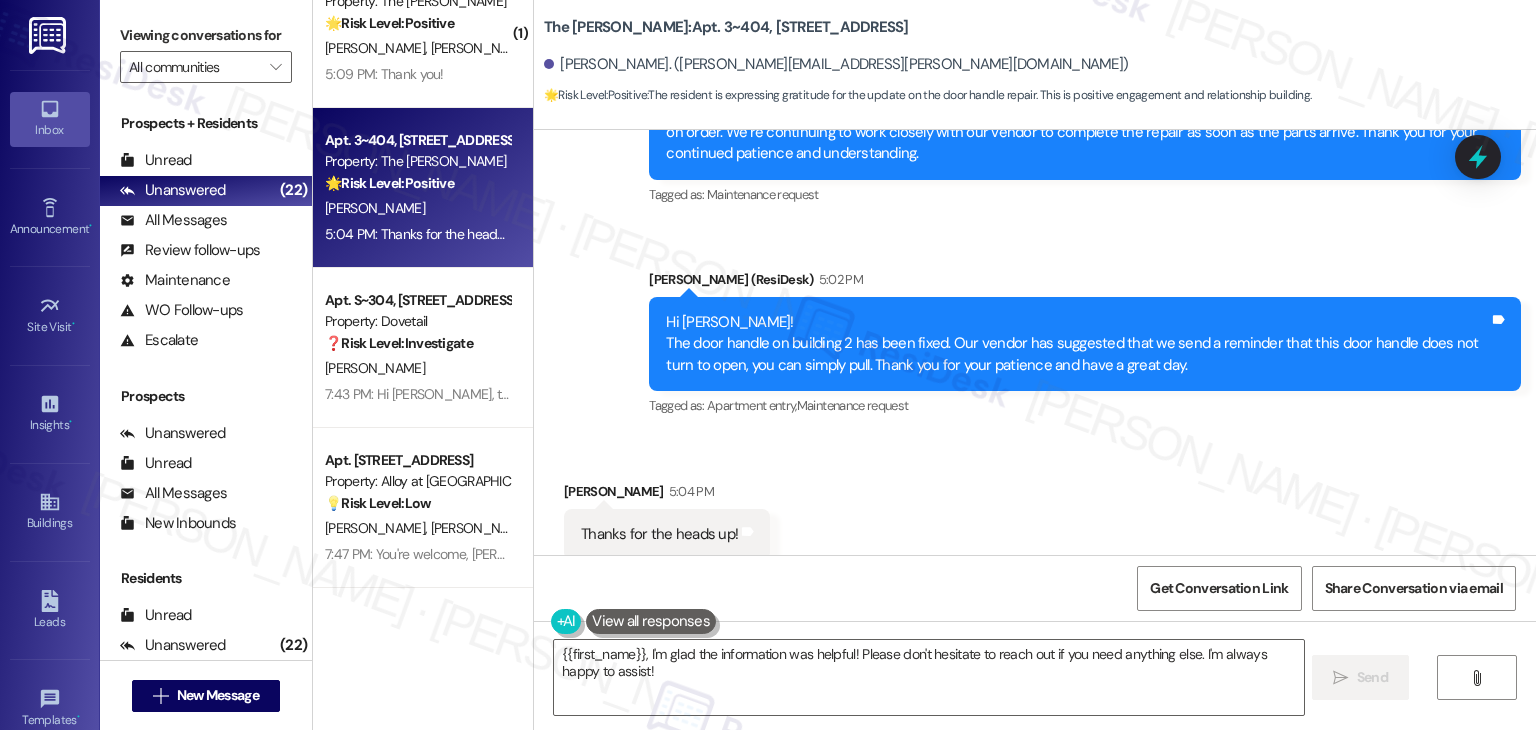 scroll, scrollTop: 5888, scrollLeft: 0, axis: vertical 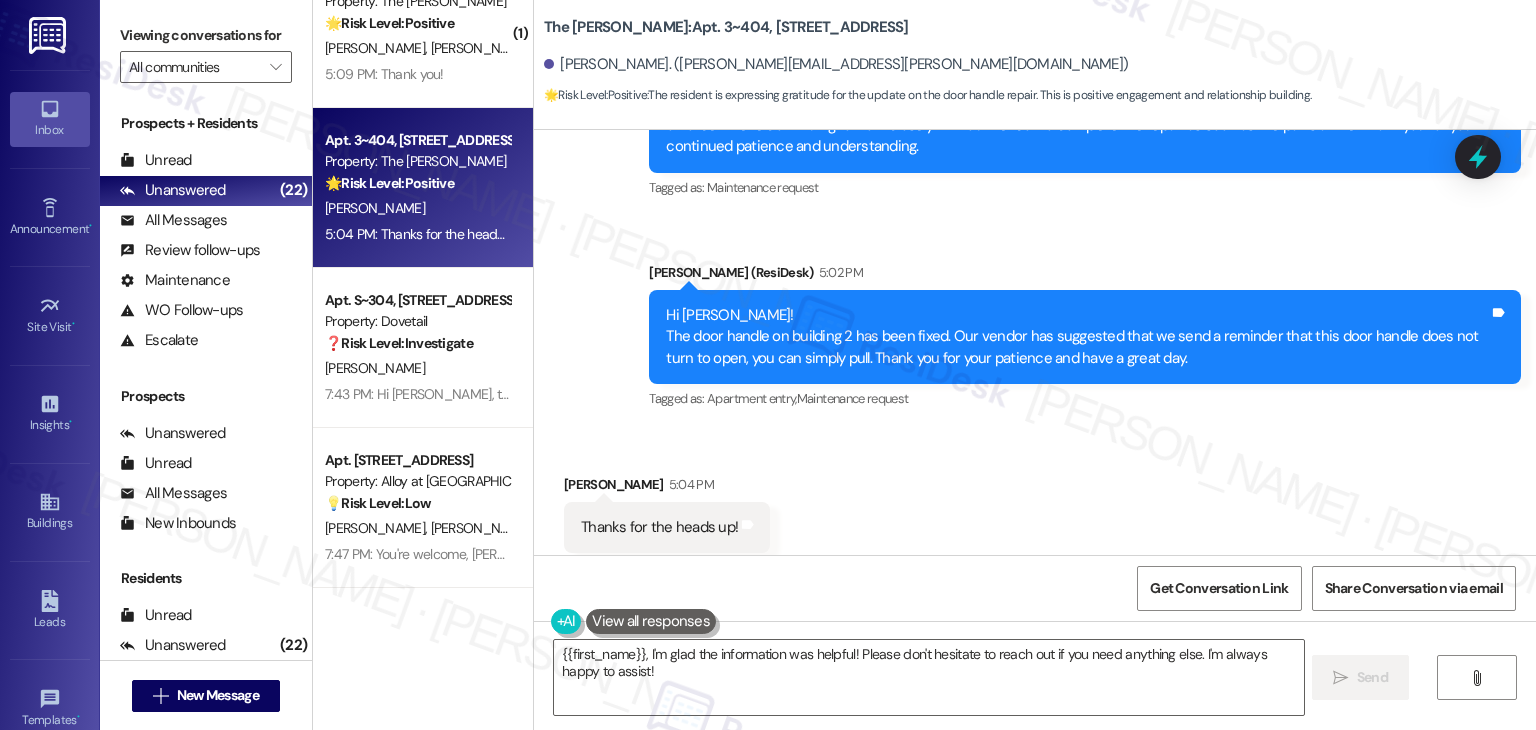 click on "Received via SMS Lavern Aguila 5:04 PM Thanks for the heads up! Tags and notes Tagged as:   Praise Click to highlight conversations about Praise" at bounding box center [1035, 513] 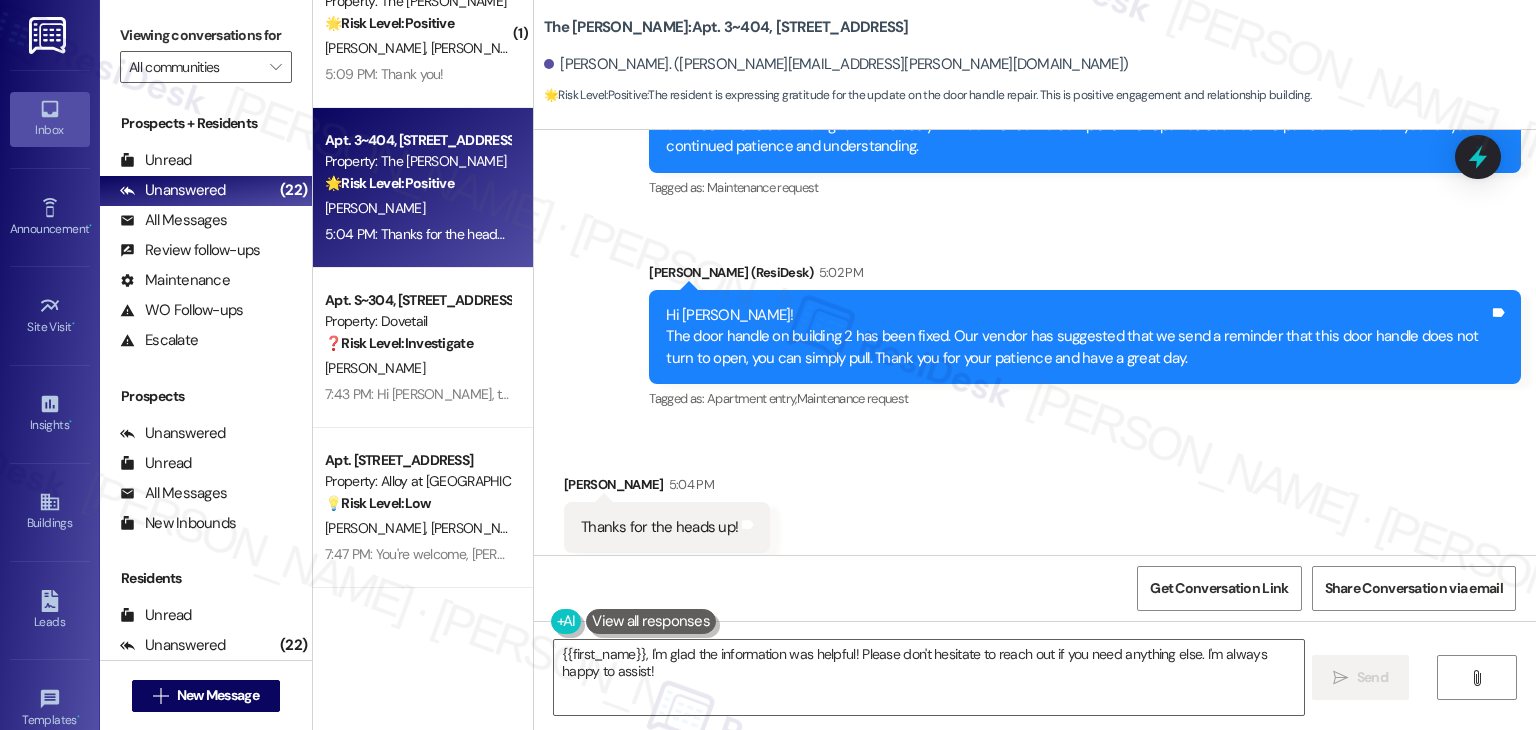 click on "Received via SMS Lavern Aguila 5:04 PM Thanks for the heads up! Tags and notes Tagged as:   Praise Click to highlight conversations about Praise" at bounding box center [1035, 513] 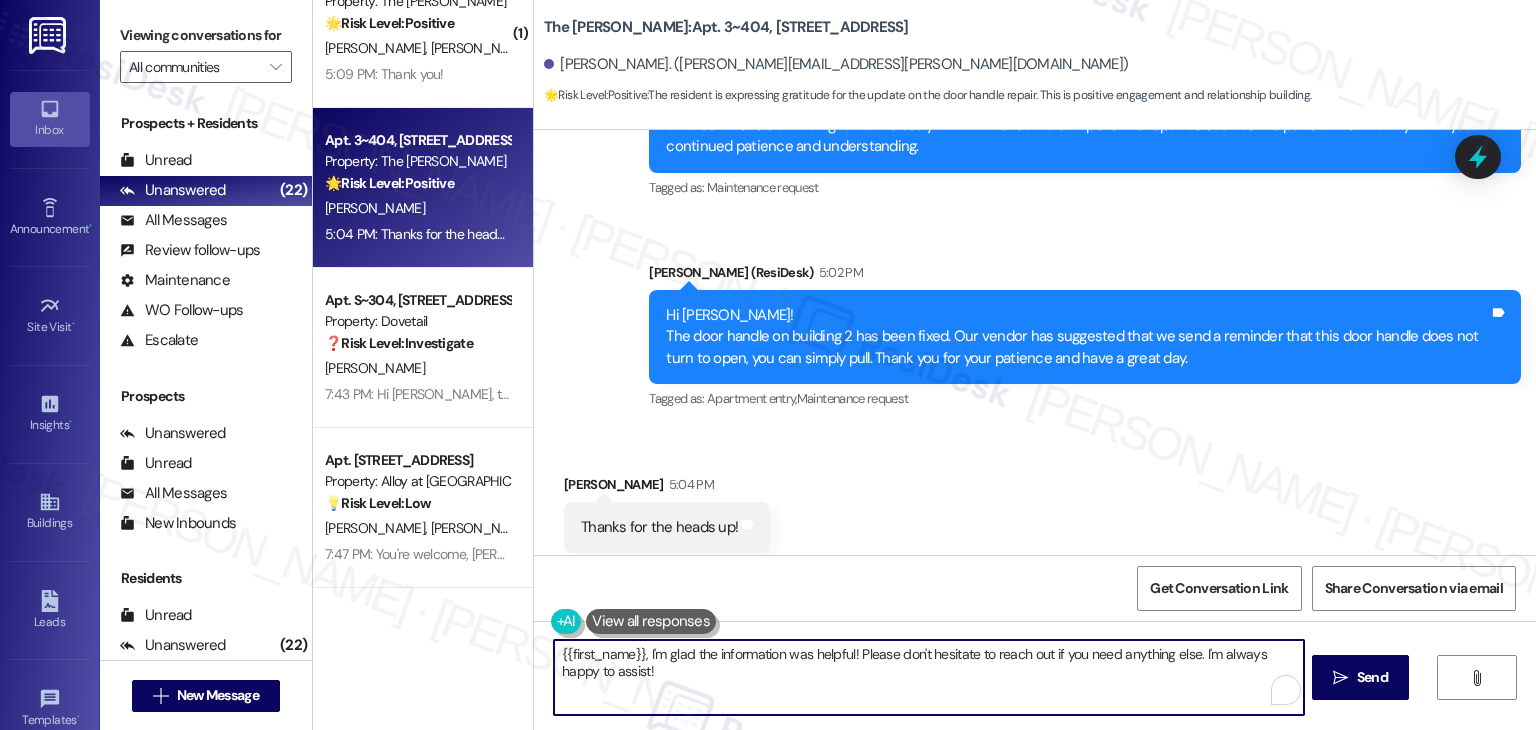 drag, startPoint x: 1196, startPoint y: 678, endPoint x: 1203, endPoint y: 660, distance: 19.313208 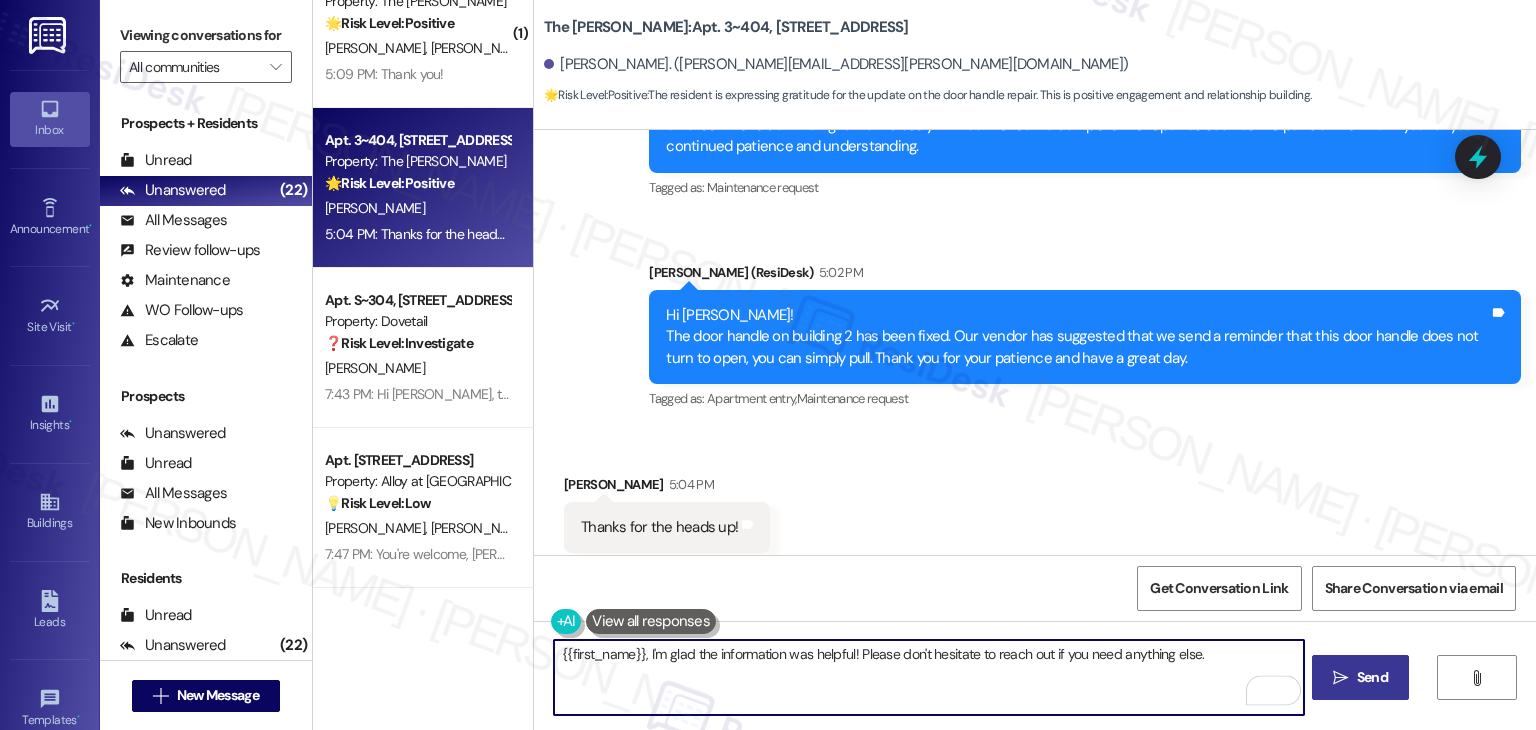 type on "{{first_name}}, I'm glad the information was helpful! Please don't hesitate to reach out if you need anything else." 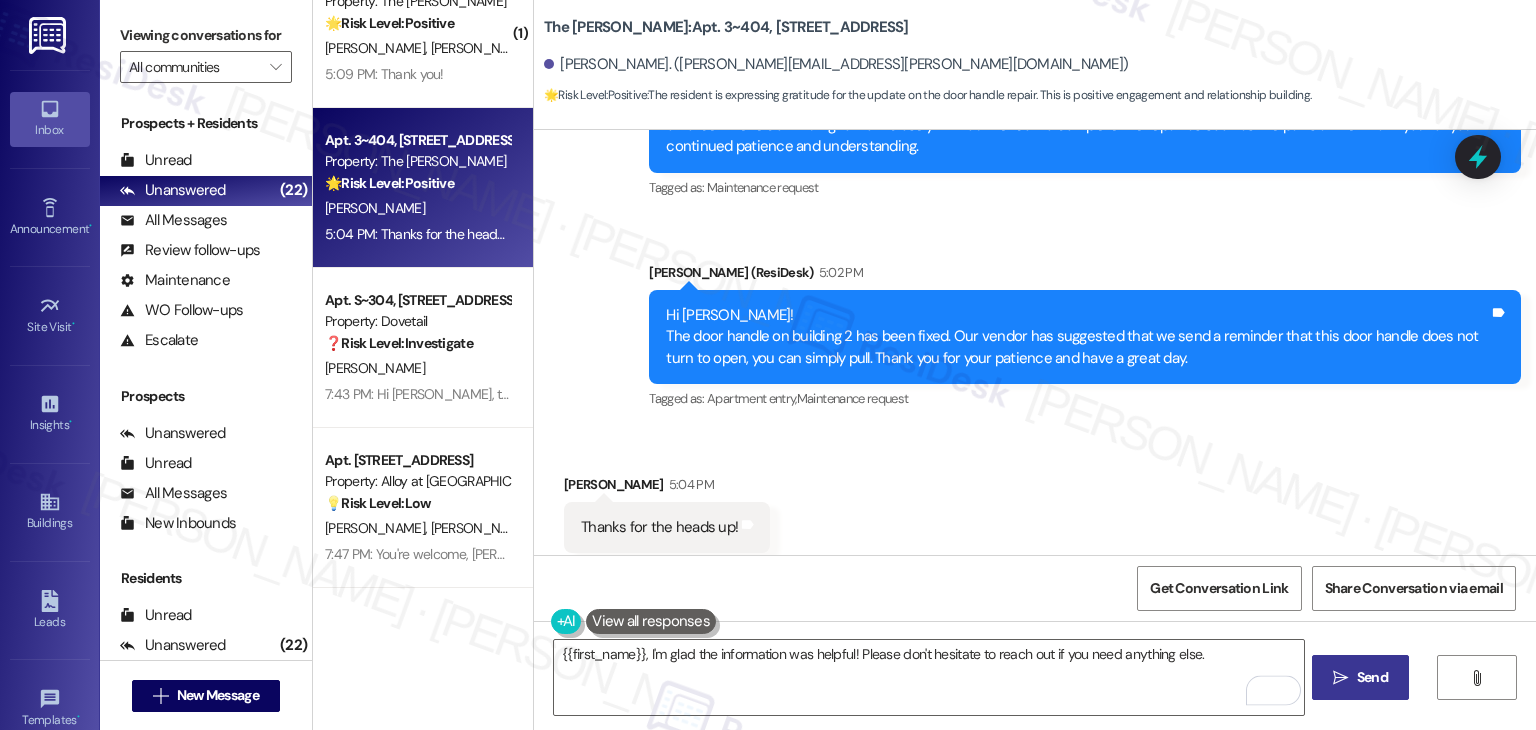 click on "Send" at bounding box center [1372, 677] 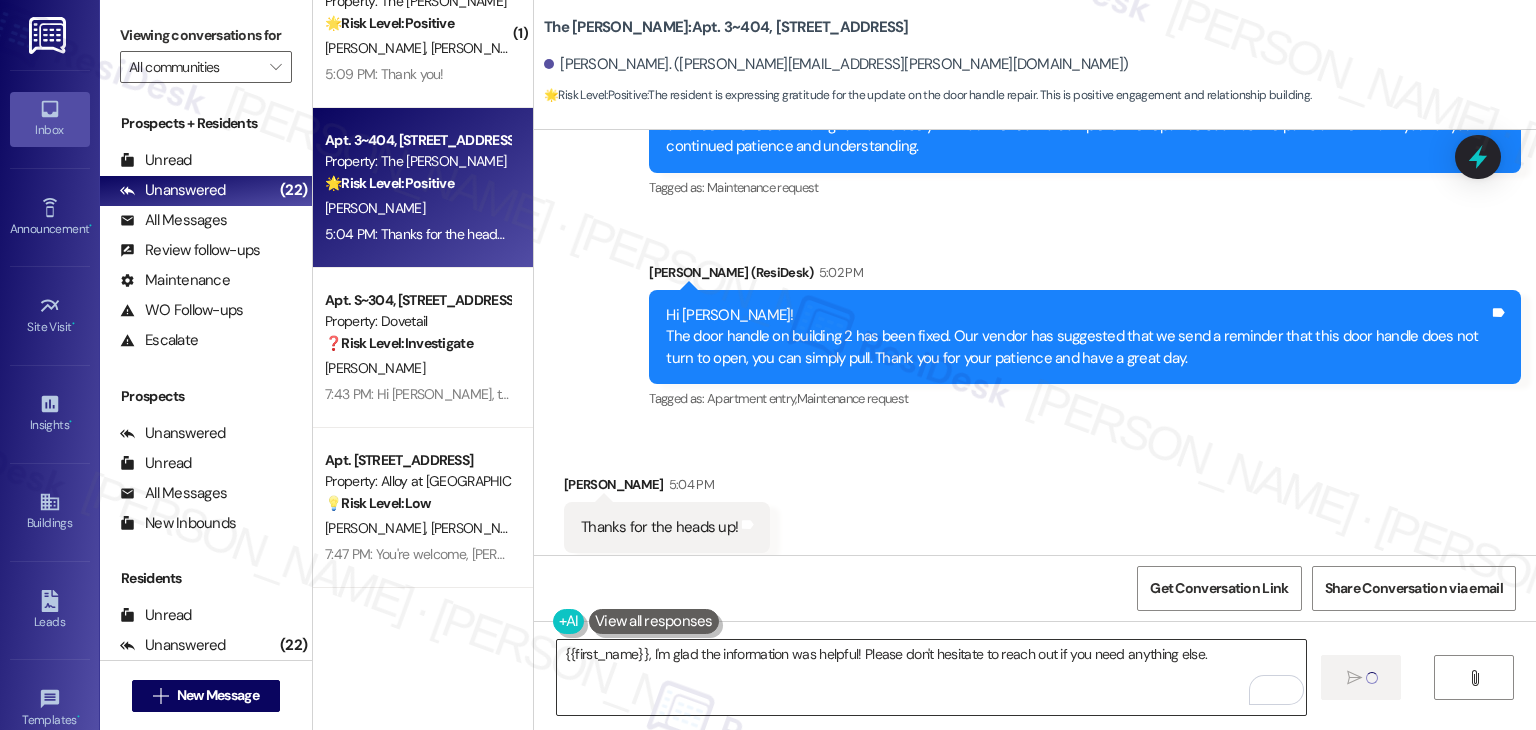 type 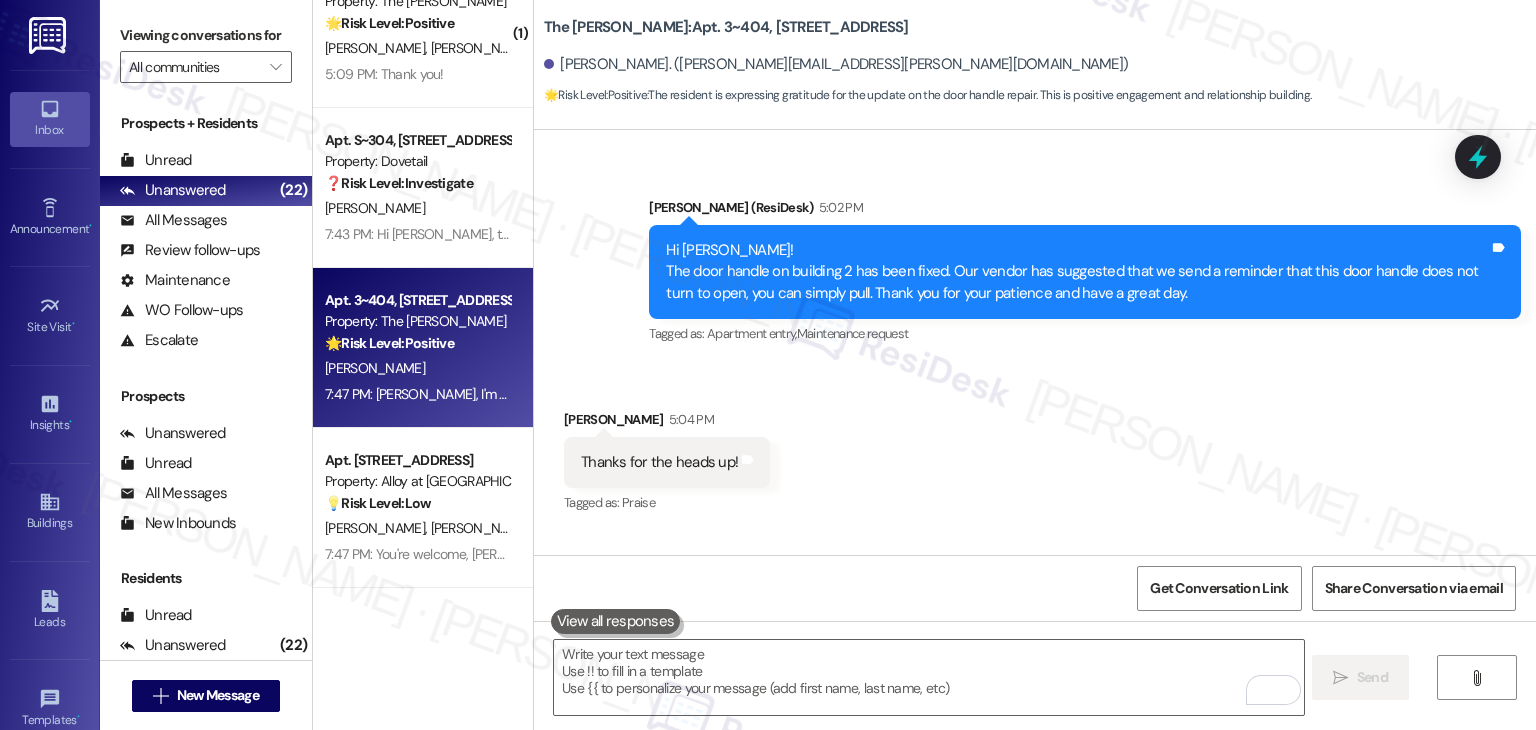 scroll, scrollTop: 6028, scrollLeft: 0, axis: vertical 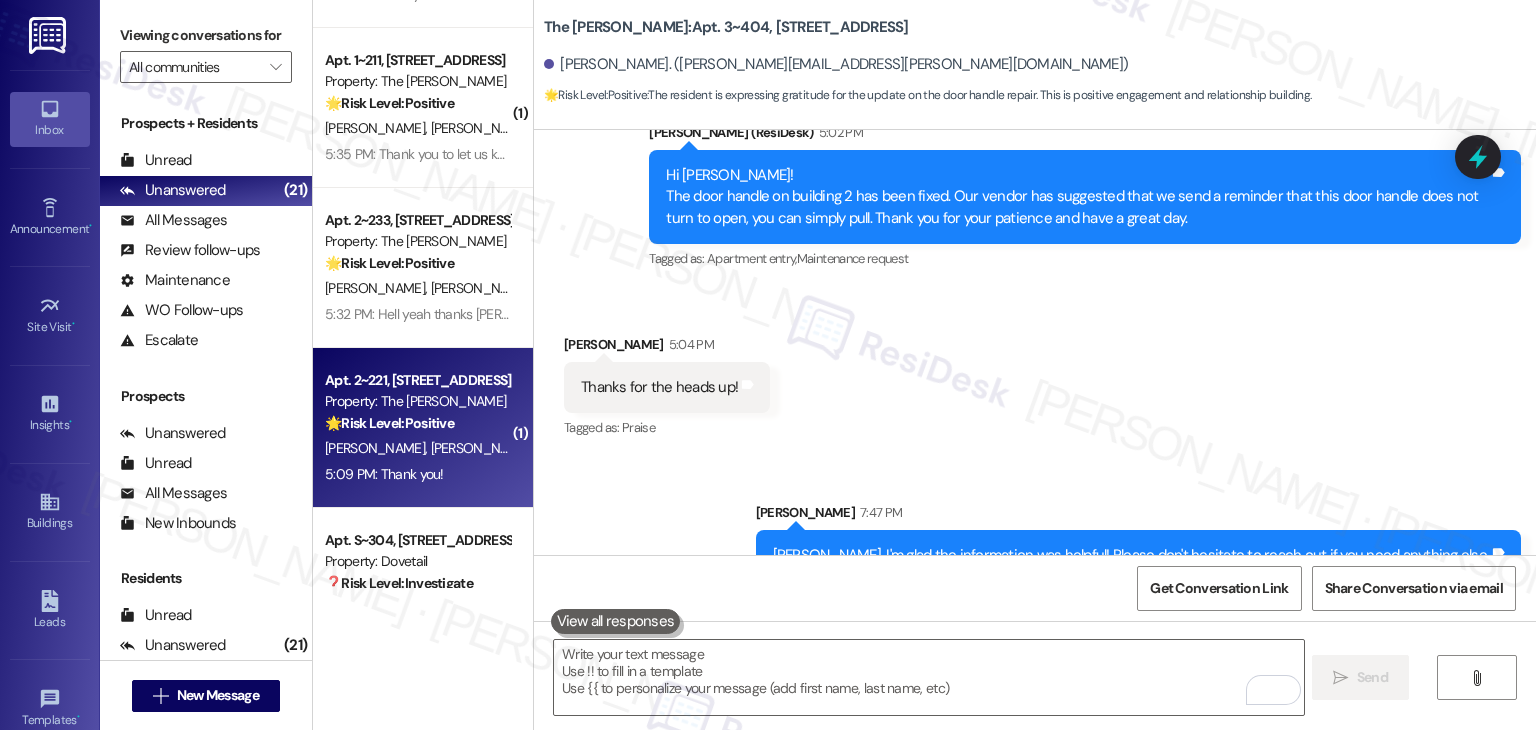 click on "5:09 PM: Thank you! 5:09 PM: Thank you!" at bounding box center [384, 474] 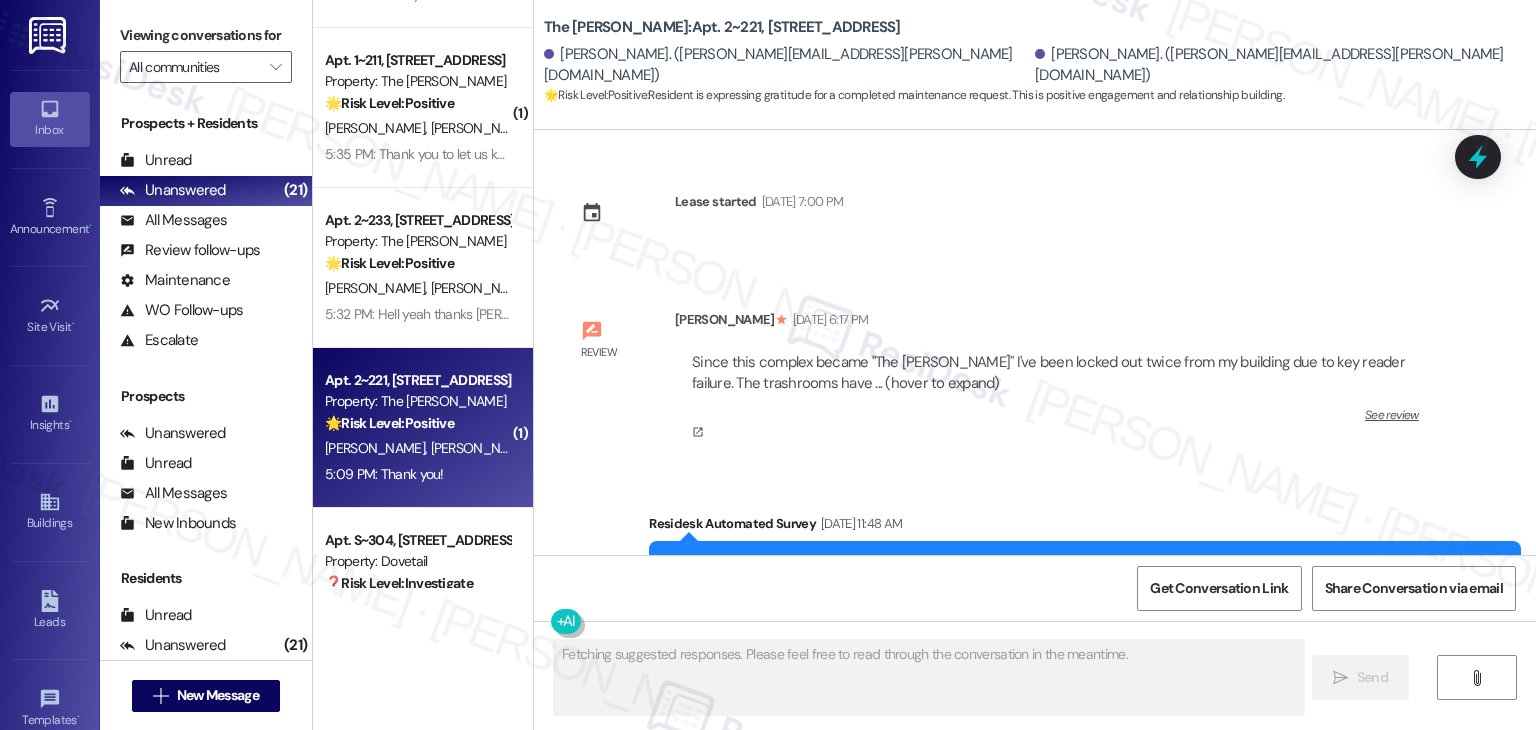 scroll, scrollTop: 23974, scrollLeft: 0, axis: vertical 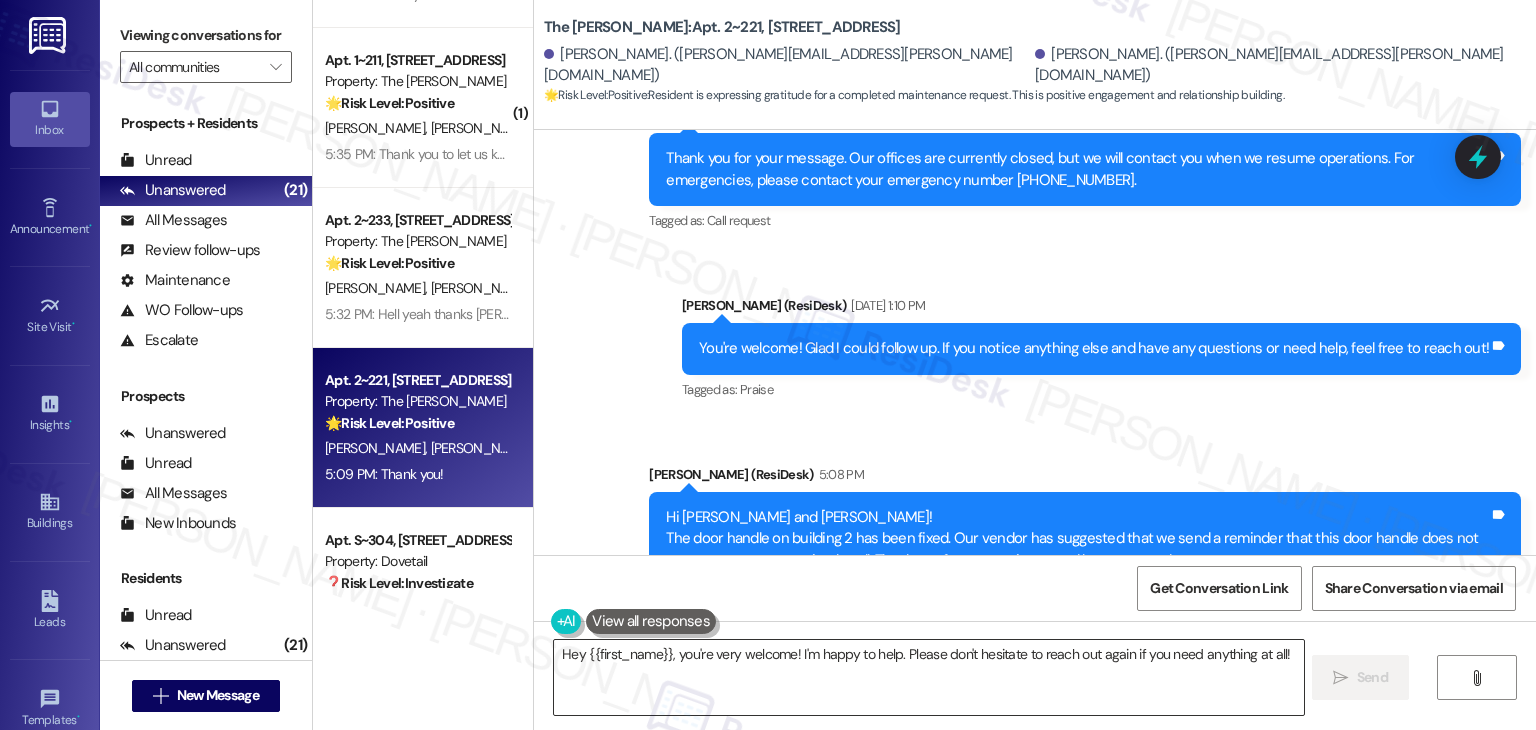 click on "Hey {{first_name}}, you're very welcome! I'm happy to help. Please don't hesitate to reach out again if you need anything at all!" at bounding box center [928, 677] 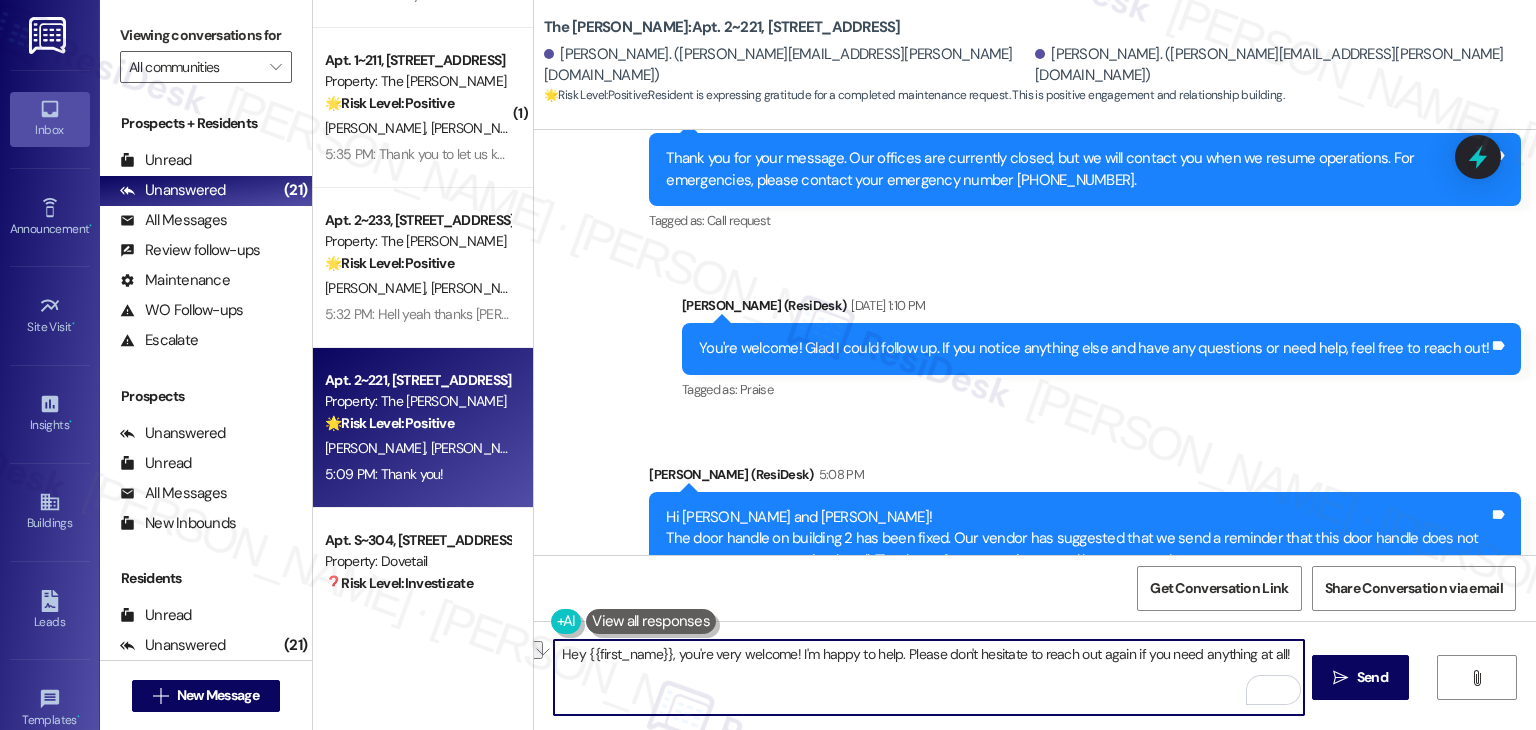 drag, startPoint x: 673, startPoint y: 656, endPoint x: 552, endPoint y: 650, distance: 121.14867 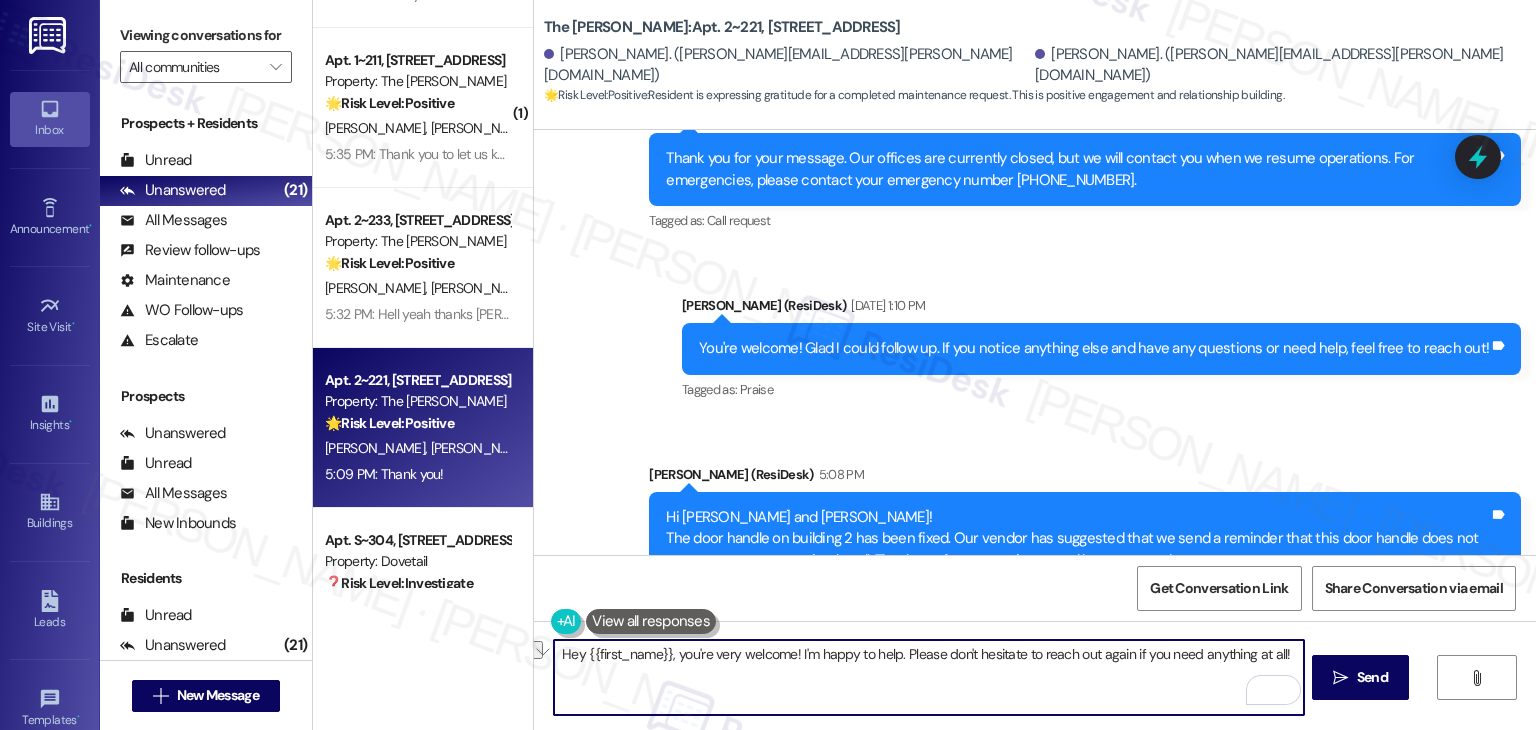 click on "Hey {{first_name}}, you're very welcome! I'm happy to help. Please don't hesitate to reach out again if you need anything at all!" at bounding box center [928, 677] 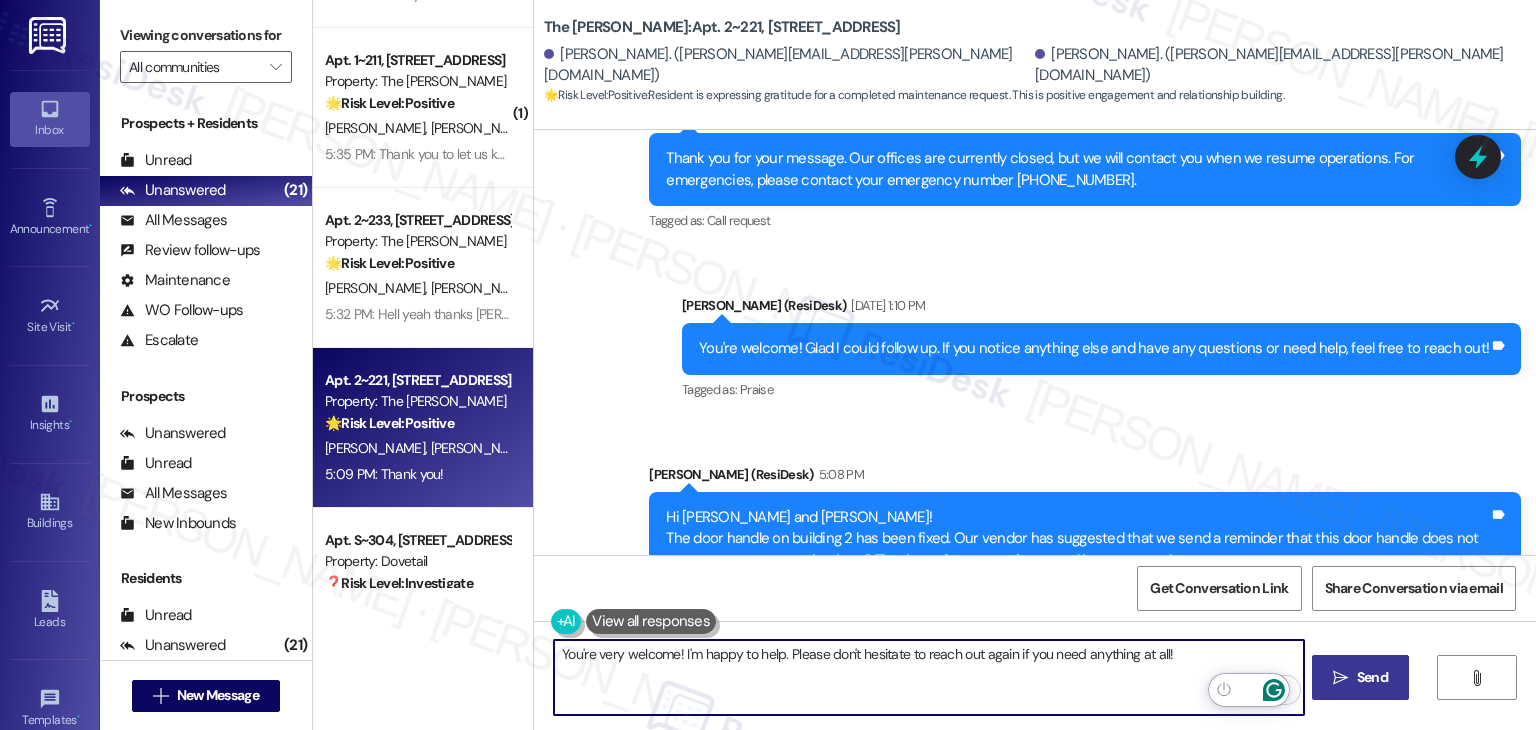 type on "You're very welcome! I'm happy to help. Please don't hesitate to reach out again if you need anything at all!" 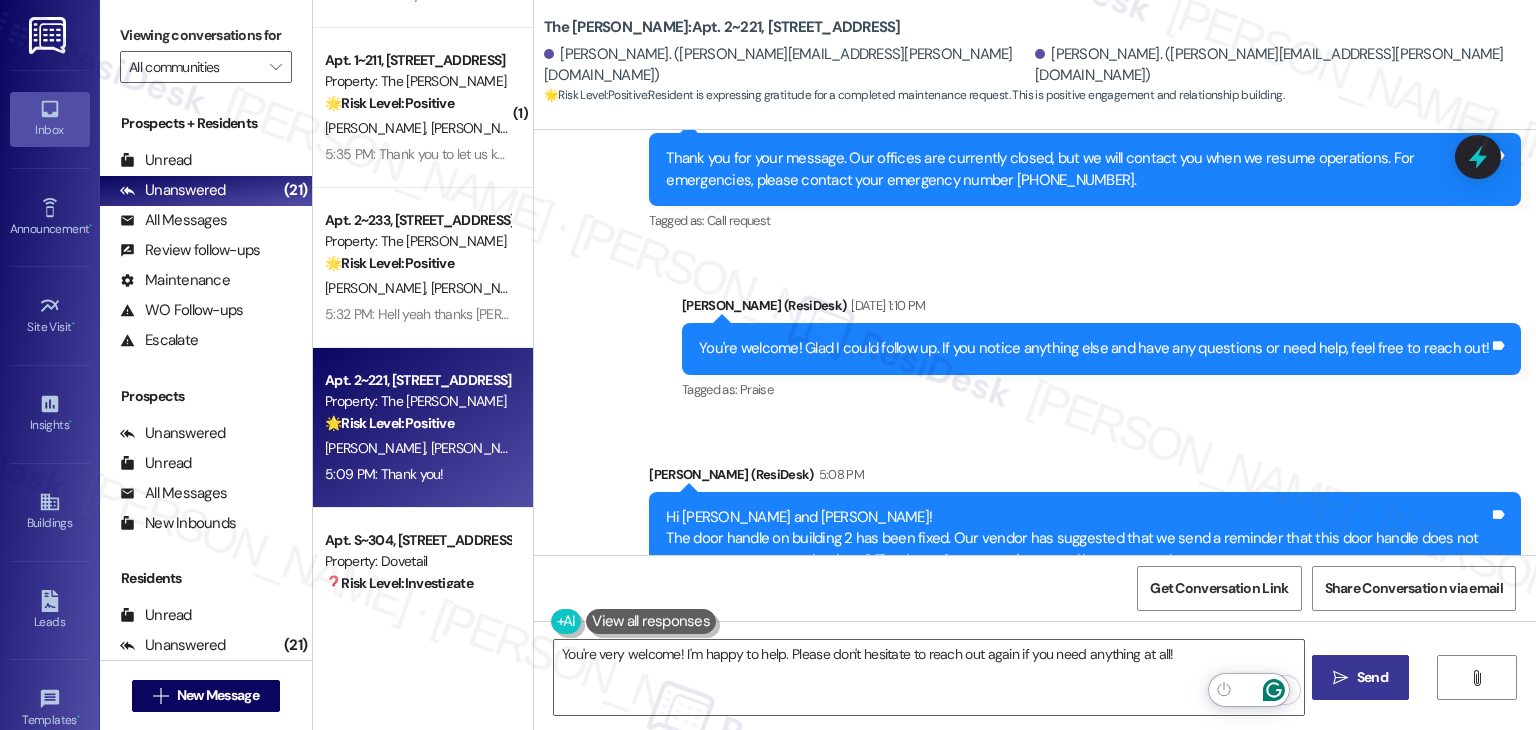 click on "Send" at bounding box center [1372, 677] 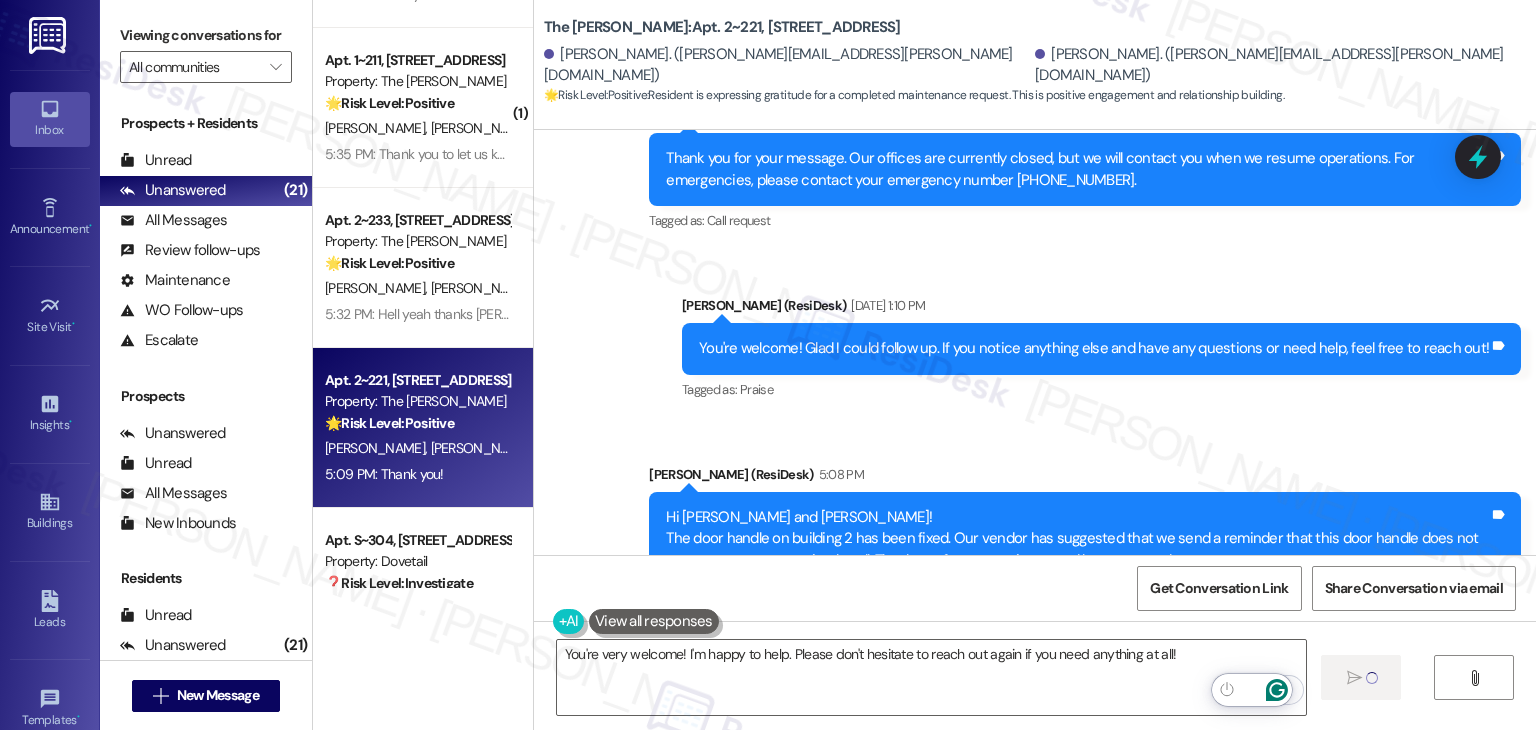 type 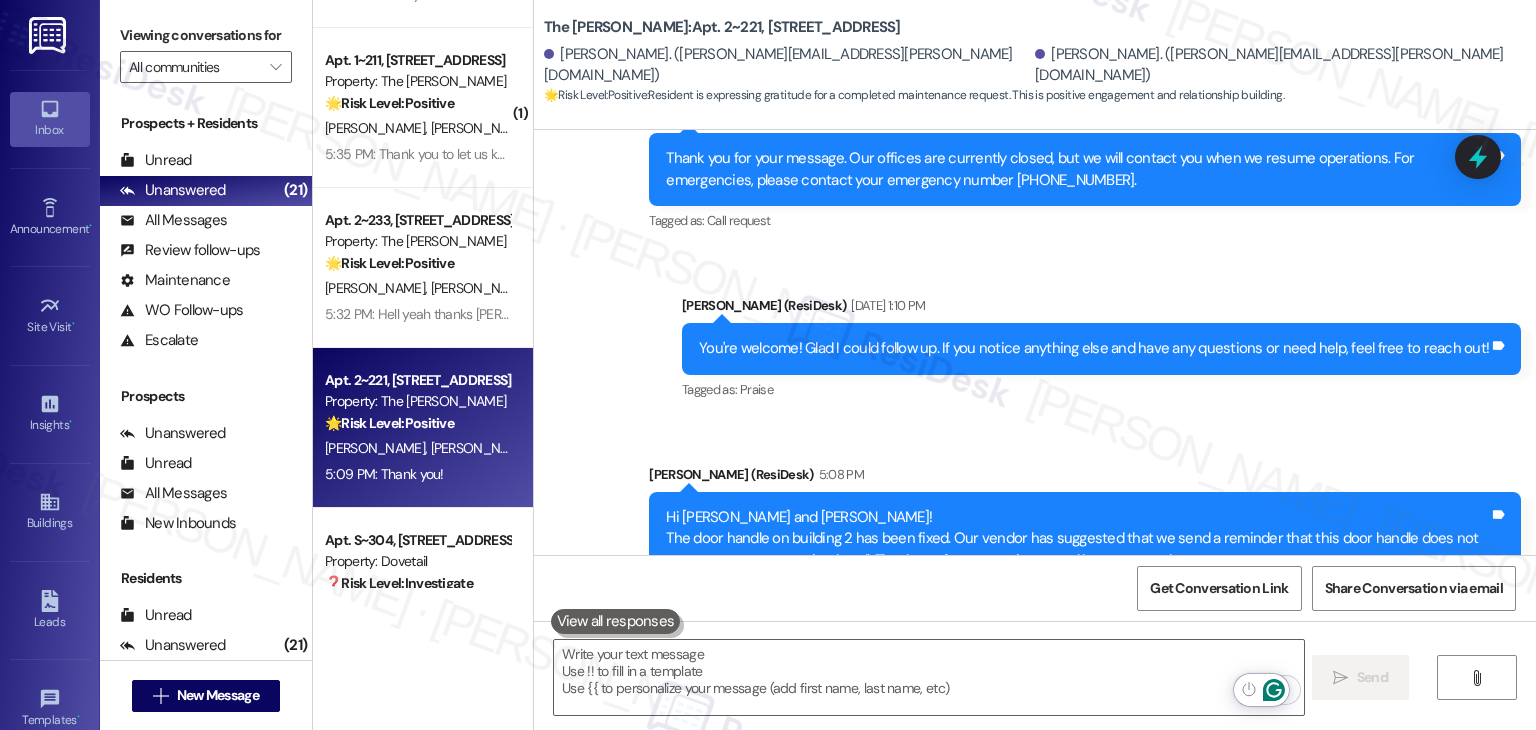scroll, scrollTop: 23973, scrollLeft: 0, axis: vertical 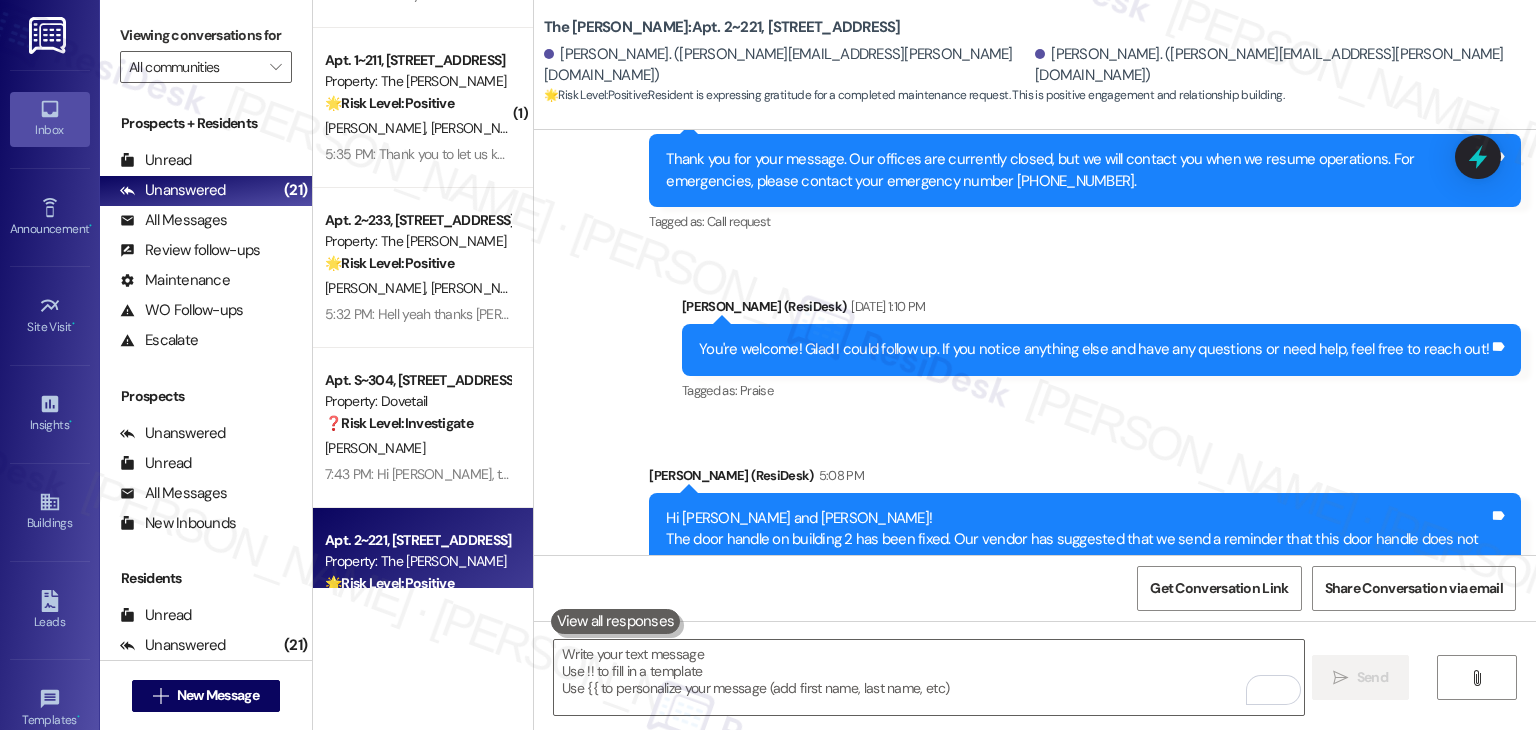 click on "Received via SMS Melody Weiss 5:09 PM Thank you! Tags and notes Tagged as:   Praise Click to highlight conversations about Praise" at bounding box center (1035, 716) 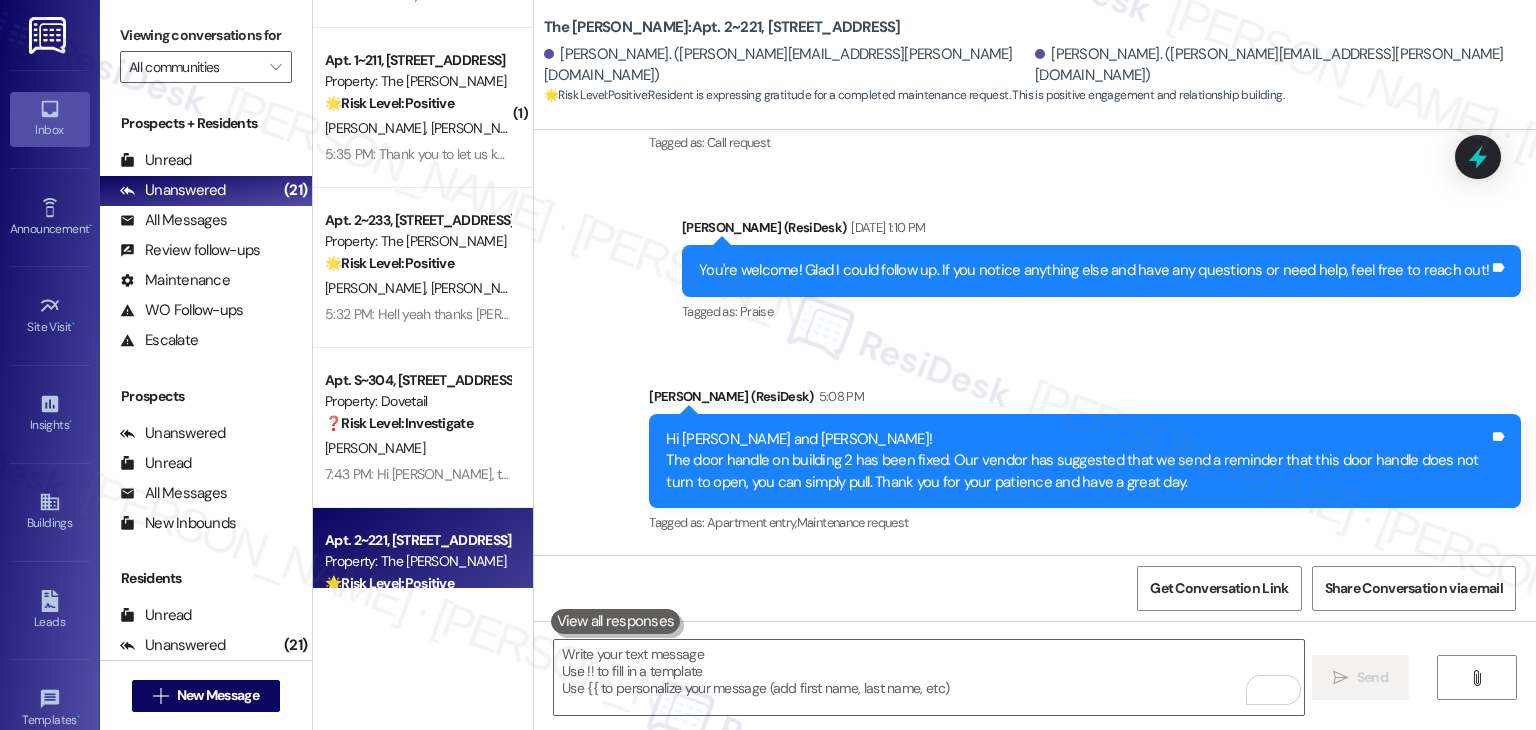 scroll, scrollTop: 24113, scrollLeft: 0, axis: vertical 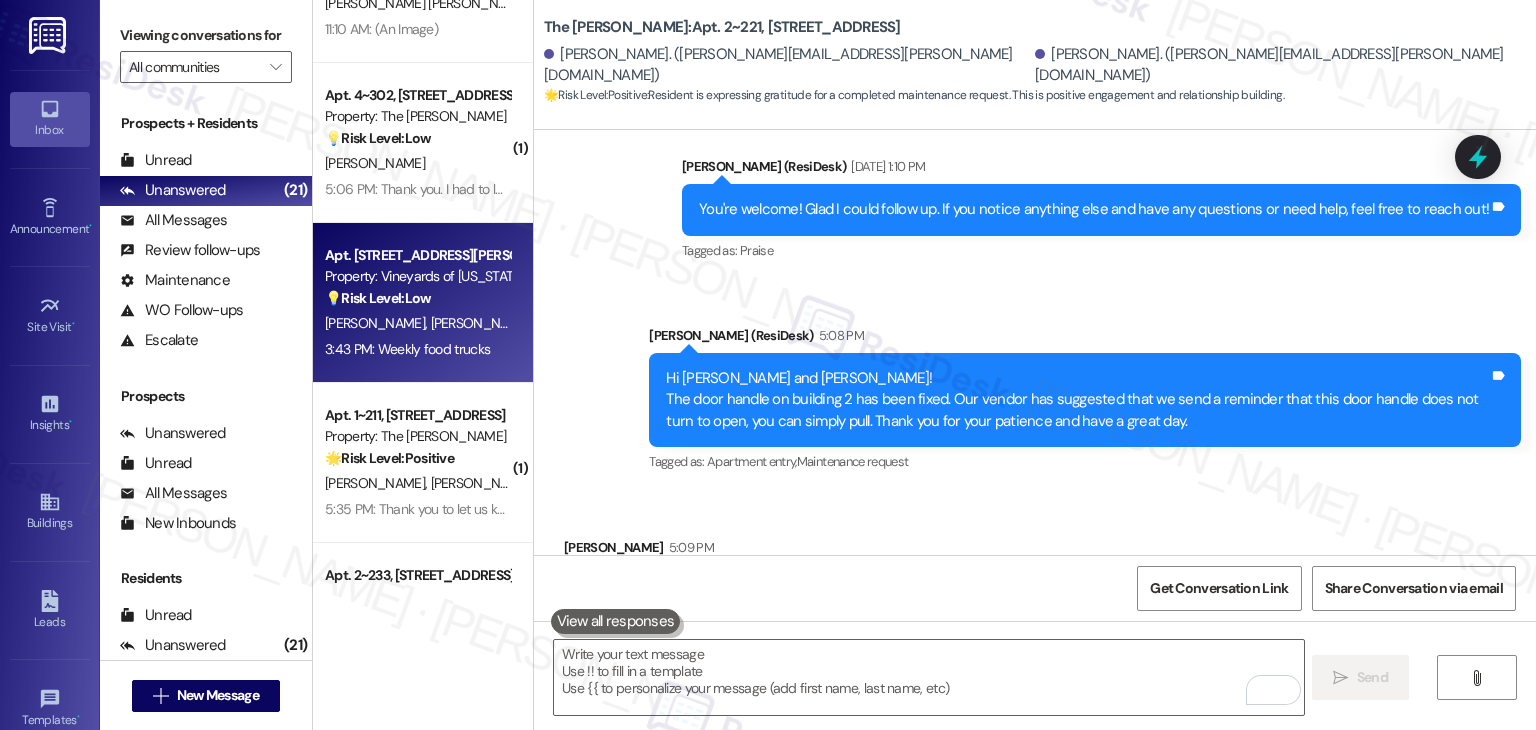 click on "[PERSON_NAME]" at bounding box center [484, 323] 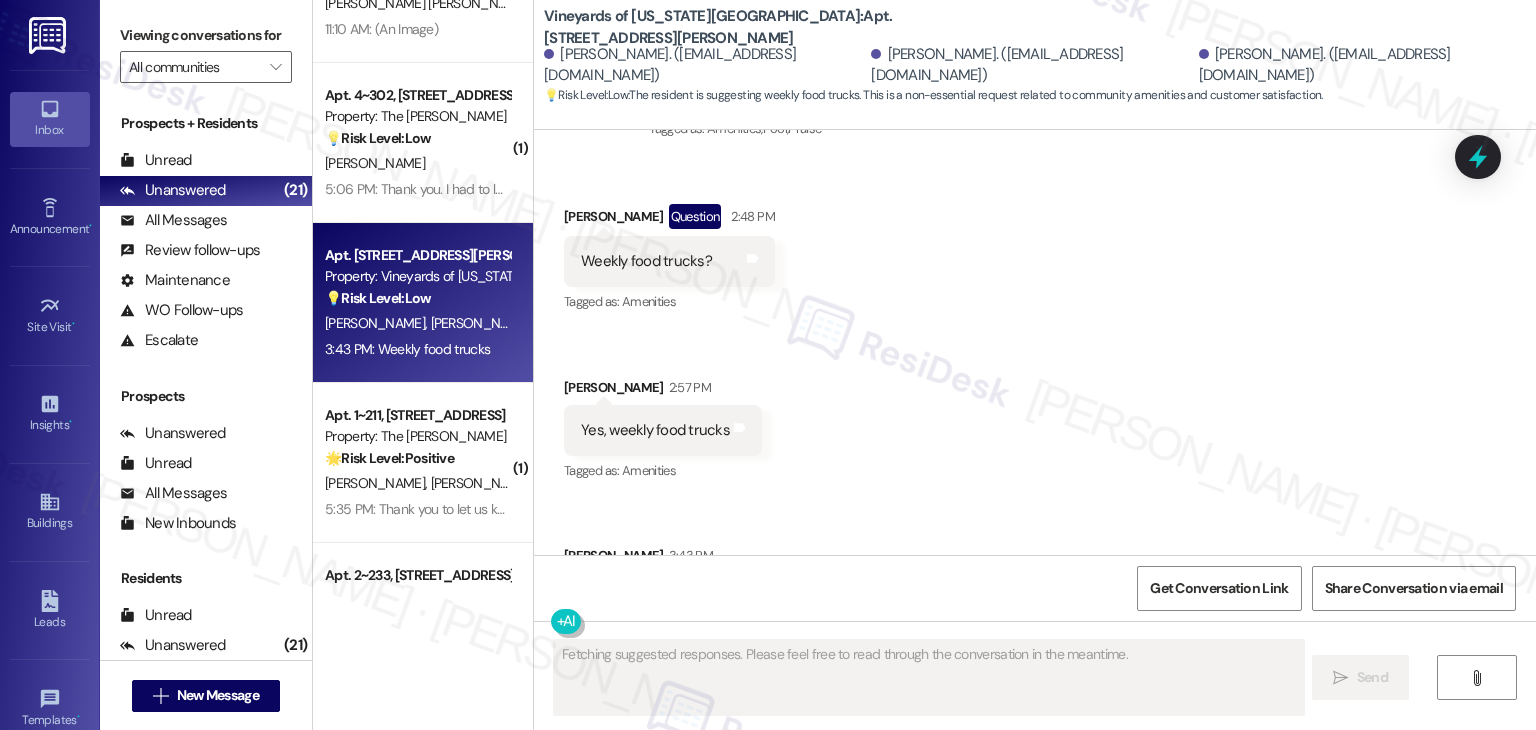 scroll, scrollTop: 5942, scrollLeft: 0, axis: vertical 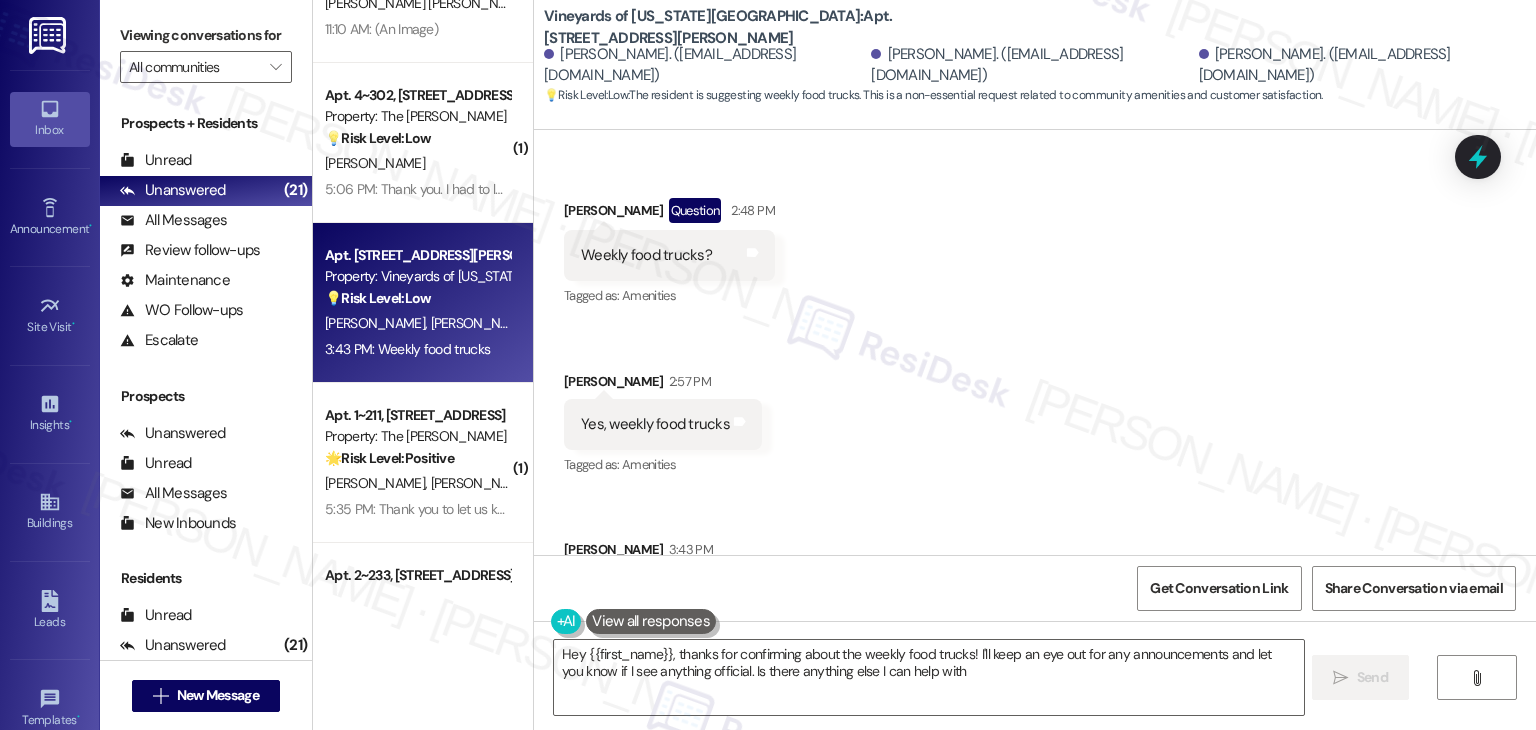 type on "Hey {{first_name}}, thanks for confirming about the weekly food trucks! I'll keep an eye out for any announcements and let you know if I see anything official. Is there anything else I can help with?" 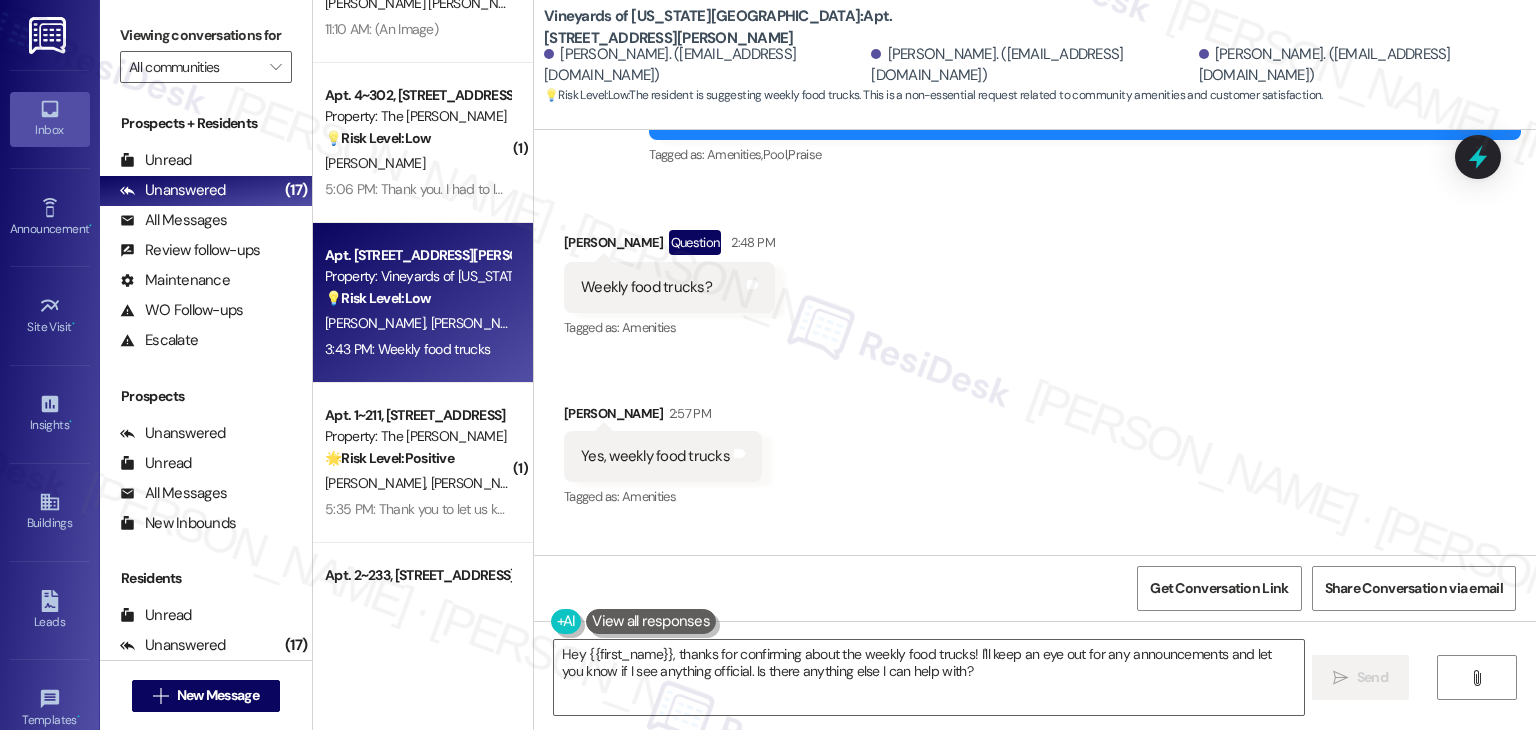 scroll, scrollTop: 5943, scrollLeft: 0, axis: vertical 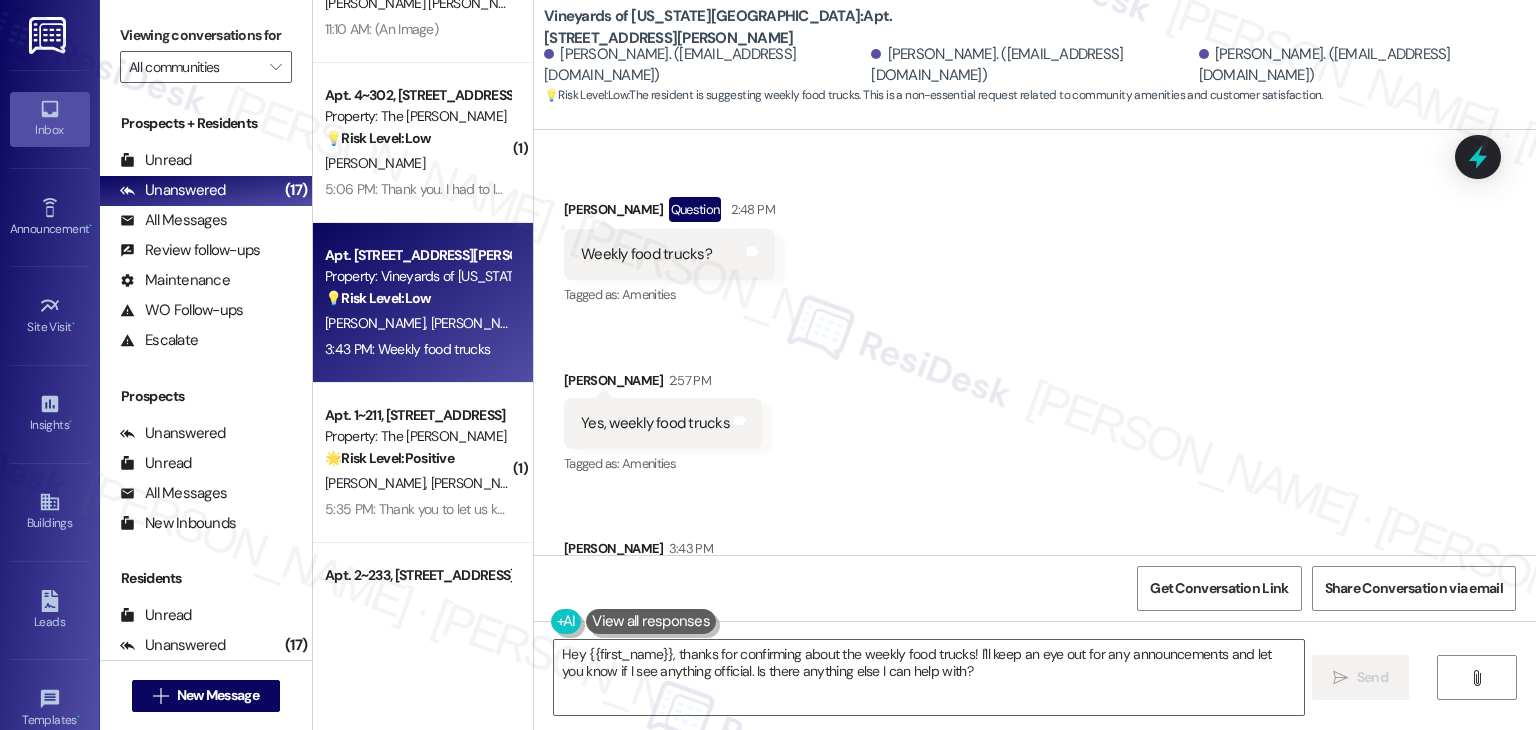 click on "Received via SMS Avery Adame Question 2:48 PM Weekly food trucks? Tags and notes Tagged as:   Amenities Click to highlight conversations about Amenities Received via SMS John Adame 2:57 PM Yes, weekly food trucks  Tags and notes Tagged as:   Amenities Click to highlight conversations about Amenities Received via SMS Ethan Adame 3:43 PM Weekly food trucks Tags and notes Tagged as:   Amenities Click to highlight conversations about Amenities" at bounding box center (1035, 407) 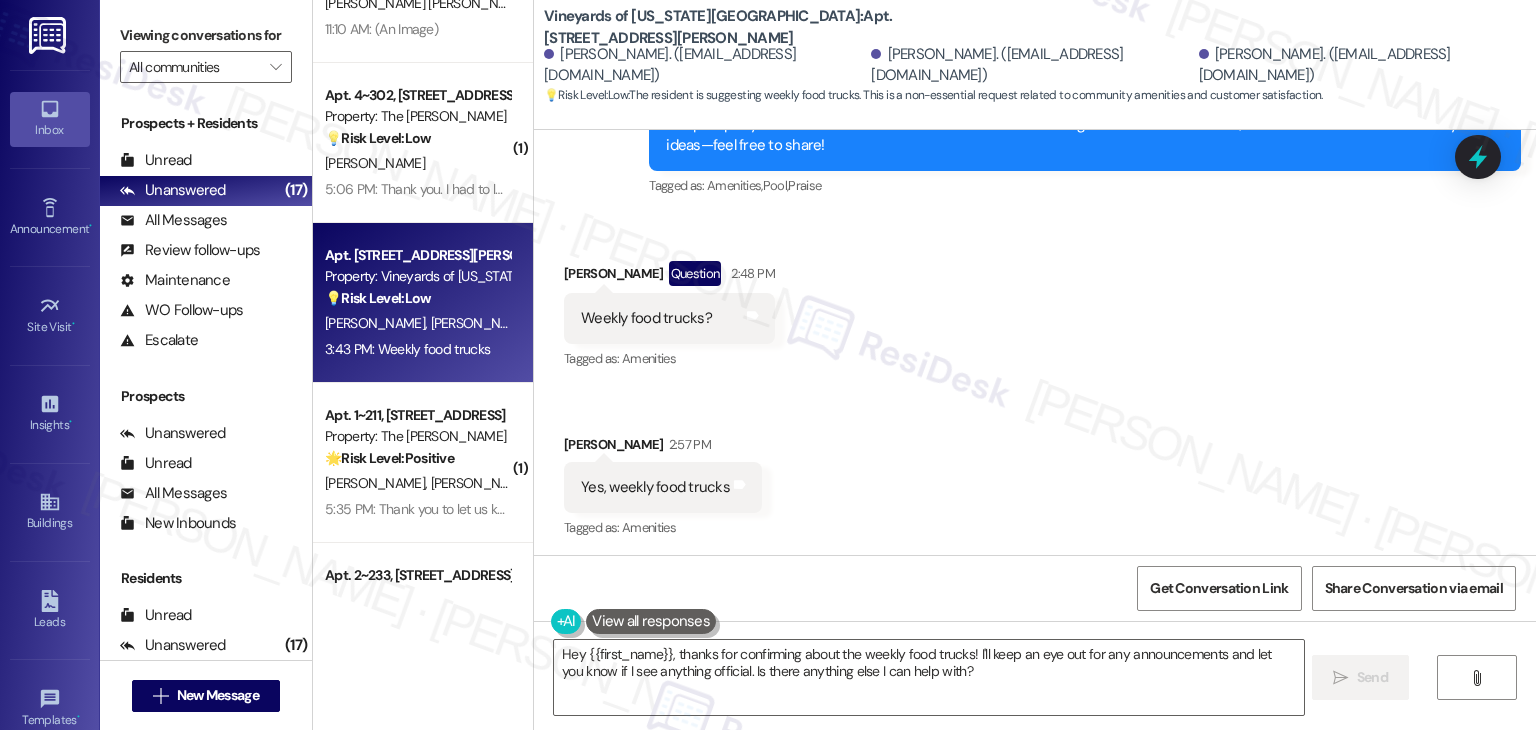 scroll, scrollTop: 5844, scrollLeft: 0, axis: vertical 